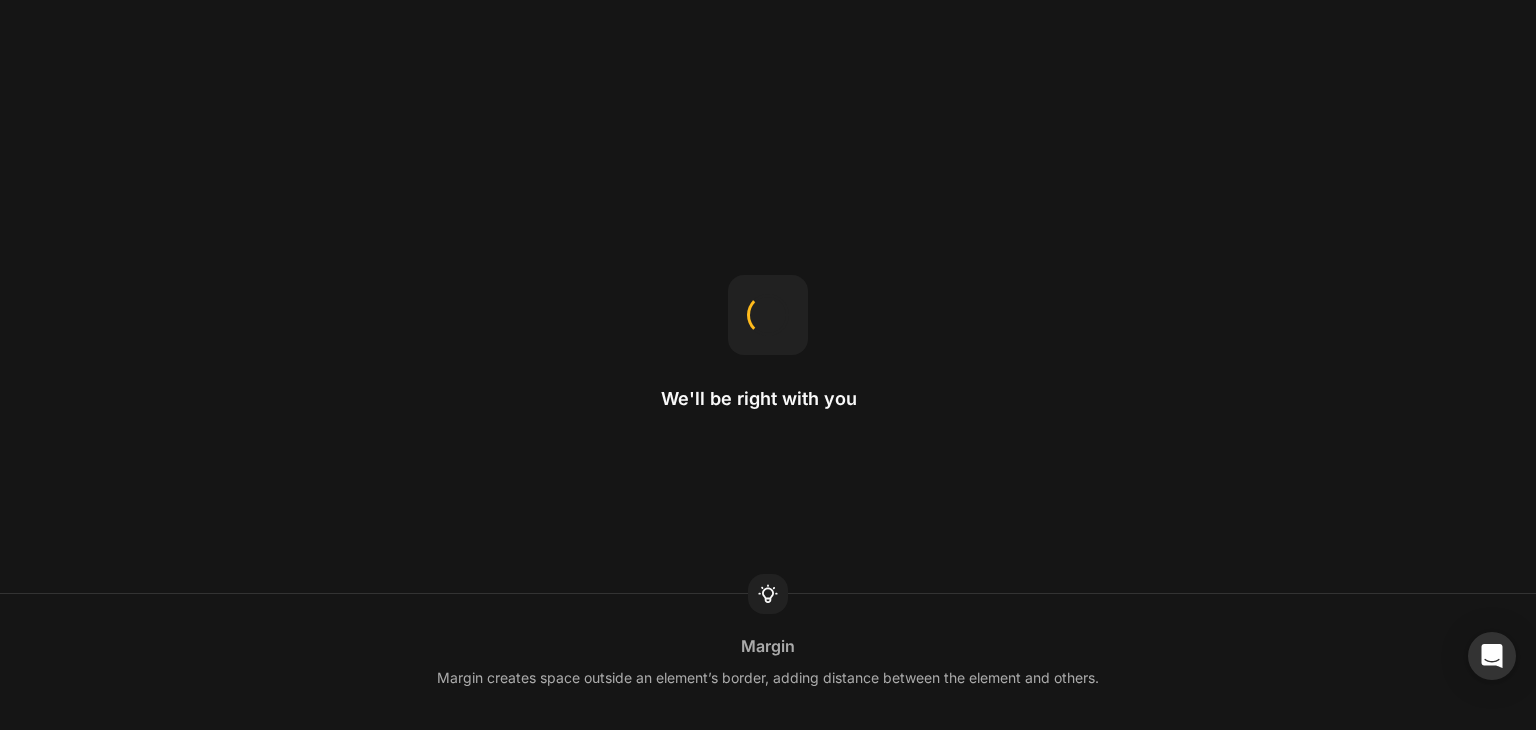 scroll, scrollTop: 0, scrollLeft: 0, axis: both 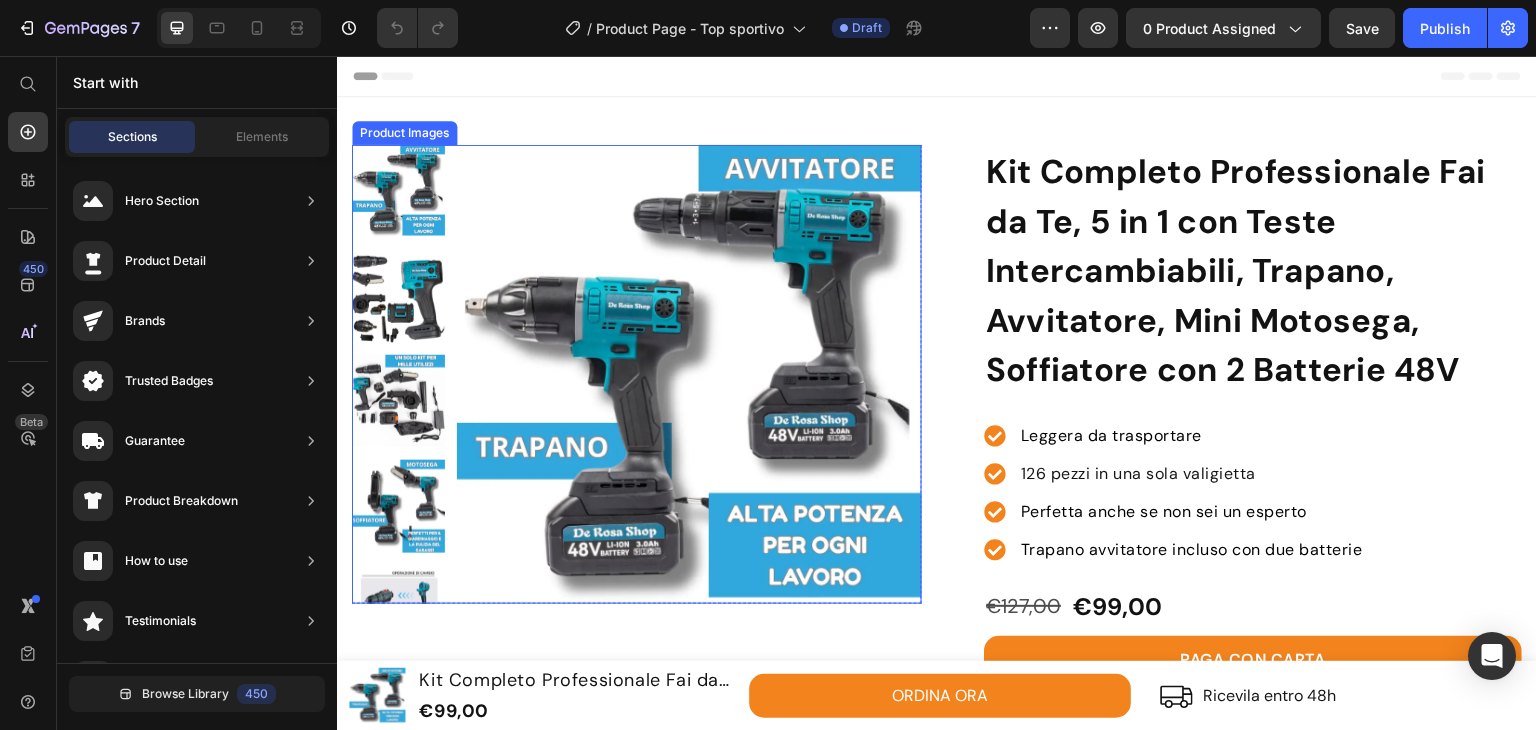 click at bounding box center (689, 377) 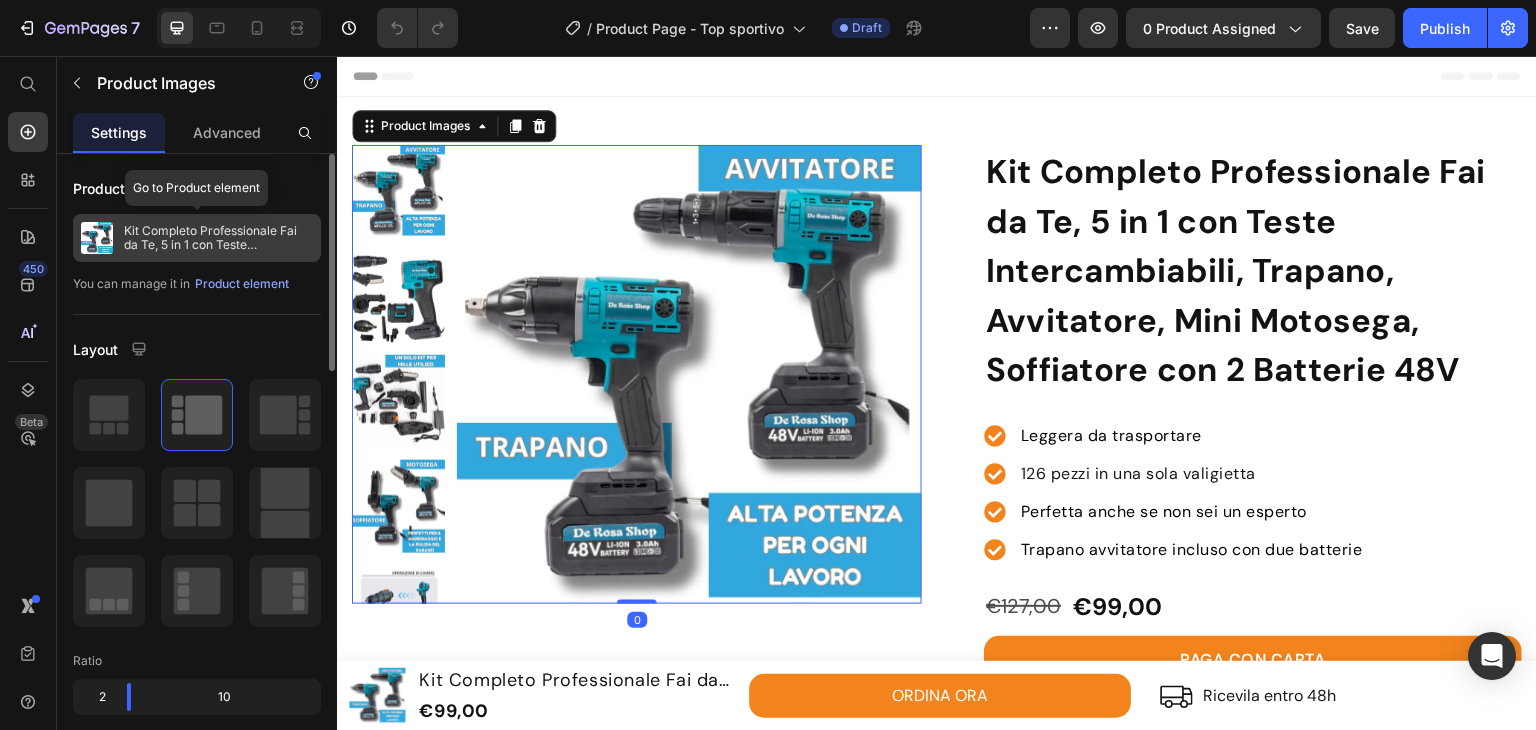 click on "Kit Completo Professionale Fai da Te, 5 in 1 con Teste Intercambiabili, Trapano, Avvitatore, Mini Motosega, Soffiatore con 2 Batterie 48V" at bounding box center (218, 238) 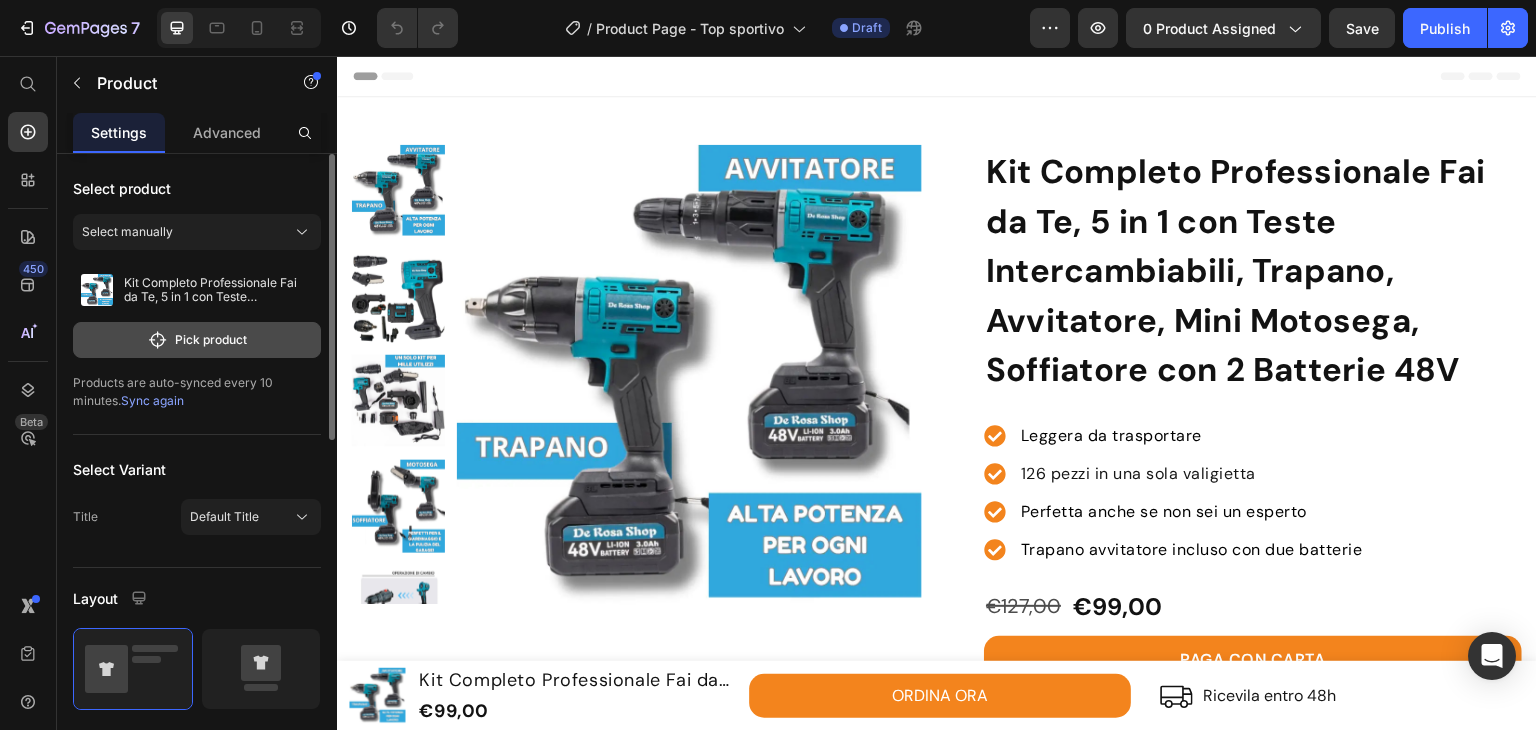 click on "Pick product" at bounding box center (197, 340) 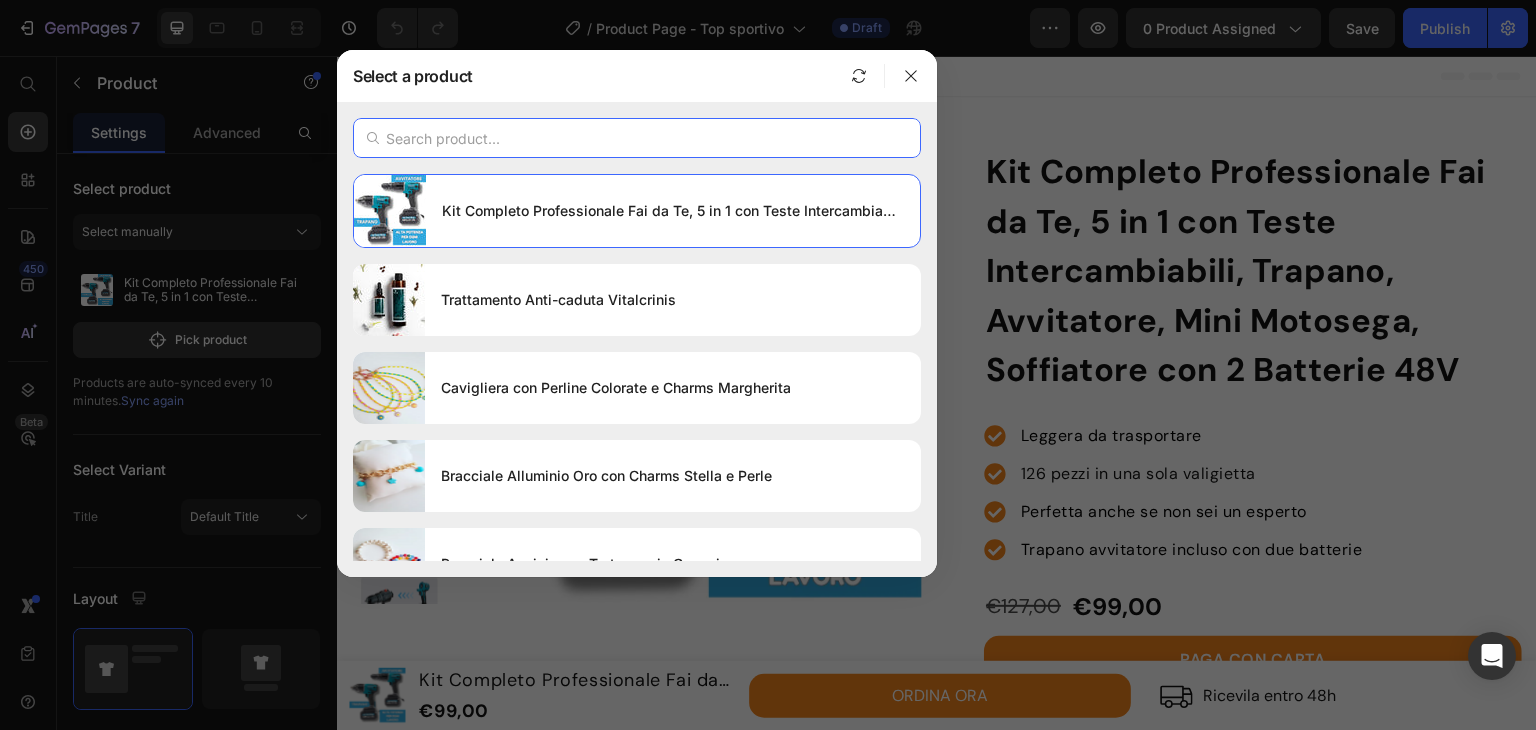 click at bounding box center (637, 138) 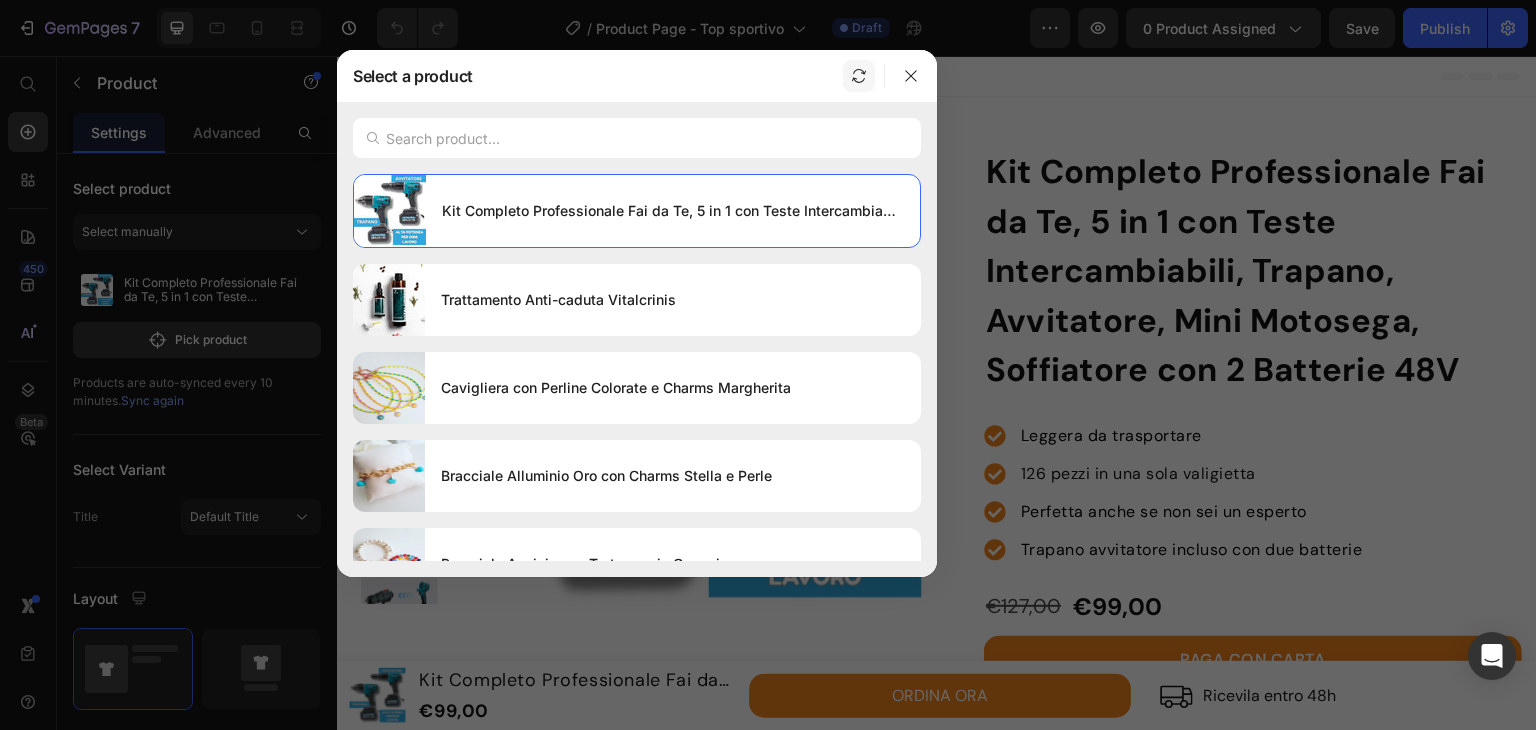 click 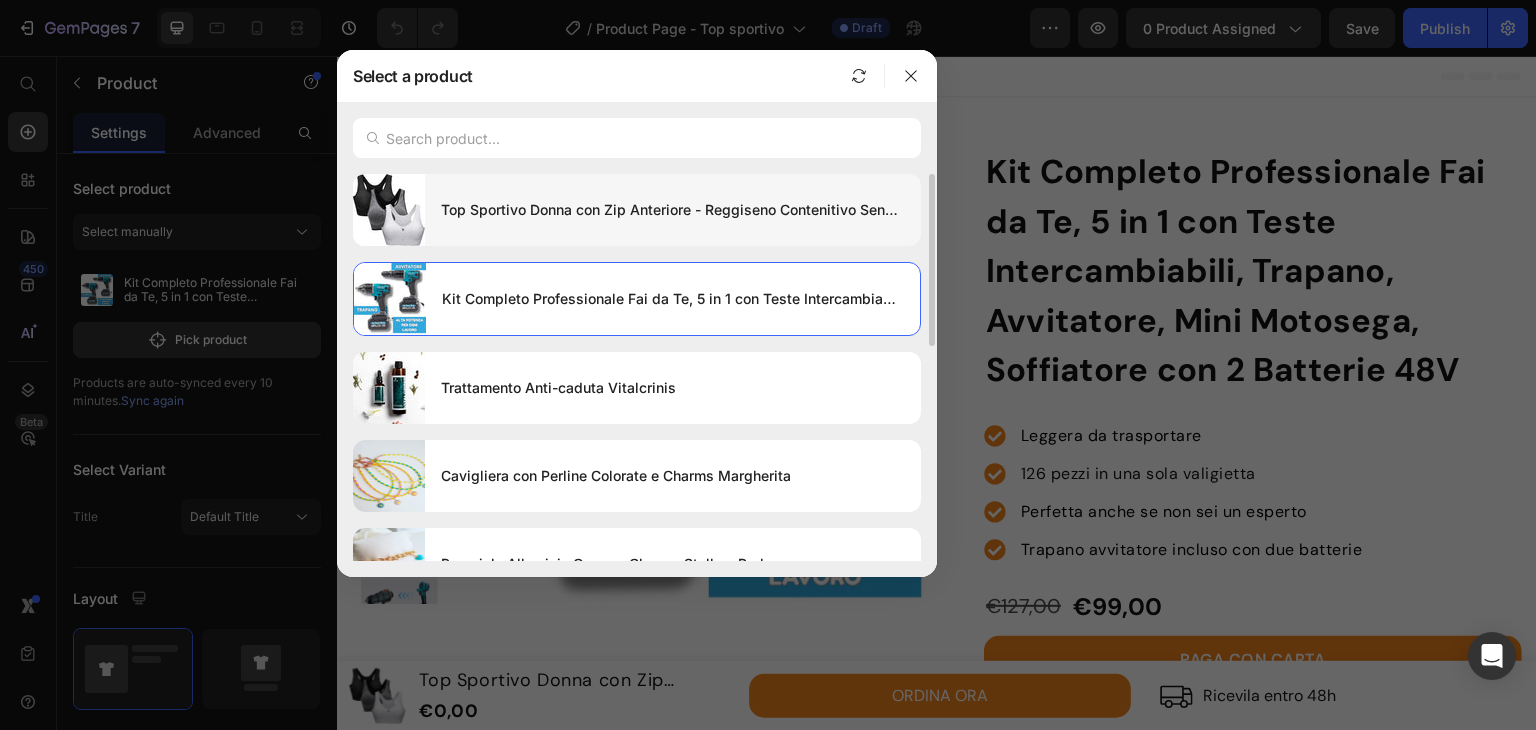 click on "Top Sportivo Donna con Zip Anteriore - Reggiseno Contenitivo Senza Ferretto, Traspirante e Confortevole" at bounding box center (673, 210) 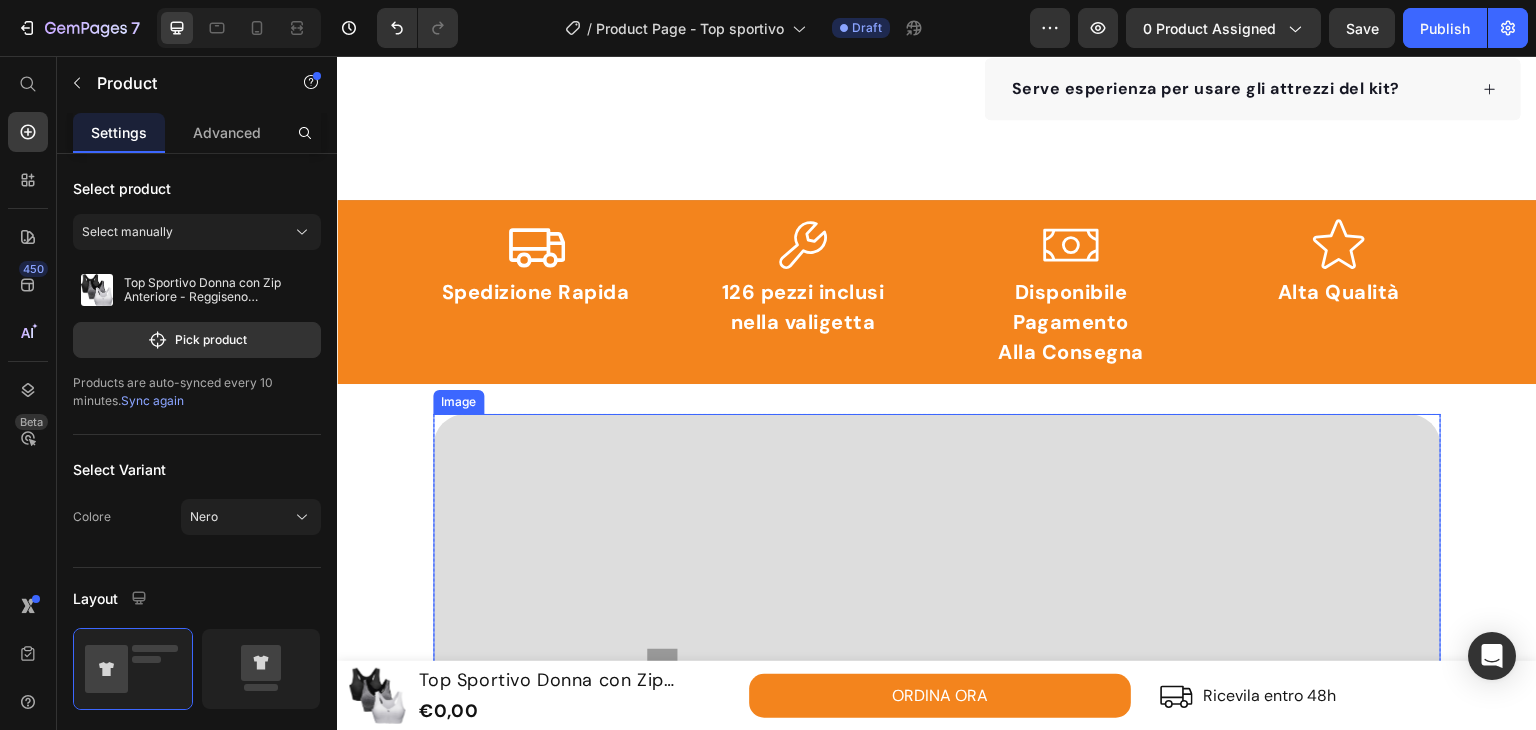 scroll, scrollTop: 800, scrollLeft: 0, axis: vertical 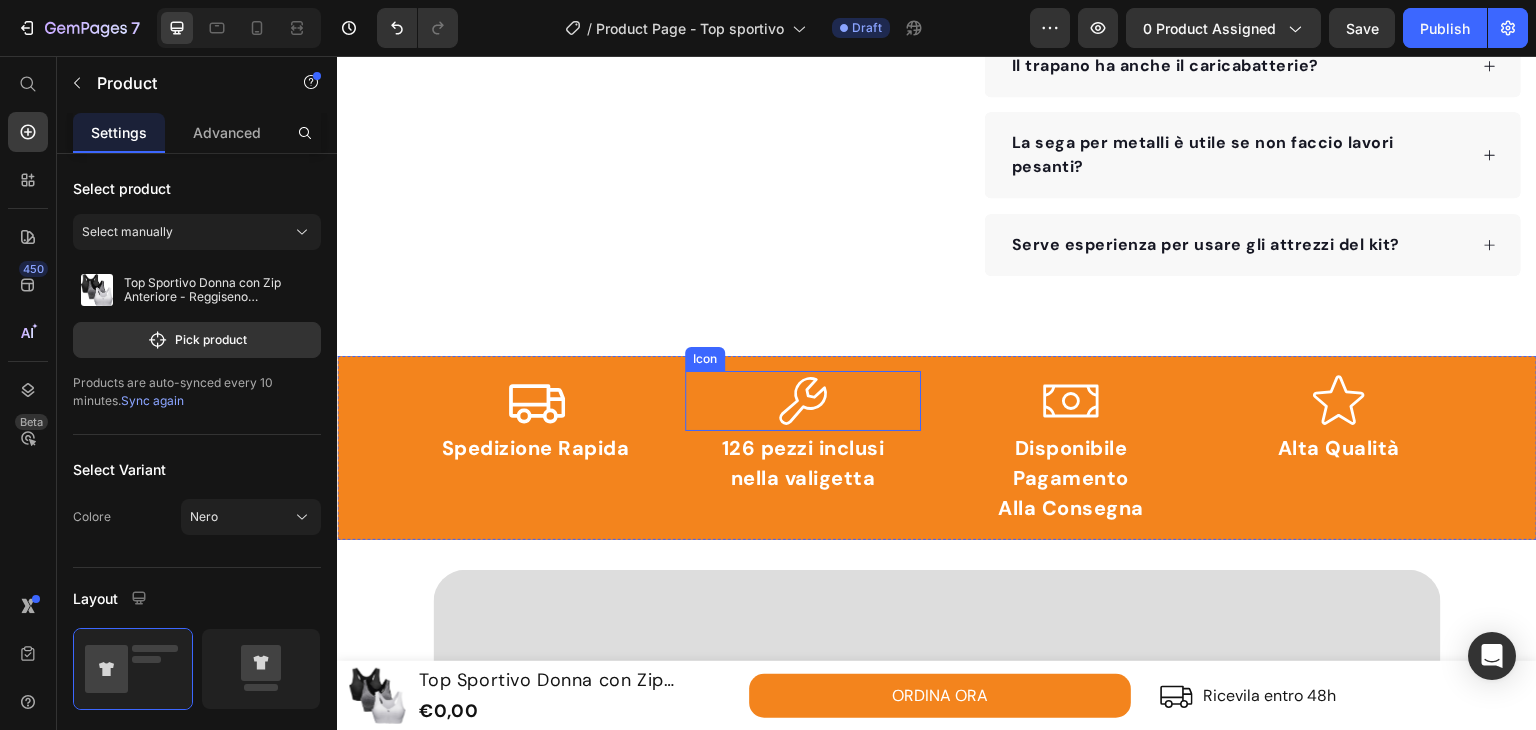 click 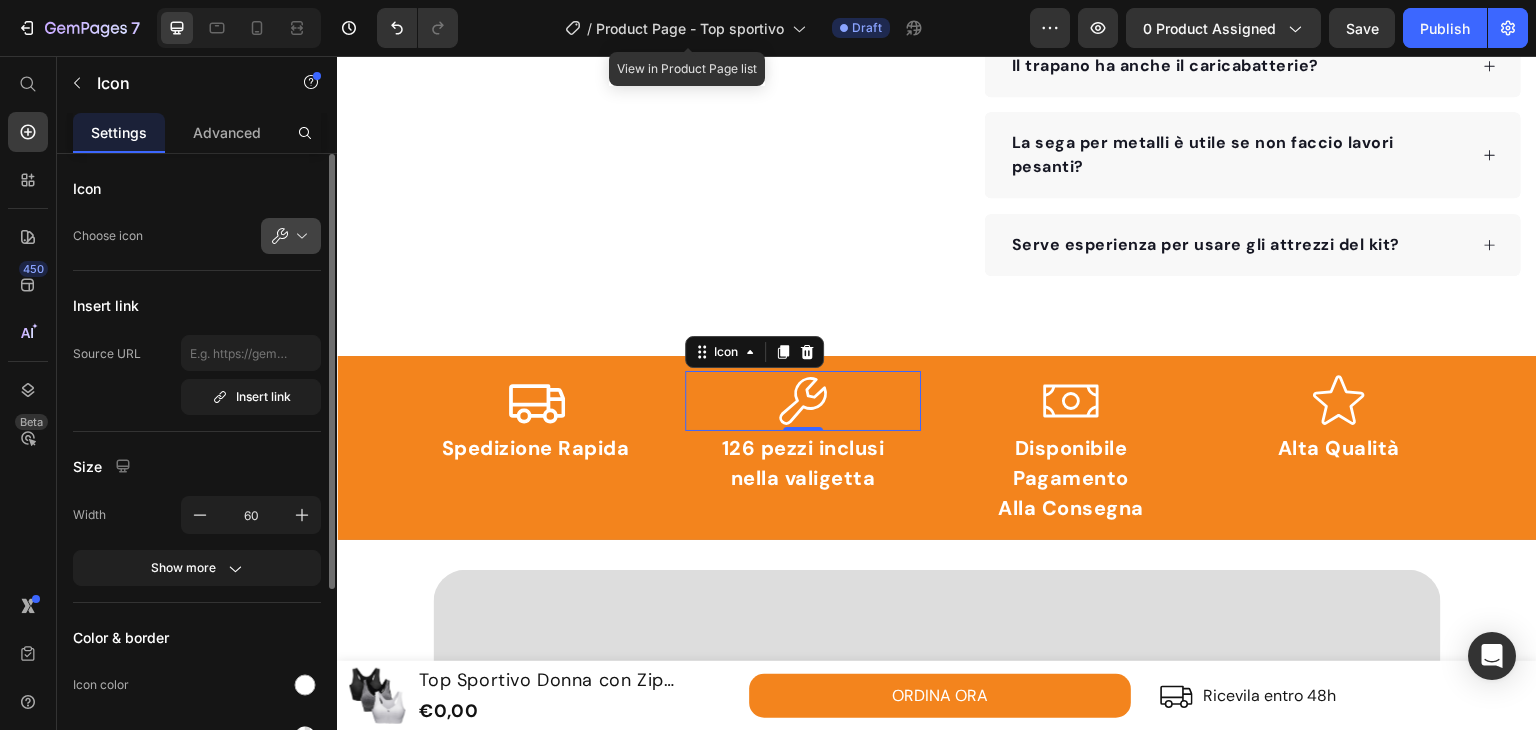 click at bounding box center (299, 236) 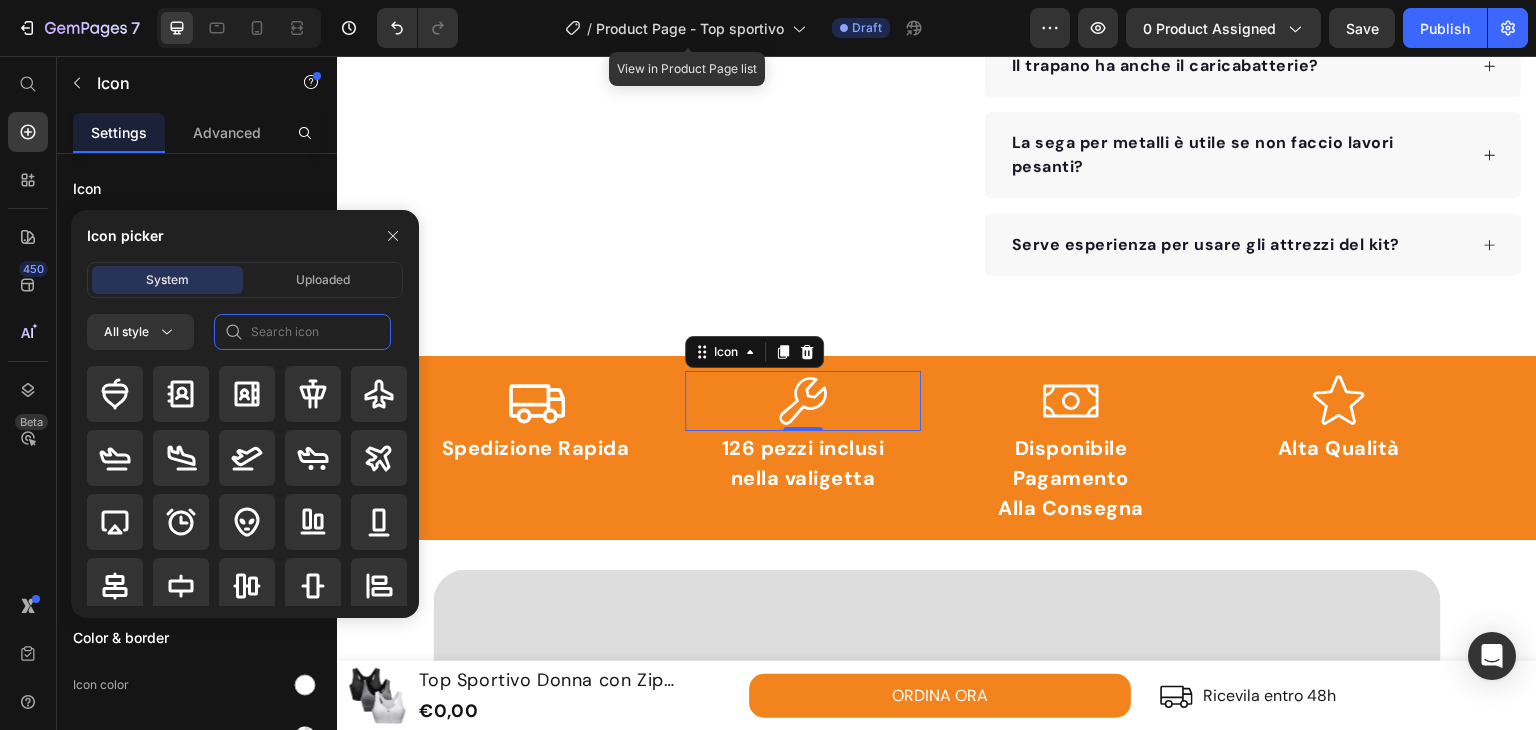 click 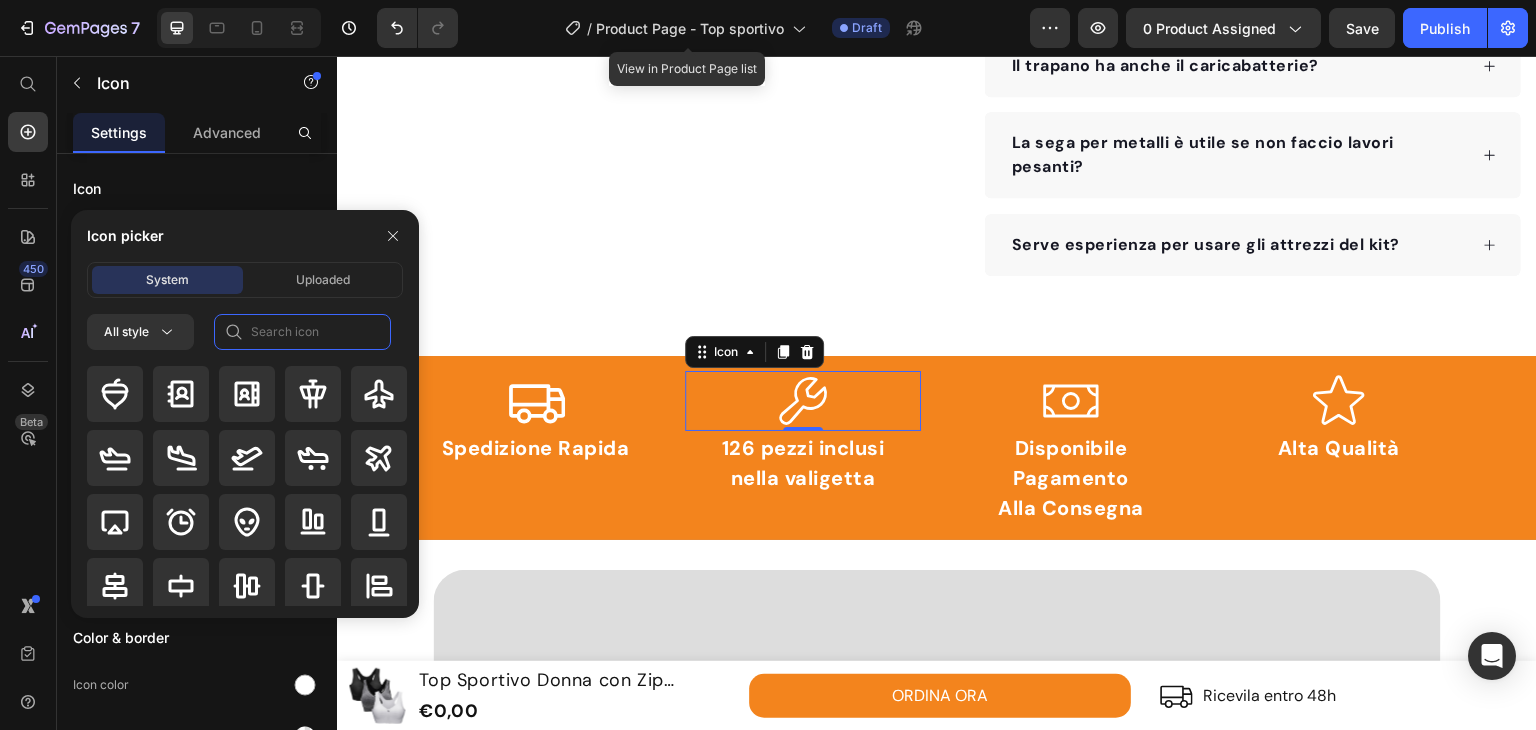 paste on "air" 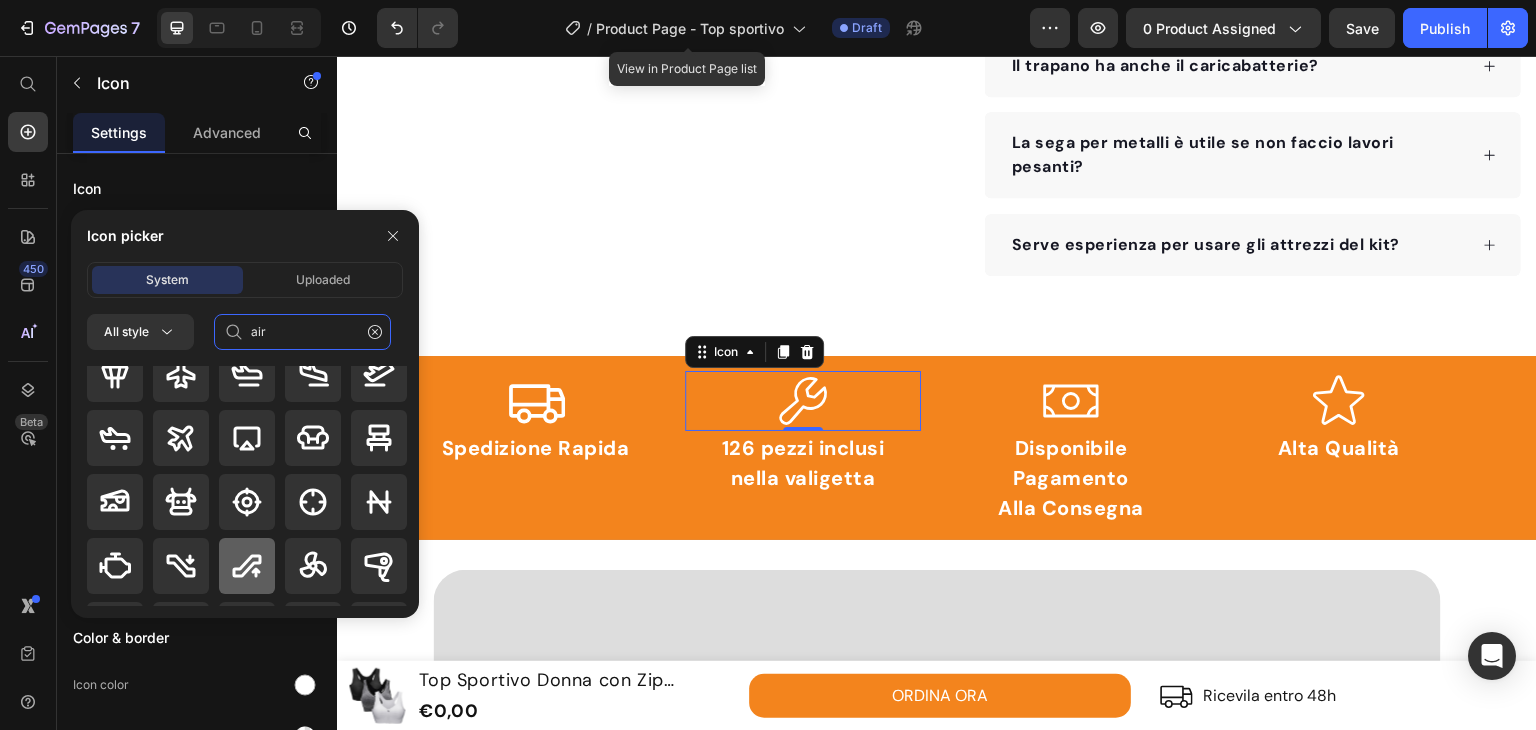 scroll, scrollTop: 0, scrollLeft: 0, axis: both 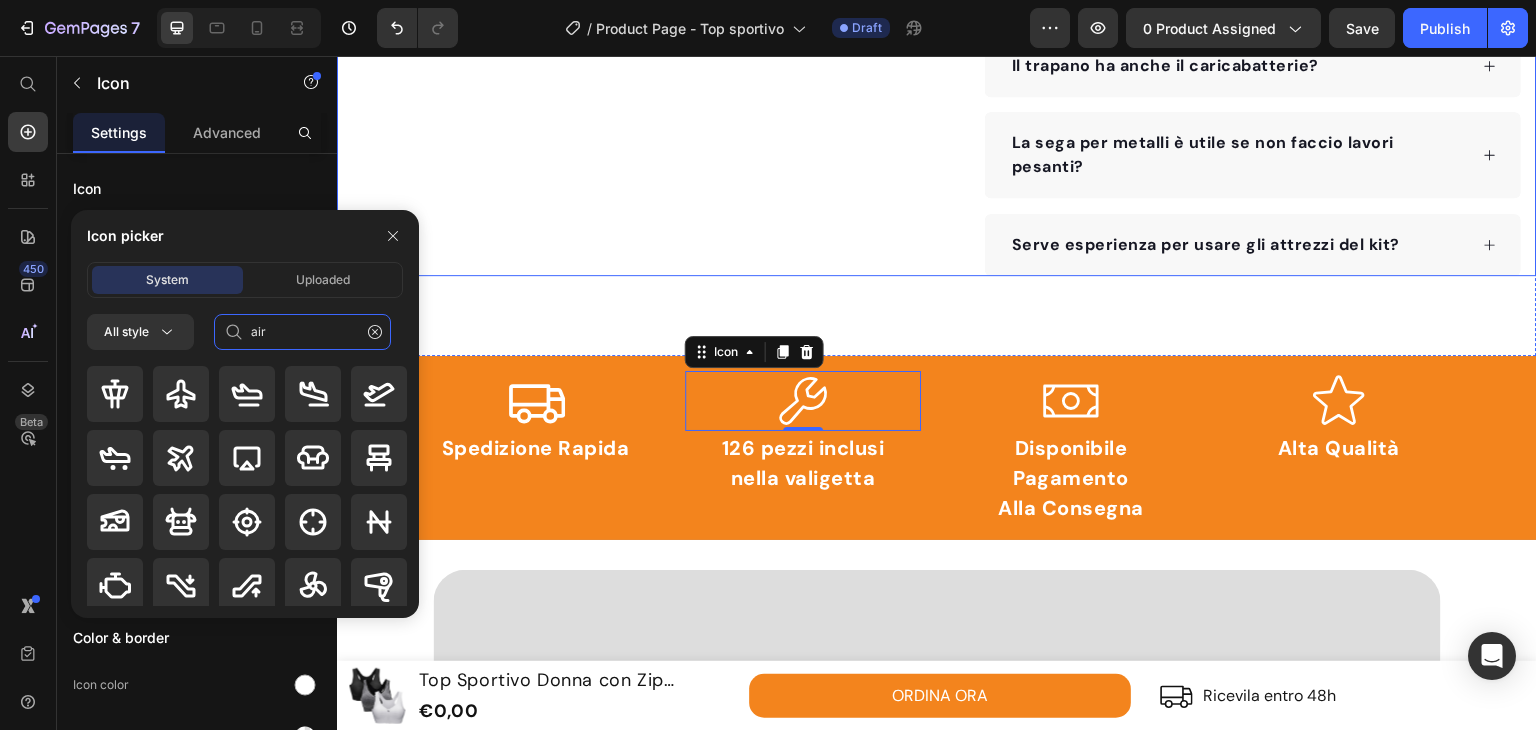 paste on "breathable" 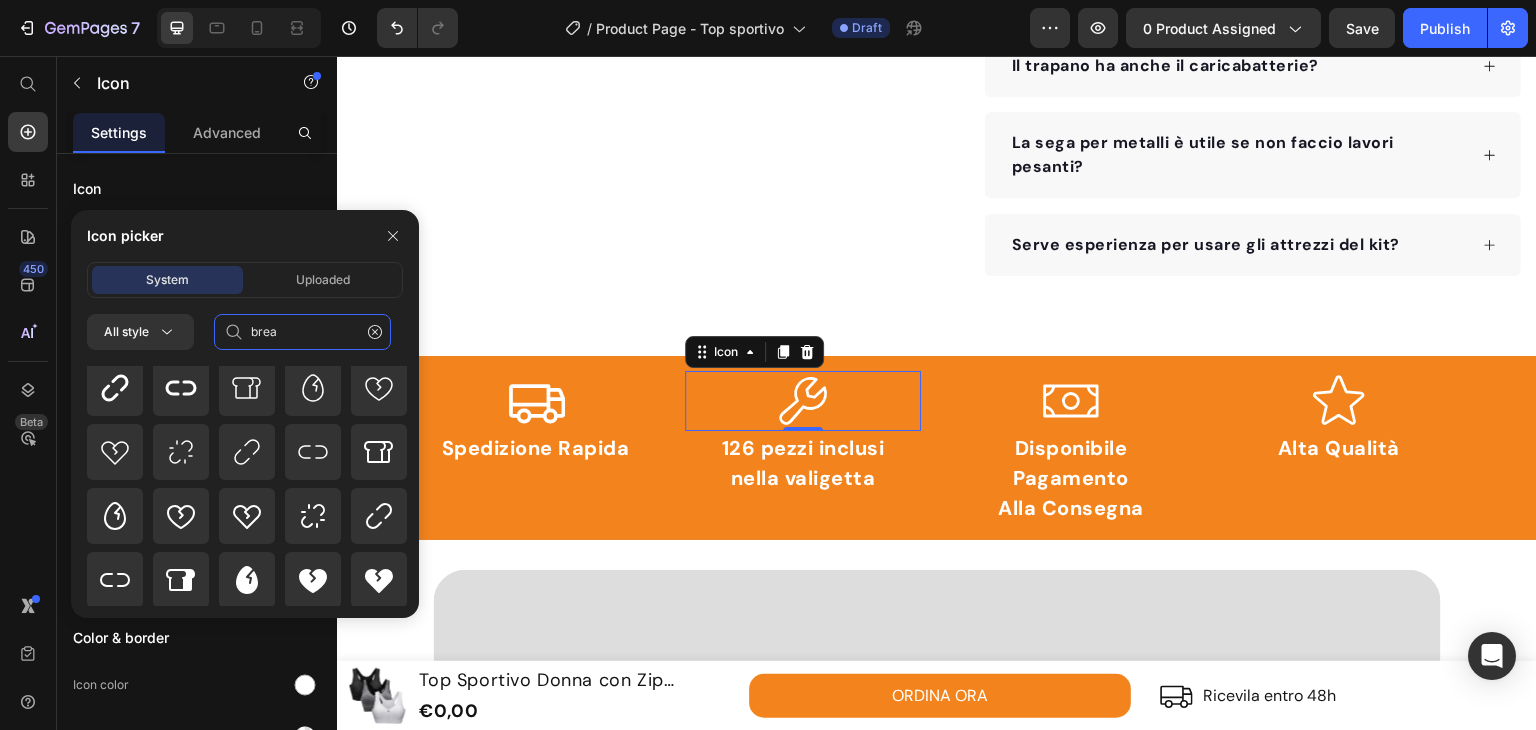 scroll, scrollTop: 136, scrollLeft: 0, axis: vertical 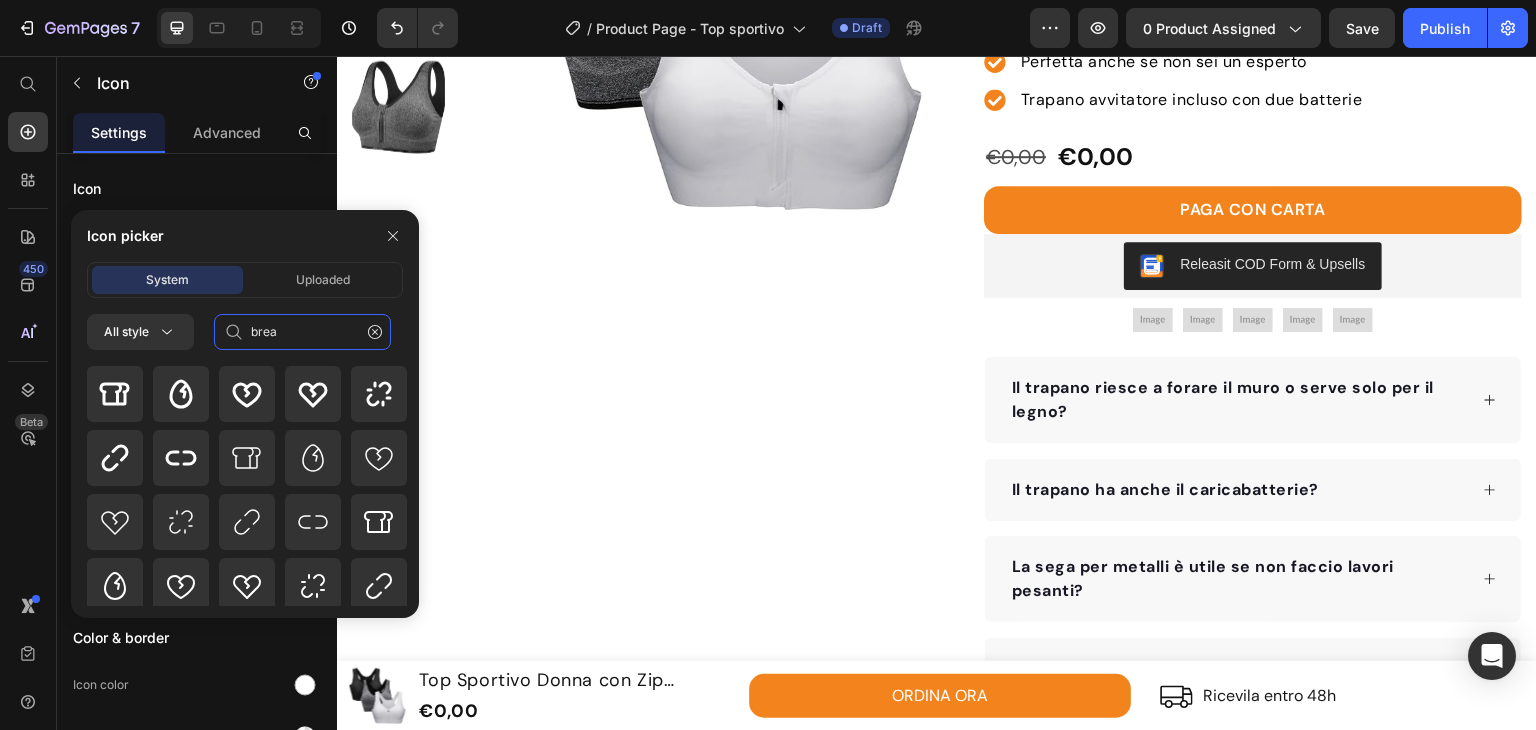 click on "brea" 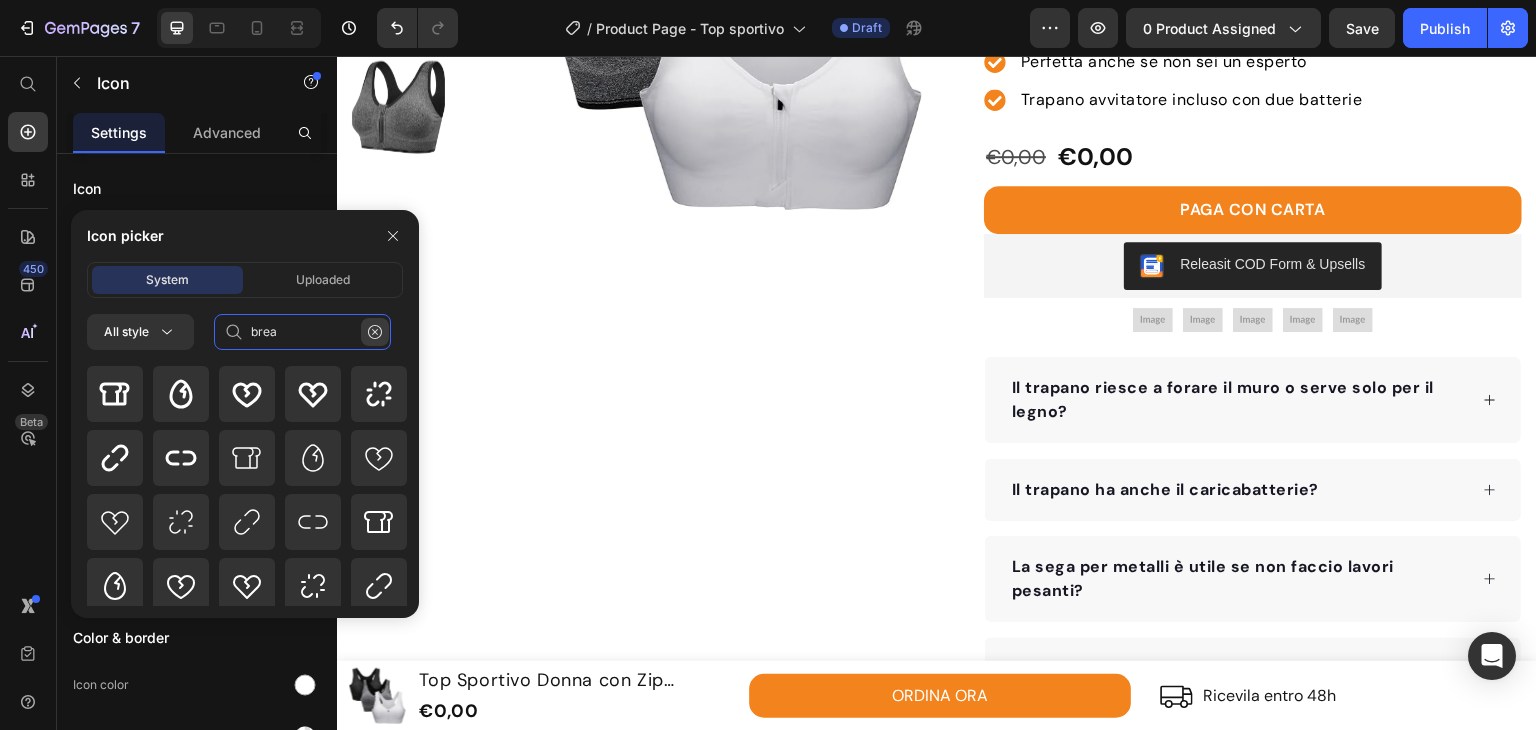 type on "brea" 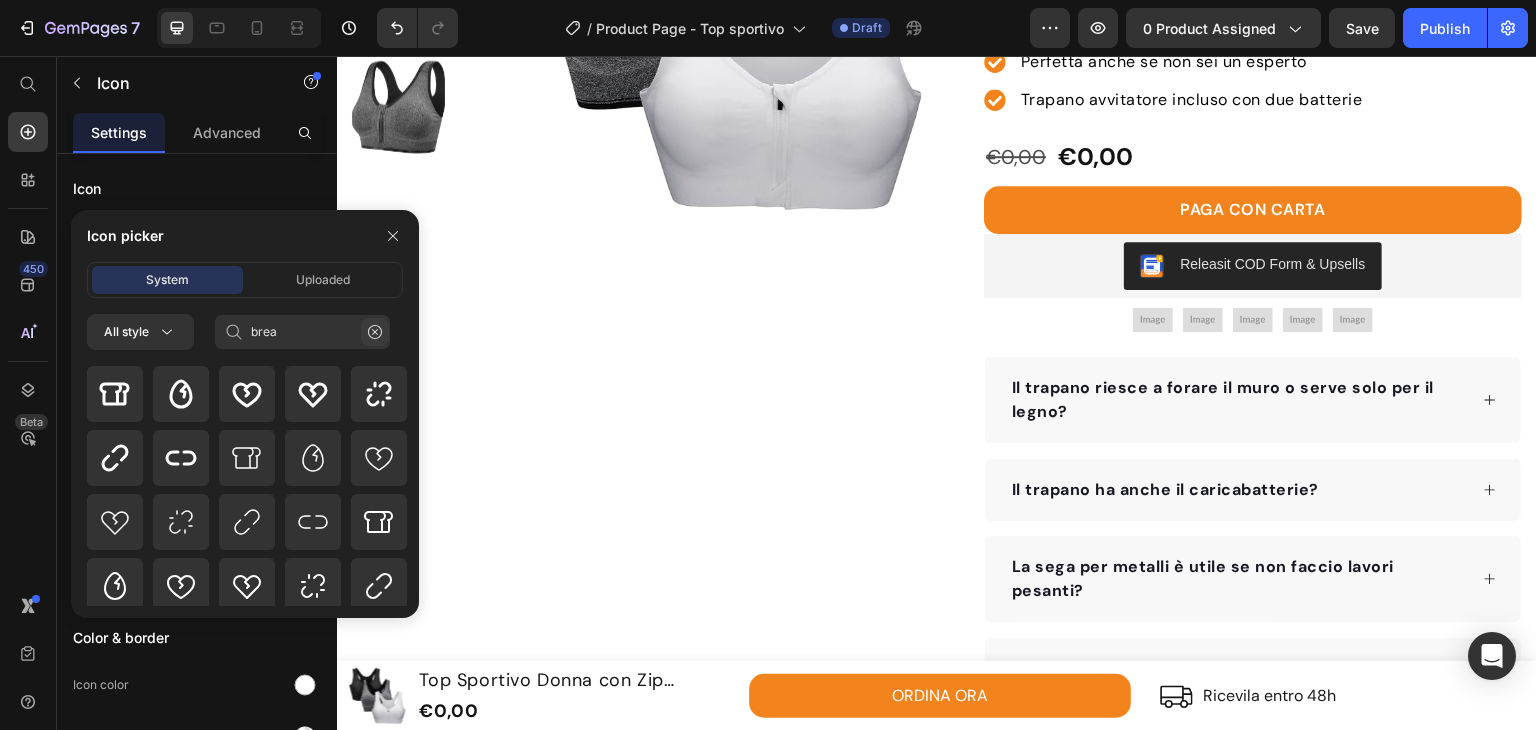 click 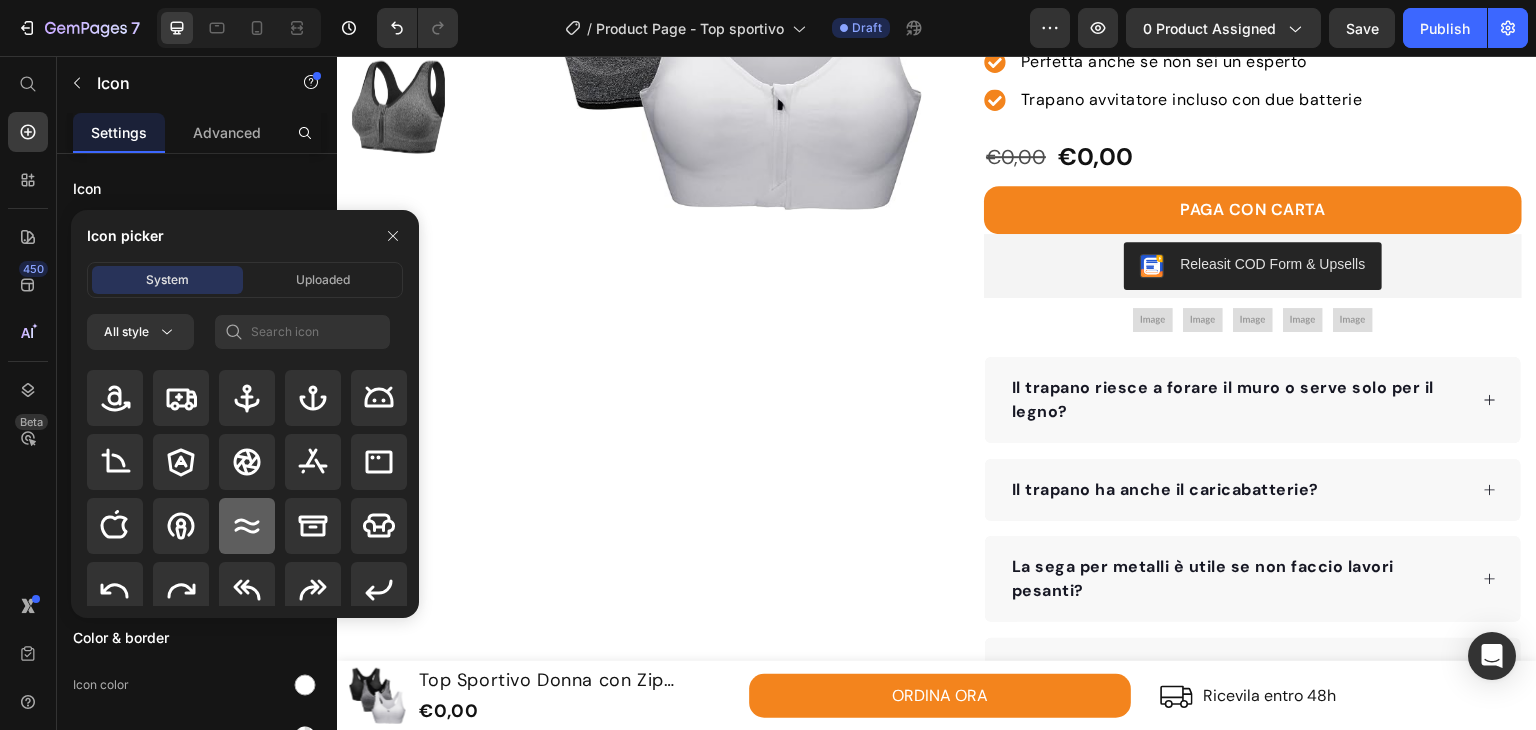 scroll, scrollTop: 400, scrollLeft: 0, axis: vertical 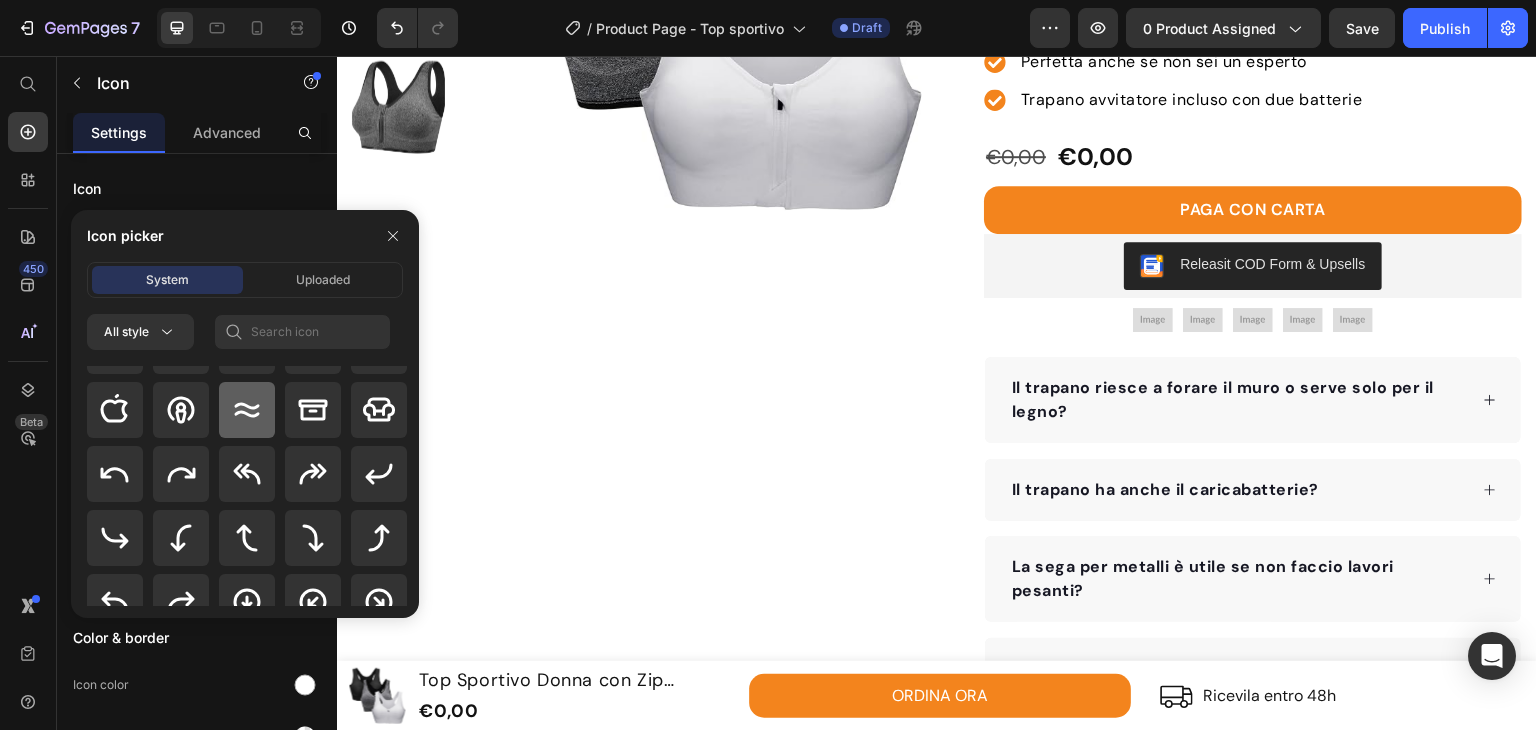 click 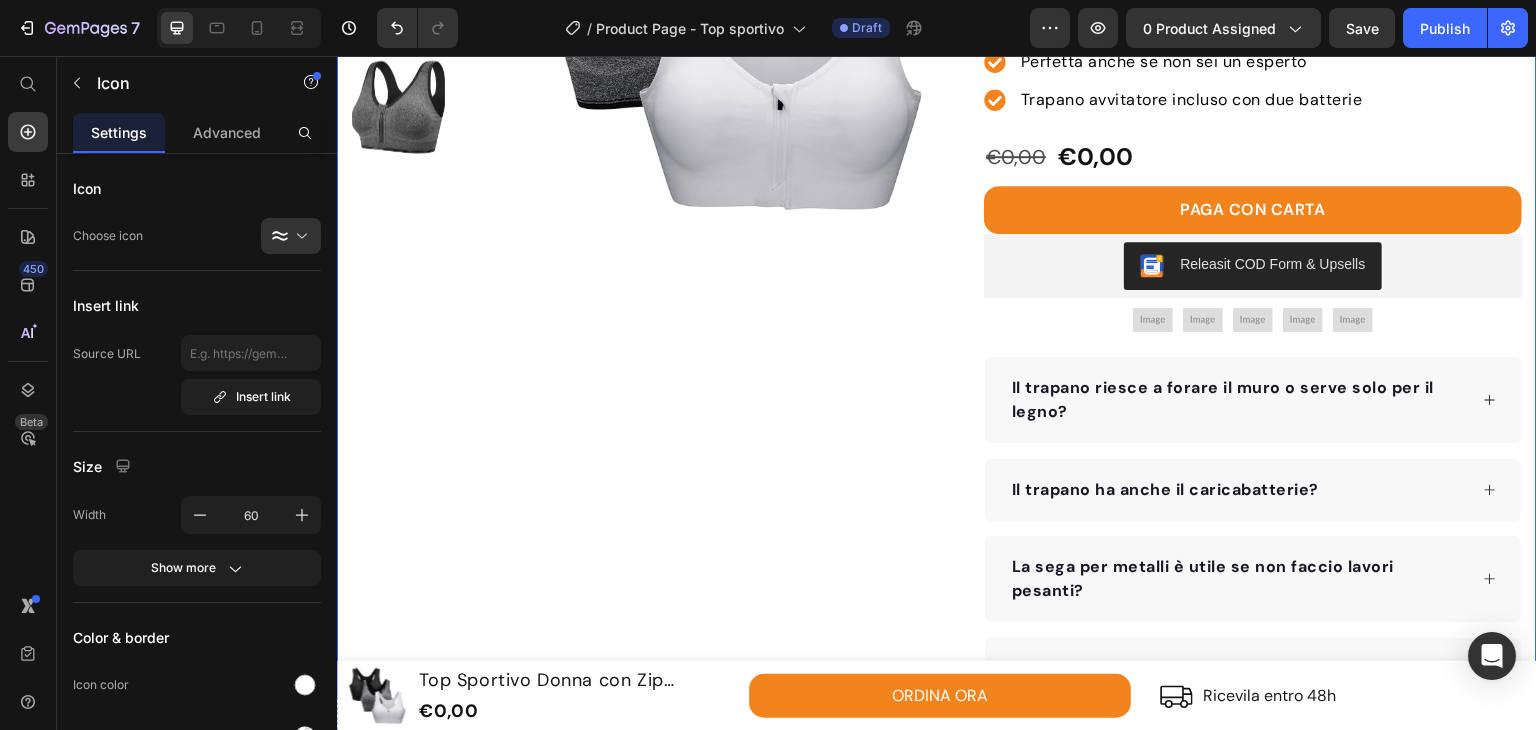 scroll, scrollTop: 900, scrollLeft: 0, axis: vertical 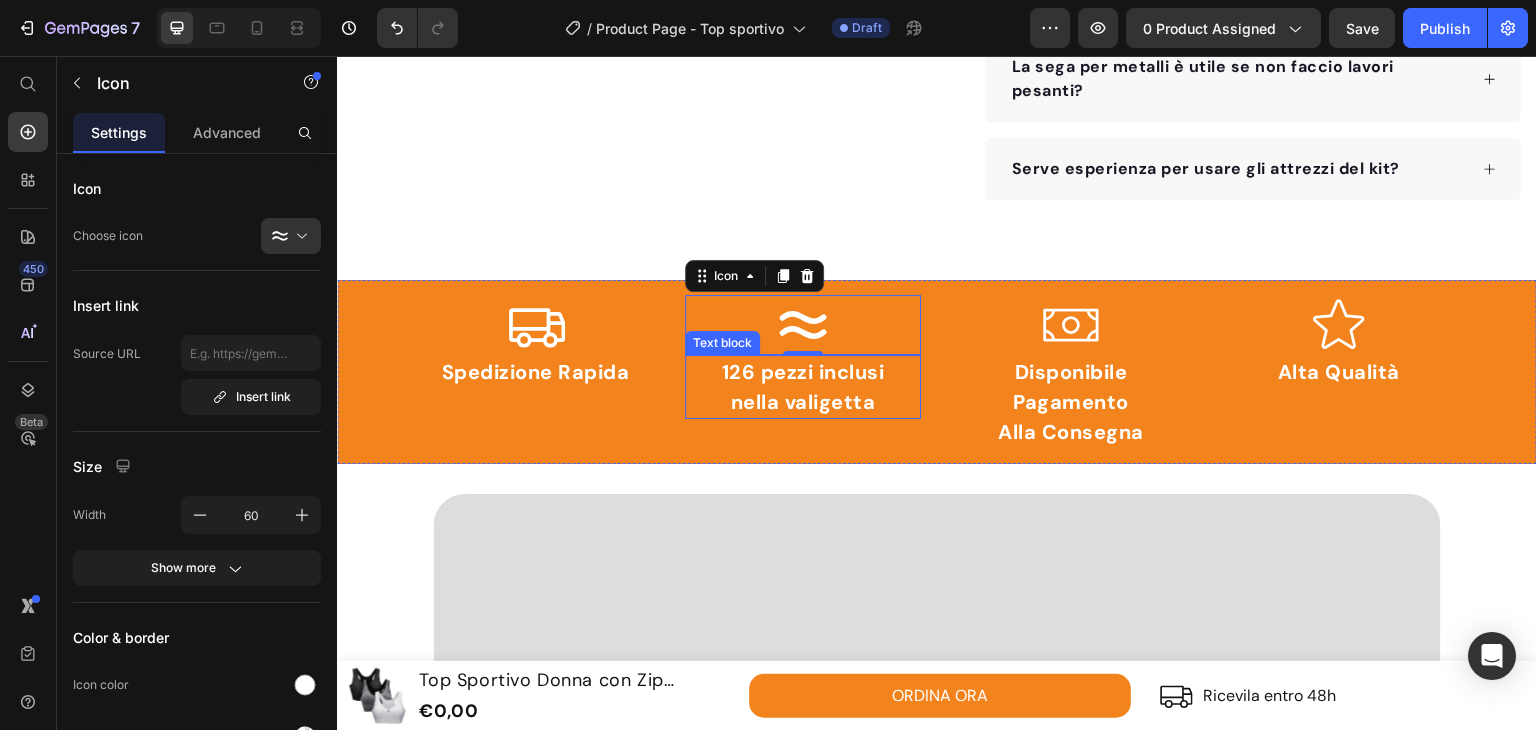 click on "nella valigetta" at bounding box center (803, 402) 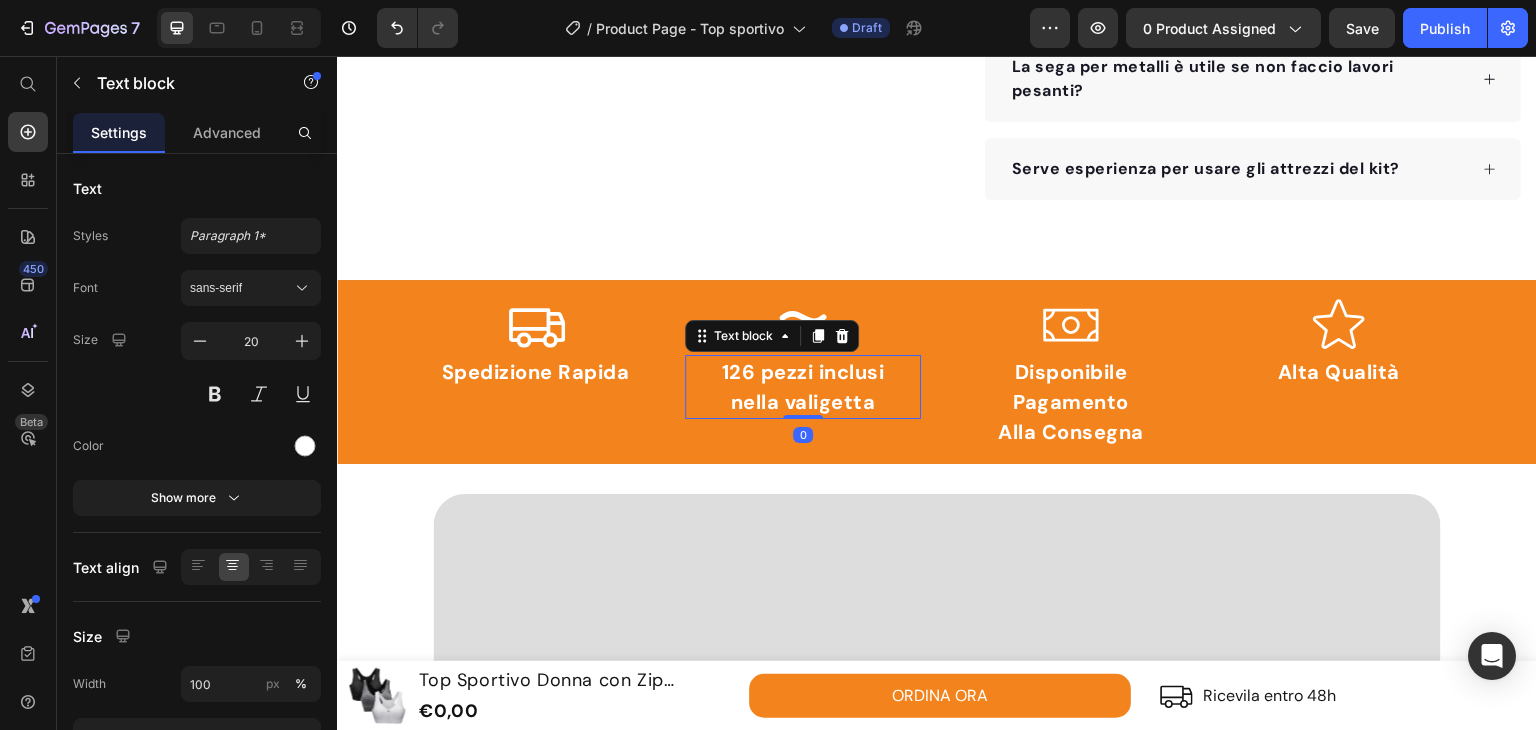 click on "nella valigetta" at bounding box center [803, 402] 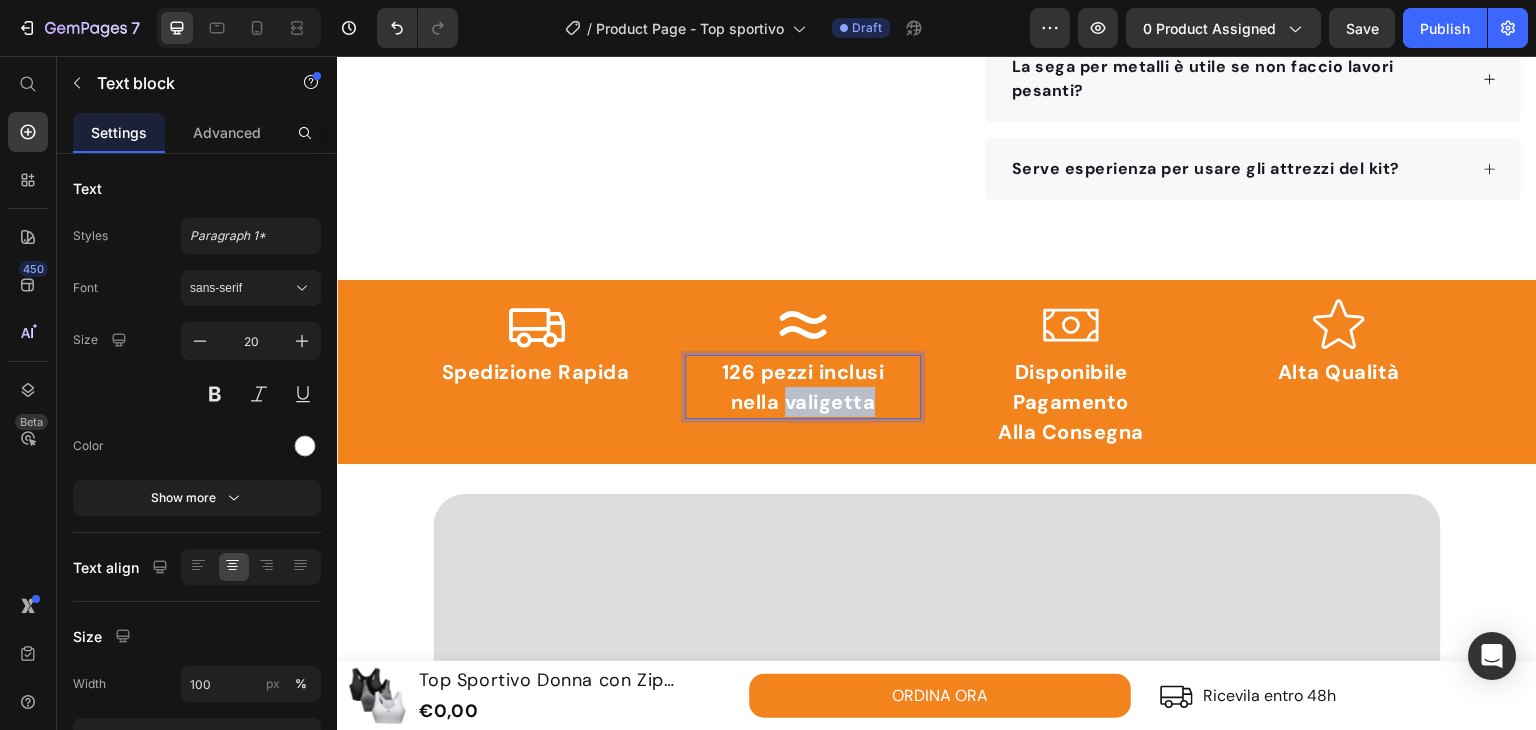 click on "nella valigetta" at bounding box center (803, 402) 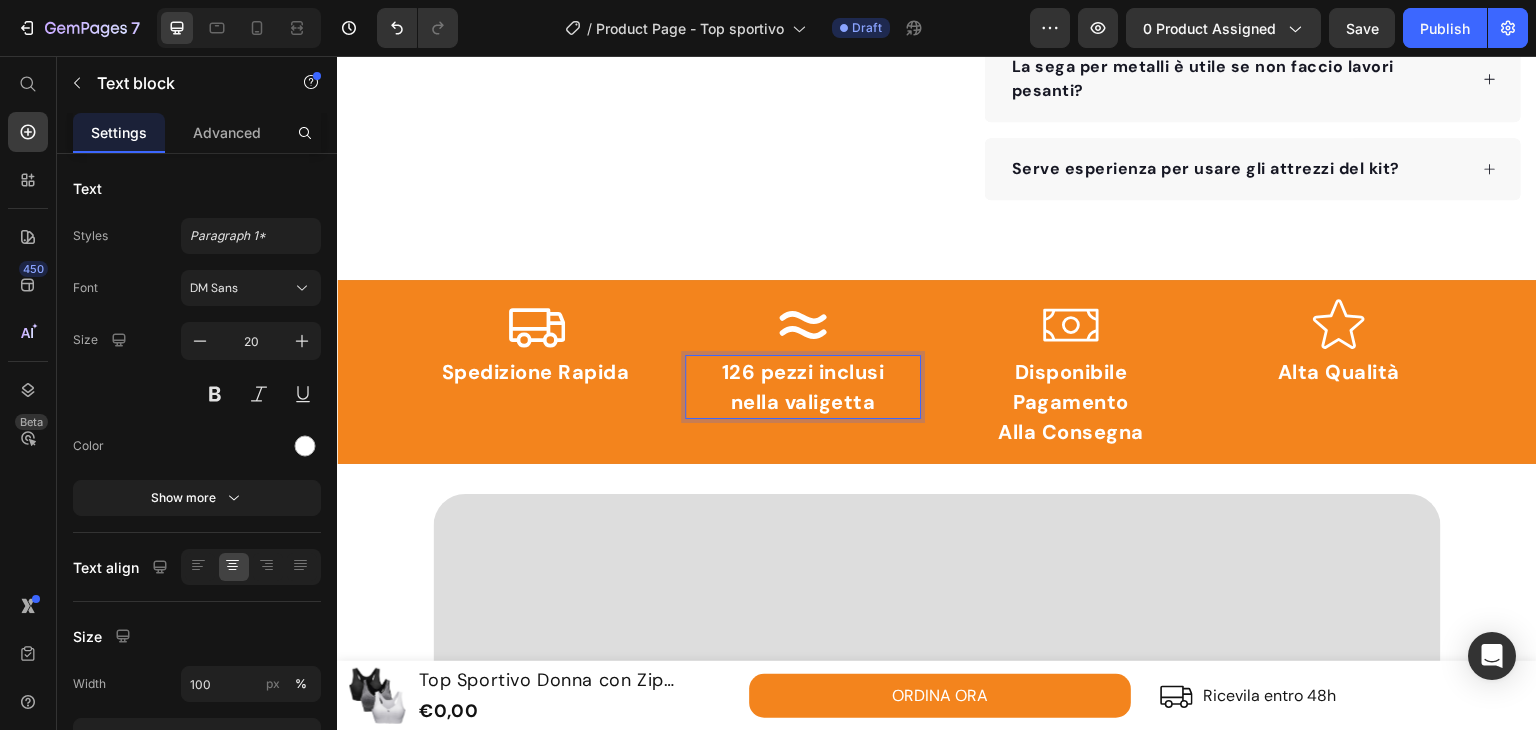 click on "nella valigetta" at bounding box center [803, 402] 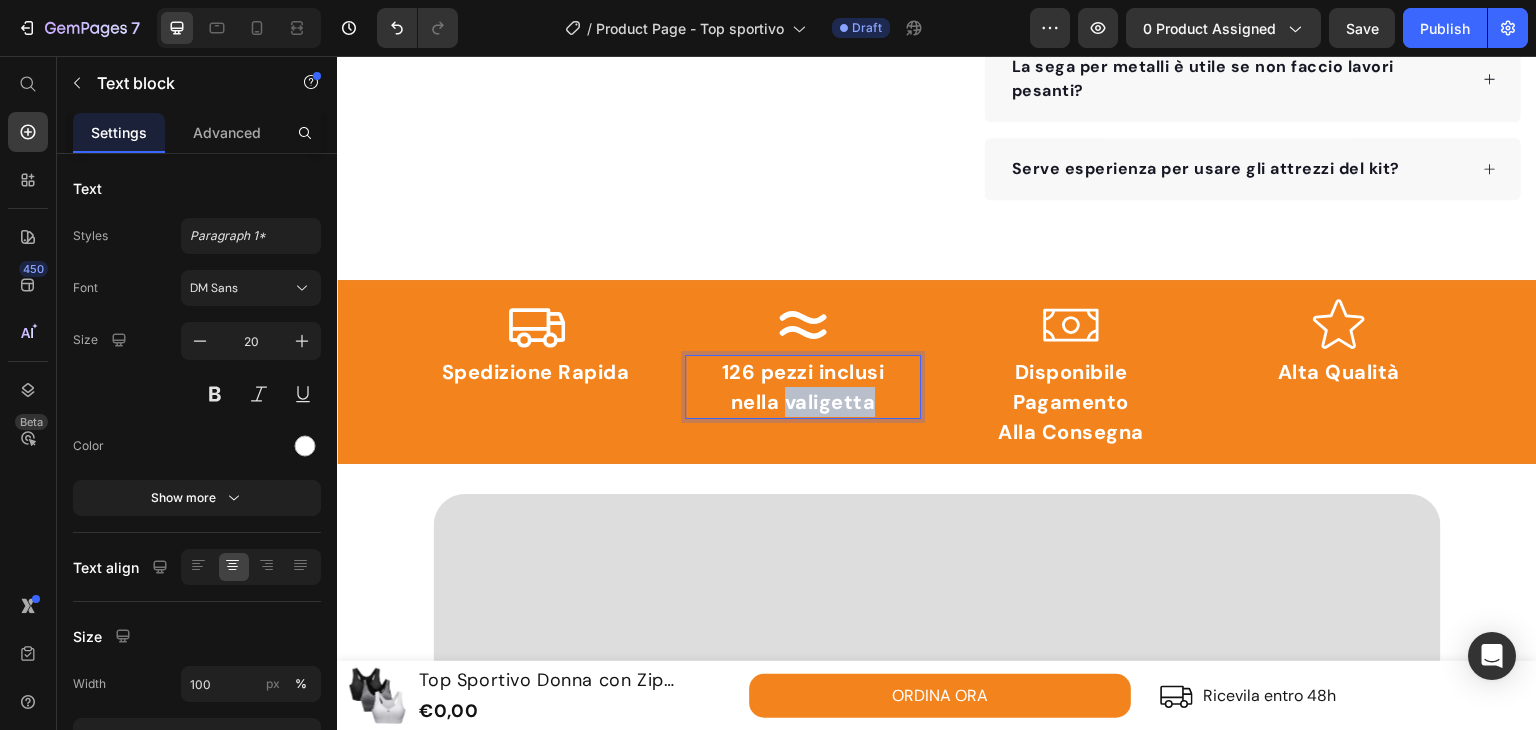 click on "nella valigetta" at bounding box center [803, 402] 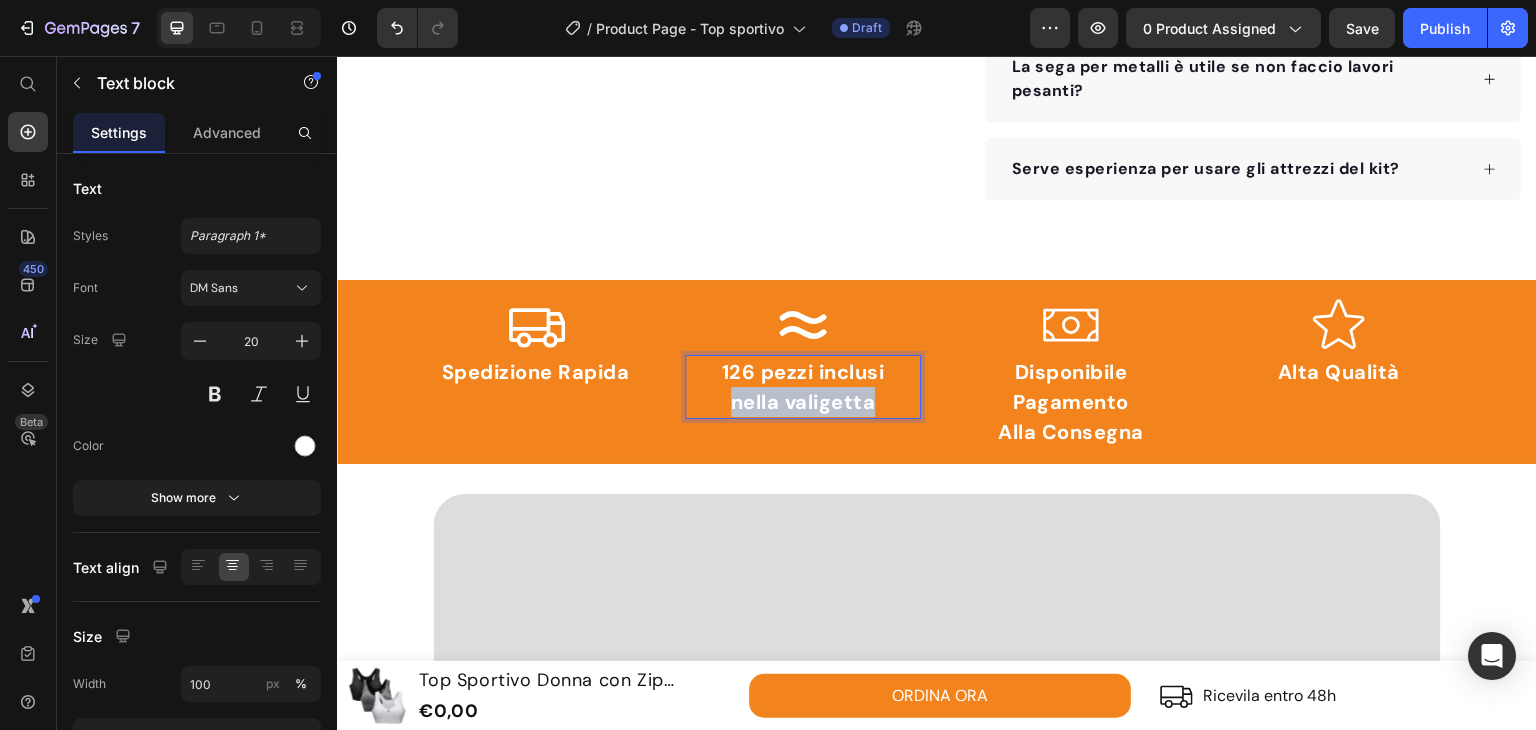 click on "nella valigetta" at bounding box center [803, 402] 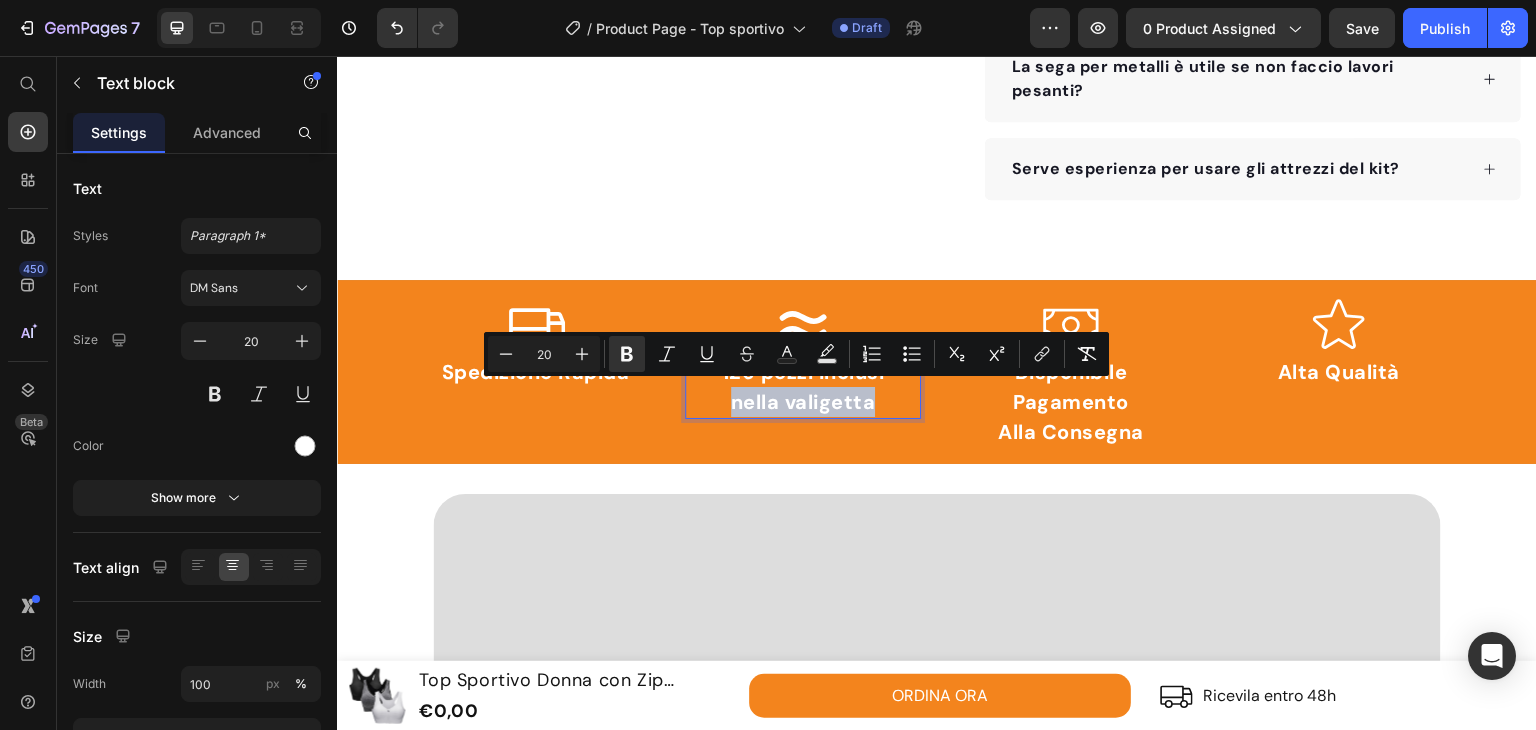 click on "nella valigetta" at bounding box center (803, 402) 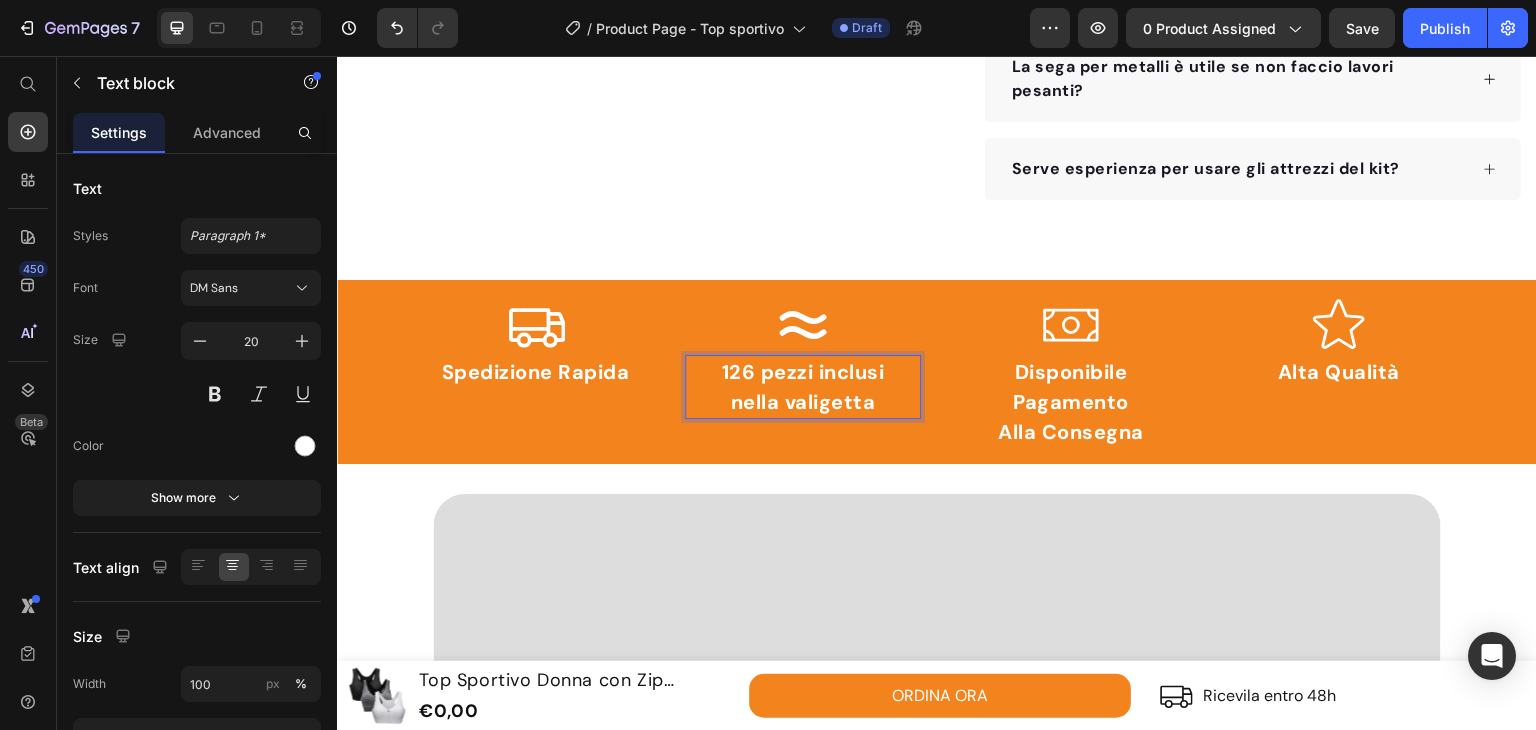 click on "nella valigetta" at bounding box center [803, 402] 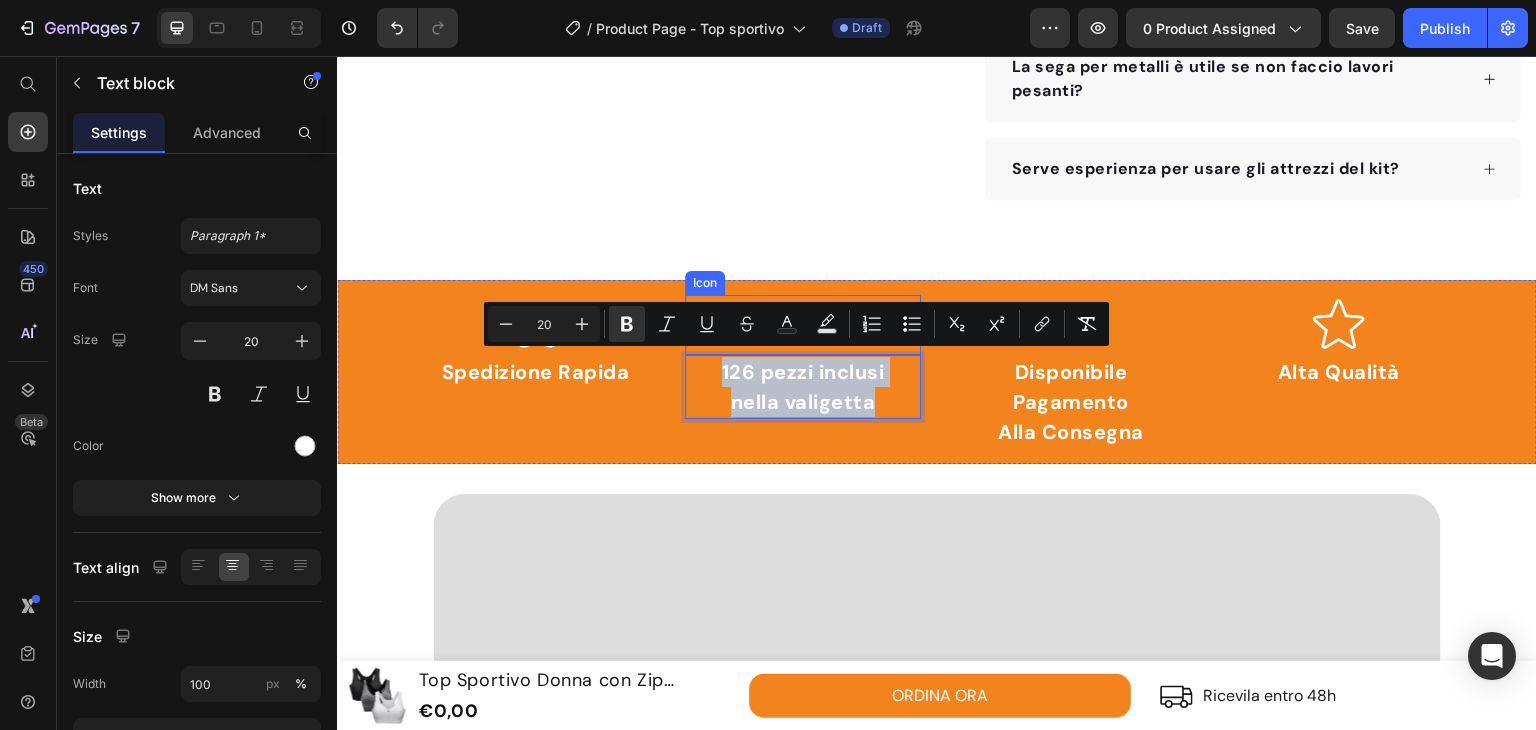 drag, startPoint x: 887, startPoint y: 401, endPoint x: 1008, endPoint y: 399, distance: 121.016525 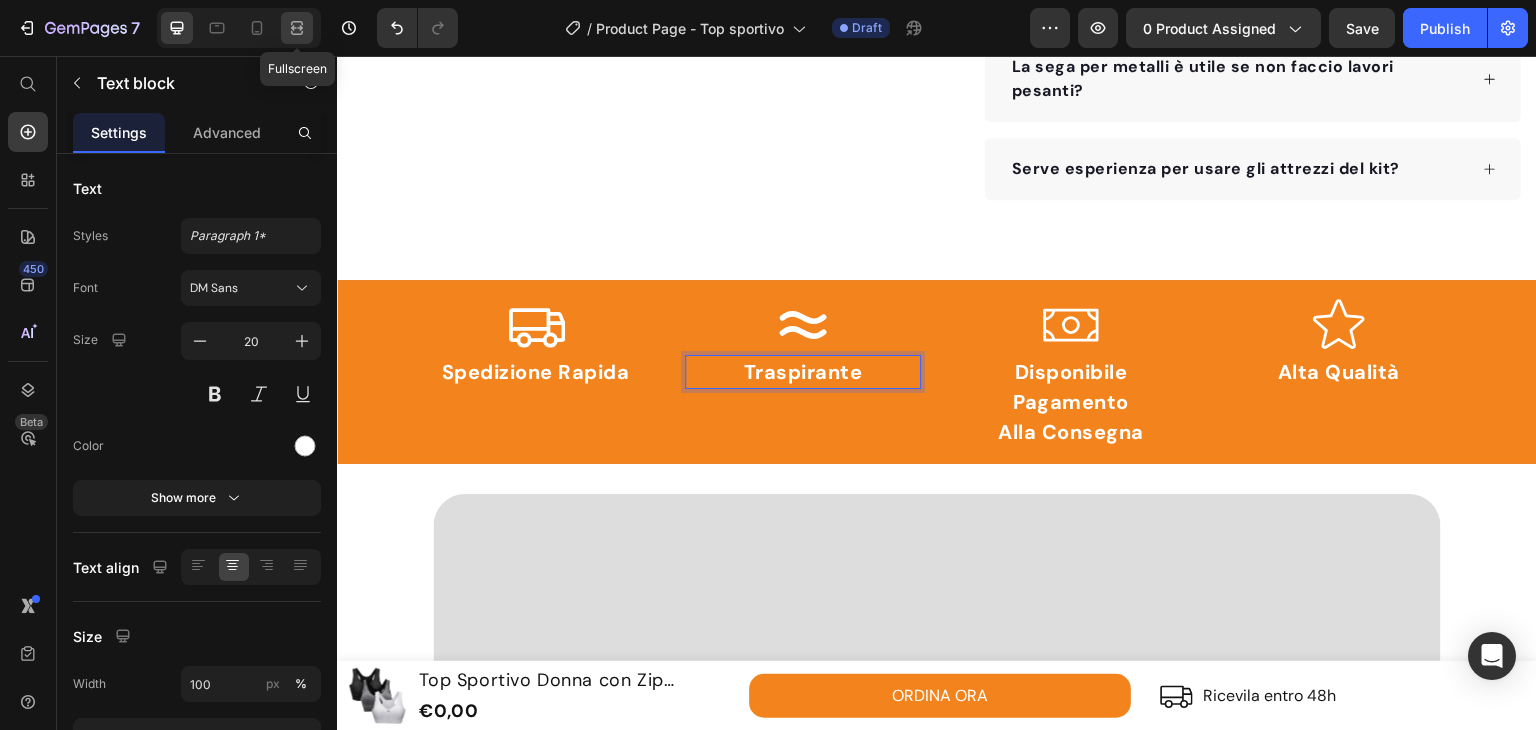 click 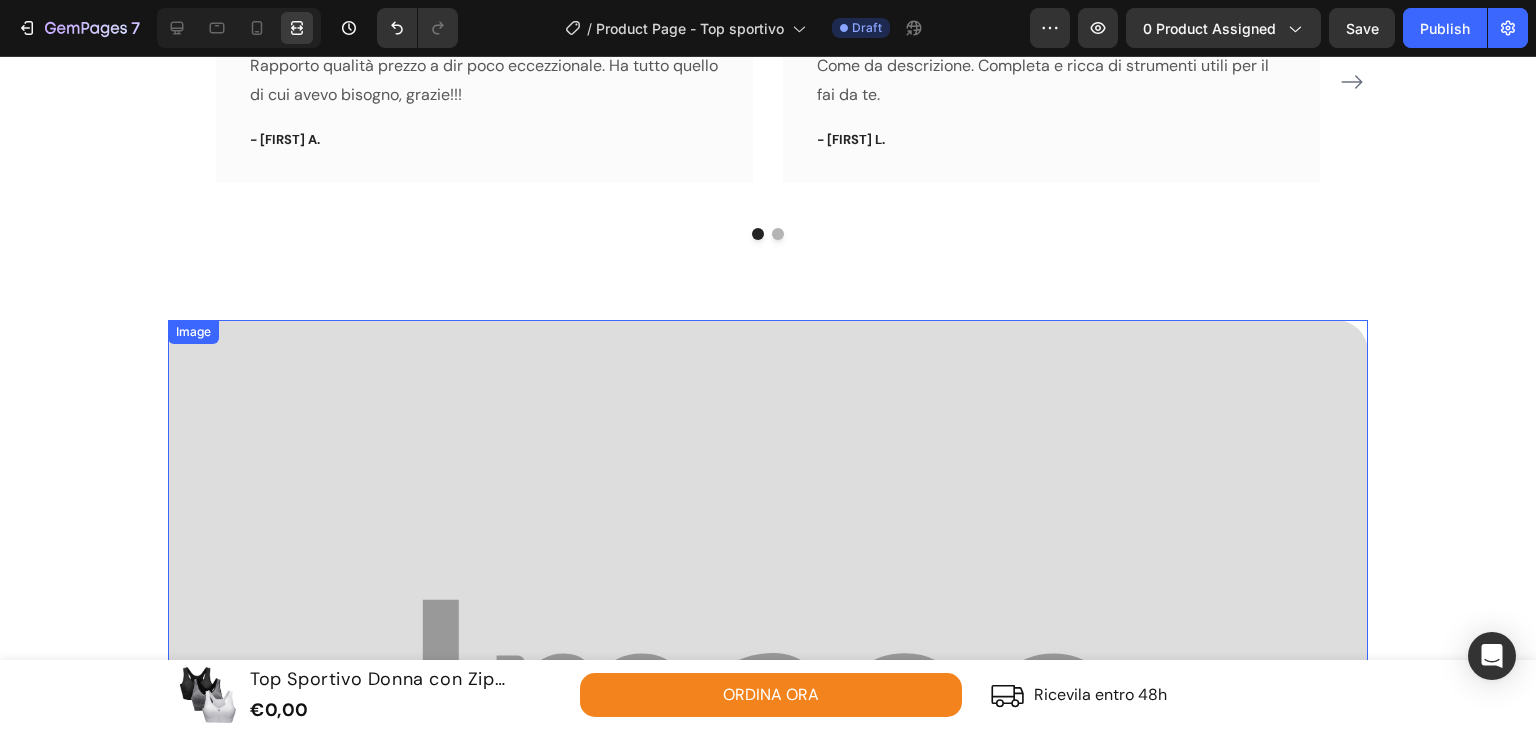 scroll, scrollTop: 3400, scrollLeft: 0, axis: vertical 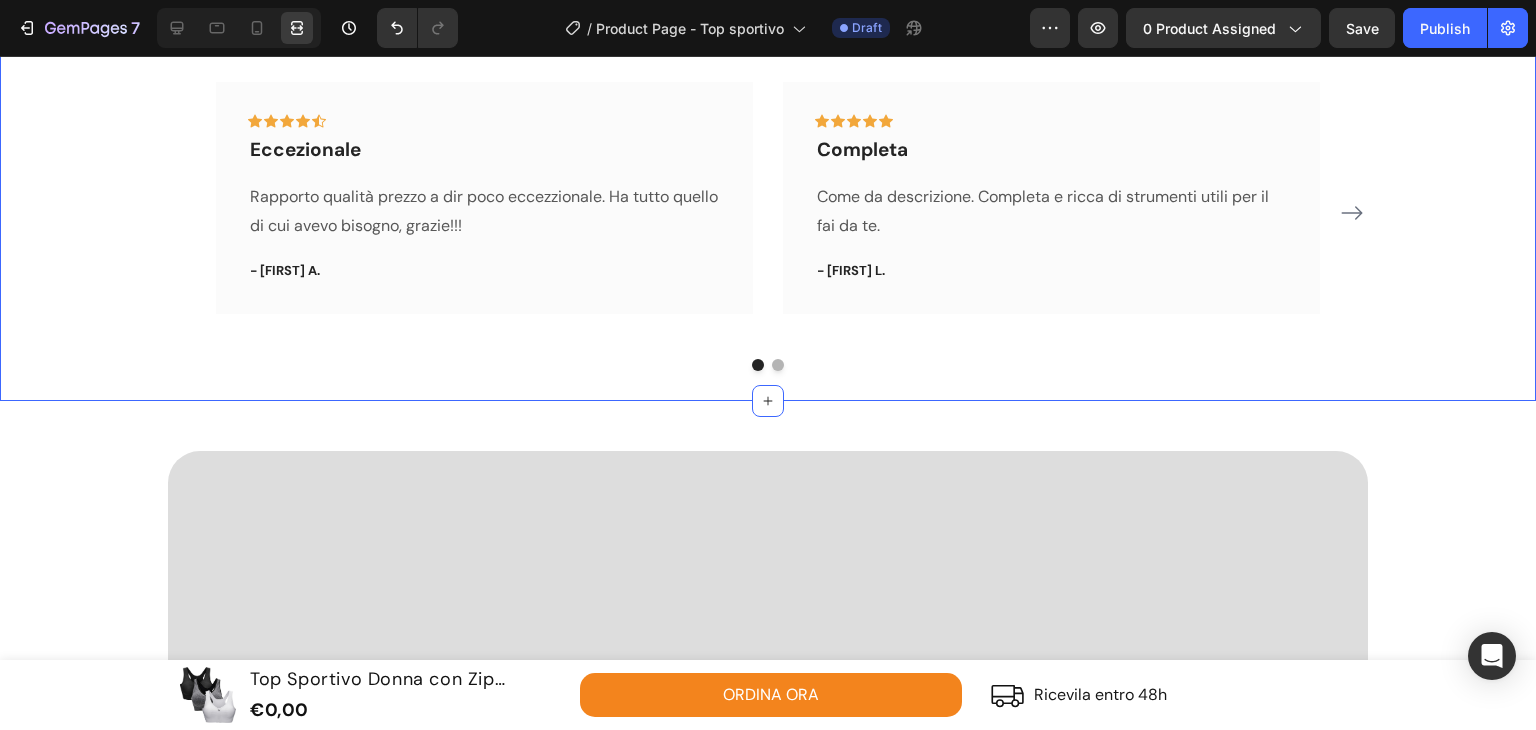 click on "Cosa dicono i nostri clienti Heading
Icon
Icon
Icon
Icon
Icon Row Eccezionale Text block Rapporto qualità prezzo a dir poco eccezzionale. Ha tutto quello di cui avevo bisogno, grazie!!! Text block - Marco A. Text block Row
Icon
Icon
Icon
Icon
Icon Row Completa Text block Come da descrizione. Completa e ricca di strumenti utili per il fai da te. Text block - Moreno L. Text block Row
Icon
Icon
Icon
Icon
Icon Row Essenziale Text block L'ho comprata per l'offerta speciale a 69€. Molto completa. Il trapano è buono, consigliato. Text block - Roberto P. Text block Row
Icon
Icon
Icon
Icon
Icon Row Qualità prezzo imbattibile Text block Text block - Mariano S. Text block Row Carousel" at bounding box center (768, 190) 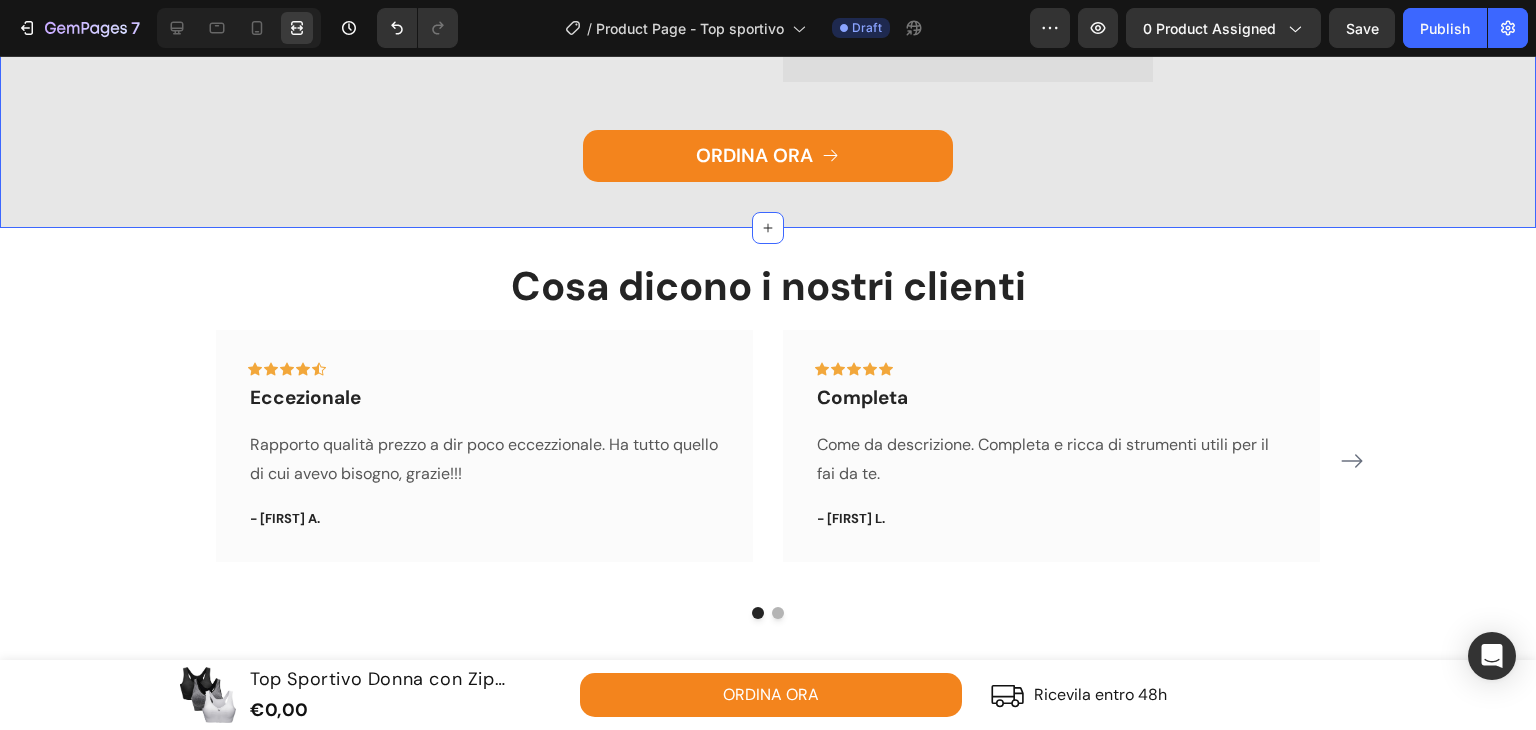 scroll, scrollTop: 3323, scrollLeft: 0, axis: vertical 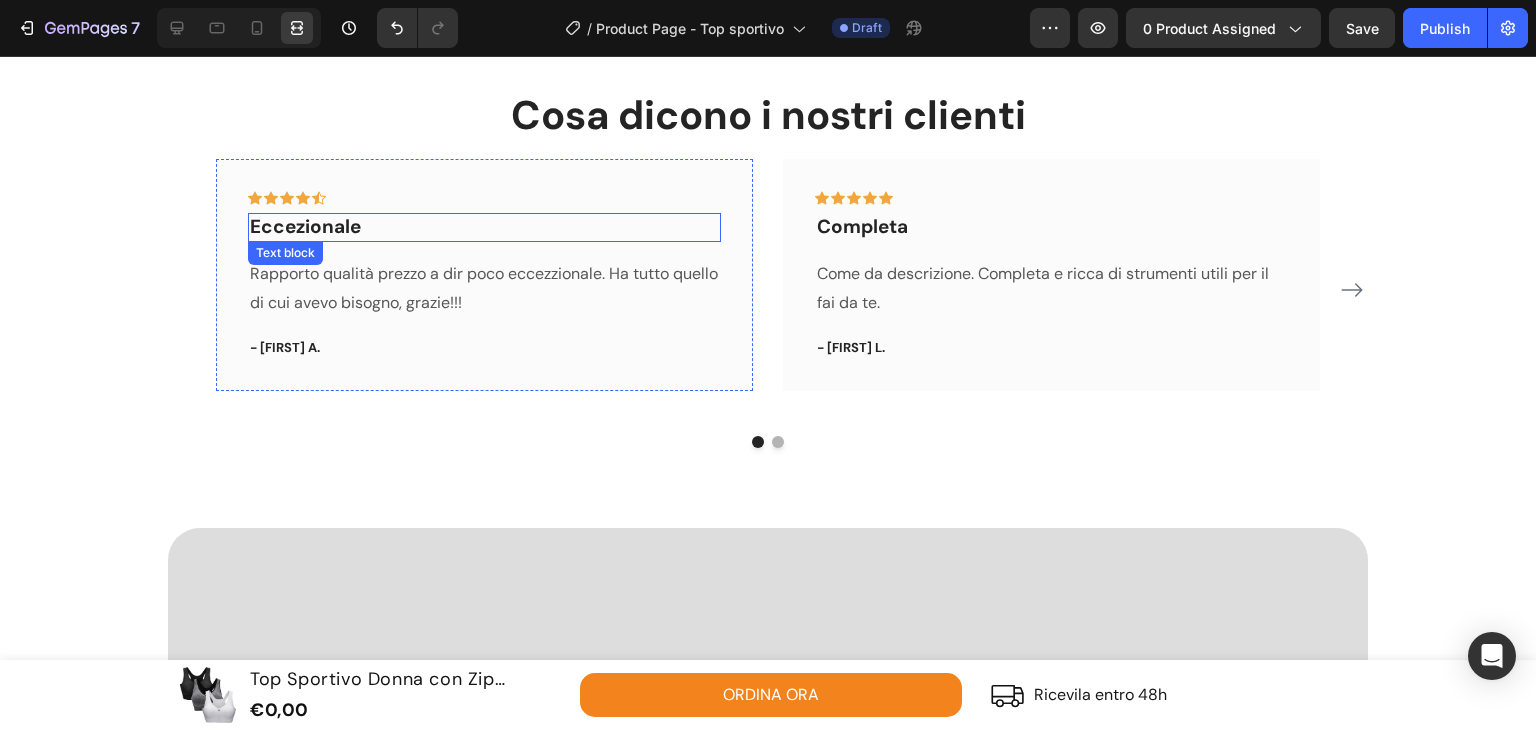 click on "Eccezionale" at bounding box center [484, 227] 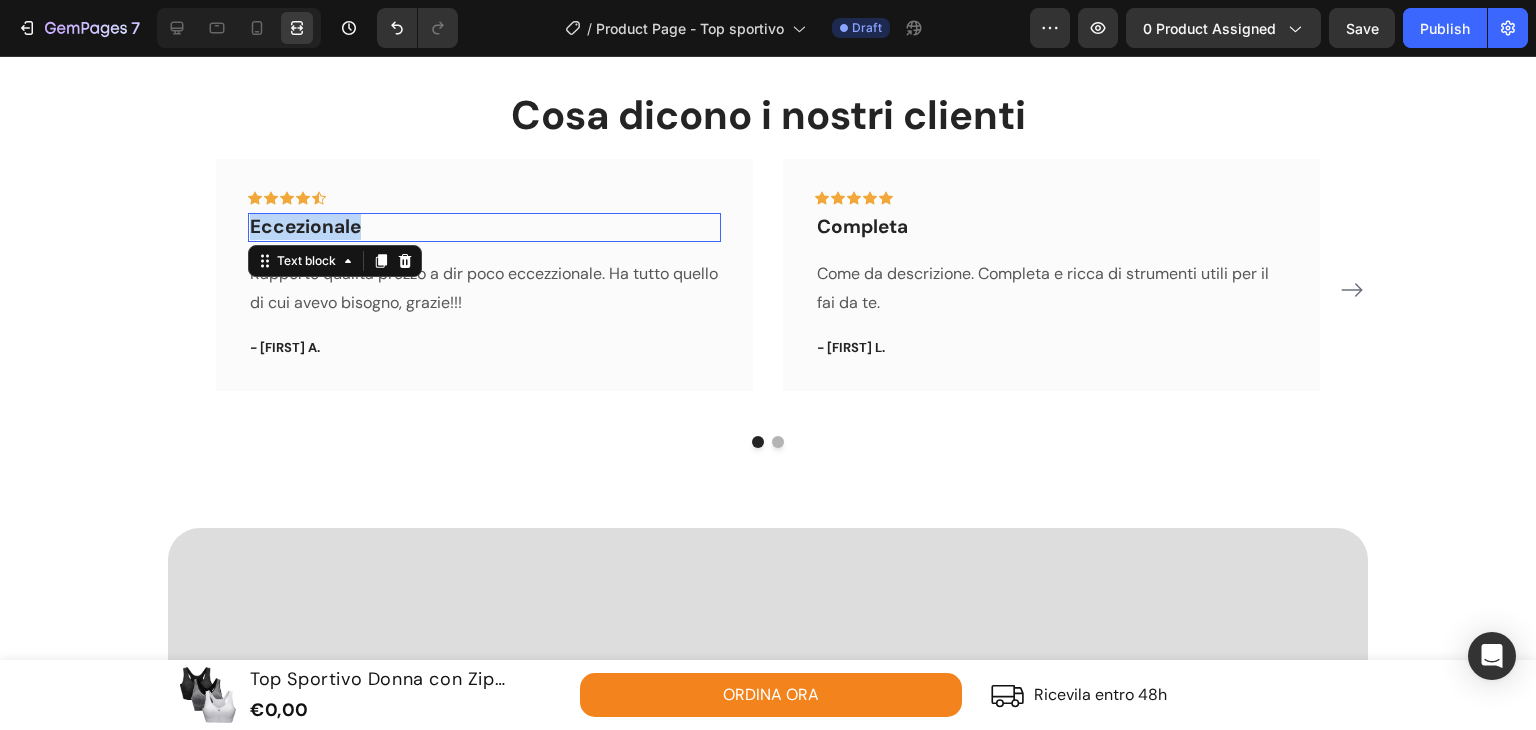 click on "Eccezionale" at bounding box center [484, 227] 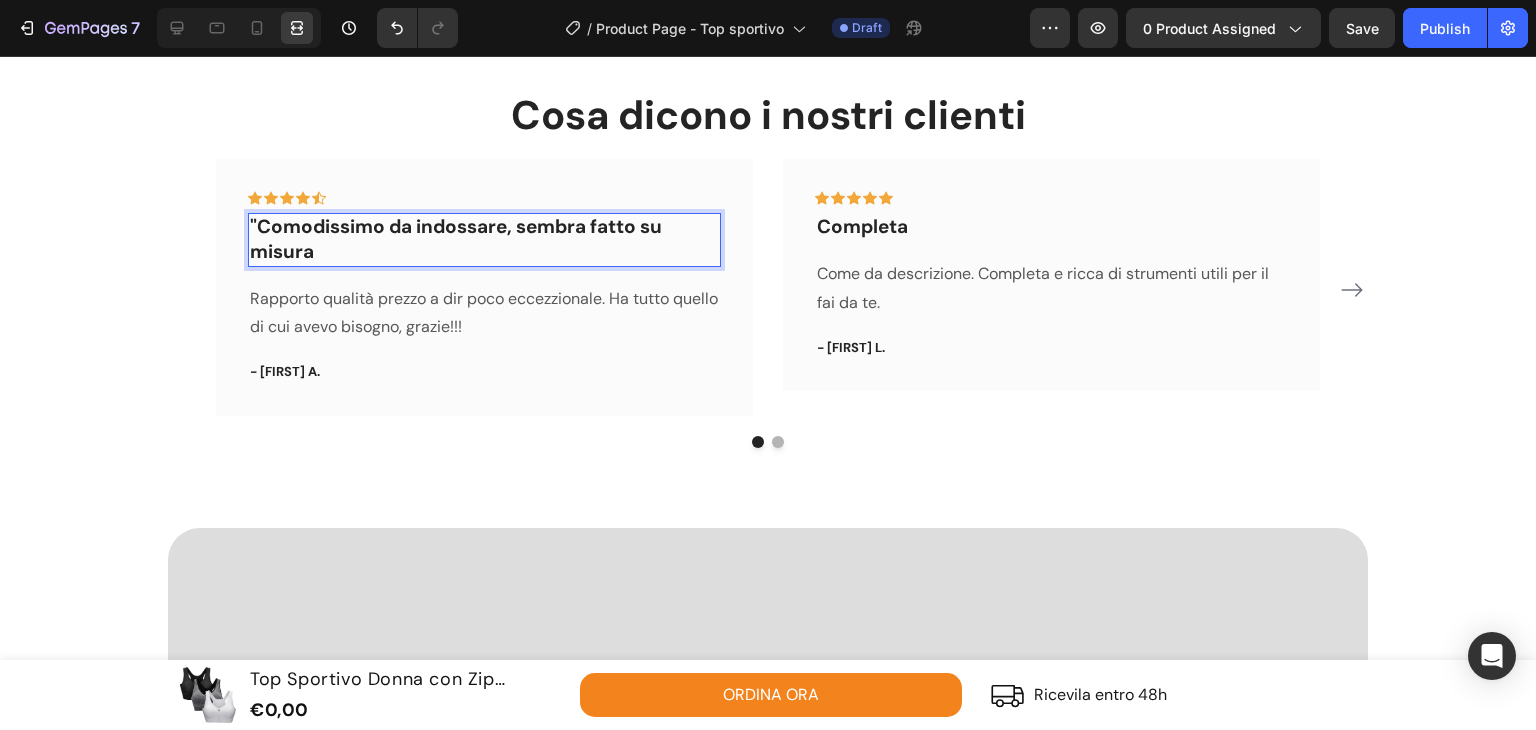 click on ""Comodissimo da indossare, sembra fatto su misura" at bounding box center (484, 239) 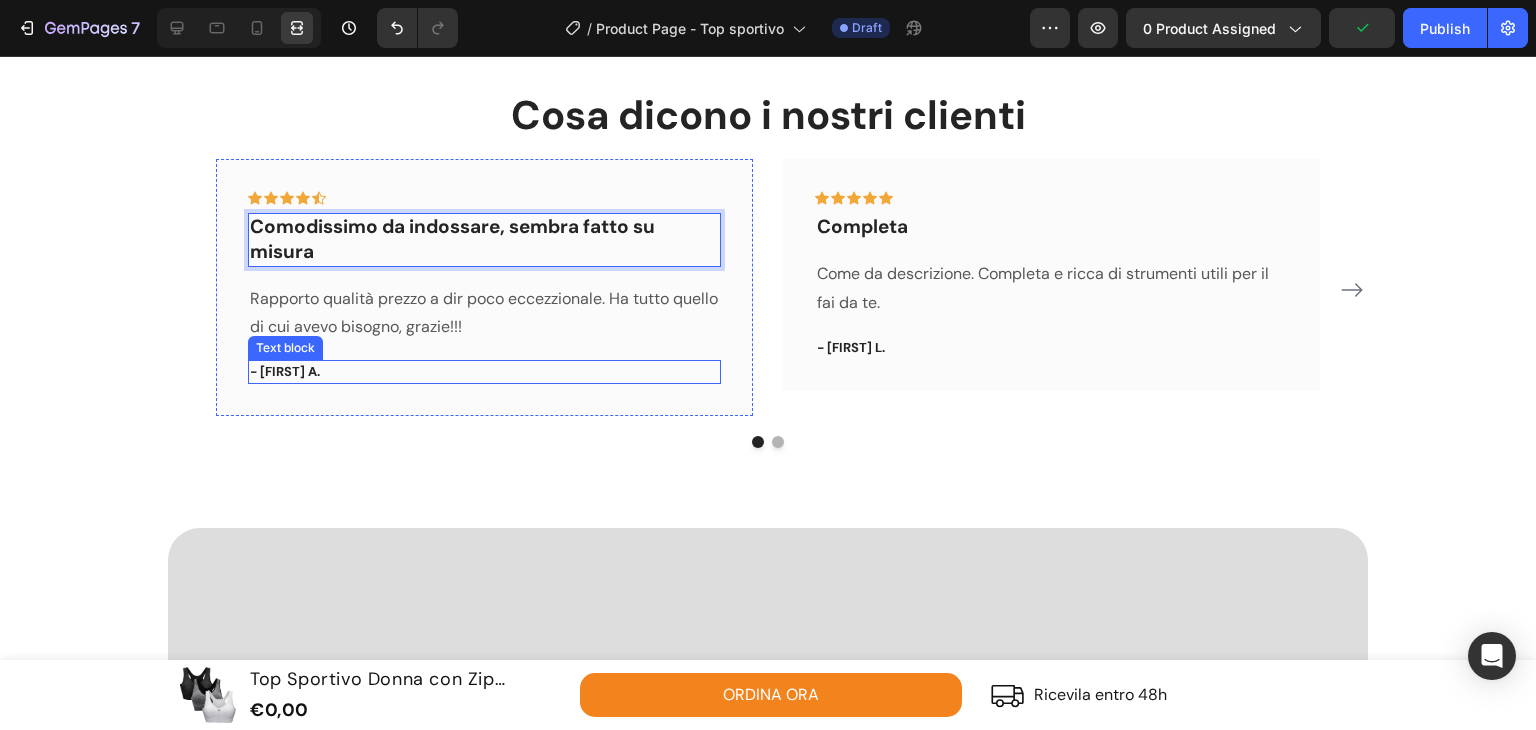 click on "Rapporto qualità prezzo a dir poco eccezzionale. Ha tutto quello di cui avevo bisogno, grazie!!!" at bounding box center [484, 314] 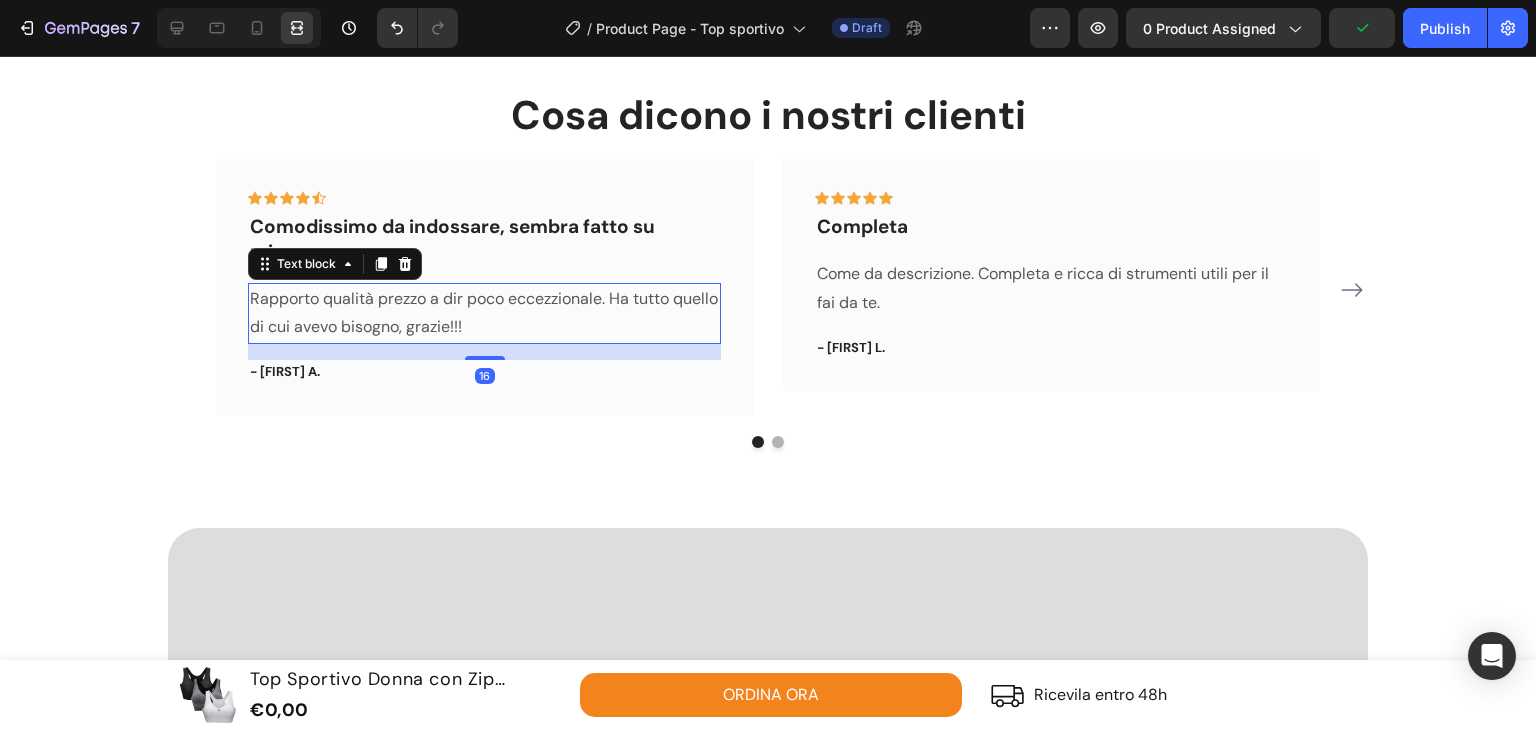 click on "Rapporto qualità prezzo a dir poco eccezzionale. Ha tutto quello di cui avevo bisogno, grazie!!!" at bounding box center (484, 314) 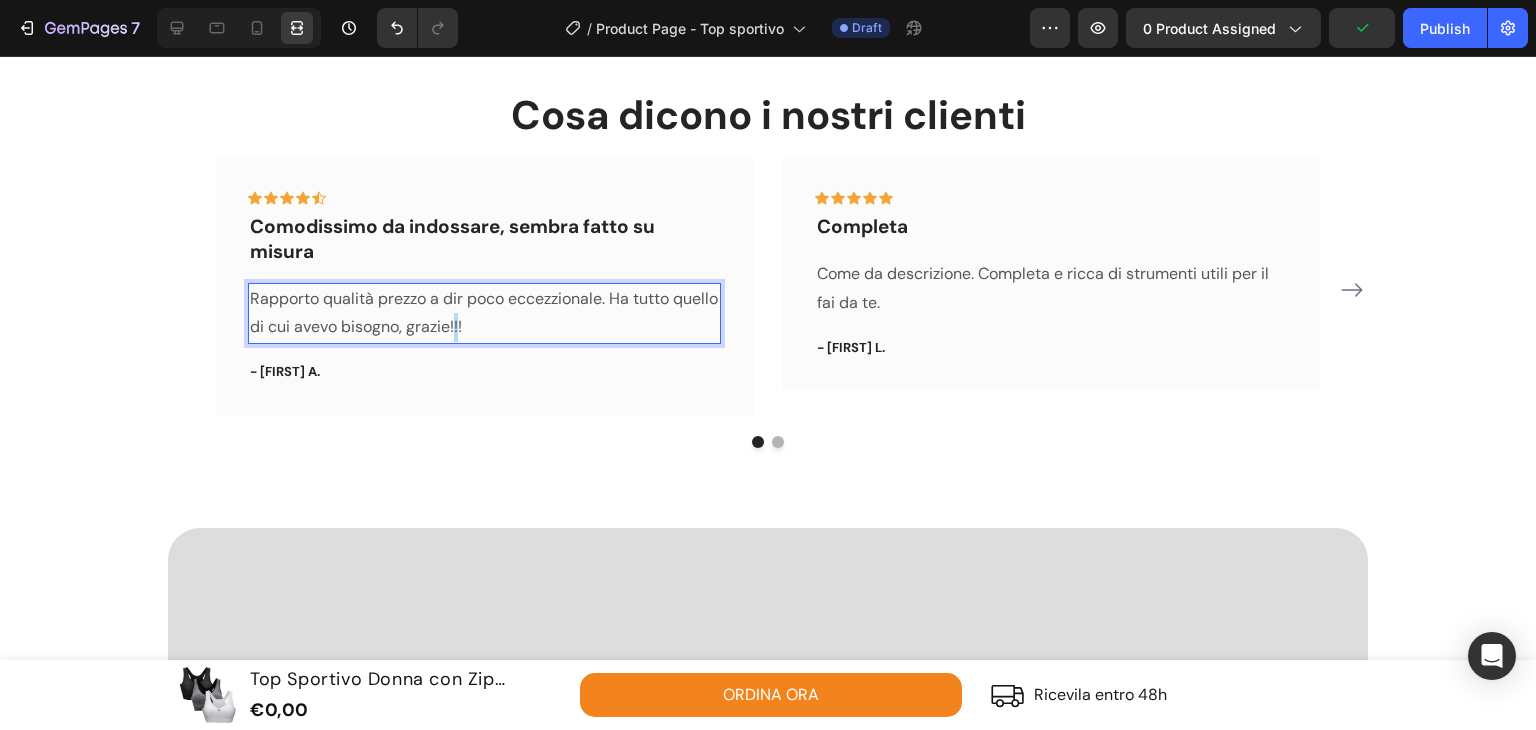 click on "Rapporto qualità prezzo a dir poco eccezzionale. Ha tutto quello di cui avevo bisogno, grazie!!!" at bounding box center (484, 314) 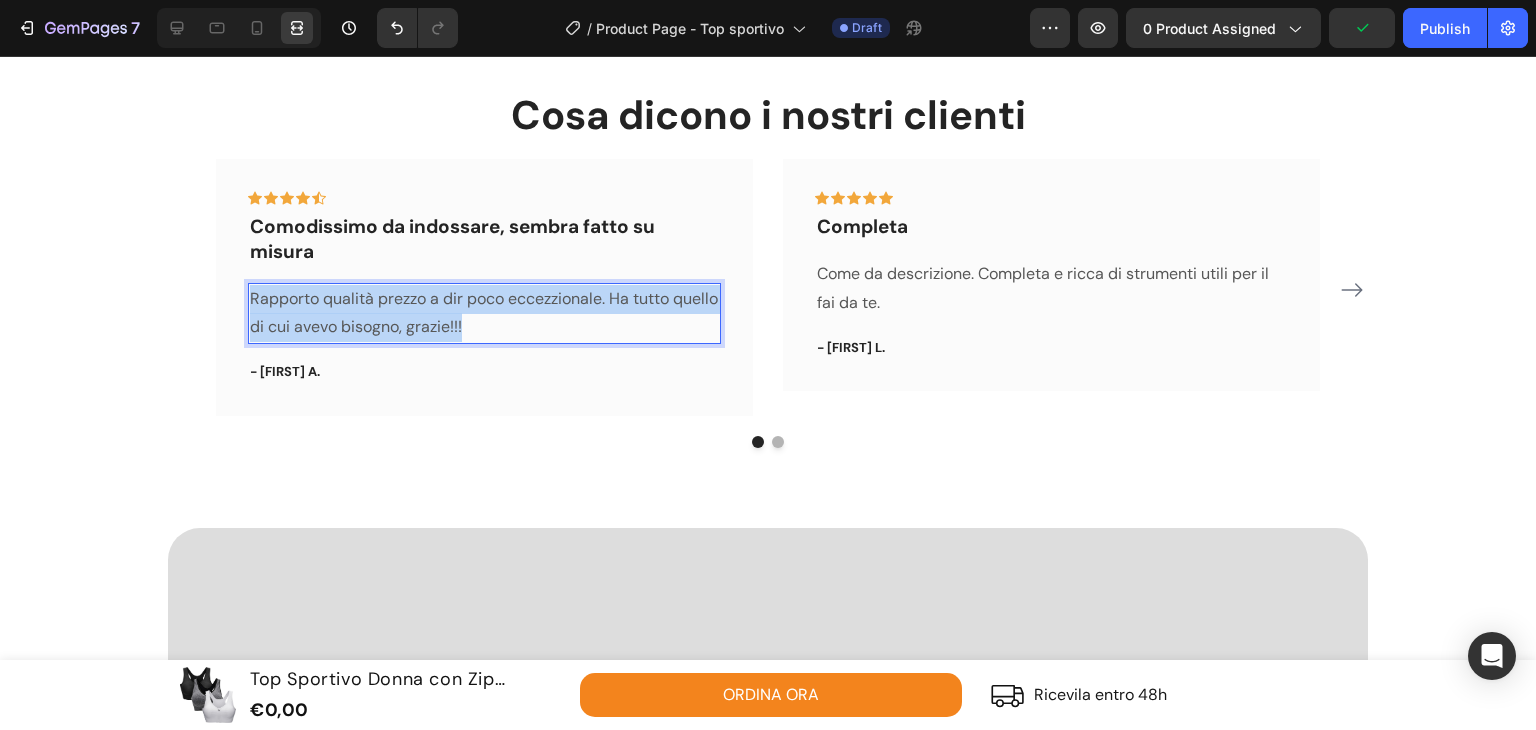 click on "Rapporto qualità prezzo a dir poco eccezzionale. Ha tutto quello di cui avevo bisogno, grazie!!!" at bounding box center [484, 314] 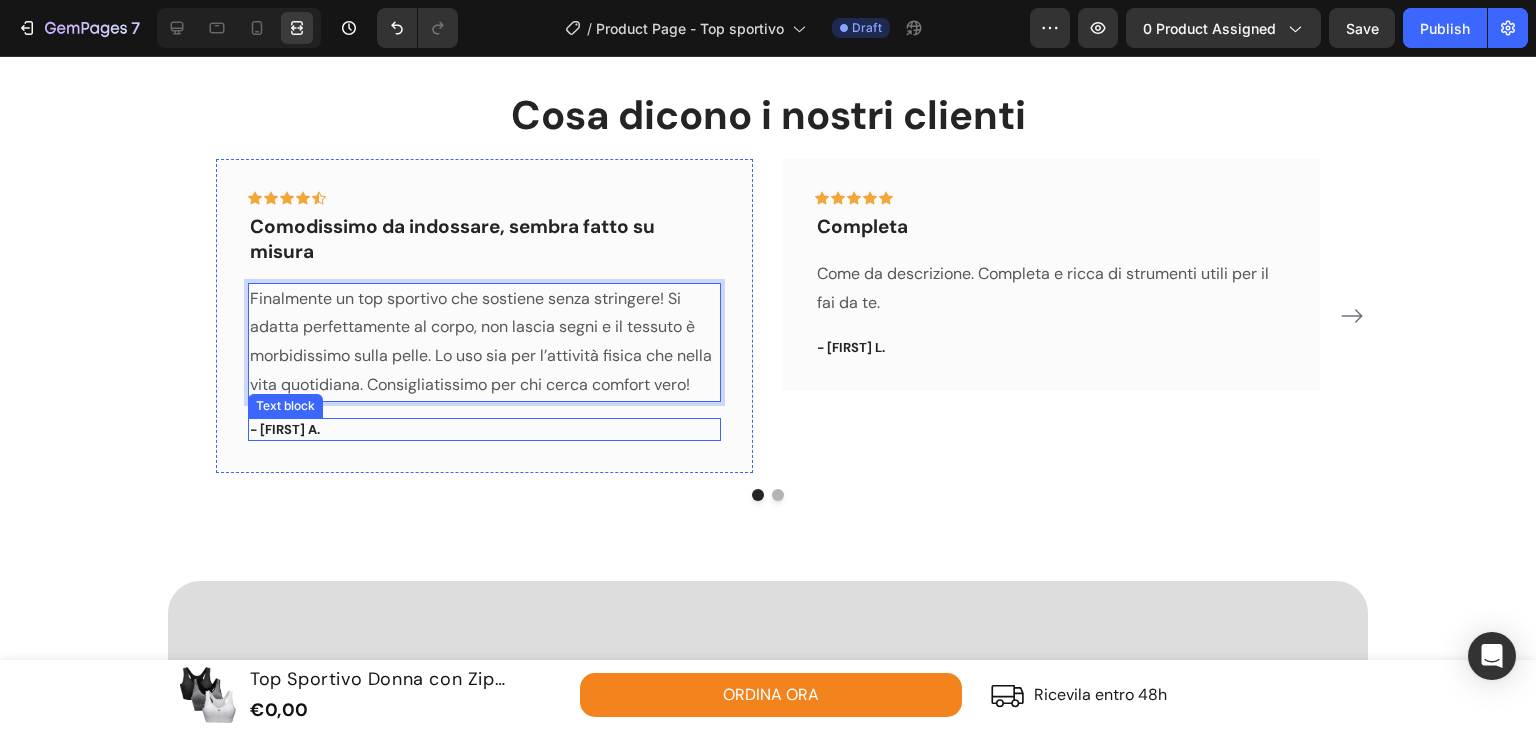 click on "- Marco A." at bounding box center [484, 430] 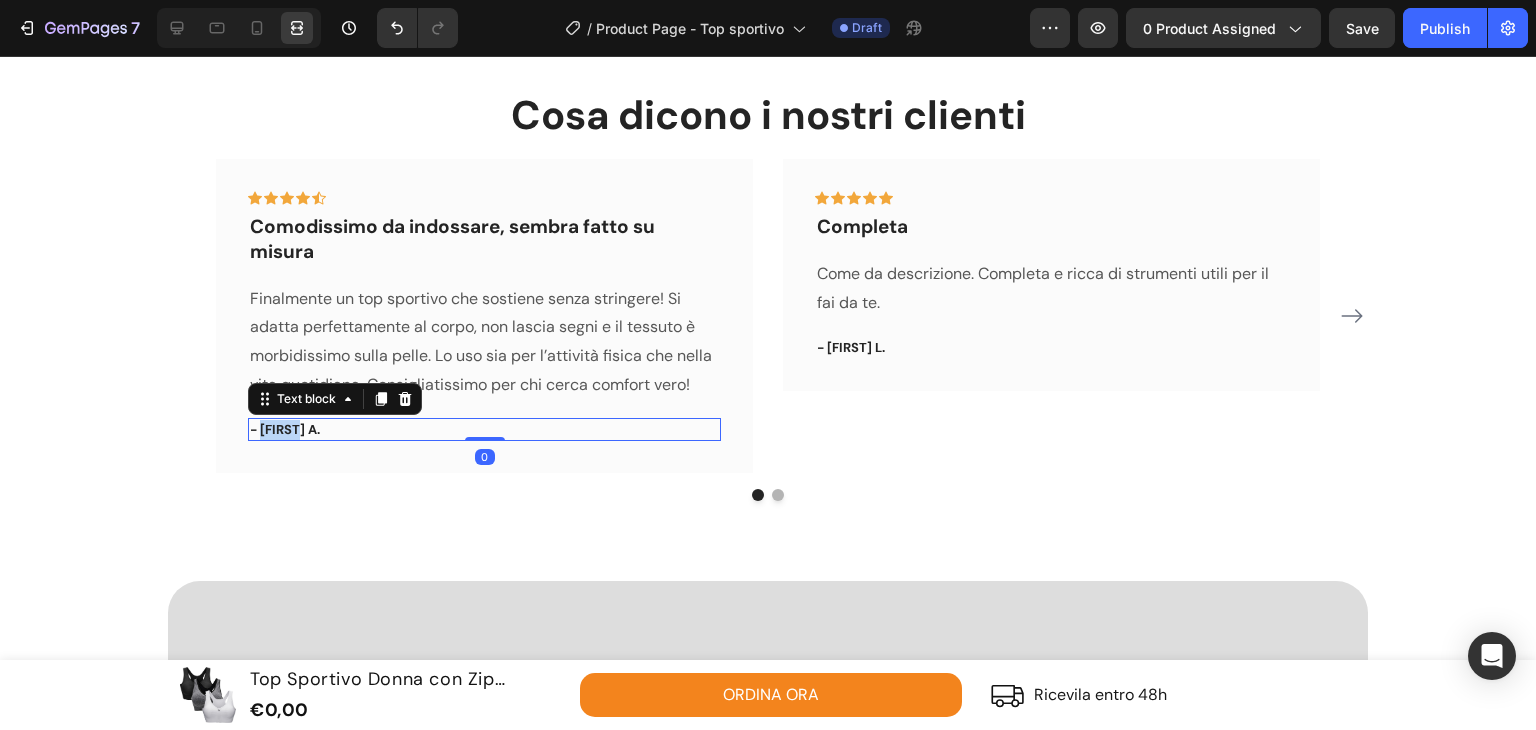 click on "- Marco A." at bounding box center [484, 430] 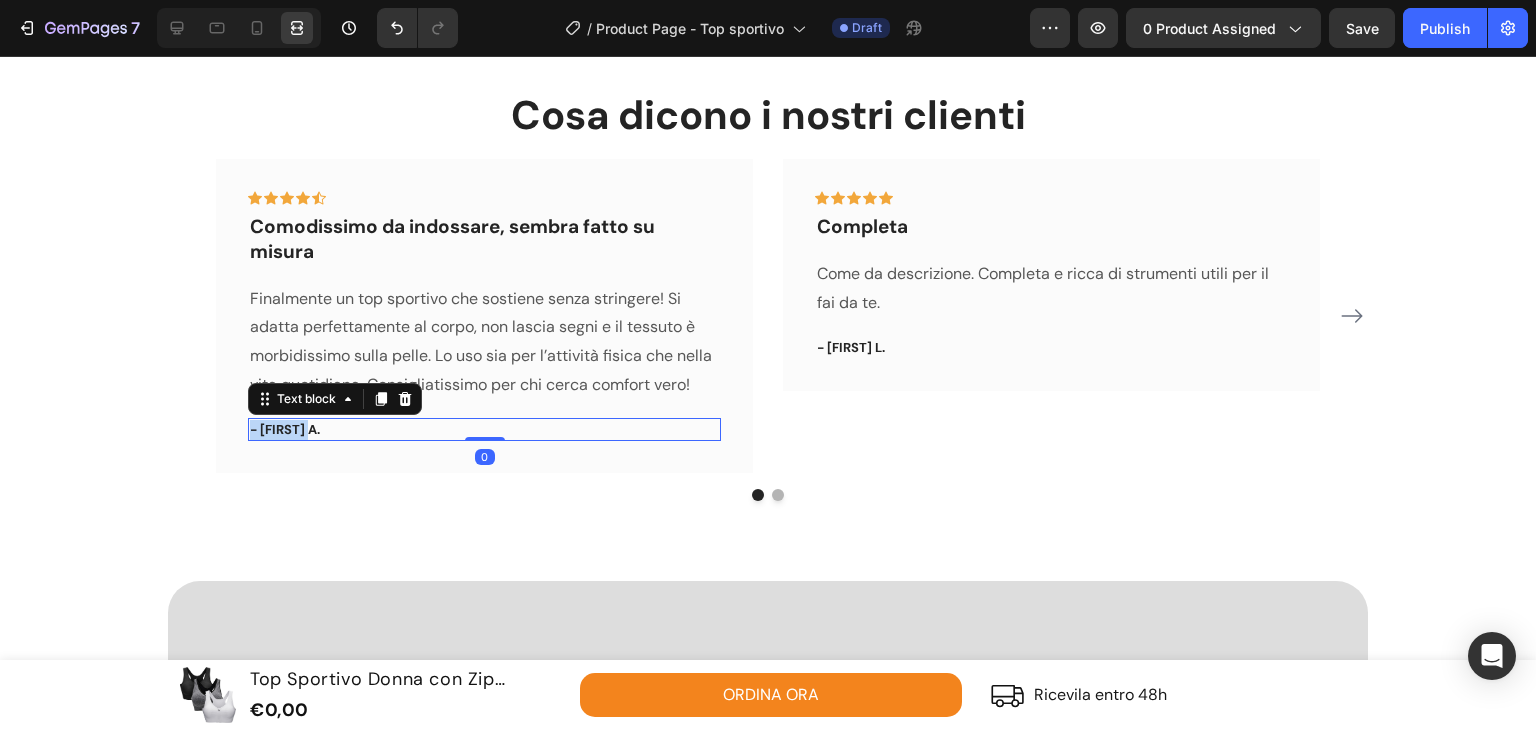 click on "- Marco A." at bounding box center (484, 430) 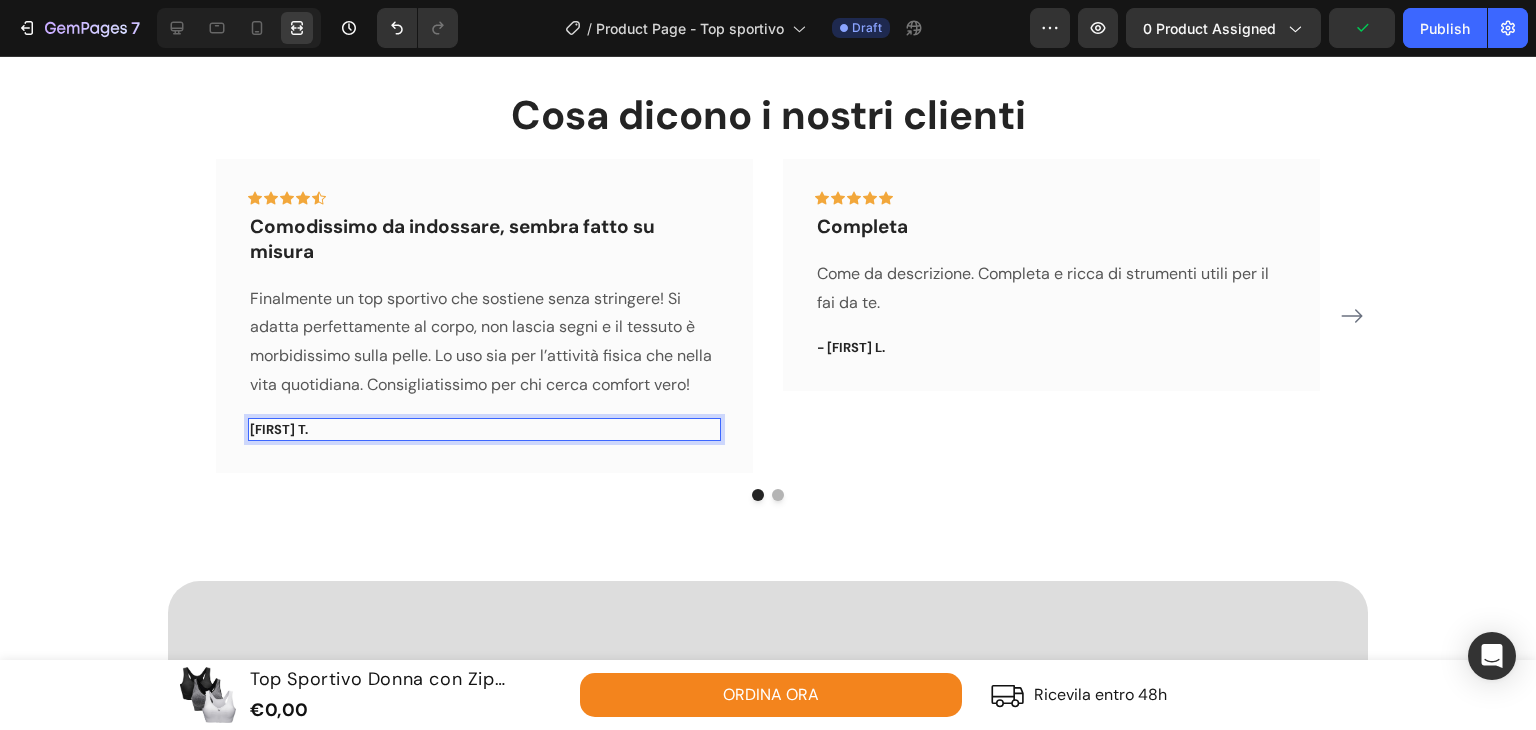 click on "Giulia T." at bounding box center [484, 430] 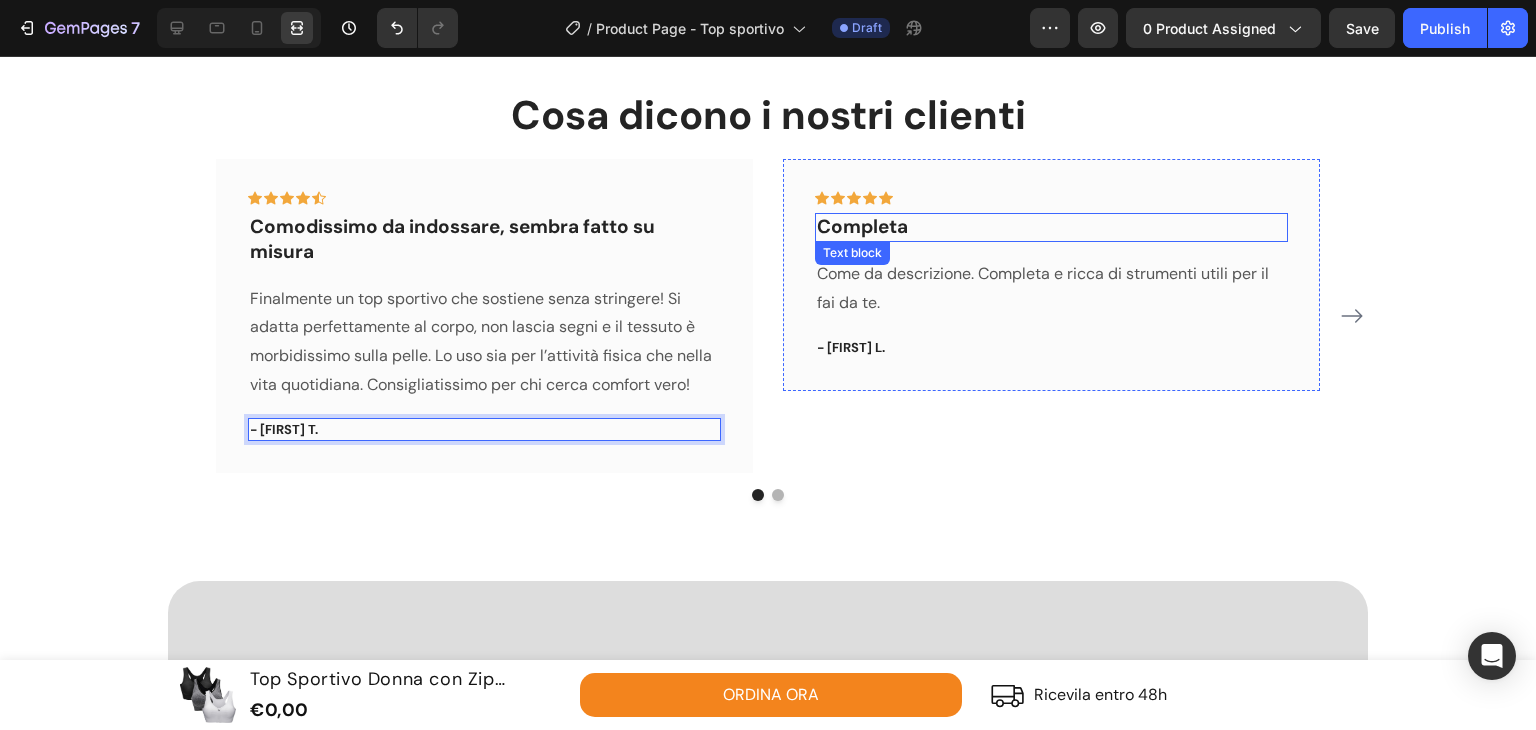 click on "Completa" at bounding box center (1051, 227) 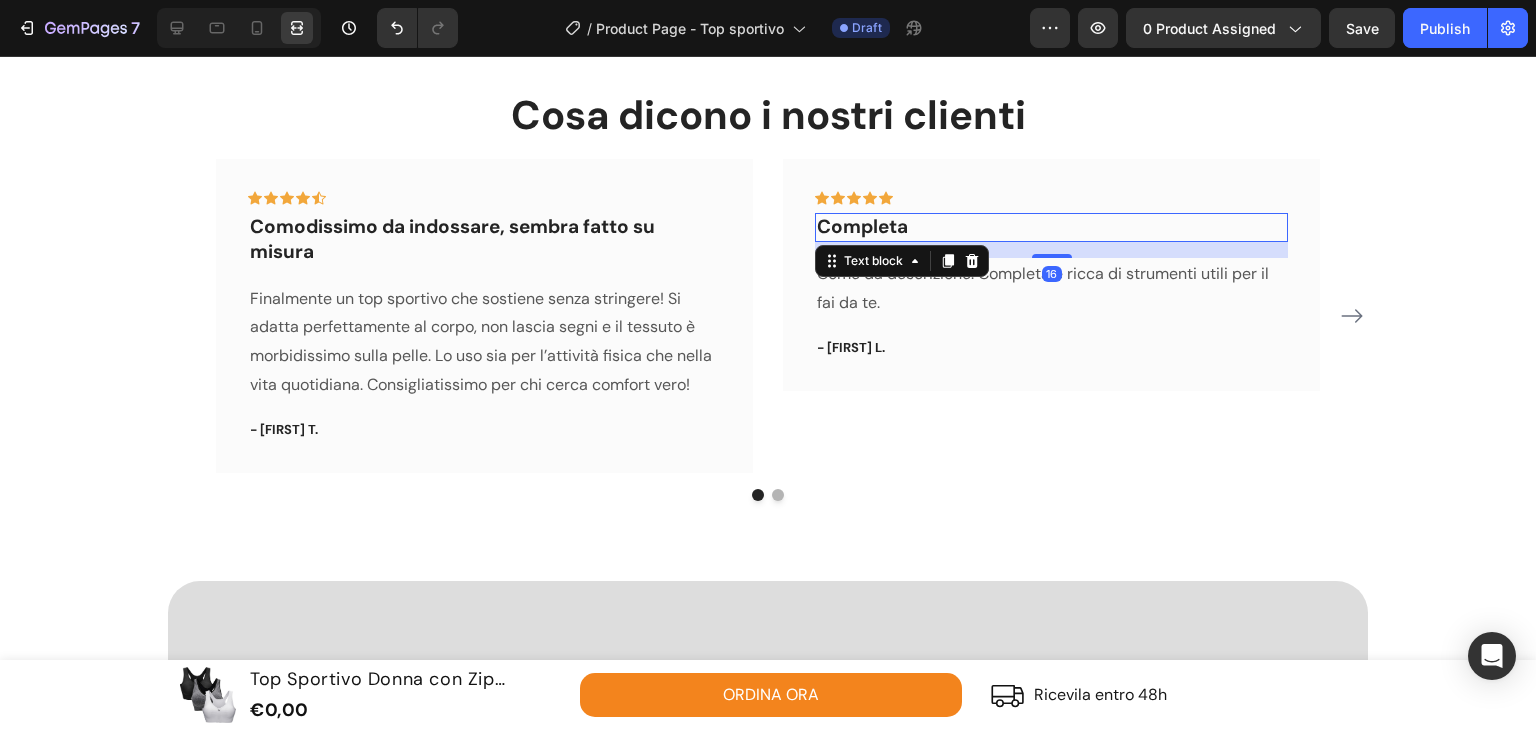 click on "Completa" at bounding box center [1051, 227] 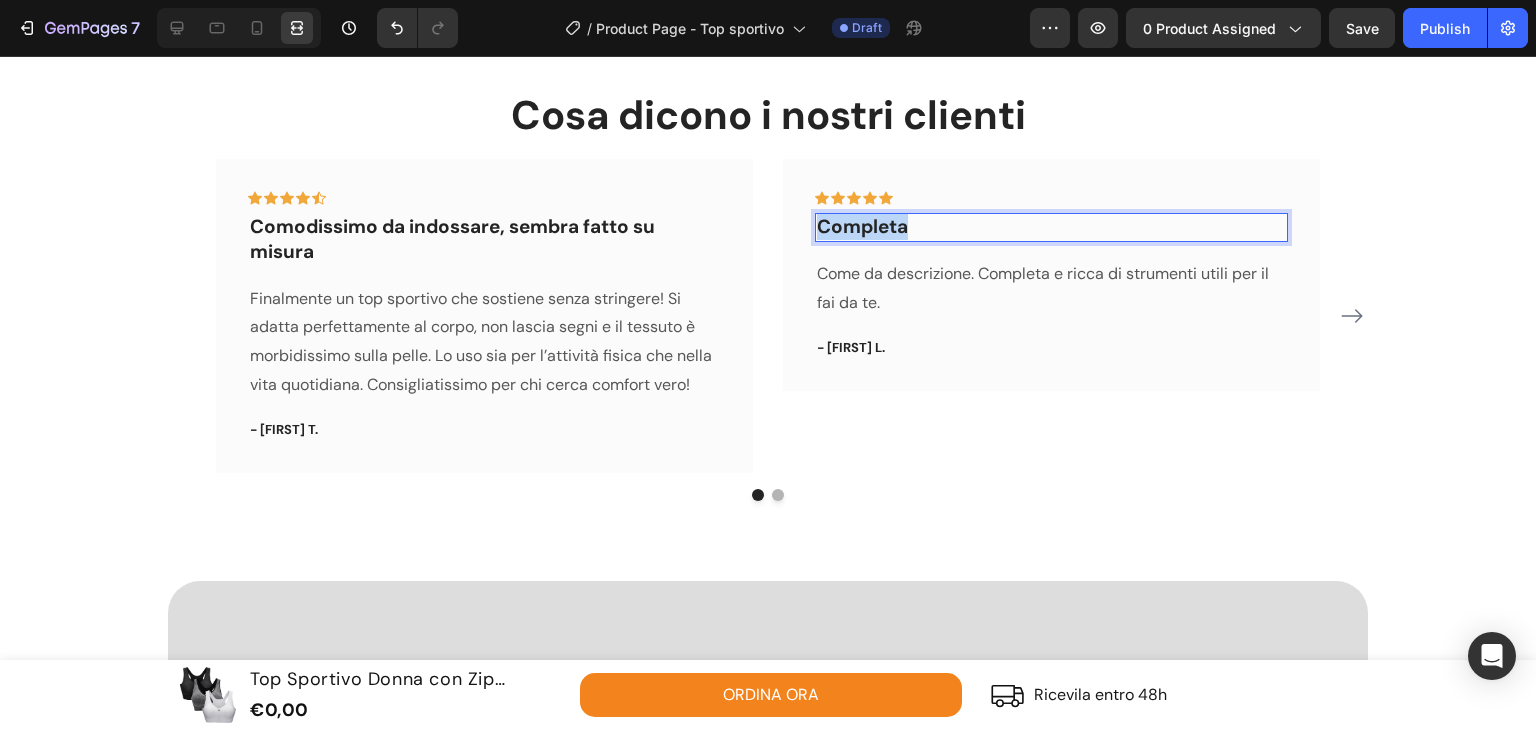 click on "Completa" at bounding box center [1051, 227] 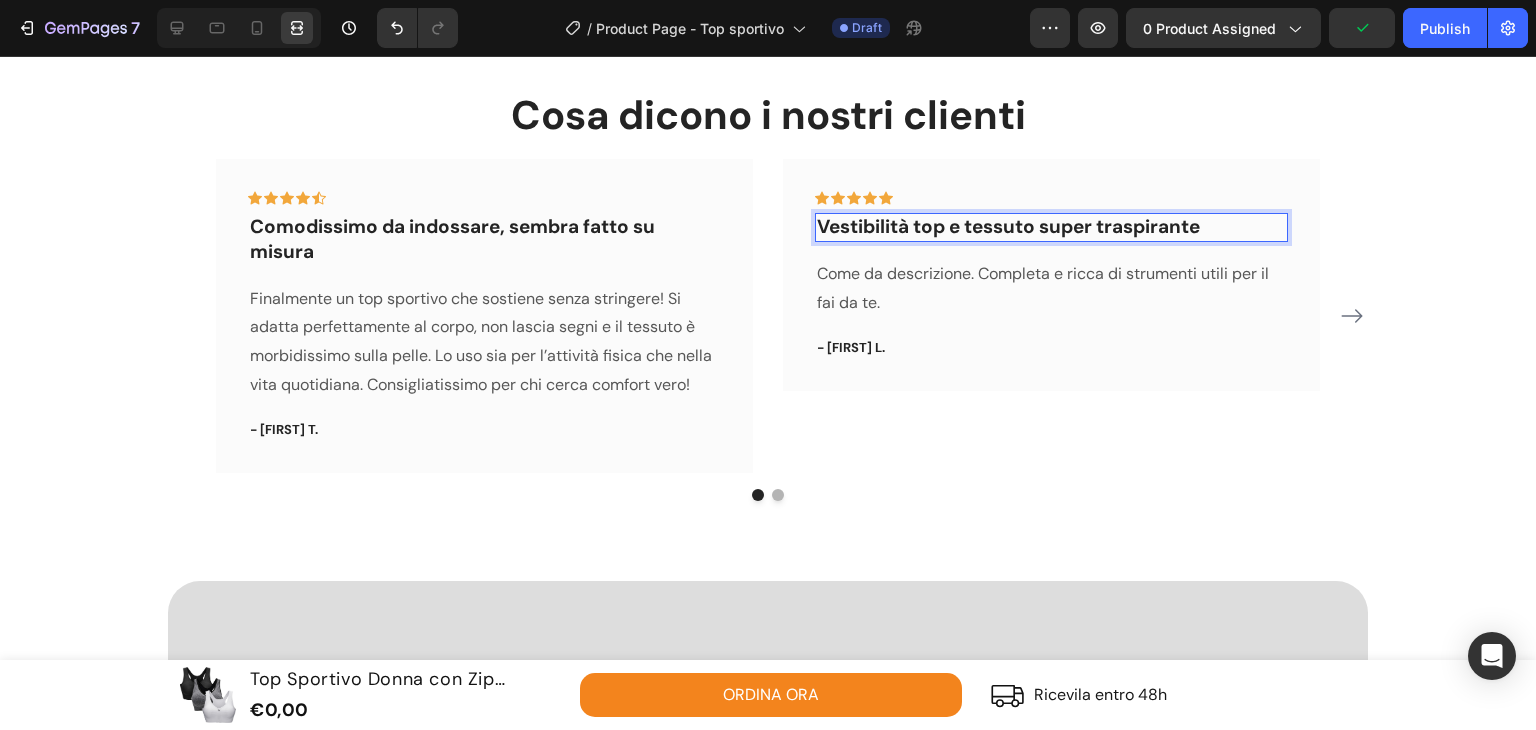 click on "Come da descrizione. Completa e ricca di strumenti utili per il fai da te." at bounding box center [1051, 289] 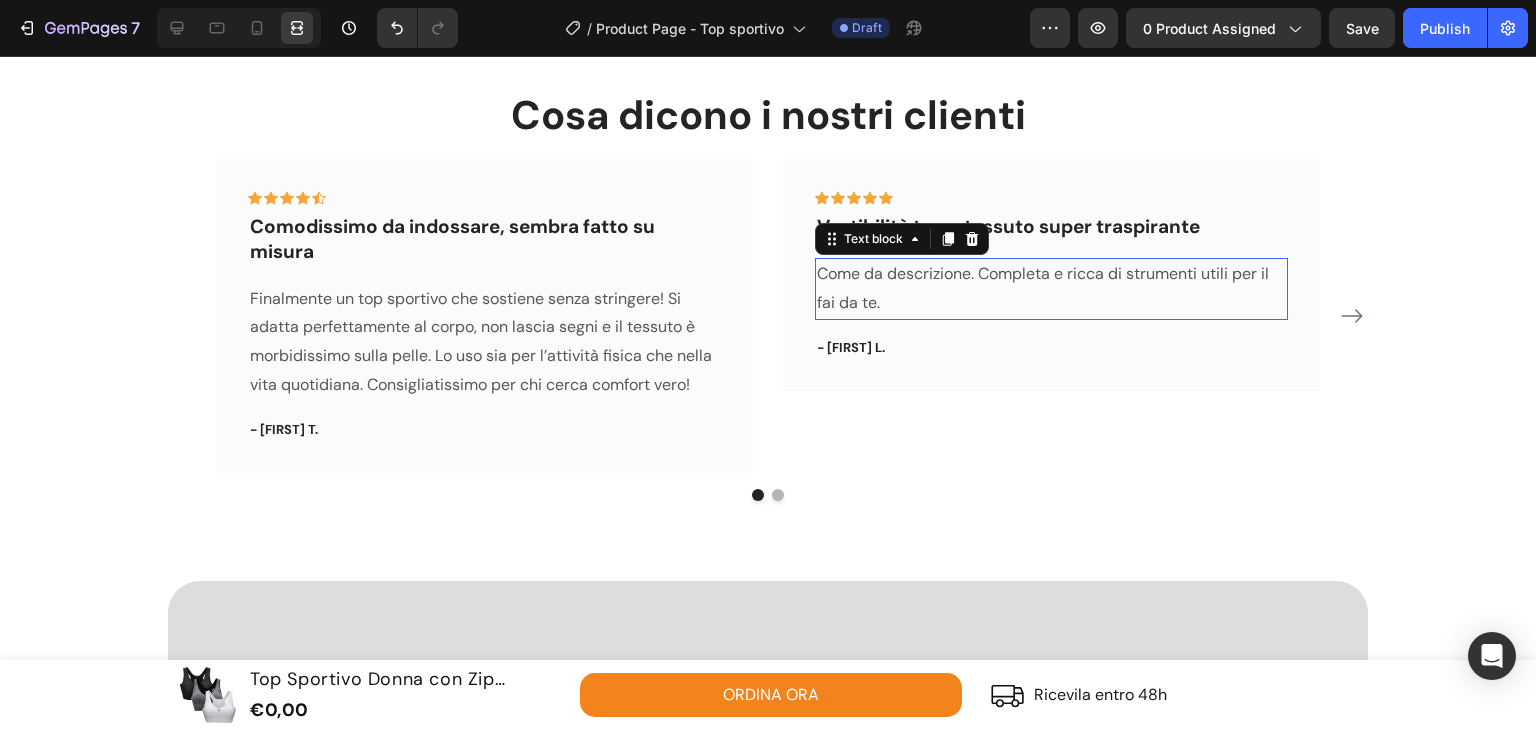 click on "Come da descrizione. Completa e ricca di strumenti utili per il fai da te." at bounding box center [1051, 289] 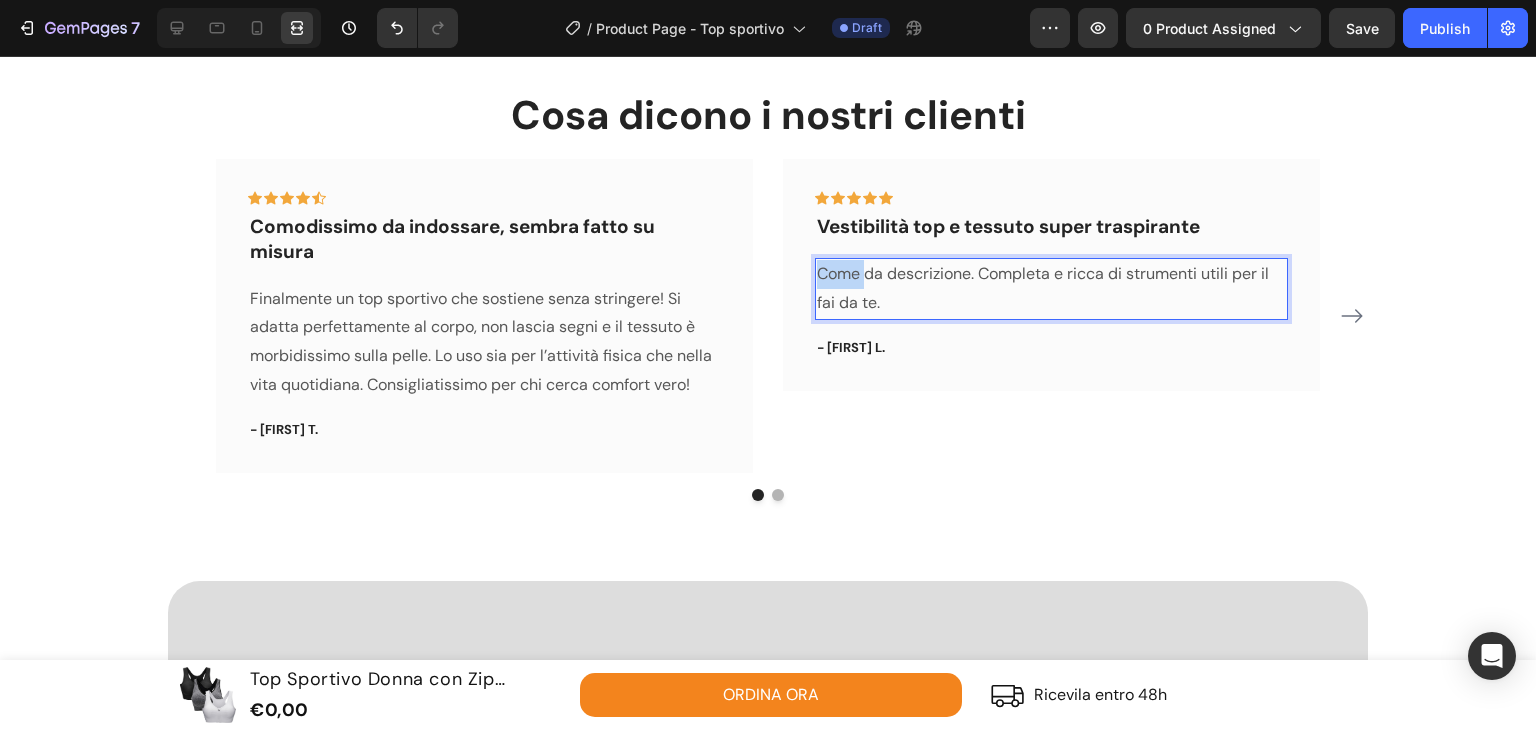 click on "Come da descrizione. Completa e ricca di strumenti utili per il fai da te." at bounding box center (1051, 289) 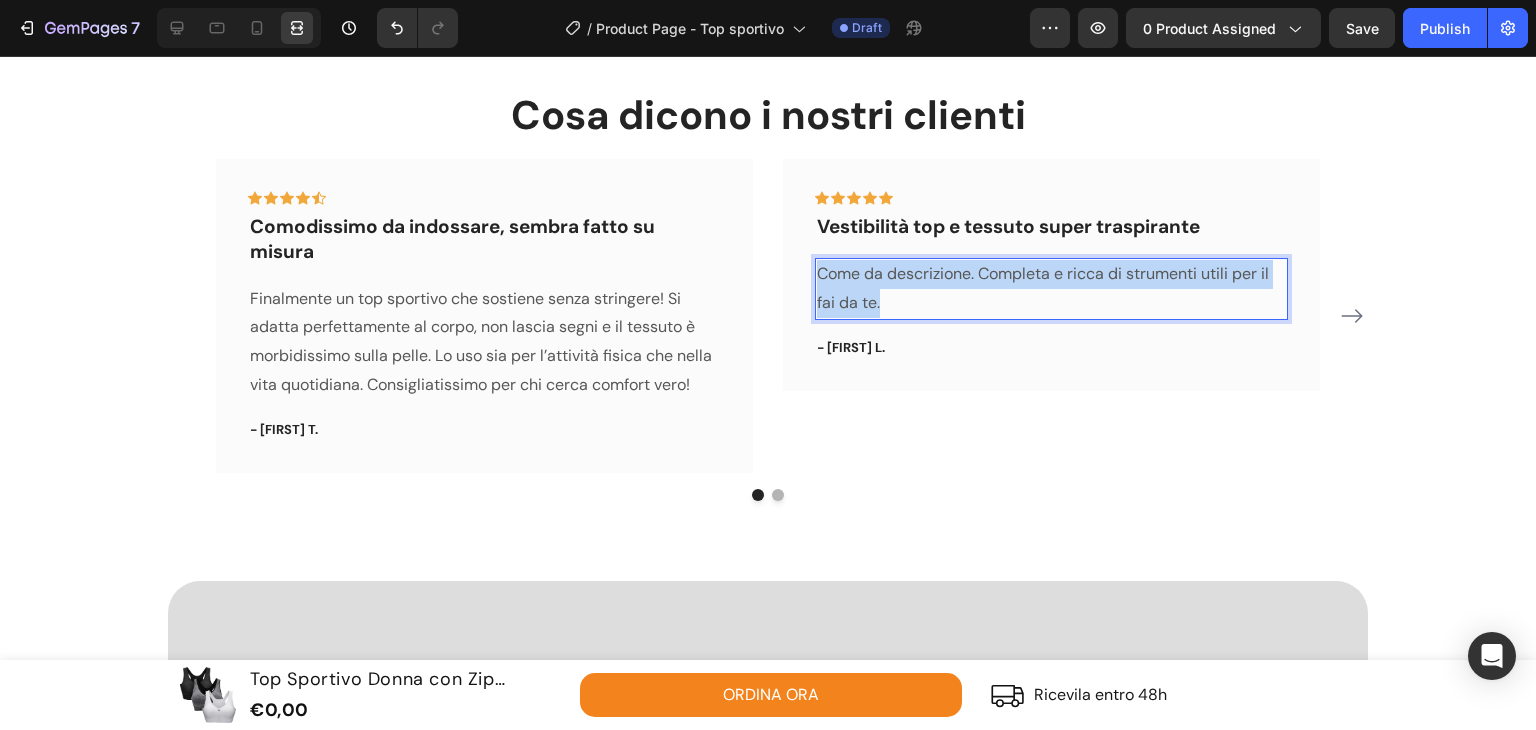 click on "Come da descrizione. Completa e ricca di strumenti utili per il fai da te." at bounding box center [1051, 289] 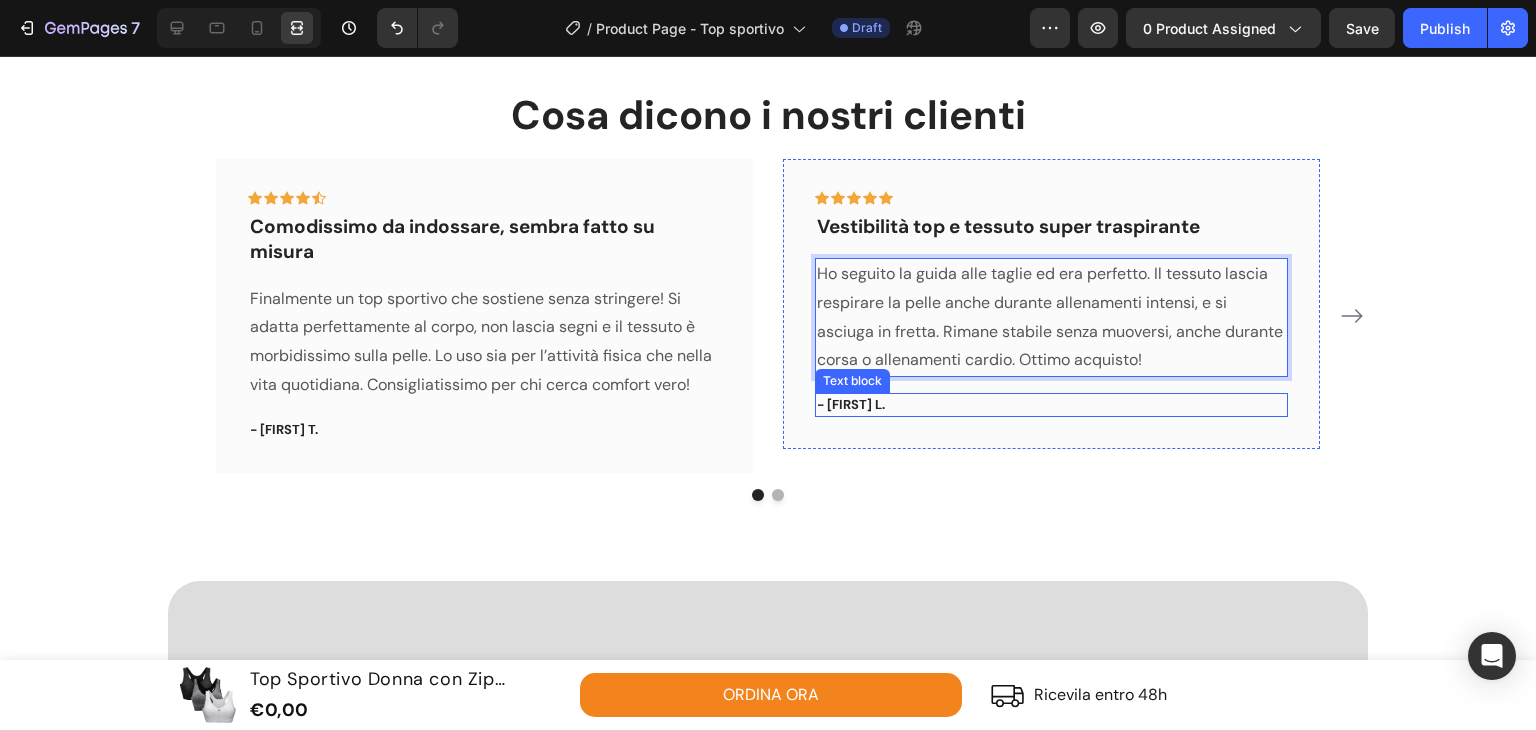 click on "- Moreno L." at bounding box center [1051, 405] 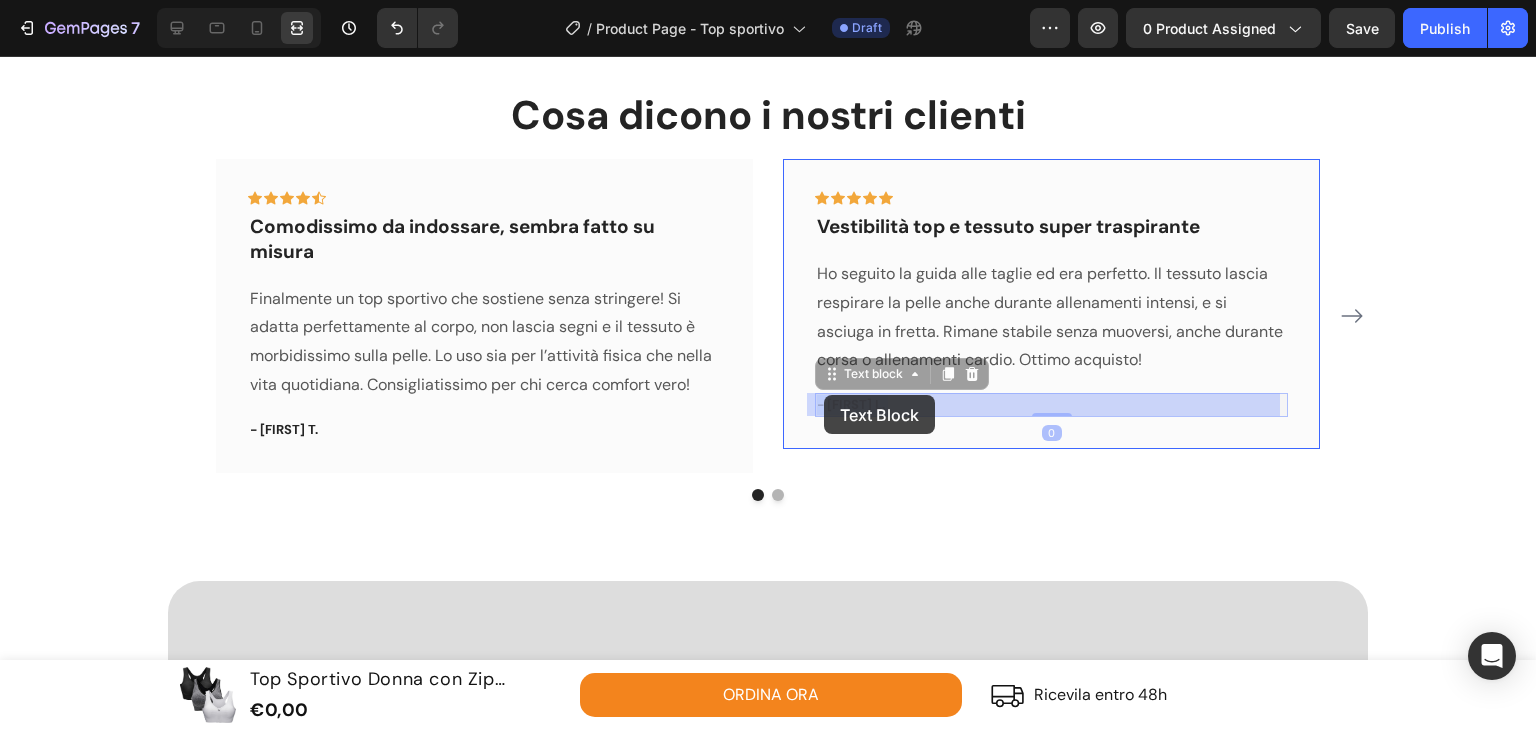 drag, startPoint x: 892, startPoint y: 402, endPoint x: 839, endPoint y: 407, distance: 53.235325 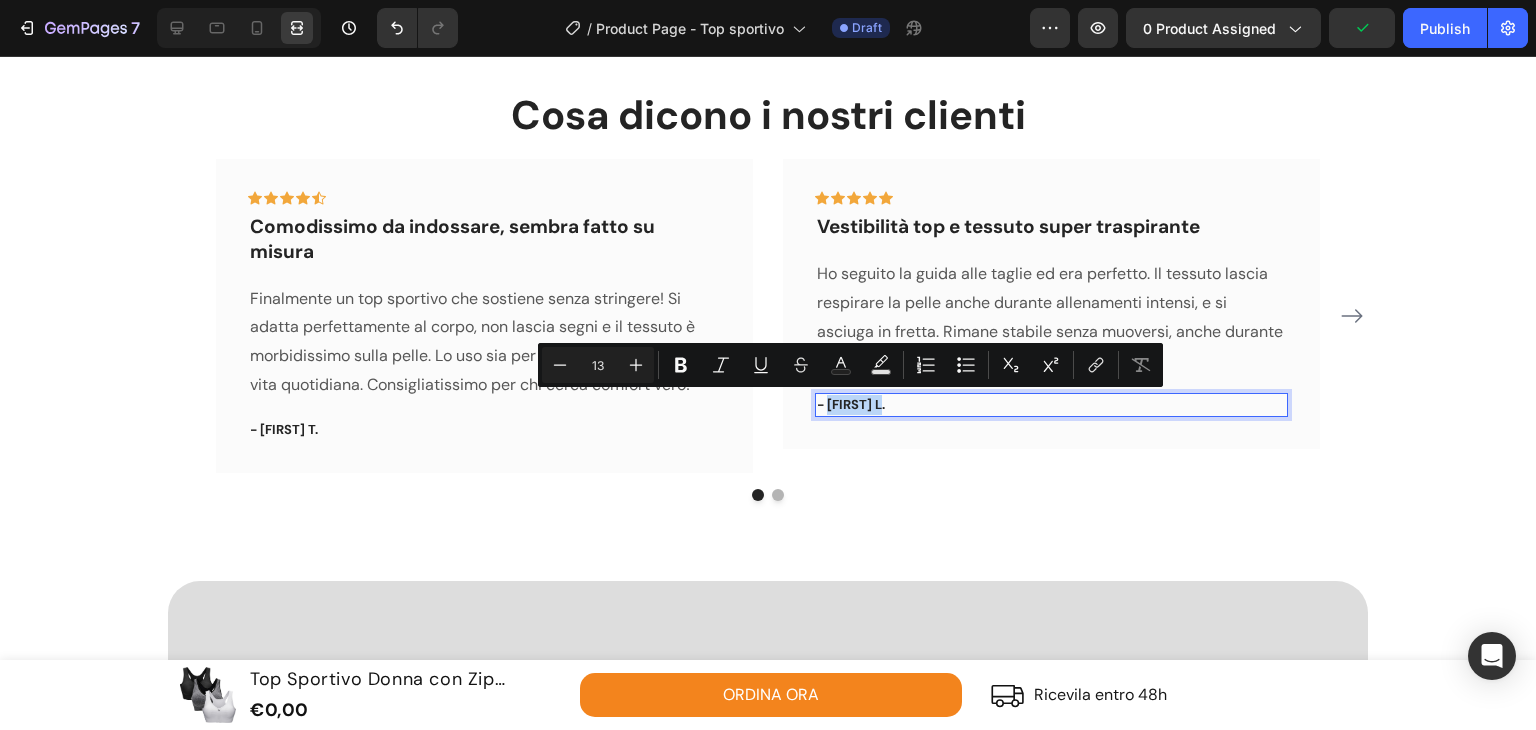 drag, startPoint x: 886, startPoint y: 397, endPoint x: 822, endPoint y: 400, distance: 64.070274 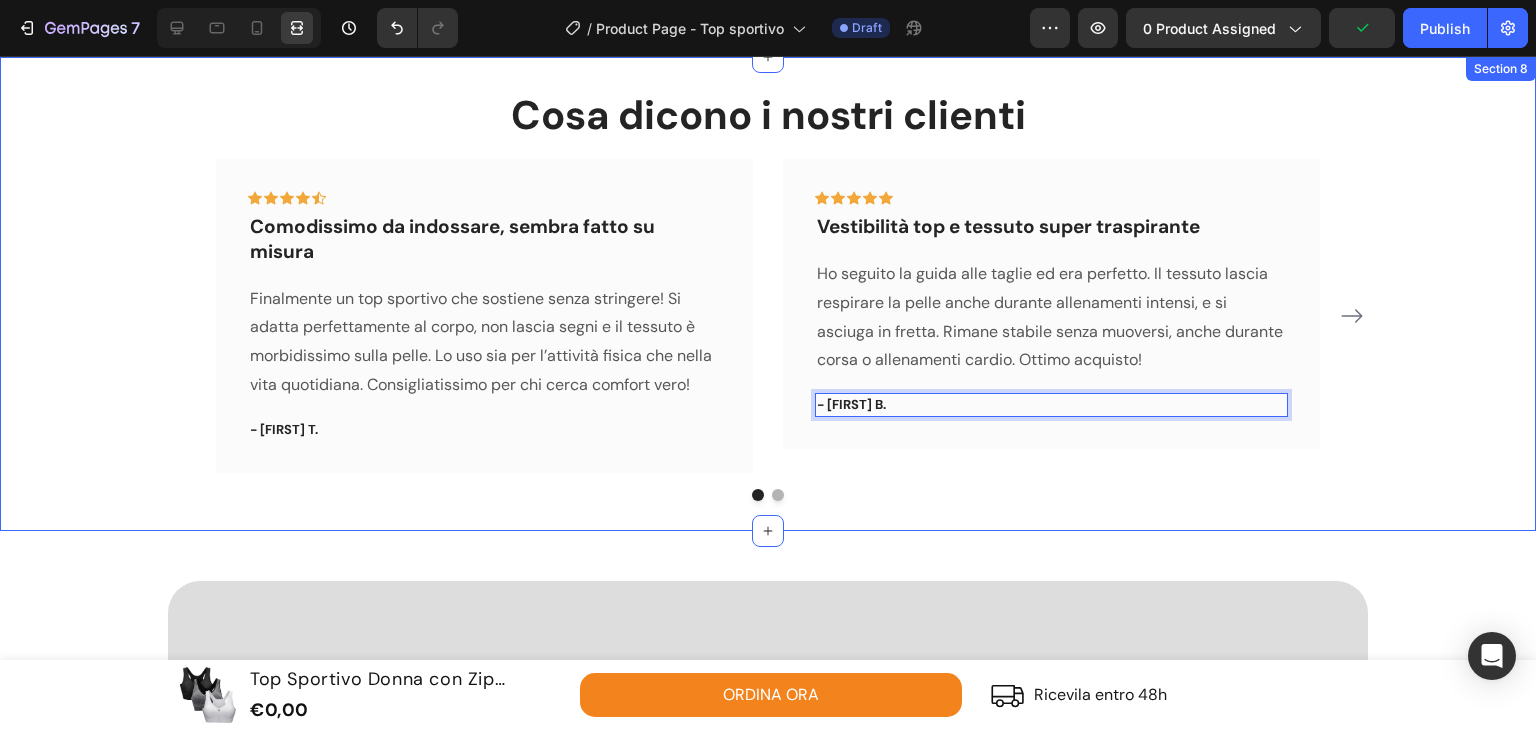 click 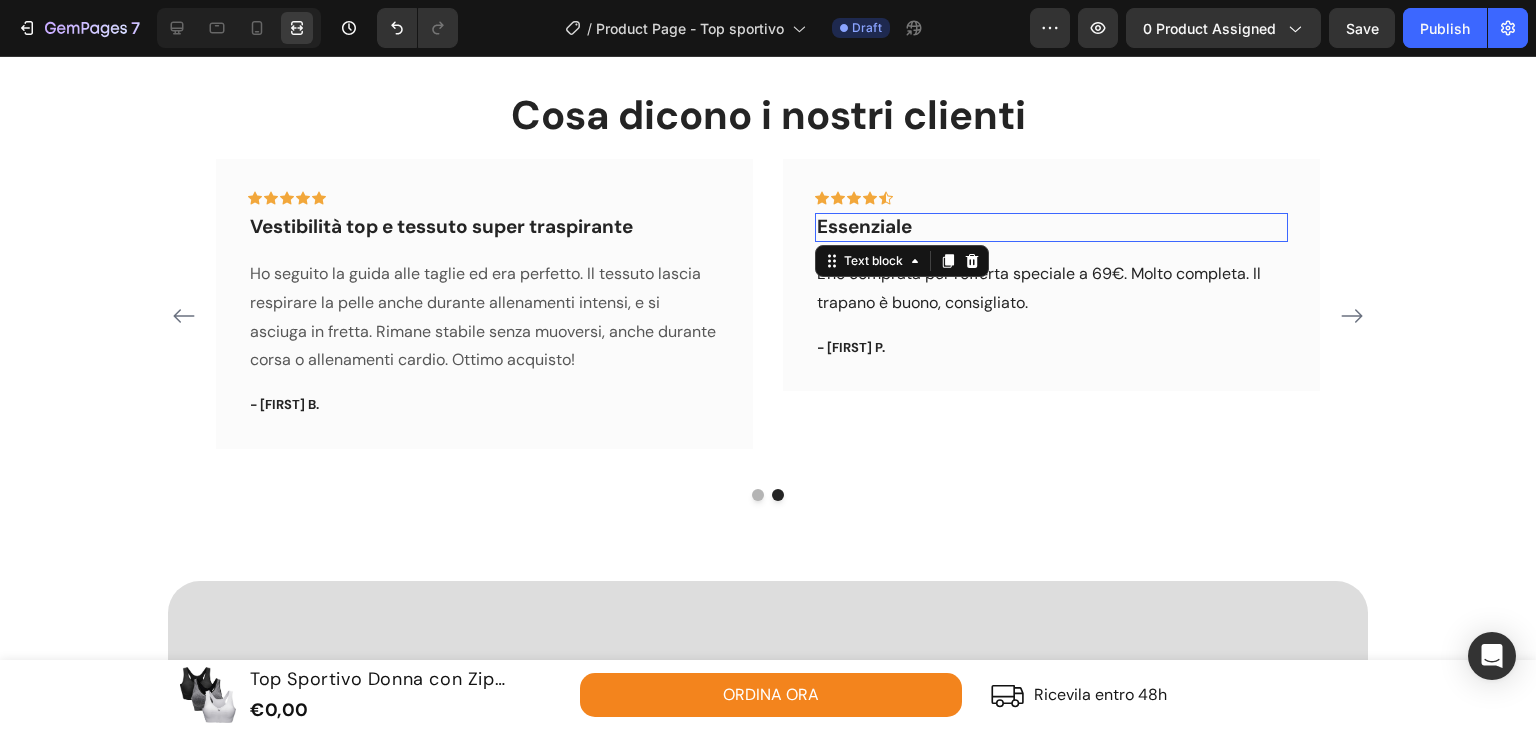 click on "Essenziale" at bounding box center [1051, 227] 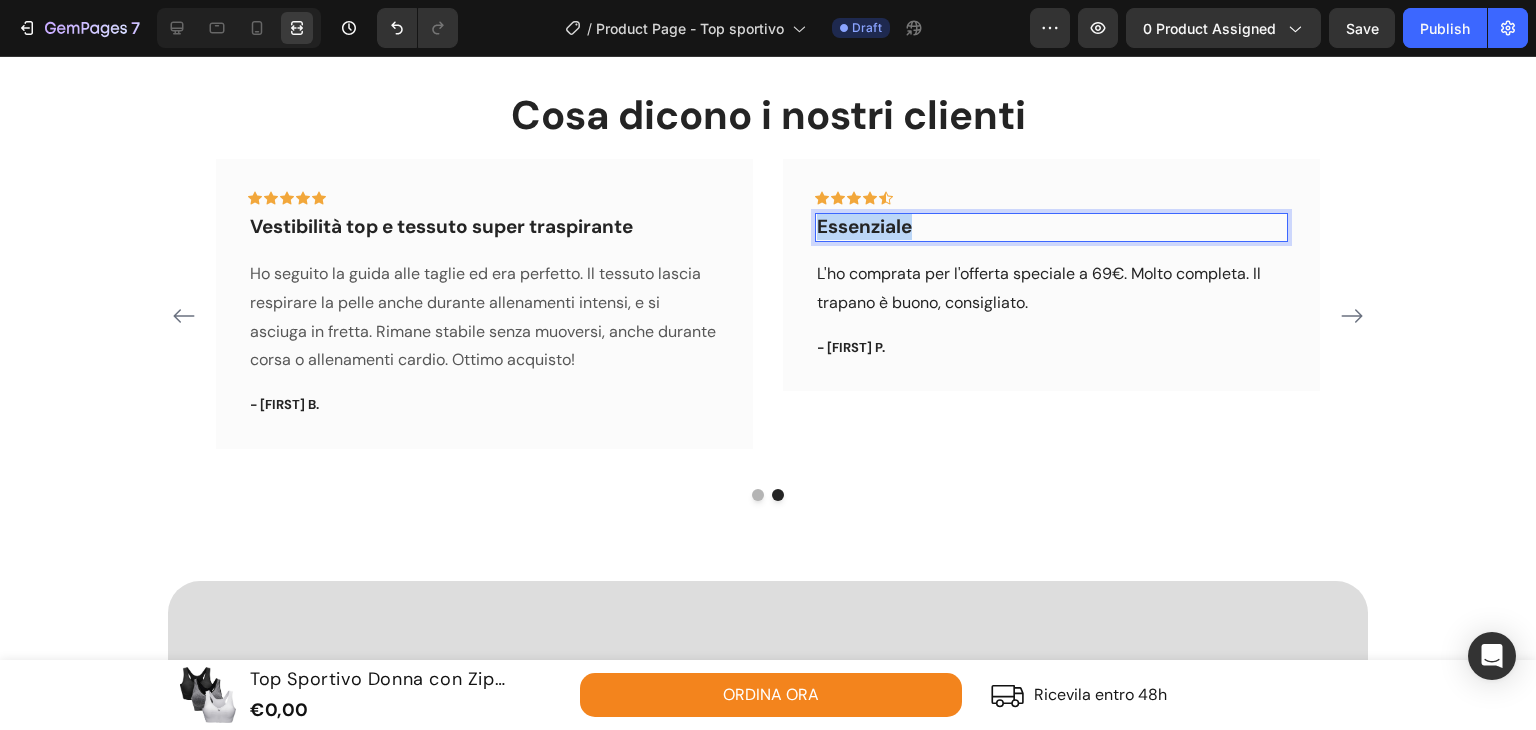 click on "Essenziale" at bounding box center [1051, 227] 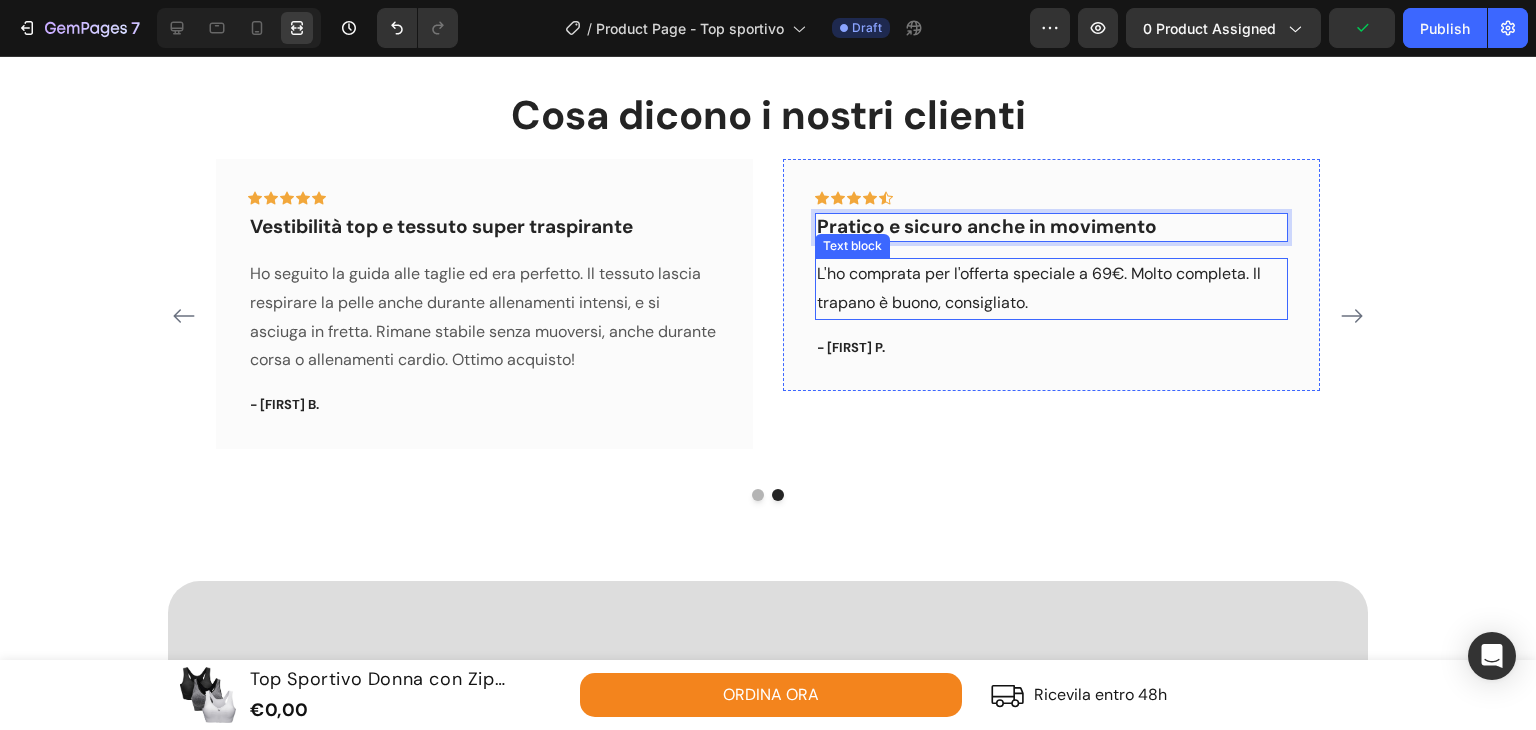 click on "L'ho comprata per l'offerta speciale a 69€. Molto completa. Il trapano è buono, consigliato." at bounding box center (1051, 289) 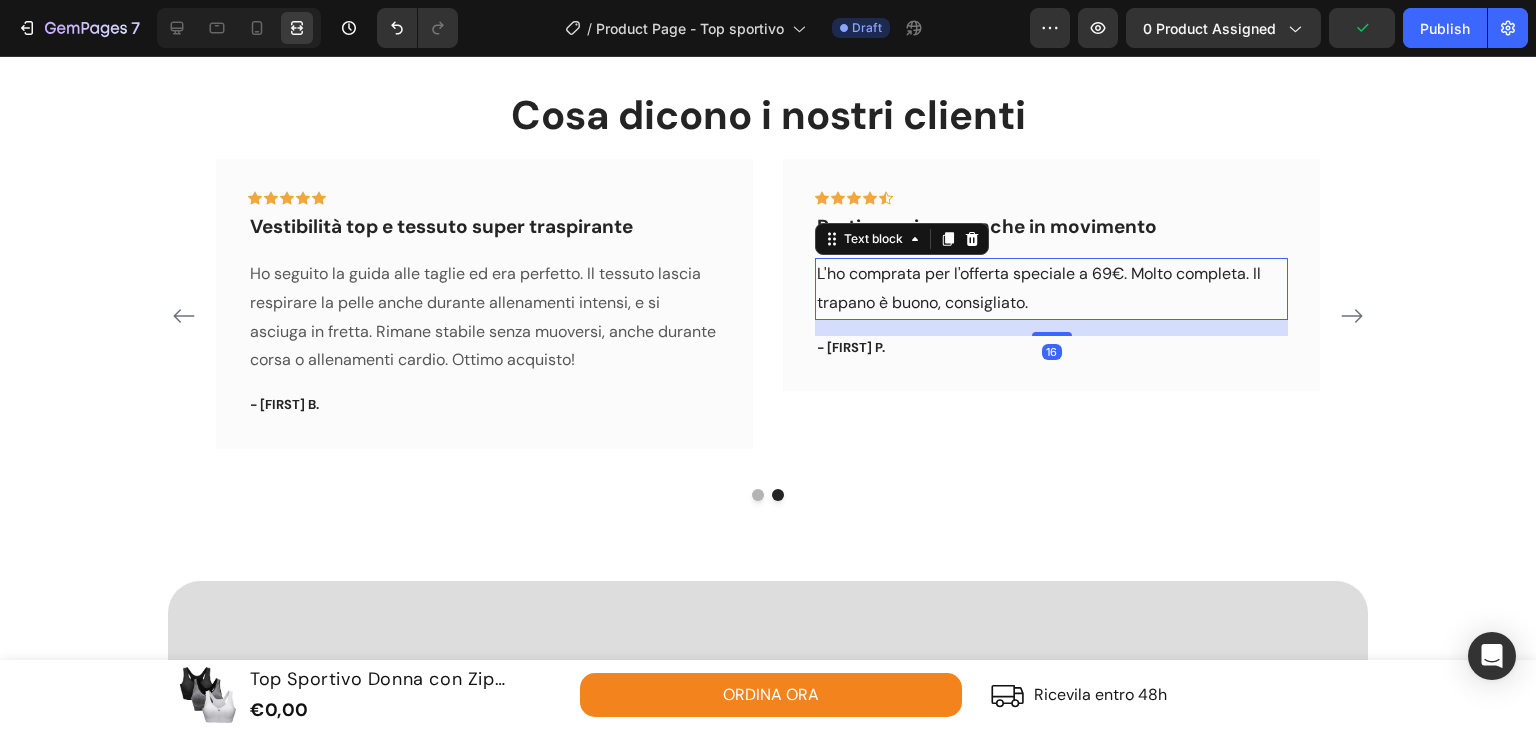 click on "L'ho comprata per l'offerta speciale a 69€. Molto completa. Il trapano è buono, consigliato." at bounding box center (1051, 289) 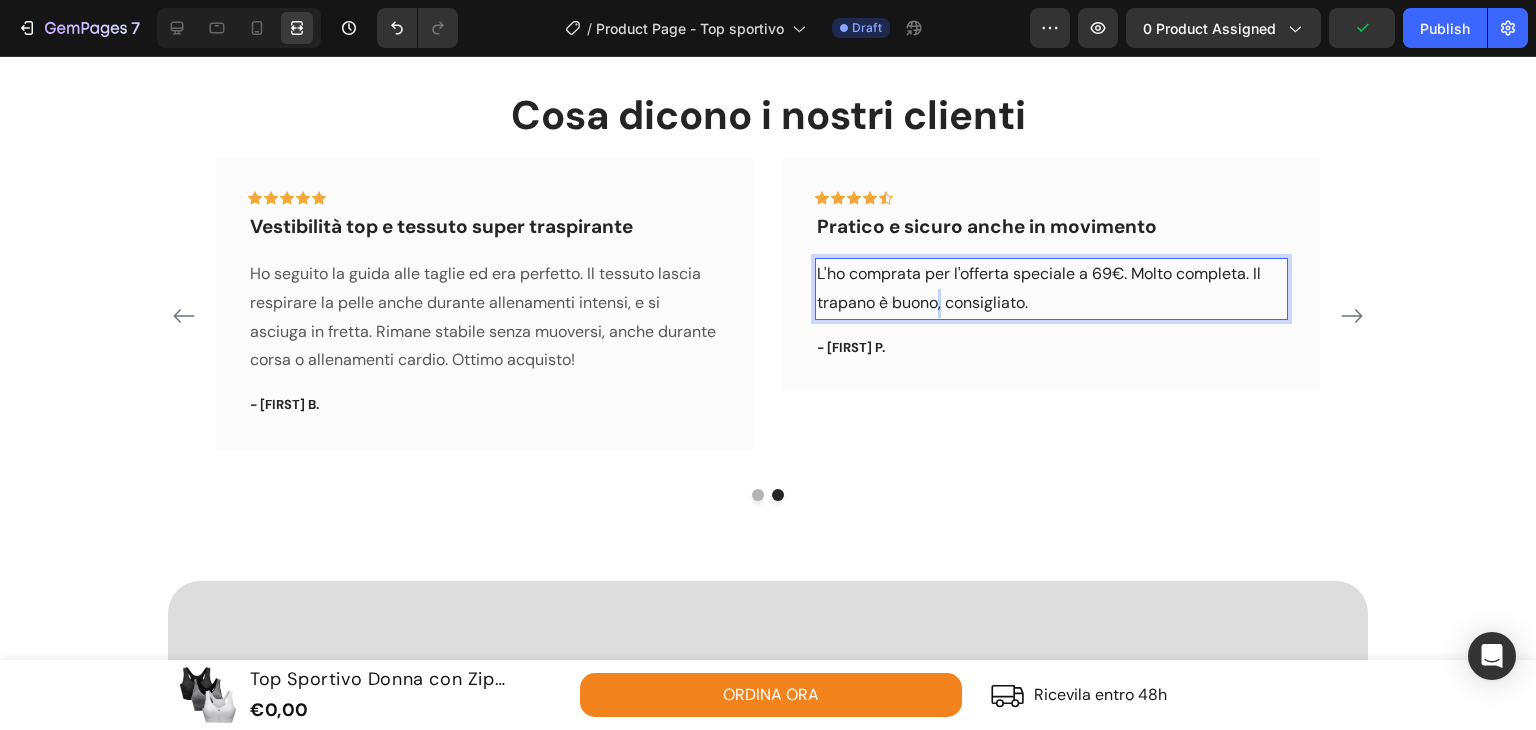 click on "L'ho comprata per l'offerta speciale a 69€. Molto completa. Il trapano è buono, consigliato." at bounding box center [1051, 289] 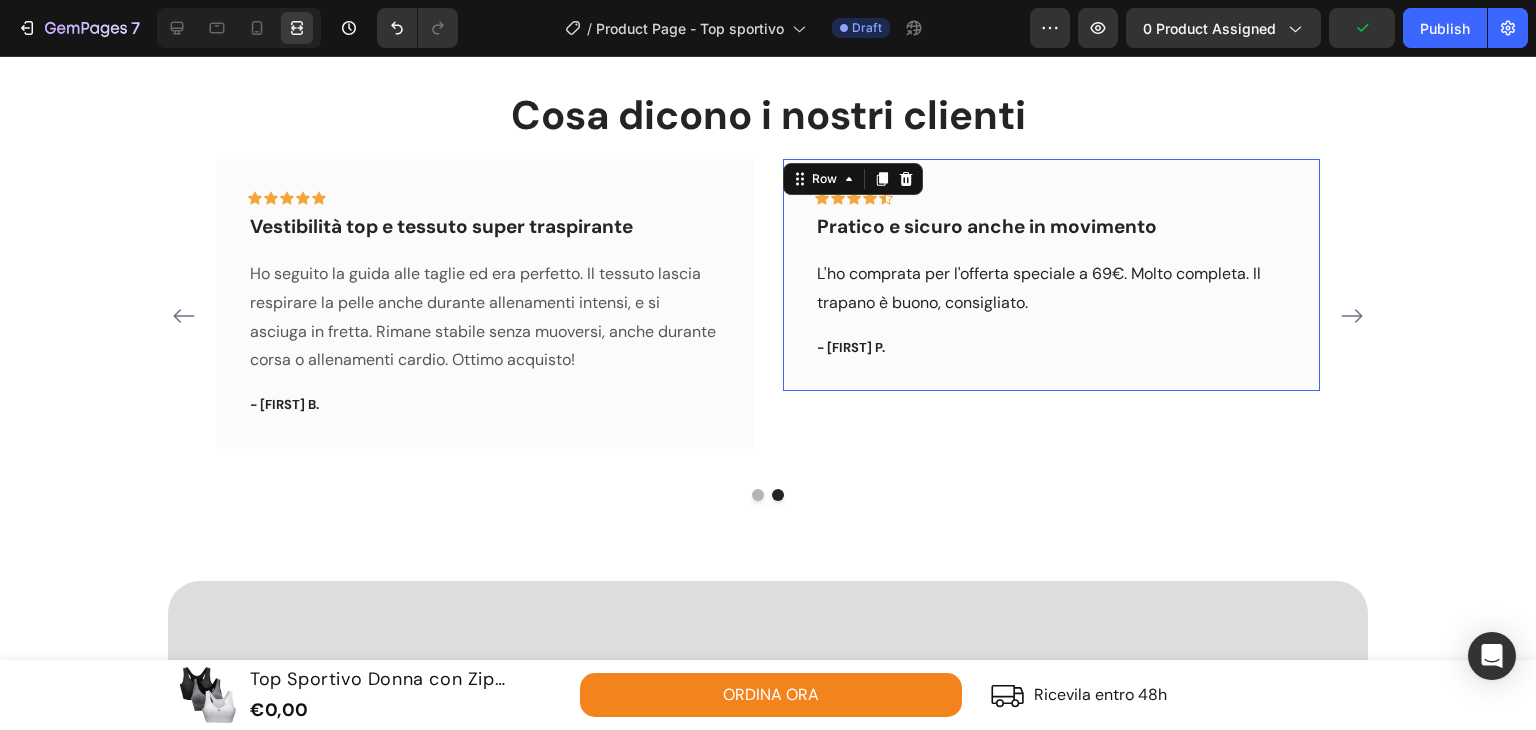 click on "Icon
Icon
Icon
Icon
Icon Row Pratico e sicuro anche in movimento Text block L'ho comprata per l'offerta speciale a 69€. Molto completa. Il trapano è buono, consigliato. Text block - Roberto P. Text block" at bounding box center (1051, 275) 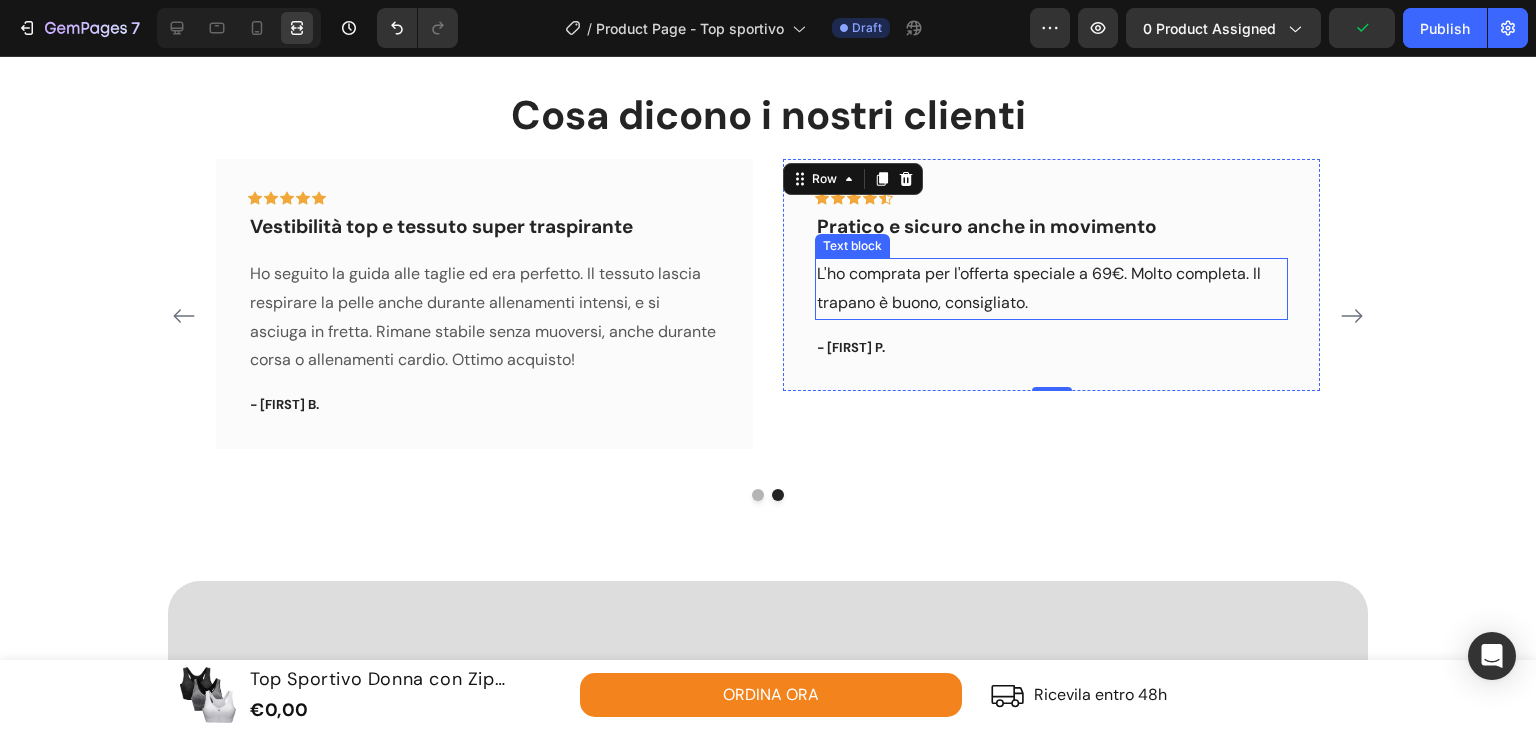 click on "L'ho comprata per l'offerta speciale a 69€. Molto completa. Il trapano è buono, consigliato." at bounding box center [1051, 289] 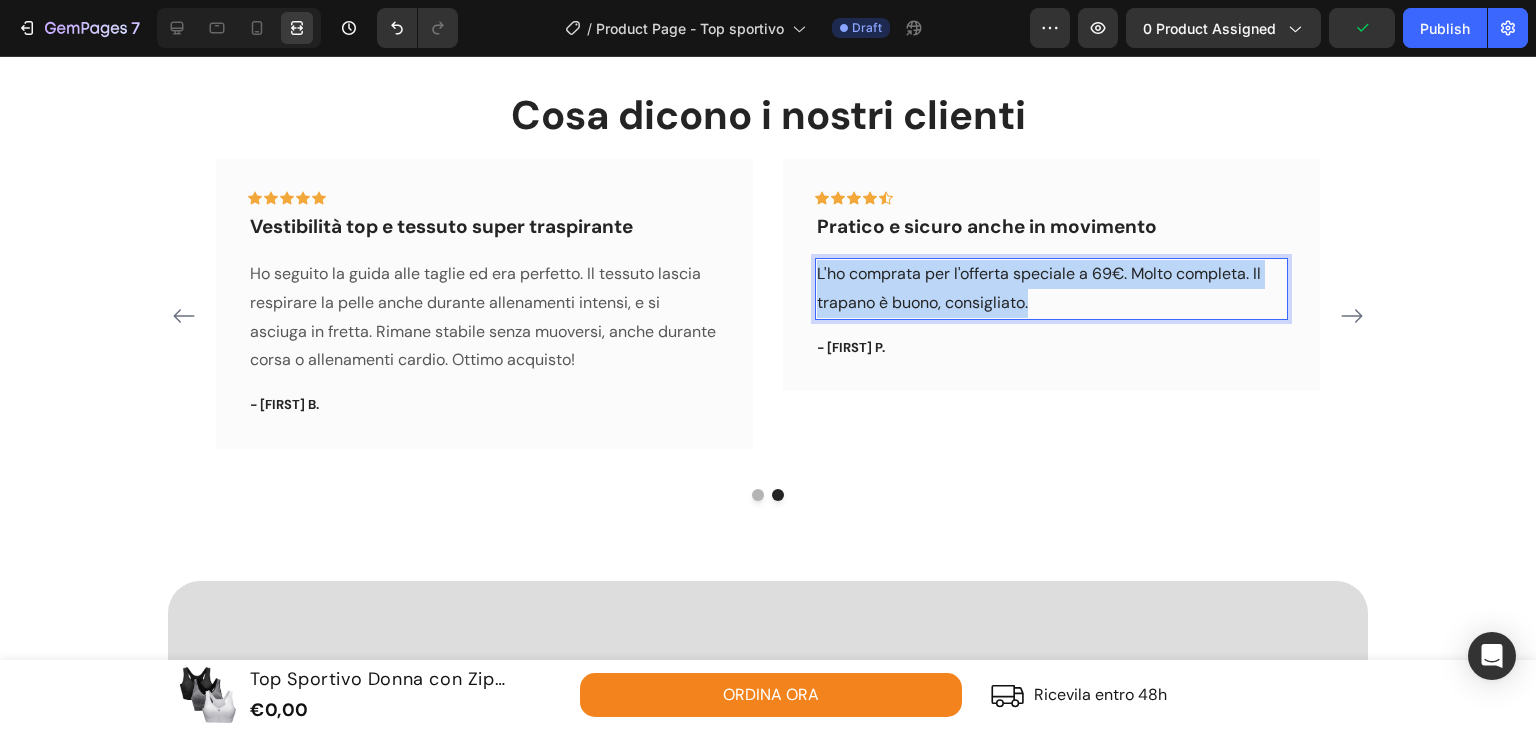 click on "L'ho comprata per l'offerta speciale a 69€. Molto completa. Il trapano è buono, consigliato." at bounding box center (1051, 289) 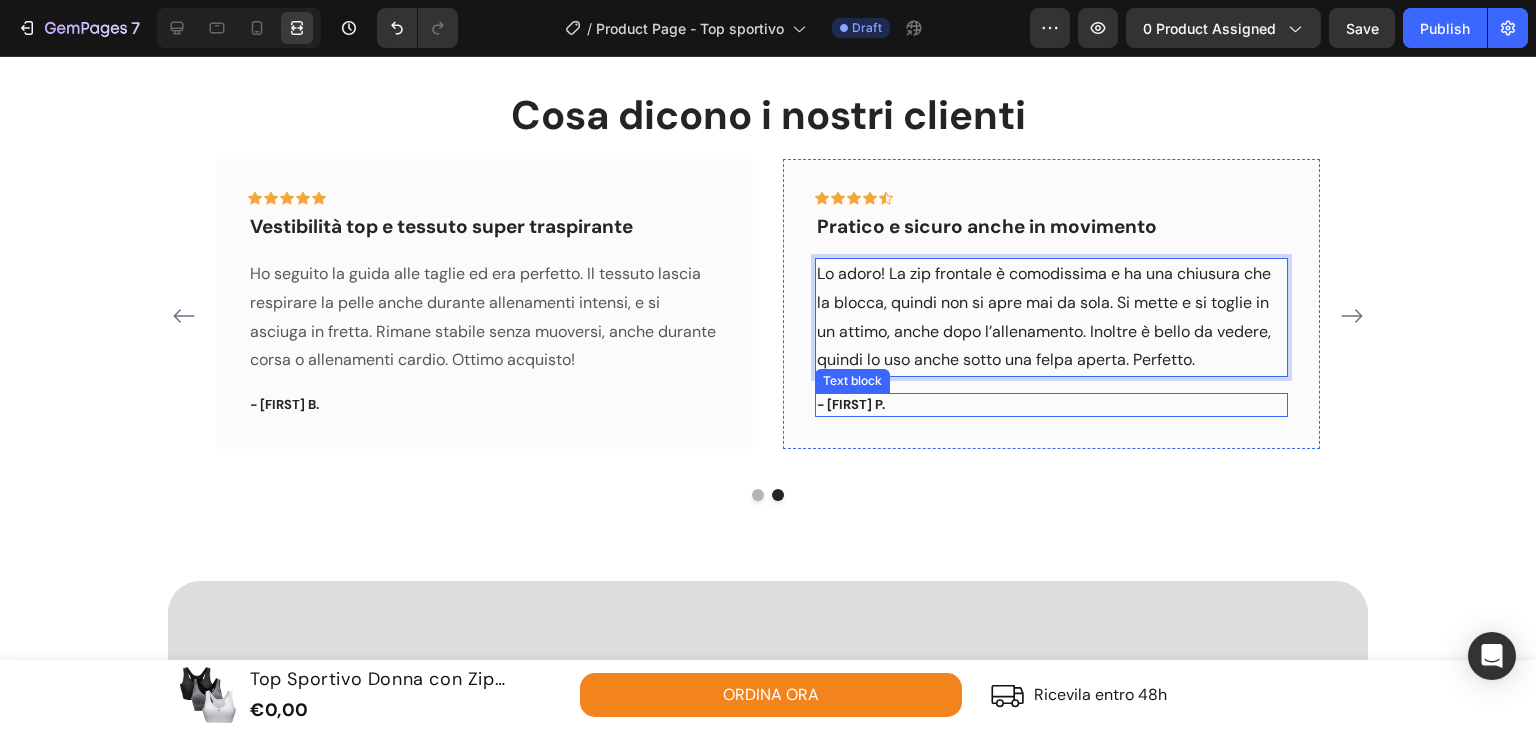 click on "- Roberto P." at bounding box center [1051, 405] 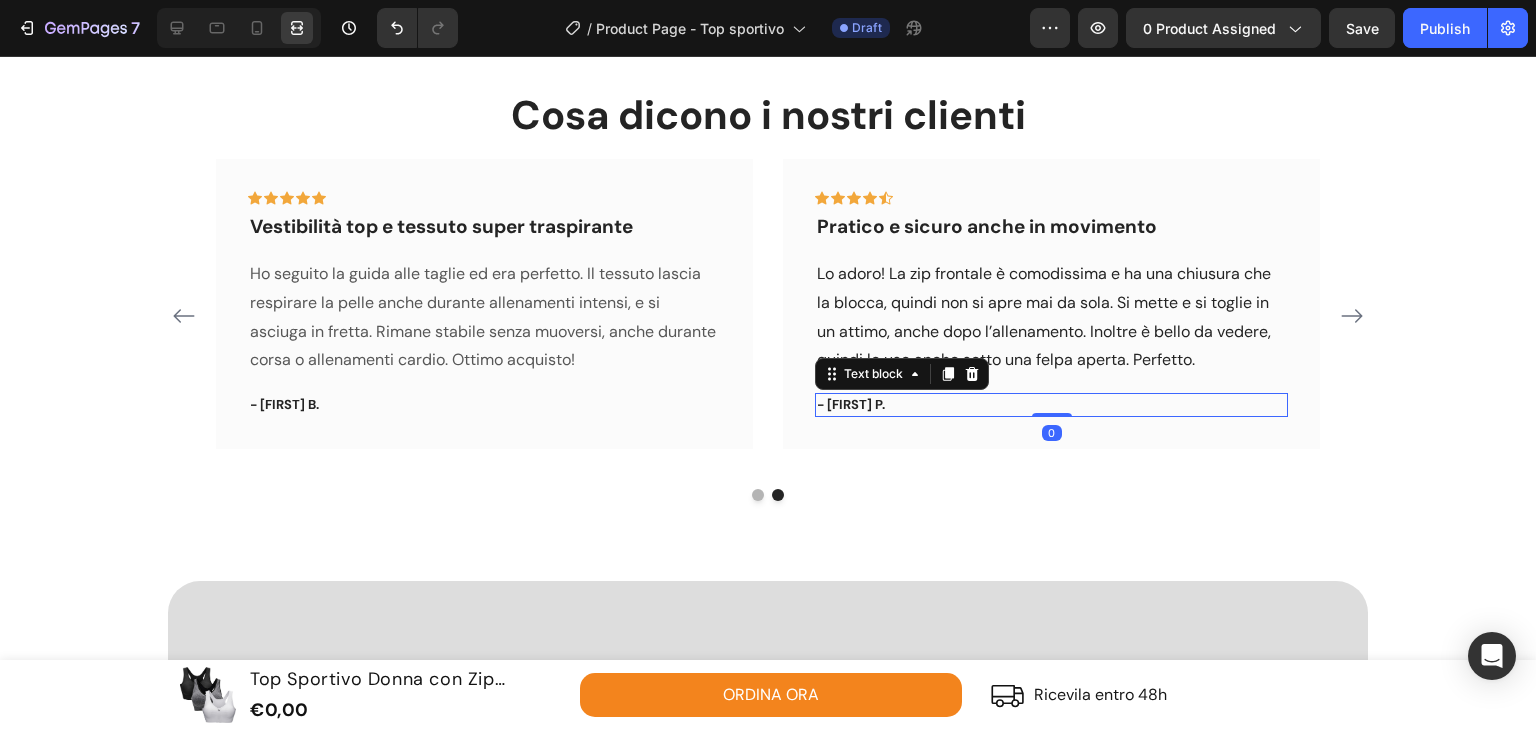 click on "- Roberto P." at bounding box center (1051, 405) 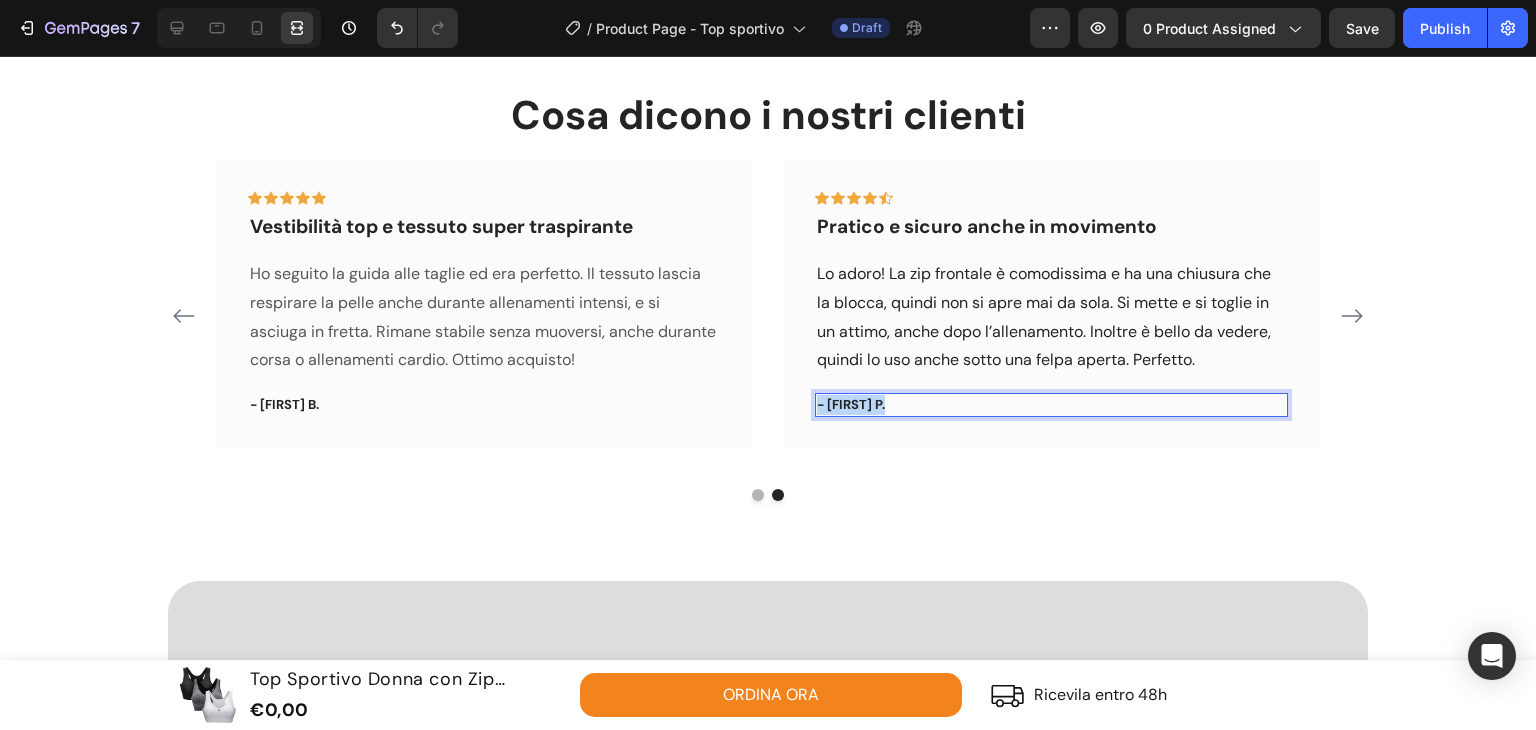 click on "- Roberto P." at bounding box center (1051, 405) 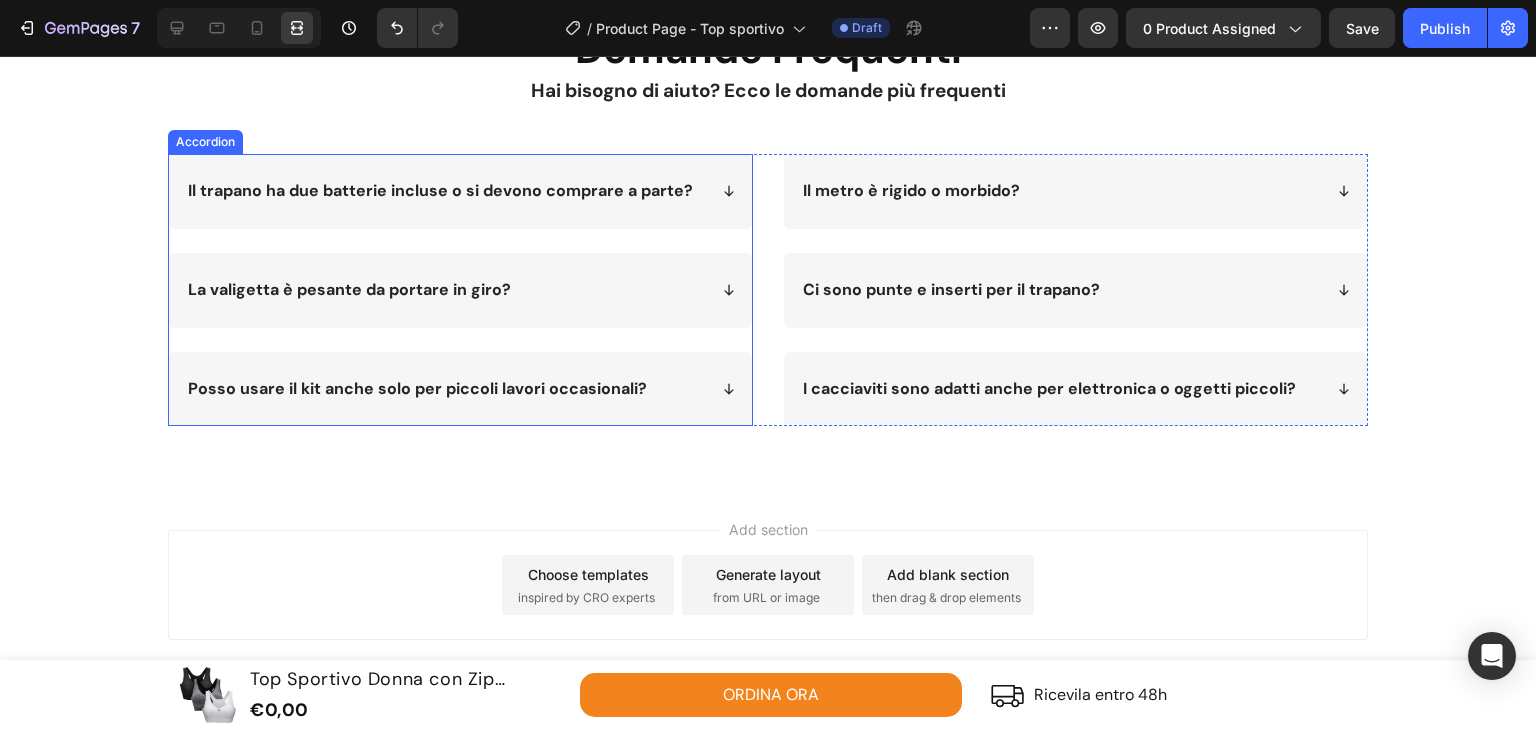 scroll, scrollTop: 5276, scrollLeft: 0, axis: vertical 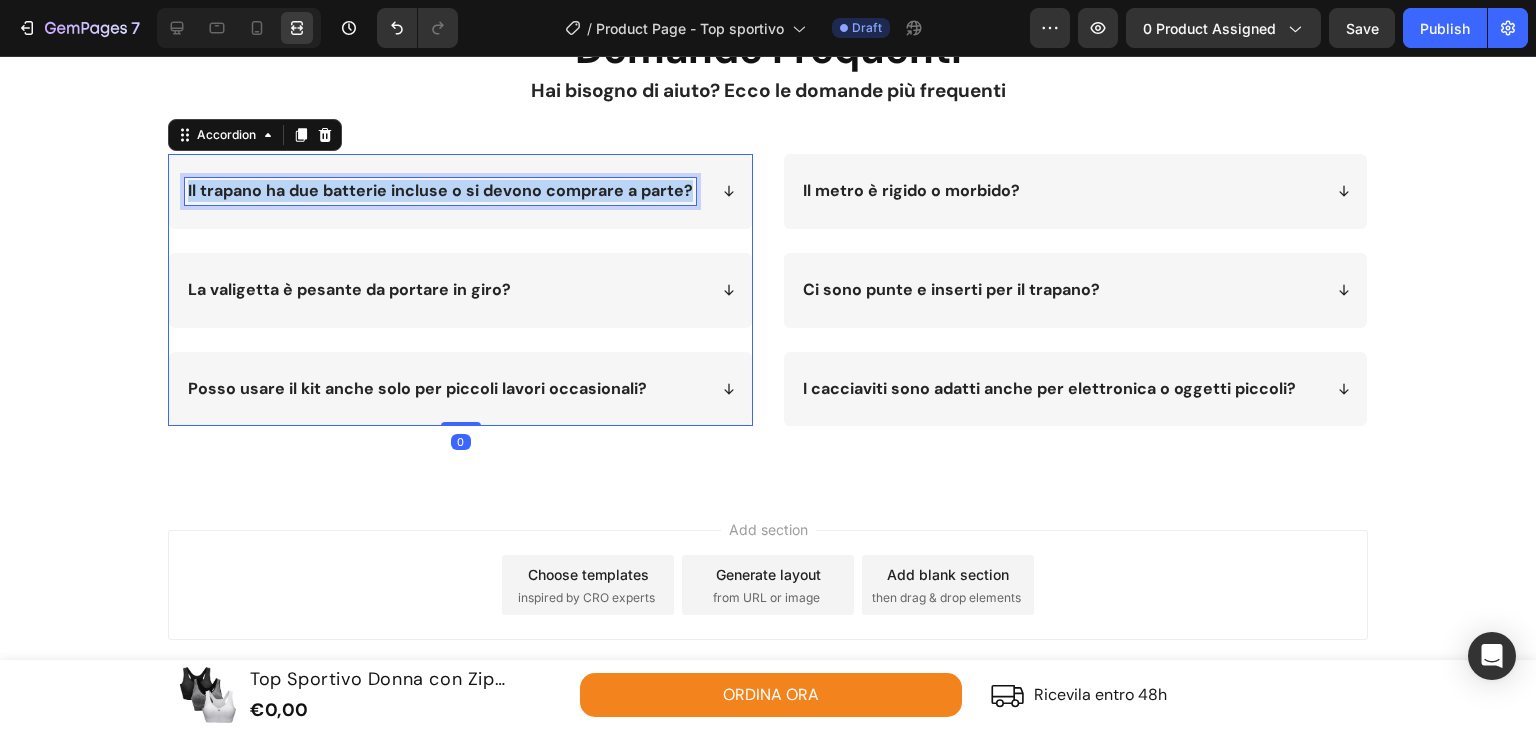 click on "Il trapano ha due batterie incluse o si devono comprare a parte?" at bounding box center [440, 190] 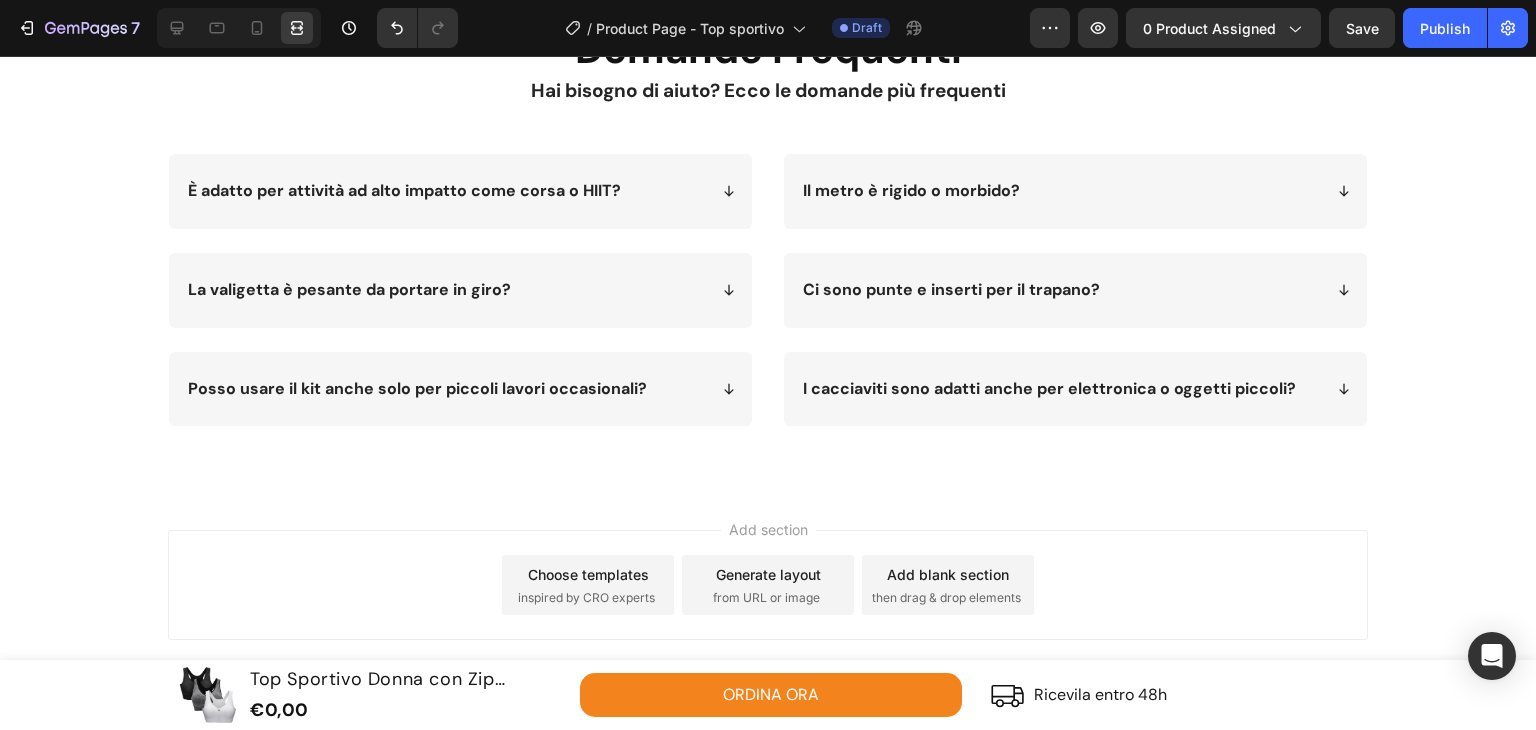click 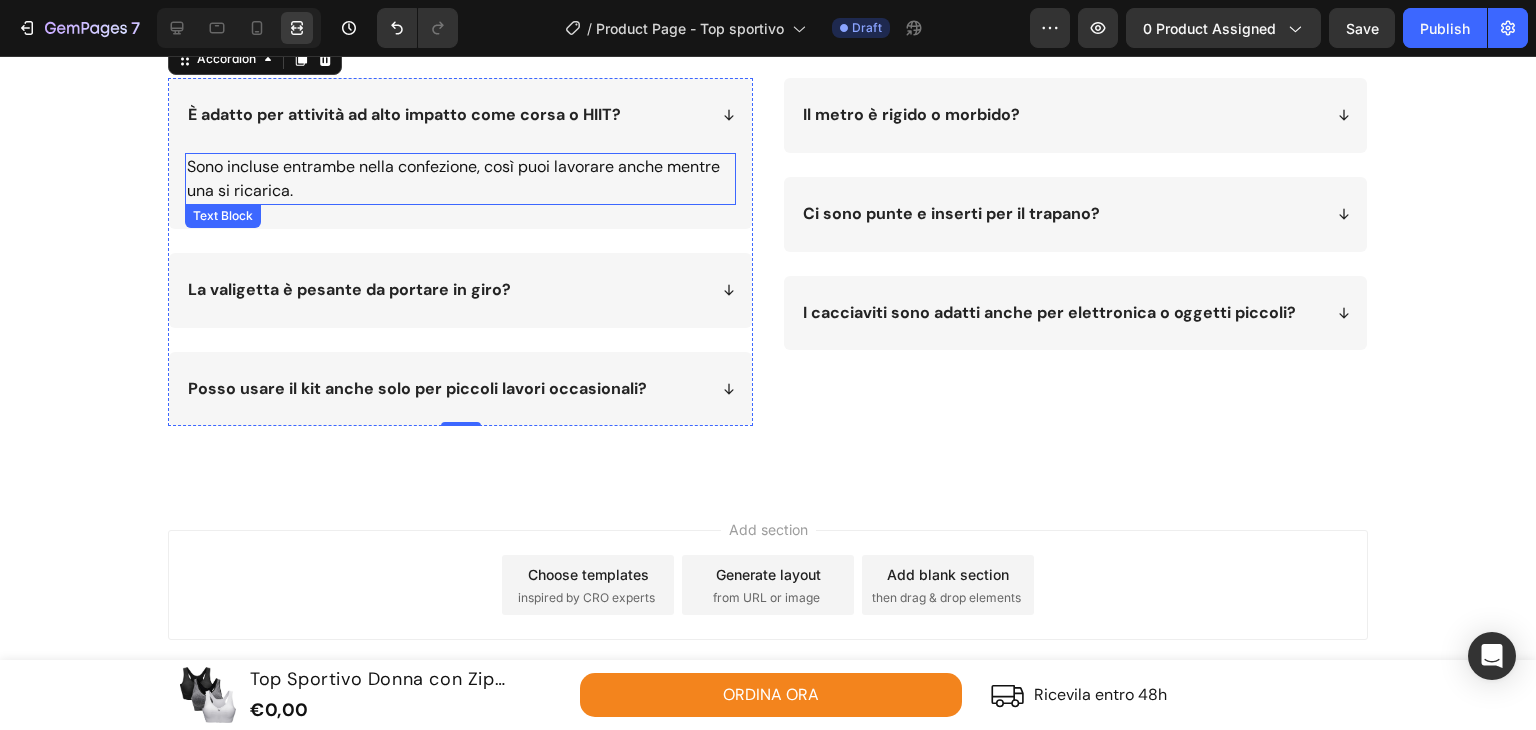 click on "Sono incluse entrambe nella confezione, così puoi lavorare anche mentre una si ricarica." at bounding box center [460, 179] 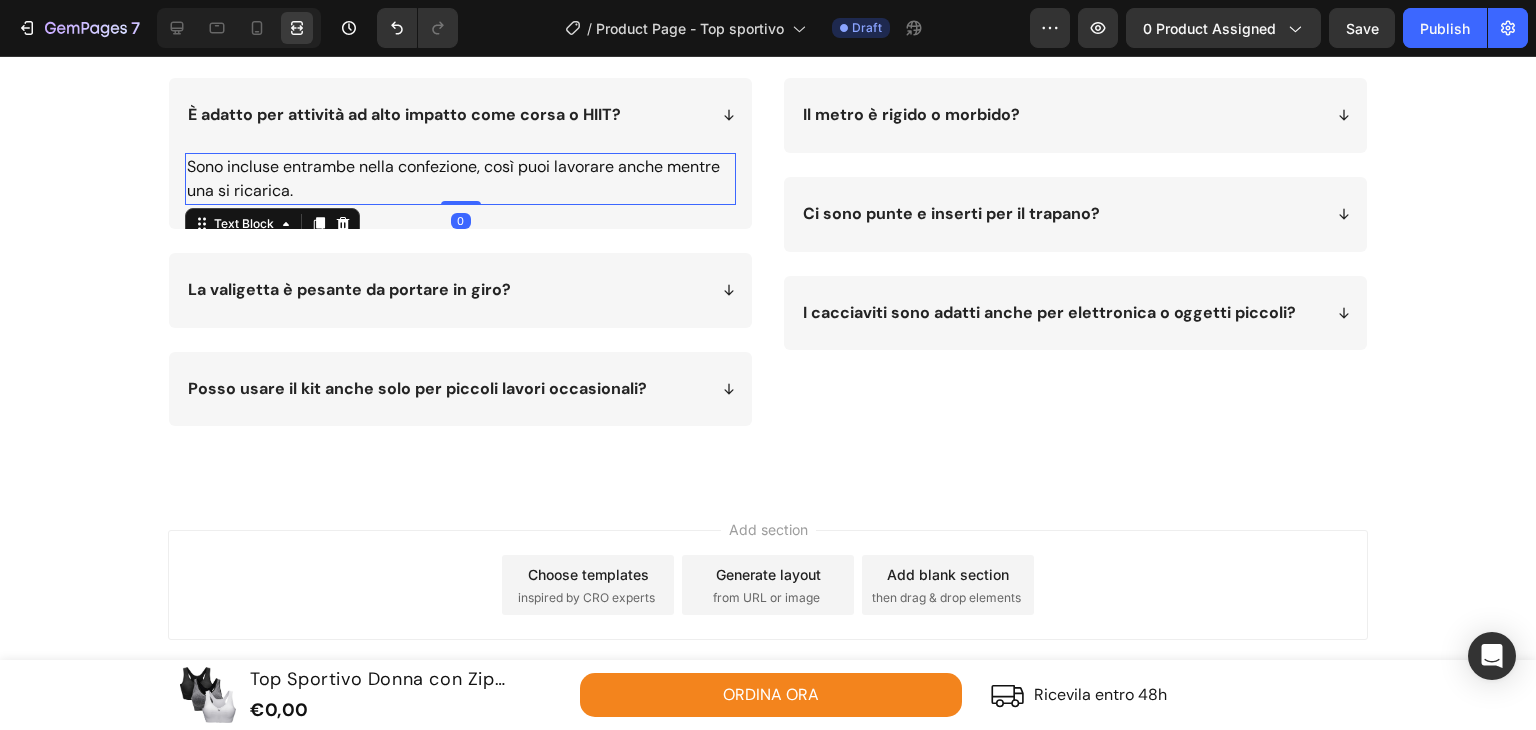 click on "Sono incluse entrambe nella confezione, così puoi lavorare anche mentre una si ricarica." at bounding box center (460, 179) 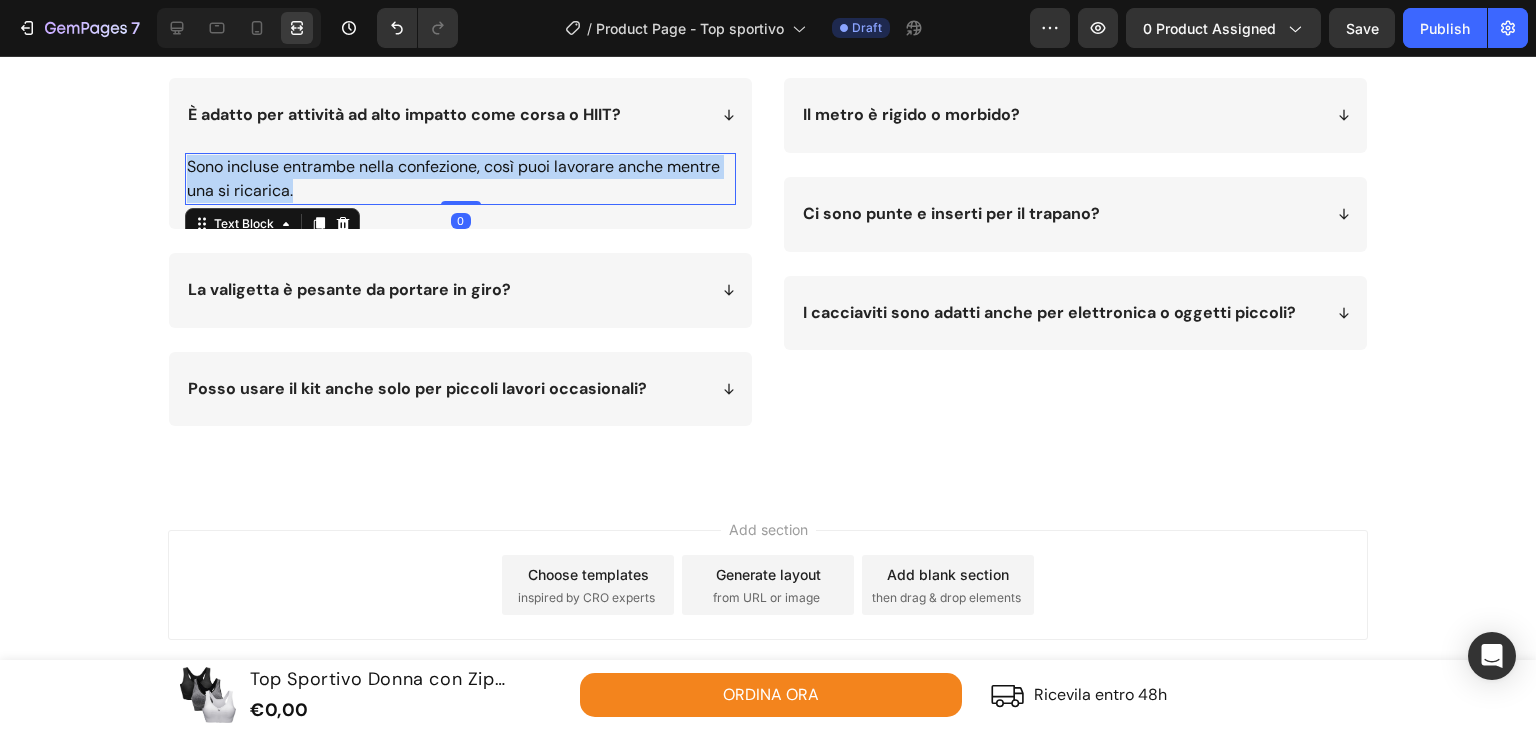 click on "Sono incluse entrambe nella confezione, così puoi lavorare anche mentre una si ricarica." at bounding box center [460, 179] 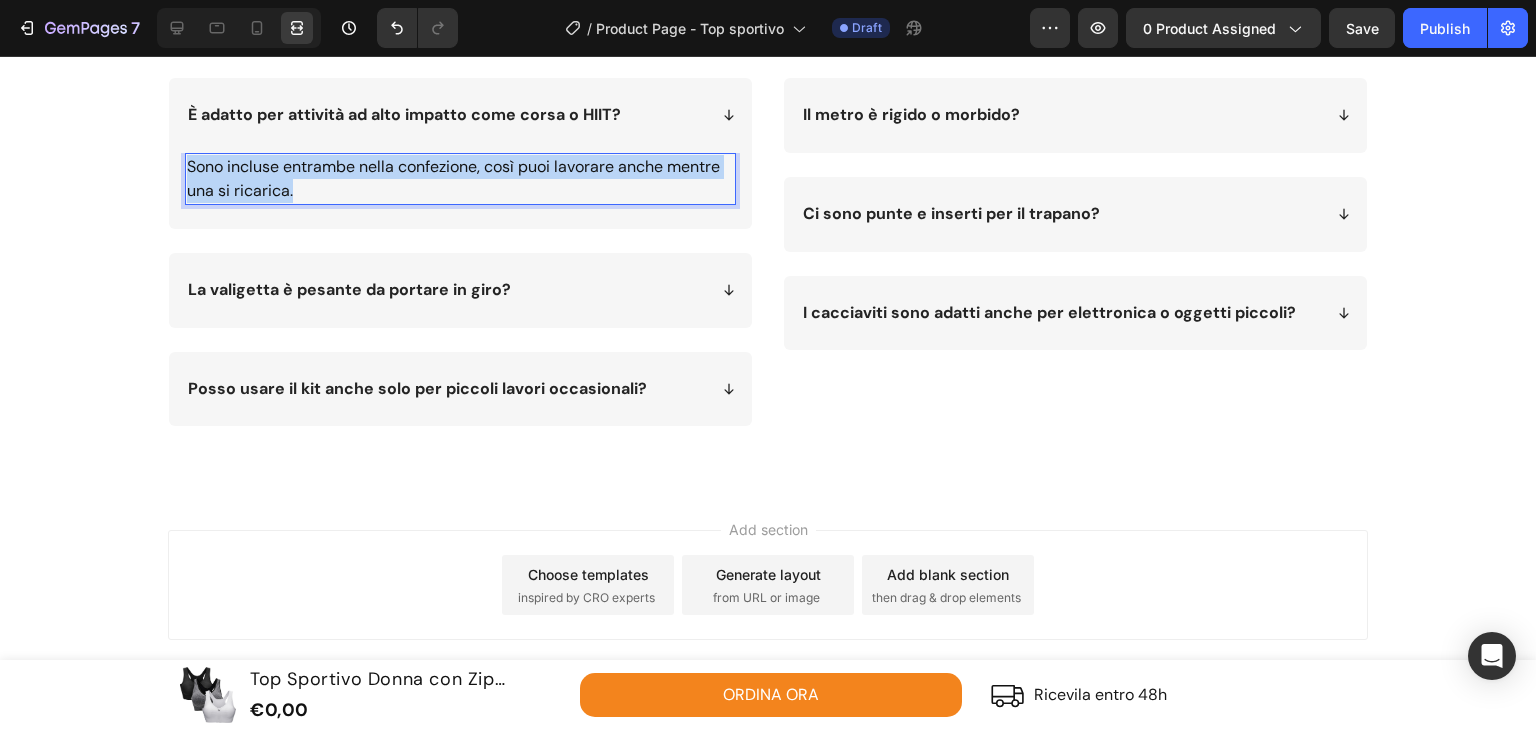 click on "Sono incluse entrambe nella confezione, così puoi lavorare anche mentre una si ricarica." at bounding box center [460, 179] 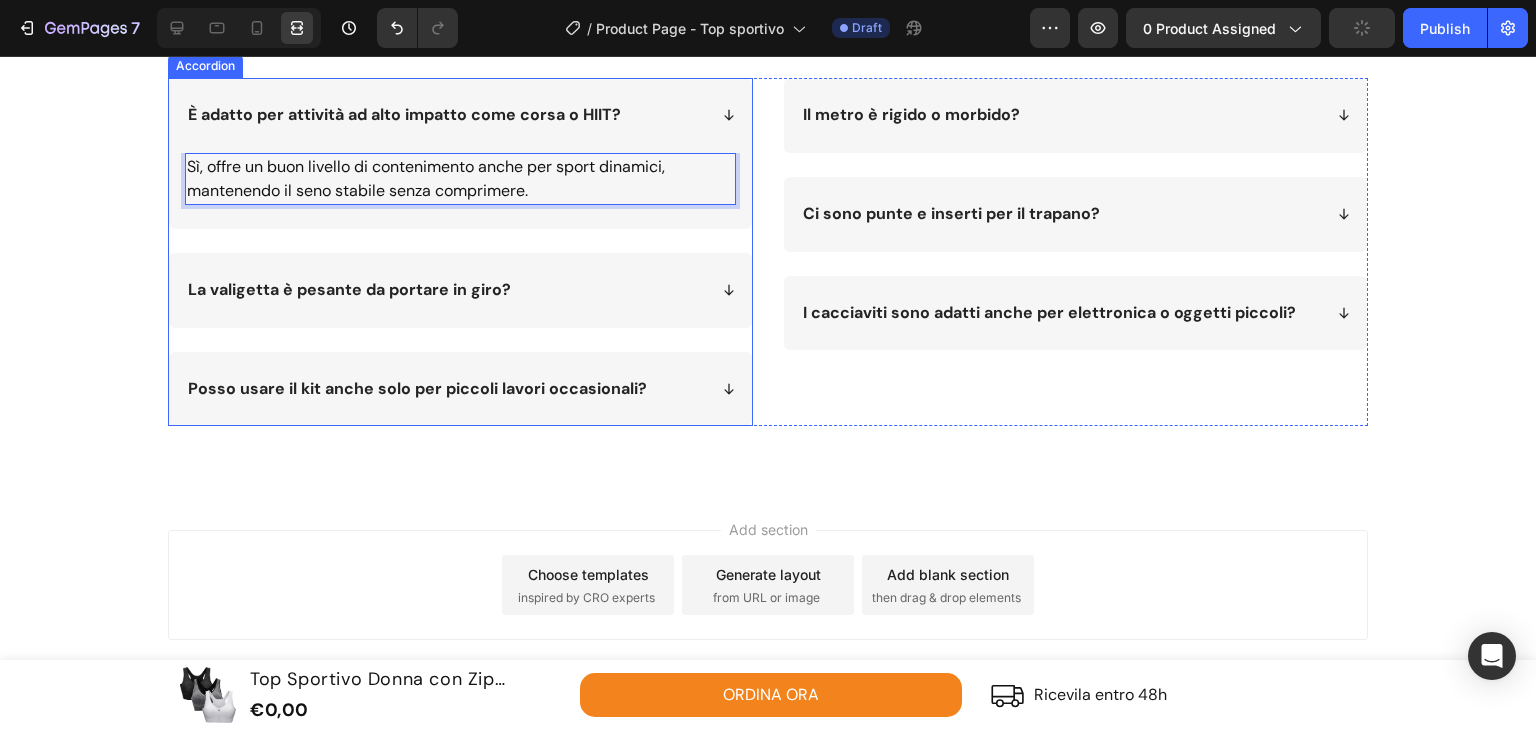 click on "La valigetta è pesante da portare in giro?" at bounding box center [349, 289] 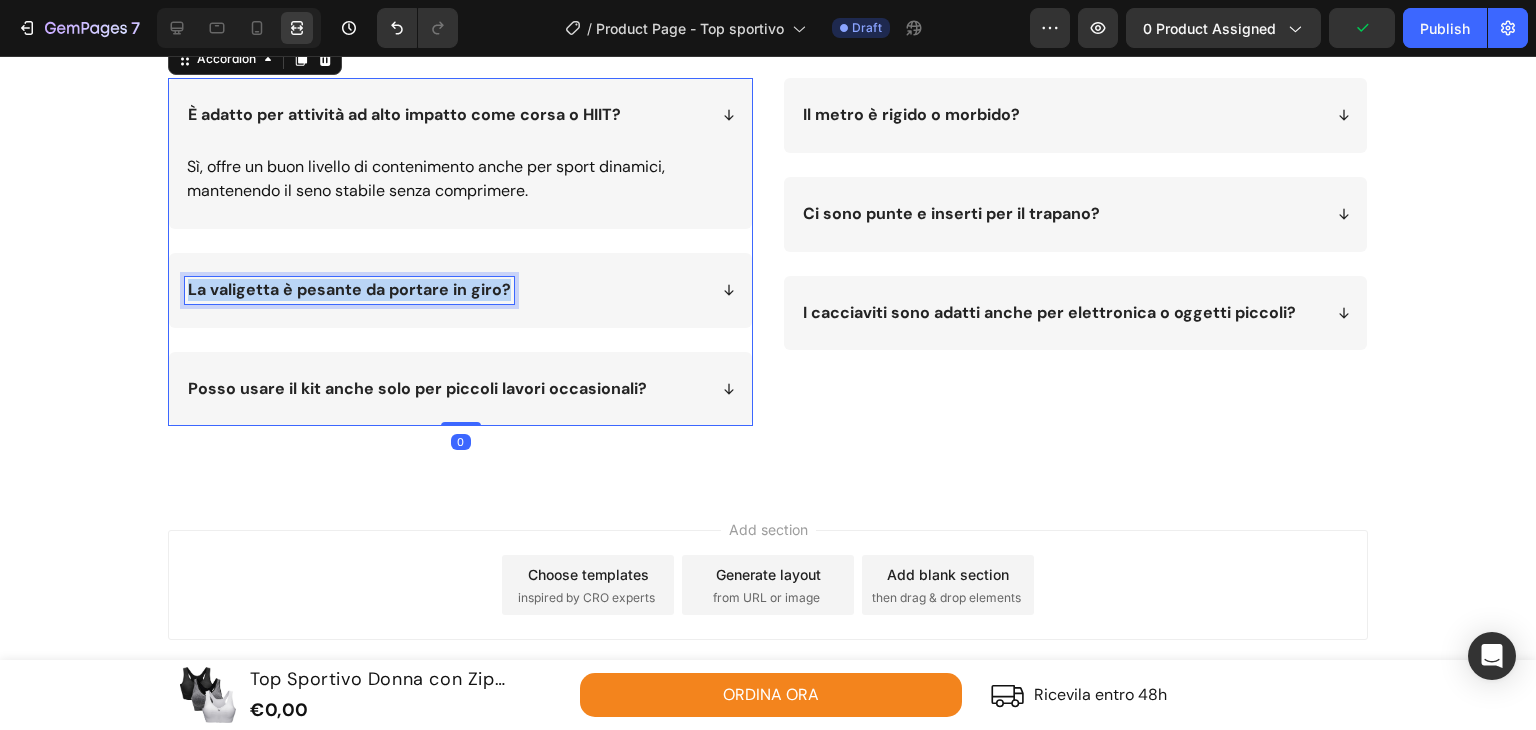 click on "La valigetta è pesante da portare in giro?" at bounding box center [349, 289] 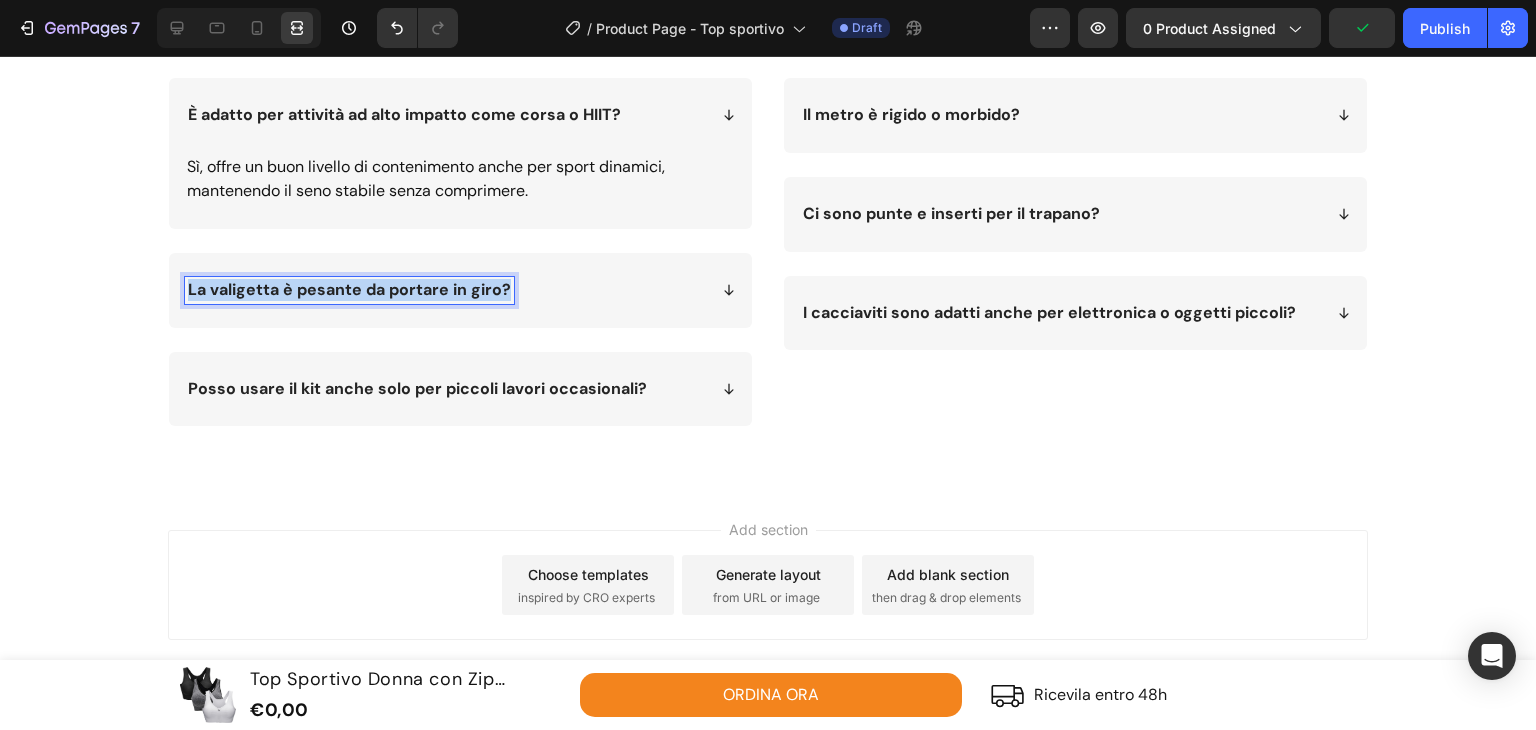 click on "La valigetta è pesante da portare in giro?" at bounding box center (349, 289) 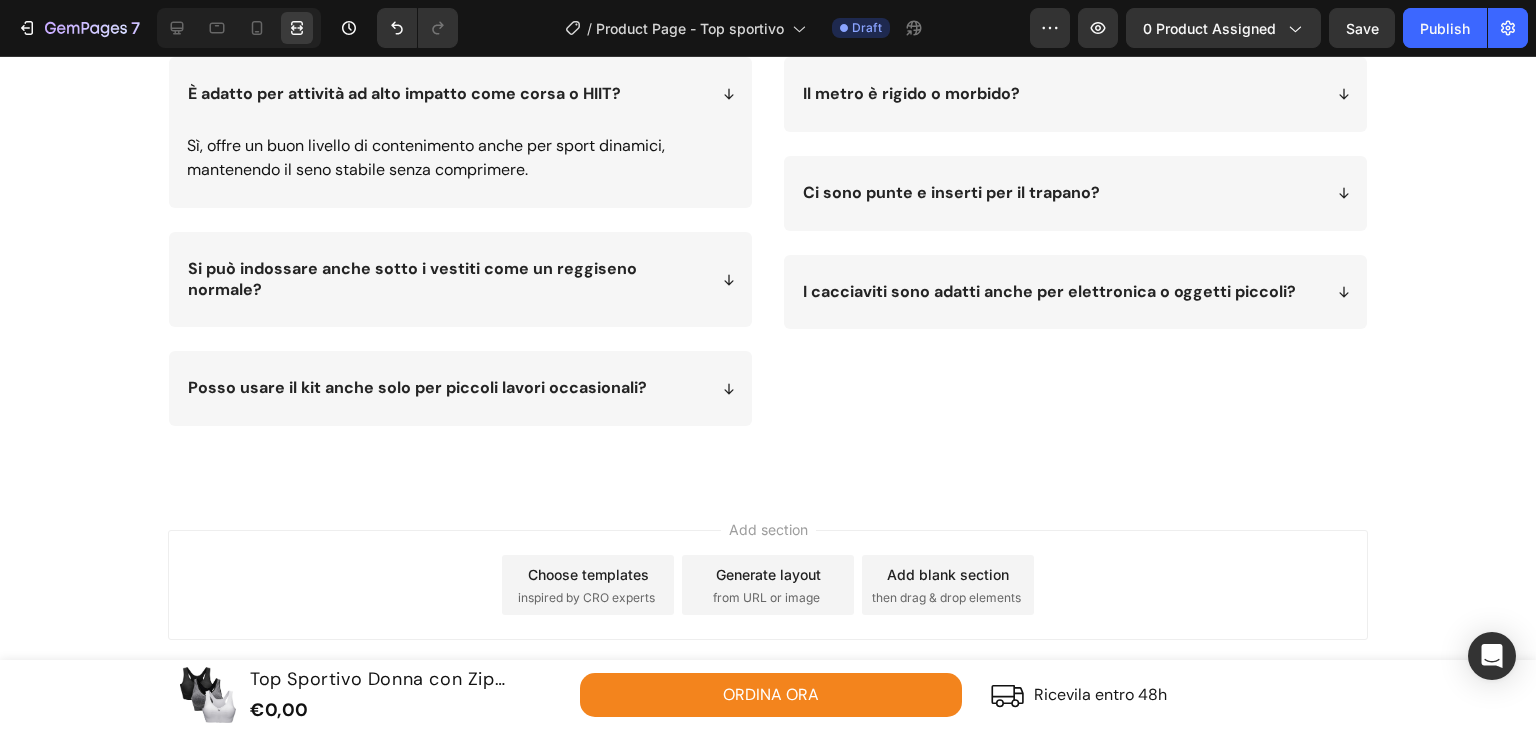 click 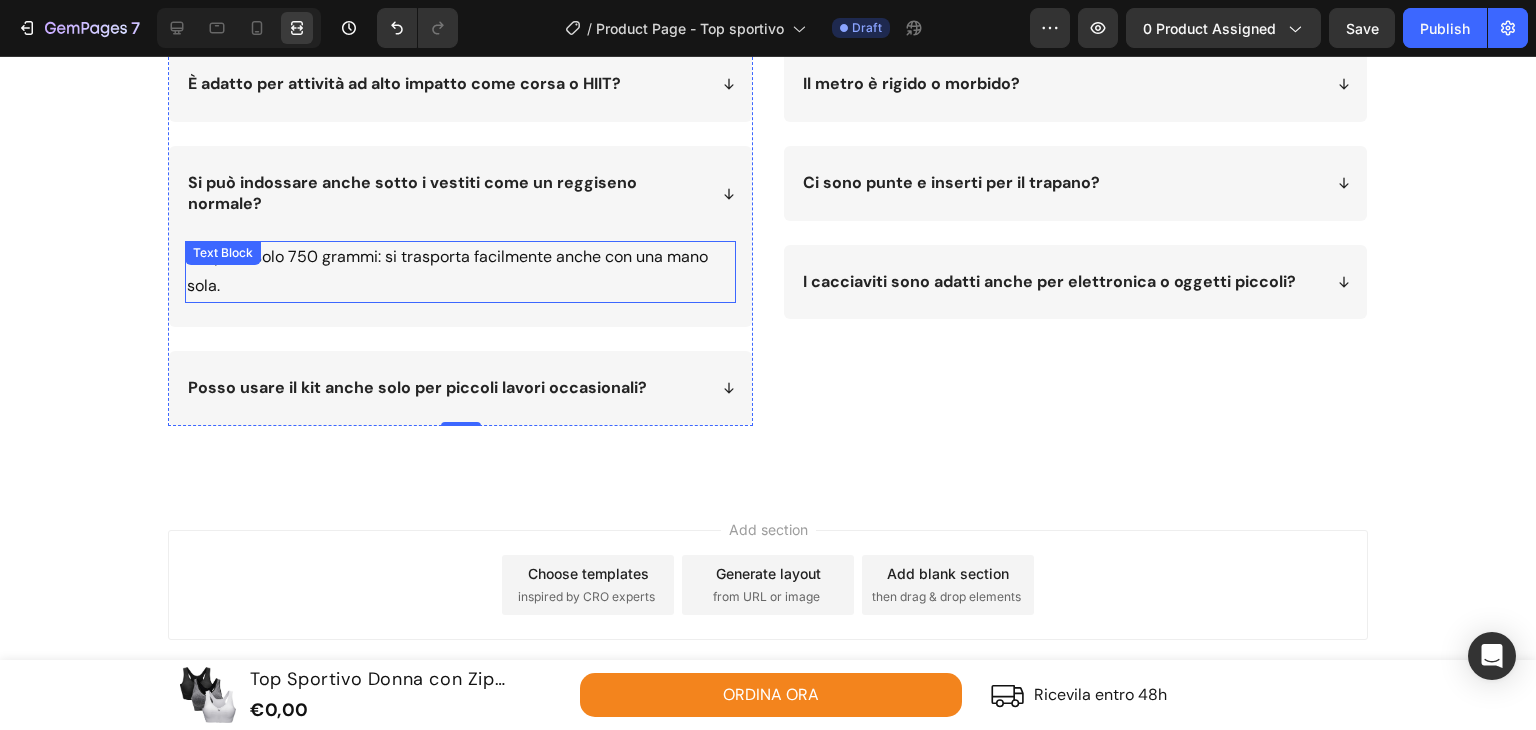 click on "No, pesa solo 750 grammi: si trasporta facilmente anche con una mano sola." at bounding box center [460, 272] 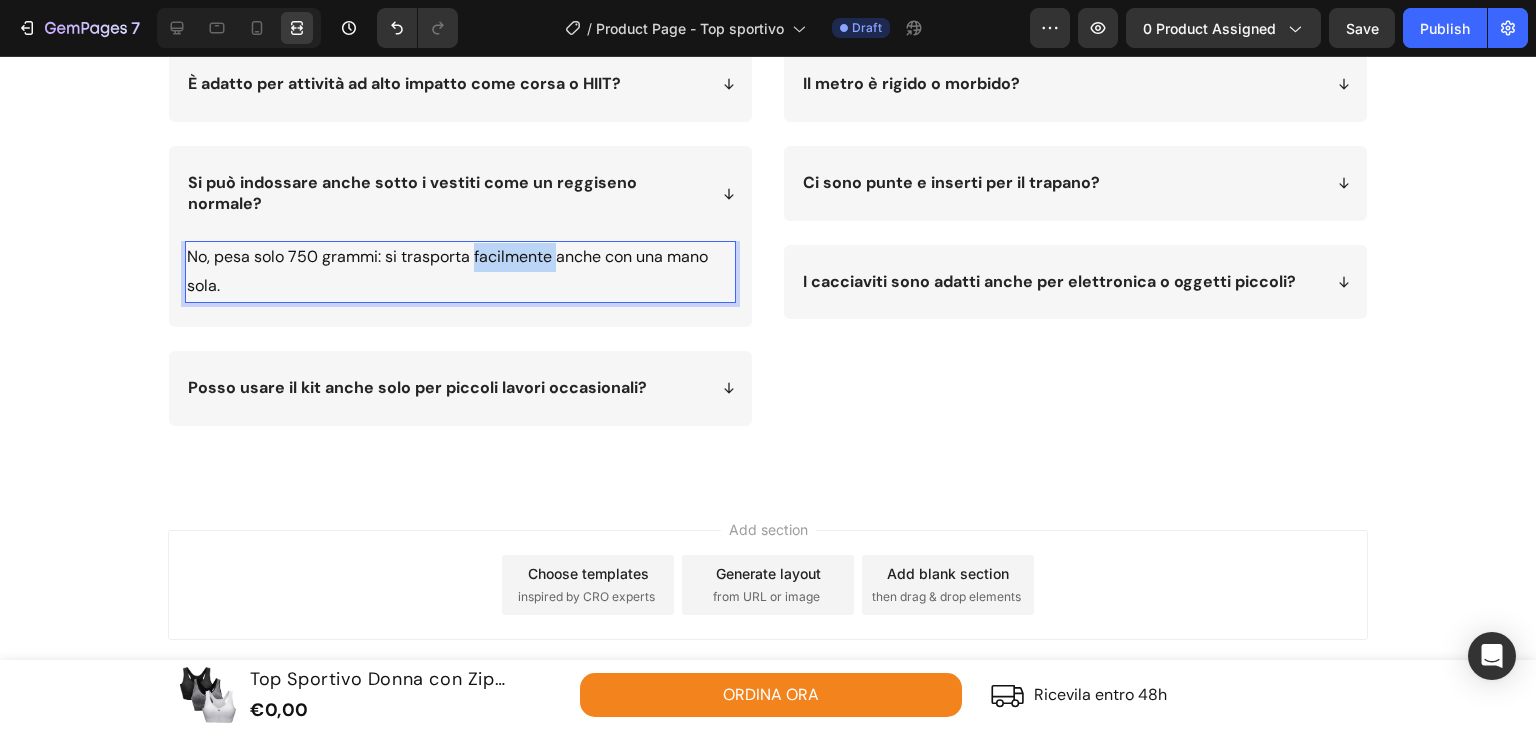 click on "No, pesa solo 750 grammi: si trasporta facilmente anche con una mano sola." at bounding box center [460, 272] 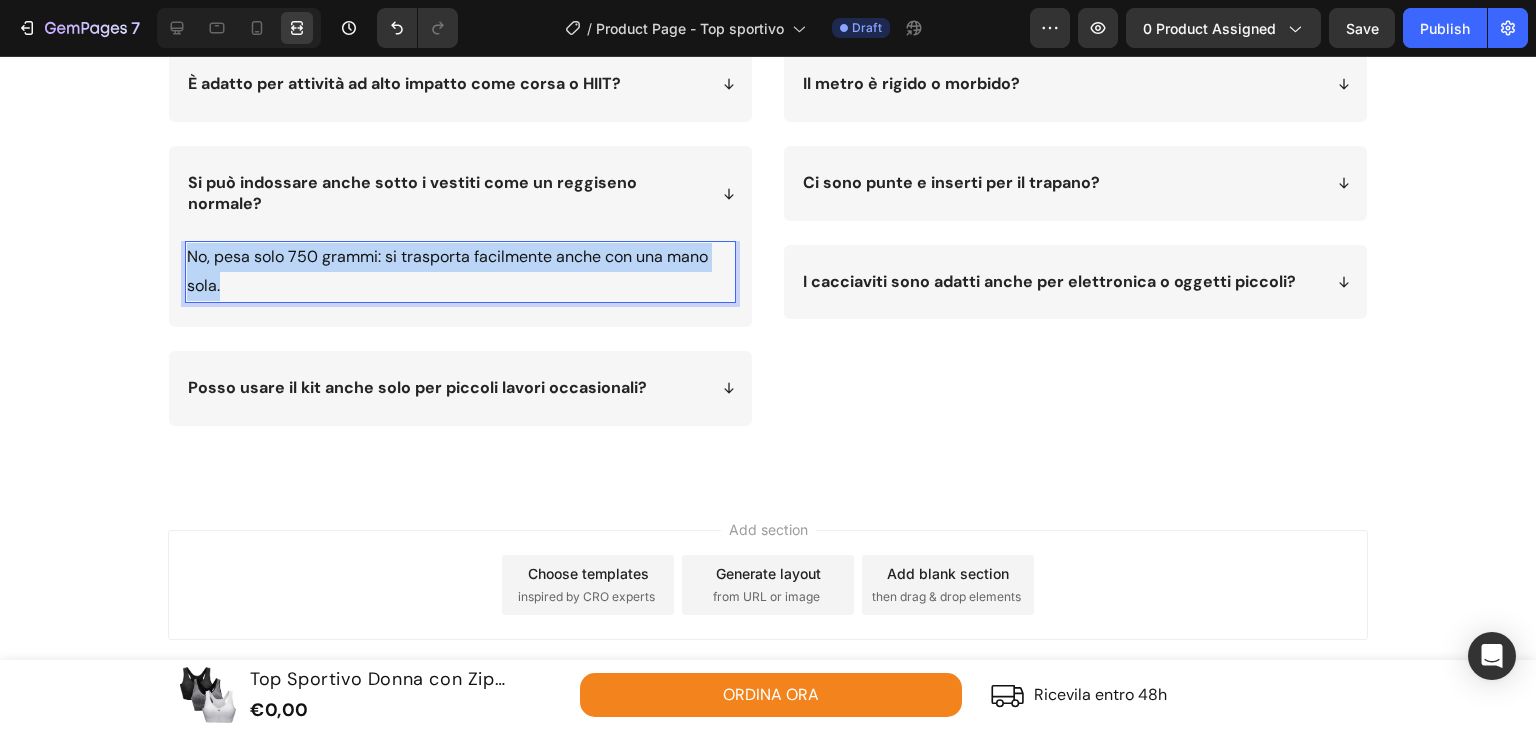 click on "No, pesa solo 750 grammi: si trasporta facilmente anche con una mano sola." at bounding box center [460, 272] 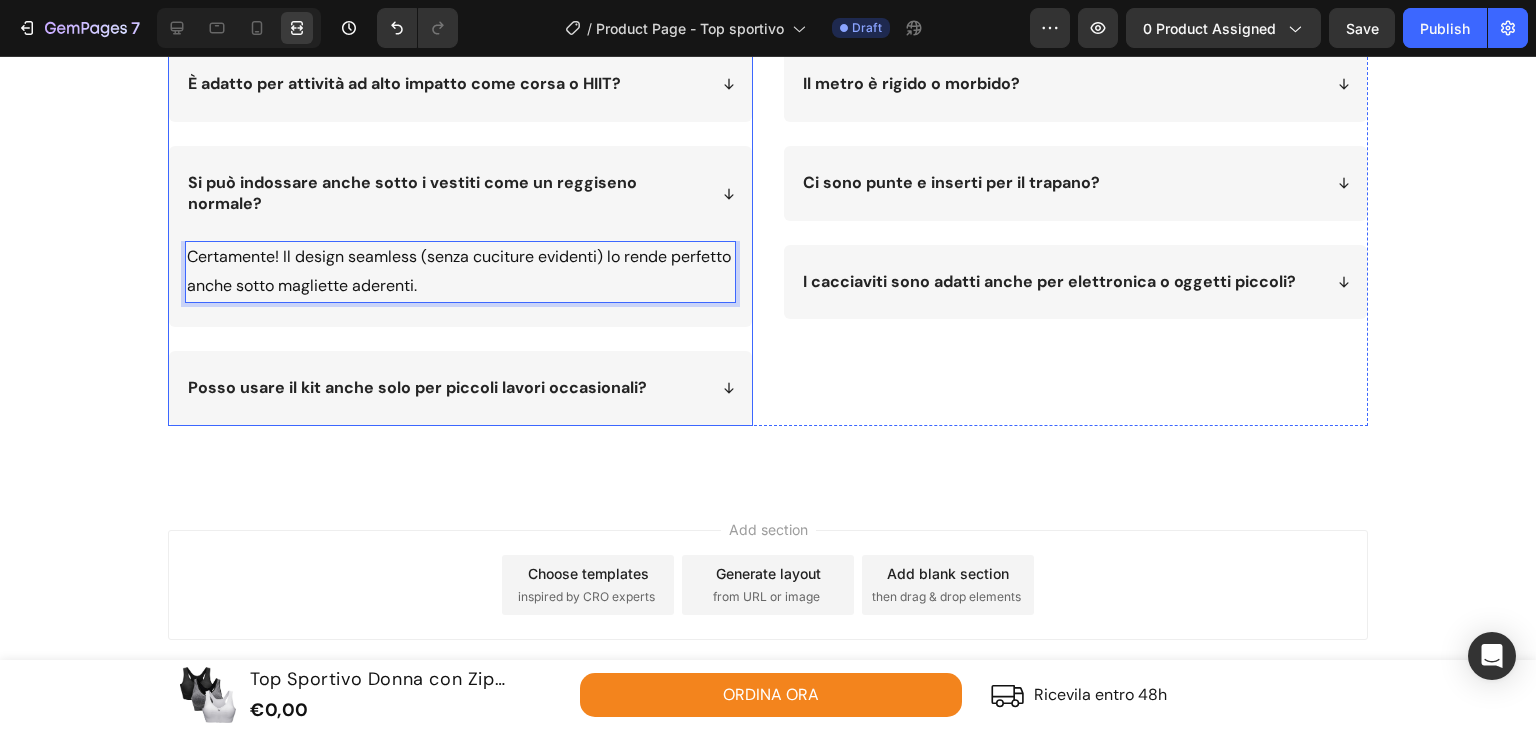 click on "Posso usare il kit anche solo per piccoli lavori occasionali?" at bounding box center (445, 388) 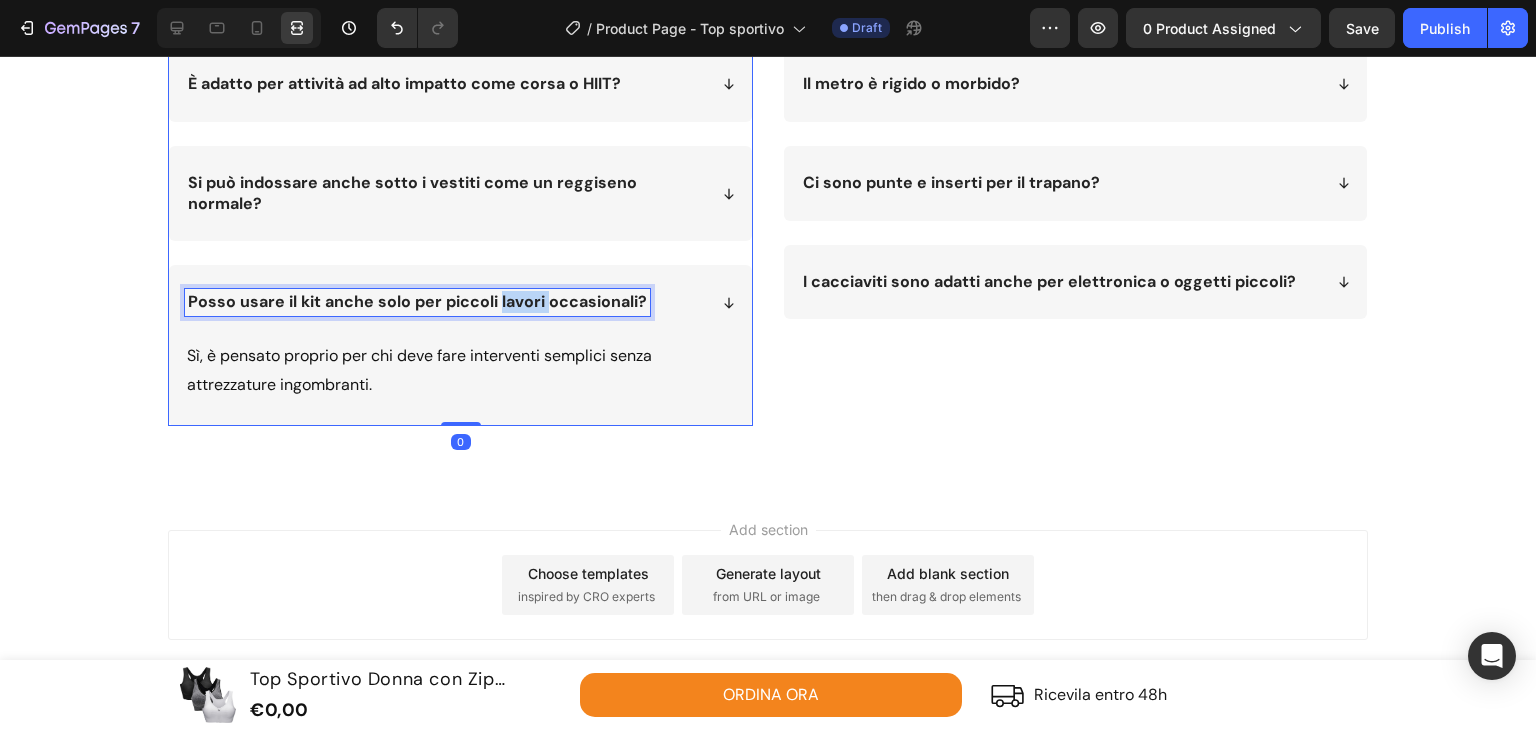 click on "Posso usare il kit anche solo per piccoli lavori occasionali?" at bounding box center [417, 301] 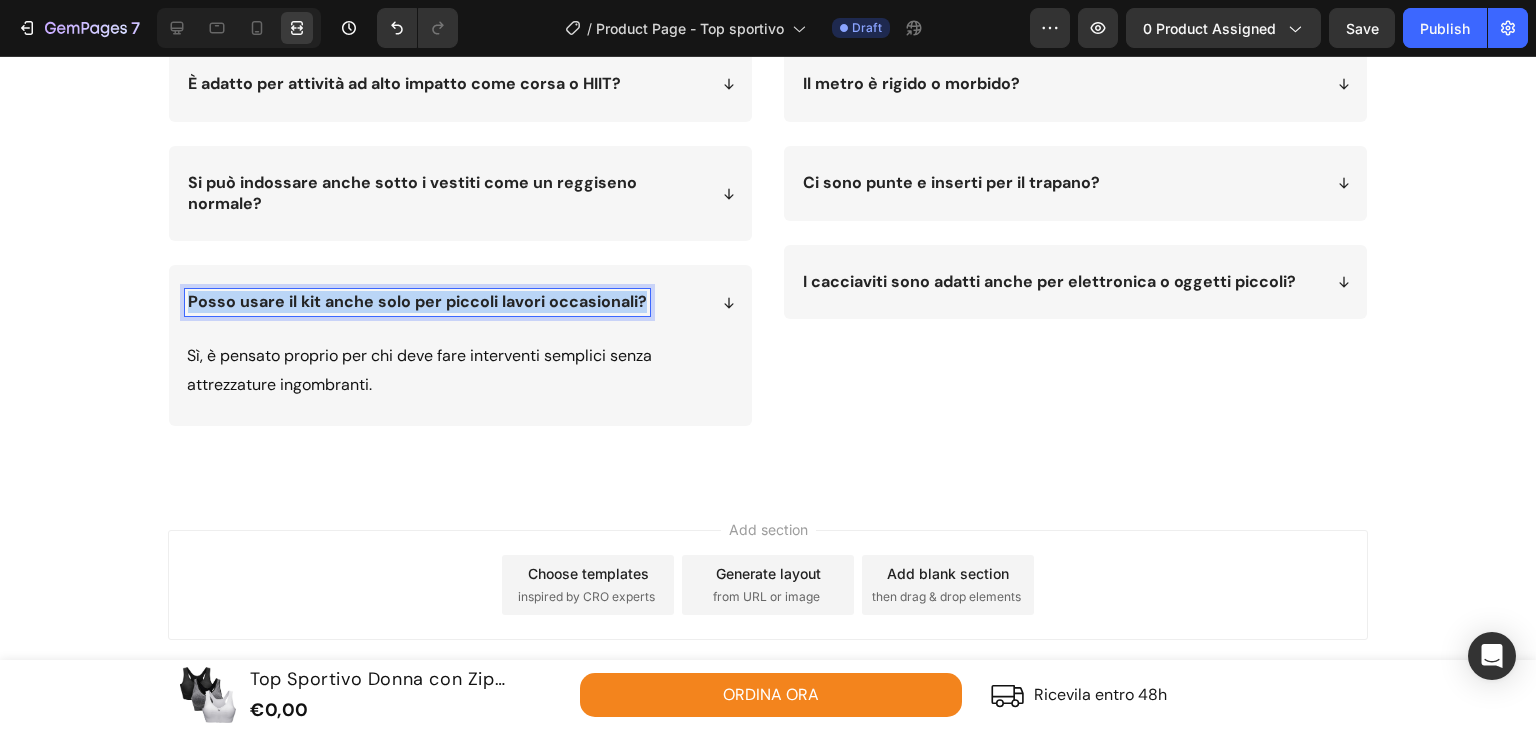click on "Posso usare il kit anche solo per piccoli lavori occasionali?" at bounding box center (417, 301) 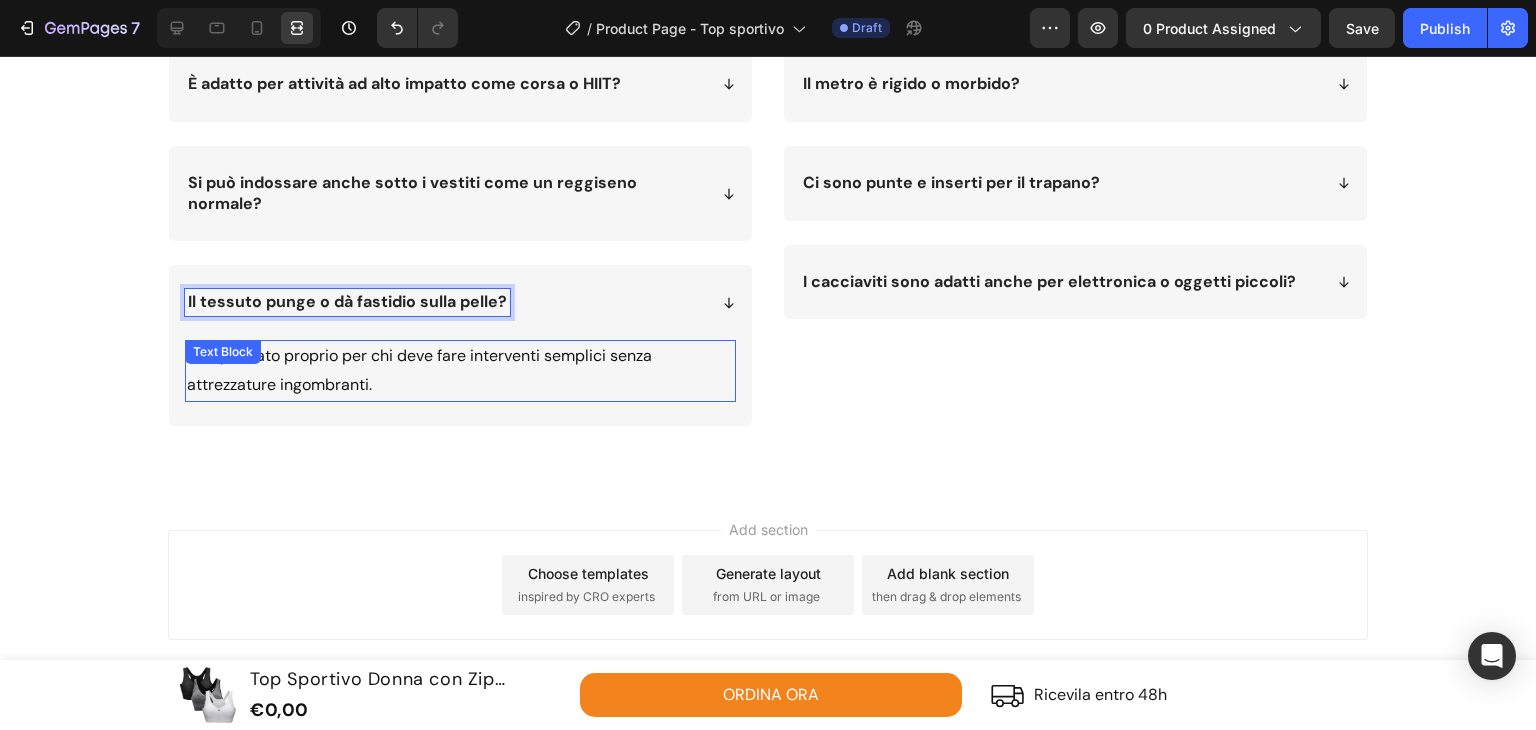 click on "Sì, è pensato proprio per chi deve fare interventi semplici senza attrezzature ingombranti. Text Block" at bounding box center (460, 371) 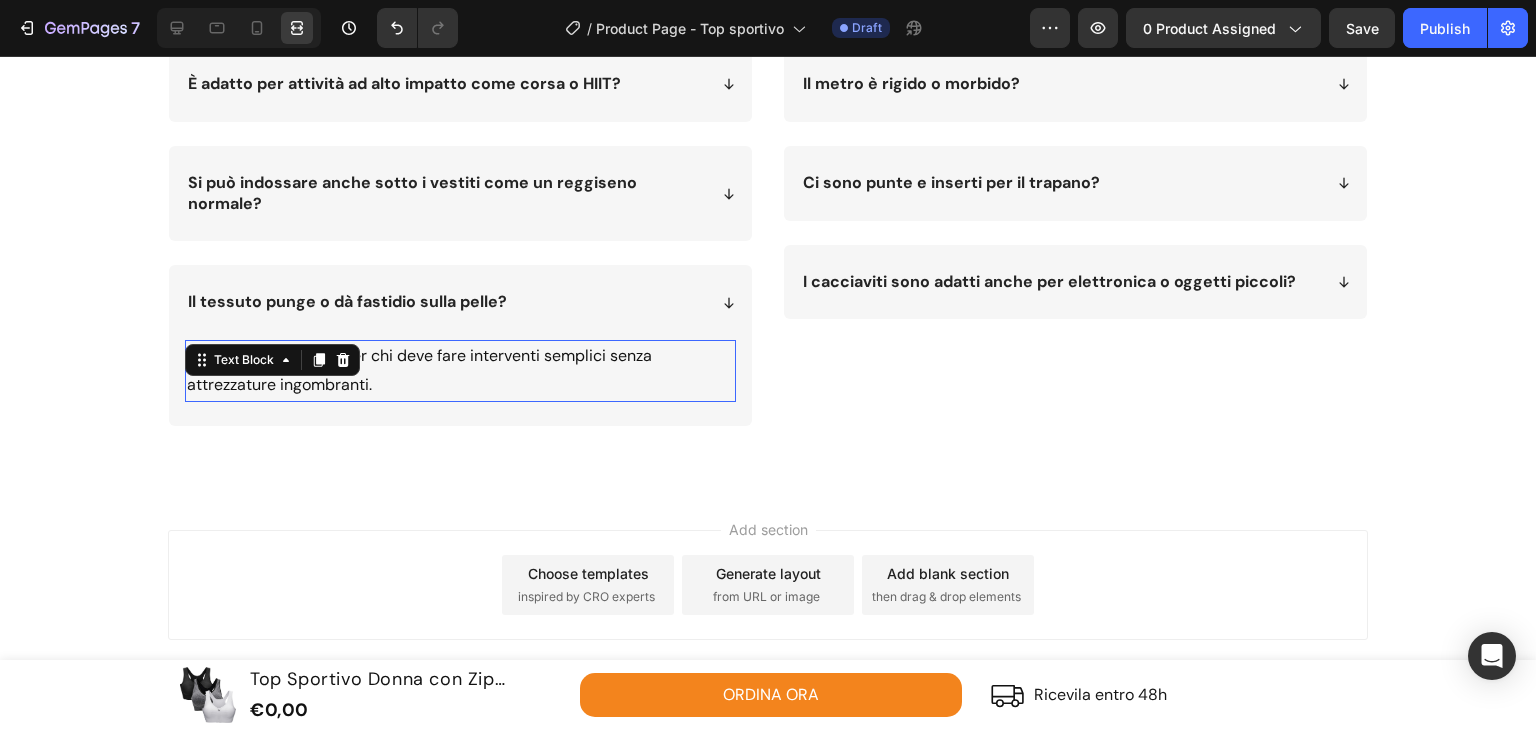 click on "Text Block" at bounding box center (244, 360) 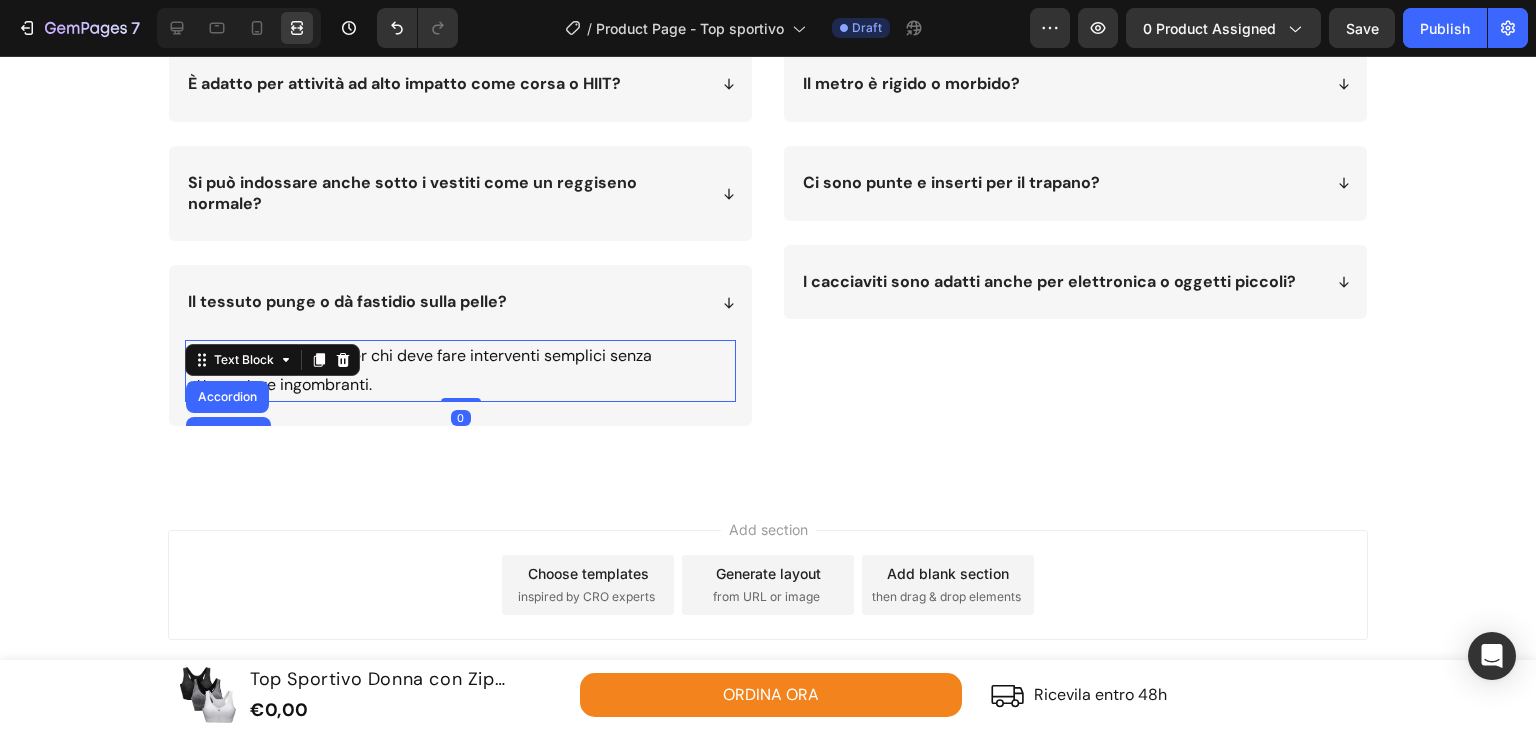 click on "Text Block" at bounding box center (244, 360) 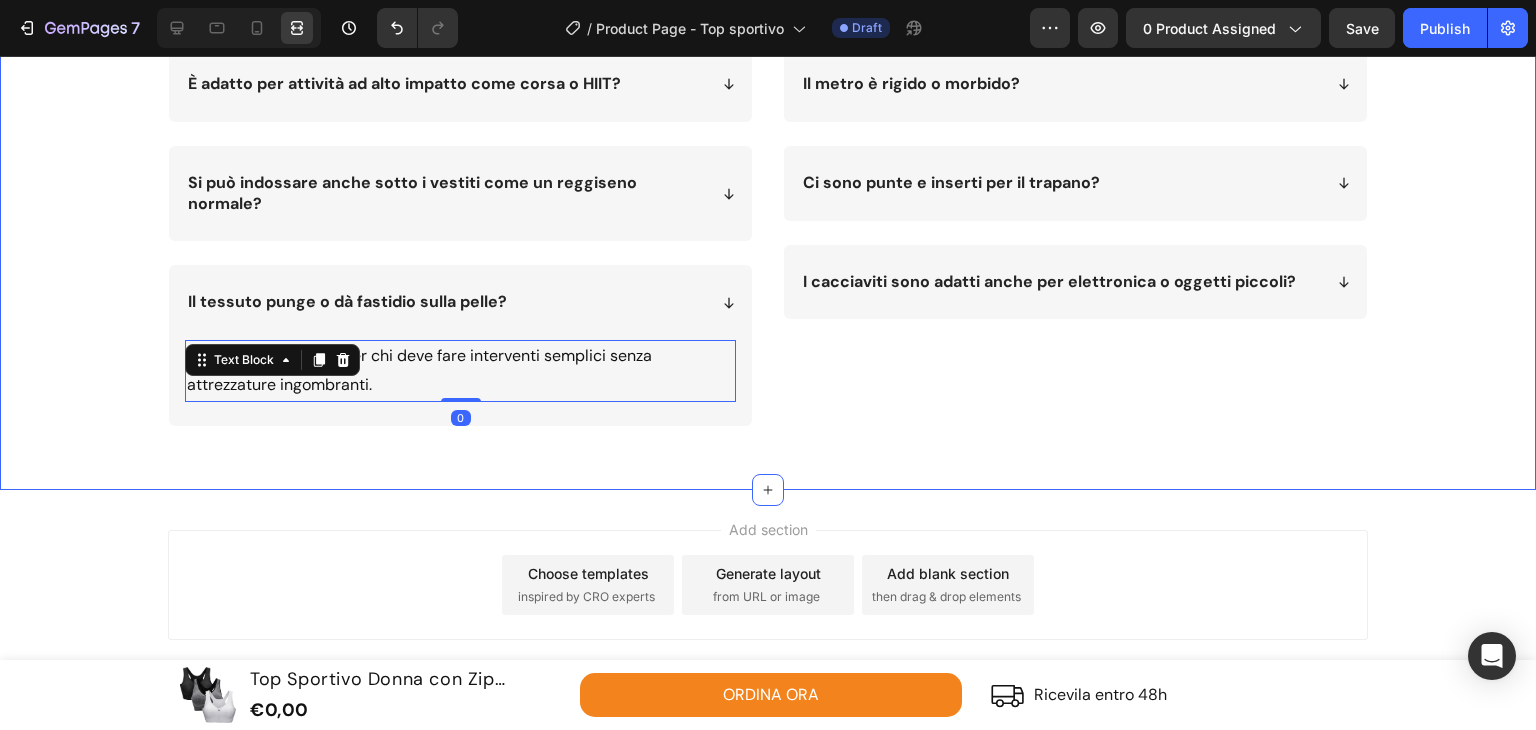 click on "Domande Frequenti Heading Domande Frequenti Heading Hai bisogno di aiuto? Ecco le domande più frequenti Text Block Hai bisogno di aiuto? Ecco le domande più frequenti Text Block Row
È adatto per attività ad alto impatto come corsa o HIIT?
Si può indossare anche sotto i vestiti come un reggiseno normale?
Il tessuto punge o dà fastidio sulla pelle? Sì, è pensato proprio per chi deve fare interventi semplici senza attrezzature ingombranti. Text Block   0 Accordion
Il metro è rigido o morbido?
Ci sono punte e inserti per il trapano?
I cacciaviti sono adatti anche per elettronica o oggetti piccoli? Accordion Row" at bounding box center [768, 177] 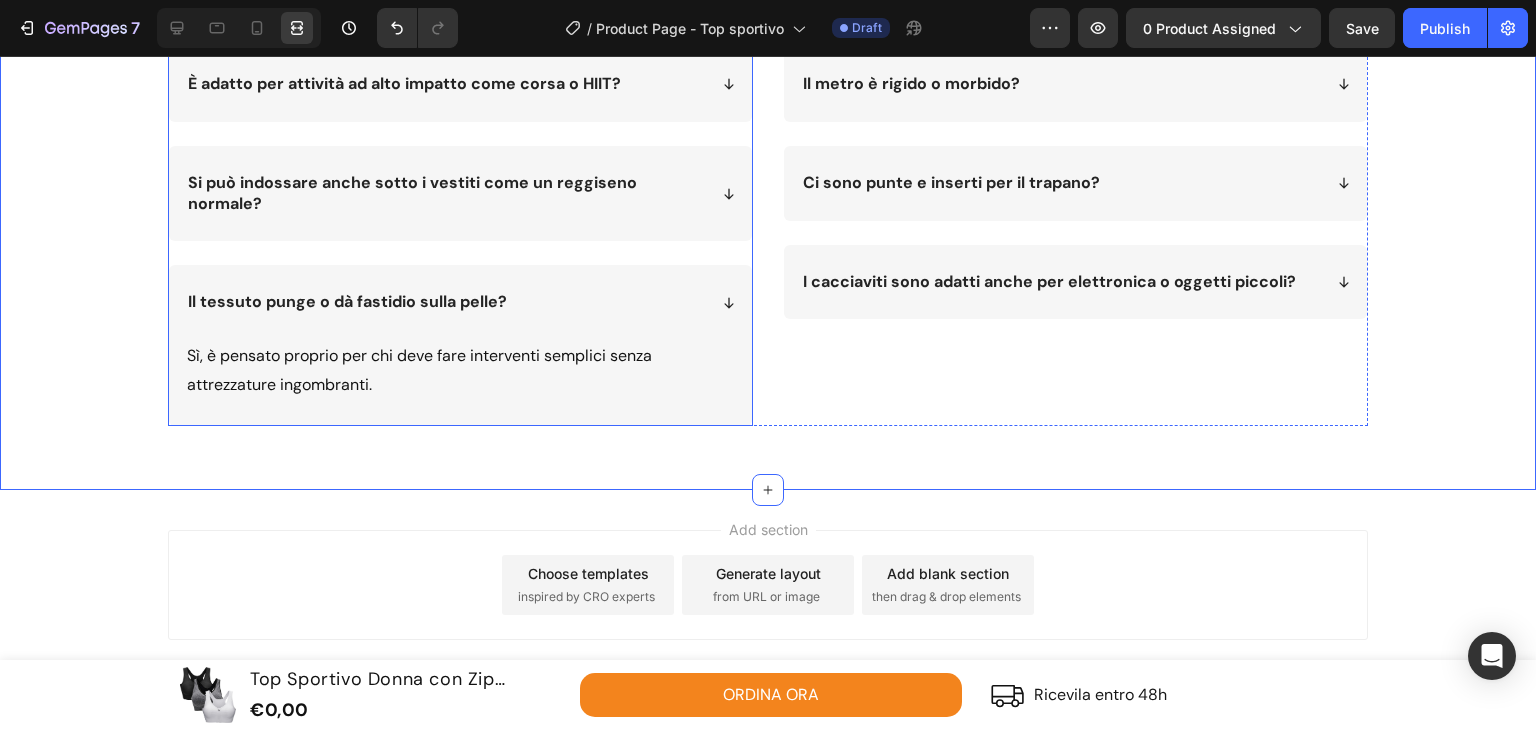 click on "Sì, è pensato proprio per chi deve fare interventi semplici senza attrezzature ingombranti." at bounding box center (460, 371) 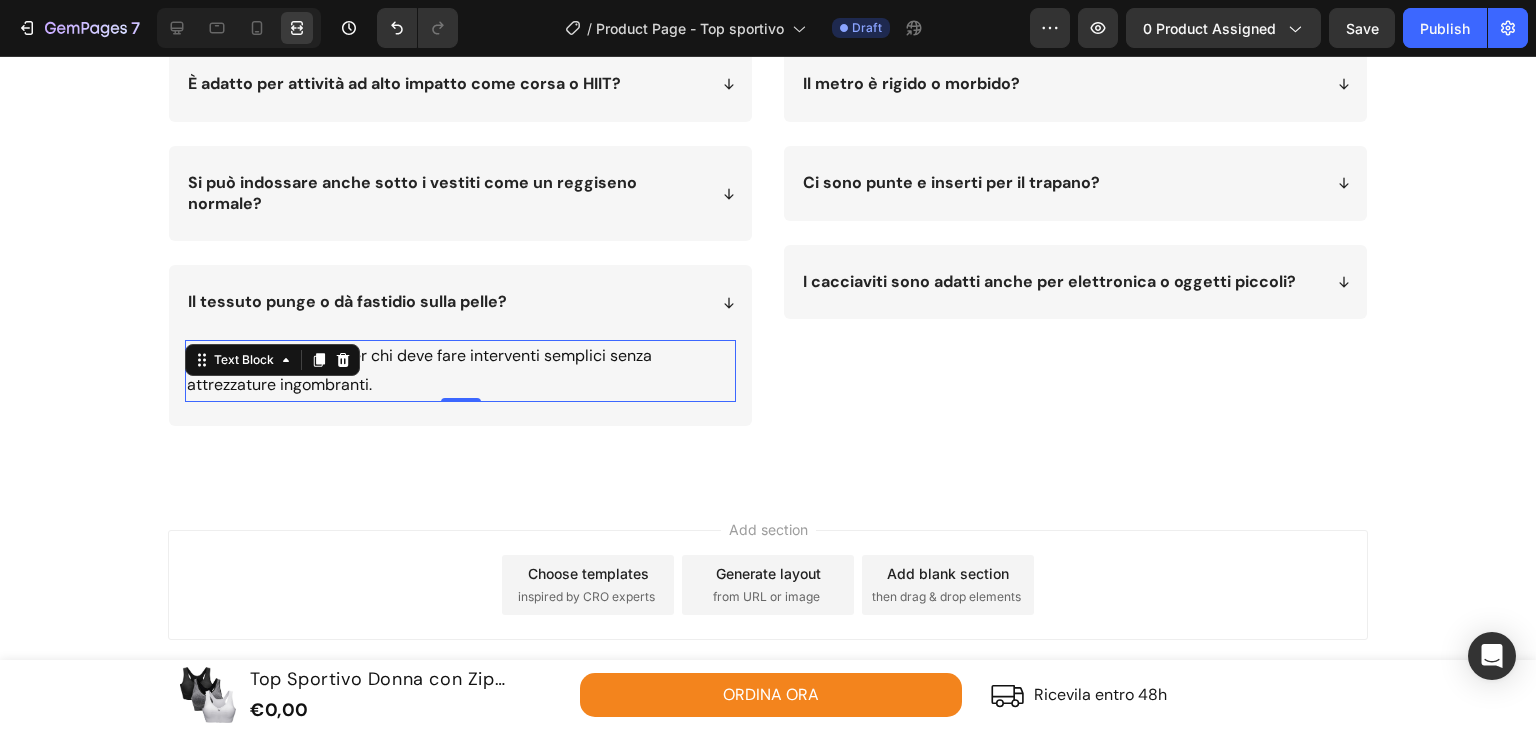 click on "Sì, è pensato proprio per chi deve fare interventi semplici senza attrezzature ingombranti." at bounding box center [460, 371] 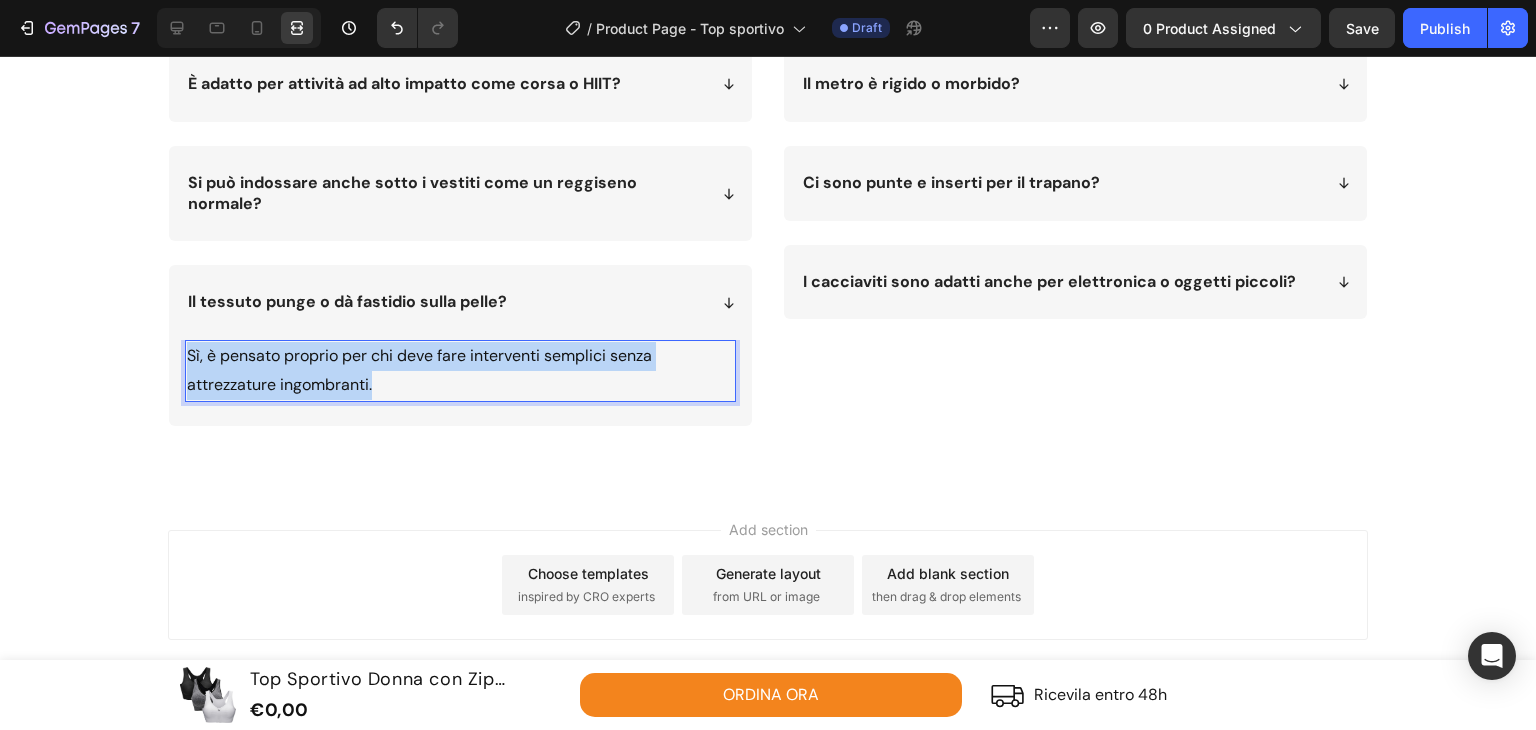 click on "Sì, è pensato proprio per chi deve fare interventi semplici senza attrezzature ingombranti." at bounding box center (460, 371) 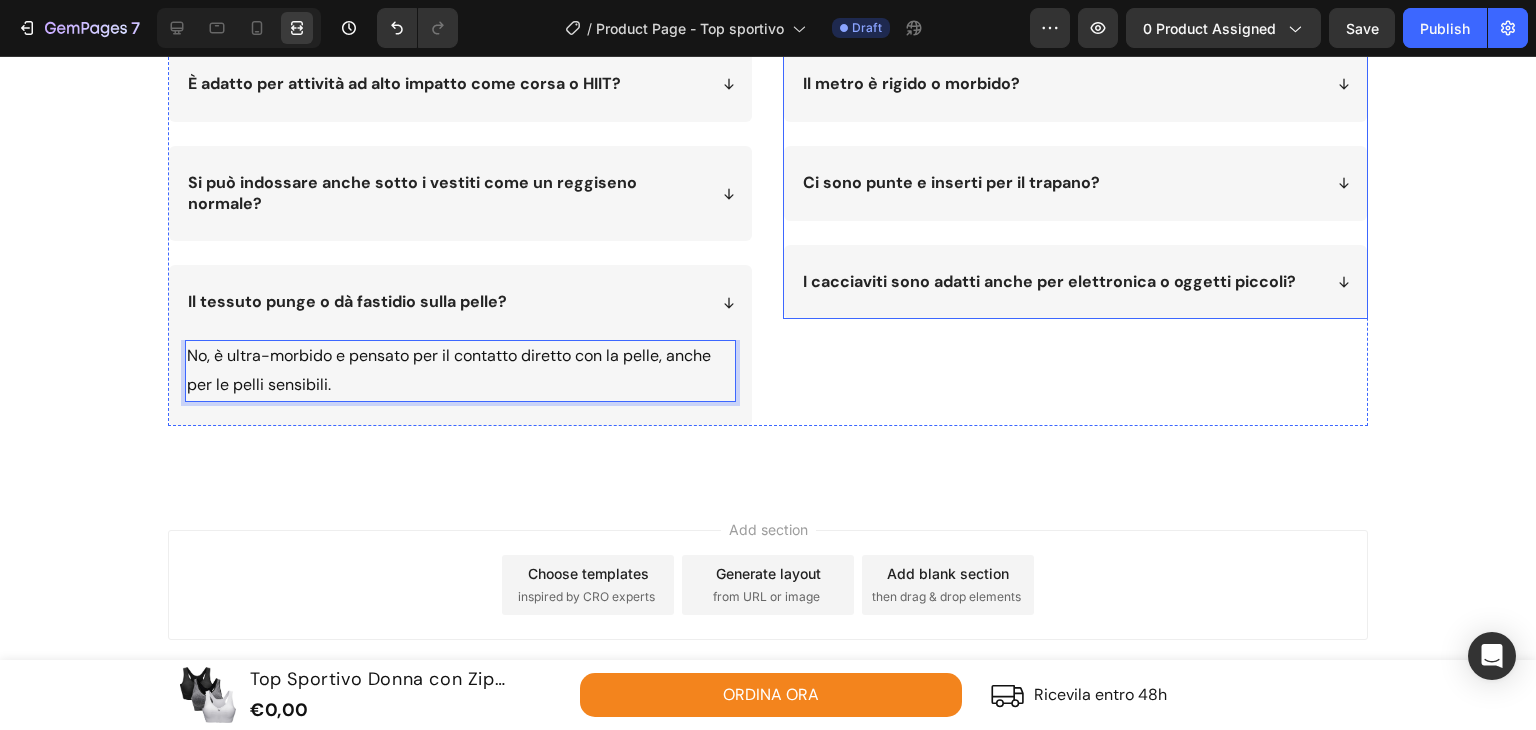 click on "Il metro è rigido o morbido?" at bounding box center (911, 84) 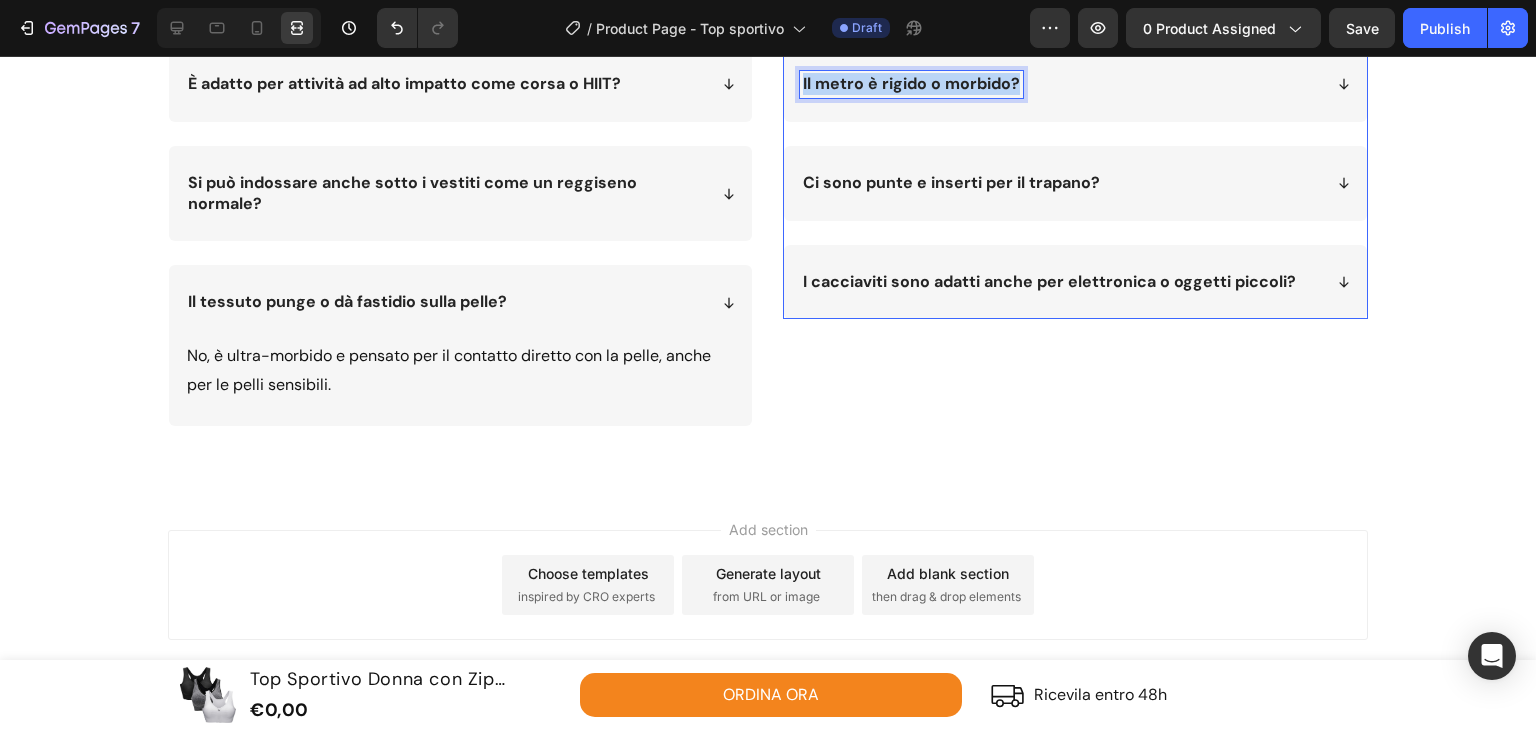 click on "Il metro è rigido o morbido?" at bounding box center (911, 84) 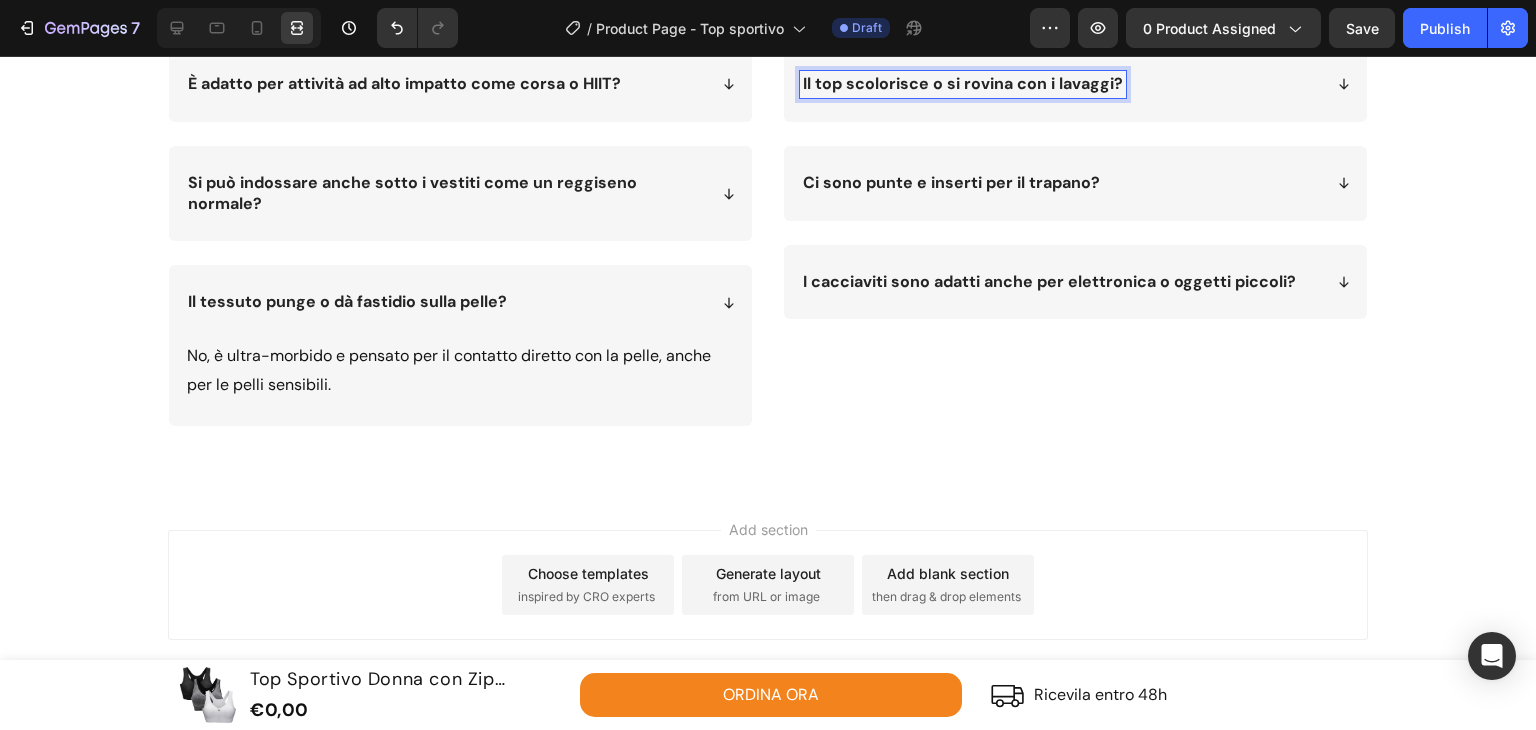 click on "Il top scolorisce o si rovina con i lavaggi?" at bounding box center [1060, 84] 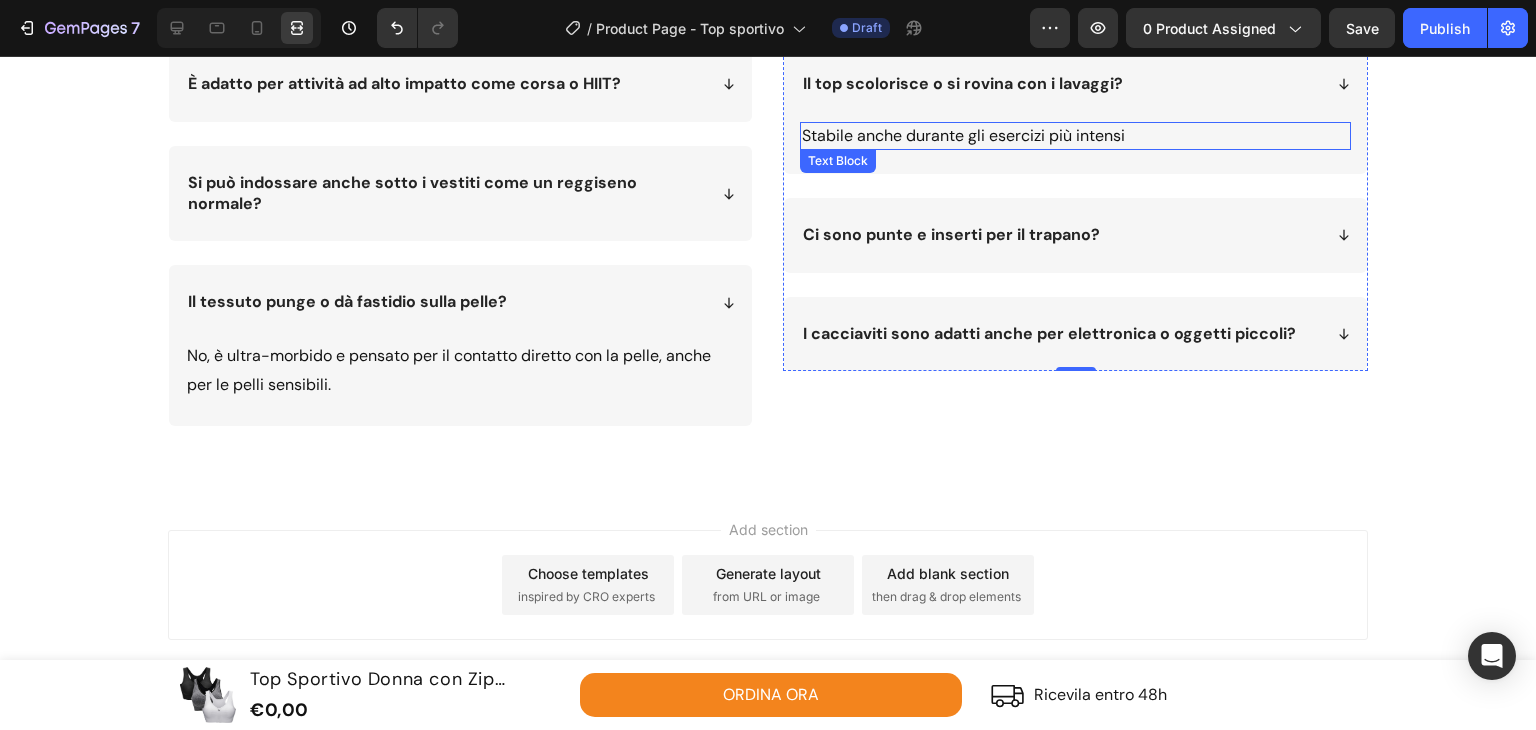 click on "È un metro rigido, retrattile e con blocco, perfetto per misurazioni precise in casa." at bounding box center (1075, 136) 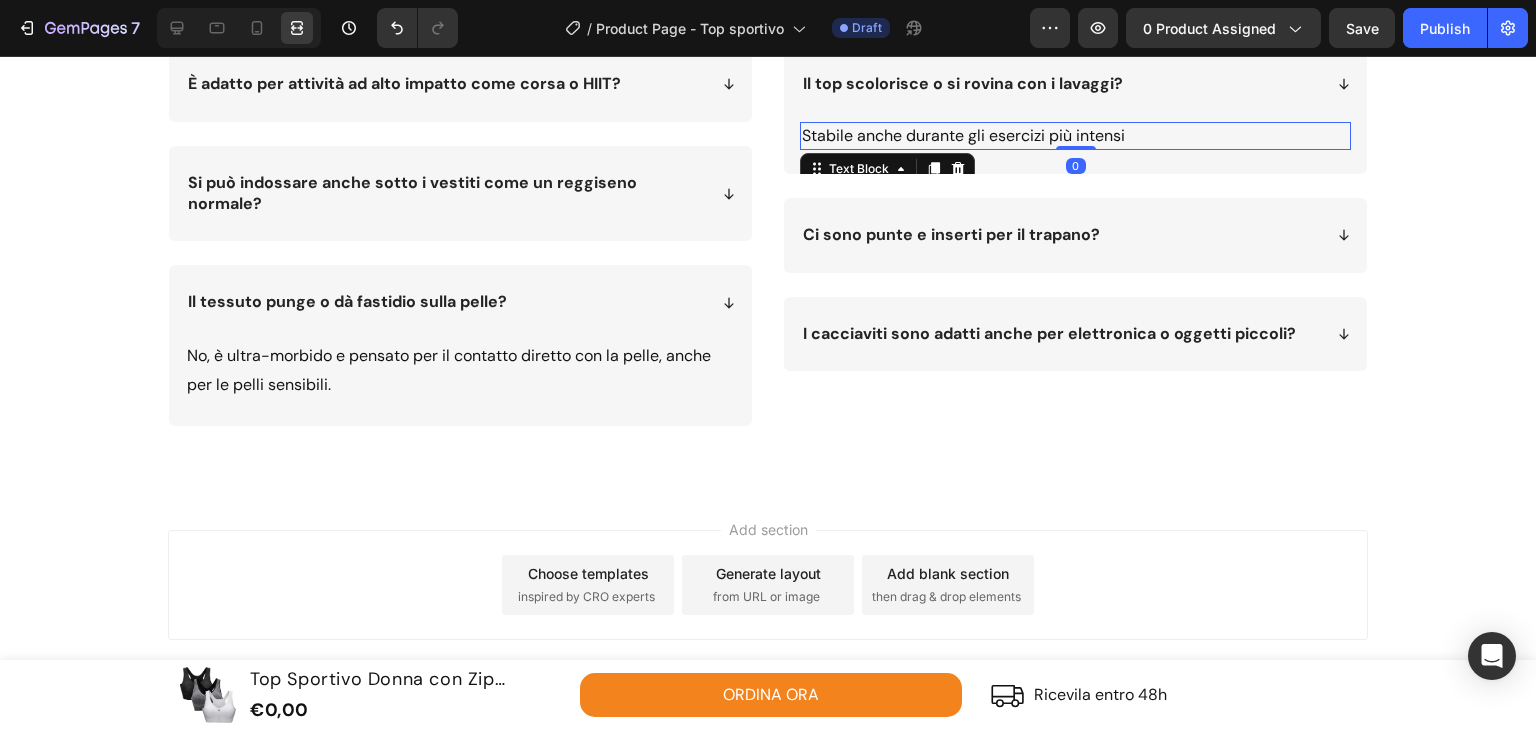 click on "È un metro rigido, retrattile e con blocco, perfetto per misurazioni precise in casa." at bounding box center (1075, 136) 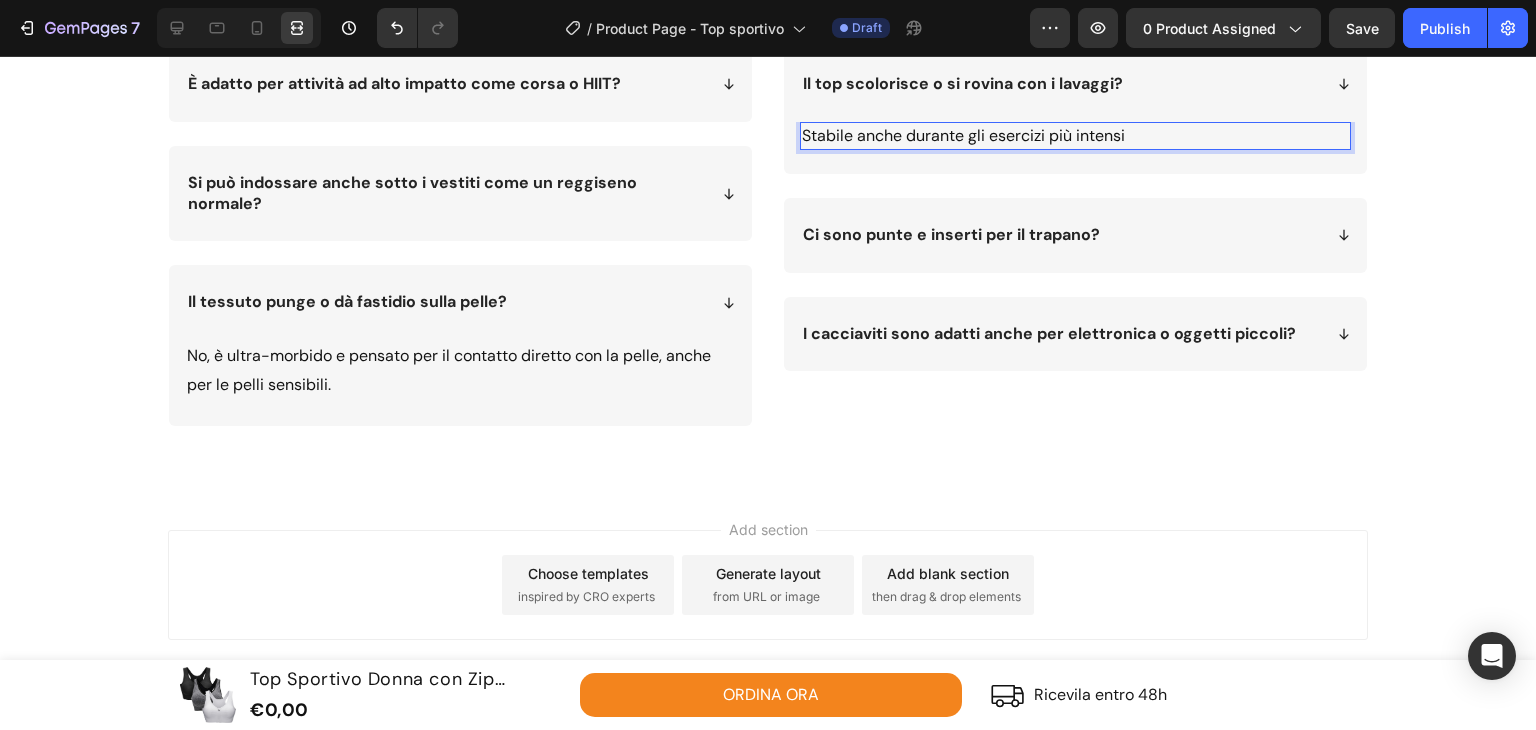 click on "È un metro rigido, retrattile e con blocco, perfetto per misurazioni precise in casa." at bounding box center (1075, 136) 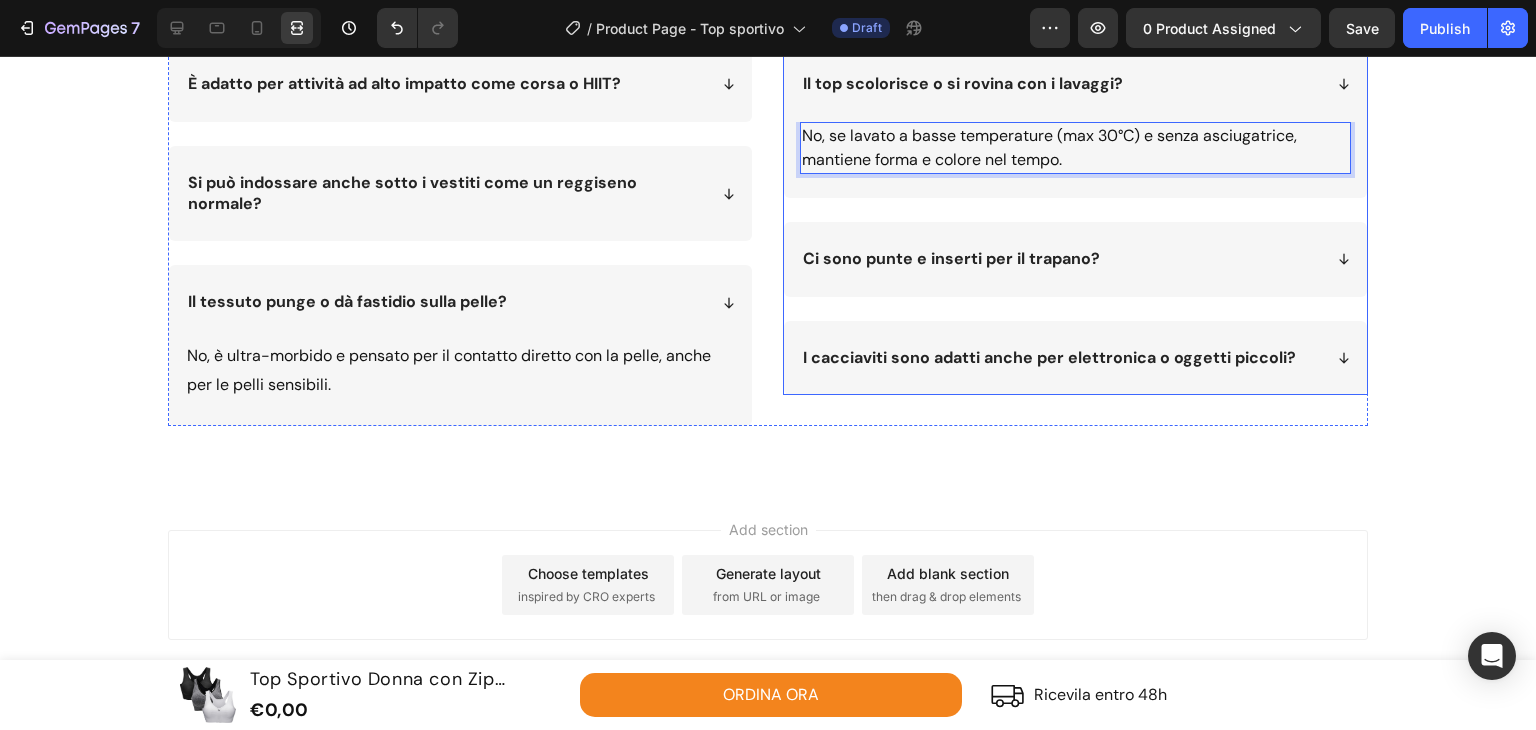 click on "Ci sono punte e inserti per il trapano?" at bounding box center (951, 258) 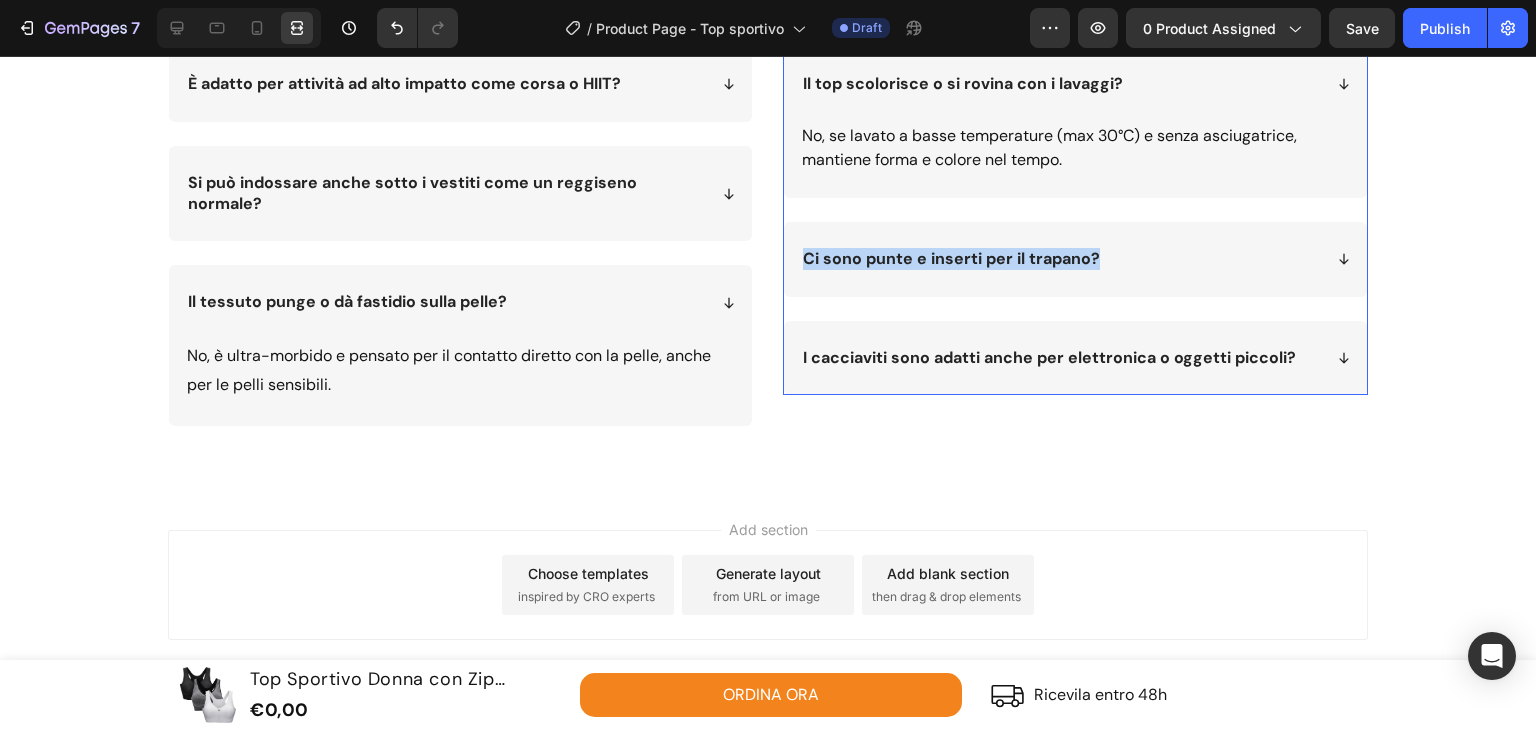 click on "Ci sono punte e inserti per il trapano?" at bounding box center [951, 258] 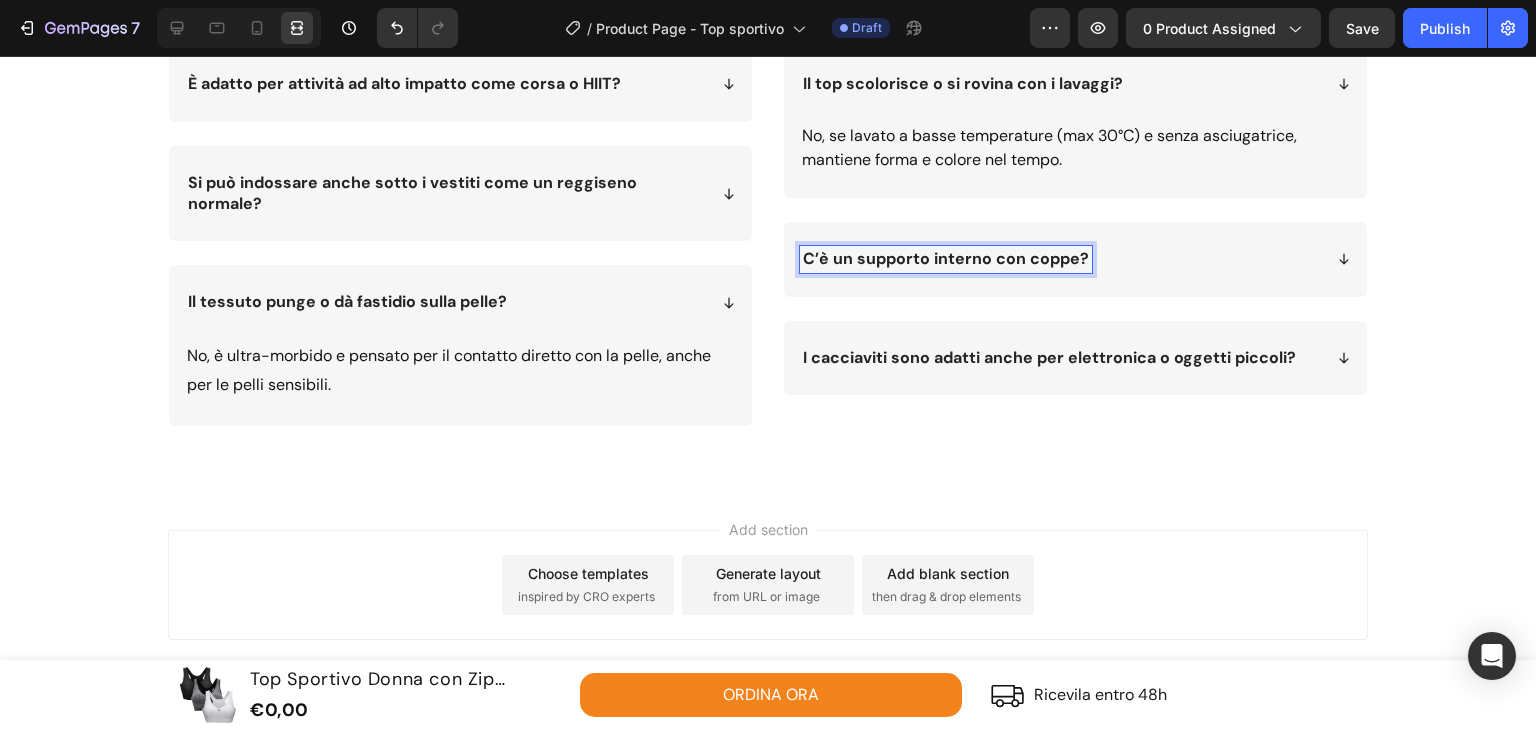 click on "C’è un supporto interno con coppe?" at bounding box center [1060, 259] 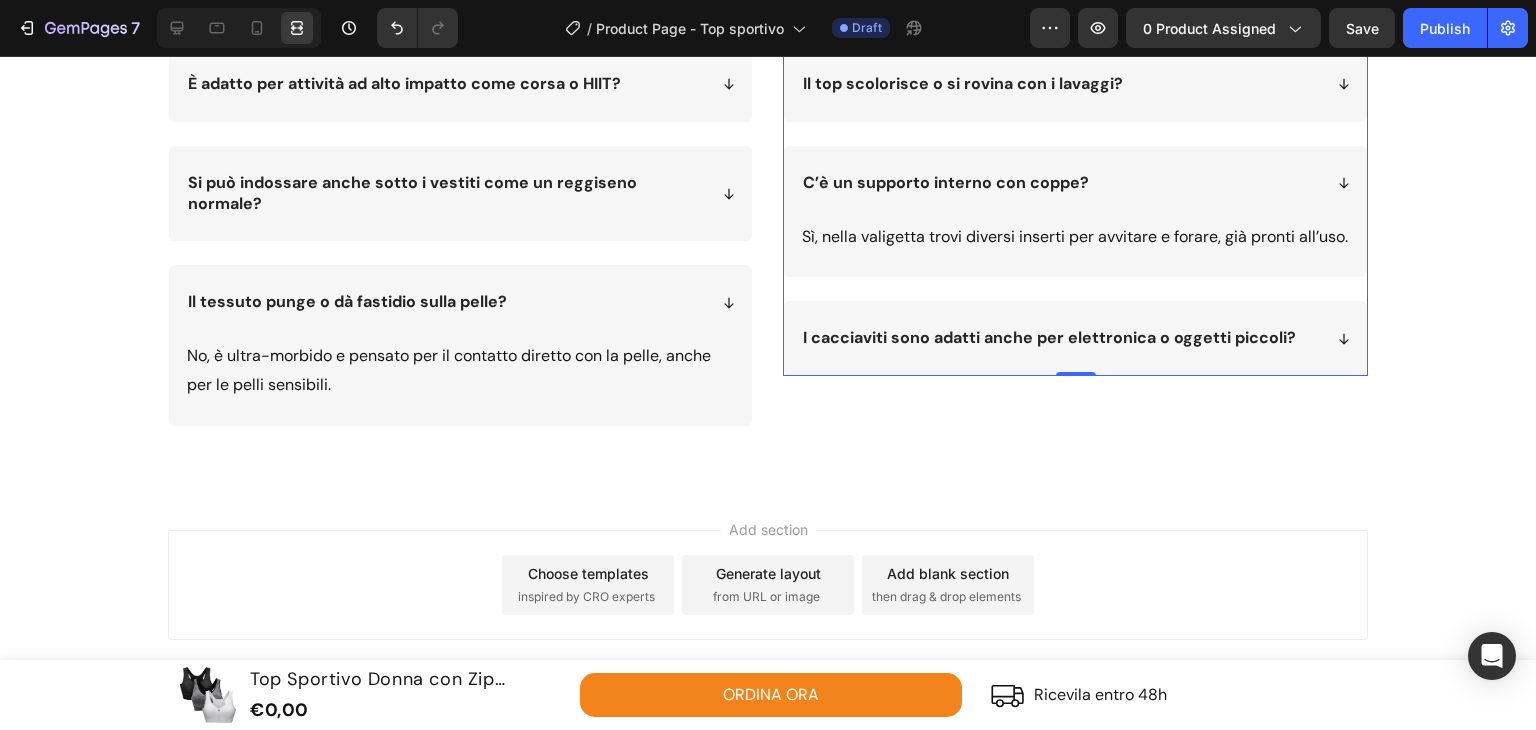 click on "Sì, nella valigetta trovi diversi inserti per avvitare e forare, già pronti all’uso." at bounding box center [1075, 237] 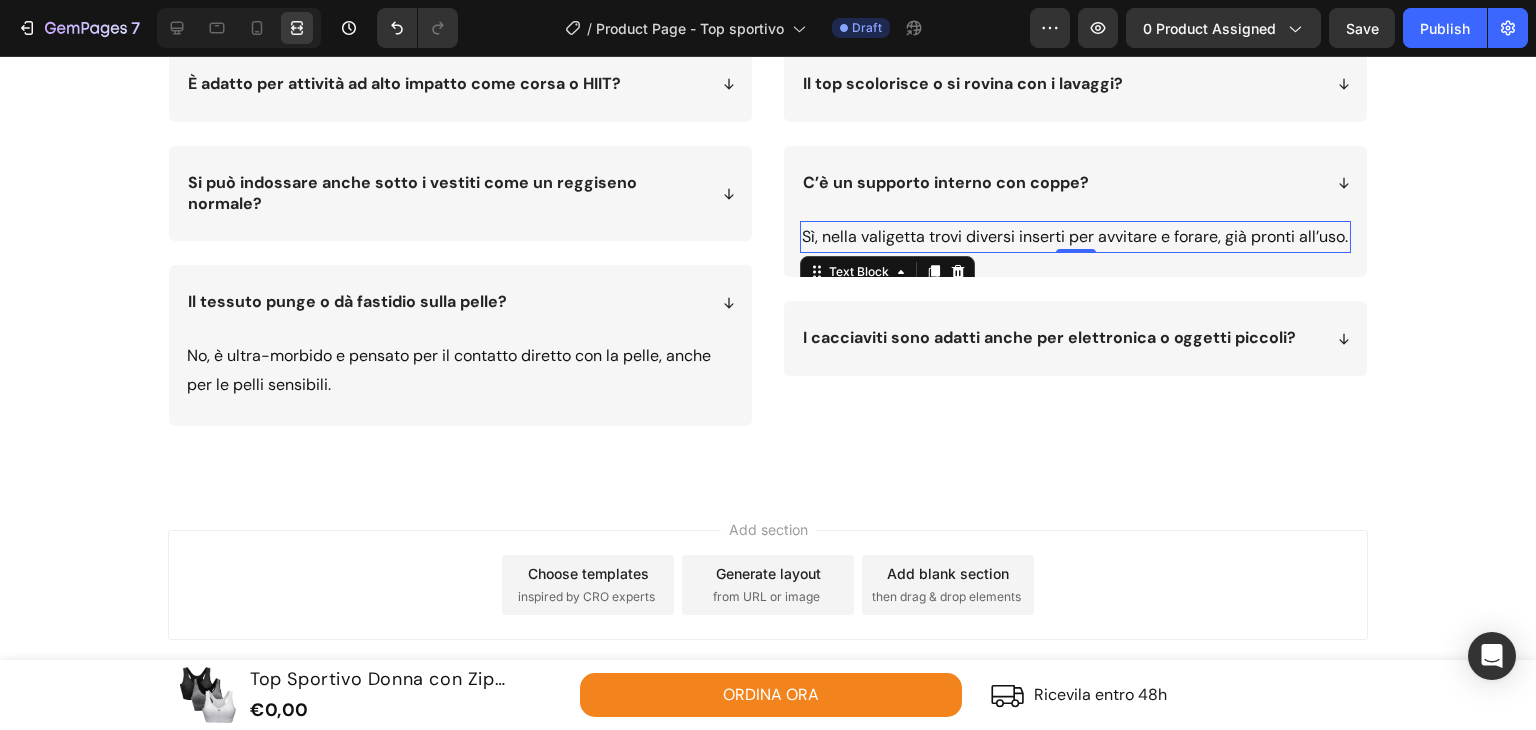 click on "Sì, nella valigetta trovi diversi inserti per avvitare e forare, già pronti all’uso." at bounding box center (1075, 237) 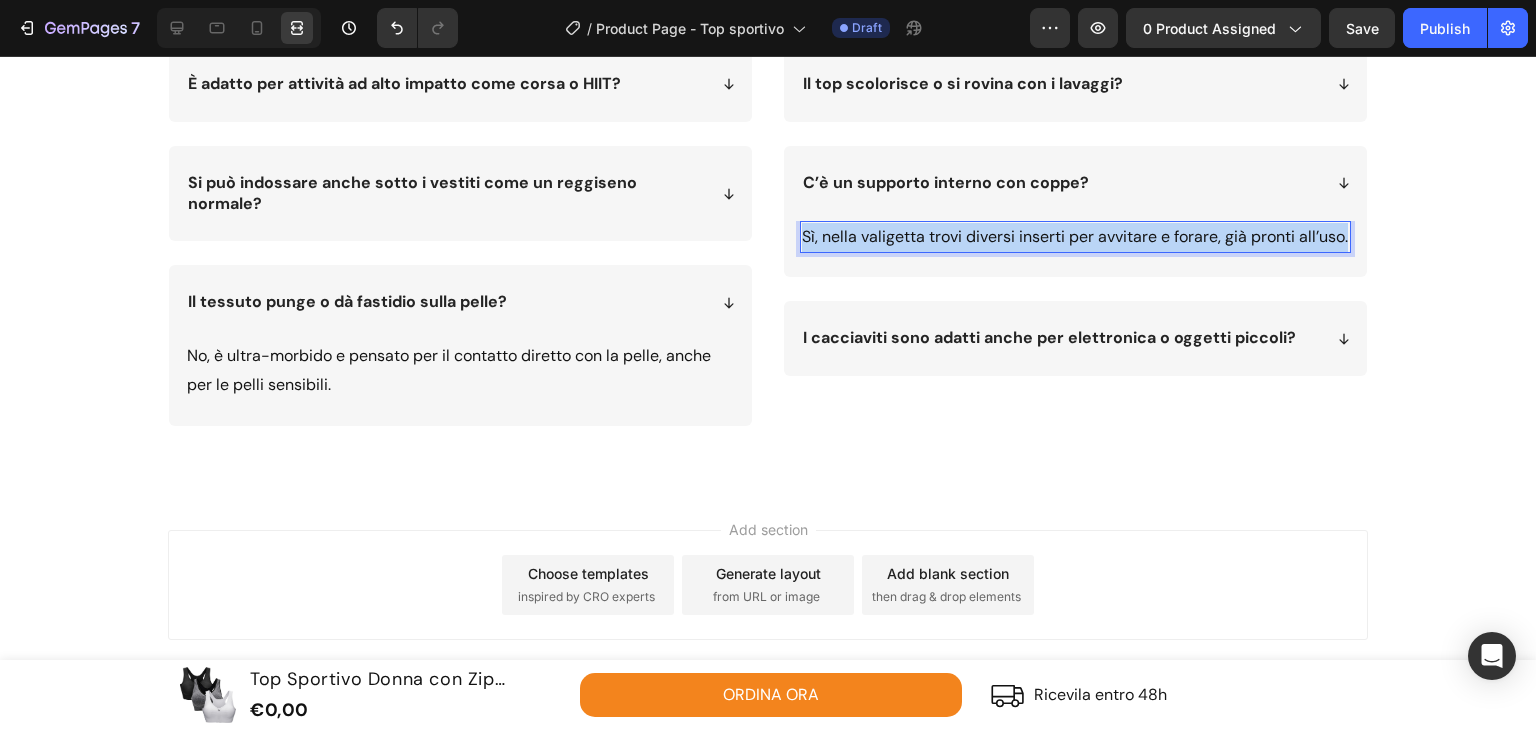click on "Sì, nella valigetta trovi diversi inserti per avvitare e forare, già pronti all’uso." at bounding box center [1075, 237] 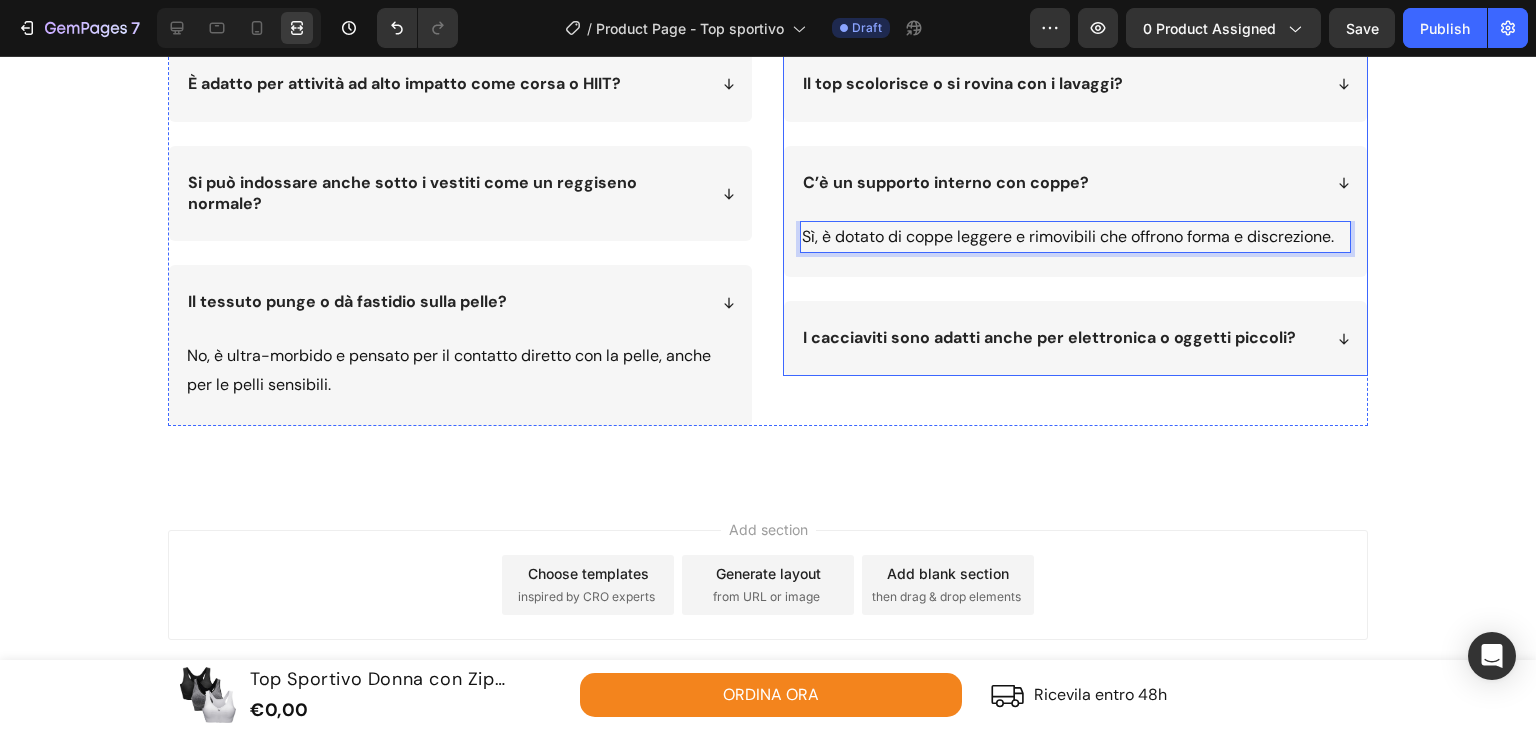 click on "I cacciaviti sono adatti anche per elettronica o oggetti piccoli?" at bounding box center [1049, 337] 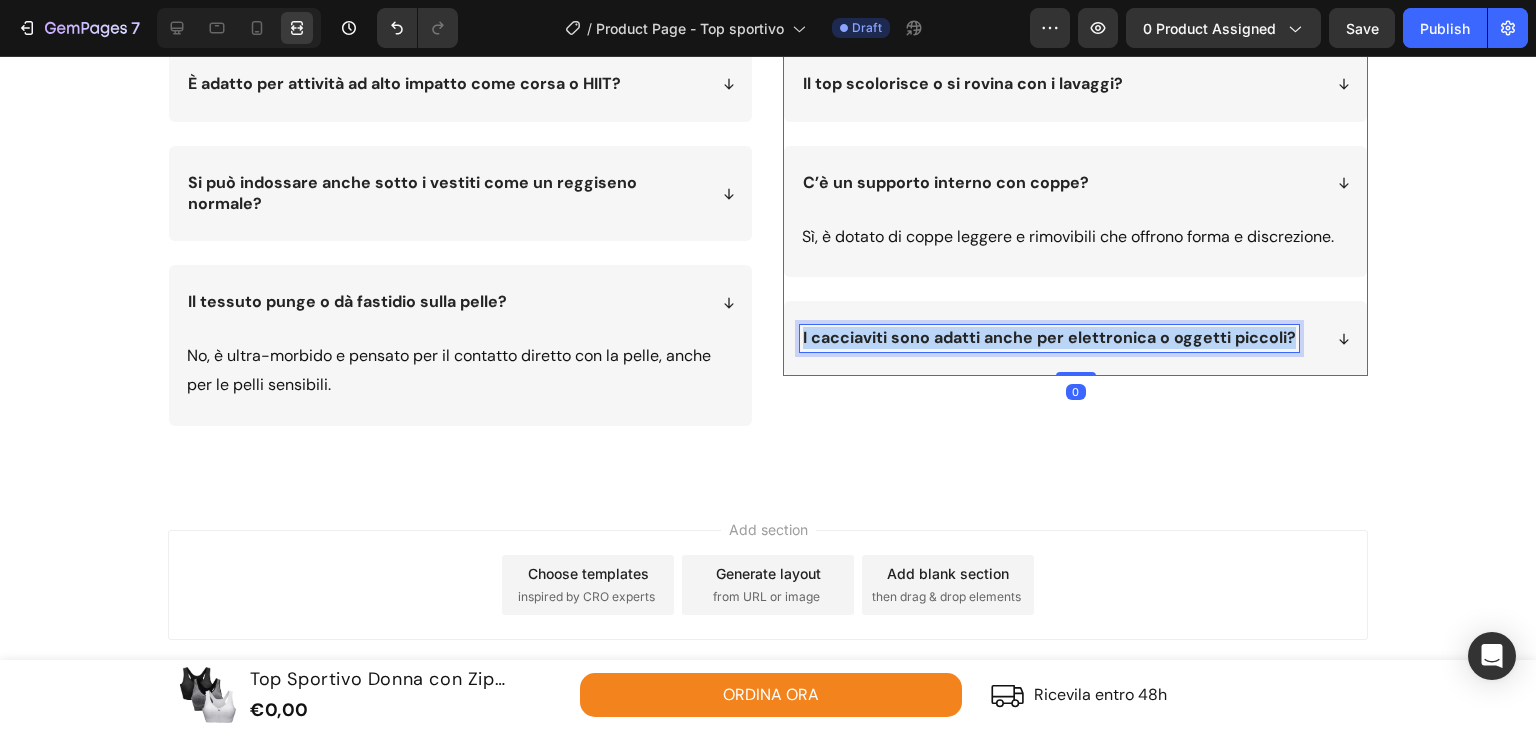 click on "I cacciaviti sono adatti anche per elettronica o oggetti piccoli?" at bounding box center [1049, 337] 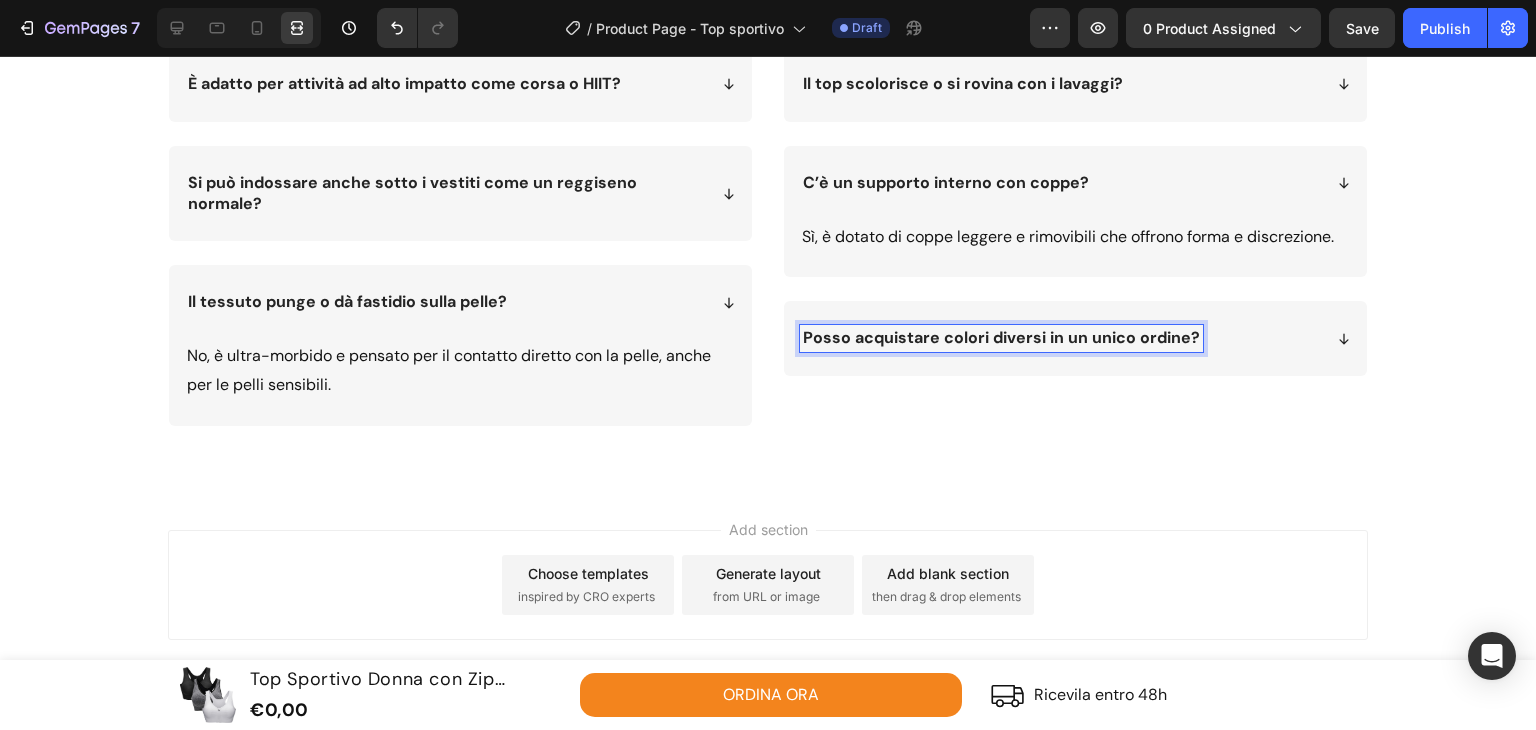 click on "Posso acquistare colori diversi in un unico ordine?" at bounding box center [1075, 338] 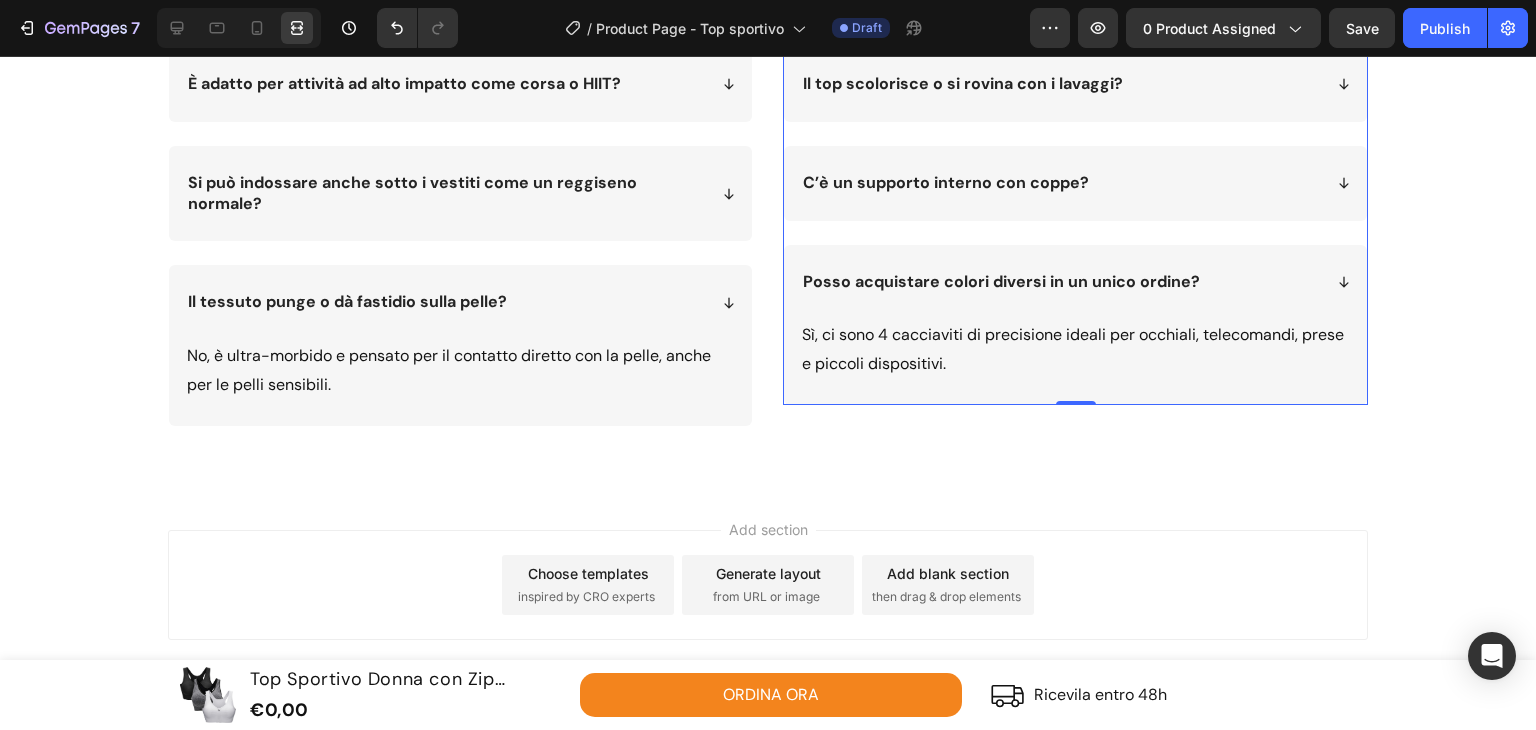 click on "Sì, ci sono 4 cacciaviti di precisione ideali per occhiali, telecomandi, prese e piccoli dispositivi." at bounding box center [1075, 350] 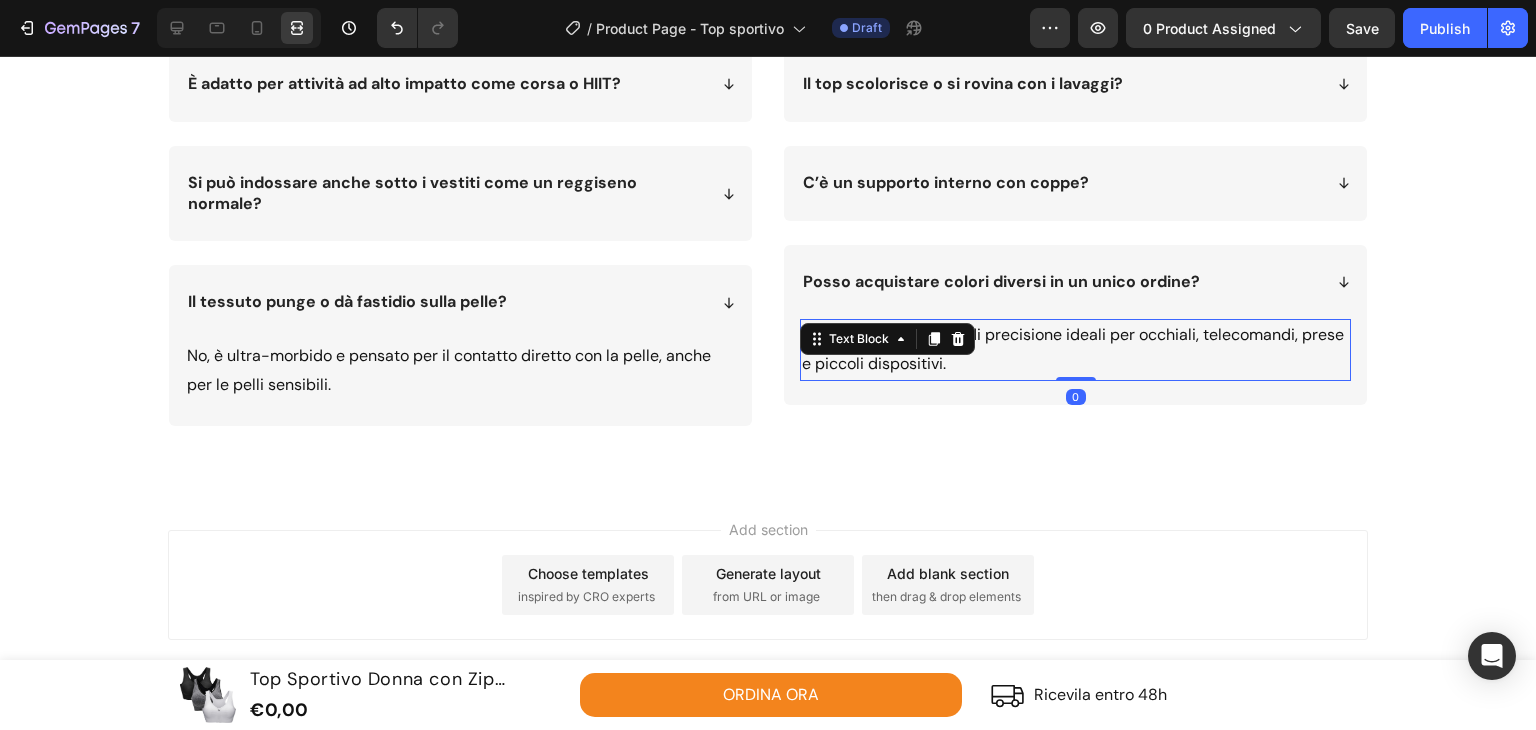 click on "Sì, ci sono 4 cacciaviti di precisione ideali per occhiali, telecomandi, prese e piccoli dispositivi." at bounding box center [1075, 350] 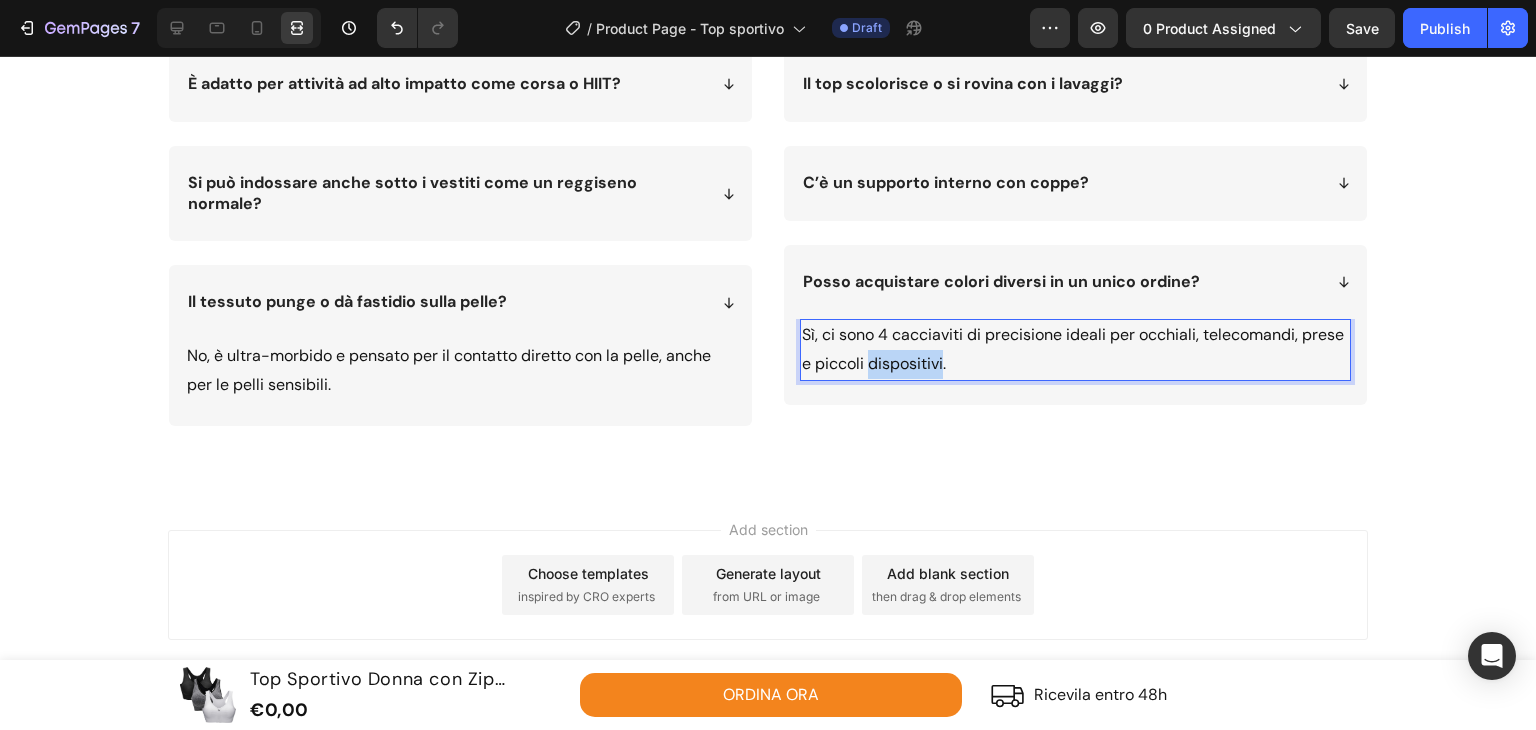 click on "Sì, ci sono 4 cacciaviti di precisione ideali per occhiali, telecomandi, prese e piccoli dispositivi." at bounding box center (1075, 350) 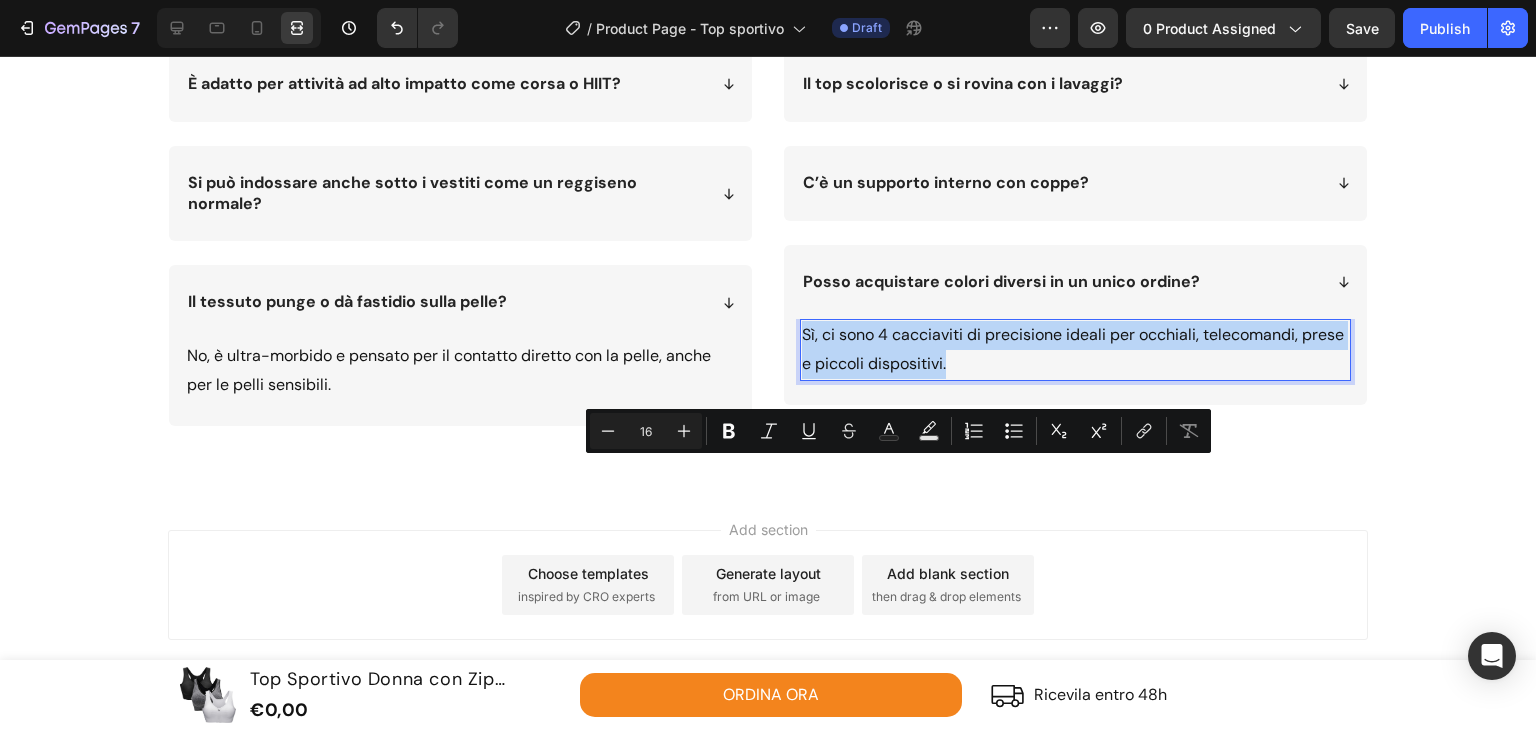 click on "Sì, ci sono 4 cacciaviti di precisione ideali per occhiali, telecomandi, prese e piccoli dispositivi." at bounding box center (1075, 350) 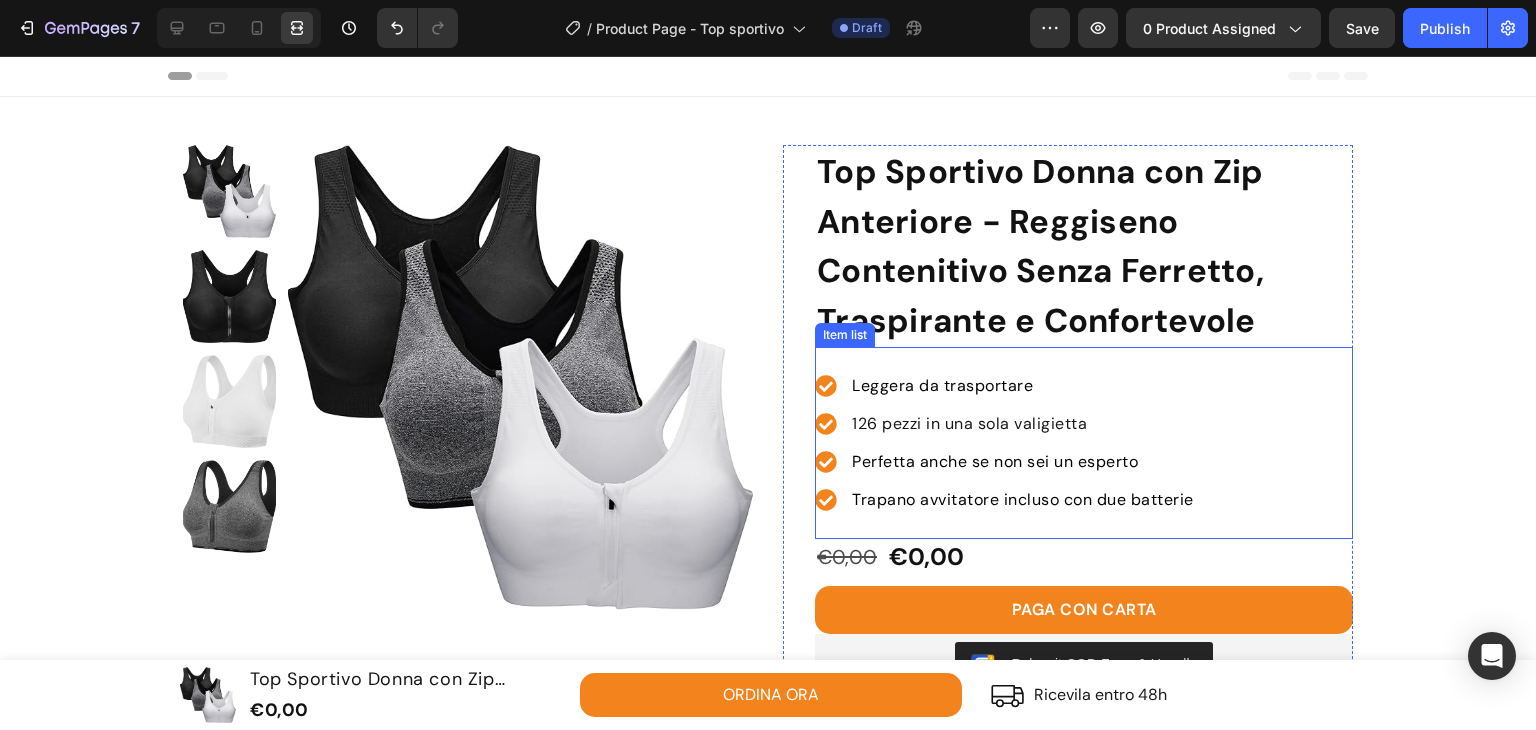 scroll, scrollTop: 500, scrollLeft: 0, axis: vertical 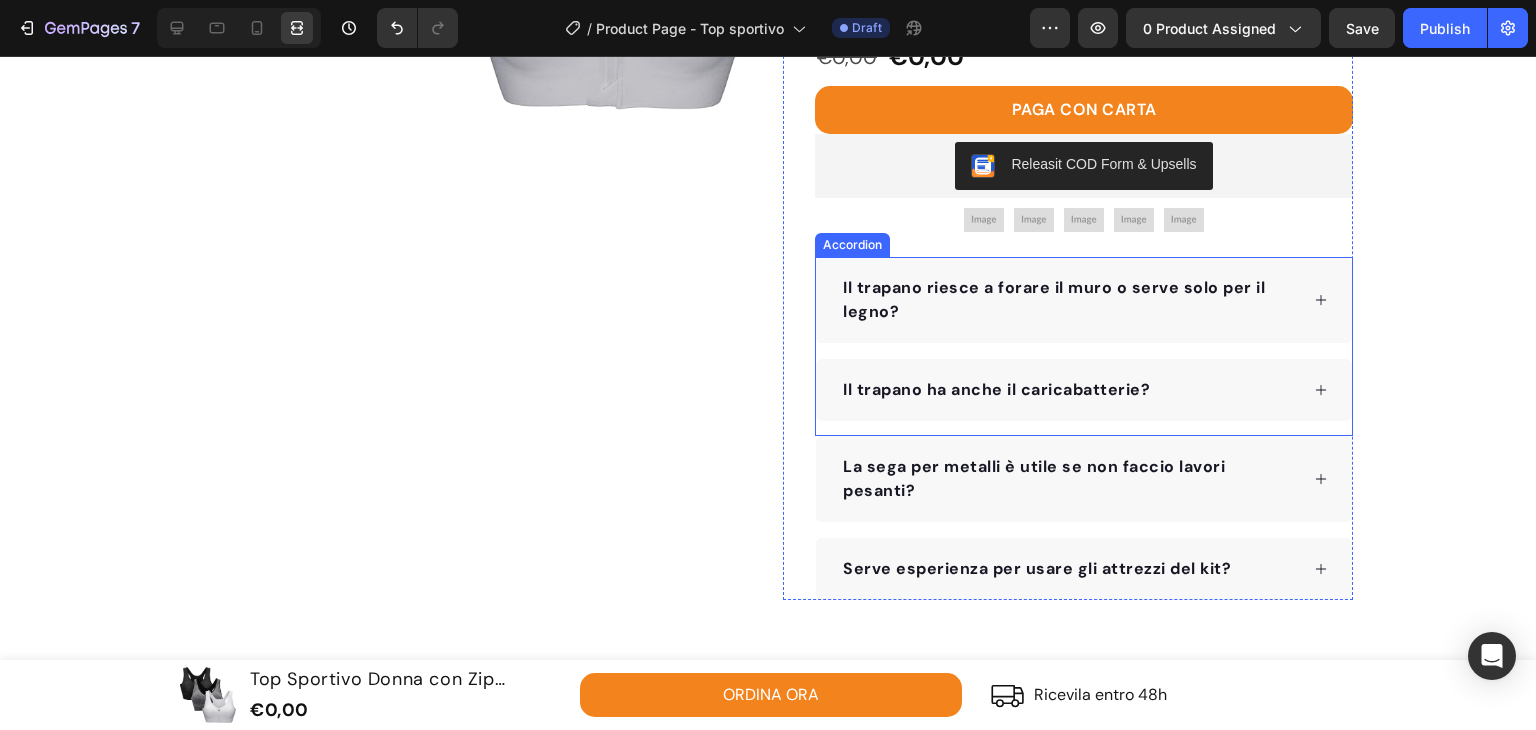 click on "Il trapano ha anche il caricabatterie?" at bounding box center (996, 389) 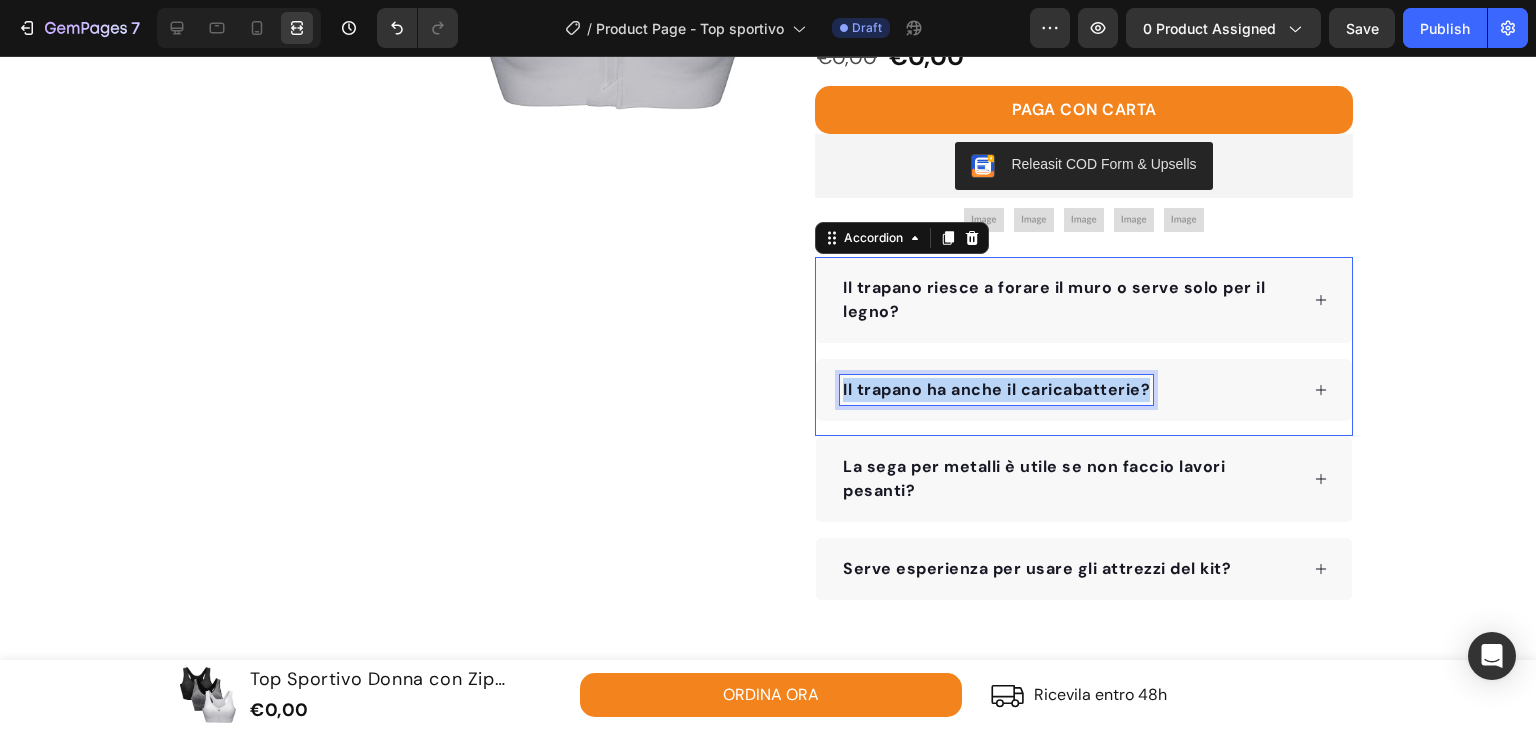 click on "Il trapano ha anche il caricabatterie?" at bounding box center (996, 389) 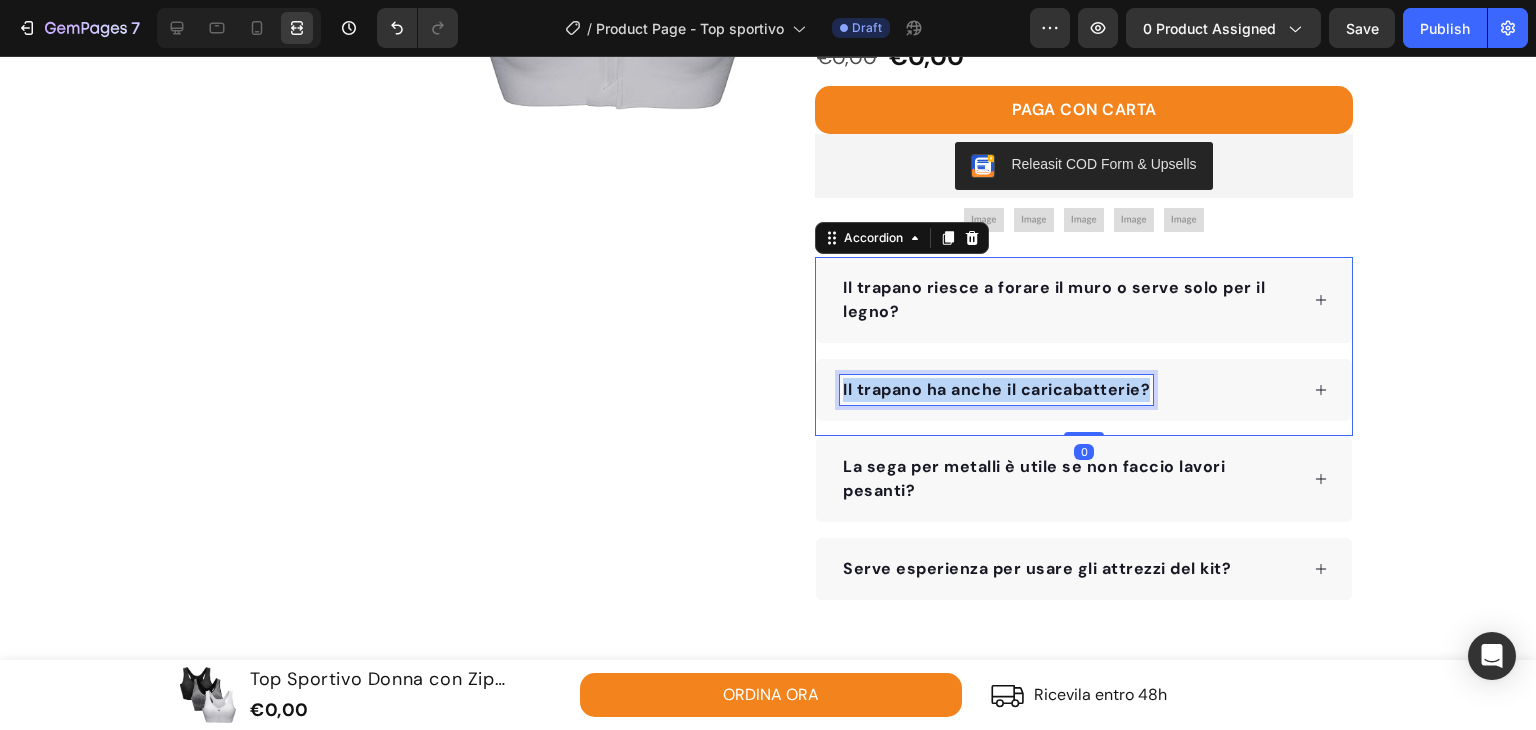 click on "Il trapano ha anche il caricabatterie?" at bounding box center [996, 389] 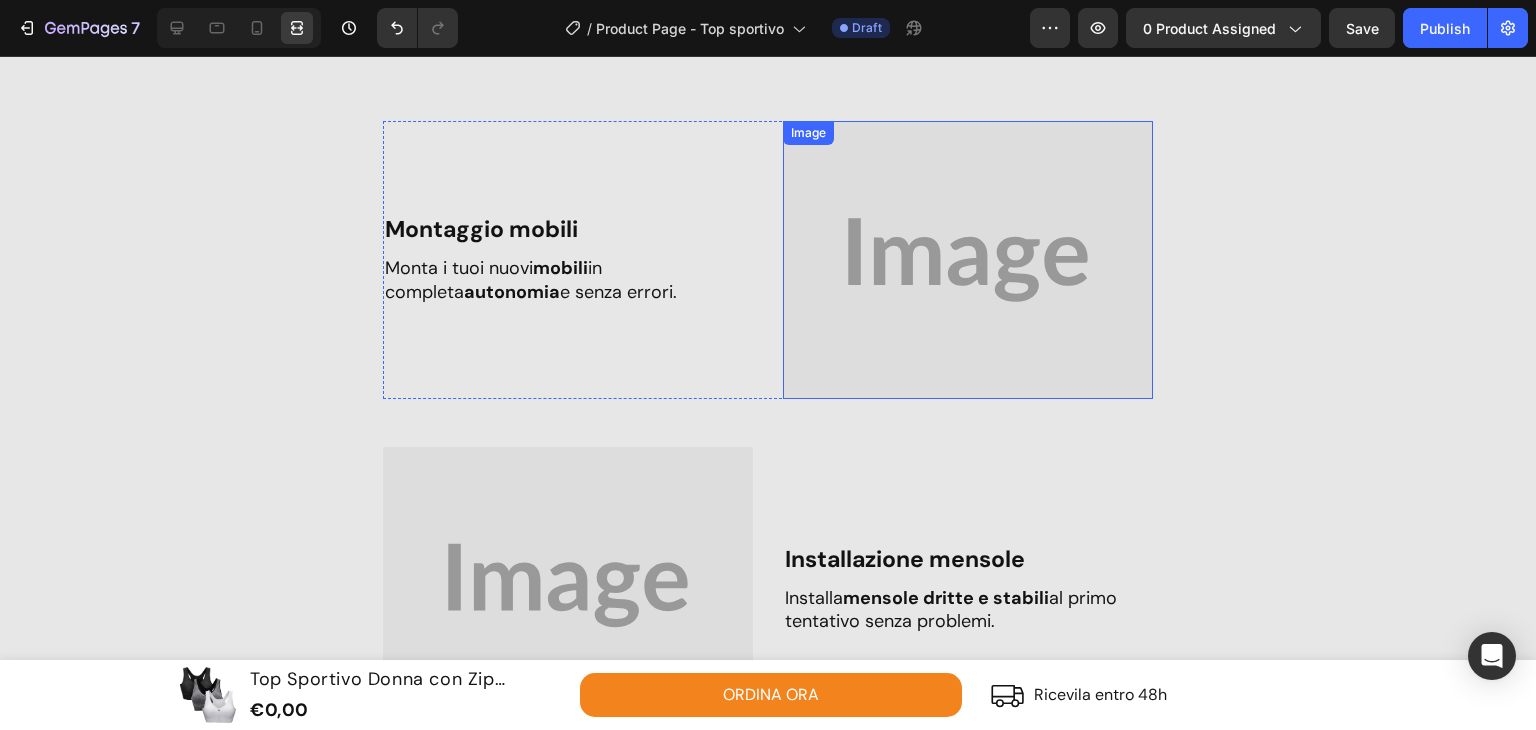 scroll, scrollTop: 2200, scrollLeft: 0, axis: vertical 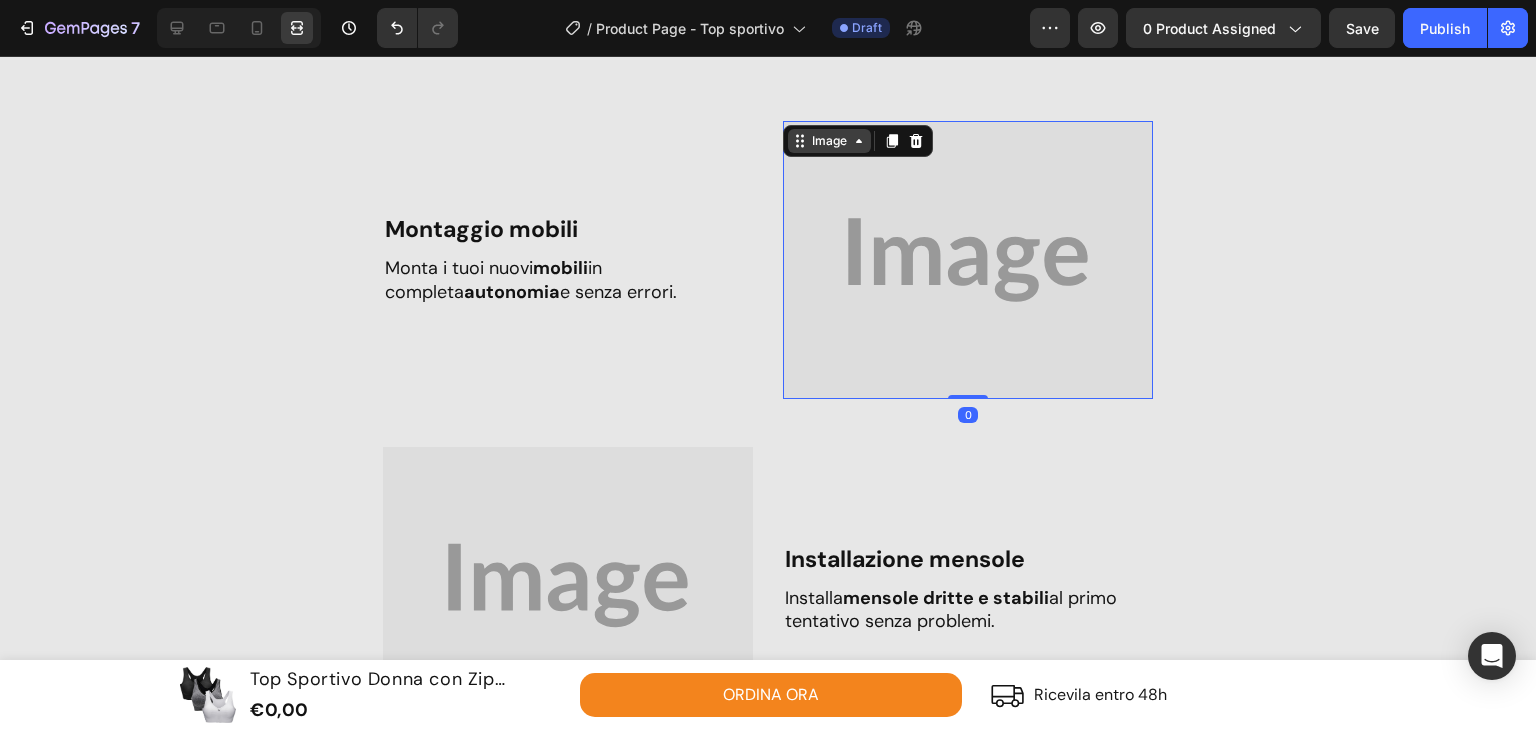 click on "Image" at bounding box center (829, 141) 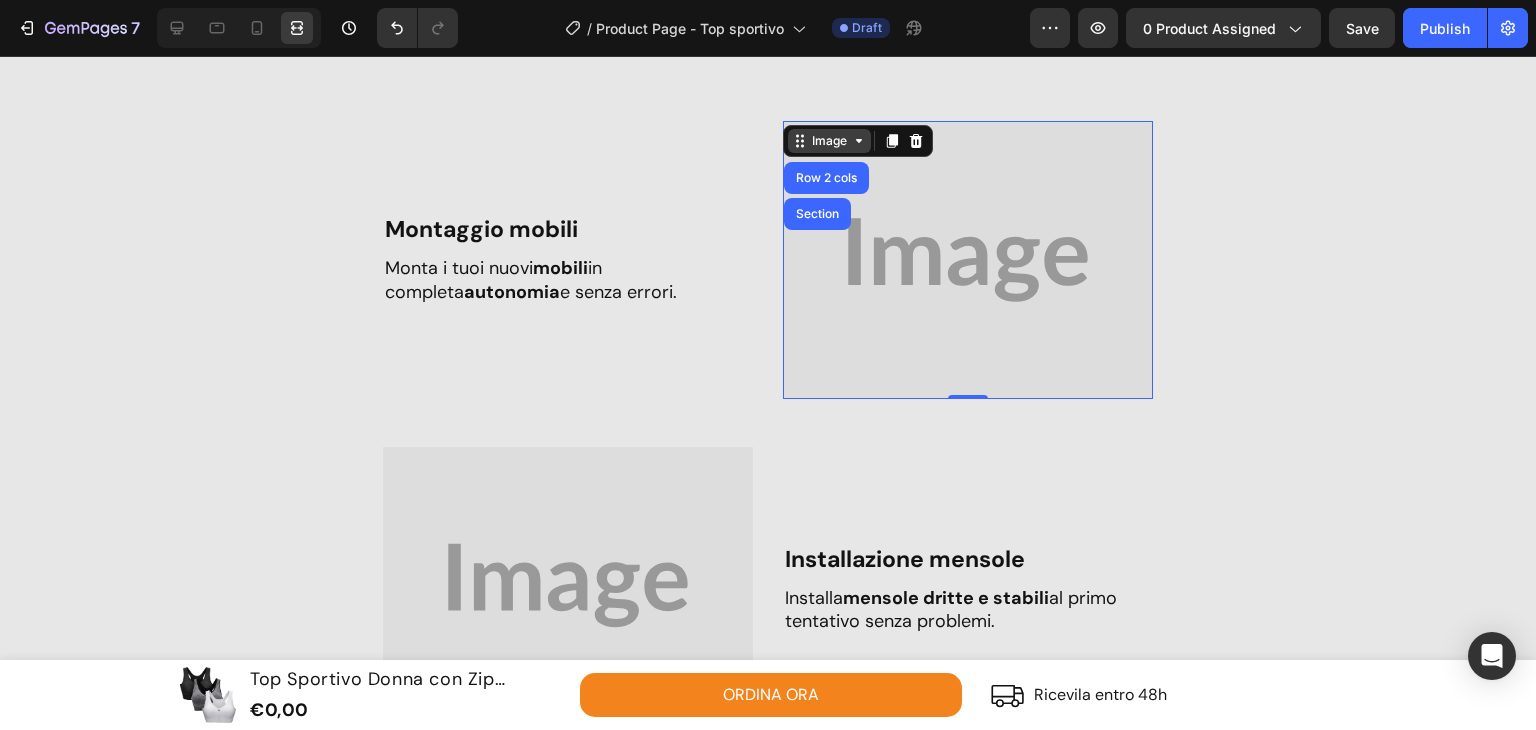 click on "Image" at bounding box center (829, 141) 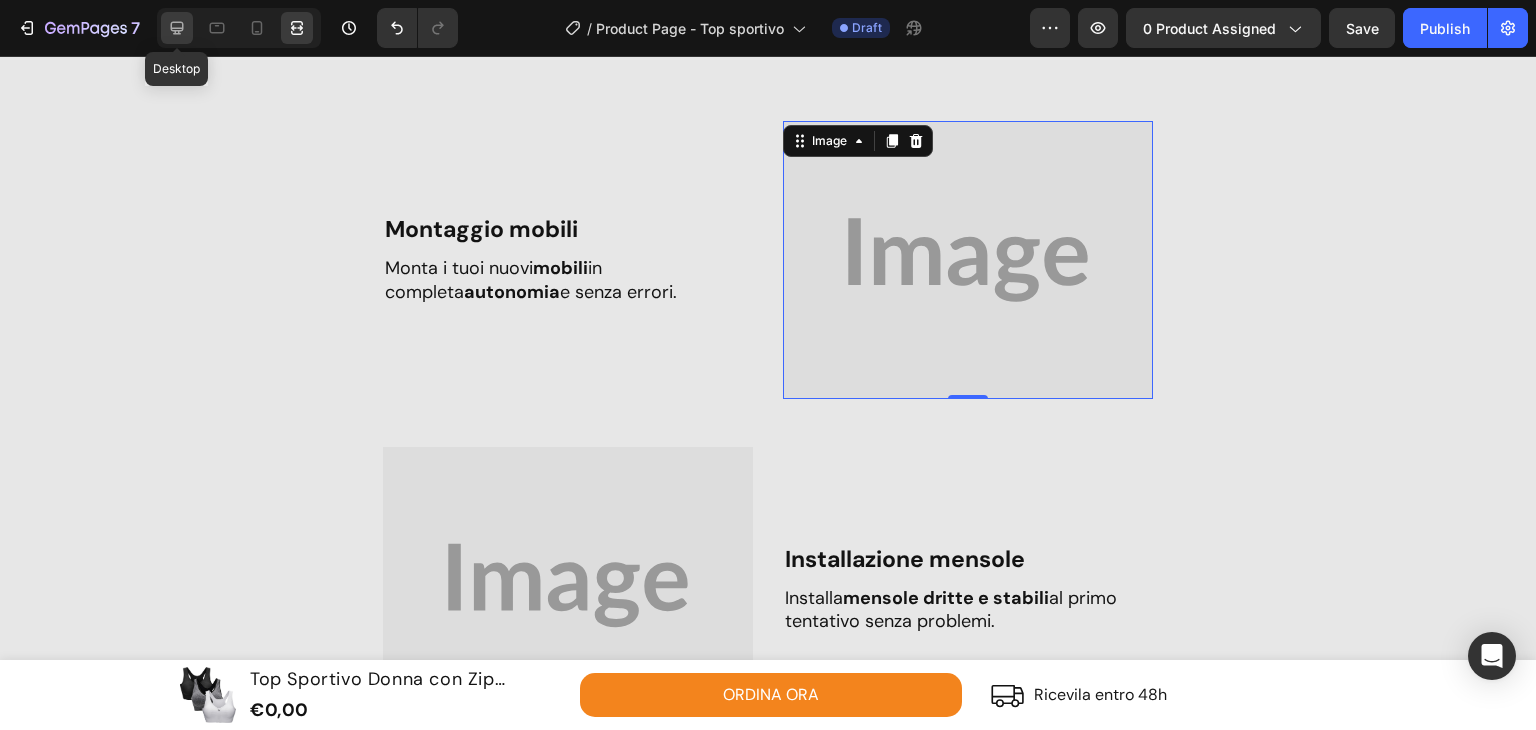 click 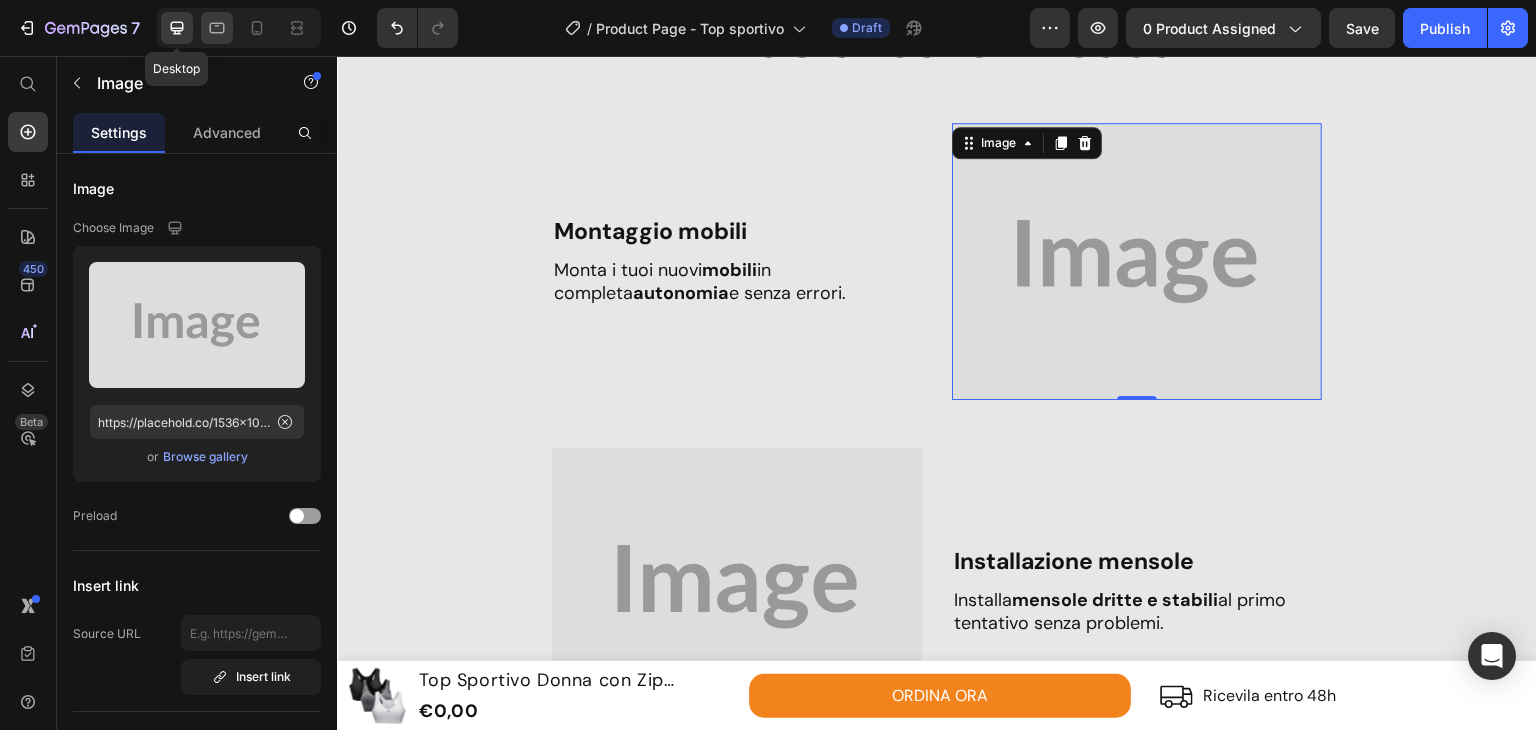 scroll, scrollTop: 2168, scrollLeft: 0, axis: vertical 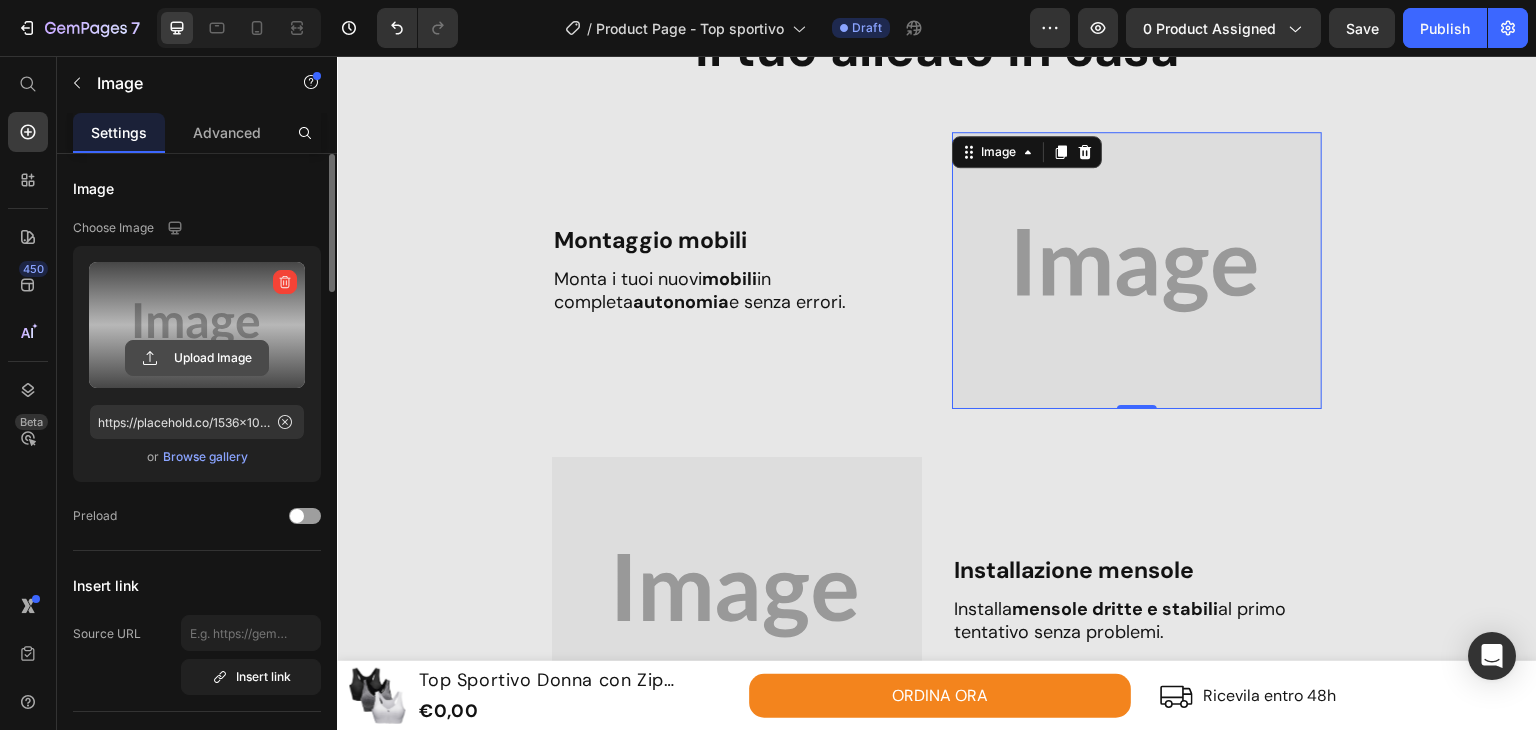 click 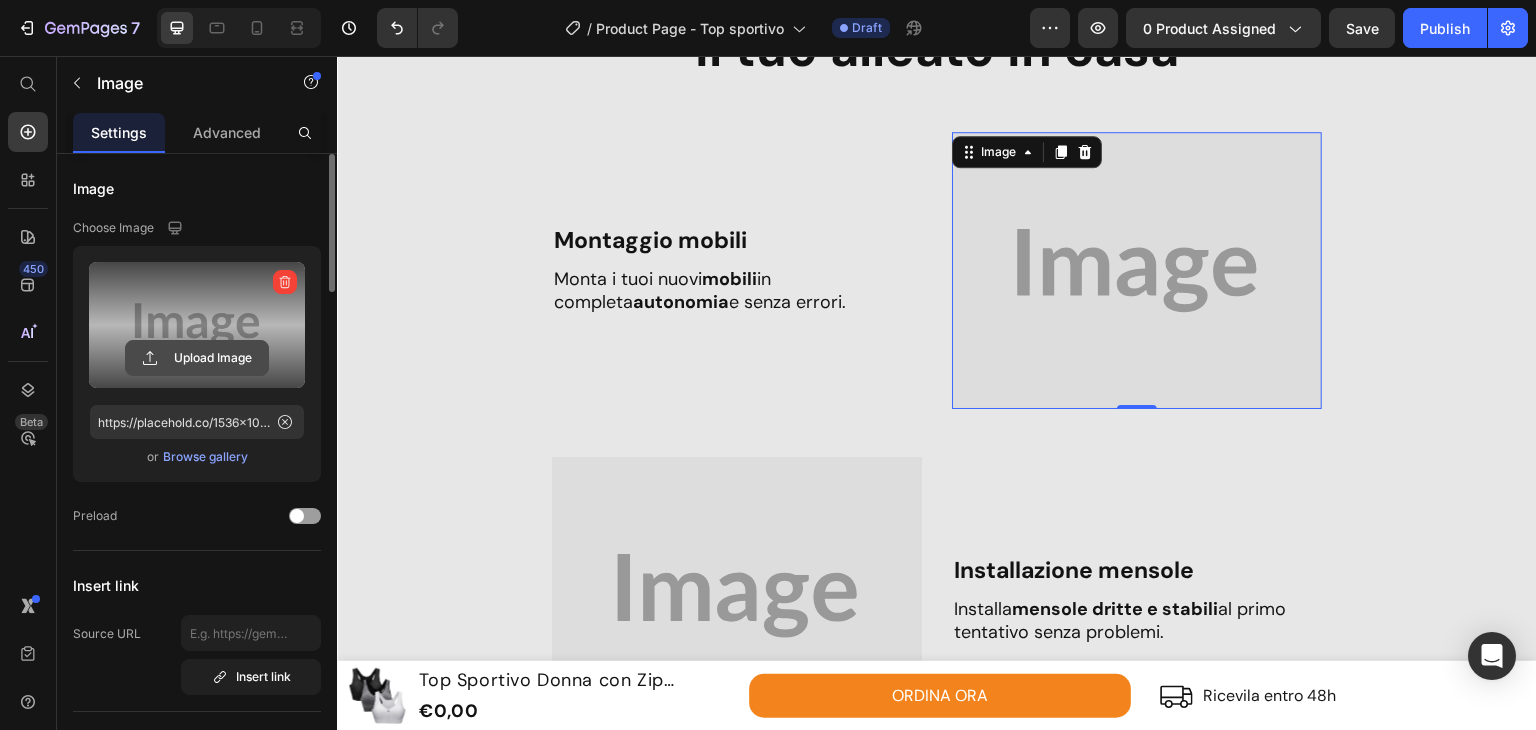 click 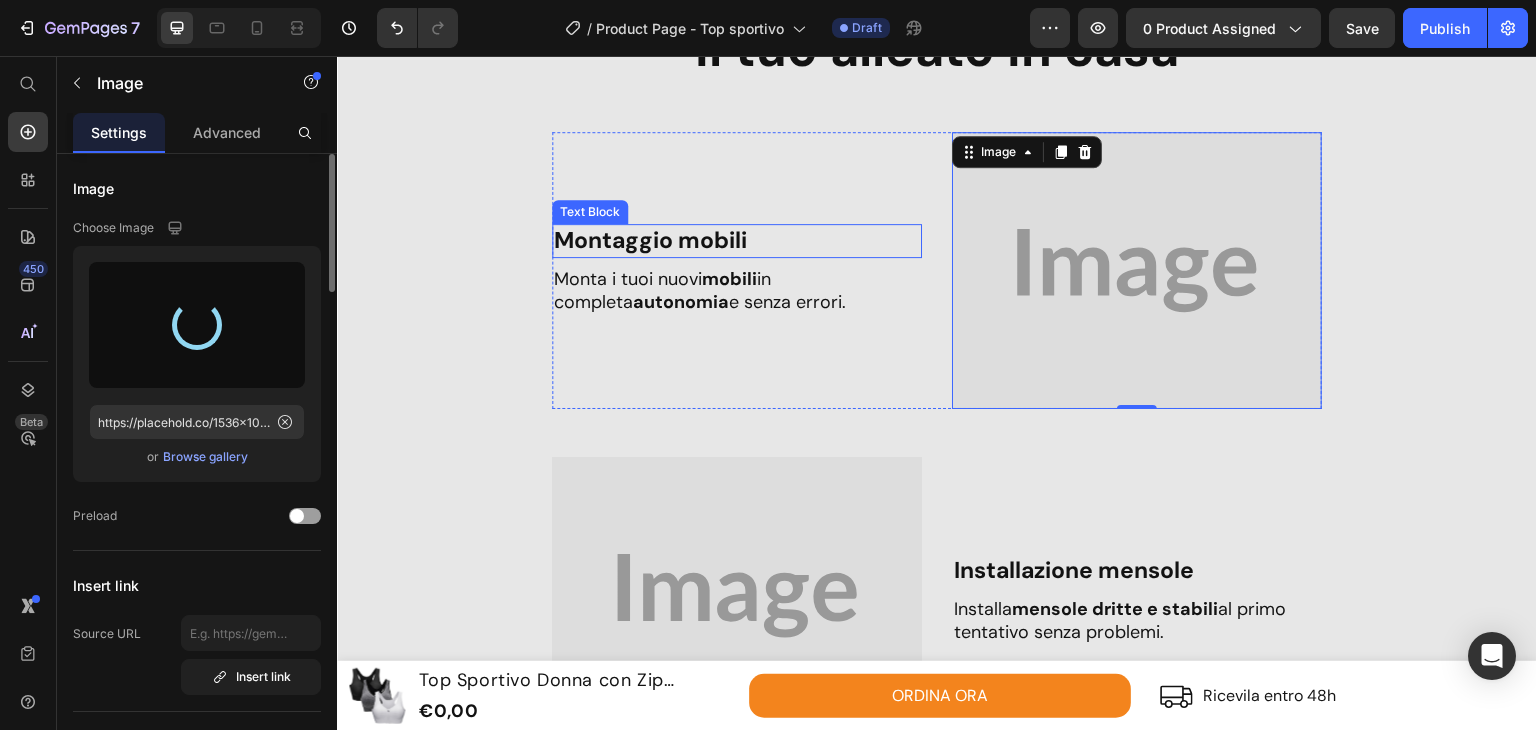 type on "https://cdn.shopify.com/s/files/1/0910/8239/1886/files/gempages_563378651421213491-bb24606d-c69f-42c9-b755-108e36aa3fb2.png" 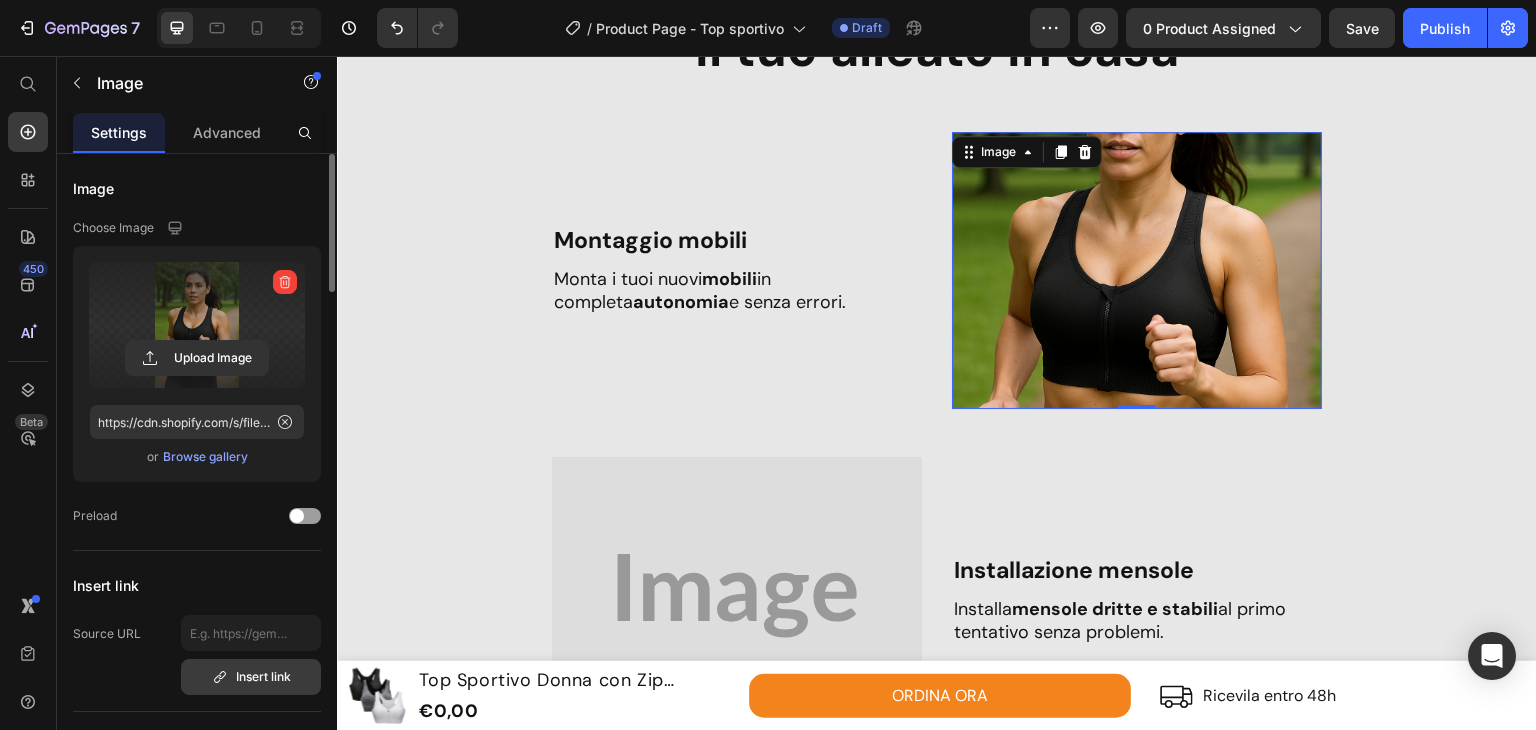 scroll, scrollTop: 500, scrollLeft: 0, axis: vertical 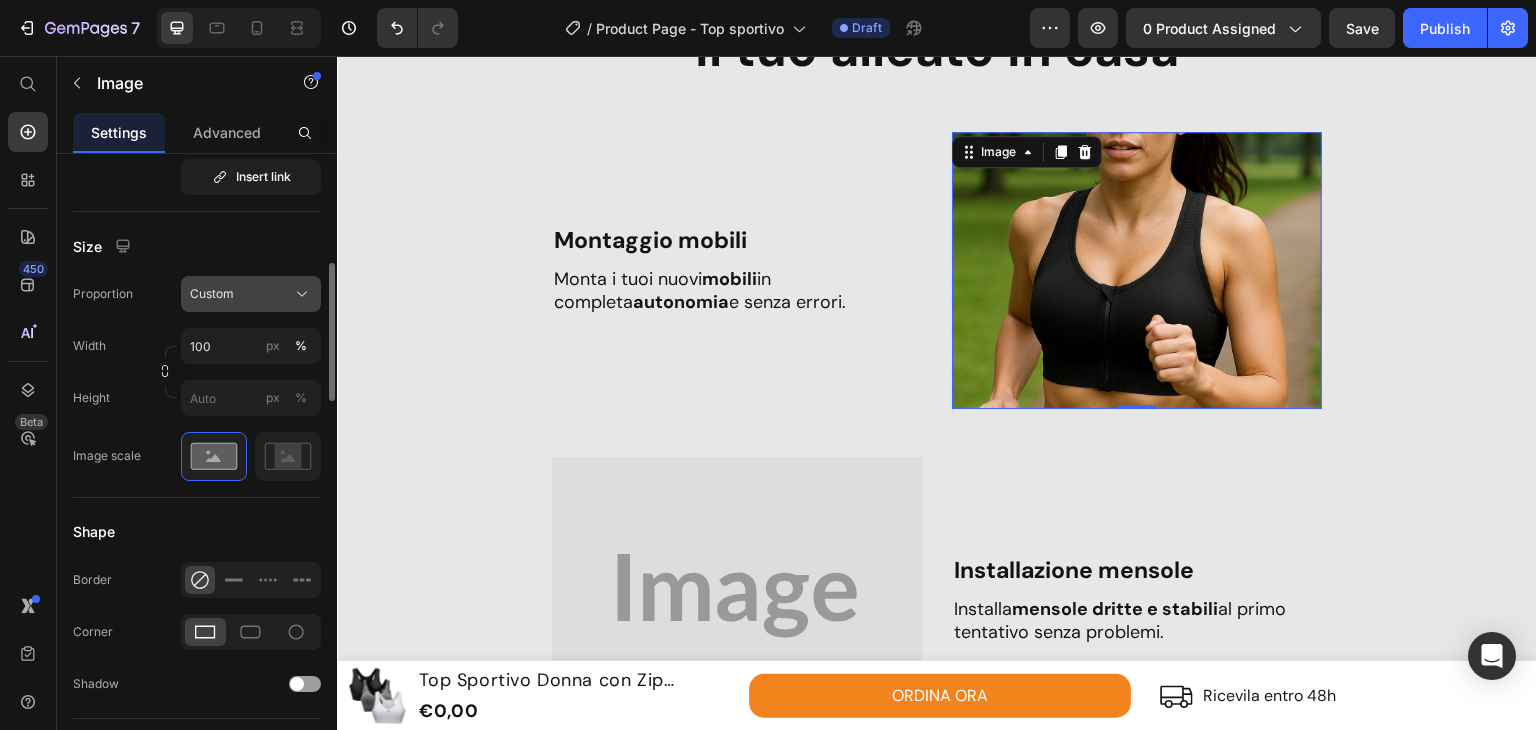 click on "Custom" at bounding box center [212, 294] 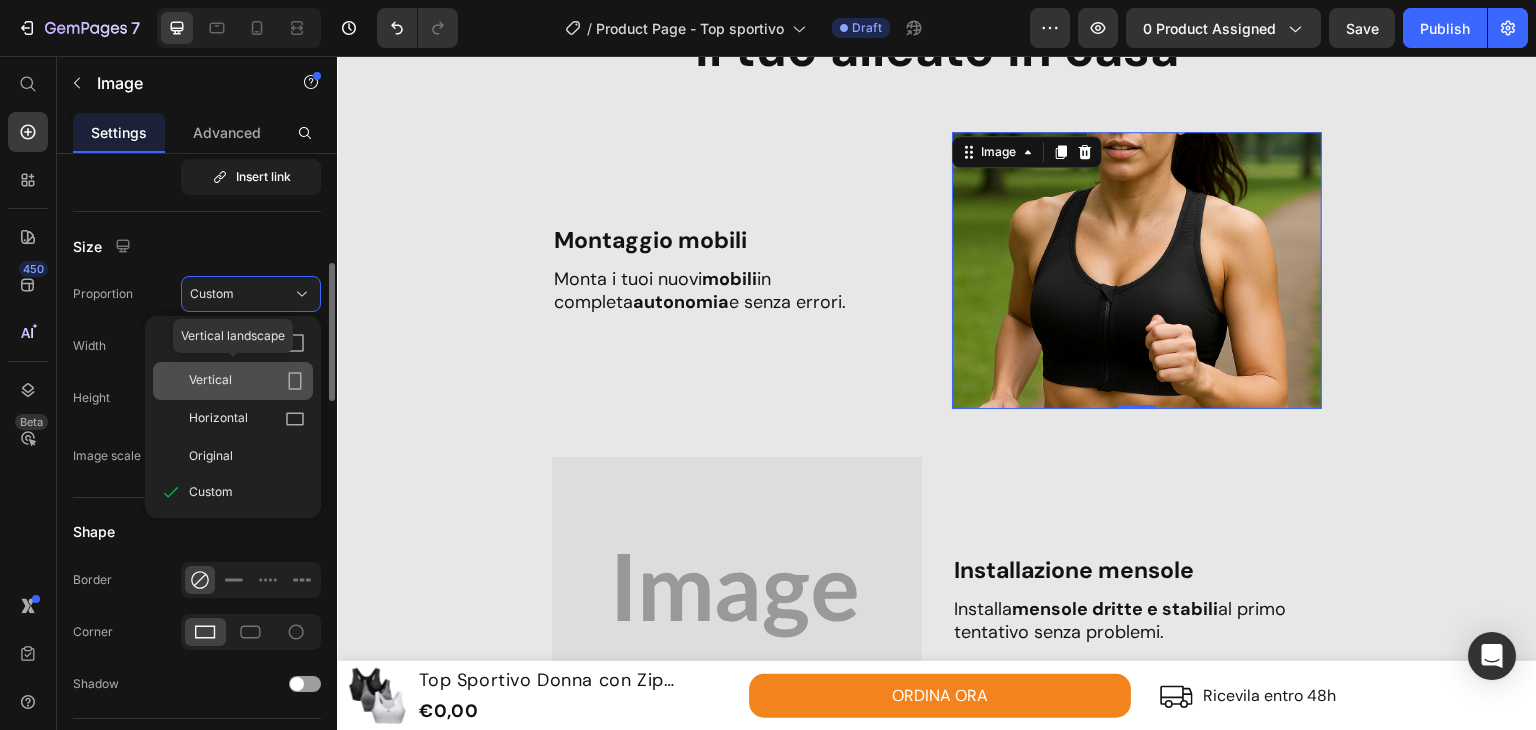 click on "Vertical" at bounding box center (247, 381) 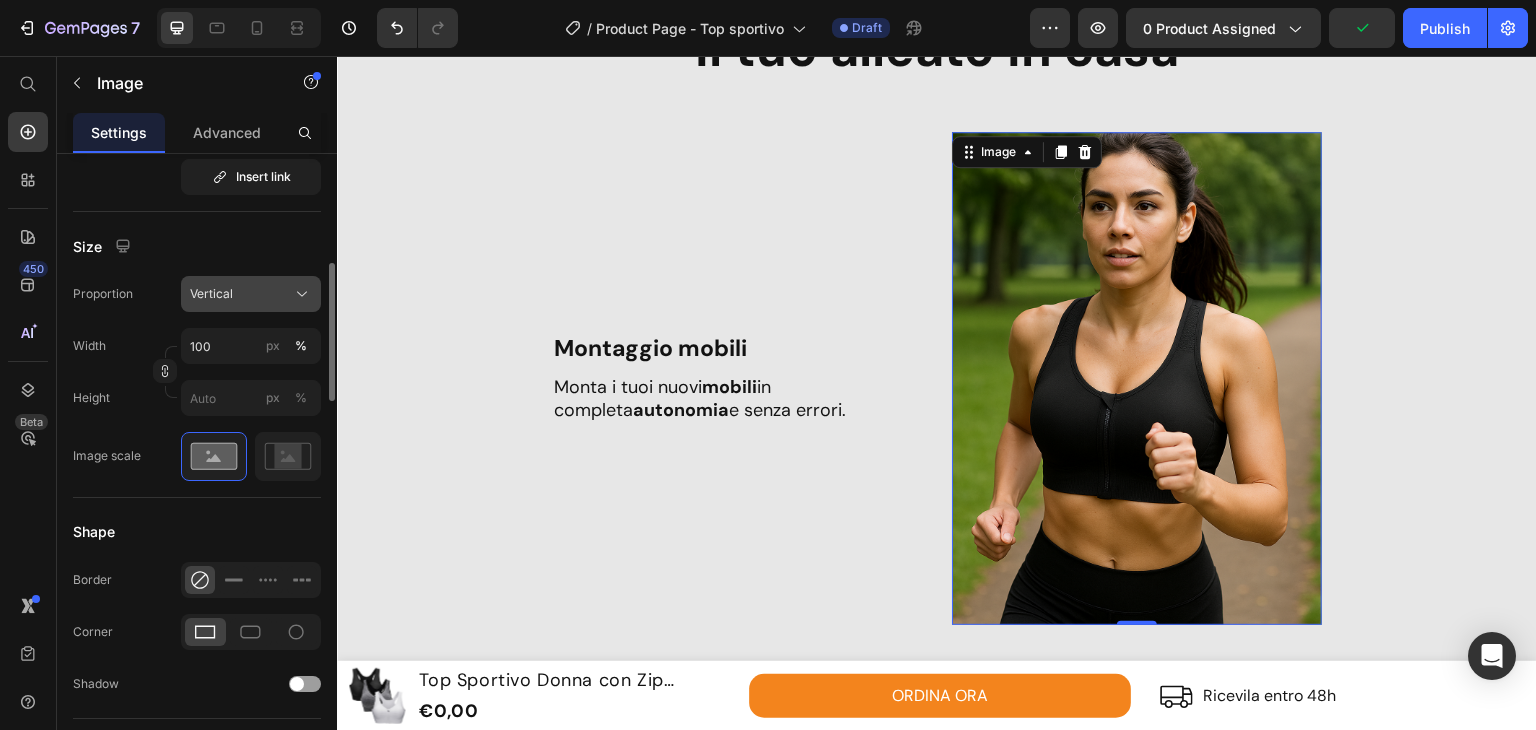 click on "Vertical" at bounding box center (251, 294) 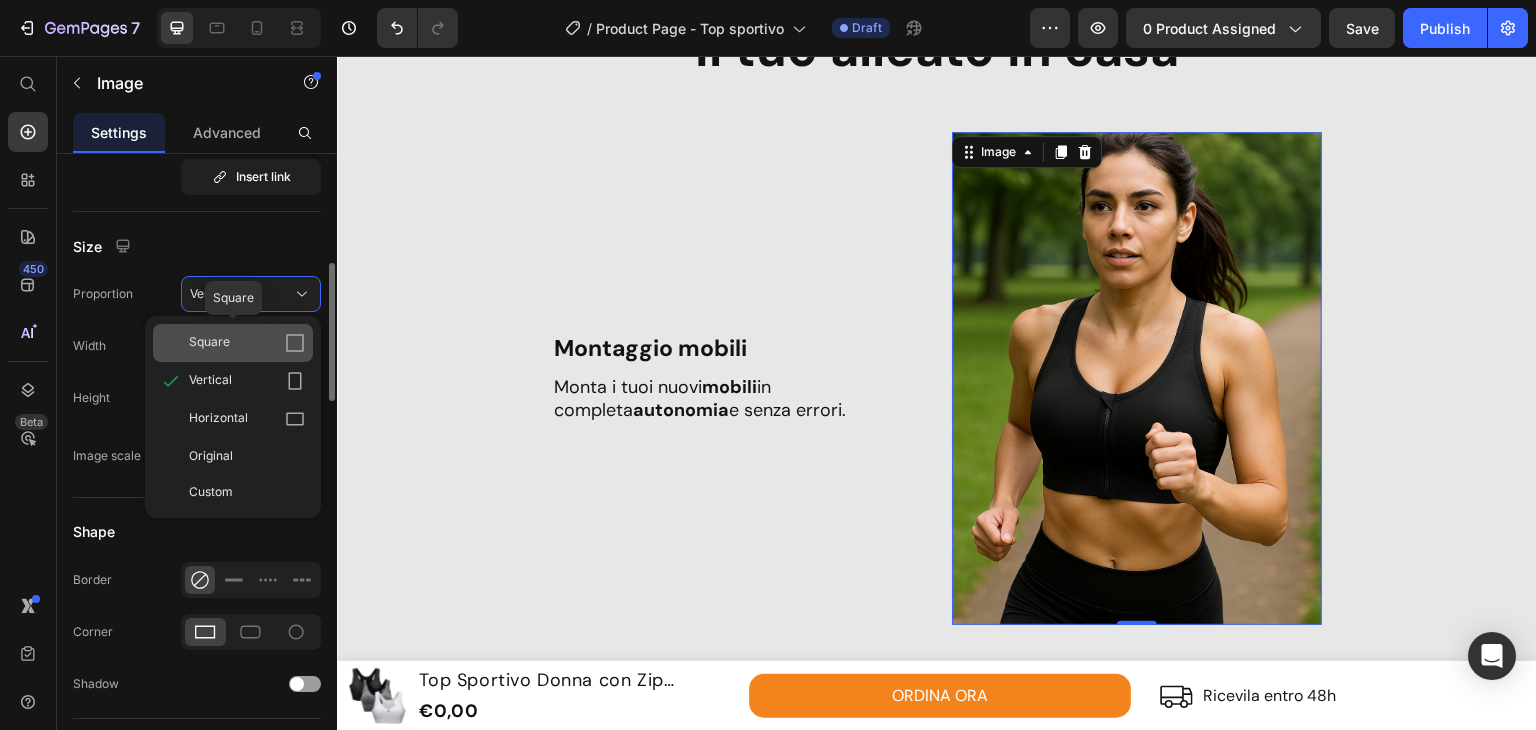 click on "Square" at bounding box center [247, 343] 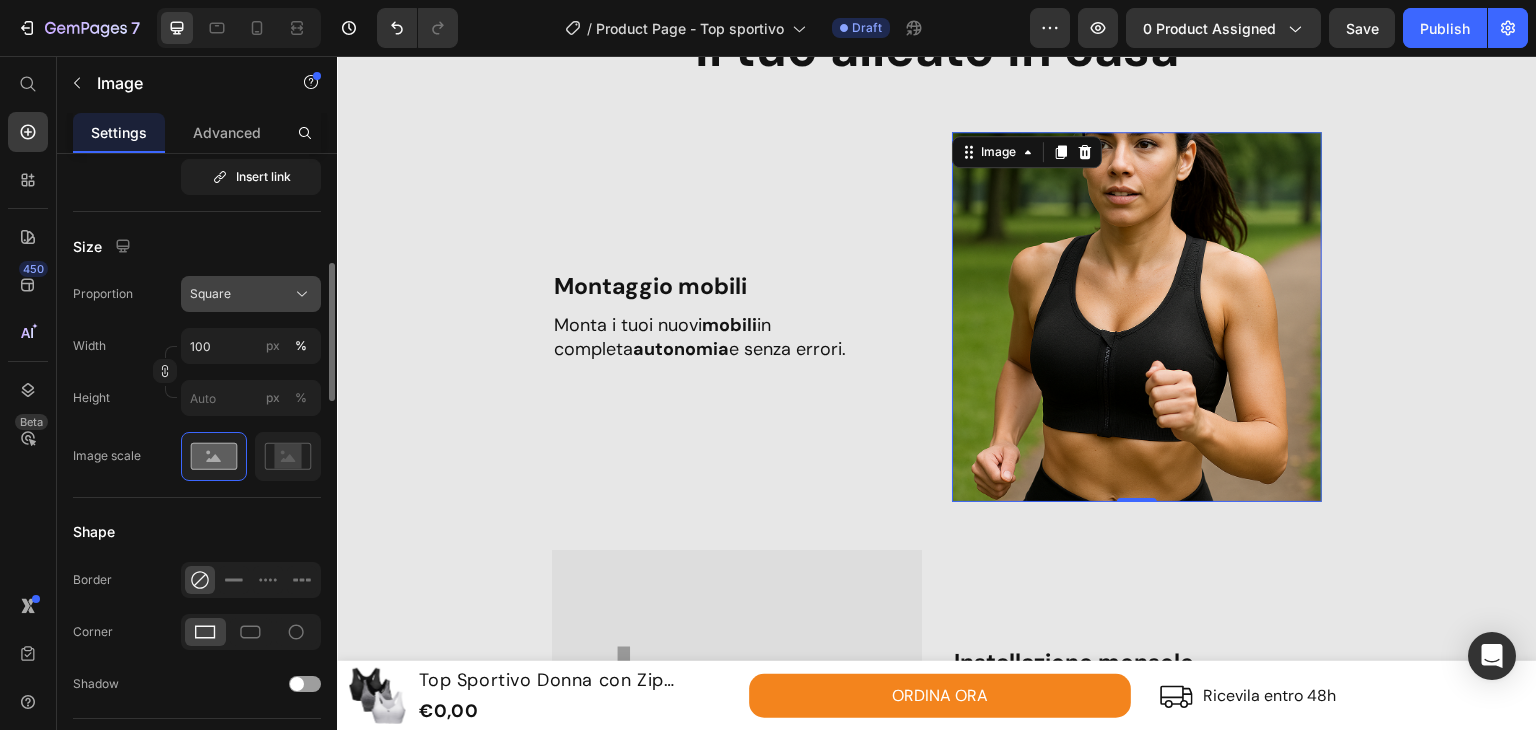 click on "Square" 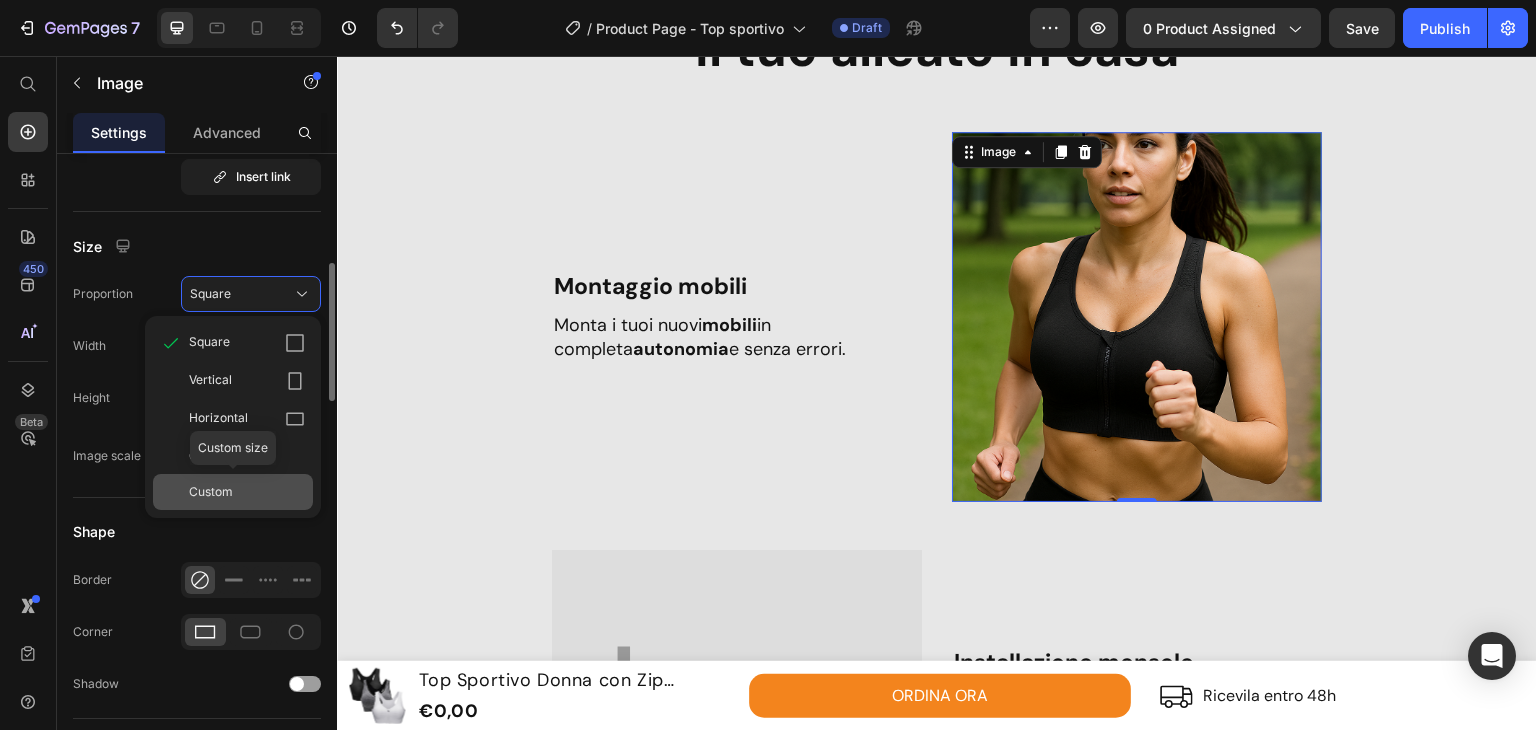 click on "Custom" 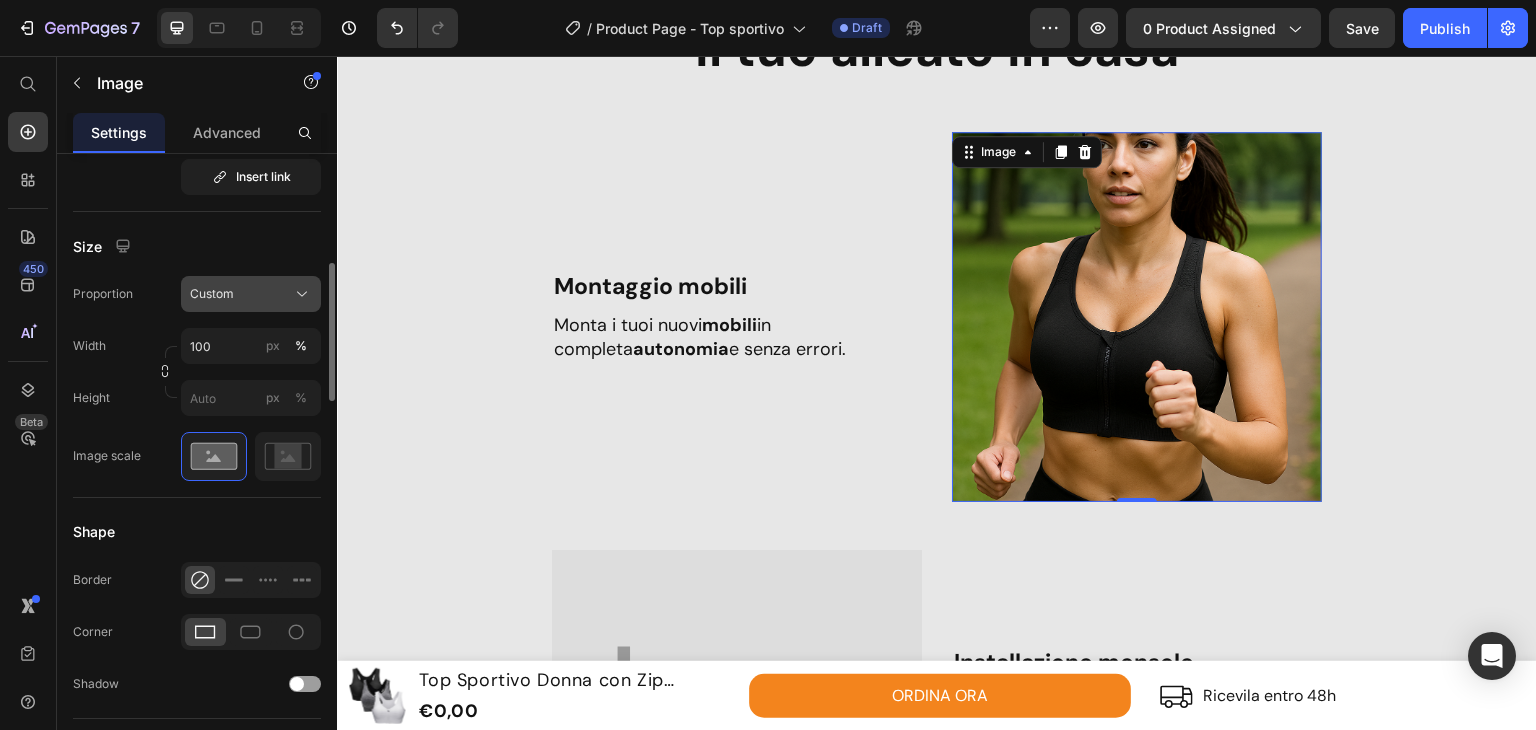 click on "Custom" 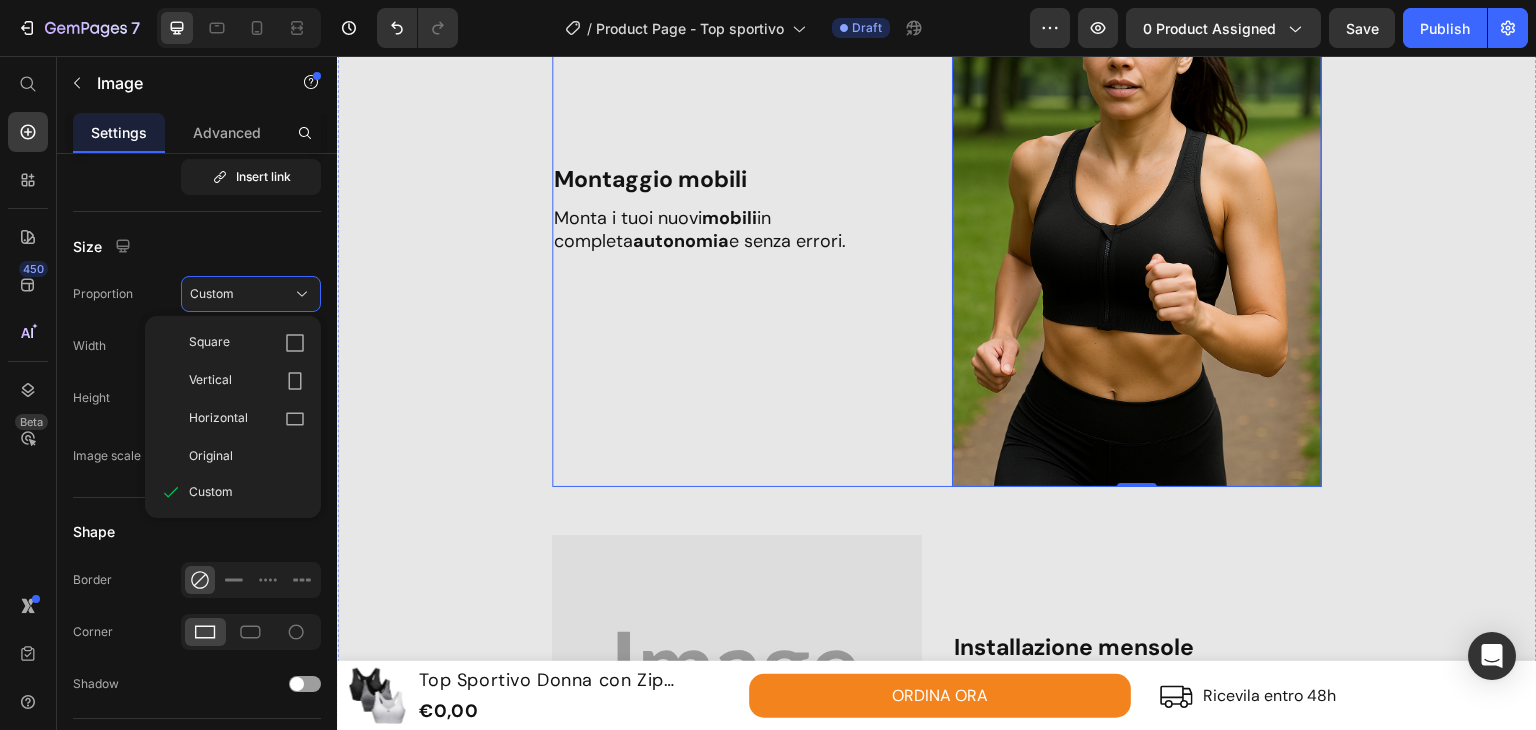 scroll, scrollTop: 2268, scrollLeft: 0, axis: vertical 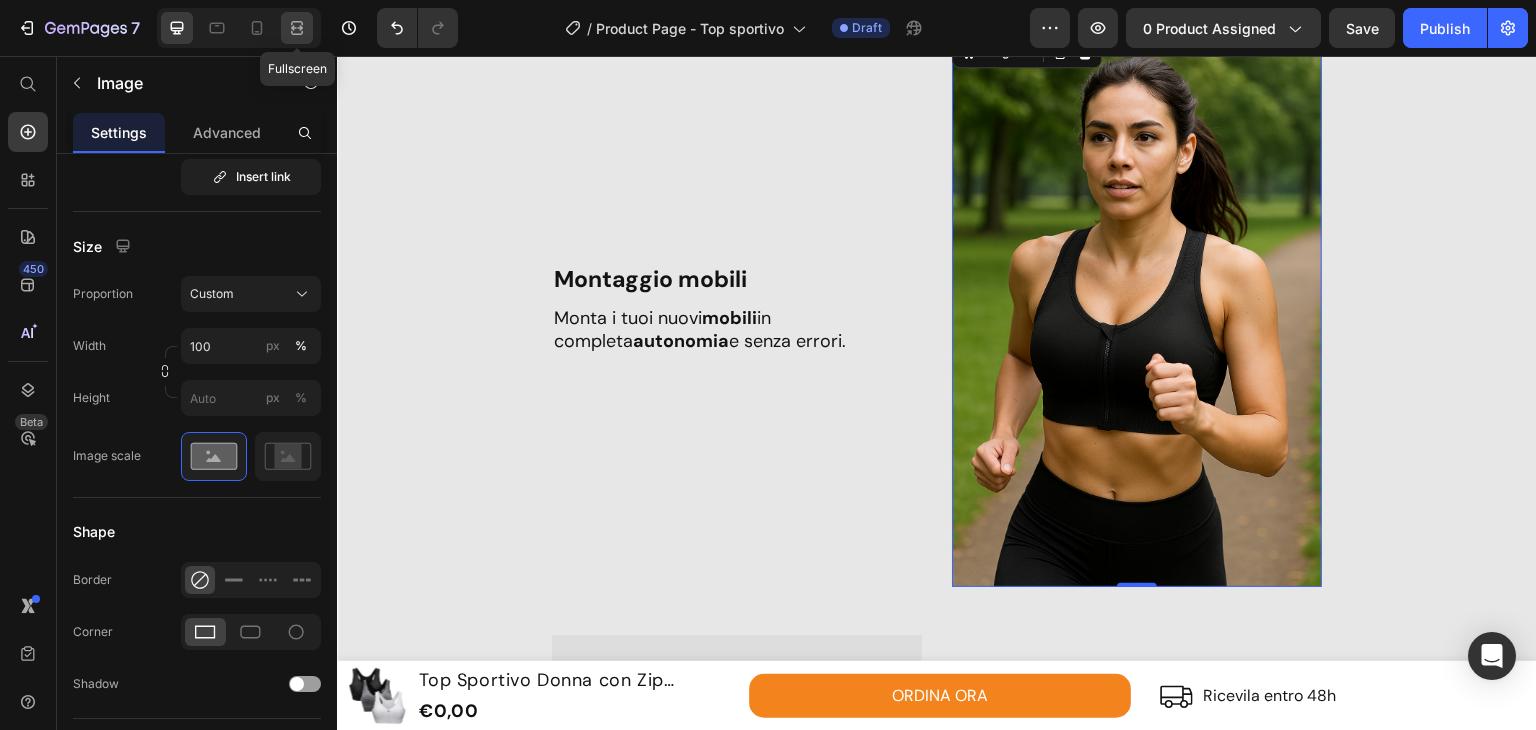 click 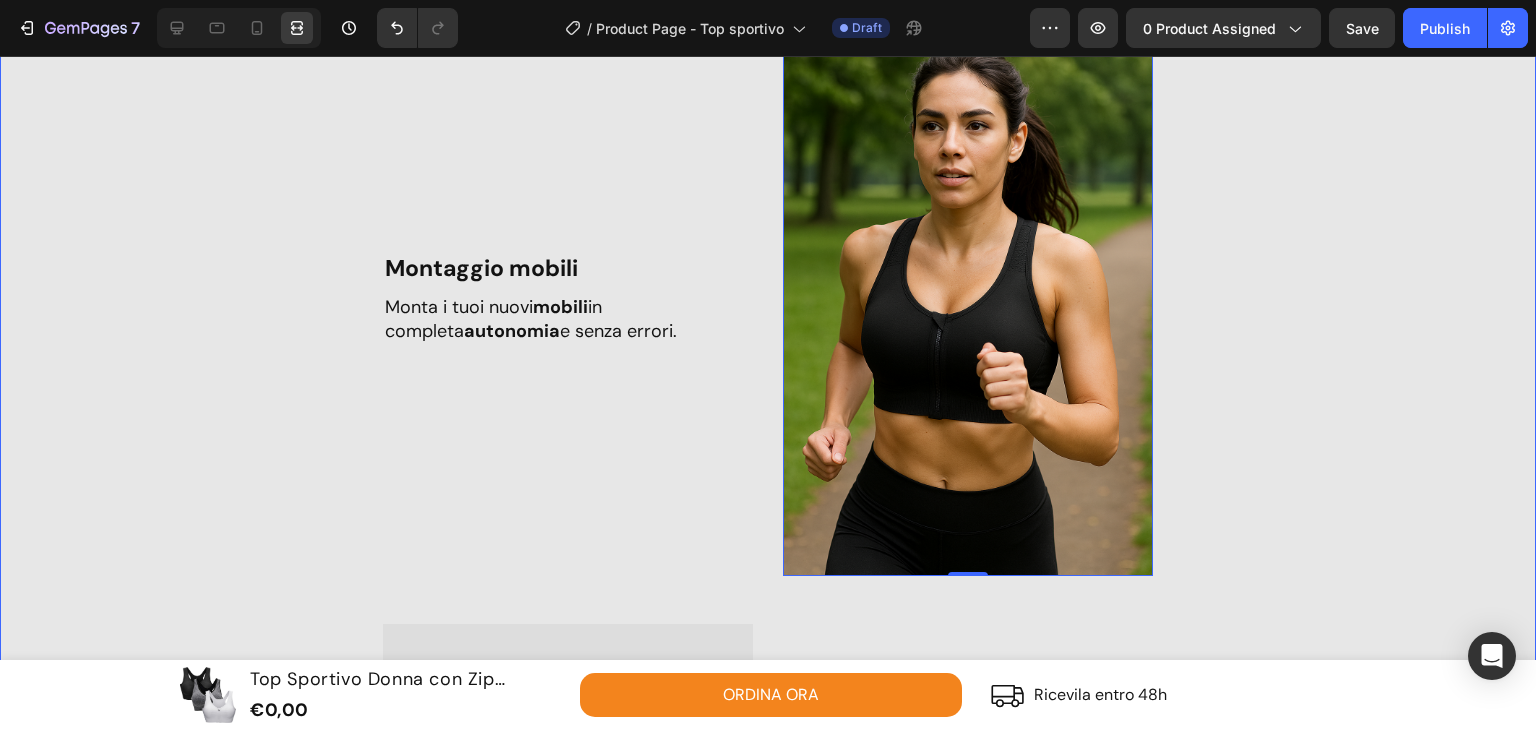 click on "Il tuo alleato in casa Heading Row Montaggio mobili Text Block Monta i tuoi nuovi  mobili  in completa  autonomia  e senza errori. Text Block Image   0 Row Image Installazione mensole Text Block Installa  mensole dritte e stabili  al primo tentativo senza problemi. Text Block Row Riparazioni fai da te Text Block Sedie rotte? Piccoli gusti elettrici? Questo kit include tutto quello di cui hai bisogno. Text Block Image Row
ORDINA ORA Button Row" at bounding box center [768, 628] 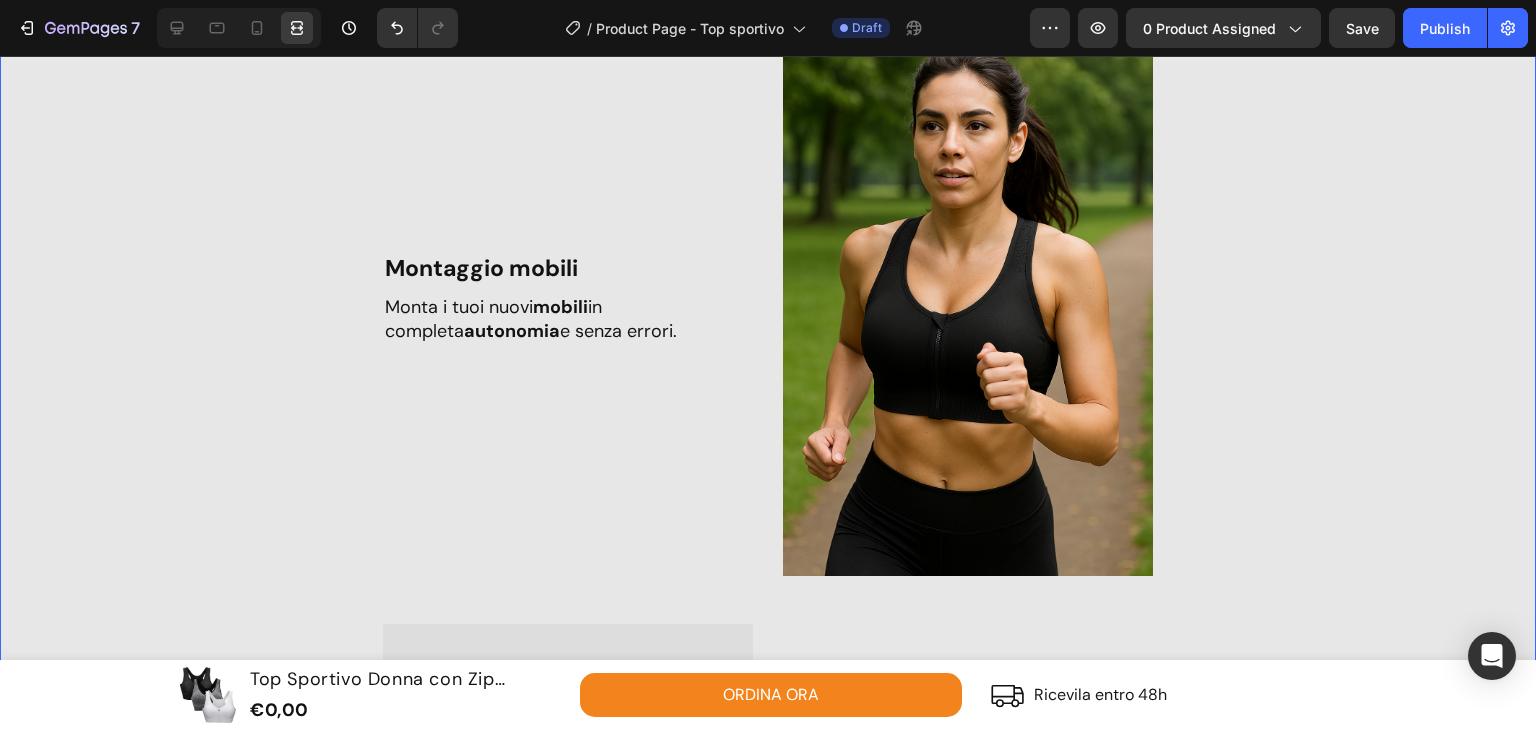 scroll, scrollTop: 0, scrollLeft: 0, axis: both 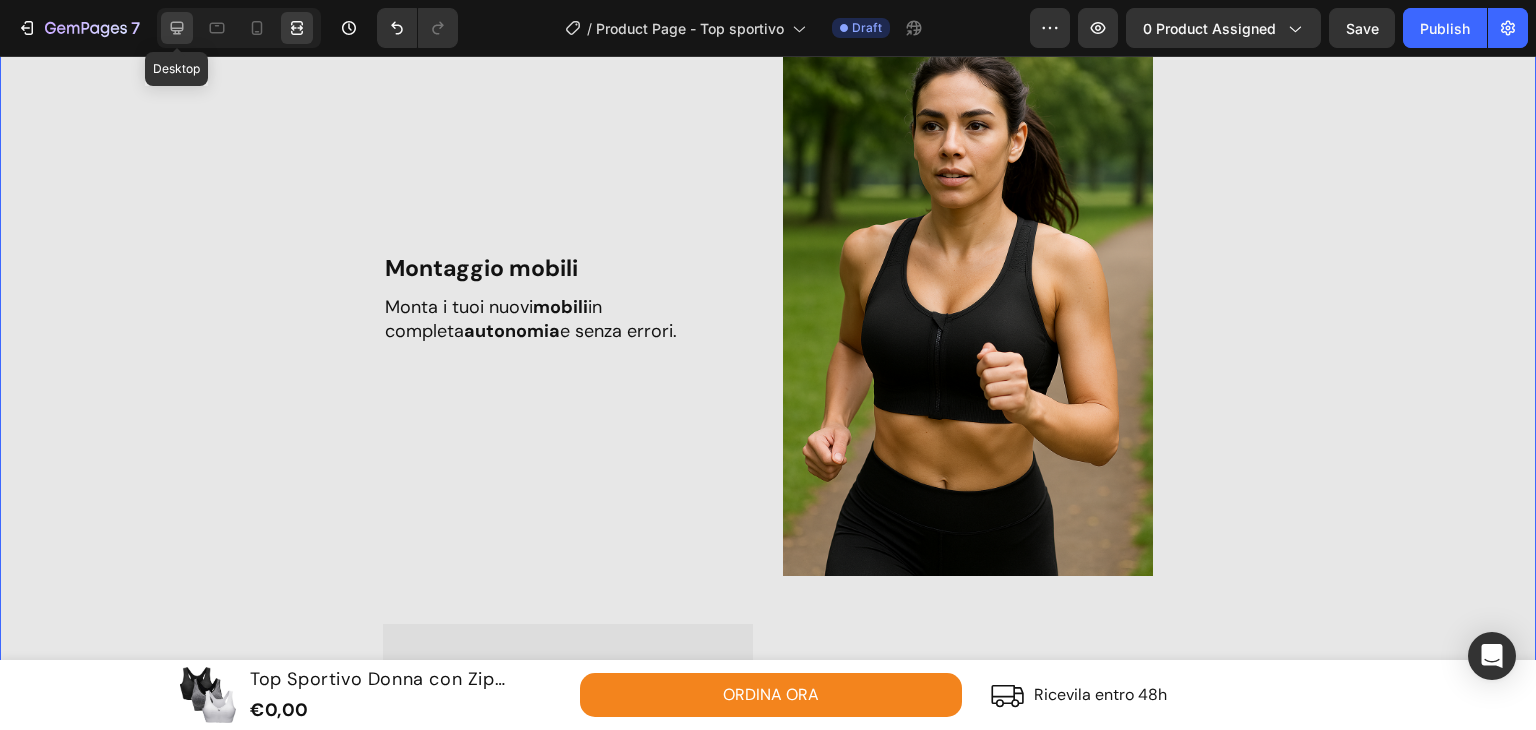 click 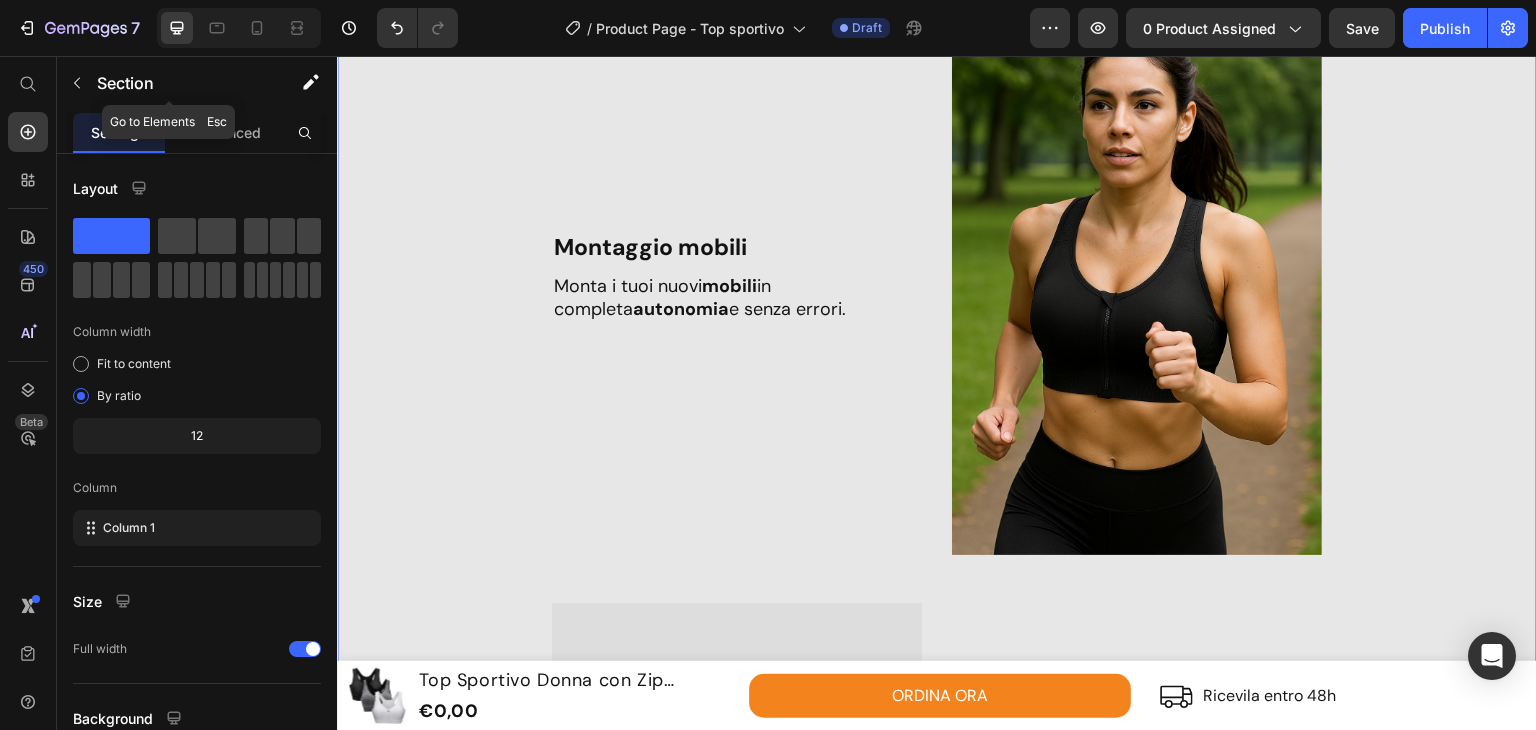 scroll, scrollTop: 2268, scrollLeft: 0, axis: vertical 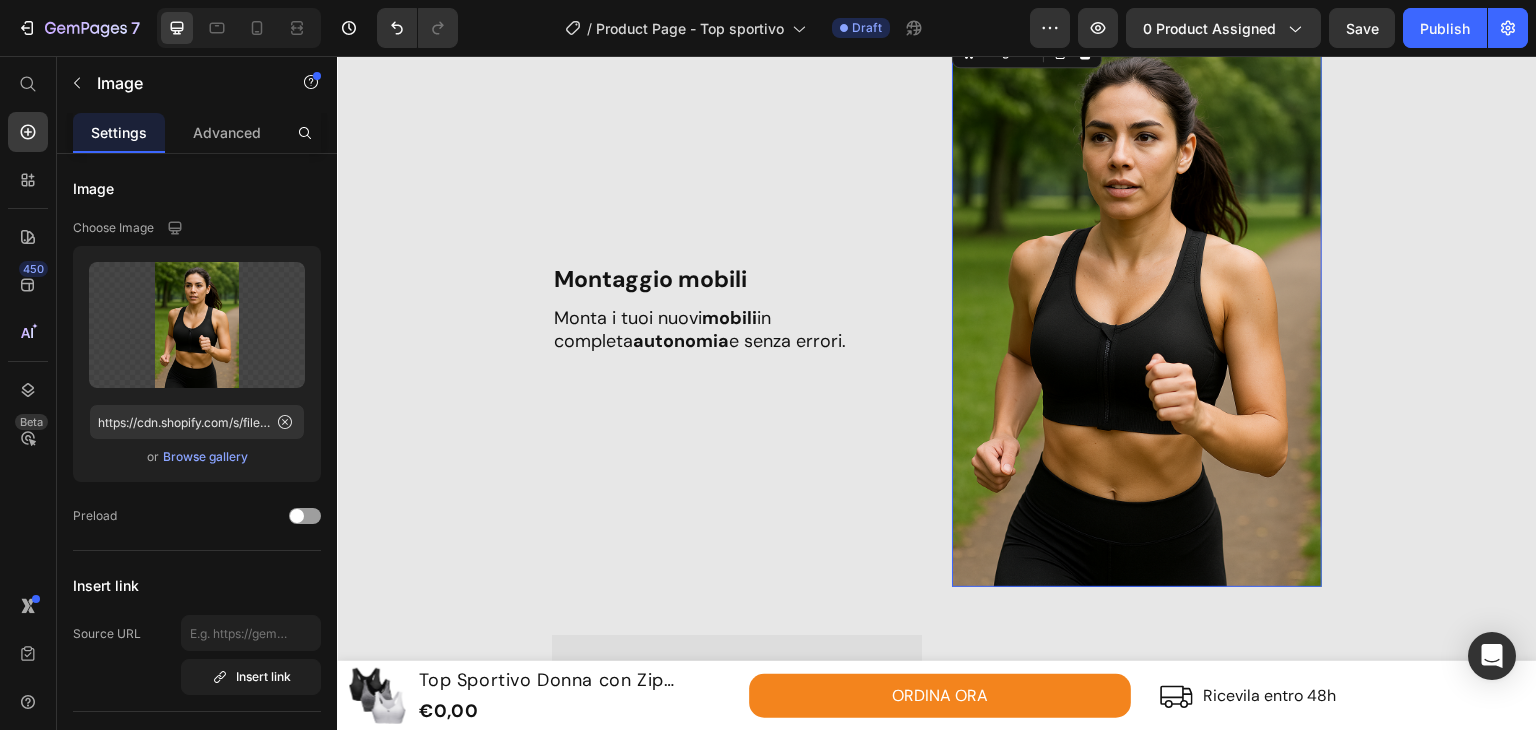 click at bounding box center [1137, 309] 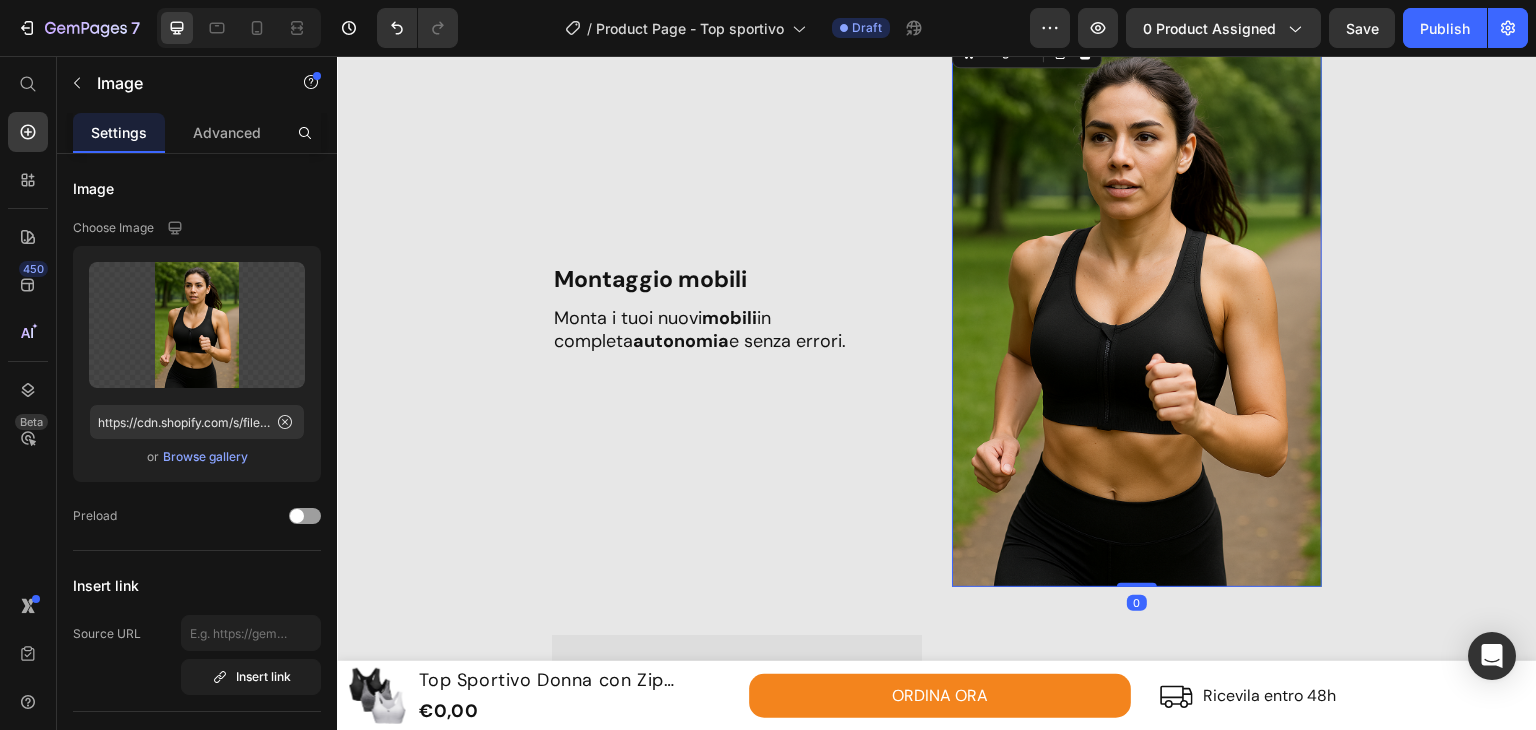 scroll, scrollTop: 300, scrollLeft: 0, axis: vertical 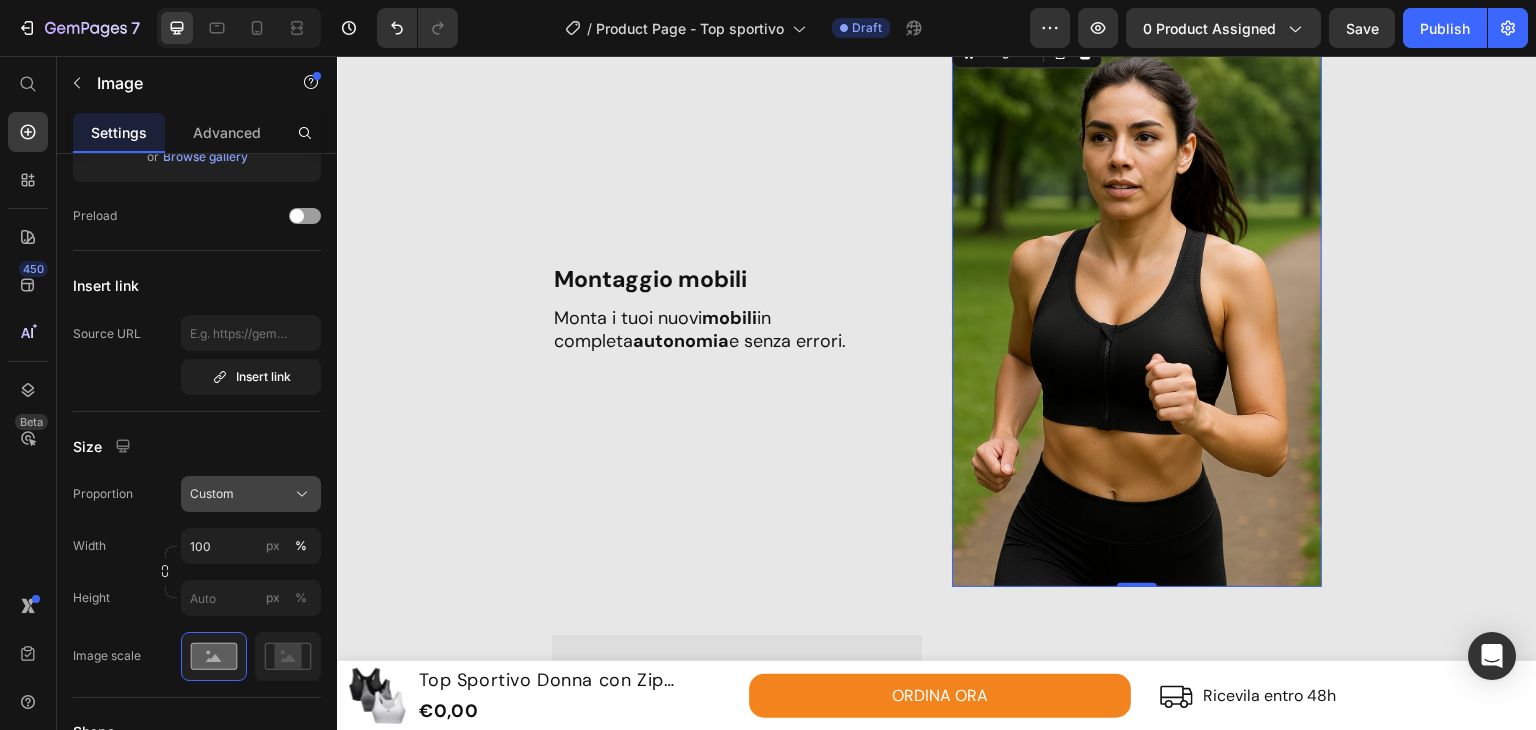 click on "Custom" 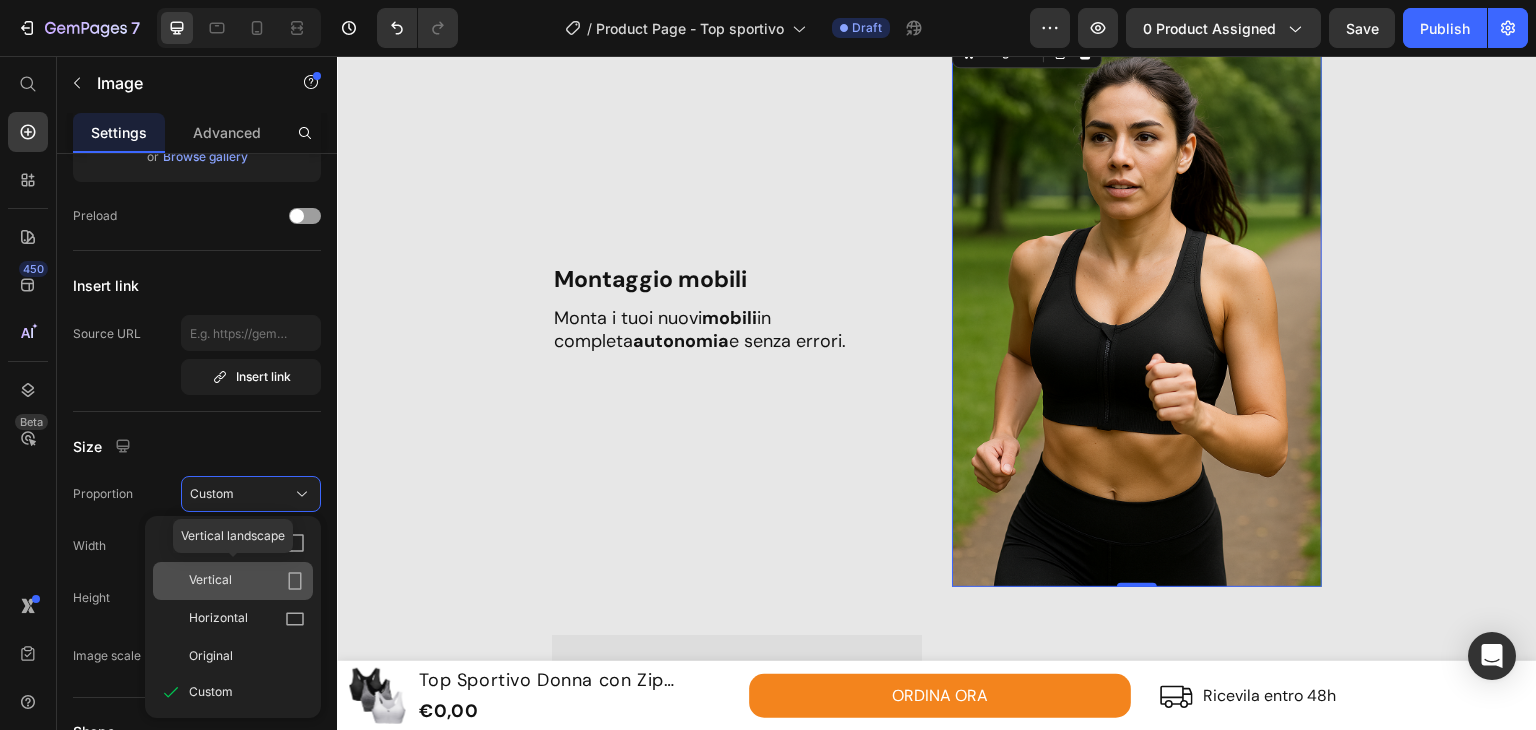 click on "Vertical" 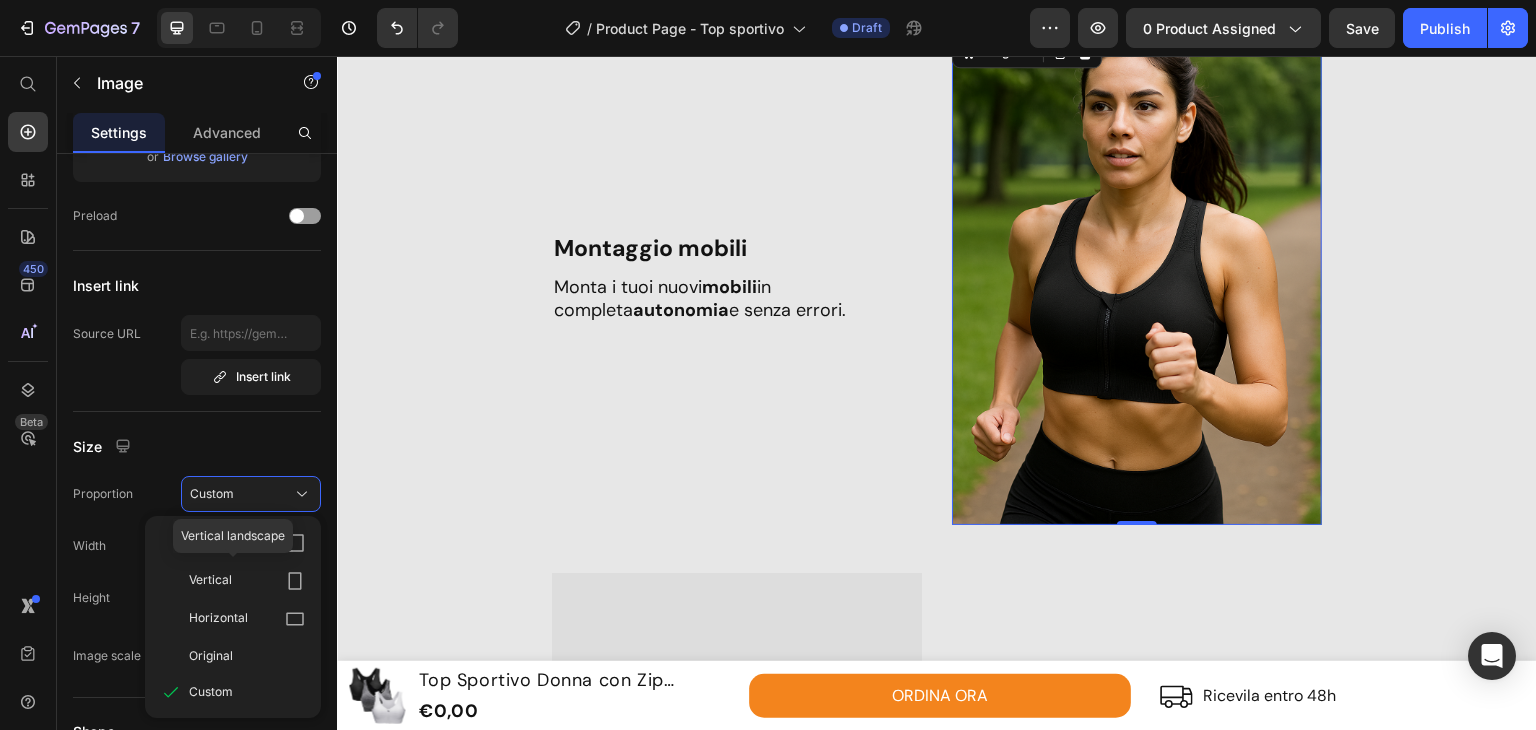 scroll, scrollTop: 2237, scrollLeft: 0, axis: vertical 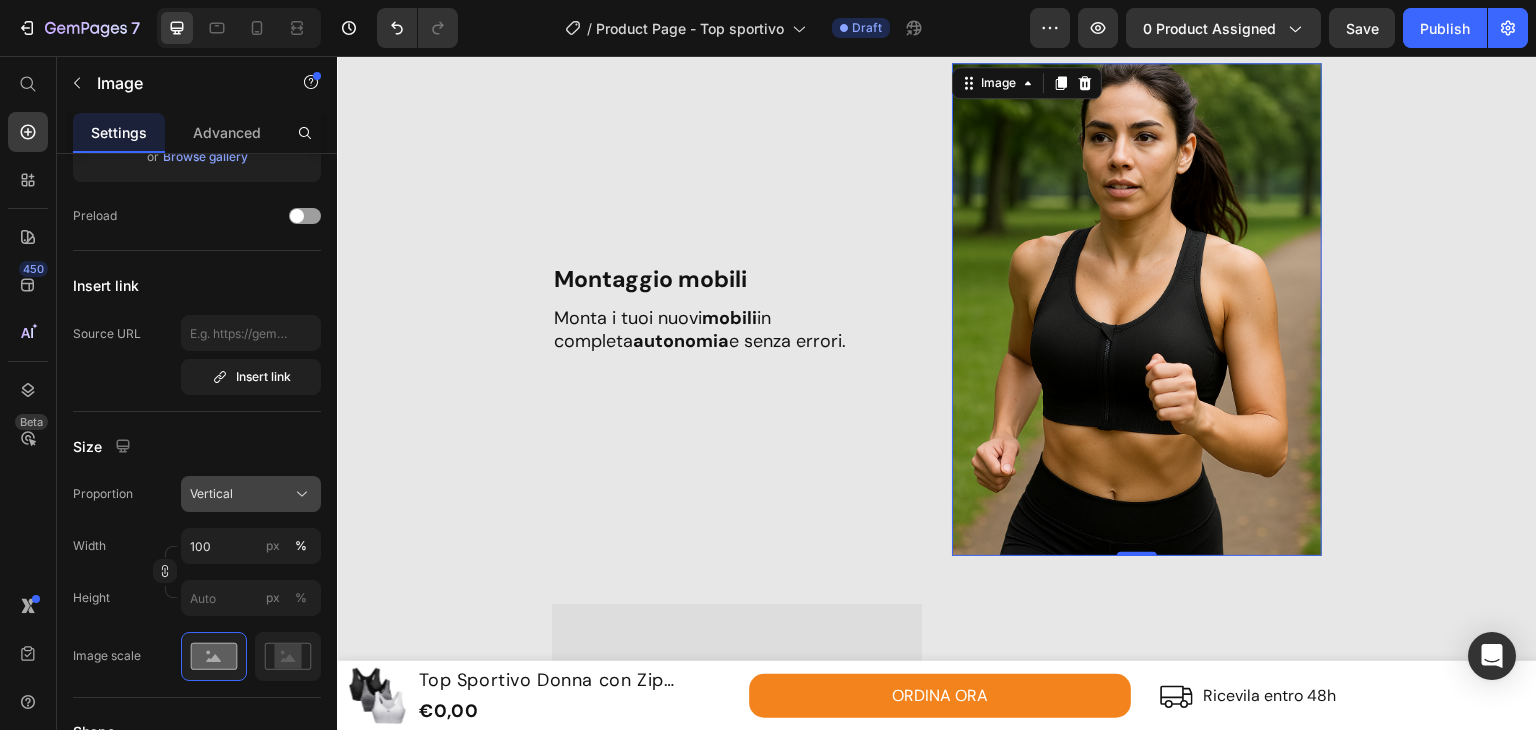 click on "Vertical" at bounding box center [251, 494] 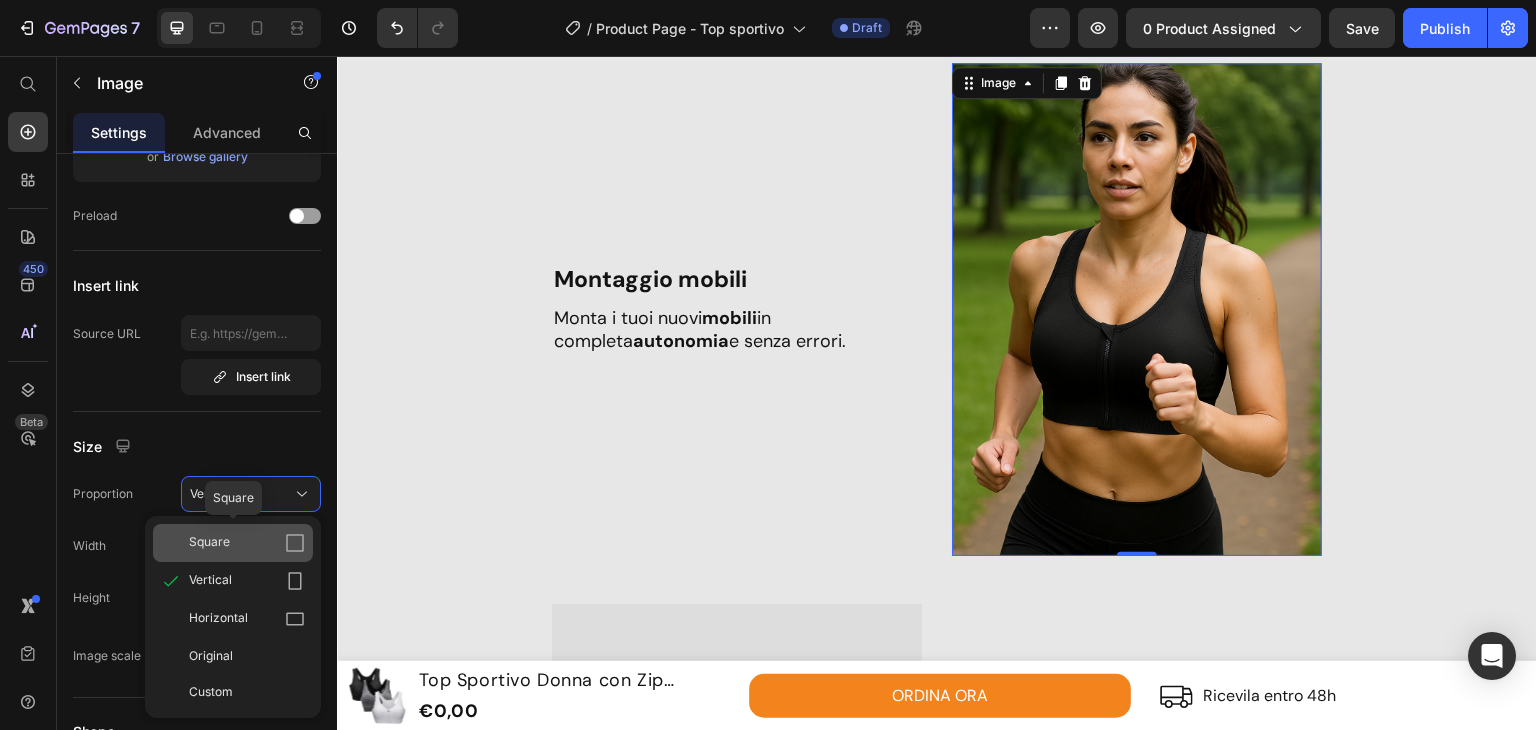 click on "Square" at bounding box center [247, 543] 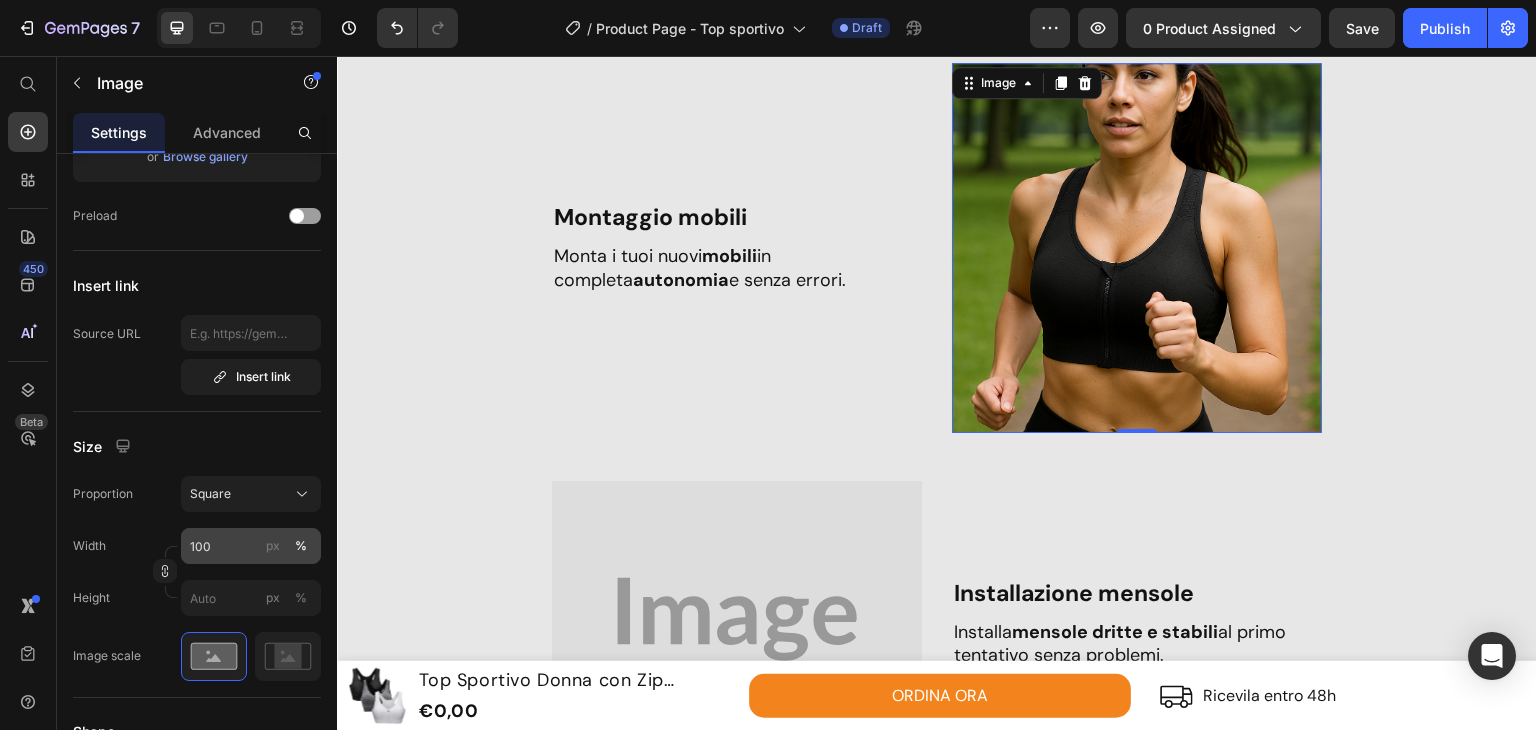 scroll, scrollTop: 2176, scrollLeft: 0, axis: vertical 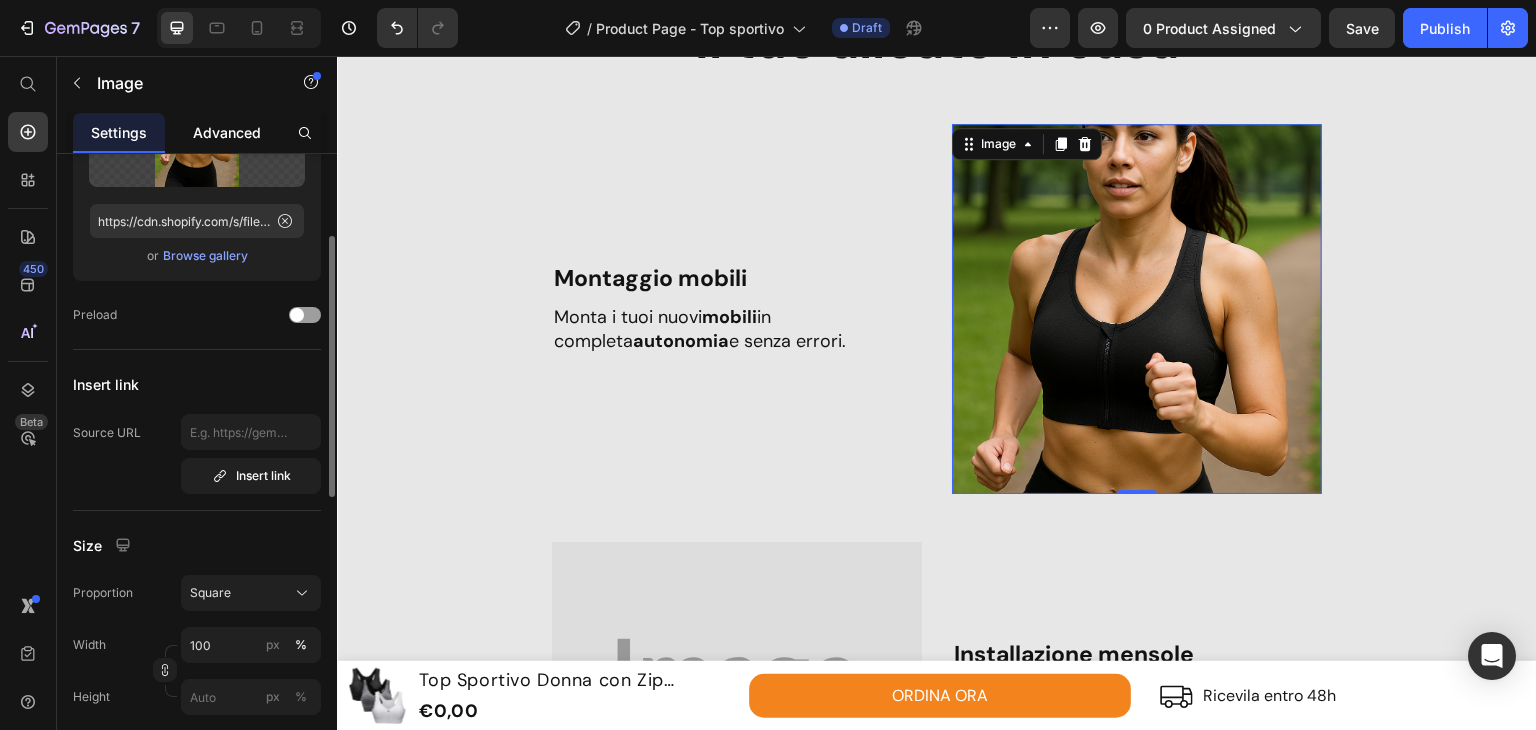 click on "Advanced" at bounding box center (227, 132) 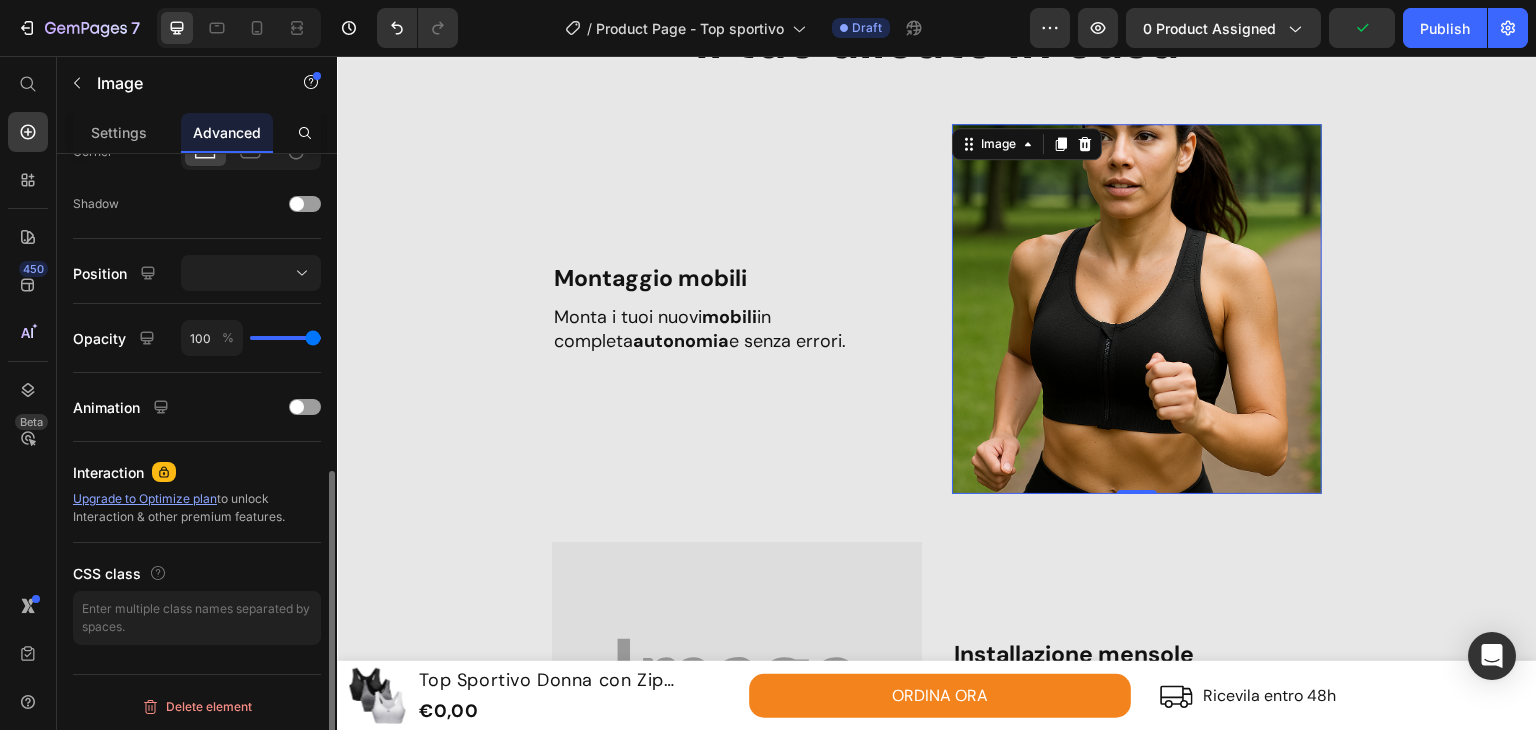 scroll, scrollTop: 234, scrollLeft: 0, axis: vertical 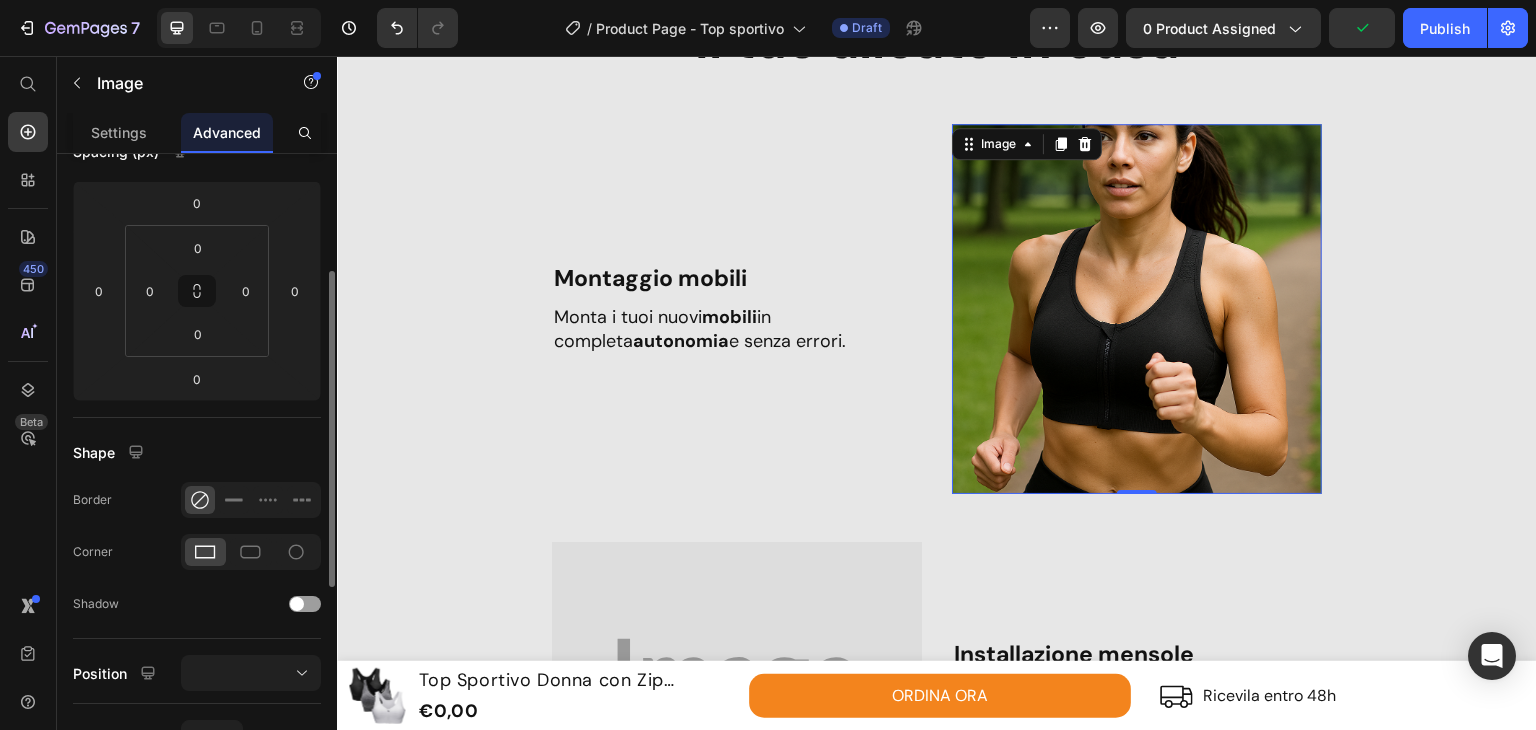 click at bounding box center [1137, 309] 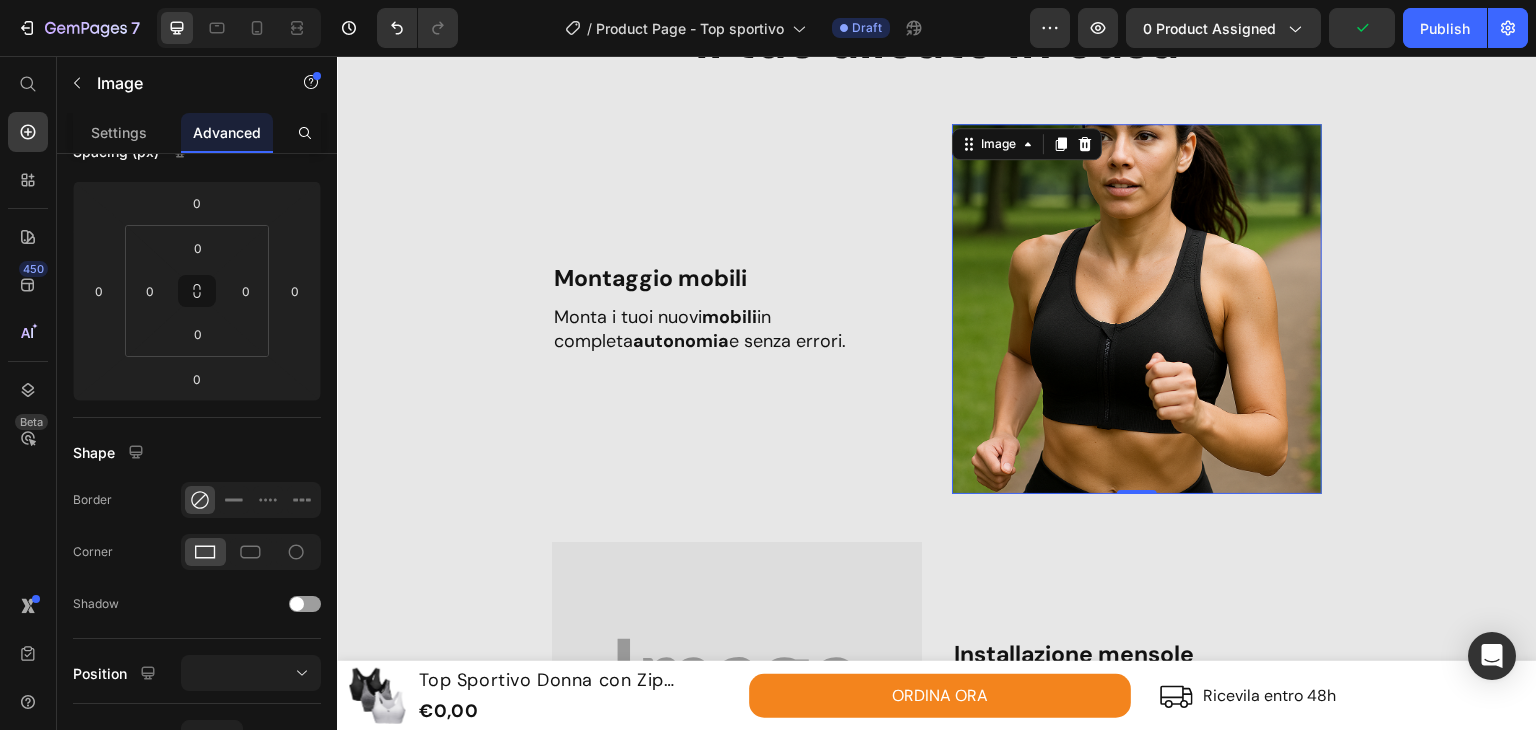 click at bounding box center (1137, 309) 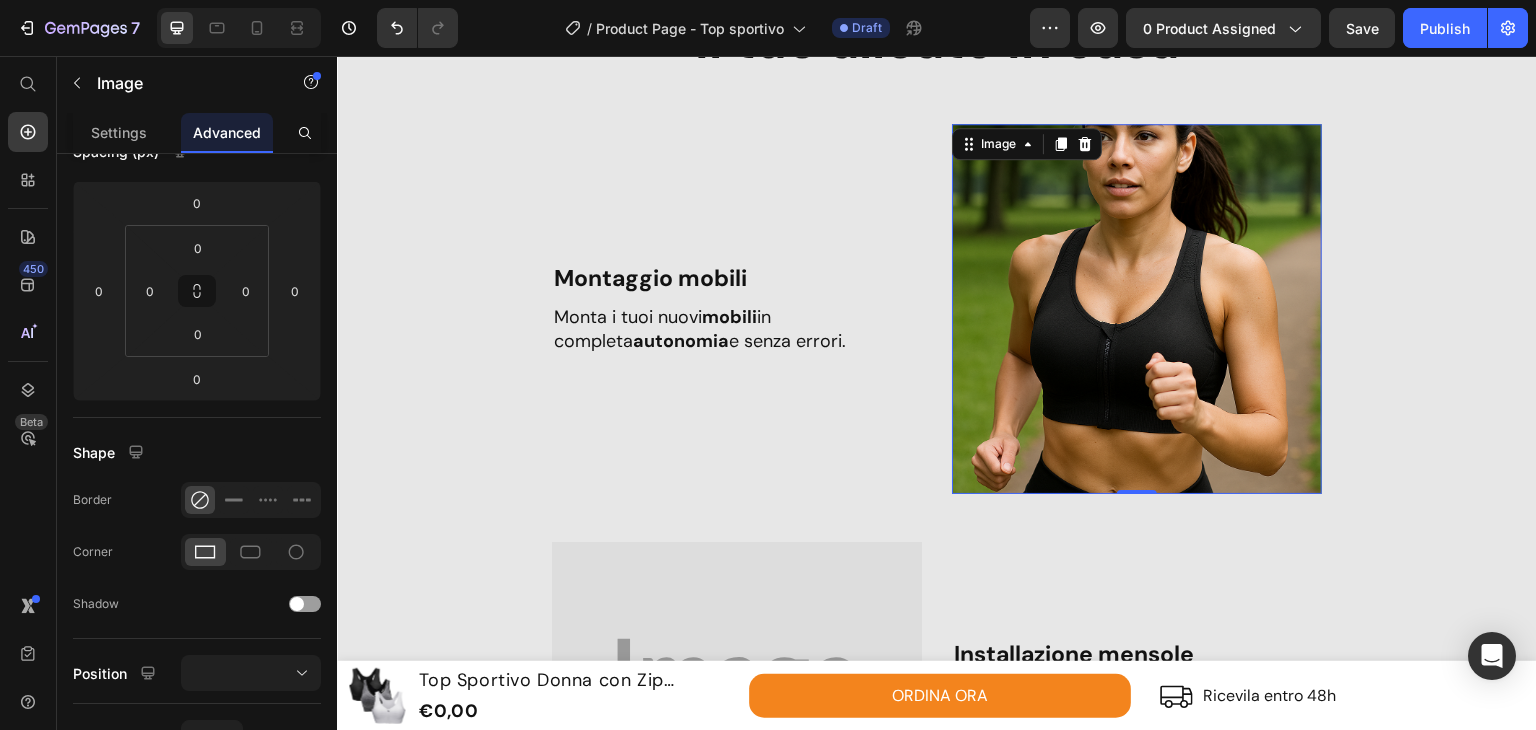 click at bounding box center (1137, 309) 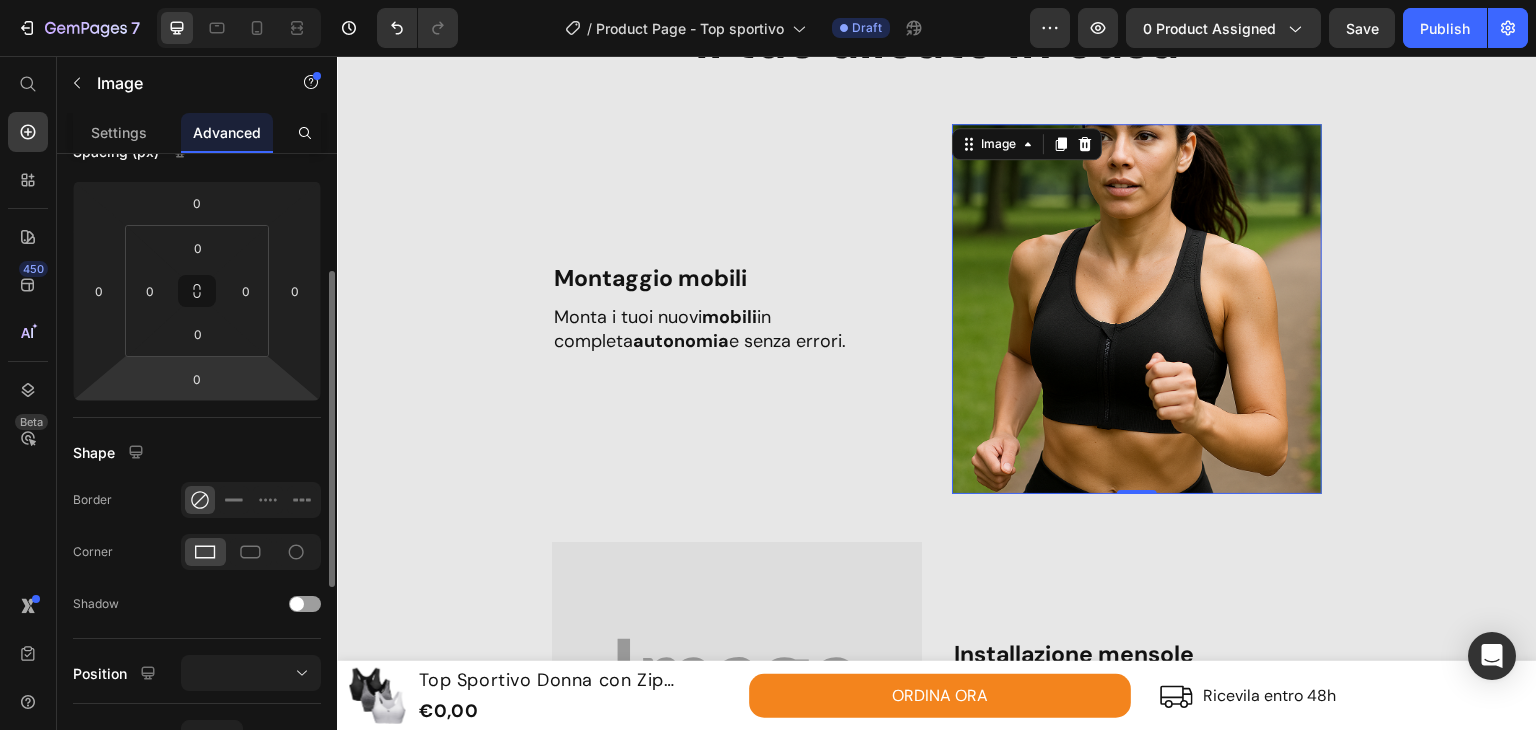 click on "7  Version history  /  Product Page - Top sportivo Draft Preview 0 product assigned  Save   Publish  450 Beta Start with Sections Elements Hero Section Product Detail Brands Trusted Badges Guarantee Product Breakdown How to use Testimonials Compare Bundle FAQs Social Proof Brand Story Product List Collection Blog List Contact Sticky Add to Cart Custom Footer Browse Library 450 Layout
Row
Row
Row
Row Text
Heading
Text Block Button
Button
Button
Sticky Back to top Media
Image" at bounding box center [768, 0] 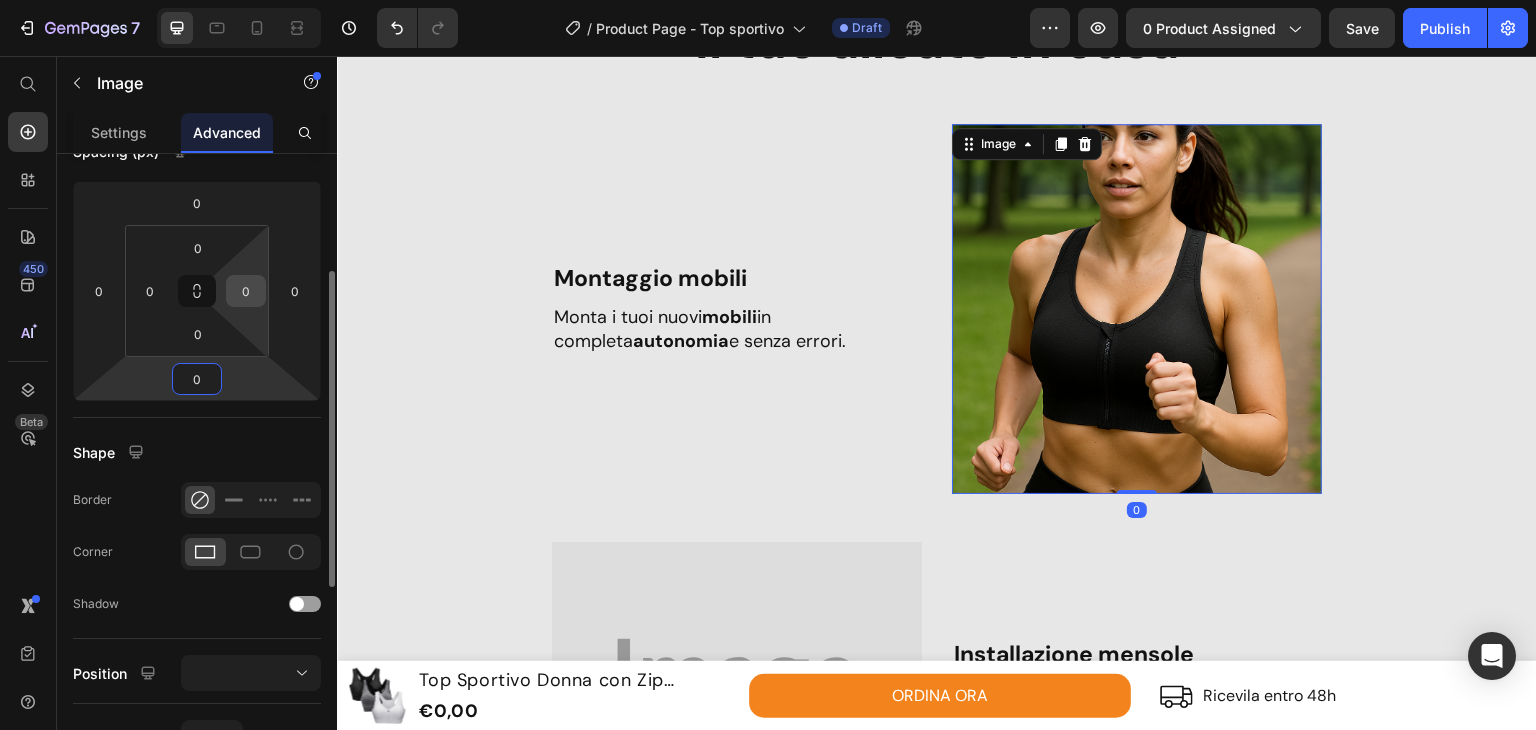 scroll, scrollTop: 0, scrollLeft: 0, axis: both 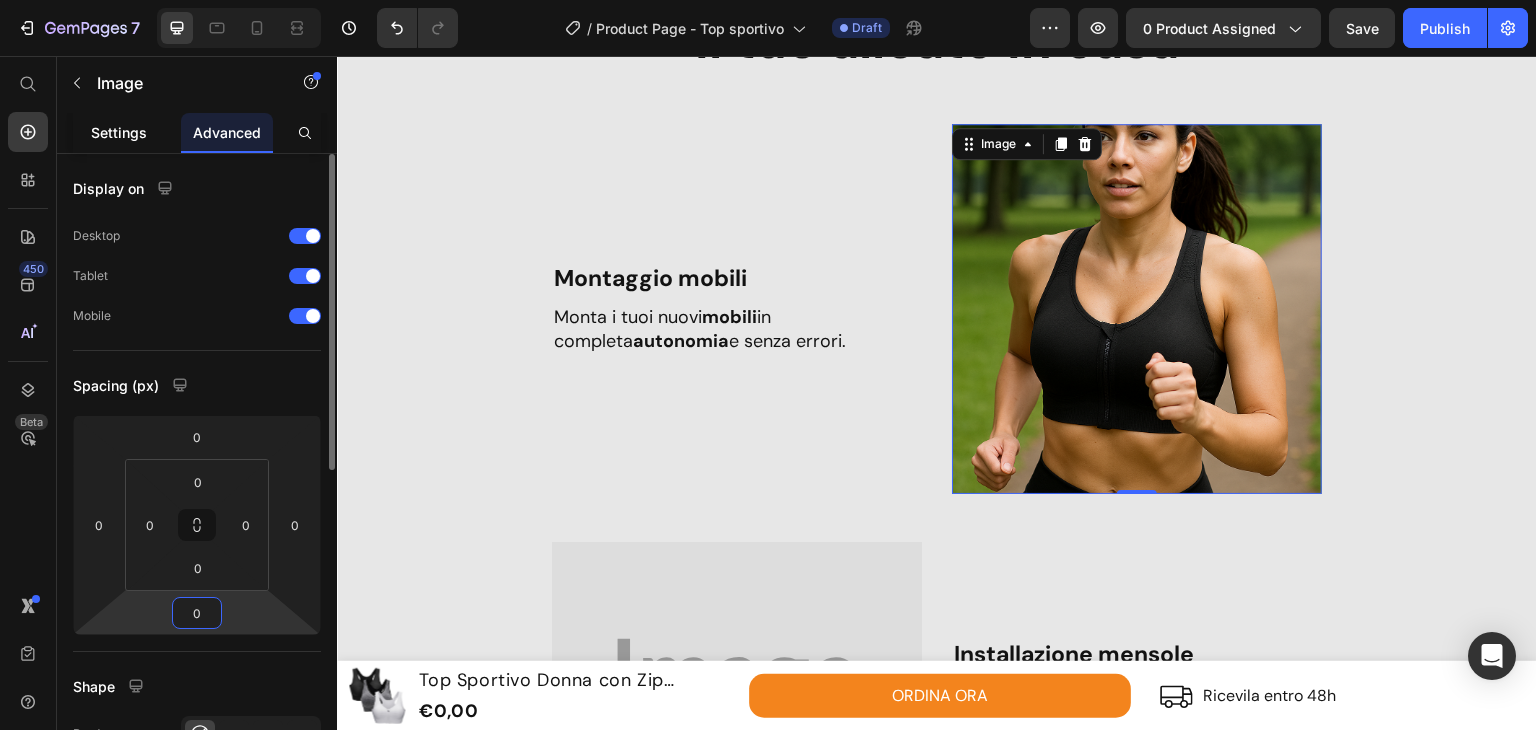 click on "Settings" 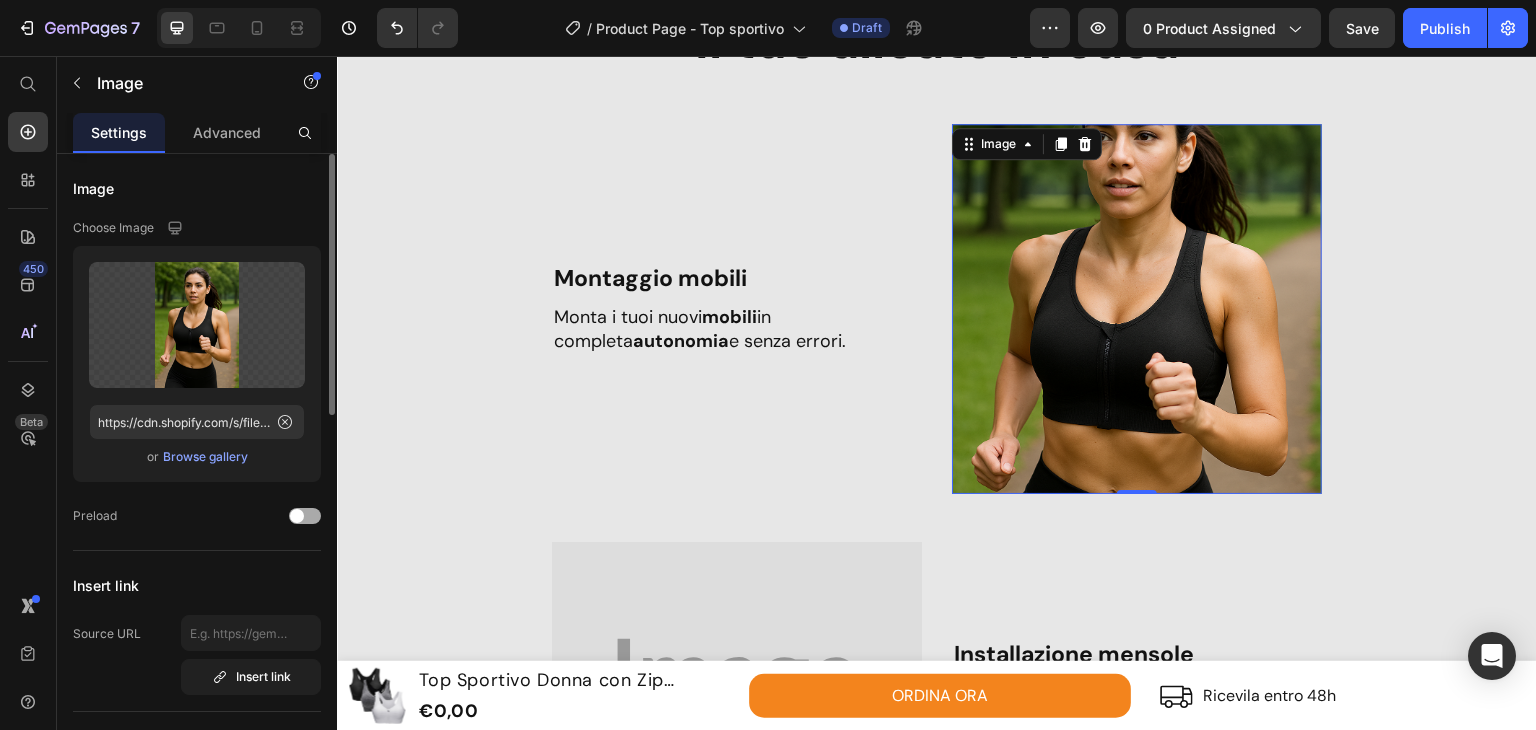 click on "Preload" 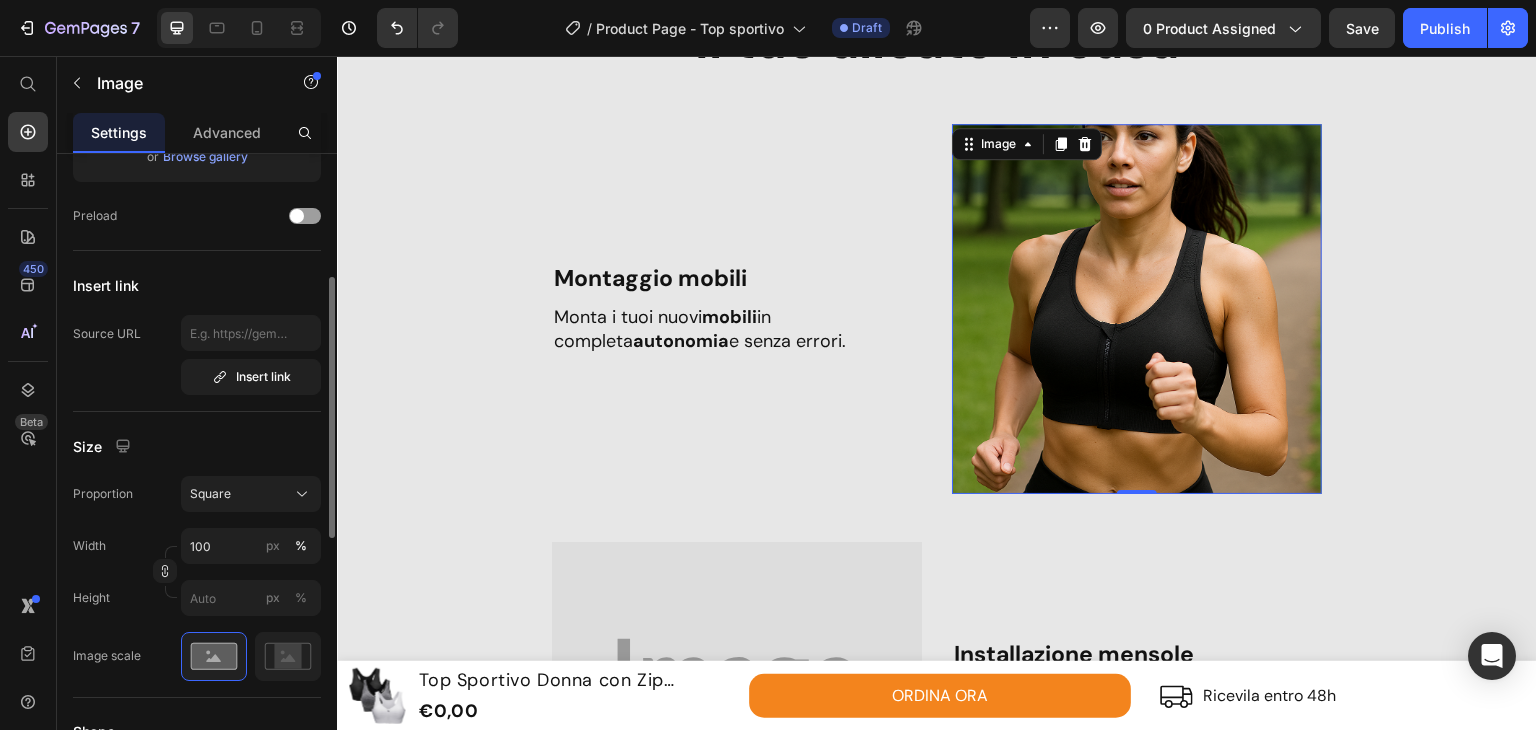 scroll, scrollTop: 500, scrollLeft: 0, axis: vertical 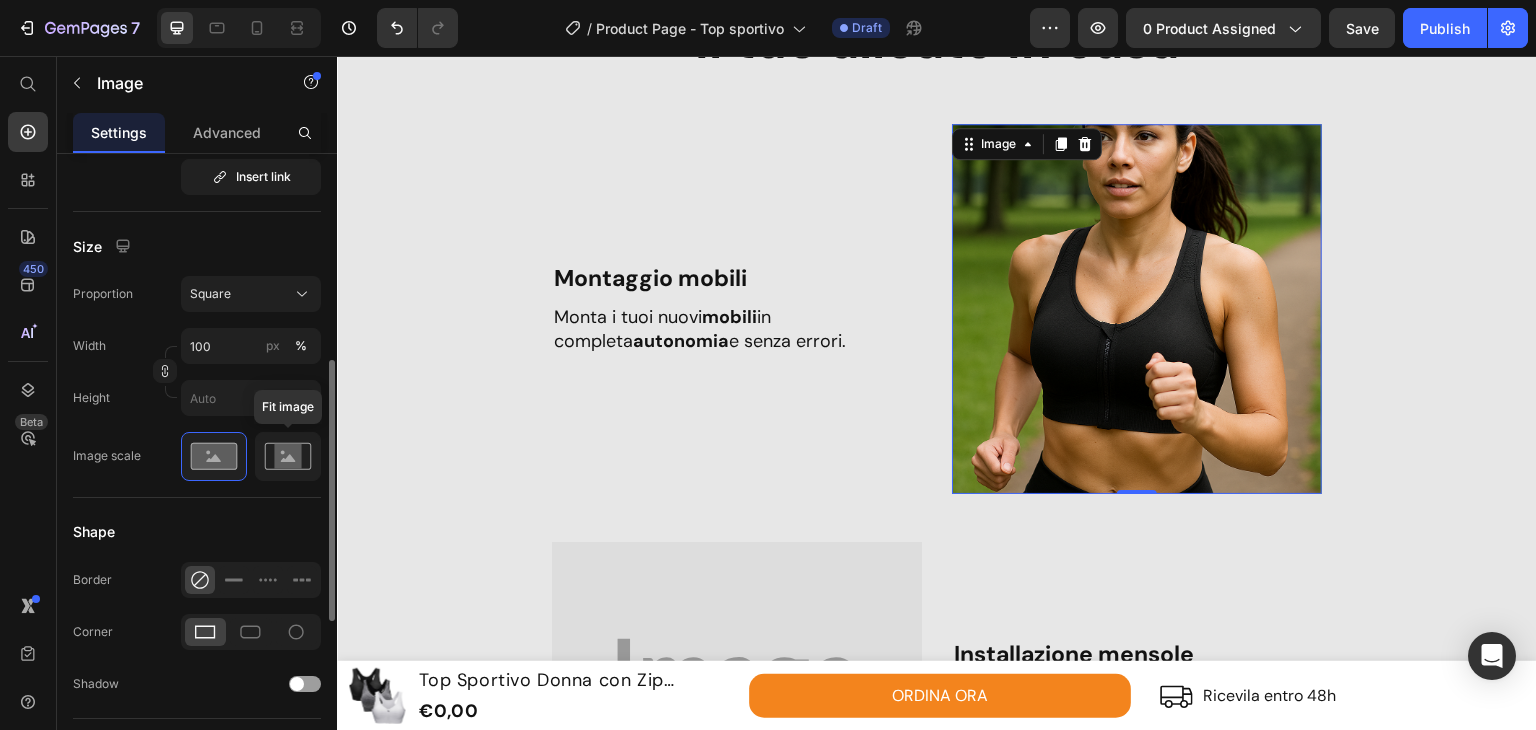 click 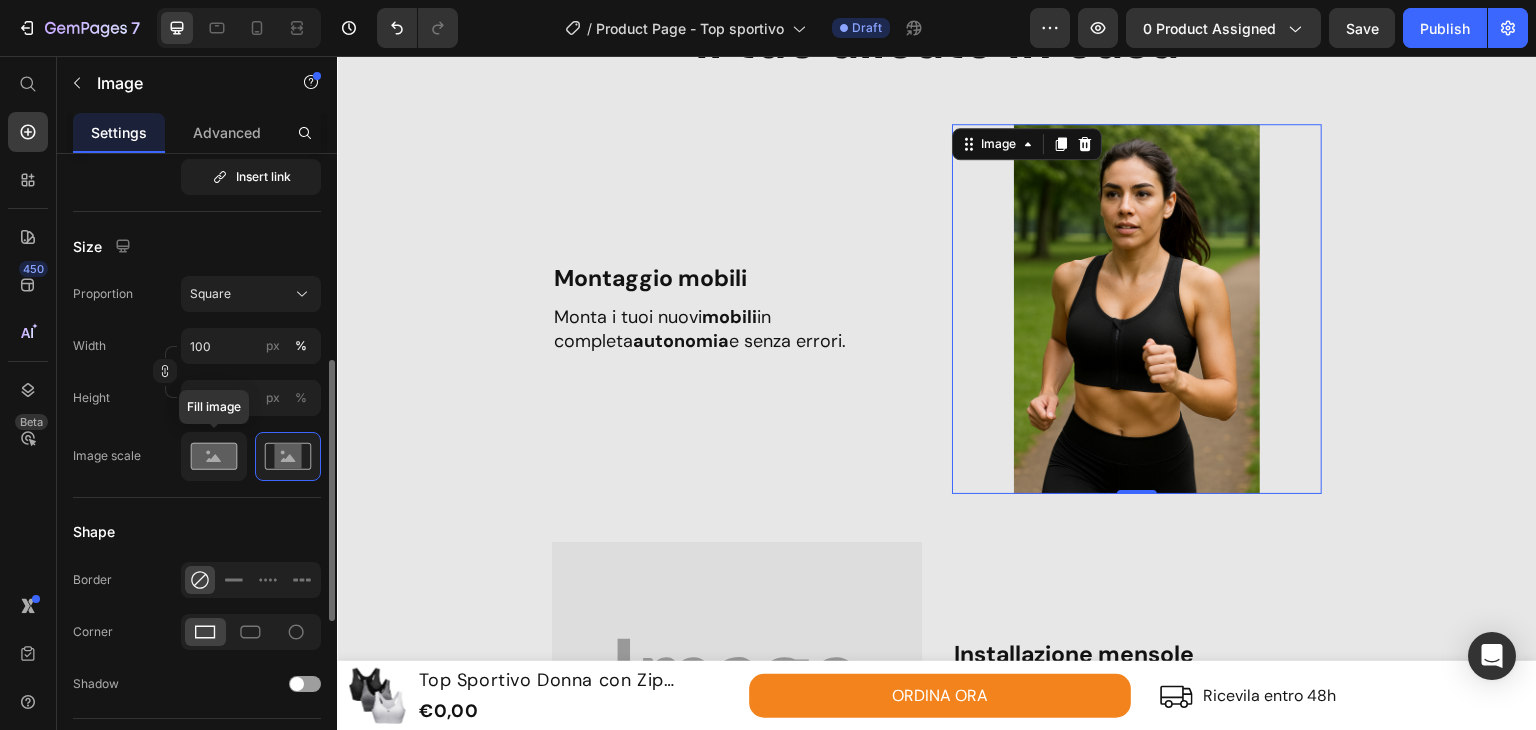 click 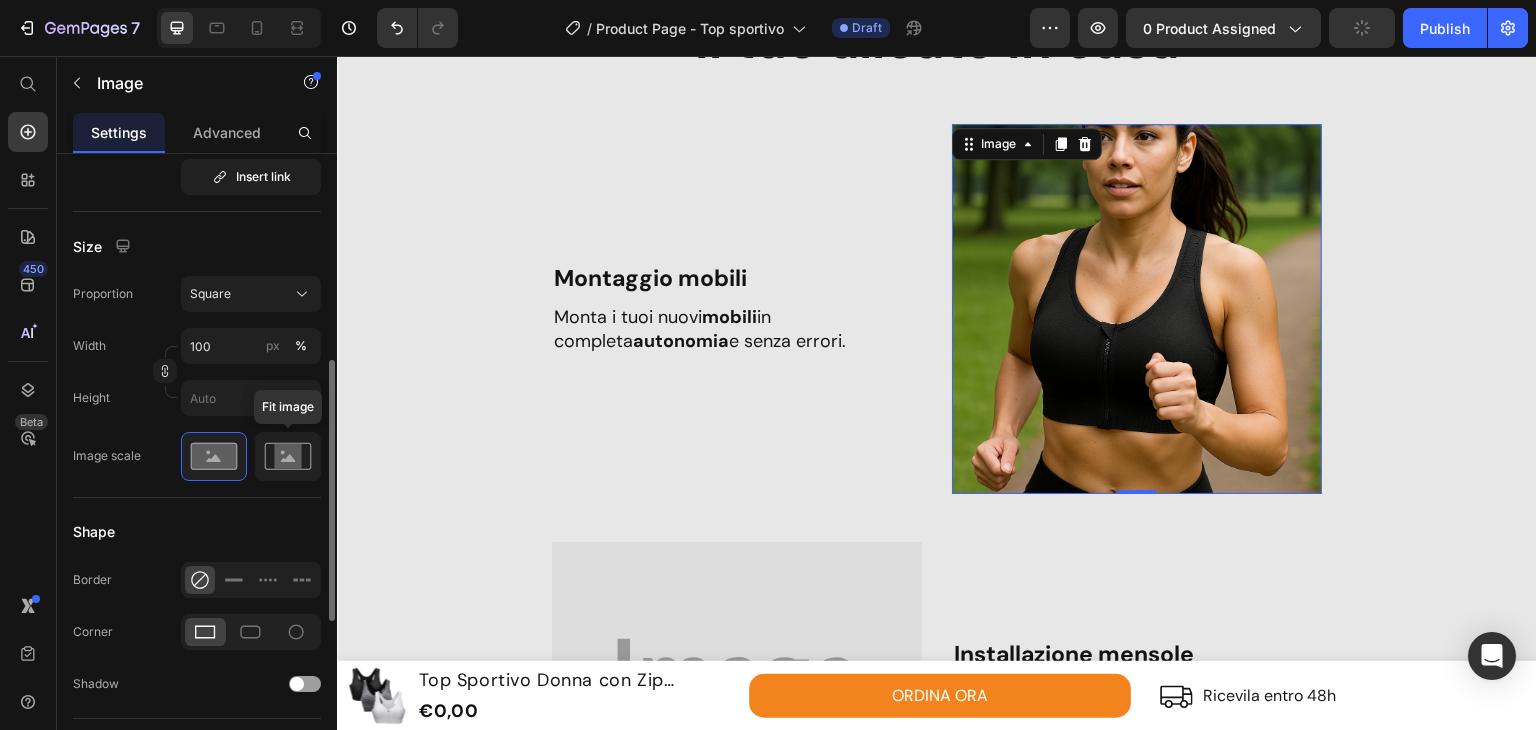 click 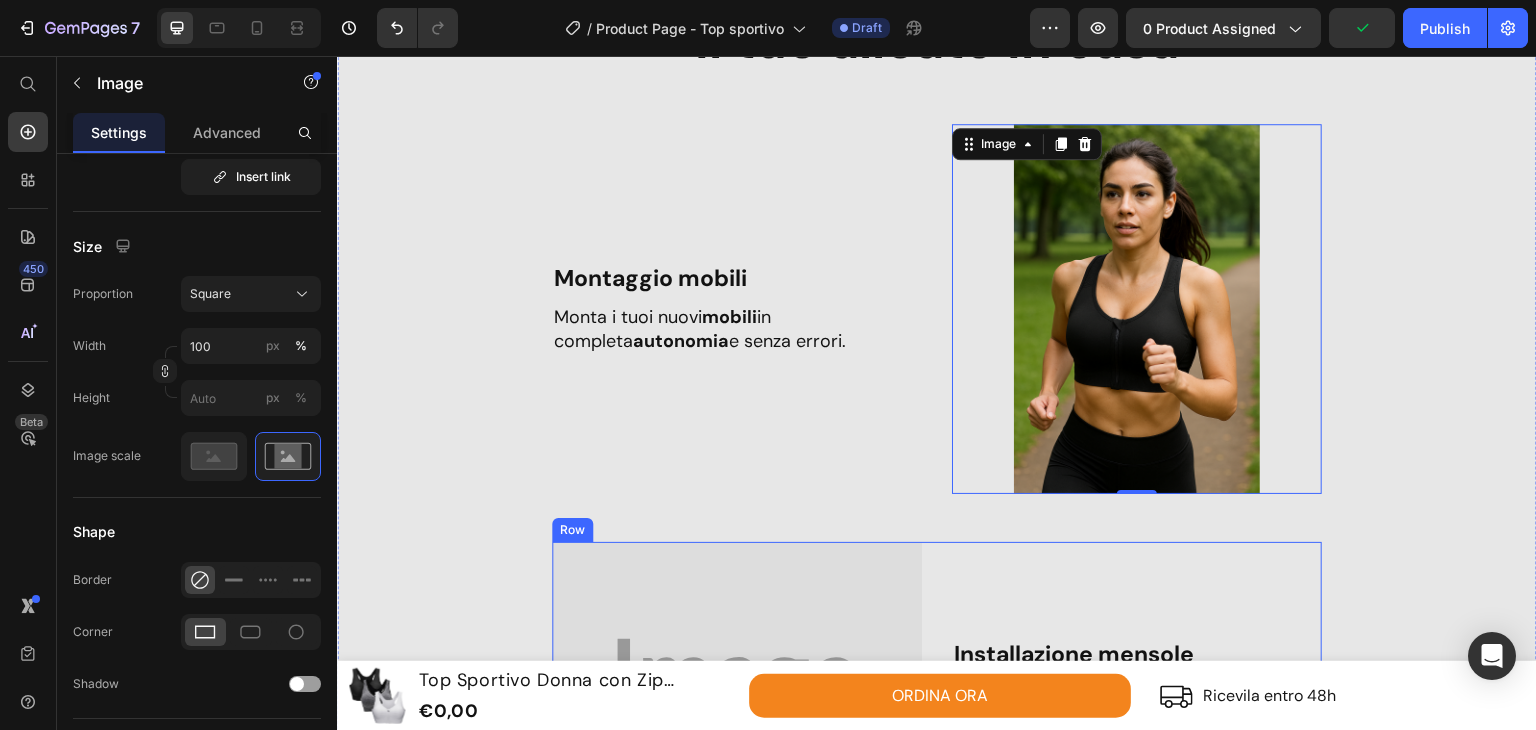 click on "Installazione mensole Text Block Installa  mensole dritte e stabili  al primo tentativo senza problemi. Text Block" at bounding box center [1137, 685] 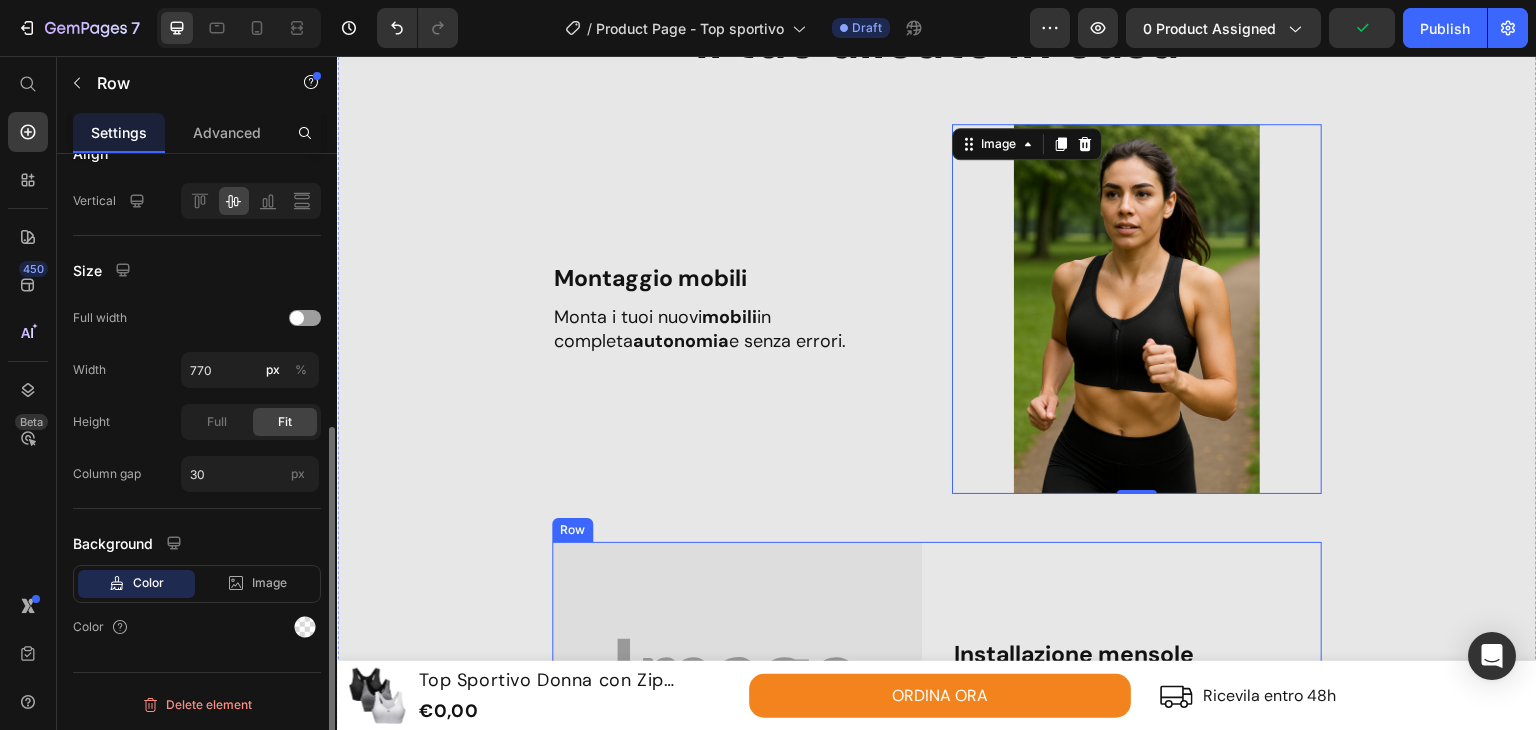 scroll, scrollTop: 0, scrollLeft: 0, axis: both 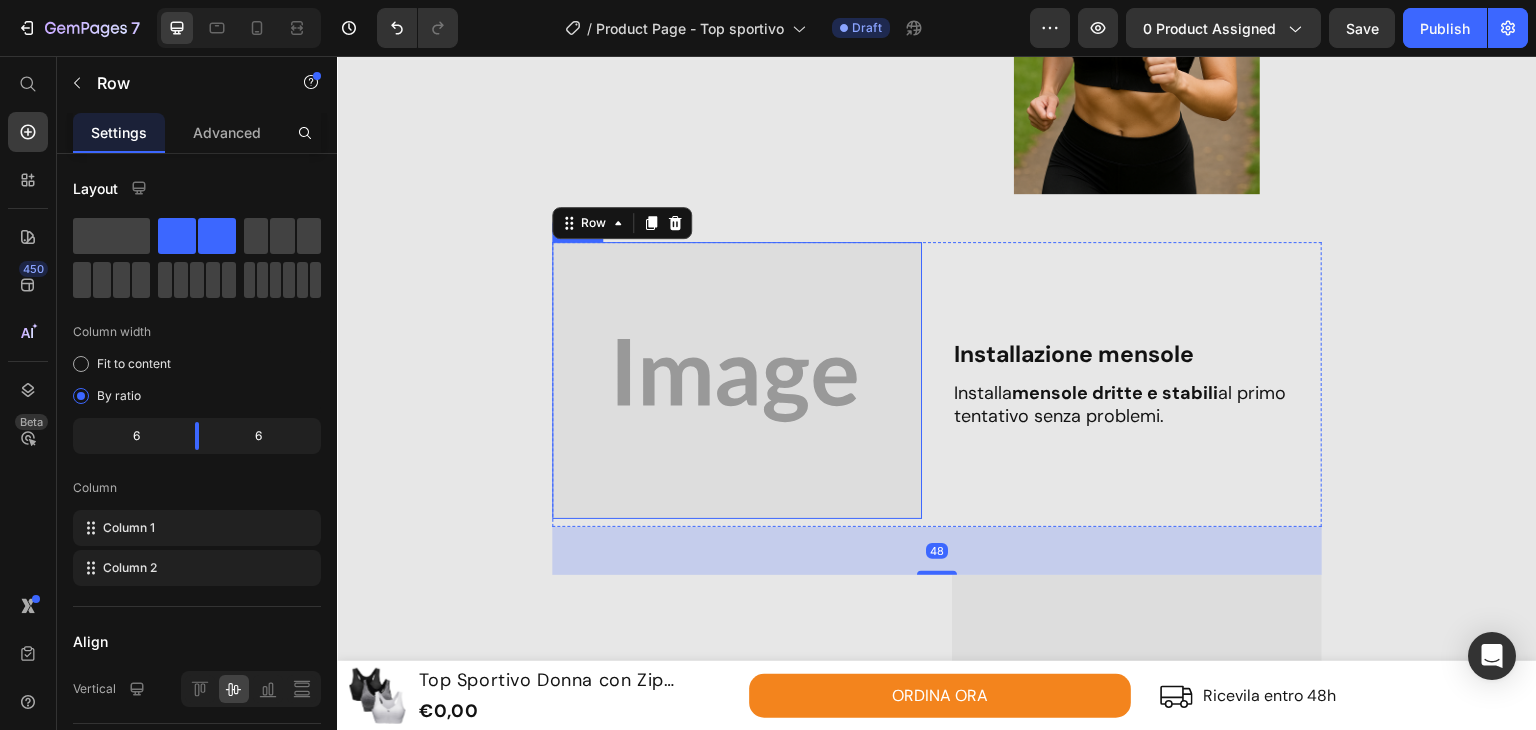 click at bounding box center [737, 381] 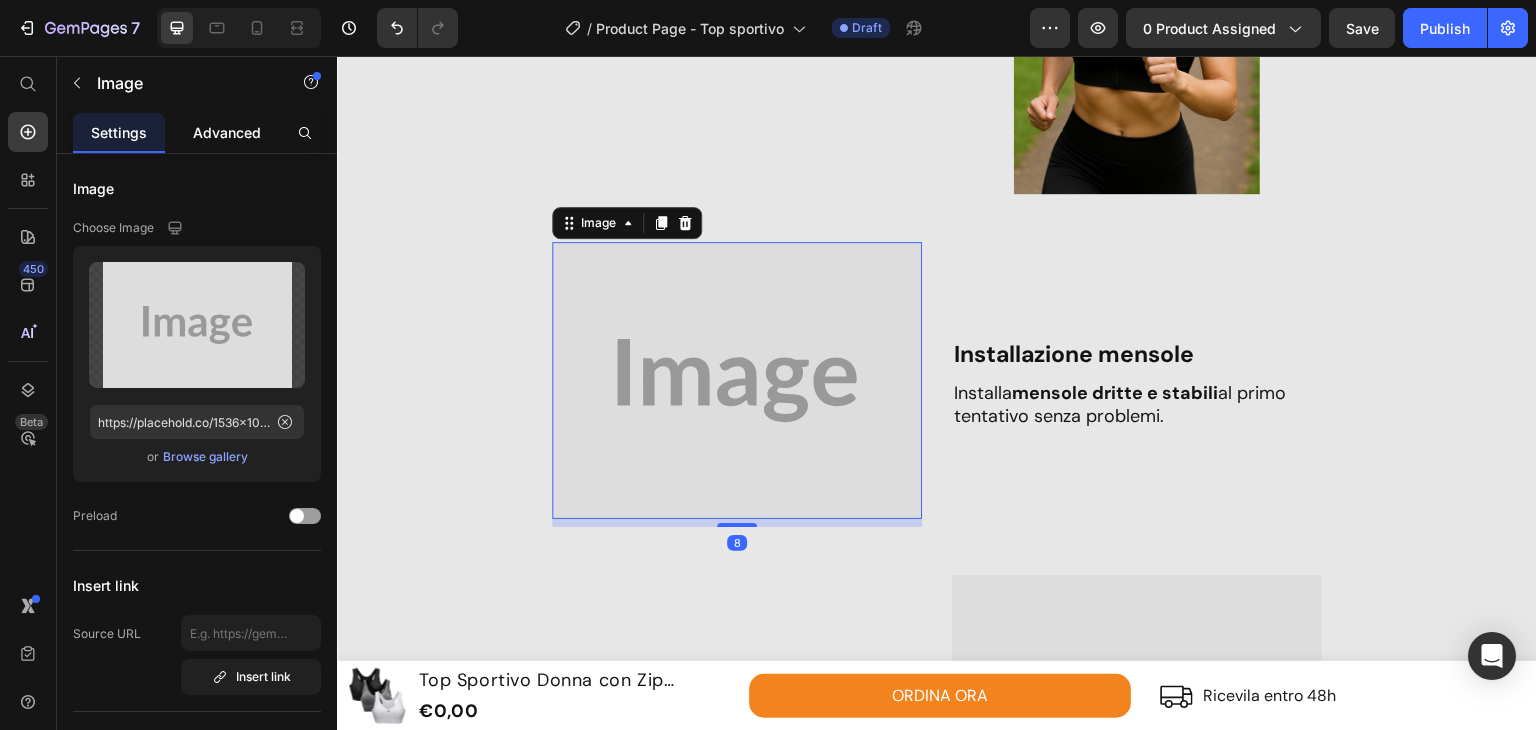 click on "Advanced" 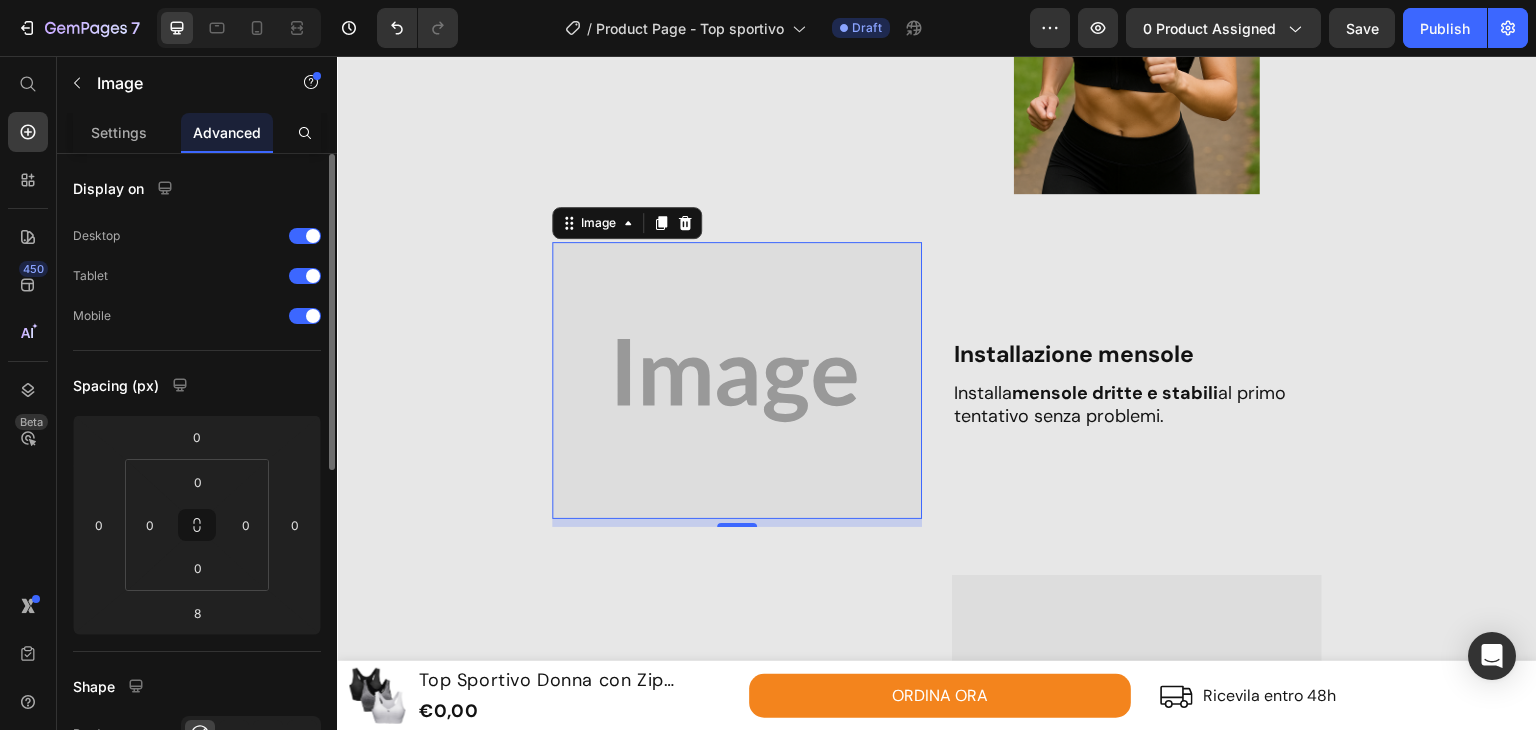 scroll, scrollTop: 500, scrollLeft: 0, axis: vertical 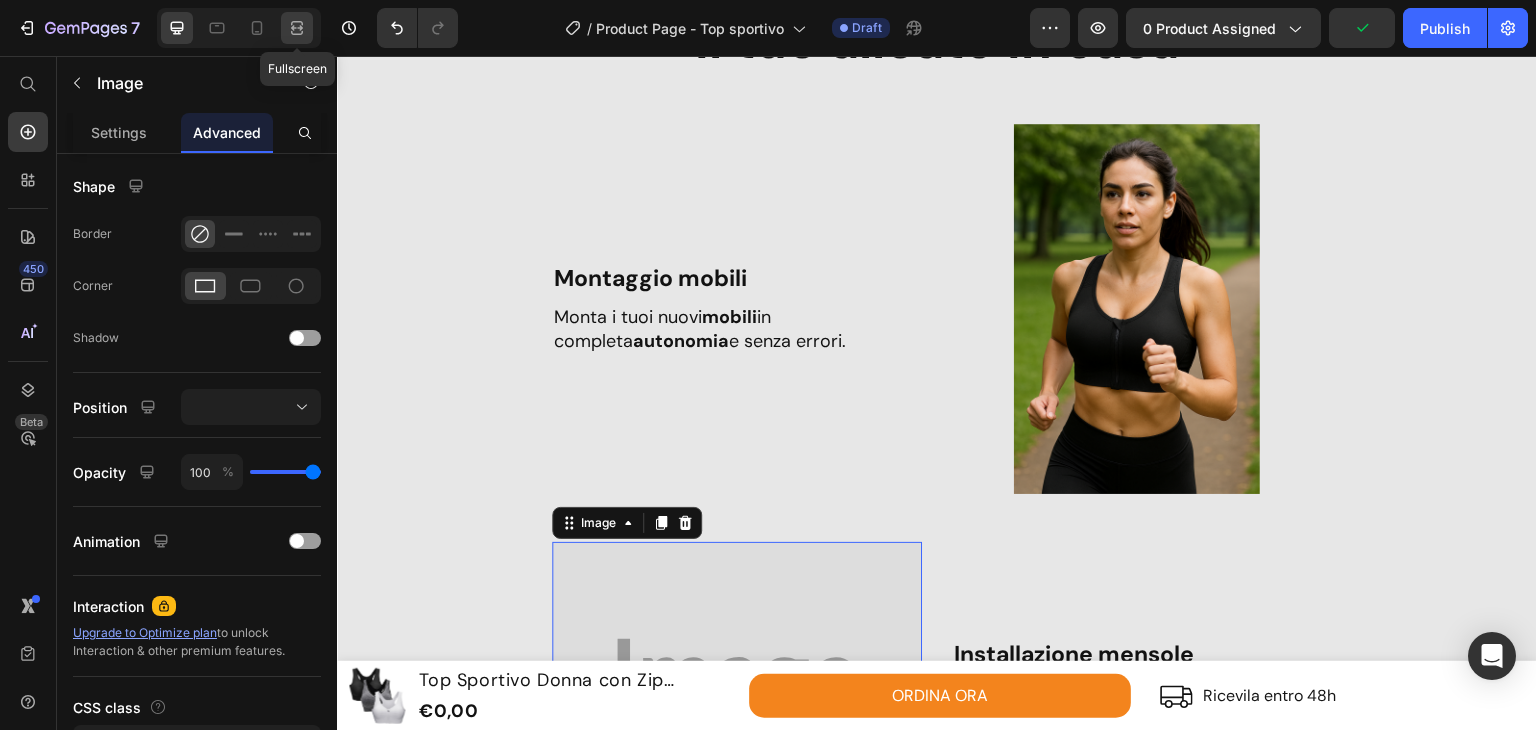click 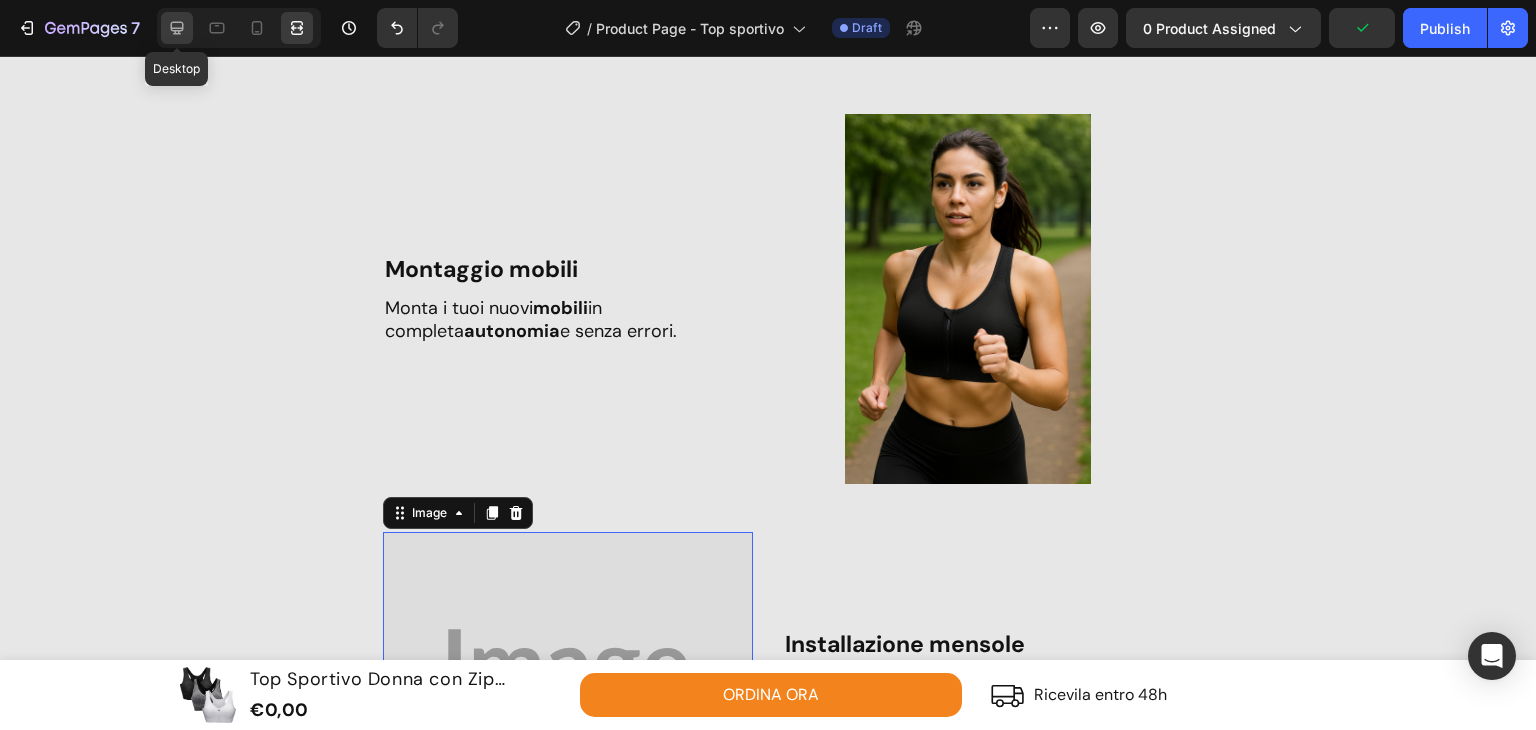 click 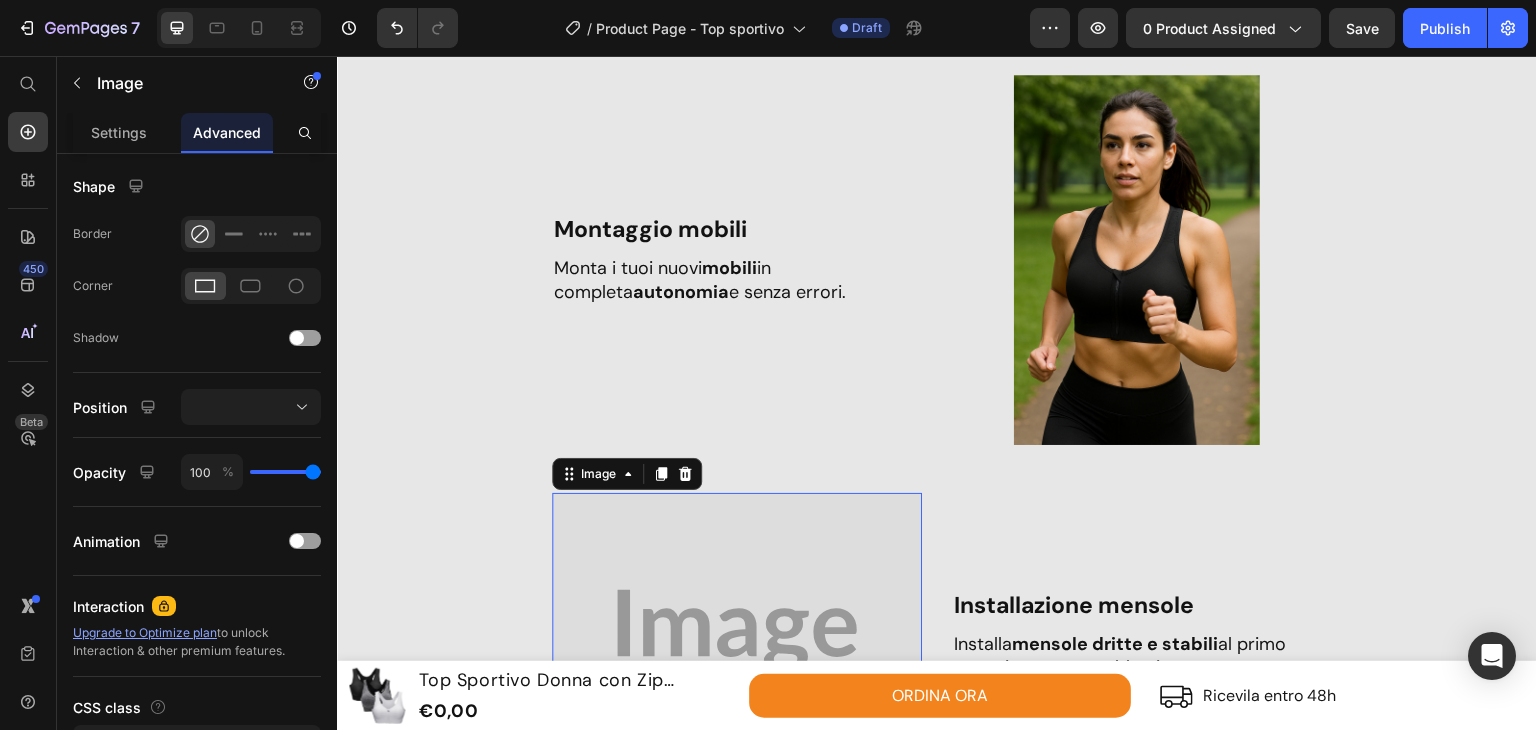 scroll, scrollTop: 2576, scrollLeft: 0, axis: vertical 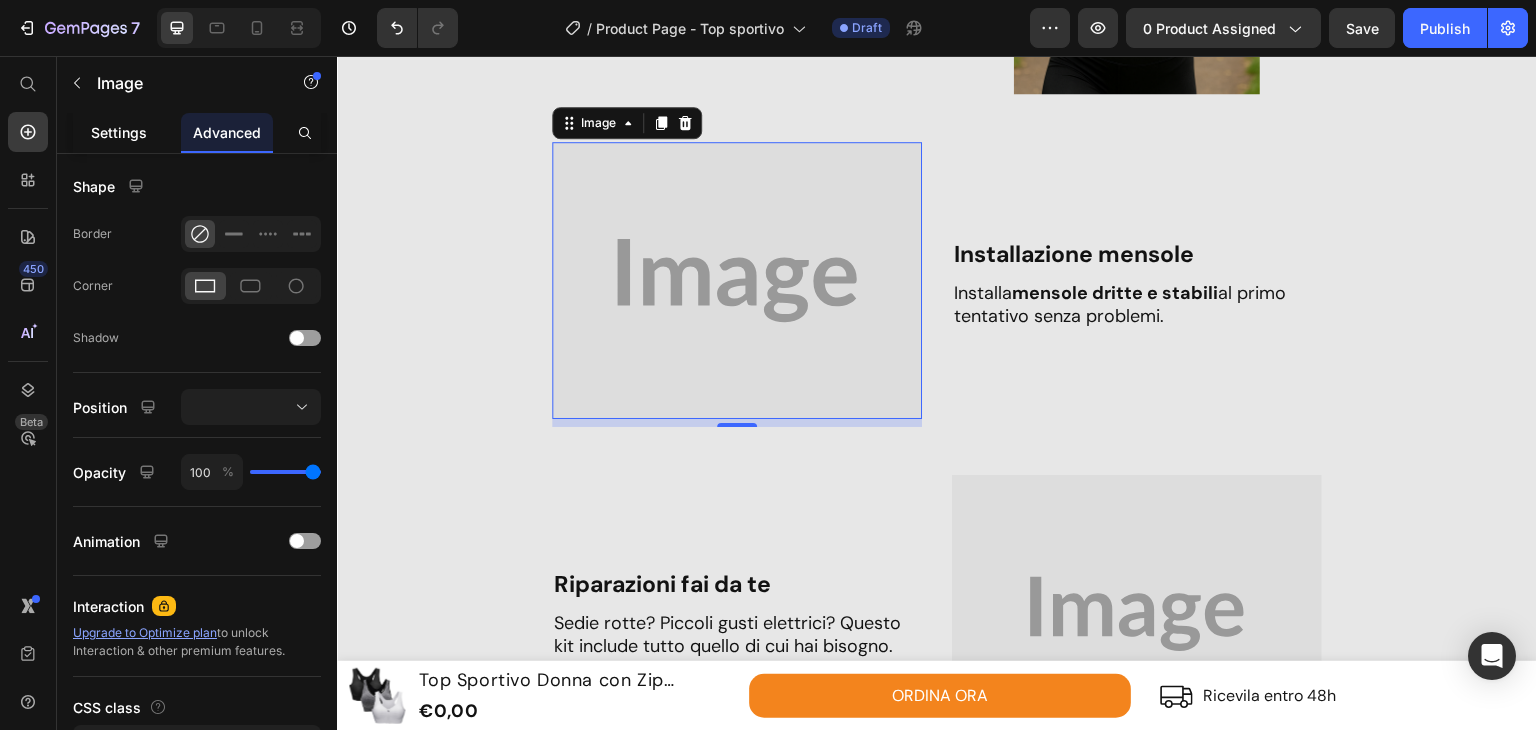 click on "Settings" 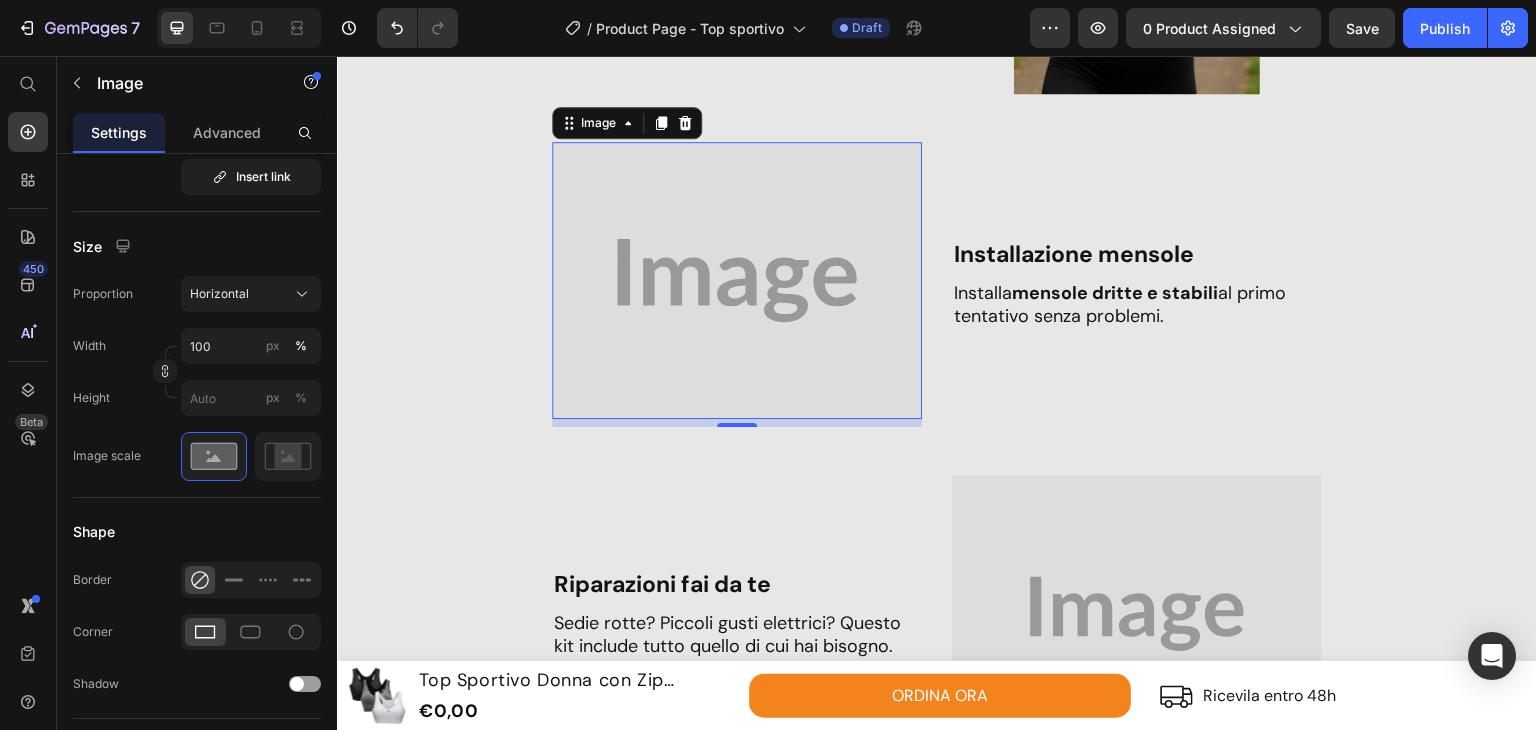 scroll, scrollTop: 0, scrollLeft: 0, axis: both 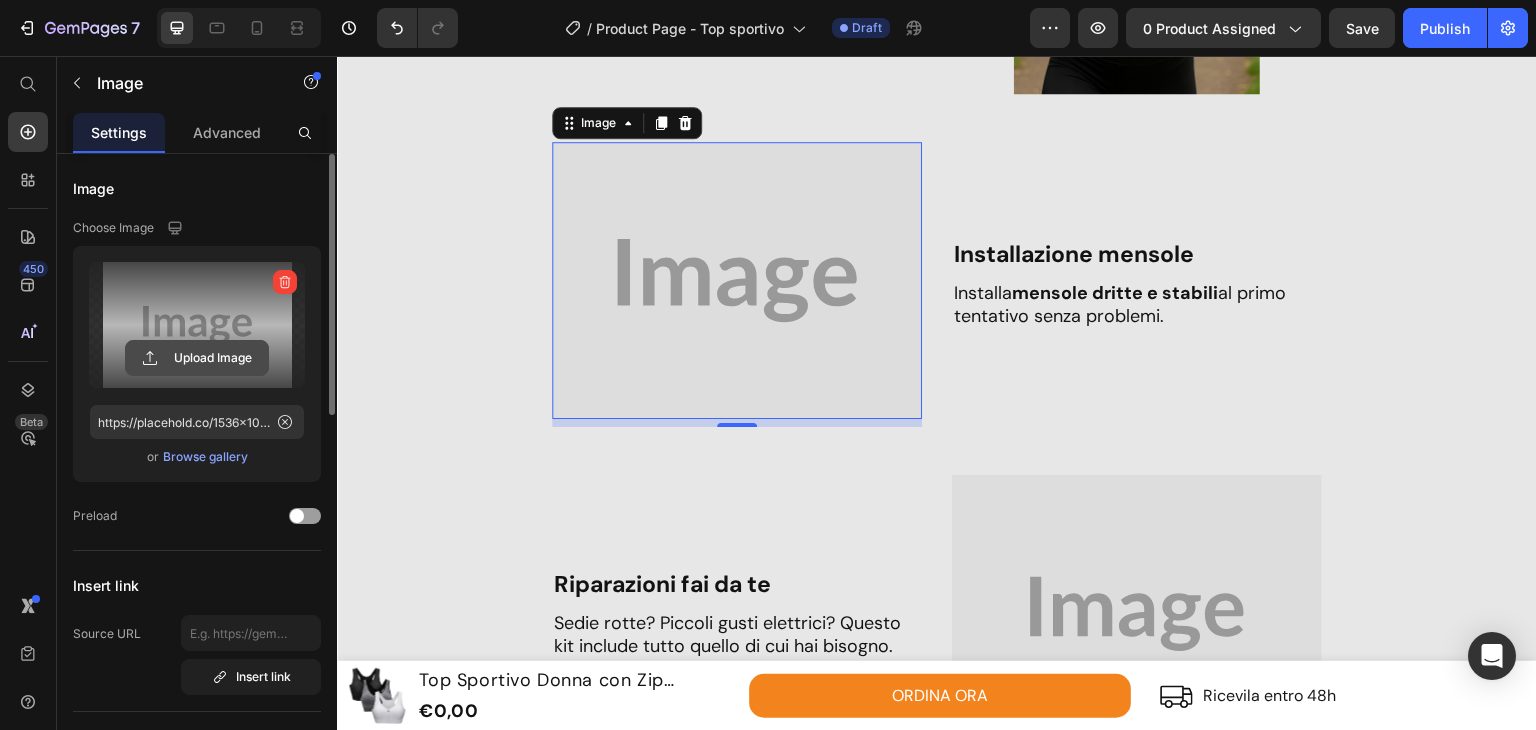 click 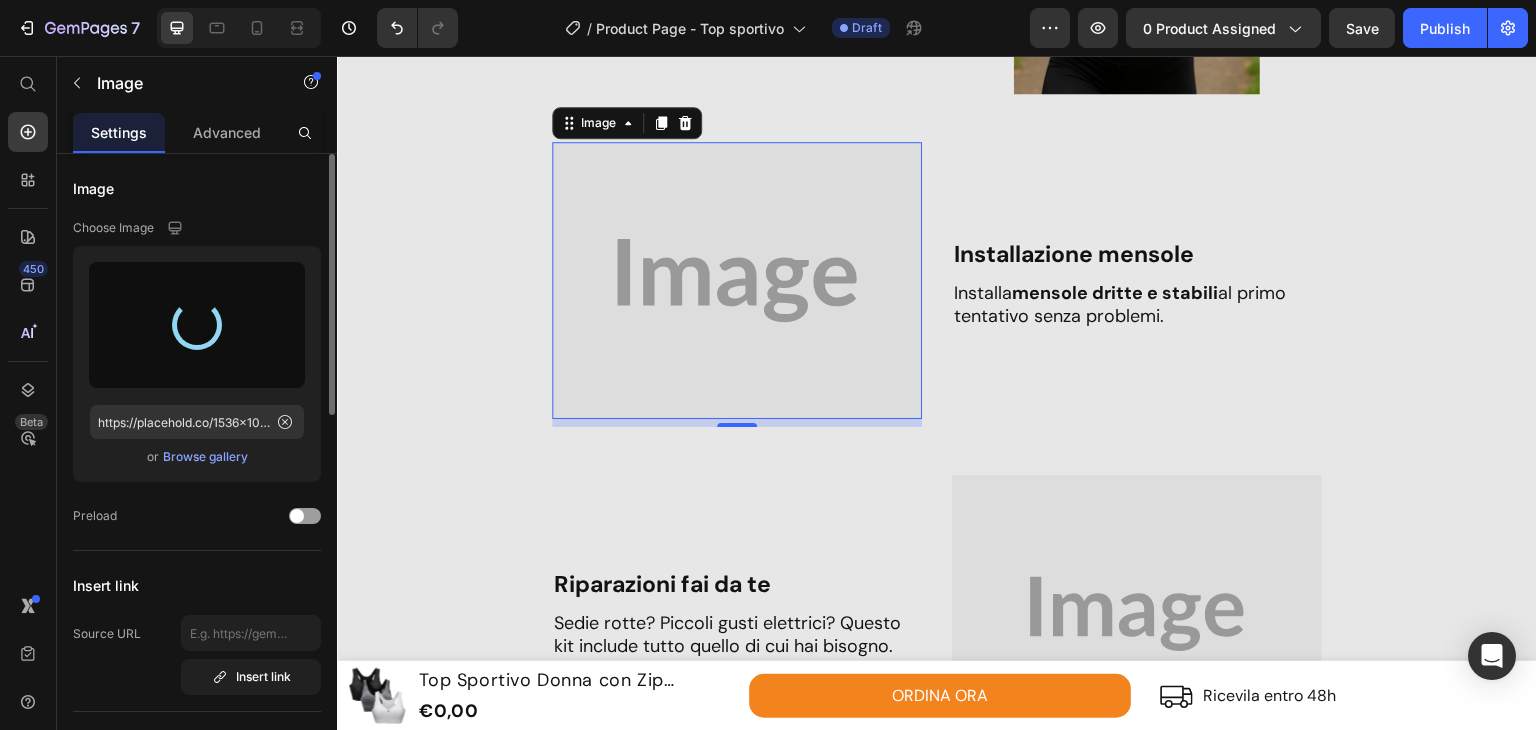 scroll, scrollTop: 400, scrollLeft: 0, axis: vertical 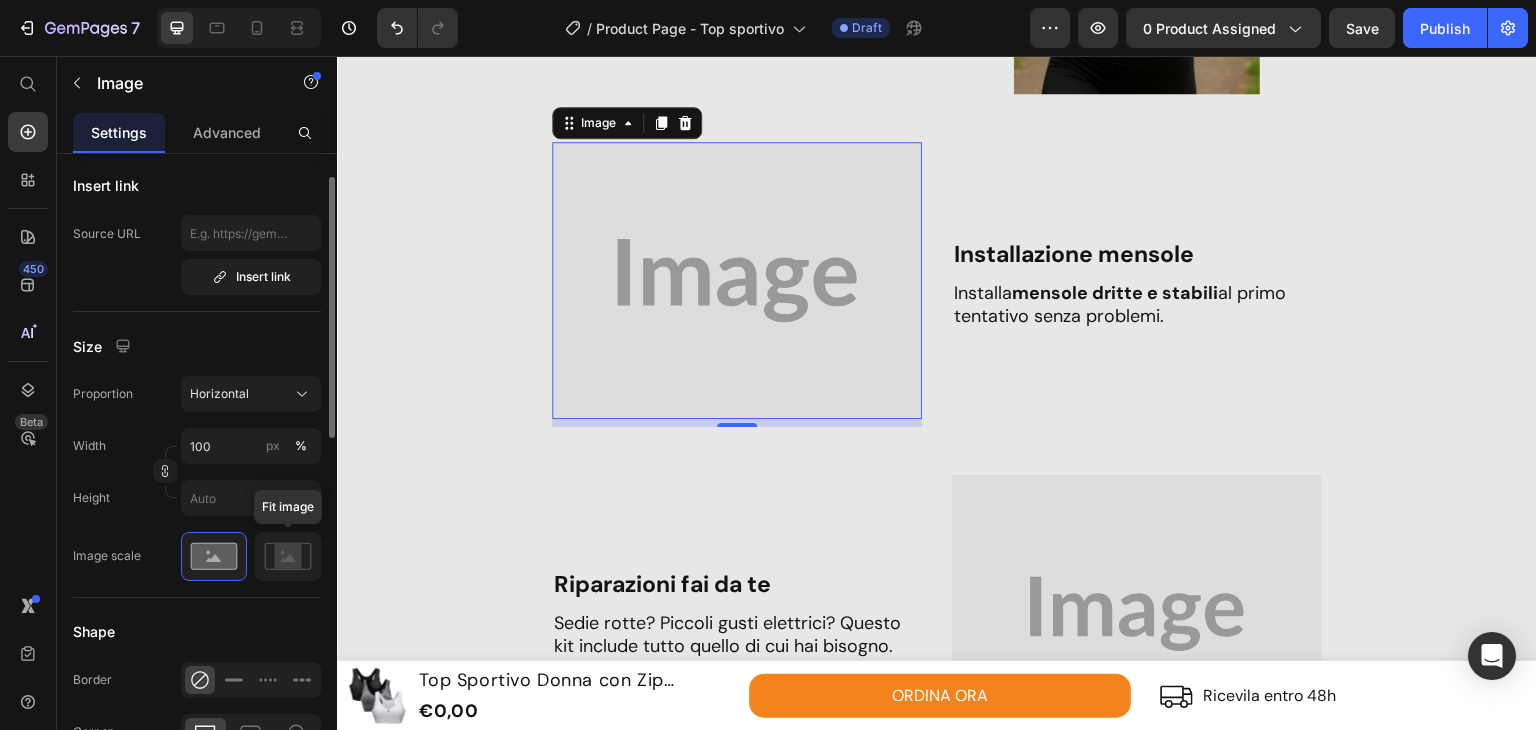 type on "https://cdn.shopify.com/s/files/1/0910/8239/1886/files/gempages_563378651421213491-989c16df-3f6a-409e-8af7-5a961536dba8.png" 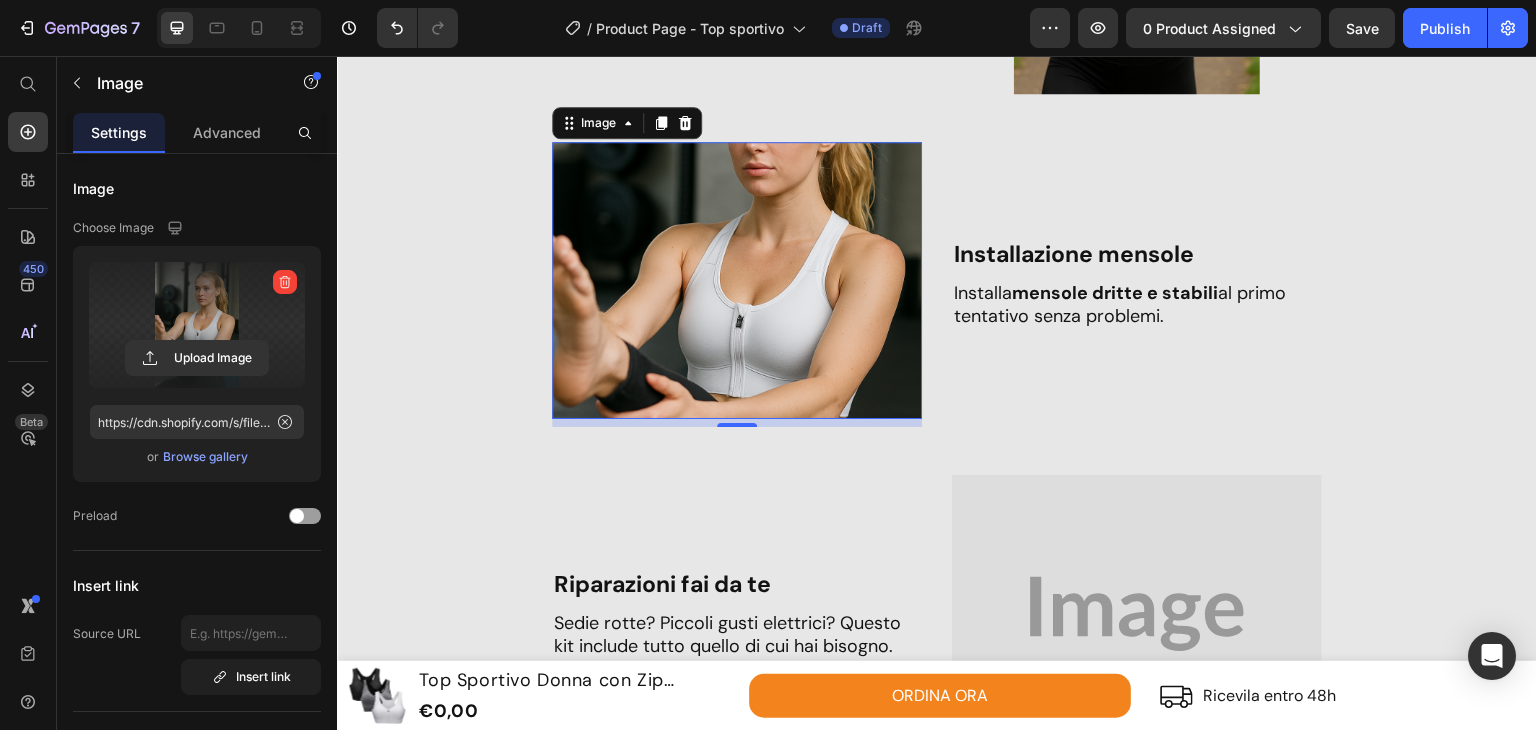 scroll, scrollTop: 300, scrollLeft: 0, axis: vertical 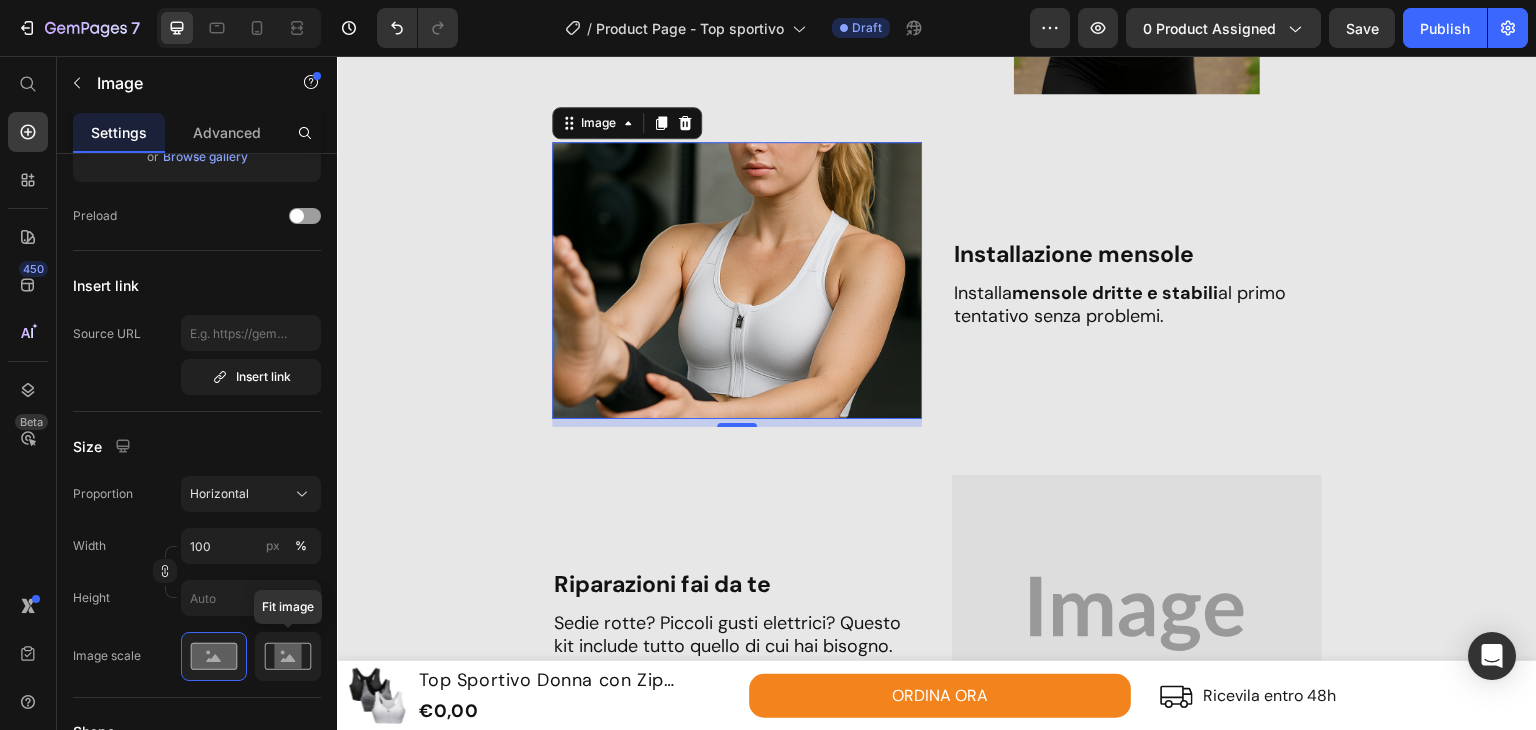 click 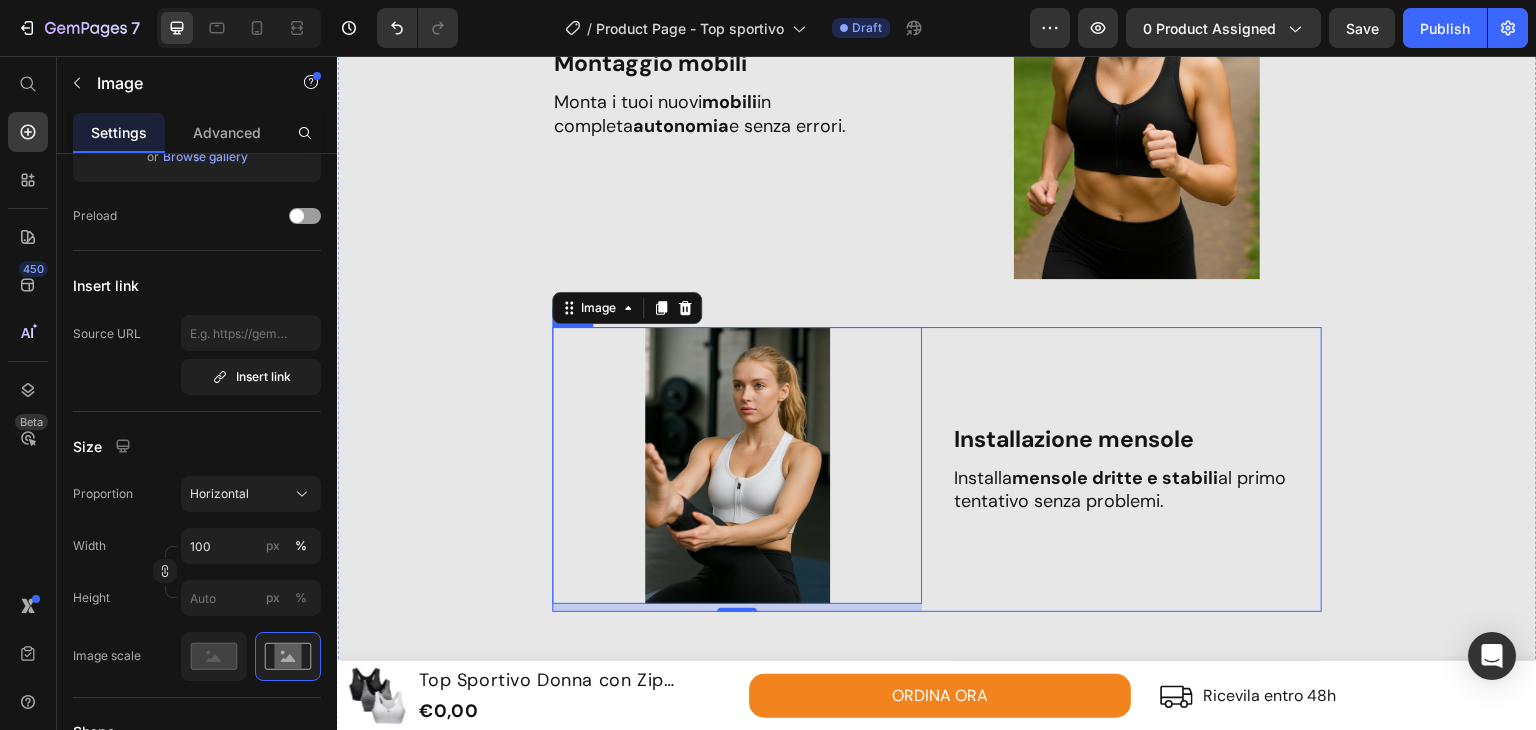 scroll, scrollTop: 2476, scrollLeft: 0, axis: vertical 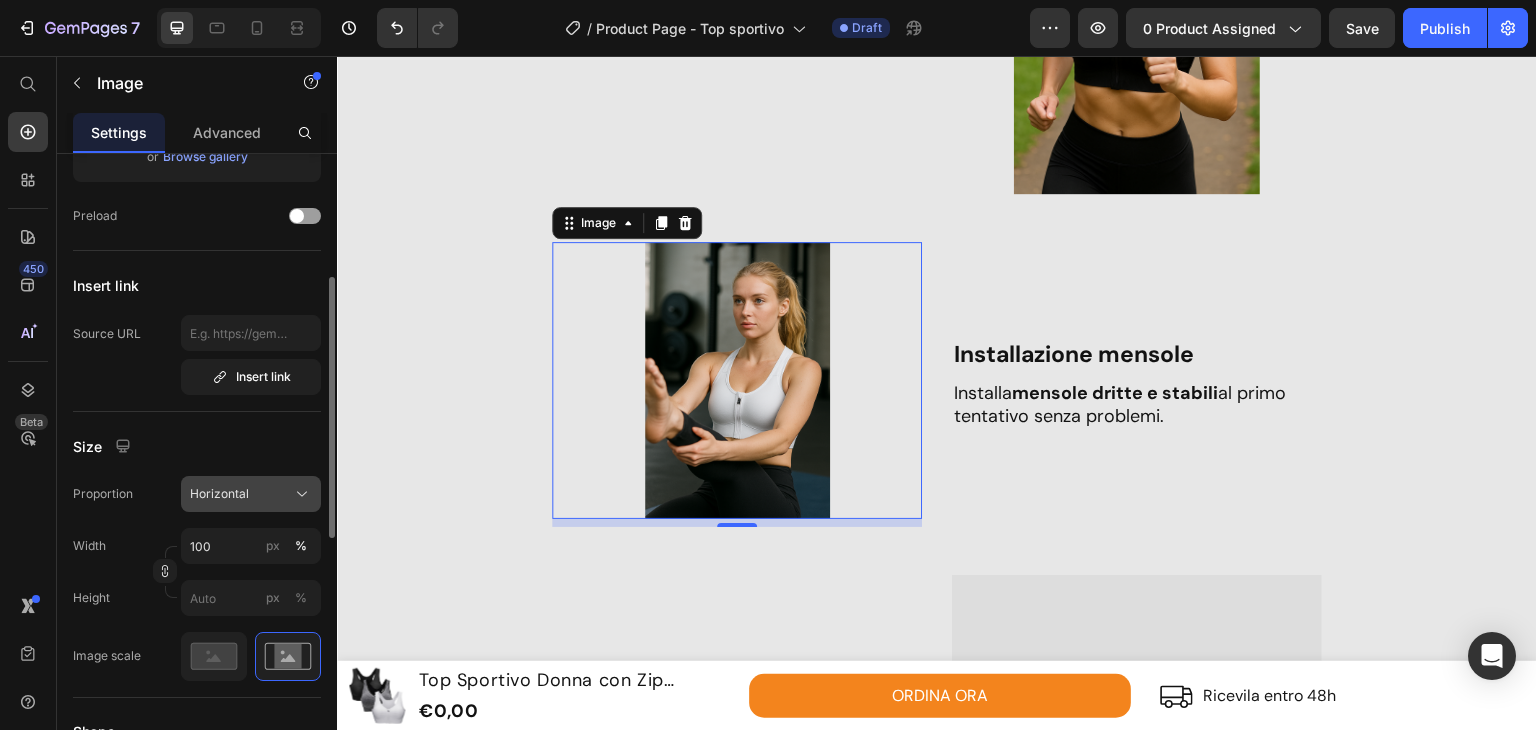 click on "Horizontal" 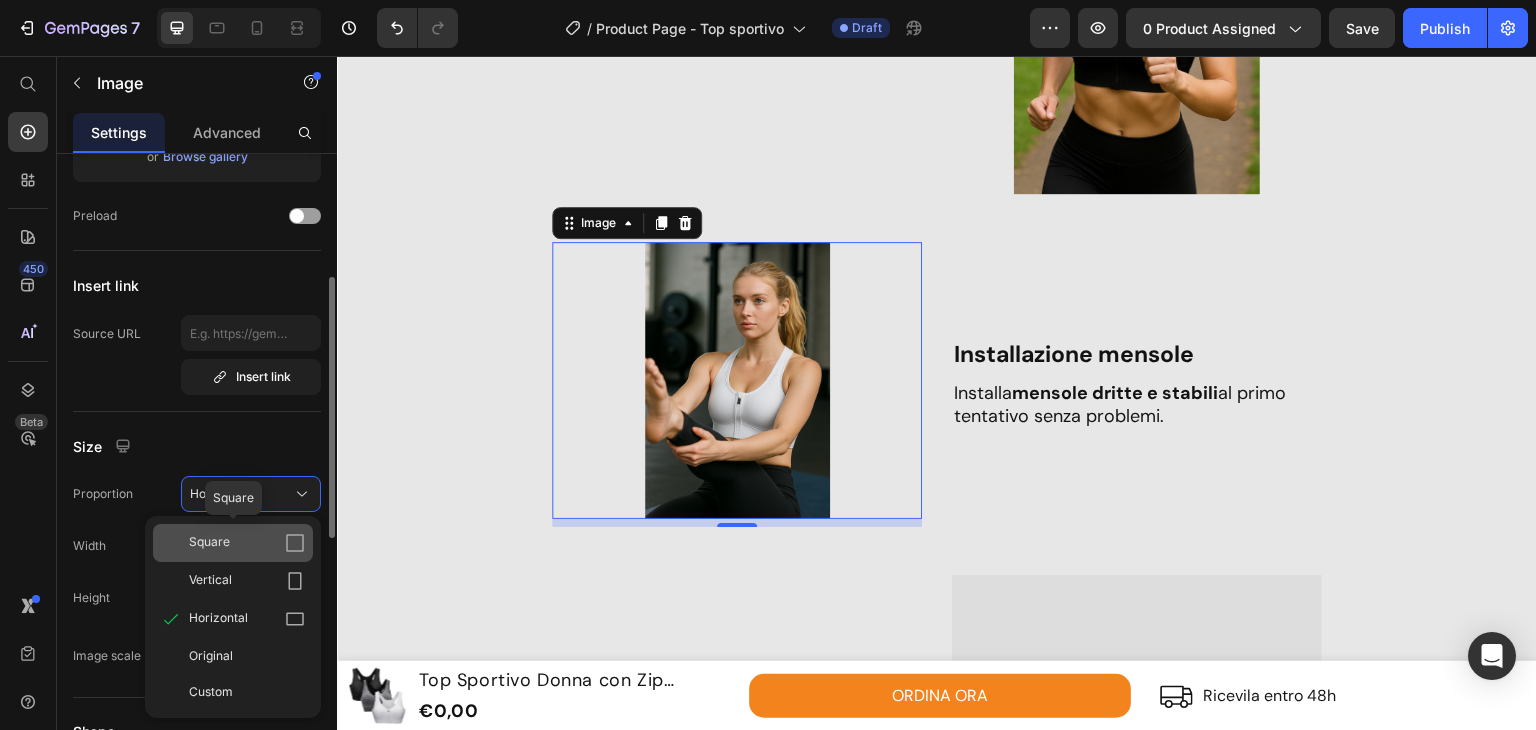 click on "Square" at bounding box center (247, 543) 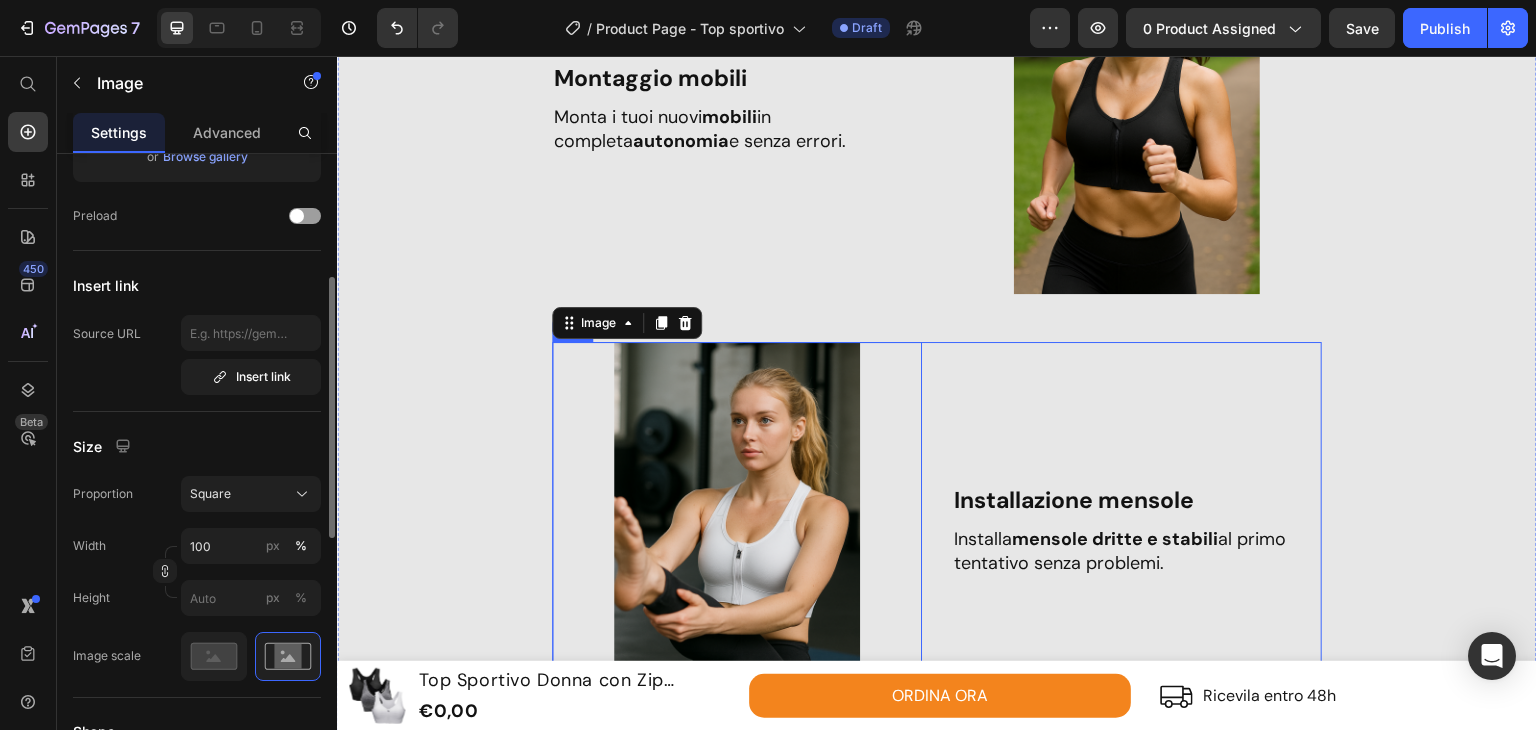 scroll, scrollTop: 2276, scrollLeft: 0, axis: vertical 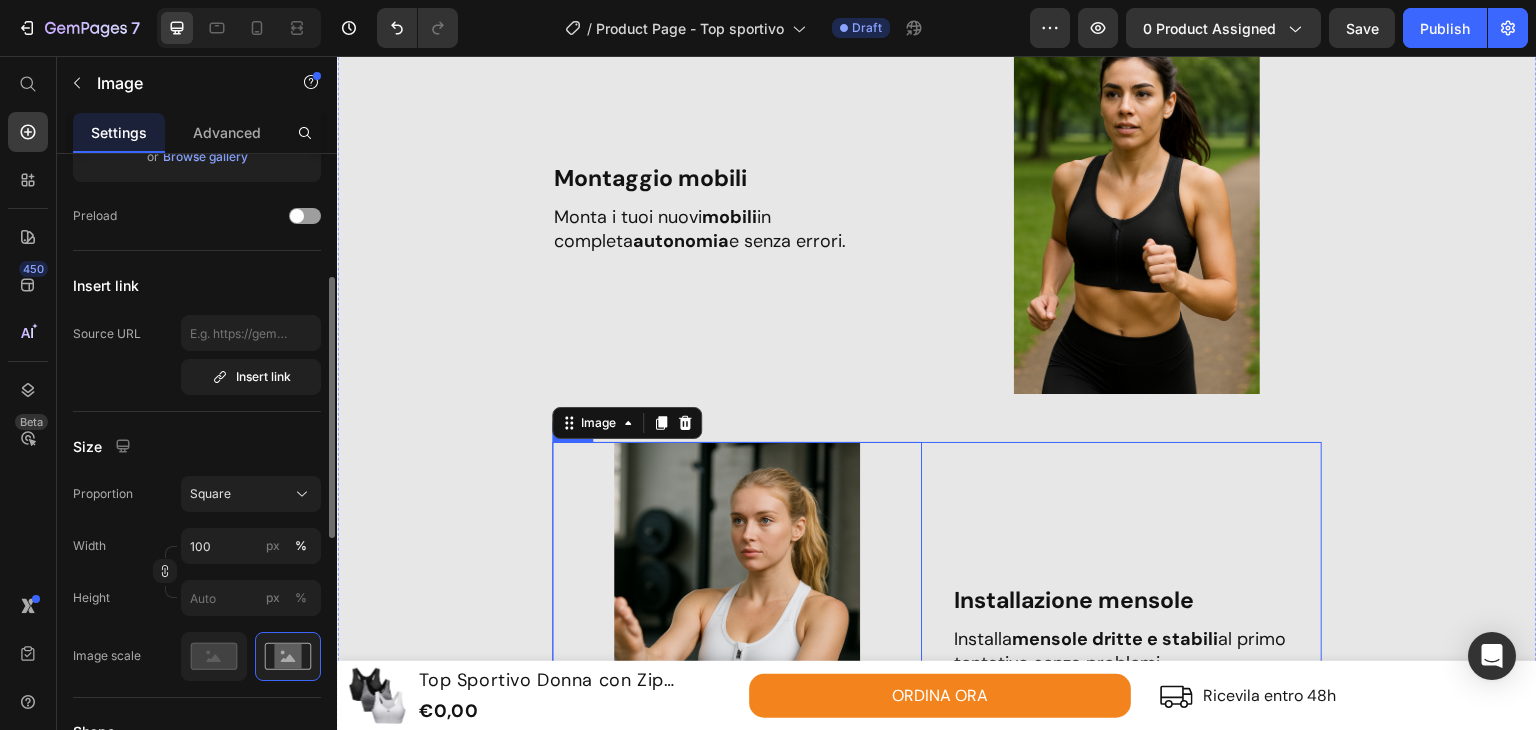click at bounding box center [1137, 209] 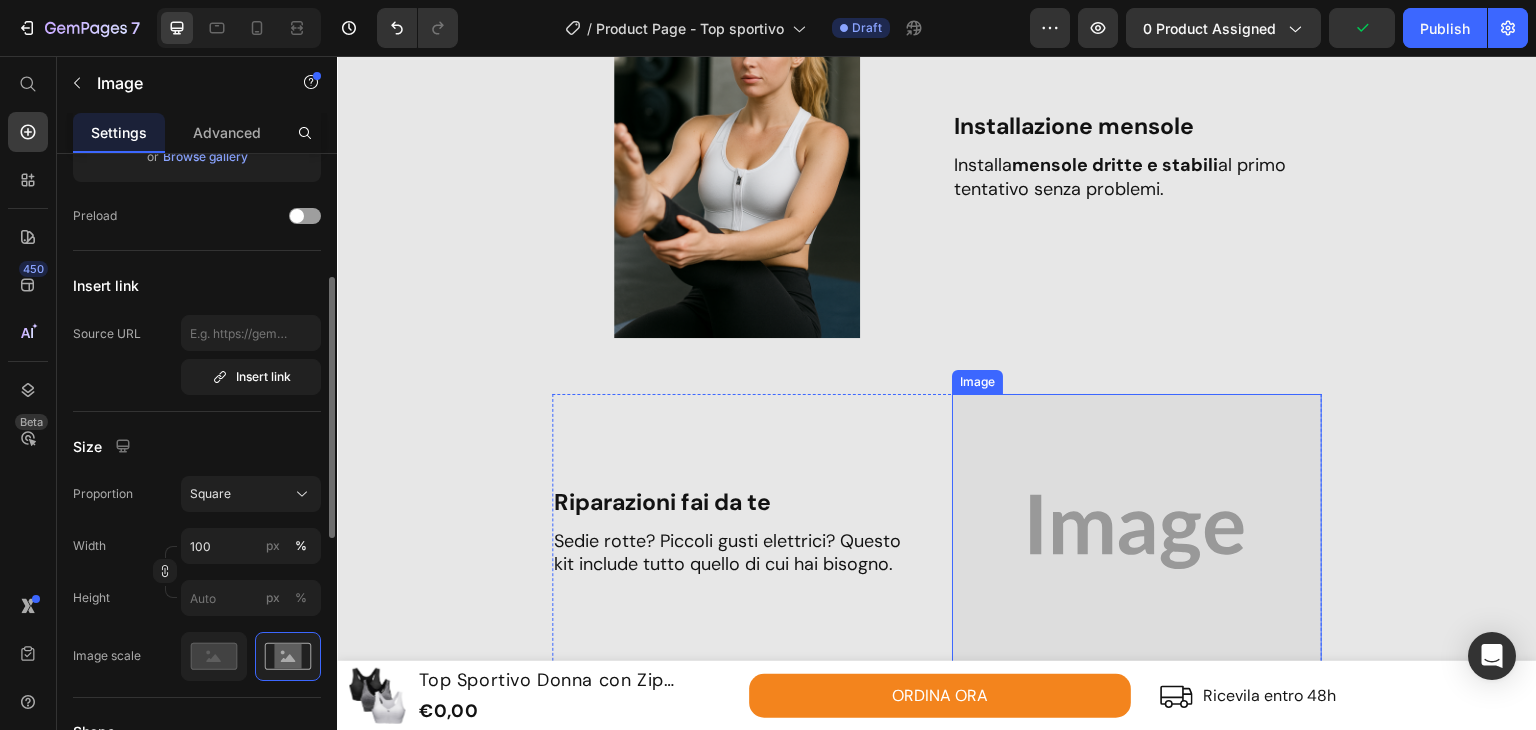 scroll, scrollTop: 2876, scrollLeft: 0, axis: vertical 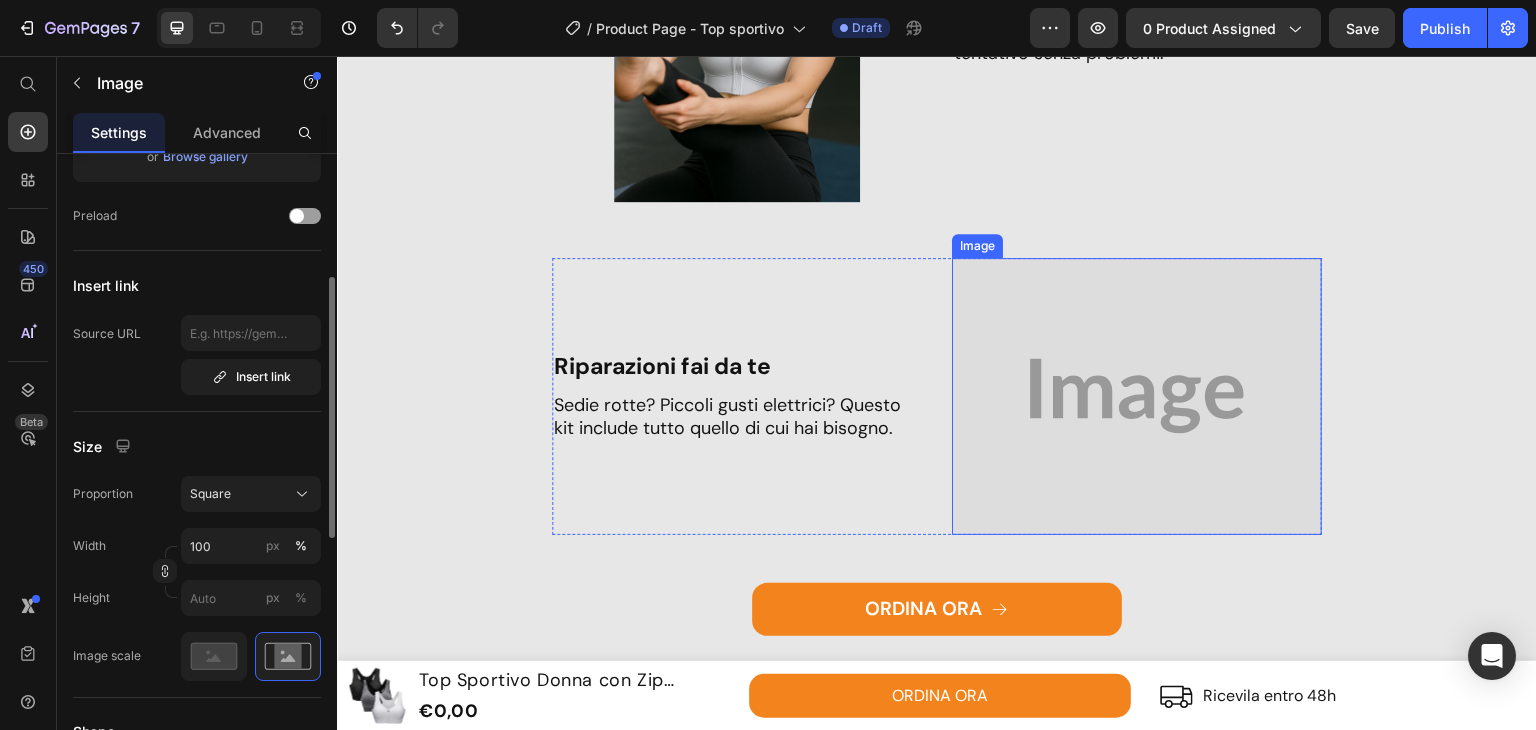 click at bounding box center (1137, 397) 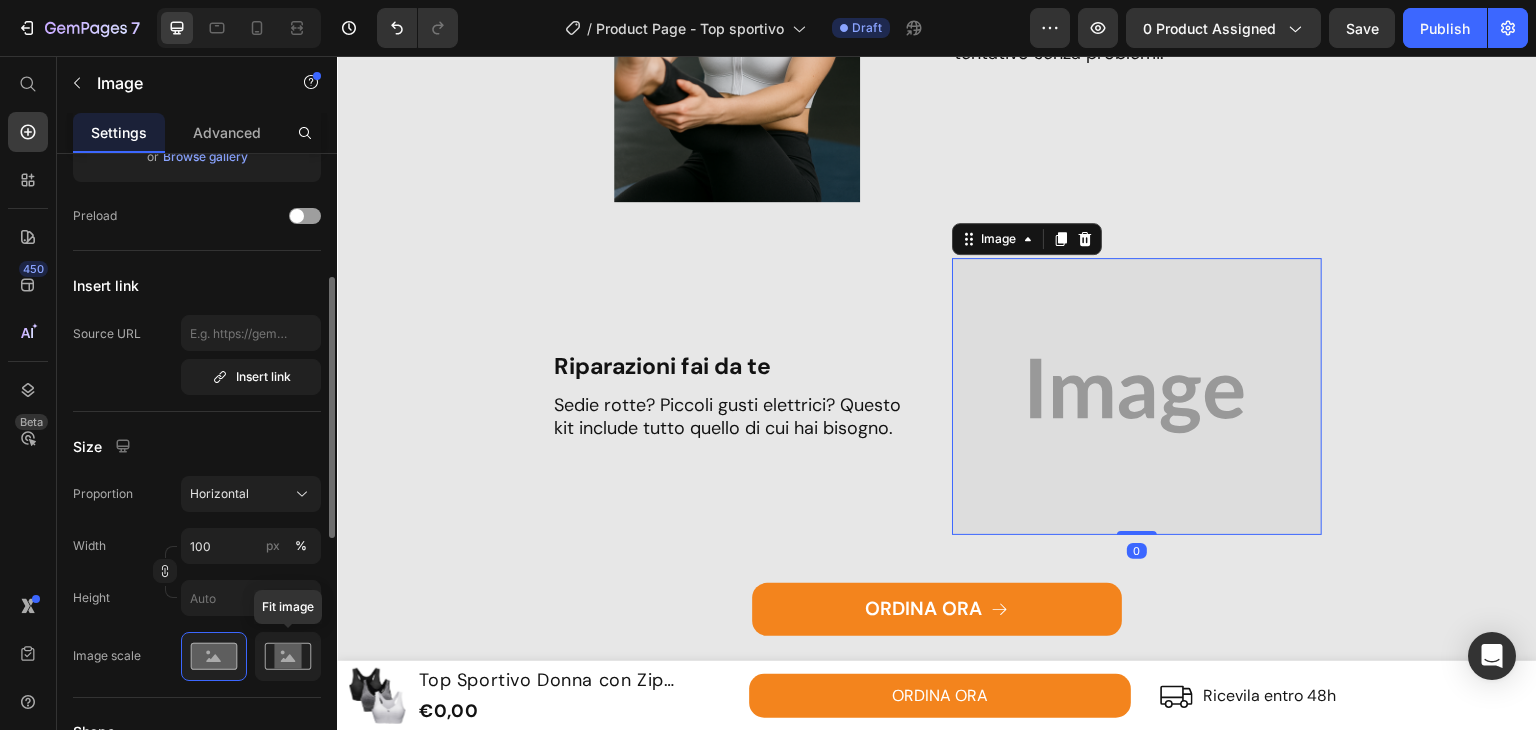 click 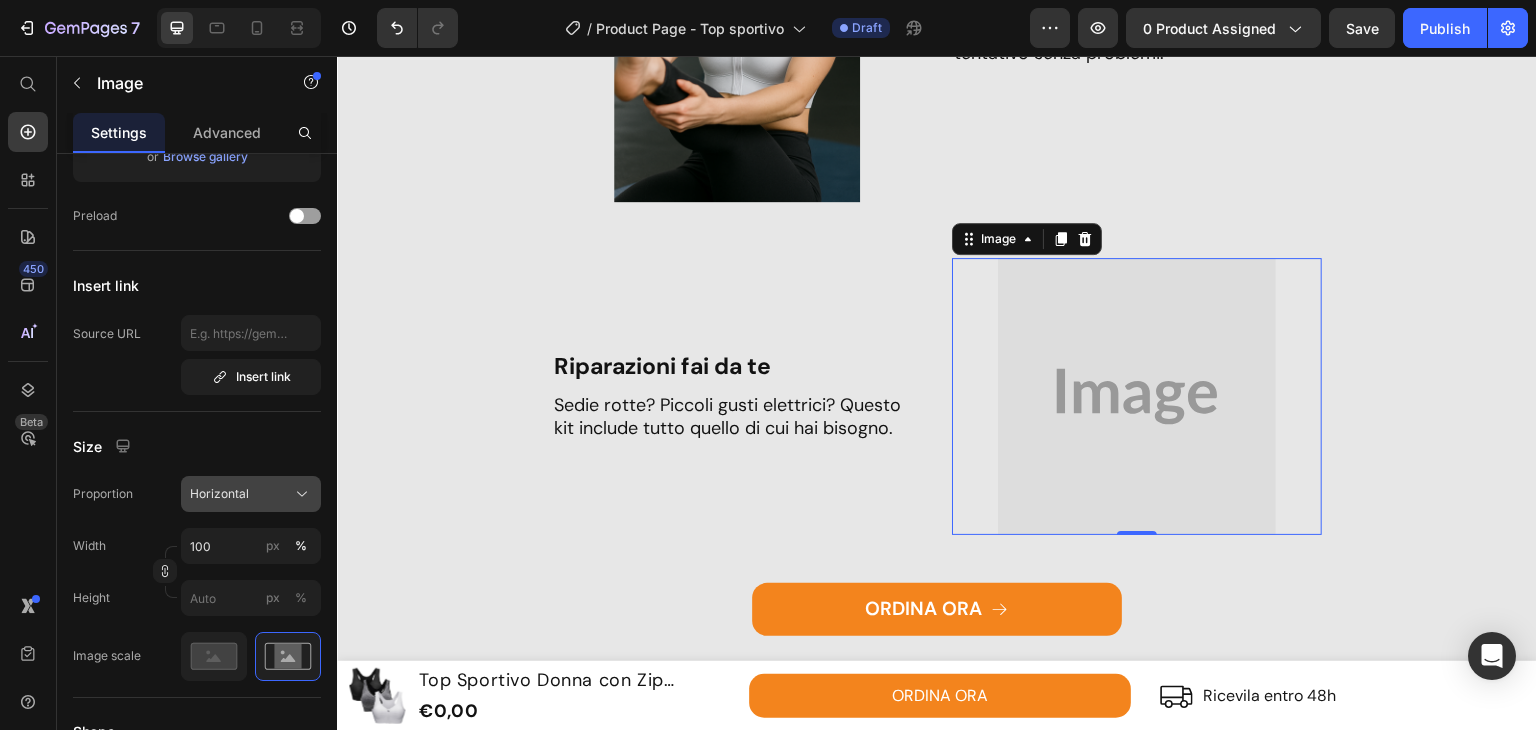 click on "Horizontal" 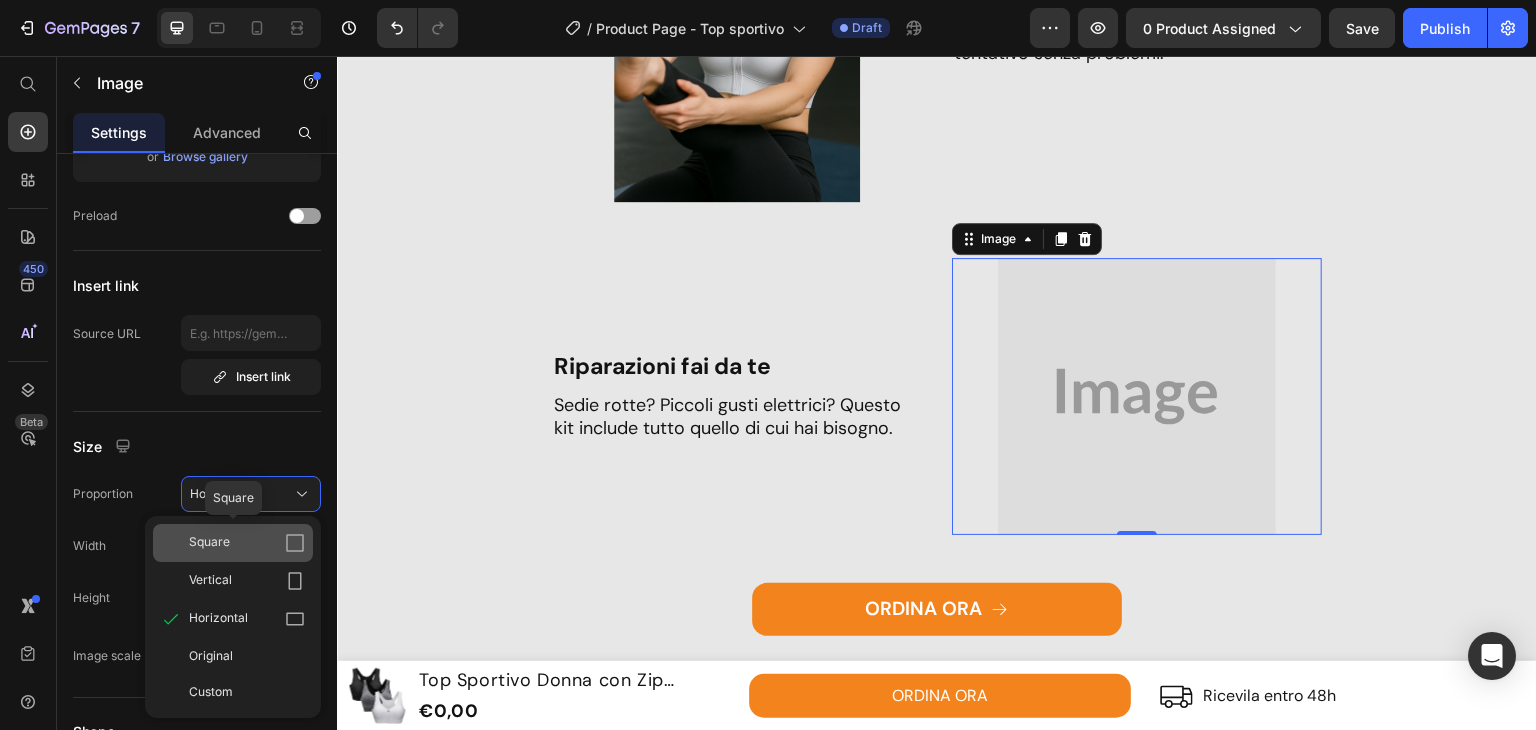 click on "Square" 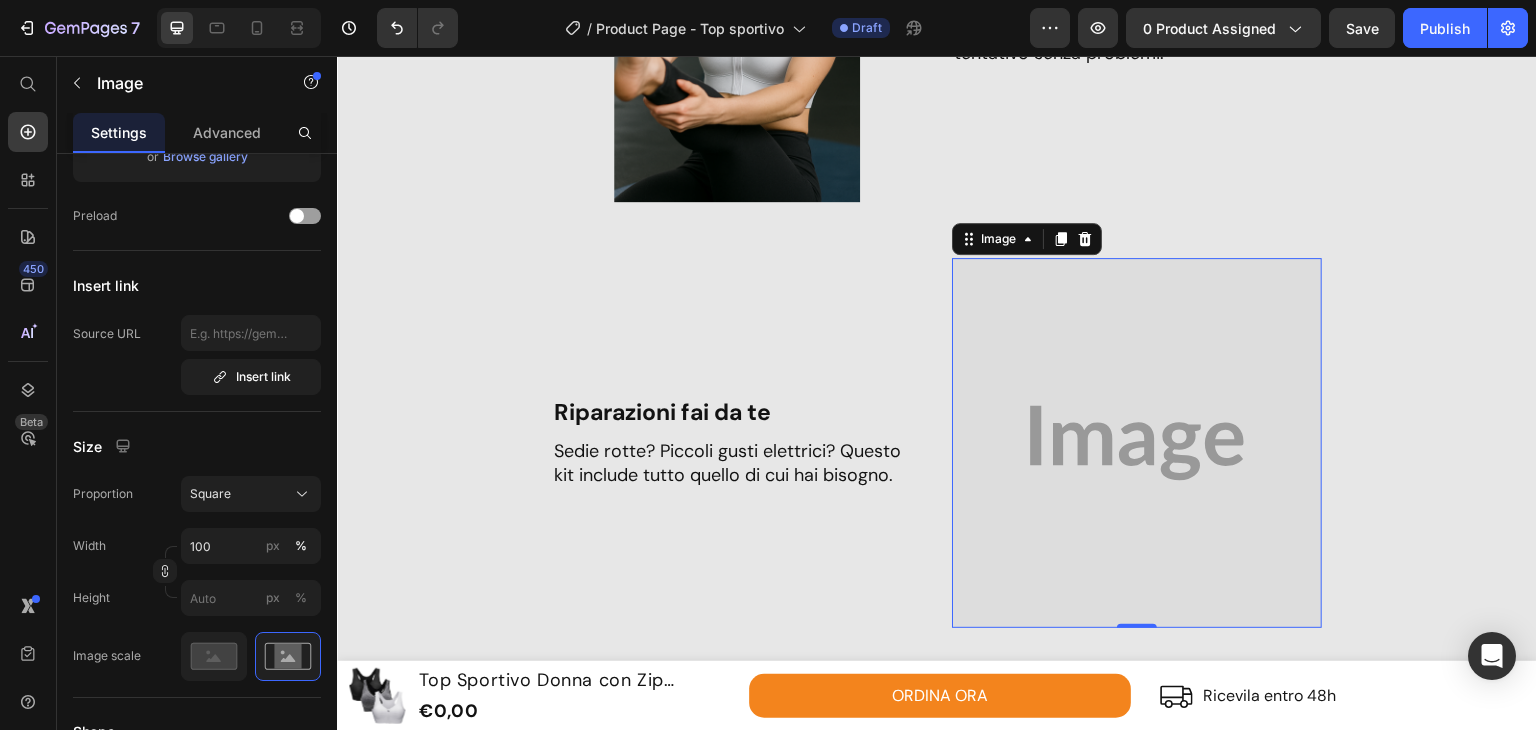 scroll, scrollTop: 0, scrollLeft: 0, axis: both 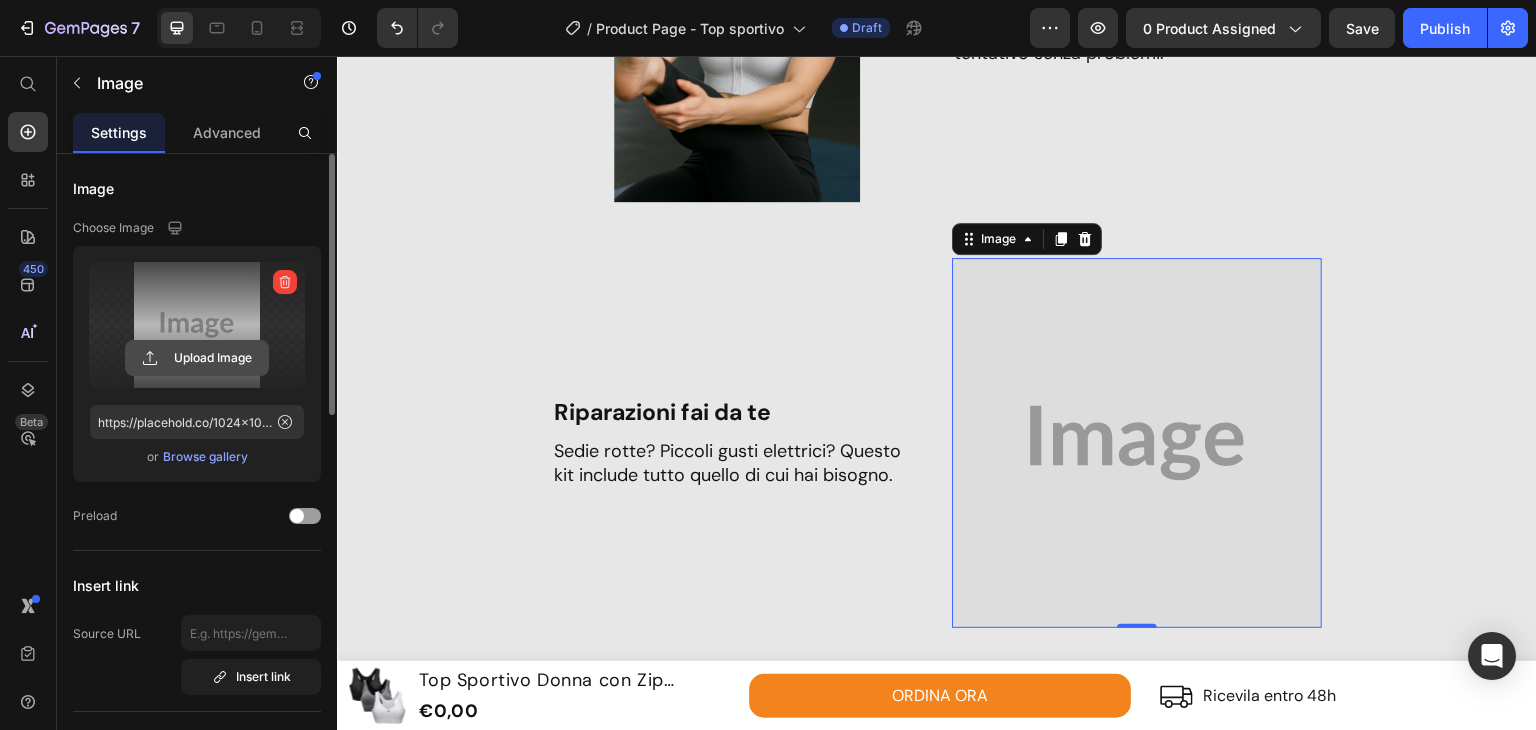 click 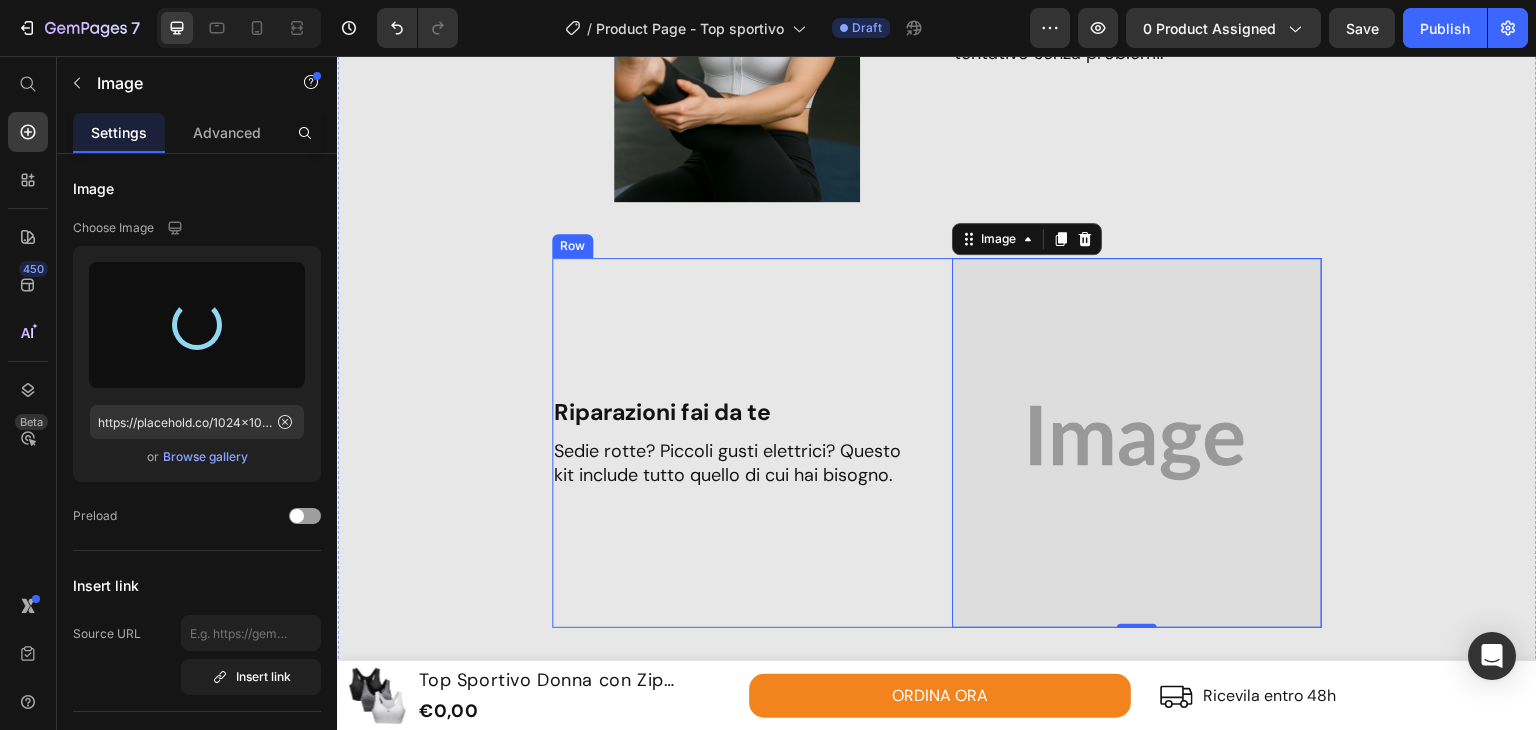 type on "https://cdn.shopify.com/s/files/1/0910/8239/1886/files/gempages_563378651421213491-607d7d2f-0959-4393-ad78-4189d724c0a7.png" 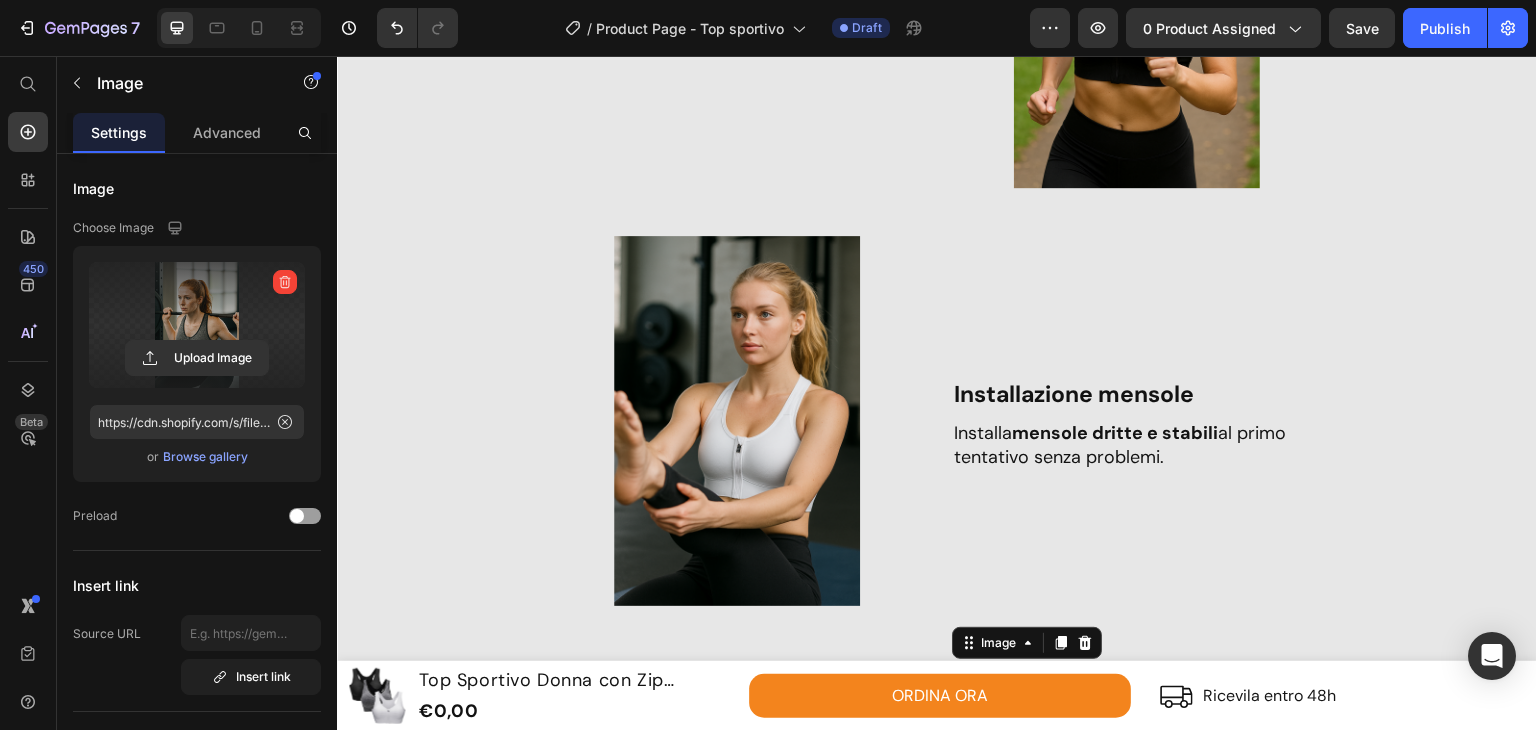 scroll, scrollTop: 2005, scrollLeft: 0, axis: vertical 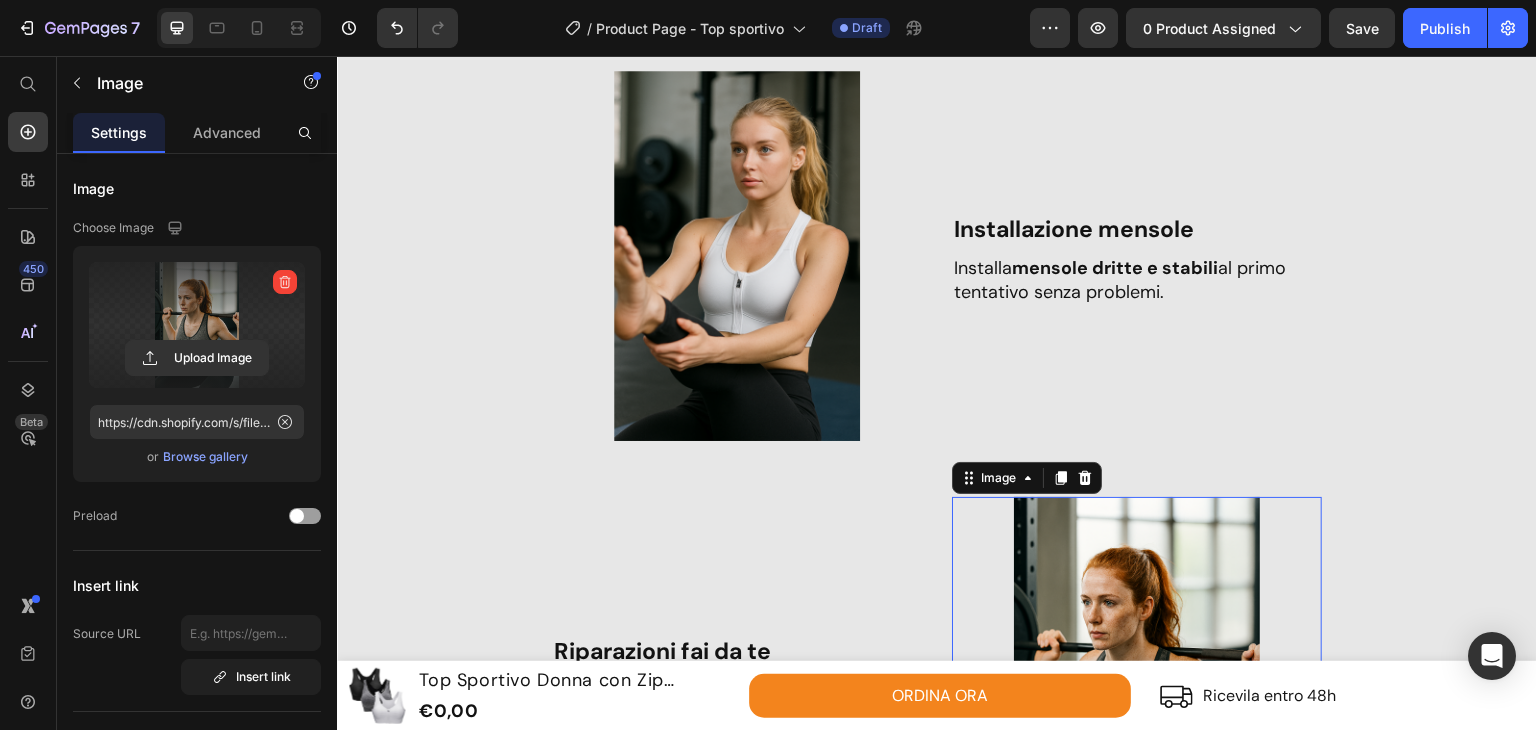 click on "Montaggio mobili" at bounding box center [737, -192] 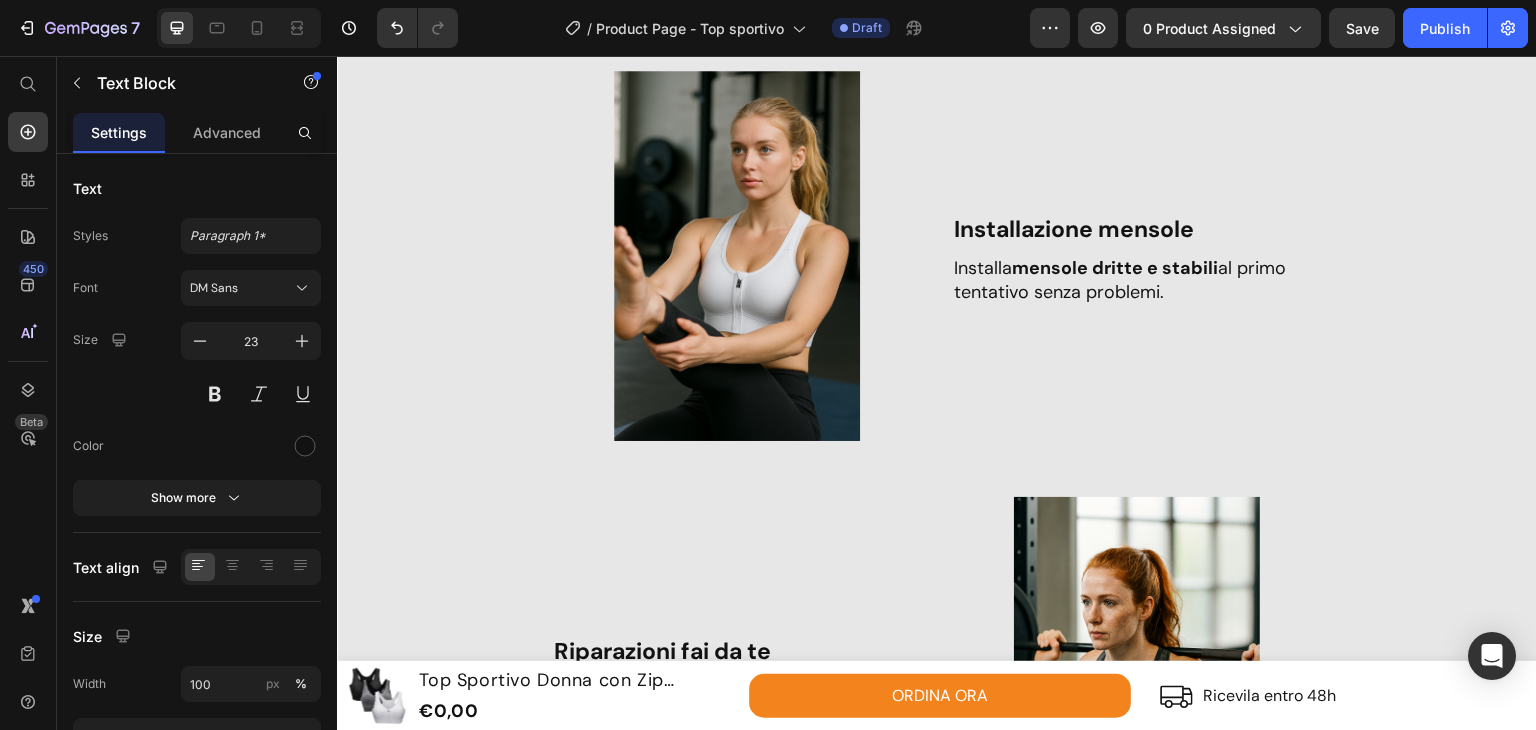 click on "Montaggio mobili" at bounding box center (737, -192) 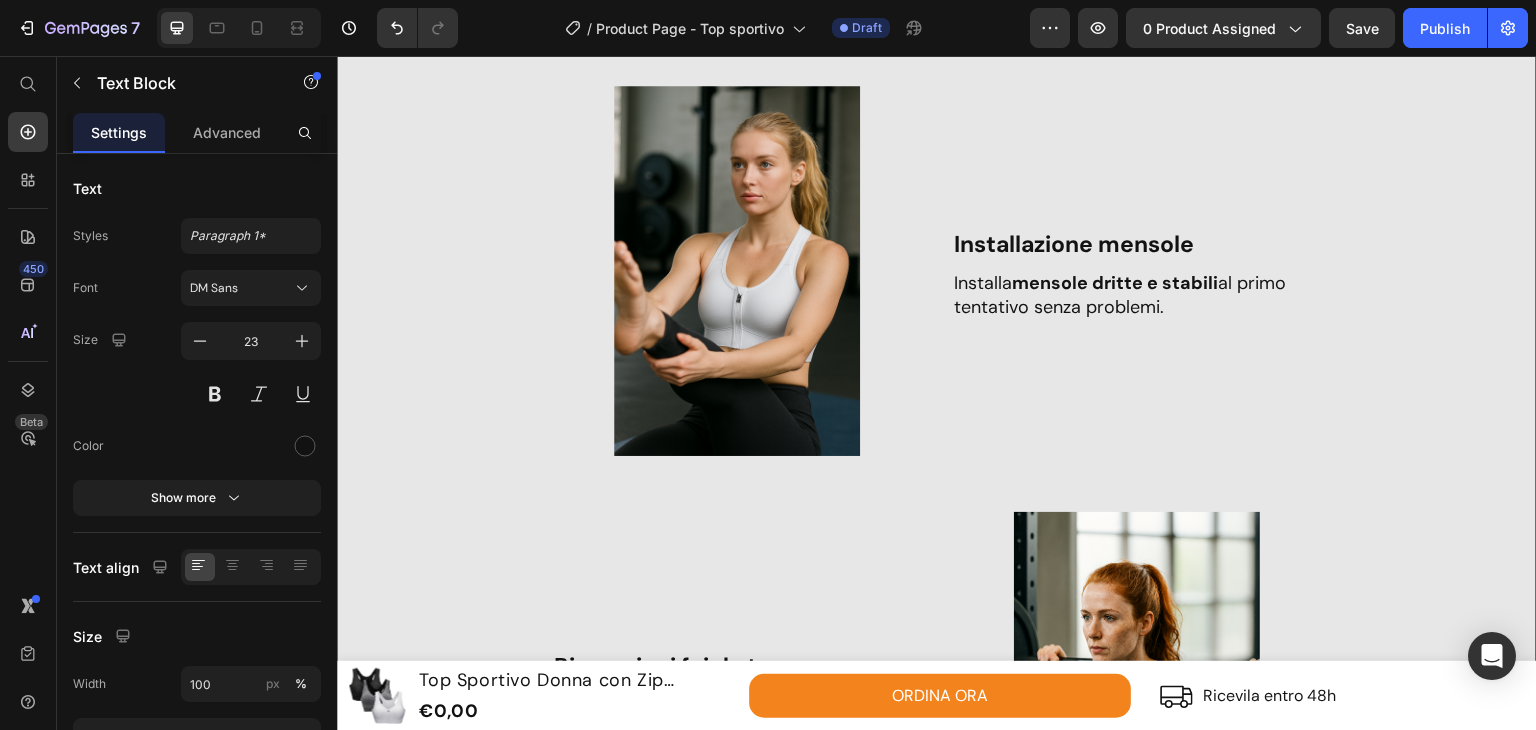 scroll, scrollTop: 2005, scrollLeft: 0, axis: vertical 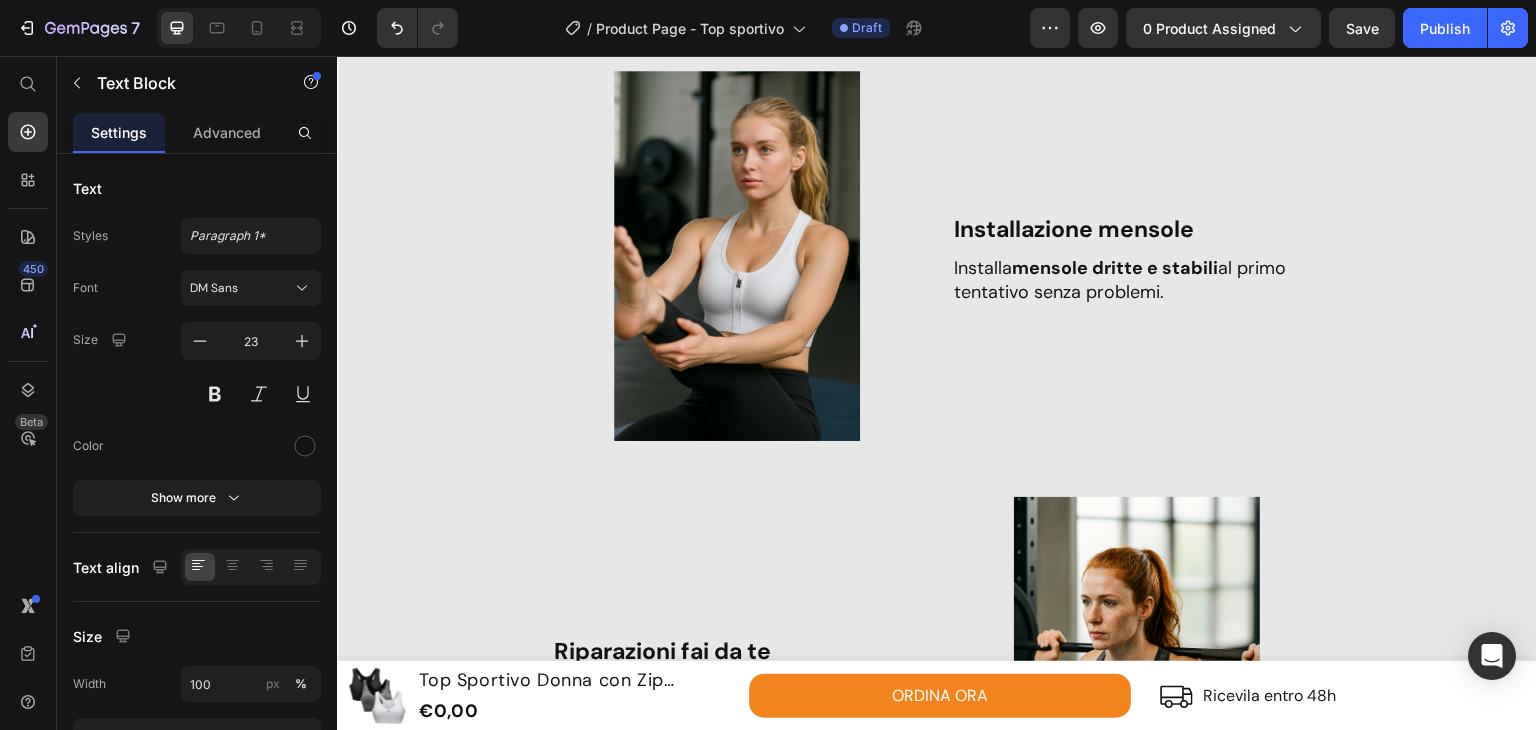 click on "Monta i tuoi nuovi  mobili  in completa  autonomia  e senza errori." at bounding box center [737, -142] 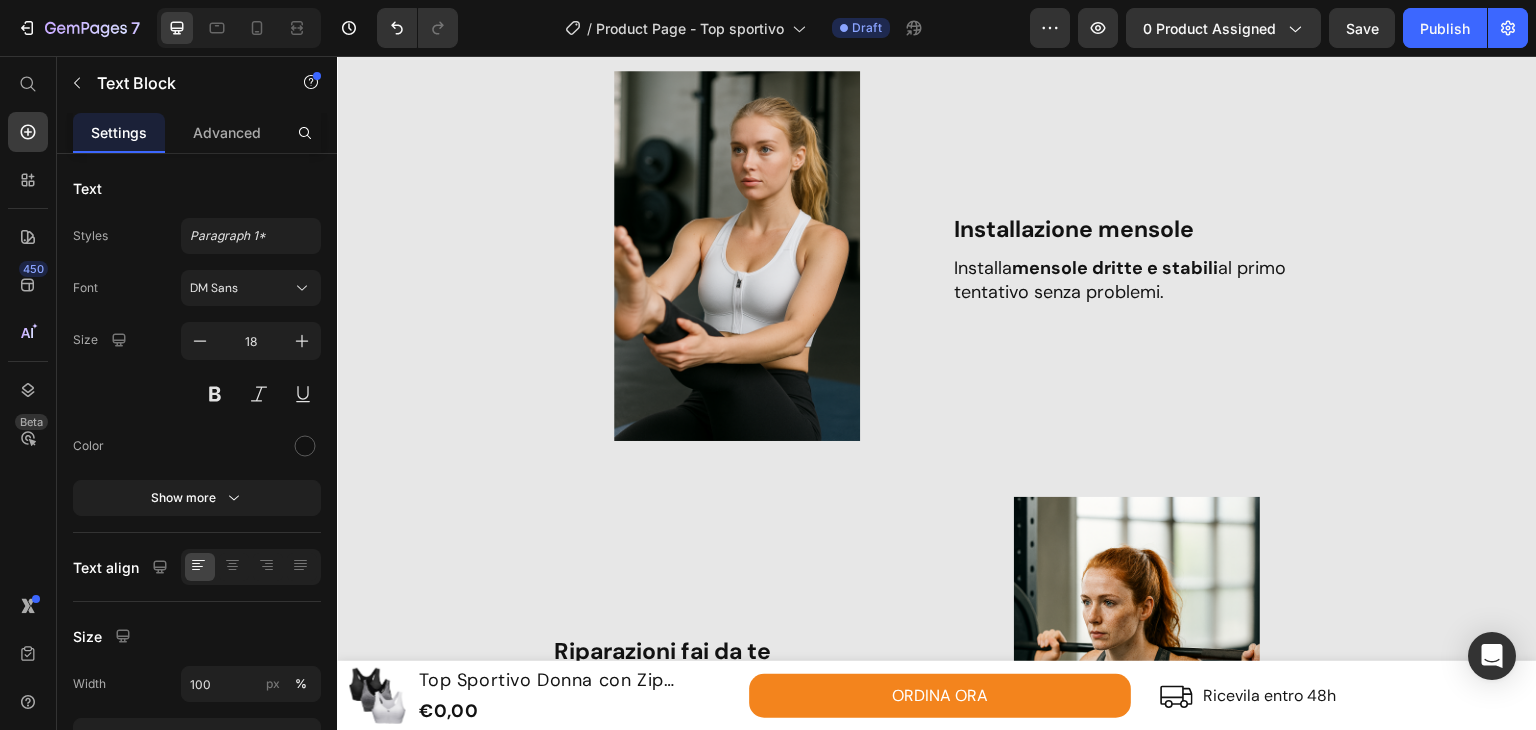 click on "Monta i tuoi nuovi  mobili  in completa  autonomia  e senza errori." at bounding box center (737, -142) 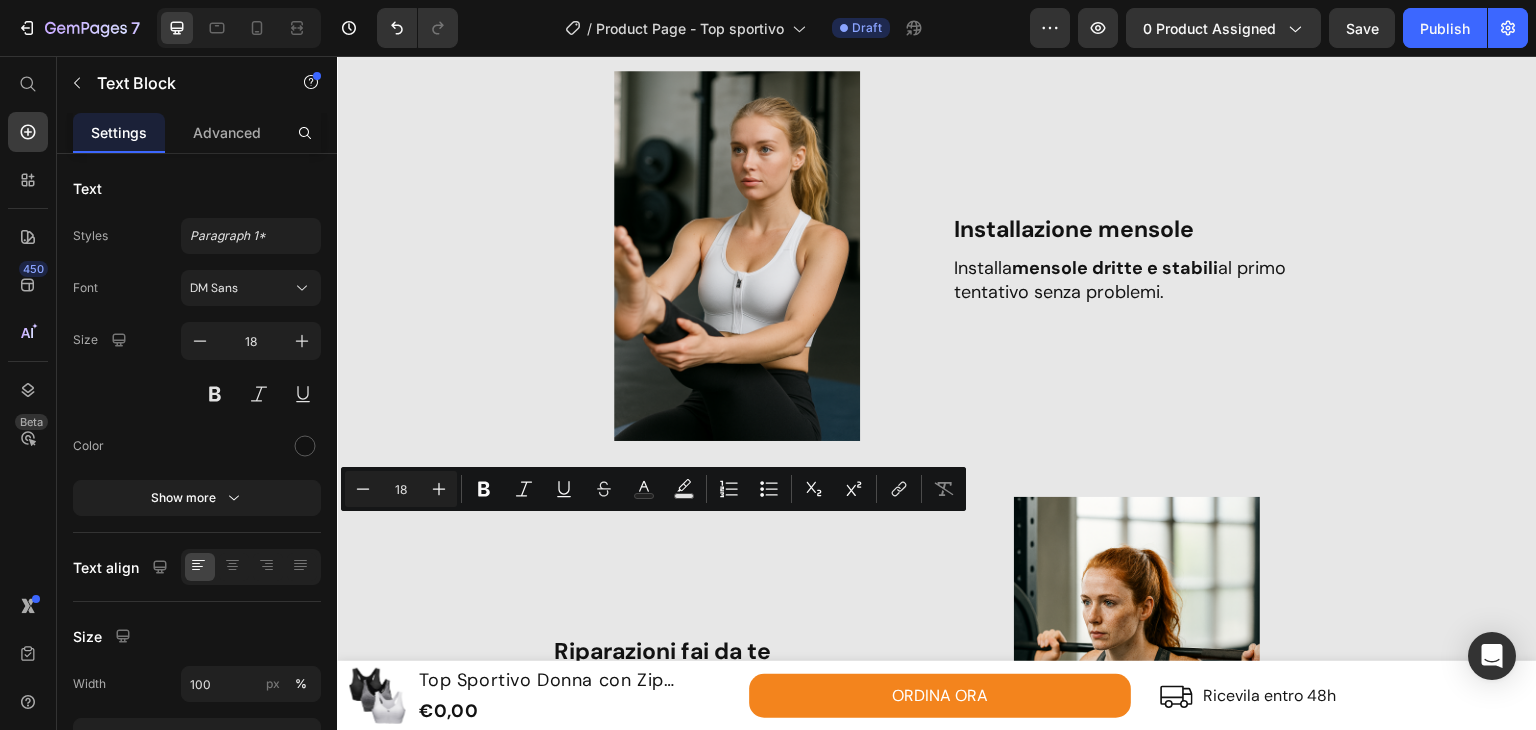 click on "Monta i tuoi nuovi  mobili  in completa  autonomia  e senza errori." at bounding box center (737, -142) 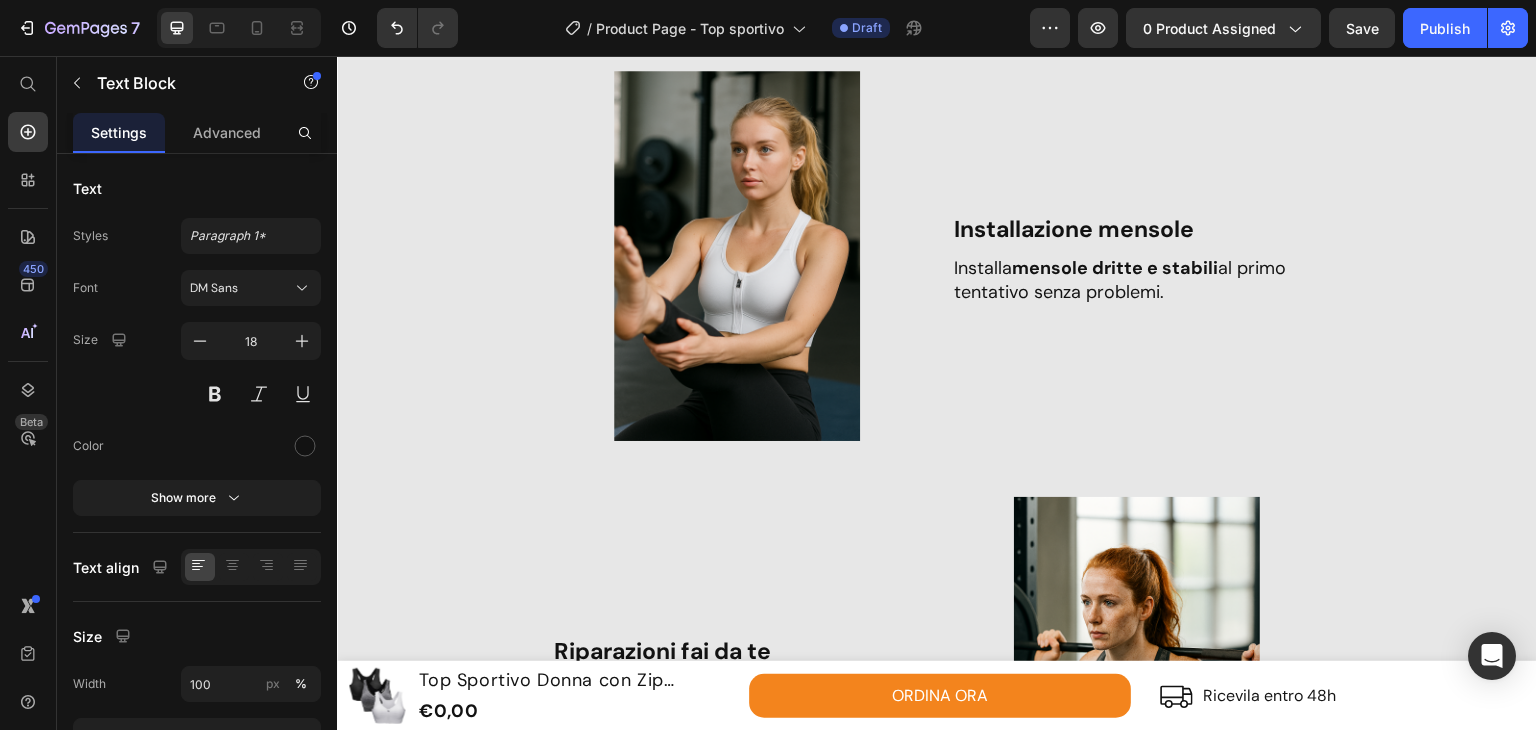 click on "Monta i tuoi nuovi  mobili  in completa  autonomia  e senza errori." at bounding box center [737, -142] 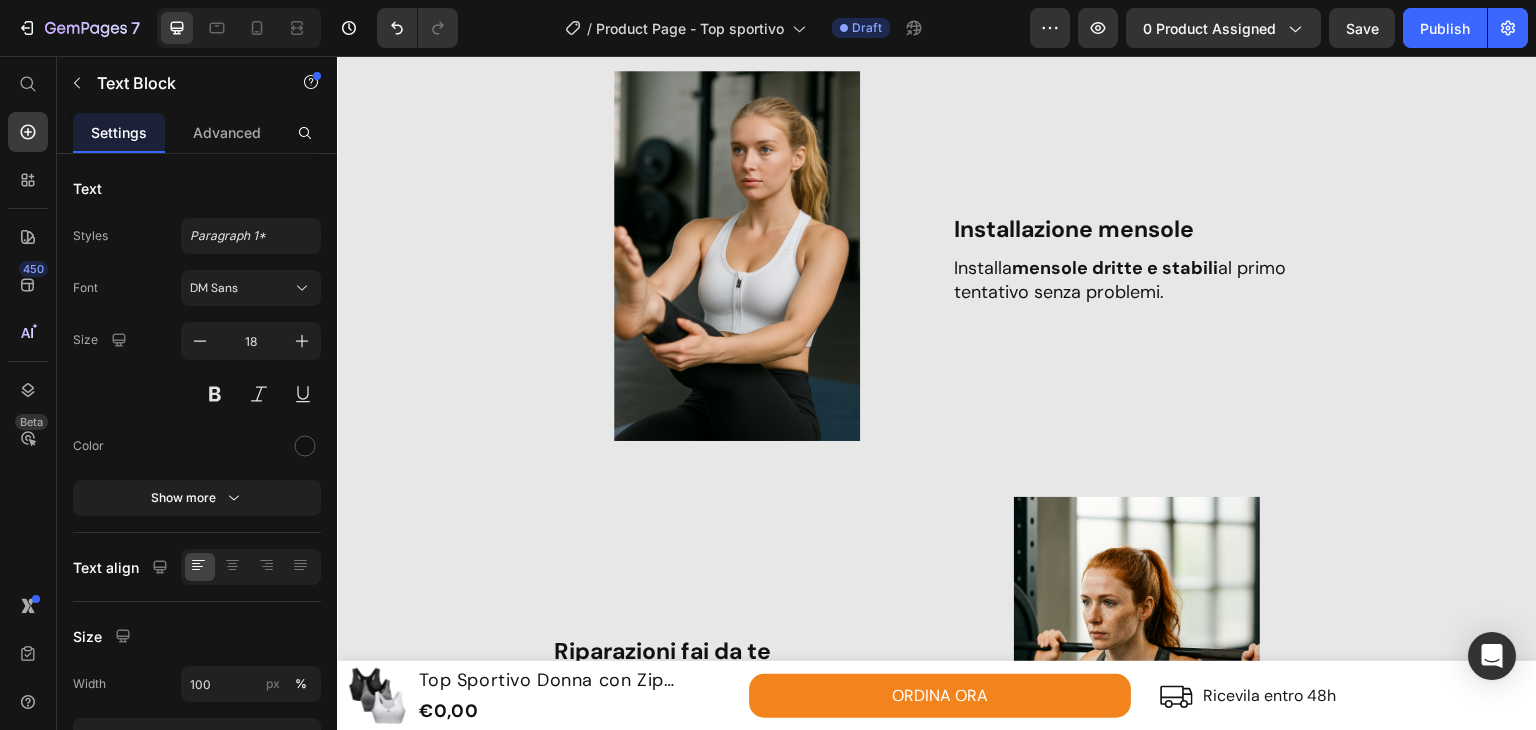 click on "Massimo sostegno e zero rimbalzi: resta fermo durante la corsa, senza comprimere." at bounding box center [737, -142] 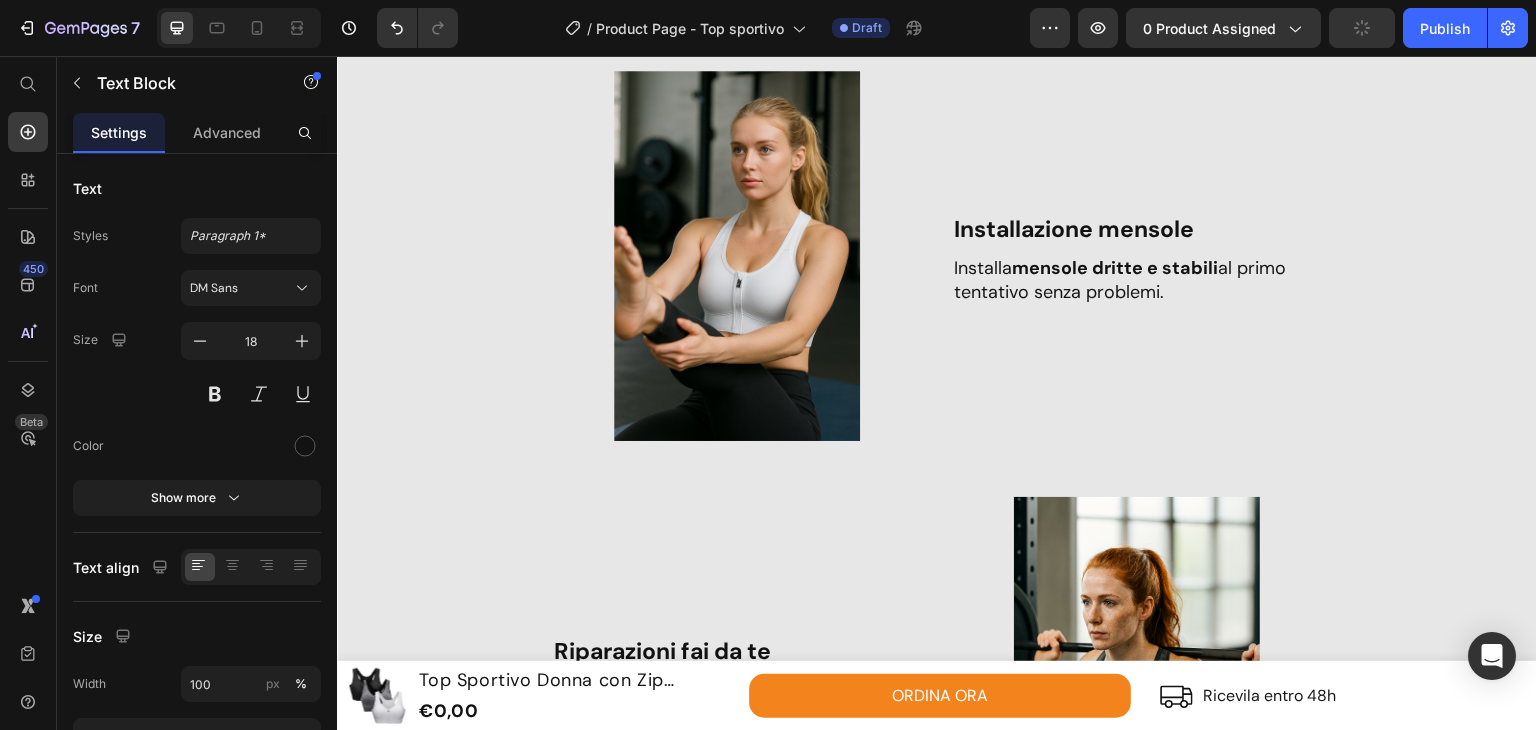 click on "Massimo sostegno e zero rimbalzi: resta fermo durante la corsa, senza comprimere." at bounding box center [737, -142] 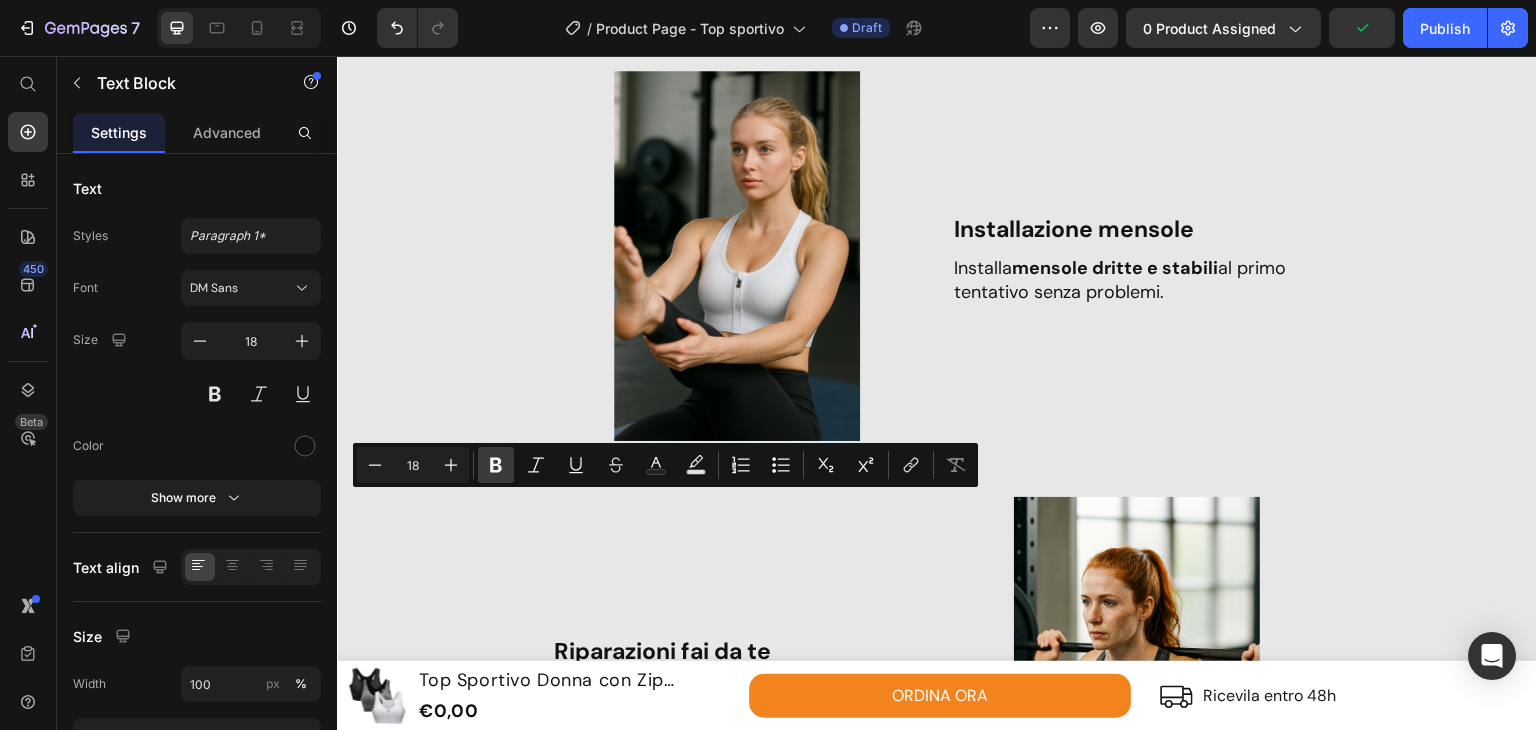 click on "Bold" at bounding box center [496, 465] 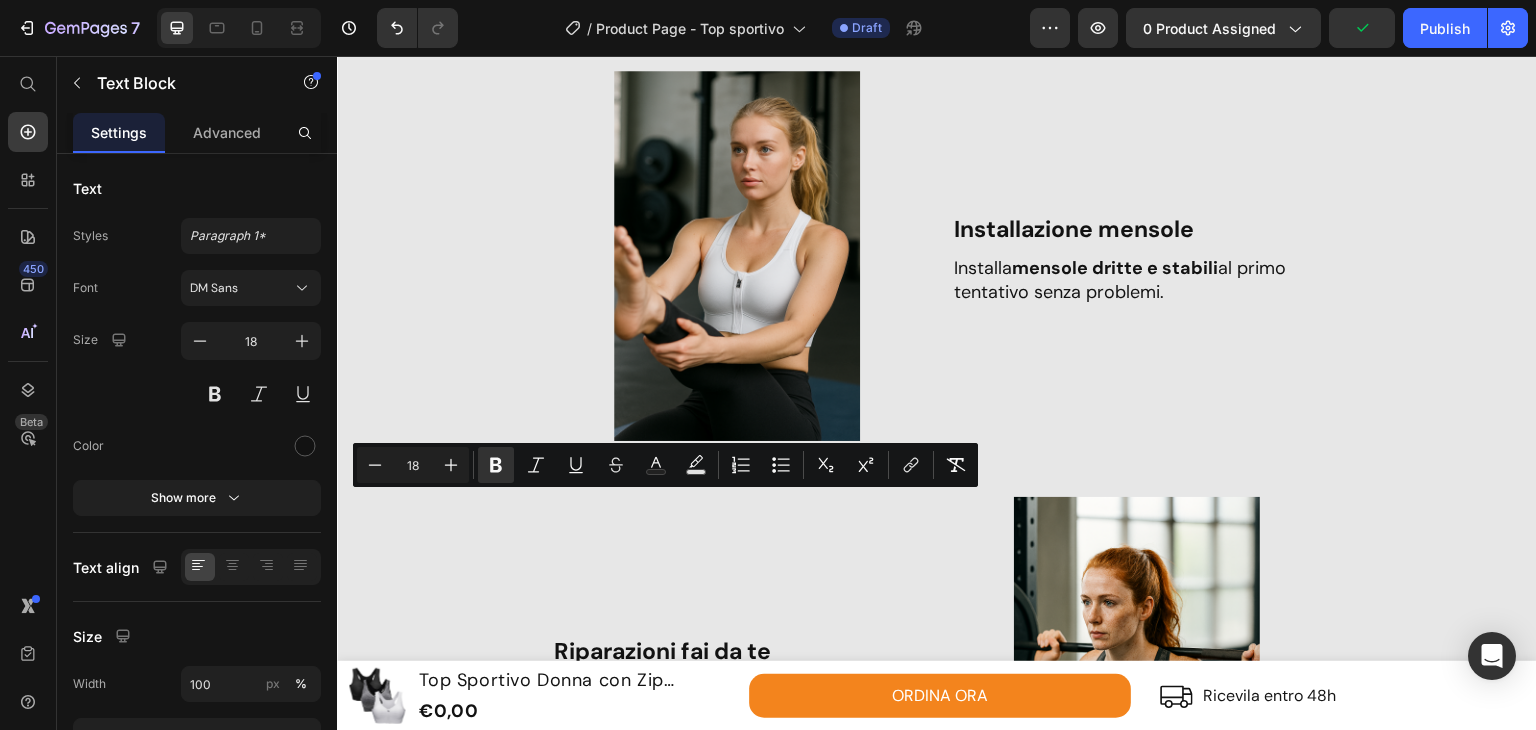 click on "Massimo  sostegno  e zero rimbalzi: resta fermo durante la corsa, senza comprimere." at bounding box center [737, -142] 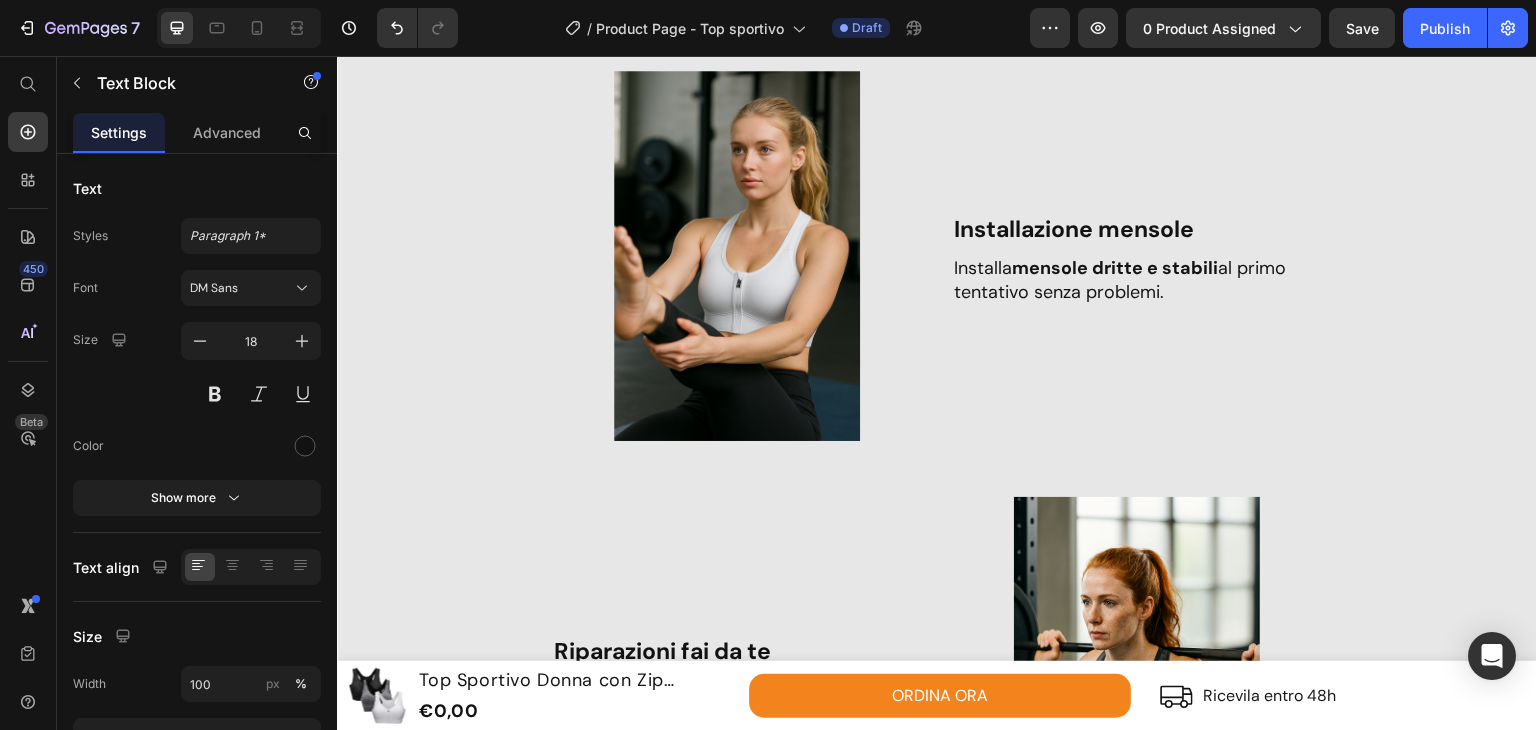 click on "Massimo  sostegno  e zero rimbalzi: resta fermo durante la corsa, senza comprimere." at bounding box center (737, -142) 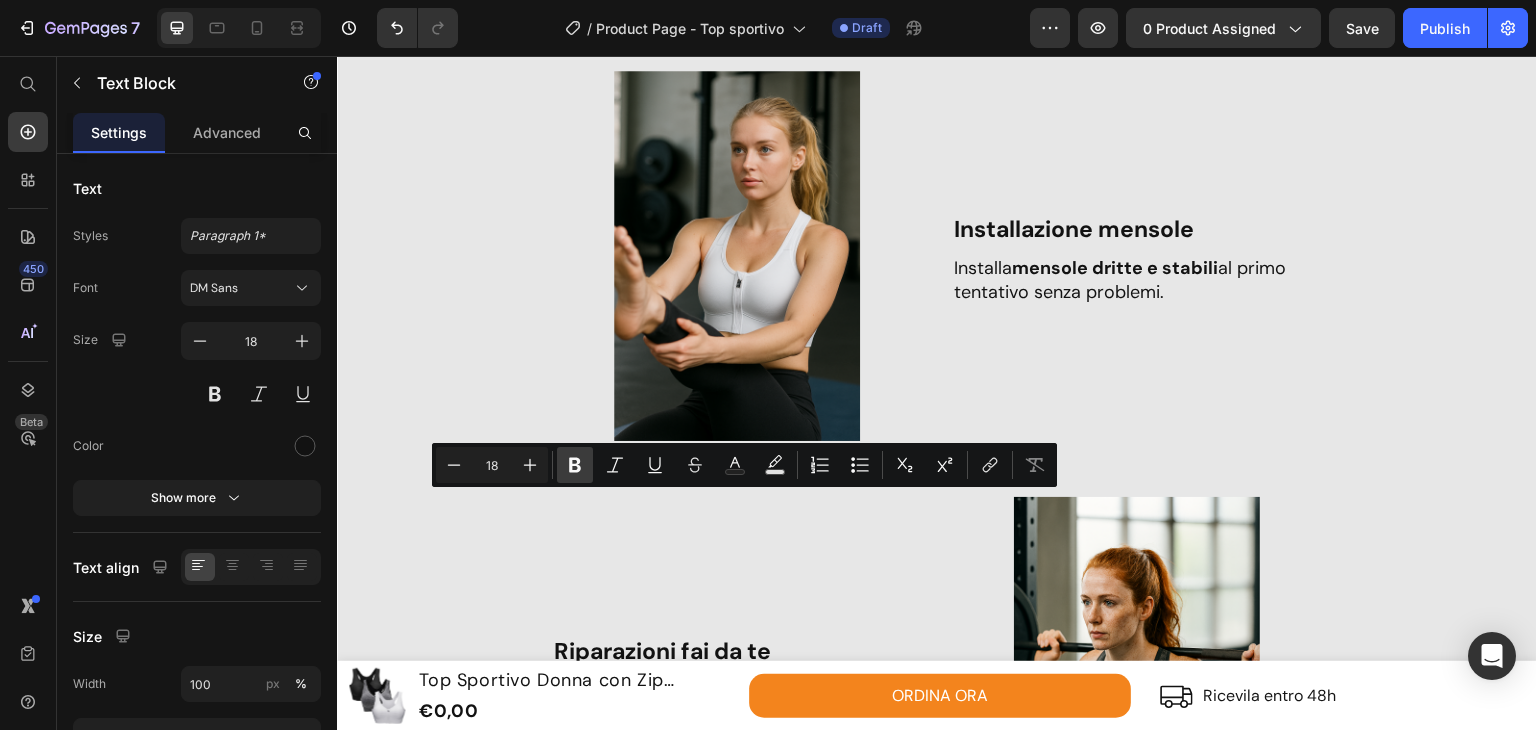 drag, startPoint x: 558, startPoint y: 461, endPoint x: 571, endPoint y: 468, distance: 14.764823 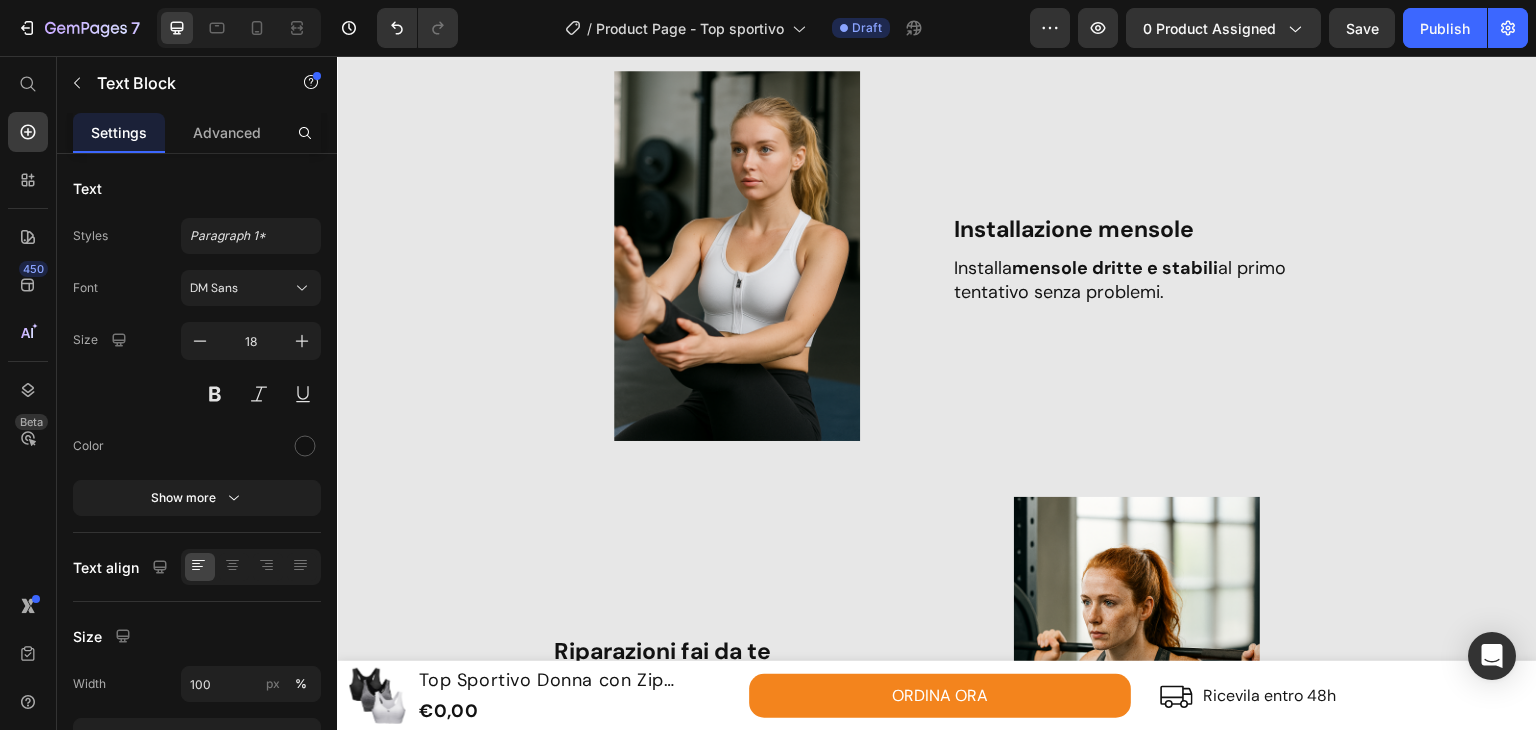click on "Massimo  sostegno  e  zero  rimbalzi: resta fermo durante la corsa, senza comprimere." at bounding box center (737, -142) 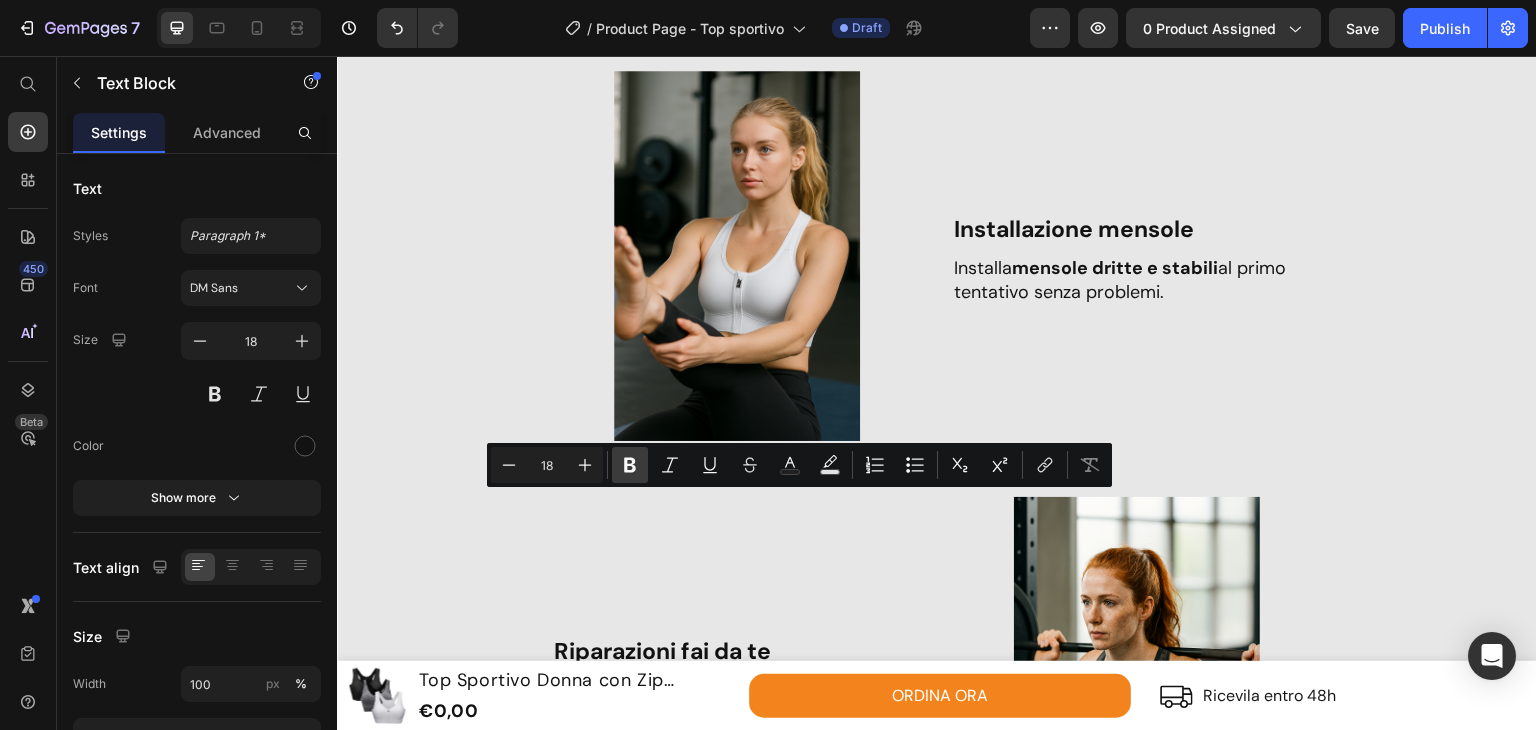 click on "Bold" at bounding box center [630, 465] 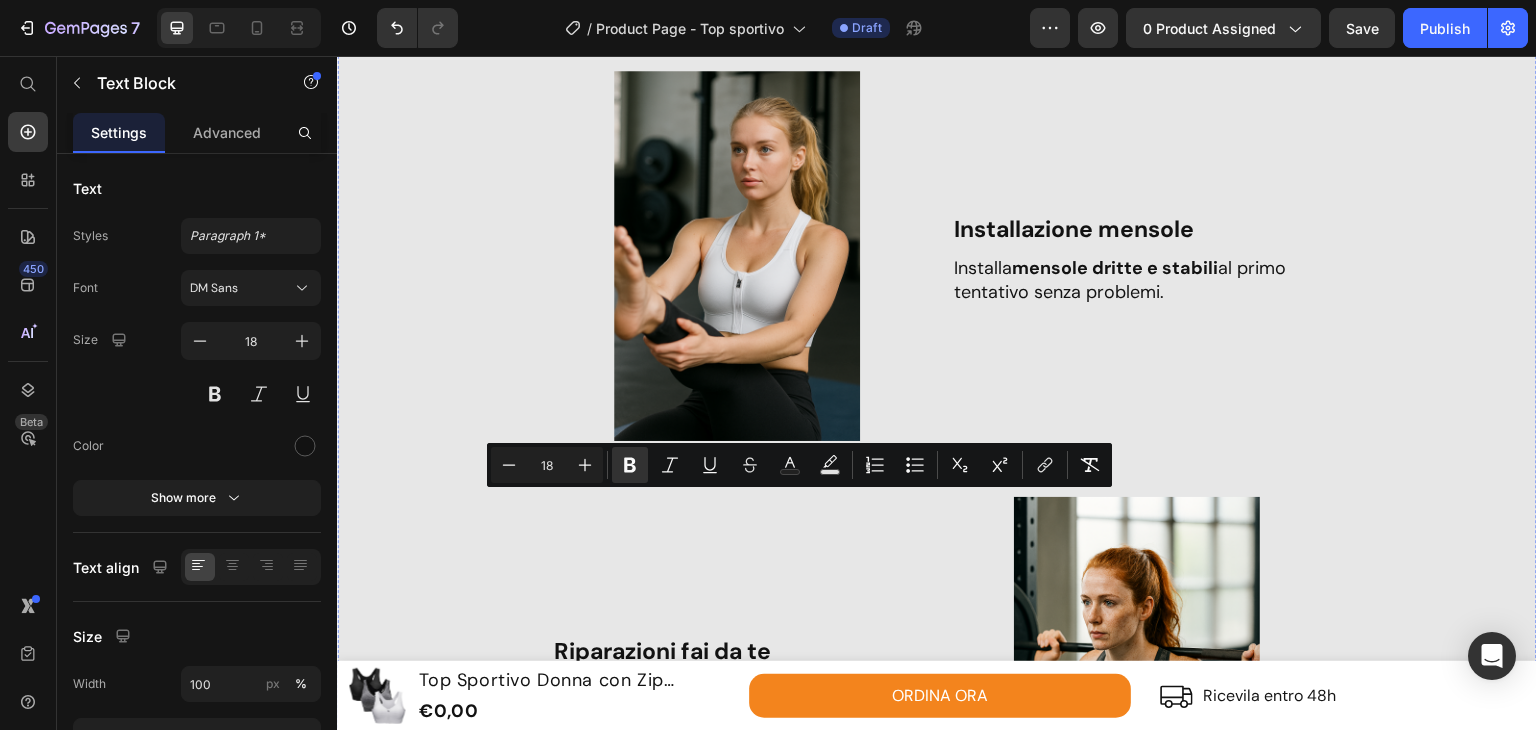 drag, startPoint x: 719, startPoint y: 571, endPoint x: 739, endPoint y: 567, distance: 20.396078 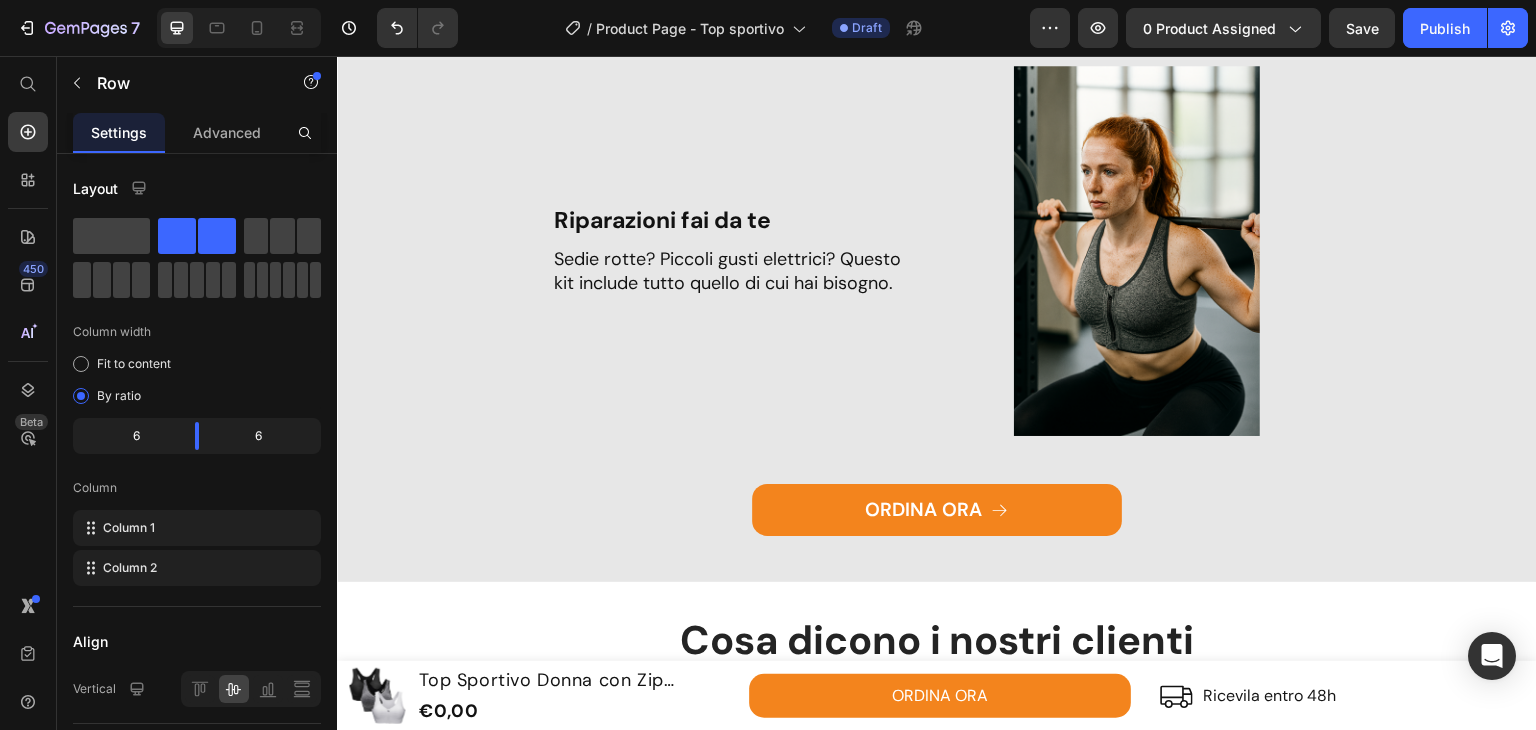 scroll, scrollTop: 2605, scrollLeft: 0, axis: vertical 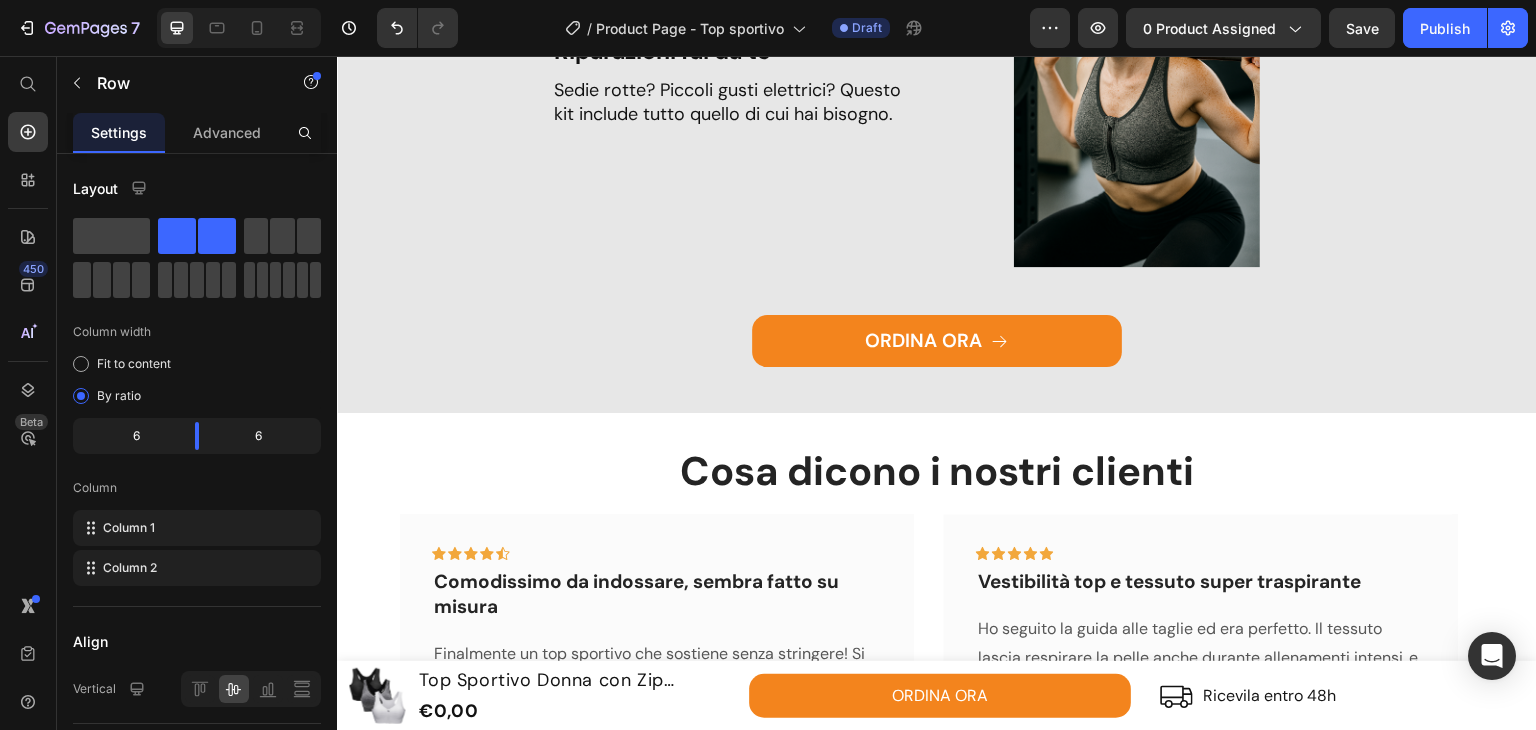 click on "Installazione mensole" at bounding box center (1137, -370) 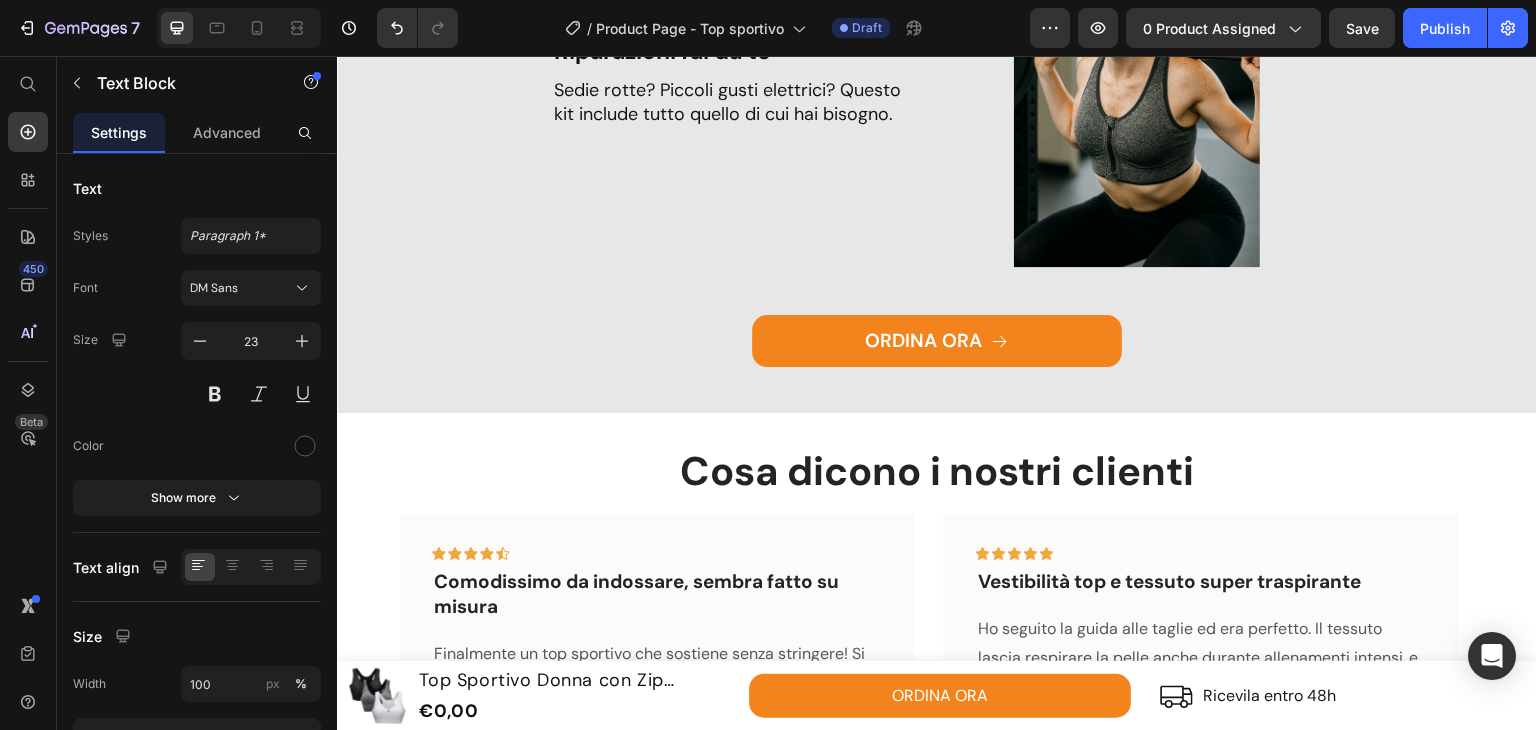 click on "Installazione mensole" at bounding box center [1137, -370] 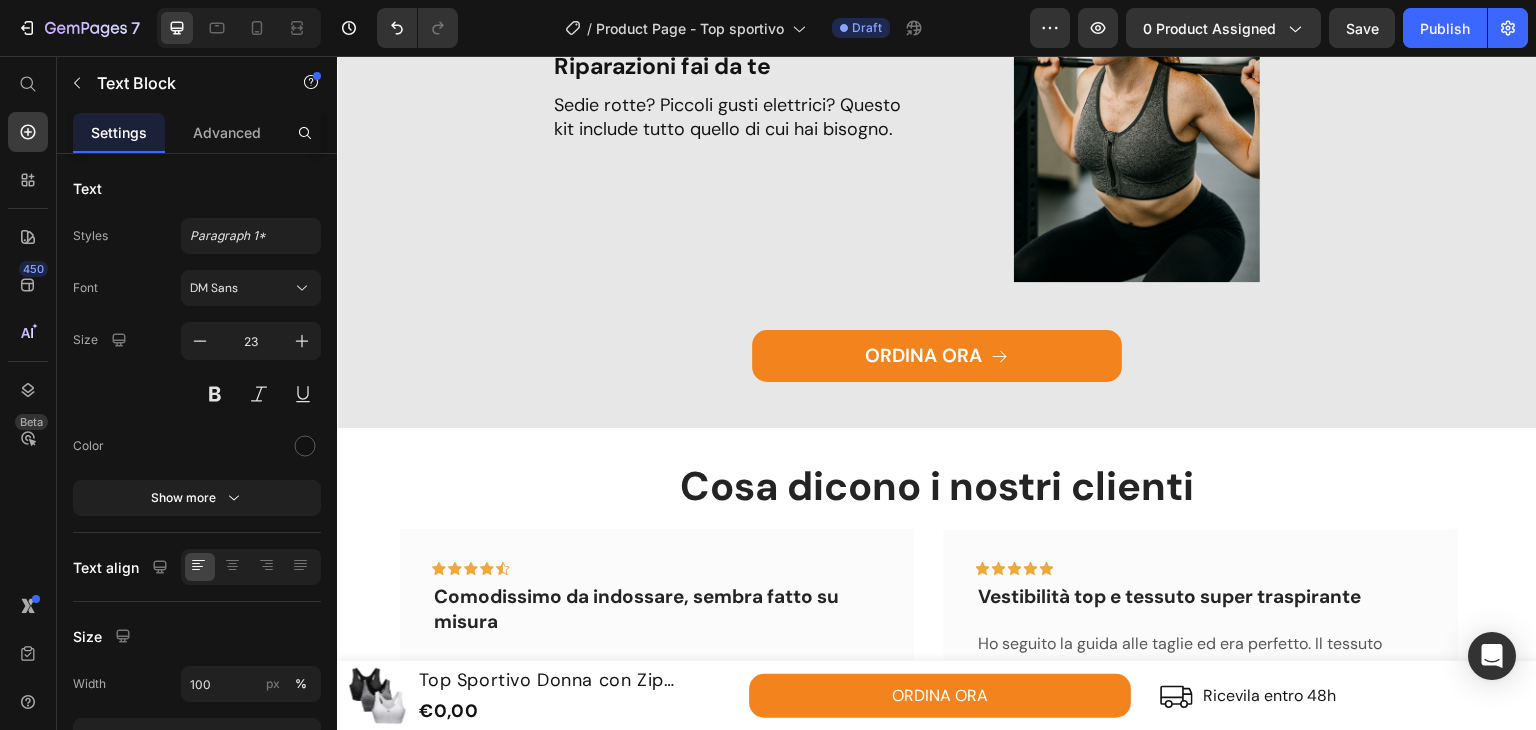 scroll, scrollTop: 2605, scrollLeft: 0, axis: vertical 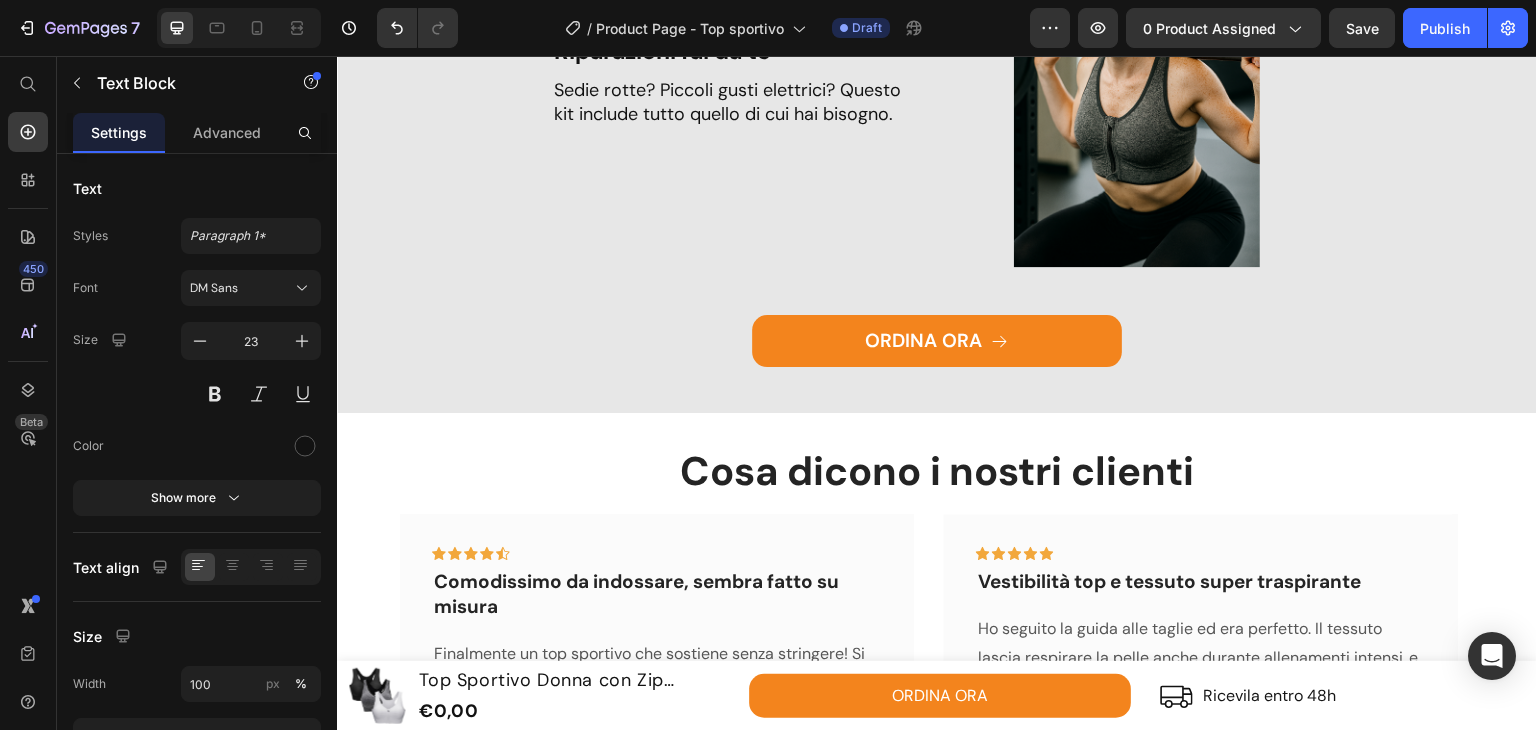 click on "mensole dritte e stabili" at bounding box center [1115, -332] 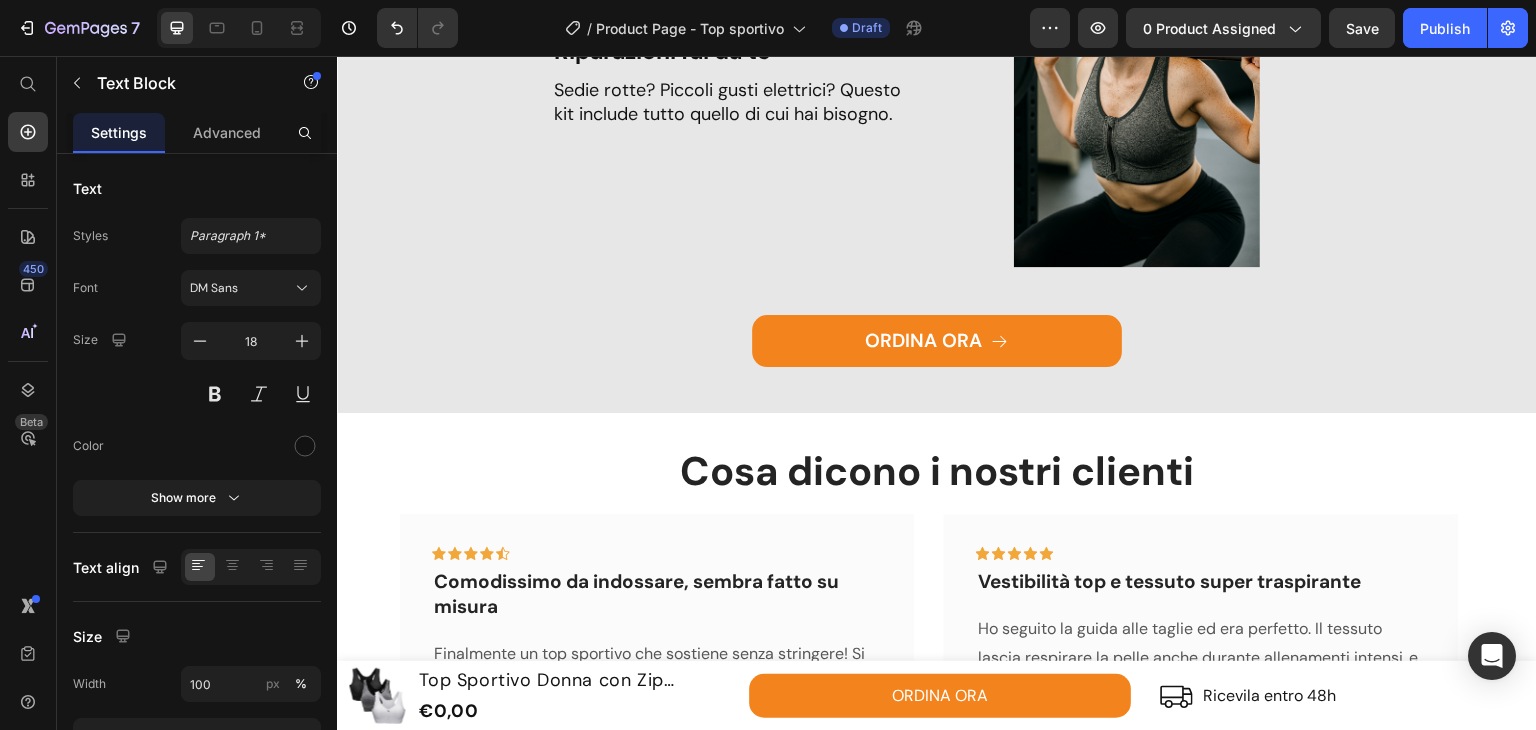 click on "mensole dritte e stabili" at bounding box center [1115, -332] 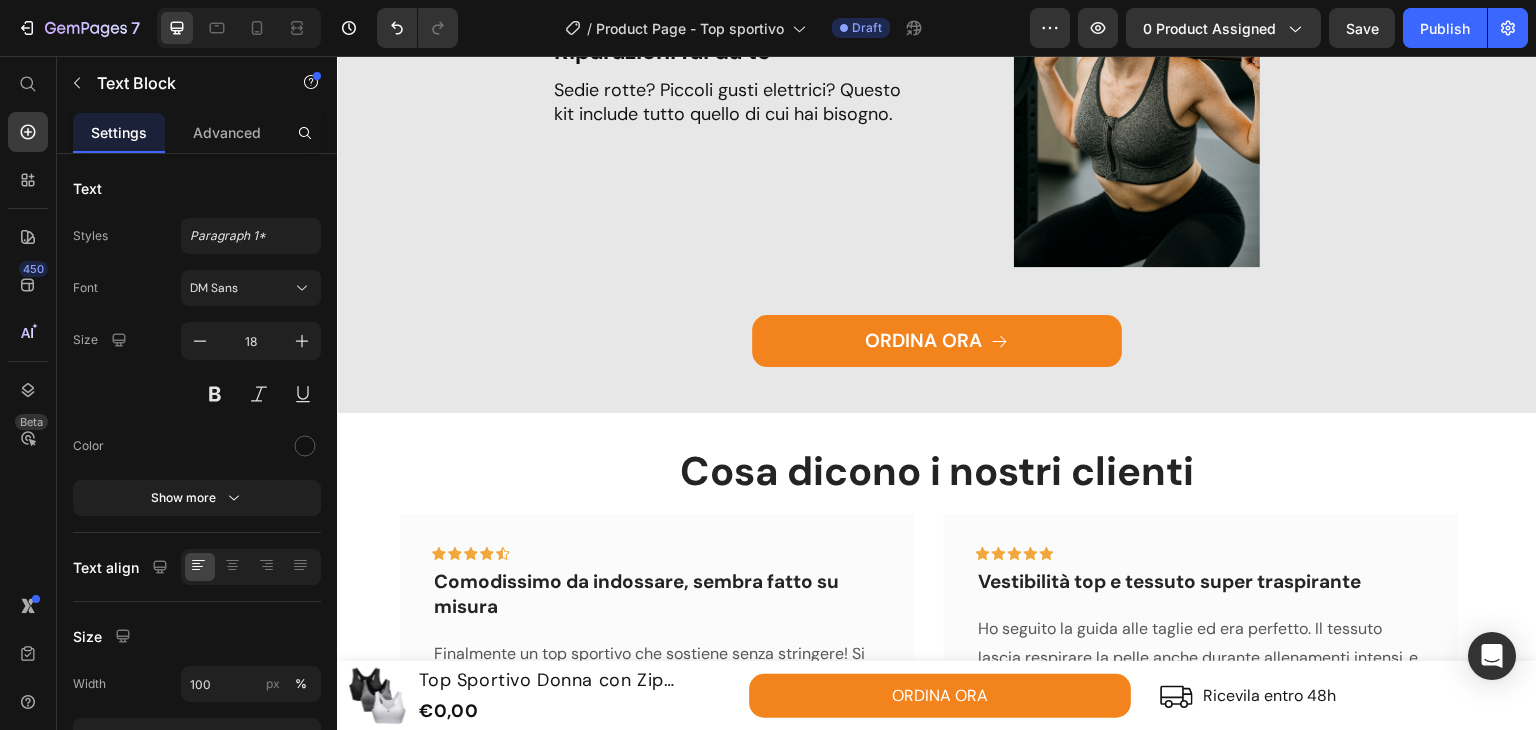 click on "mensole dritte e stabili" at bounding box center [1115, -332] 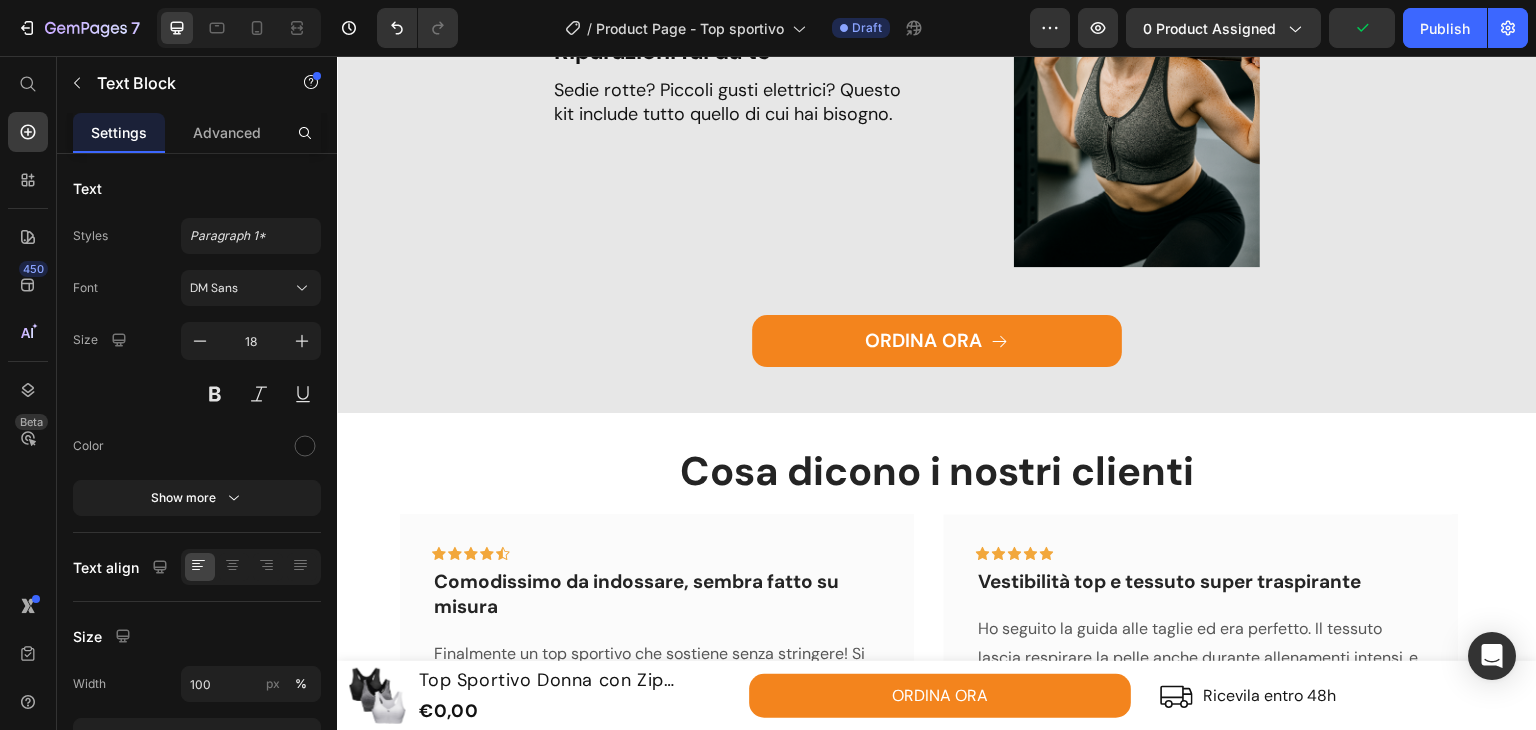 click on "Tessuto morbido e flessibile che segue ogni movimento, senza cuciture fastidiose." at bounding box center [1137, -320] 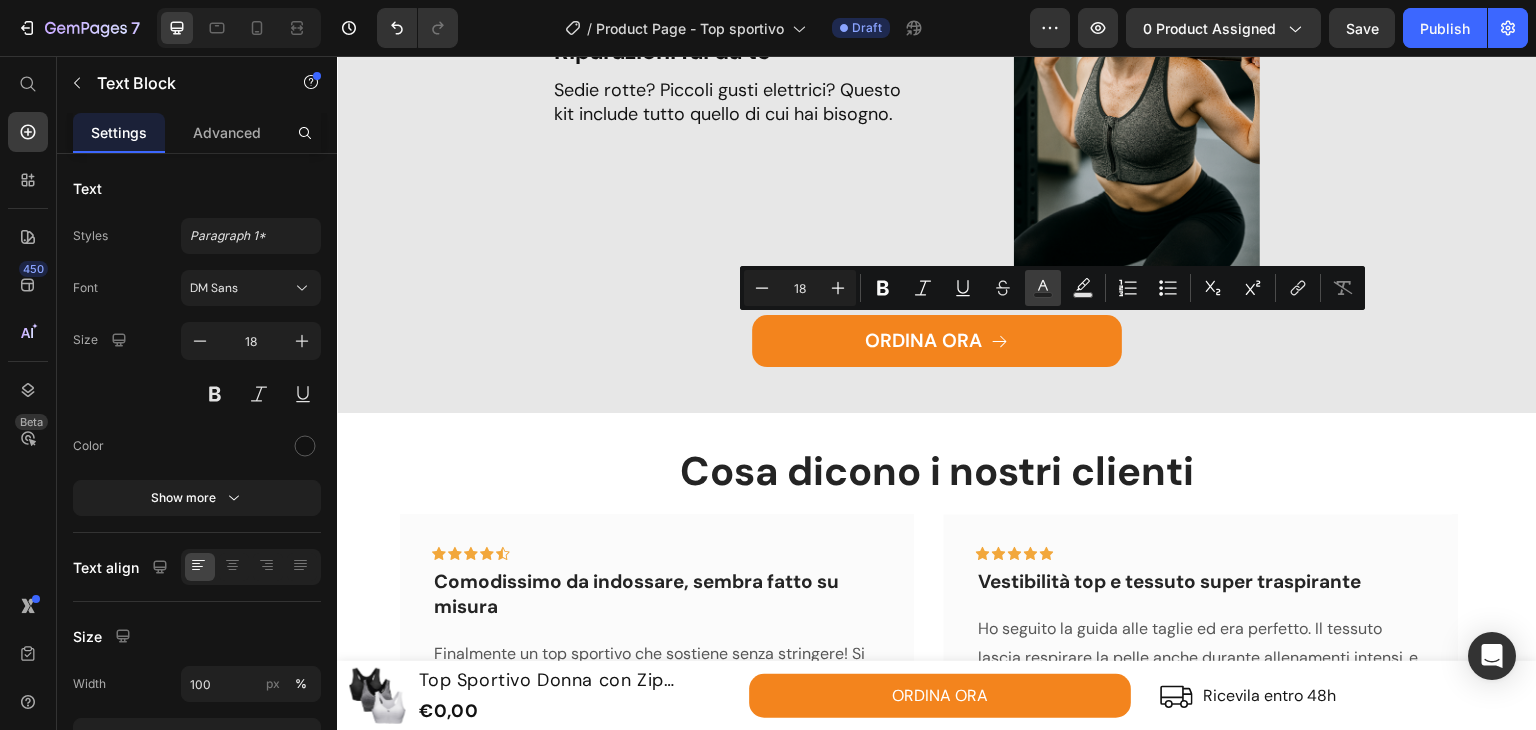 drag, startPoint x: 880, startPoint y: 285, endPoint x: 1055, endPoint y: 303, distance: 175.92328 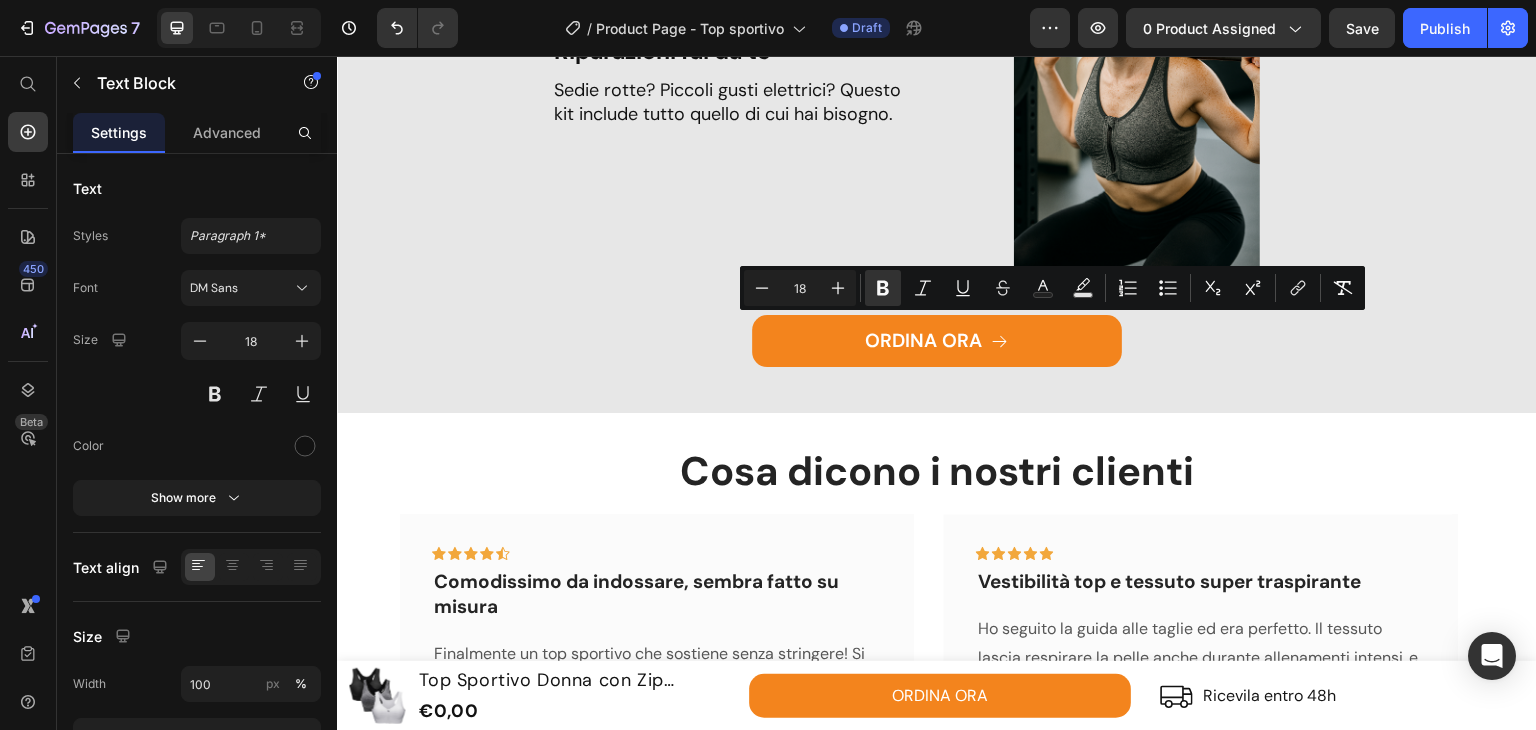 click on "Tessuto  morbido  e flessibile che segue ogni movimento, senza cuciture fastidiose." at bounding box center [1137, -320] 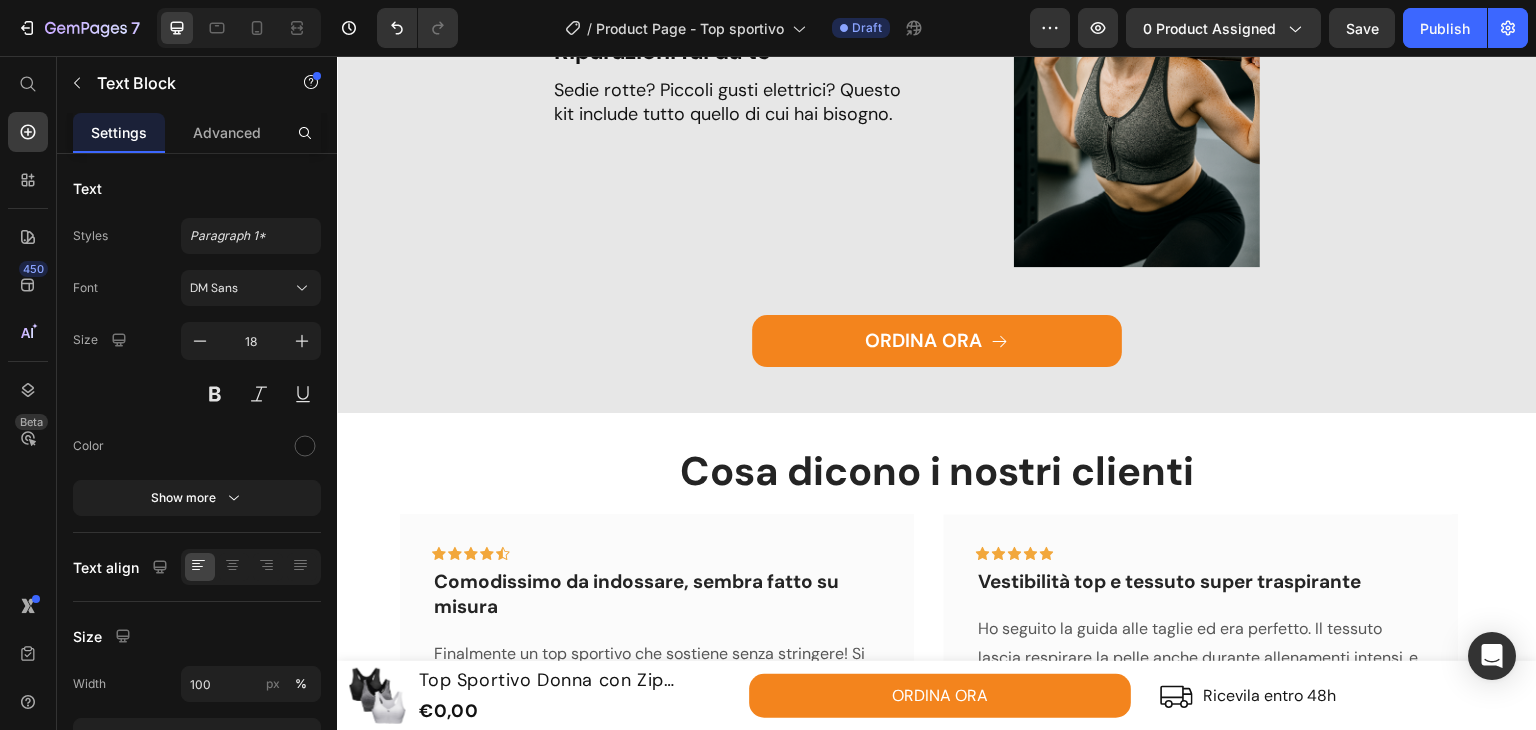 click on "Tessuto  morbido  e flessibile che segue ogni movimento, senza cuciture fastidiose." at bounding box center (1137, -320) 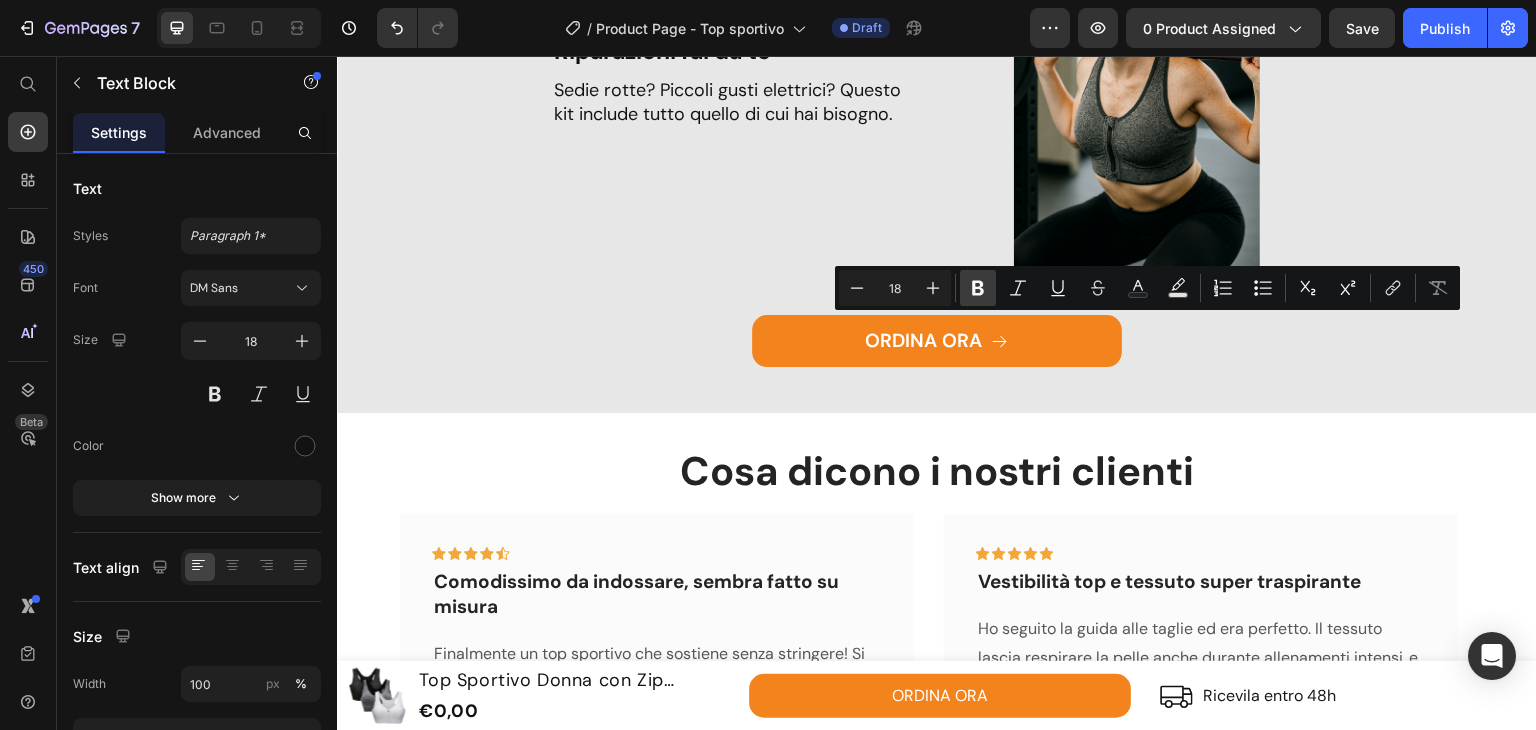click 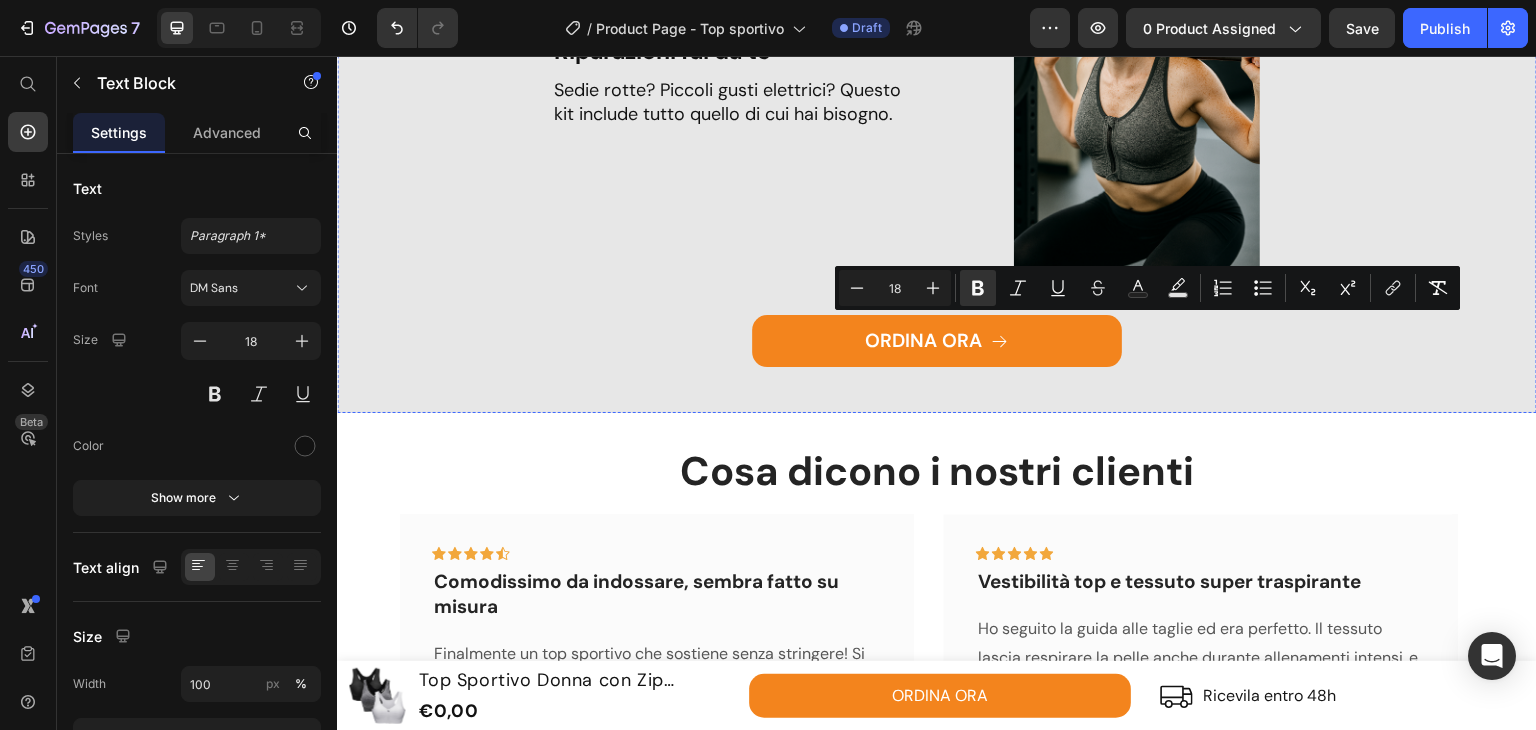 click on "Ideale per yoga e pilates Text Block Tessuto  morbido  e  flessibile  che segue ogni movimento, senza cuciture fastidiose. Text Block   0" at bounding box center (1137, -340) 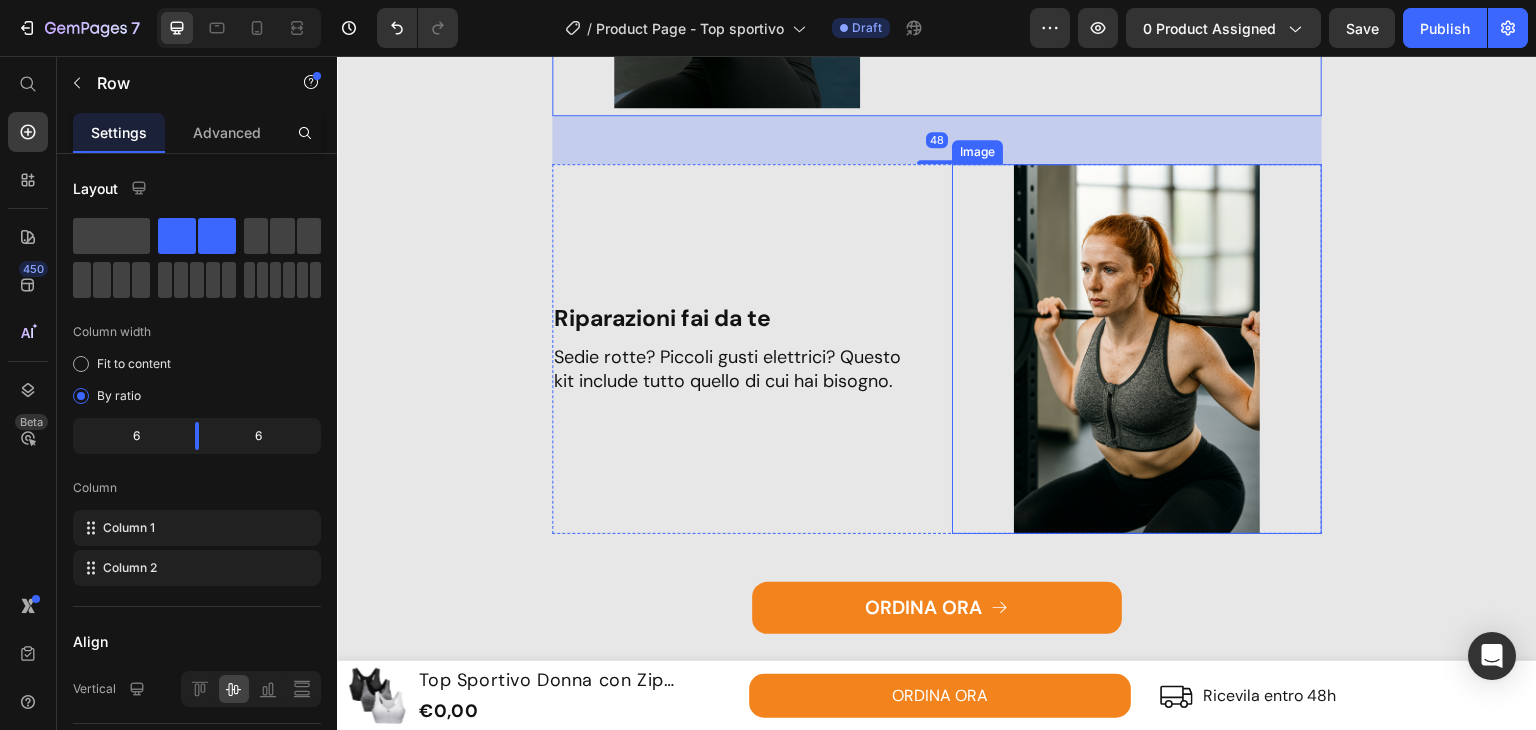 scroll, scrollTop: 3005, scrollLeft: 0, axis: vertical 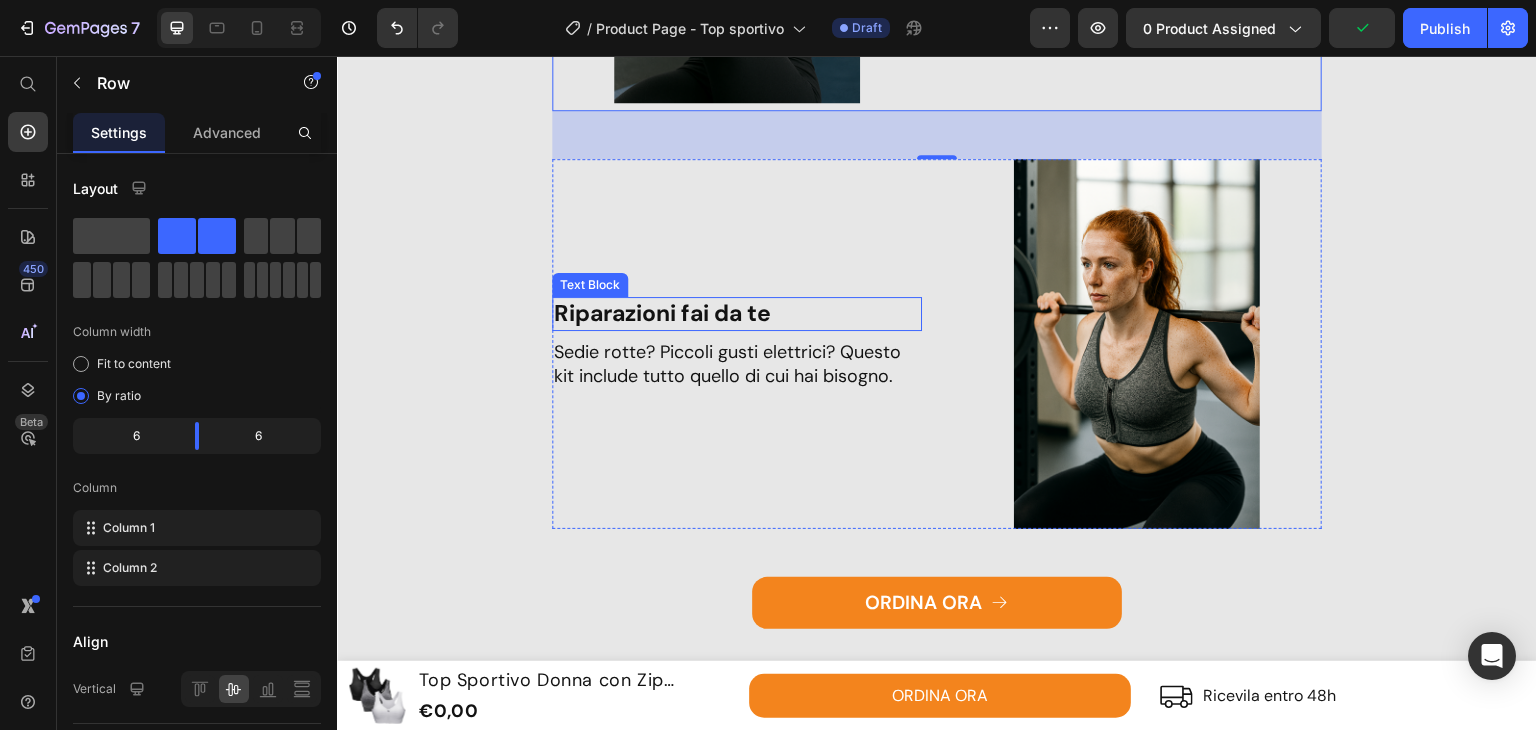 click on "Riparazioni fai da te" at bounding box center (737, 314) 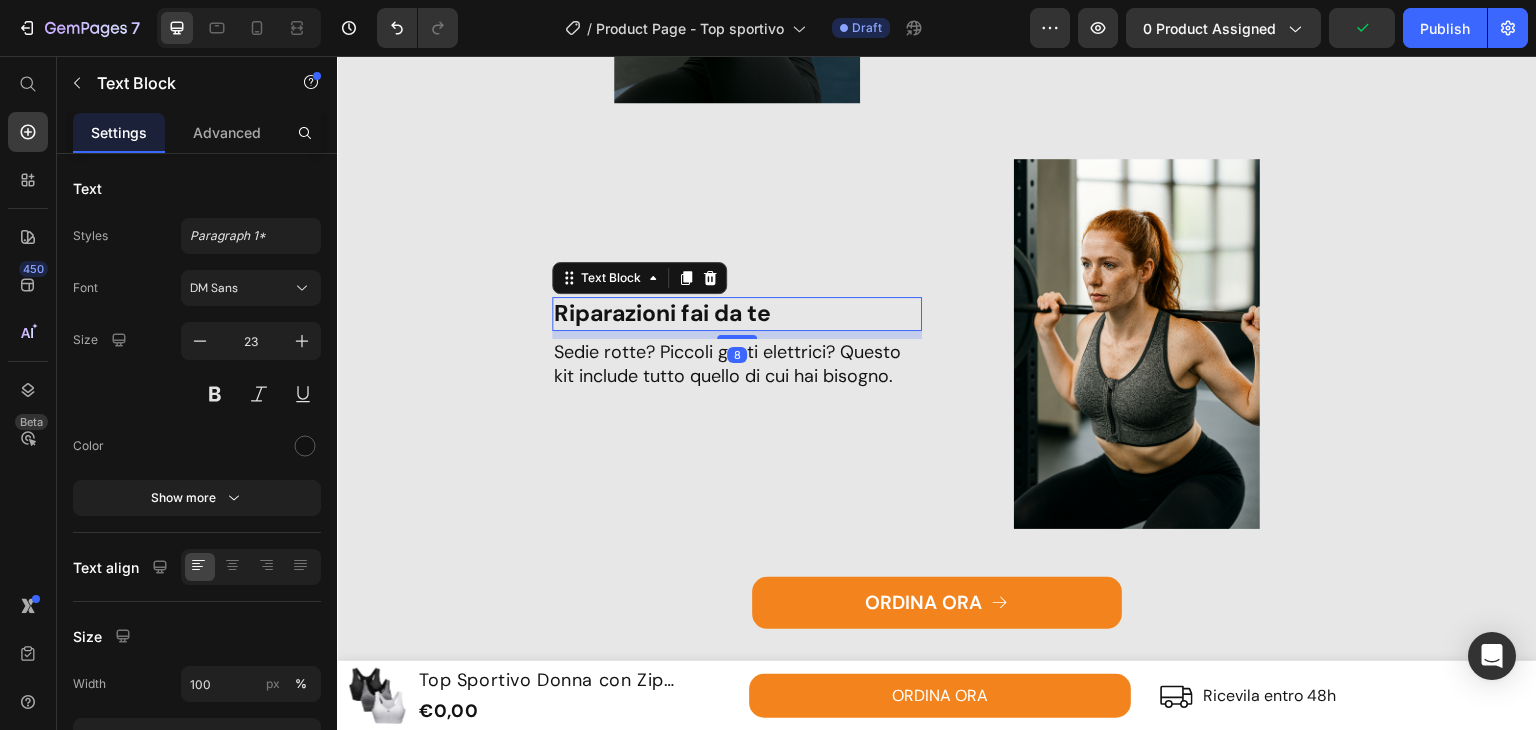 click on "Riparazioni fai da te" at bounding box center (737, 314) 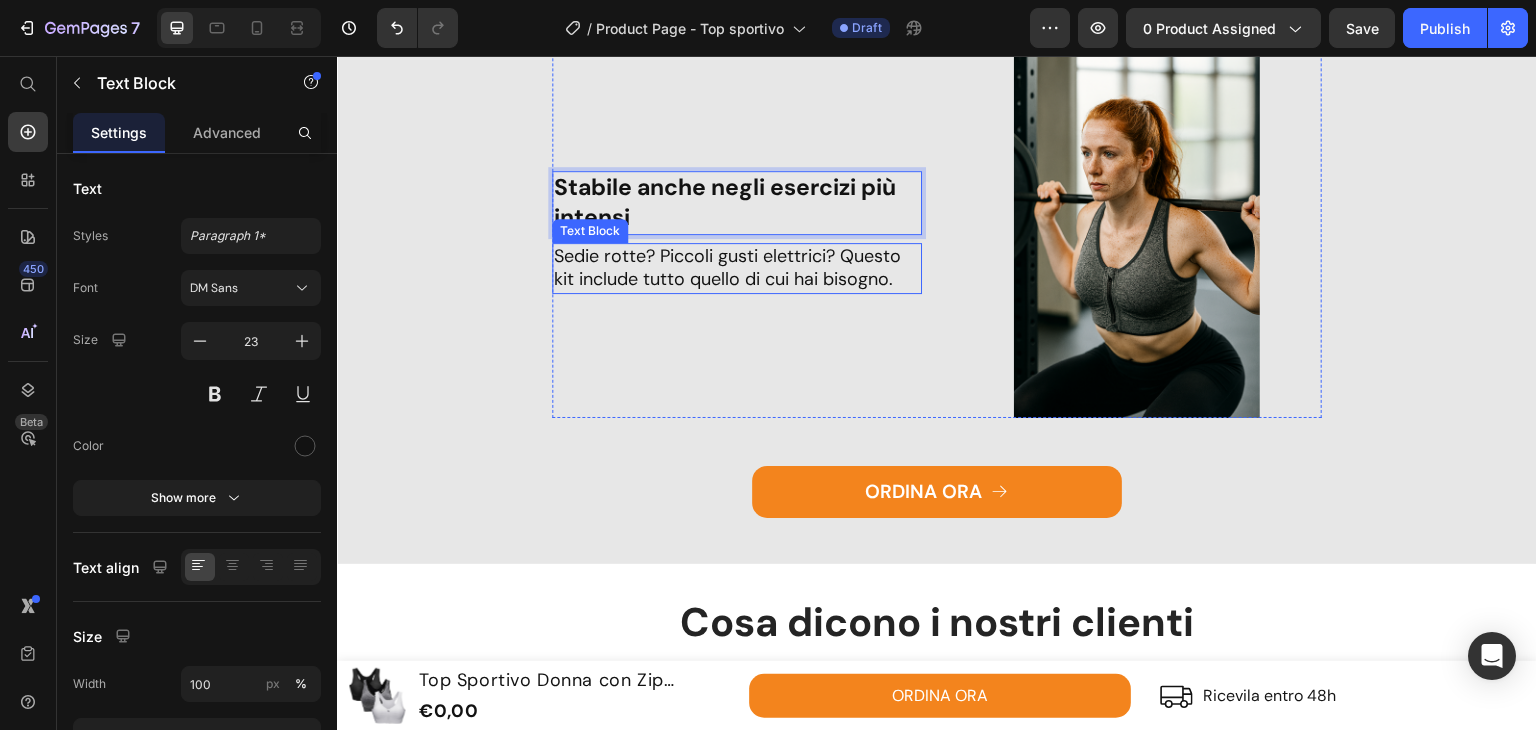 scroll, scrollTop: 2890, scrollLeft: 0, axis: vertical 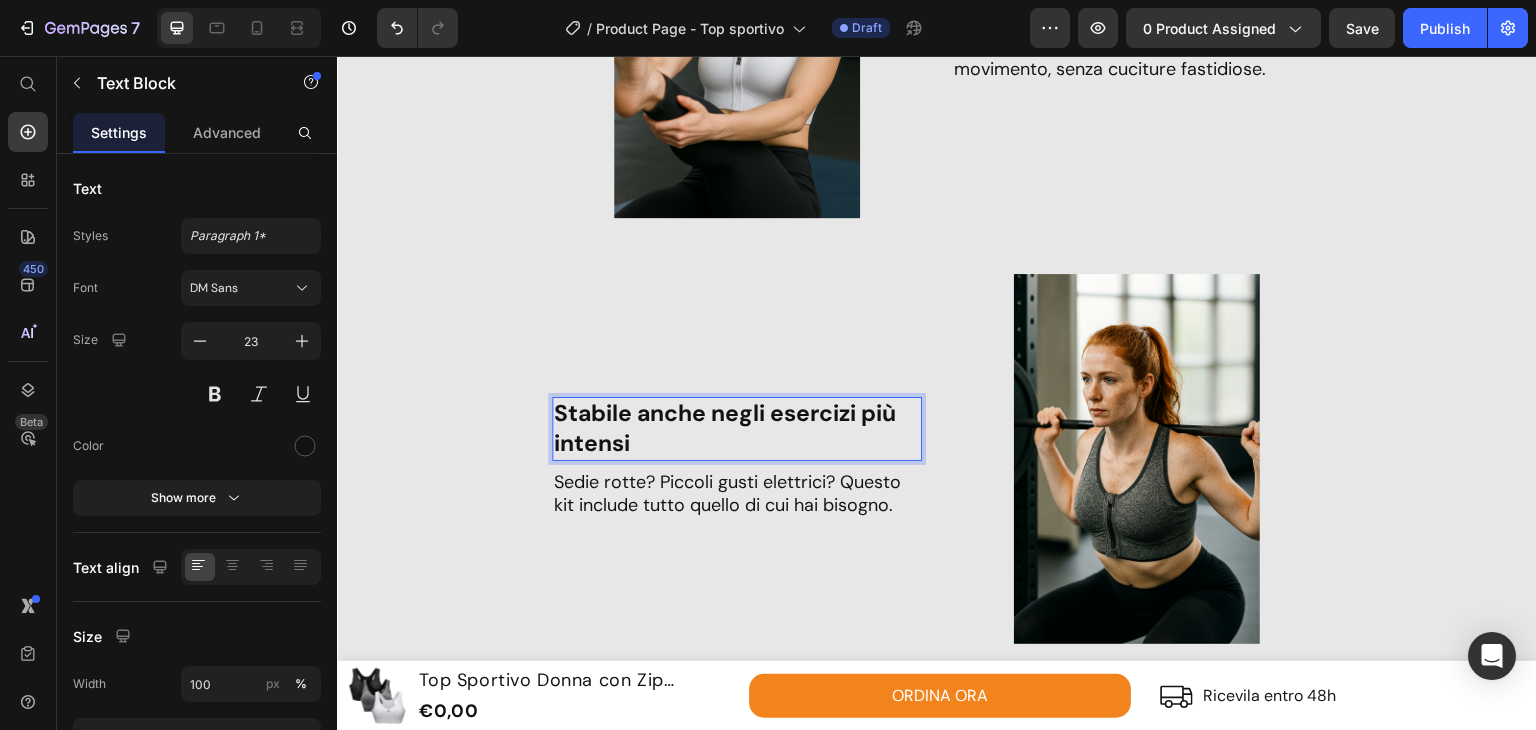 click on "Stabile anche negli esercizi più intensi" at bounding box center (725, 428) 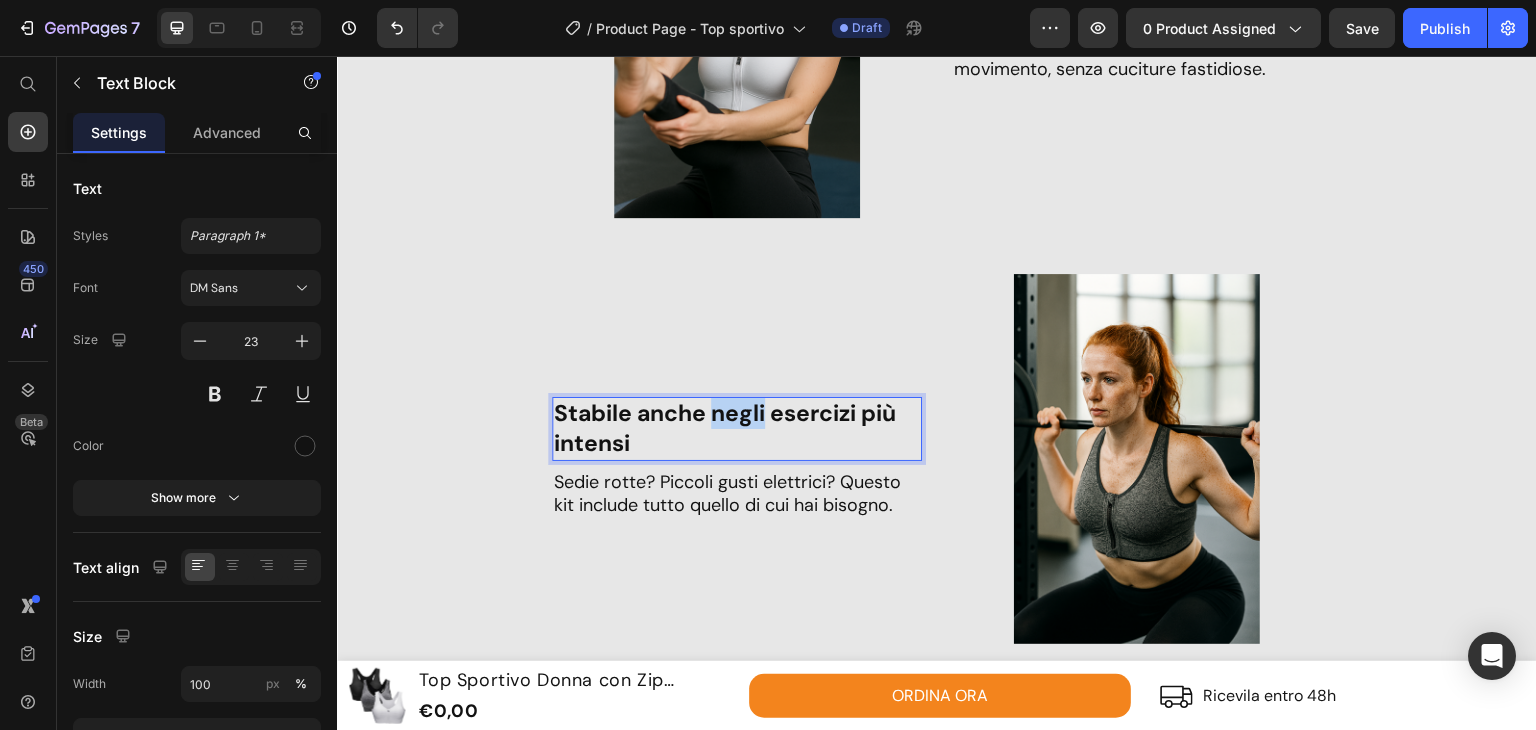 click on "Stabile anche negli esercizi più intensi" at bounding box center (725, 428) 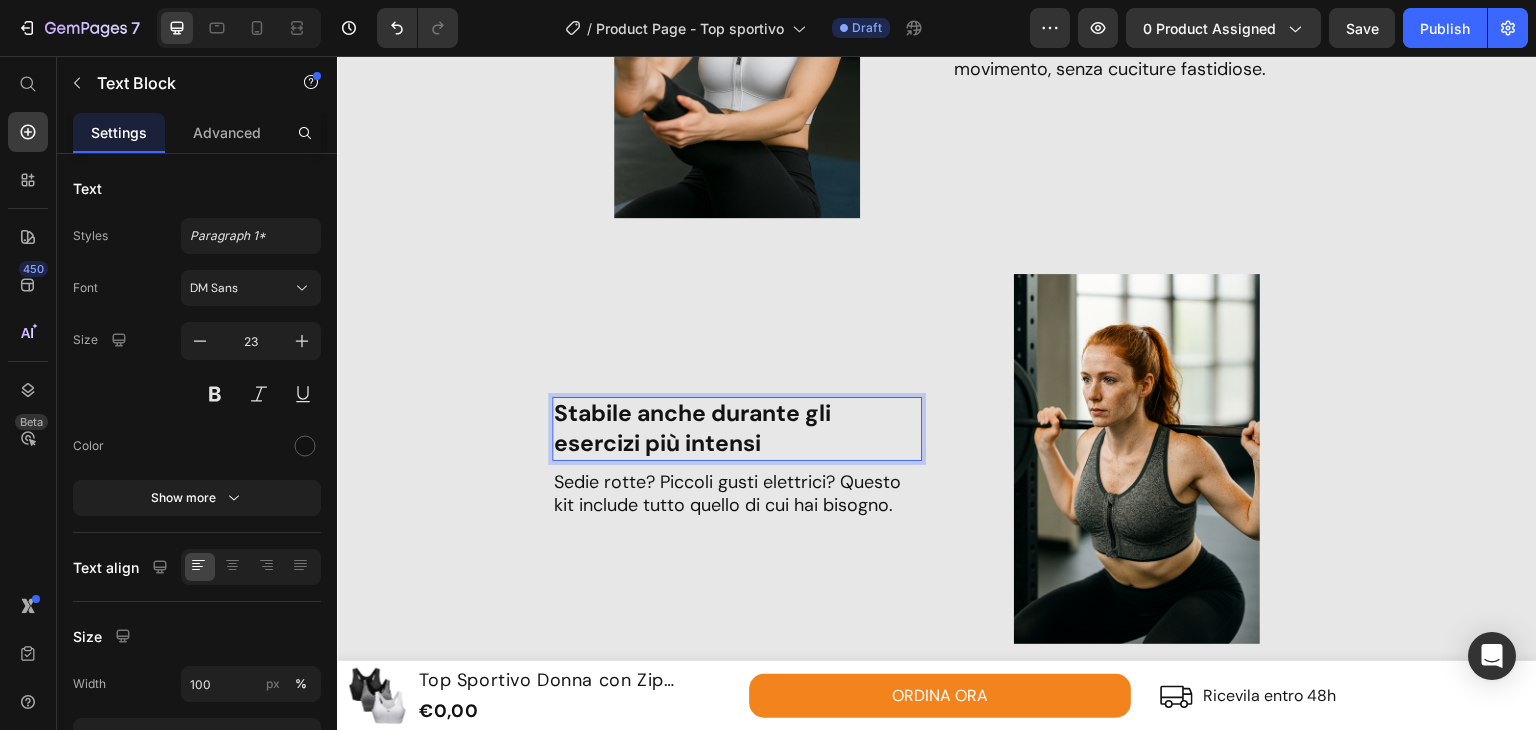 click on "Stabile anche durante gli esercizi più intensi" at bounding box center [692, 428] 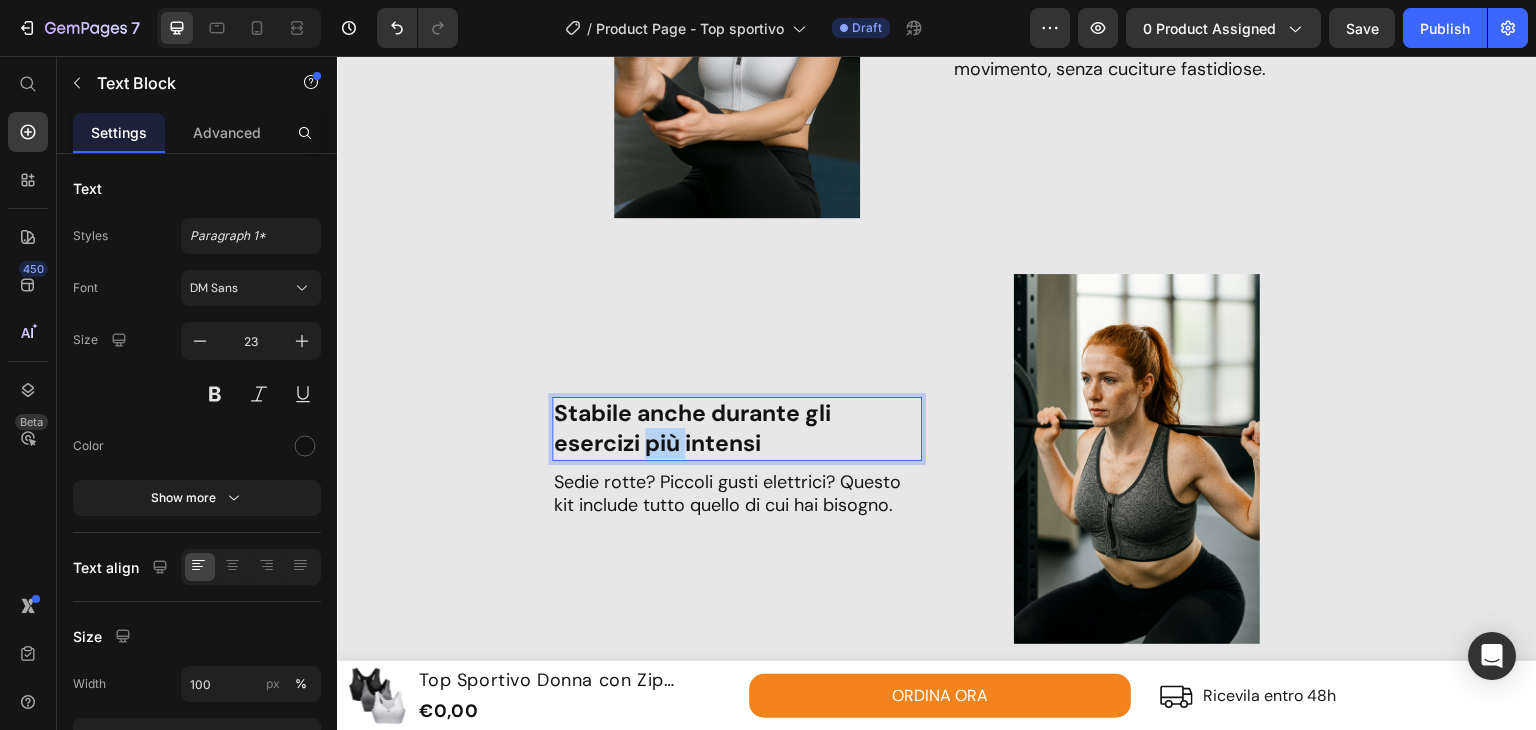 click on "Stabile anche durante gli esercizi più intensi" at bounding box center [692, 428] 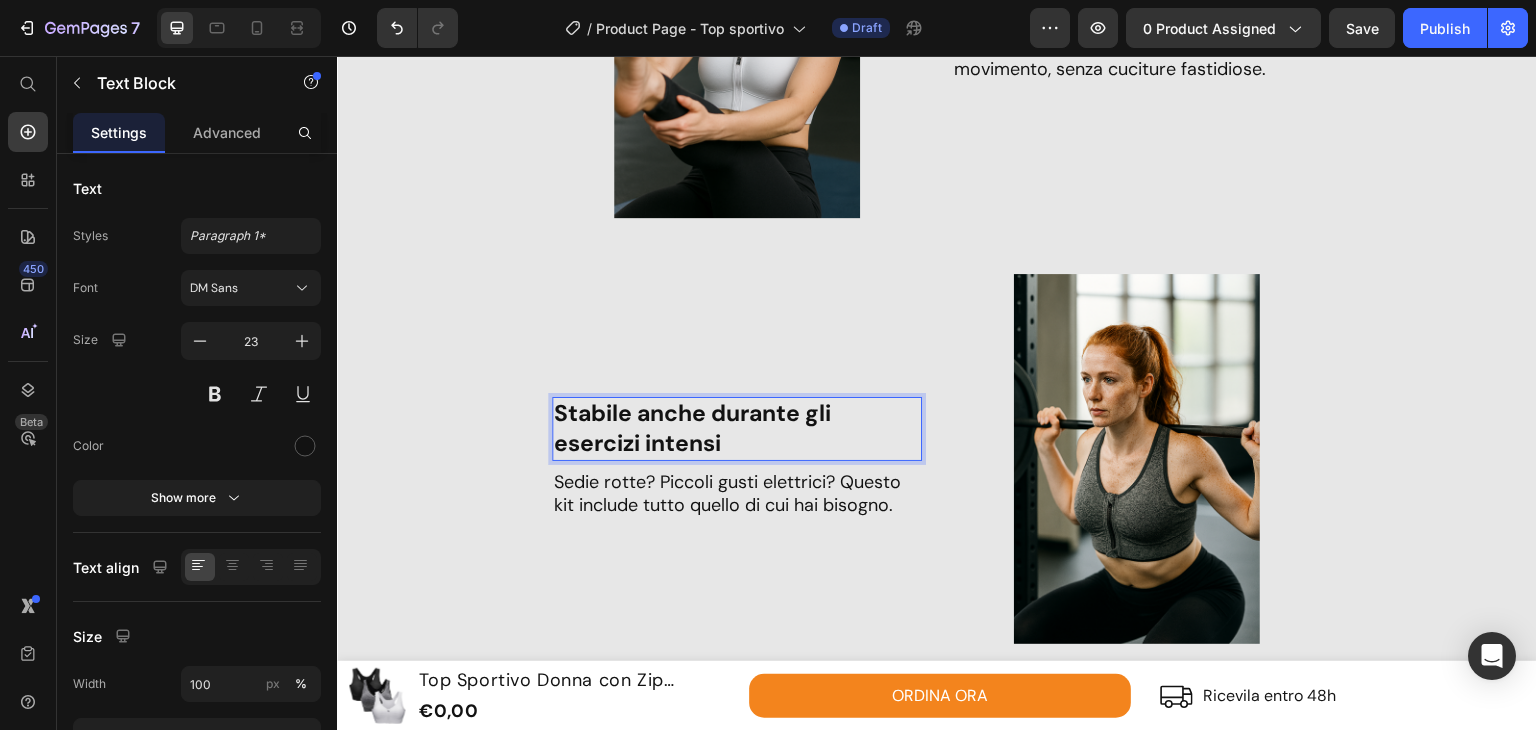 click on "Stabile anche durante gli esercizi intensi" at bounding box center (737, 429) 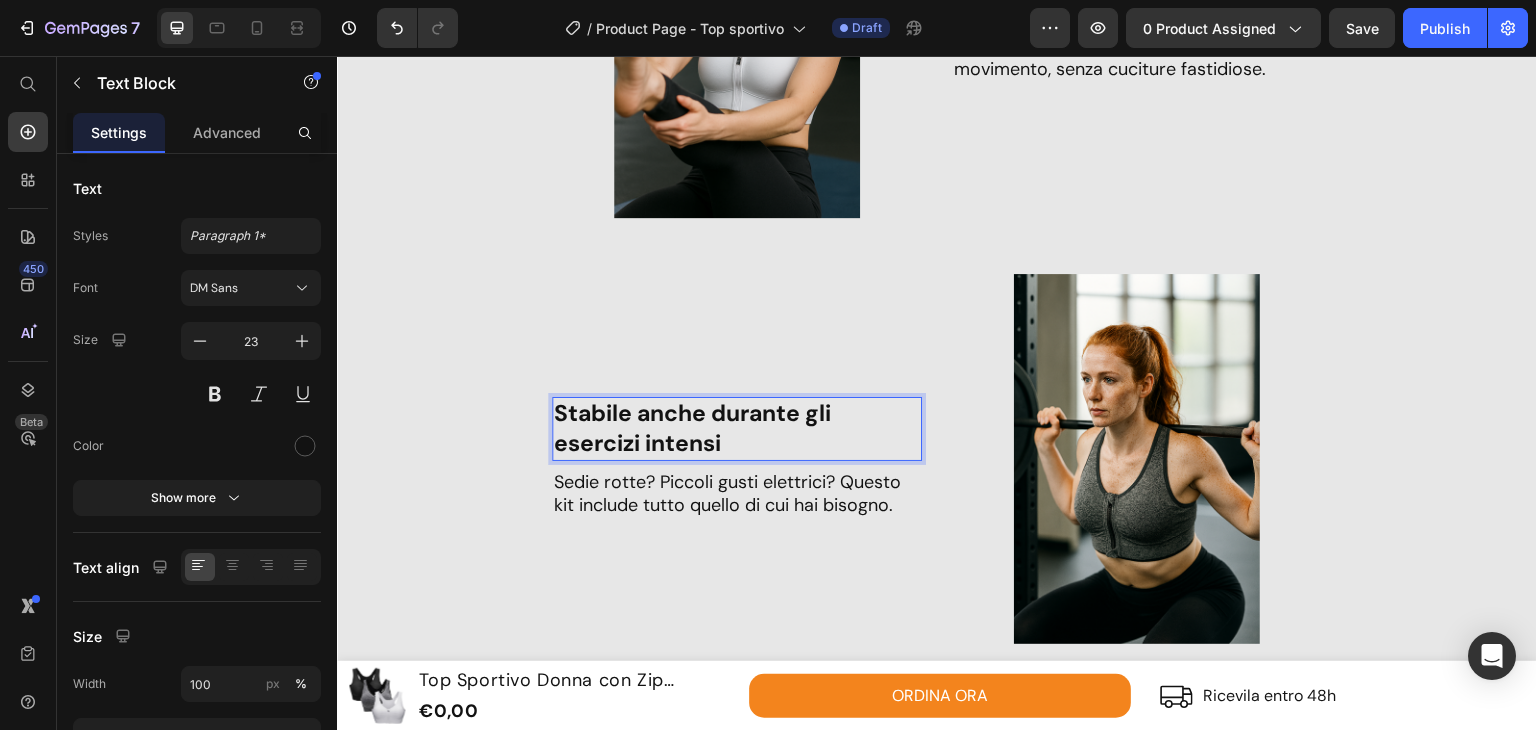 click on "Stabile anche durante gli esercizi intensi" at bounding box center (692, 428) 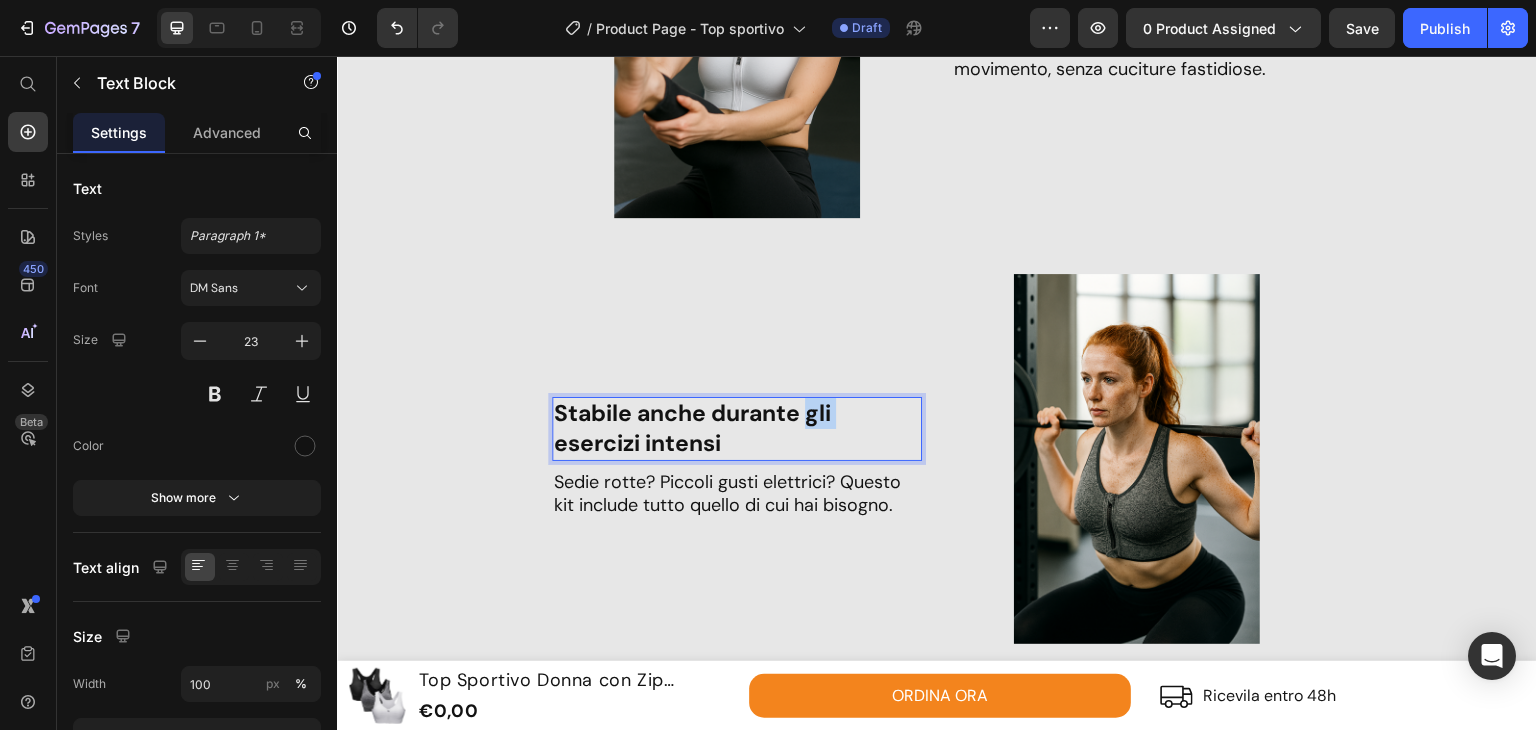 click on "Stabile anche durante gli esercizi intensi" at bounding box center [692, 428] 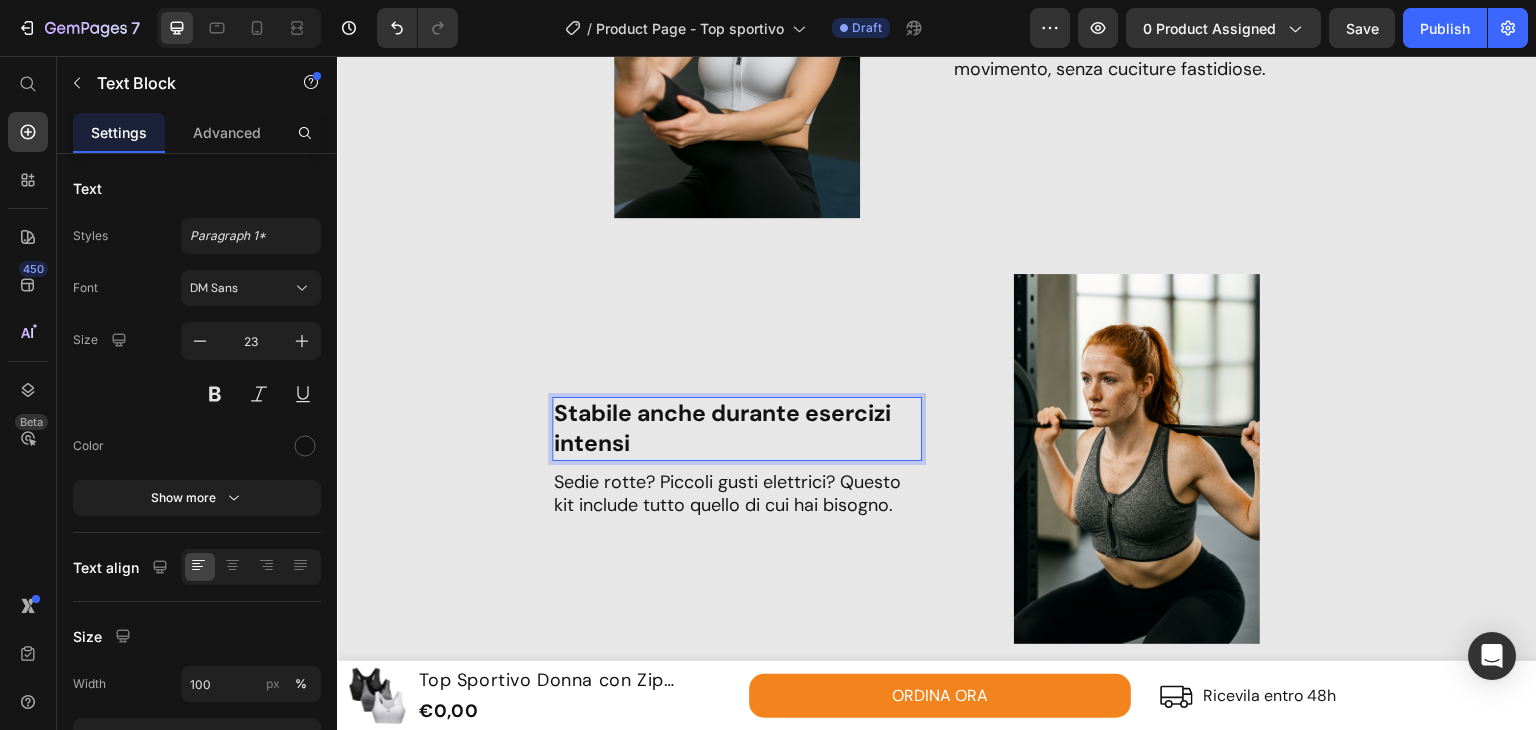 click on "Stabile anche durante esercizi intensi" at bounding box center [722, 428] 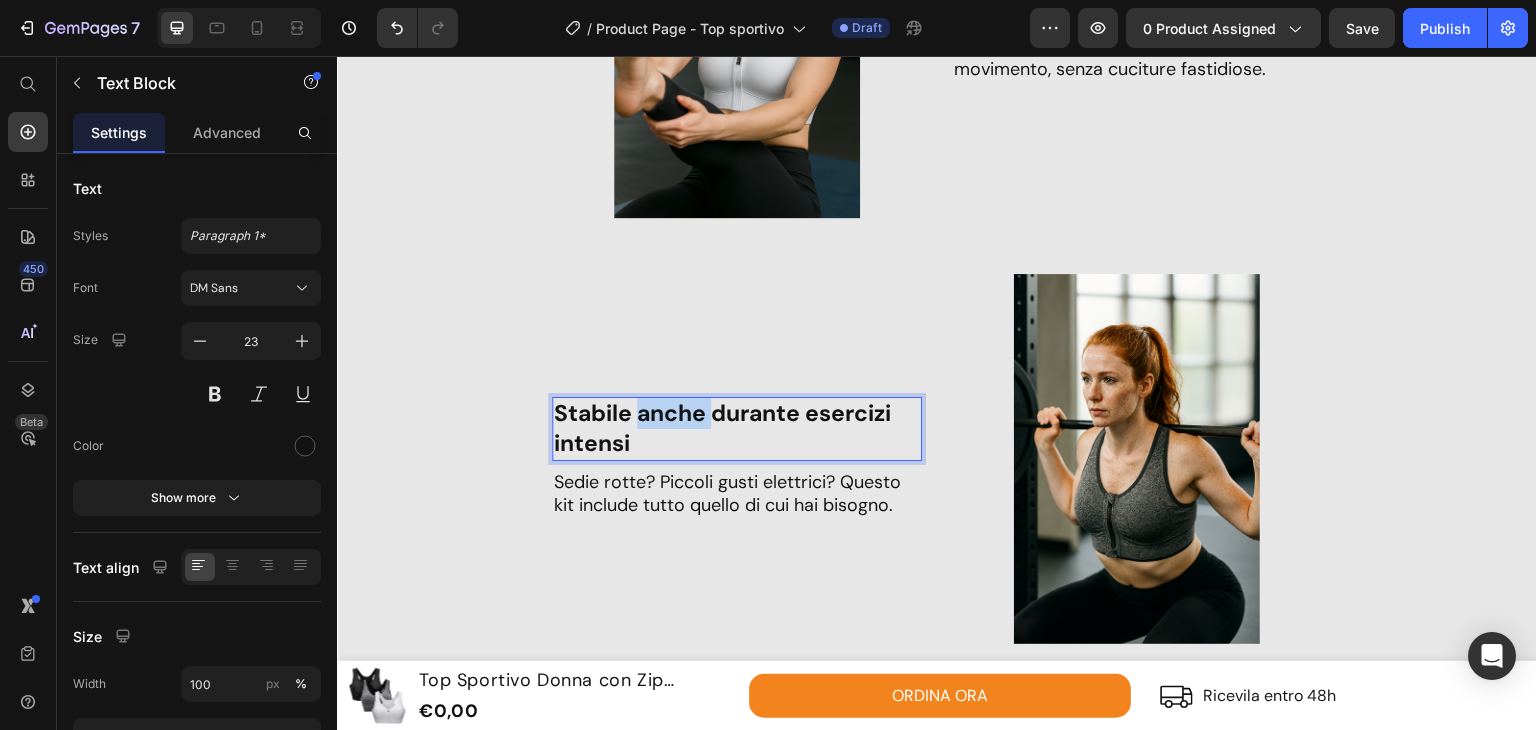 click on "Stabile anche durante esercizi intensi" at bounding box center (722, 428) 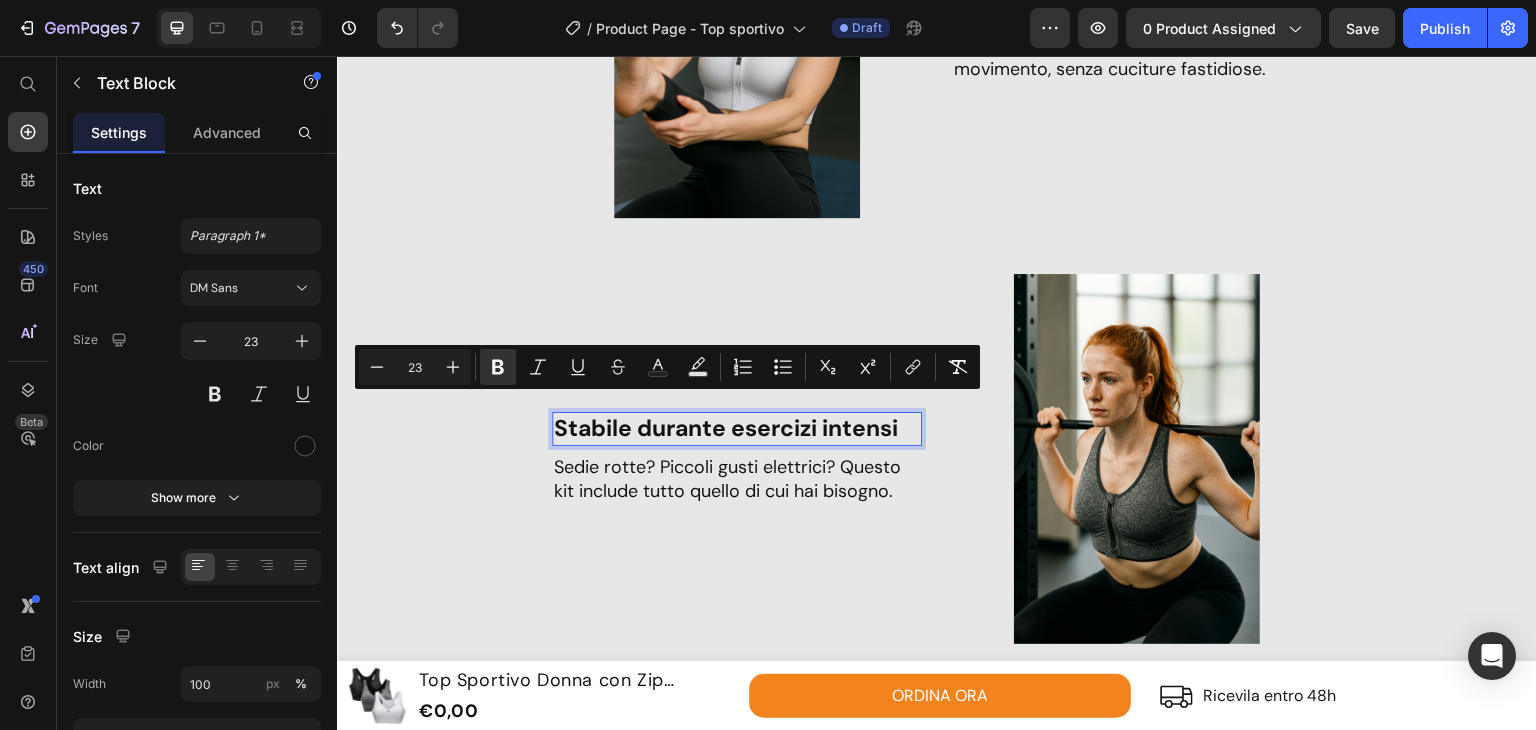 scroll, scrollTop: 2905, scrollLeft: 0, axis: vertical 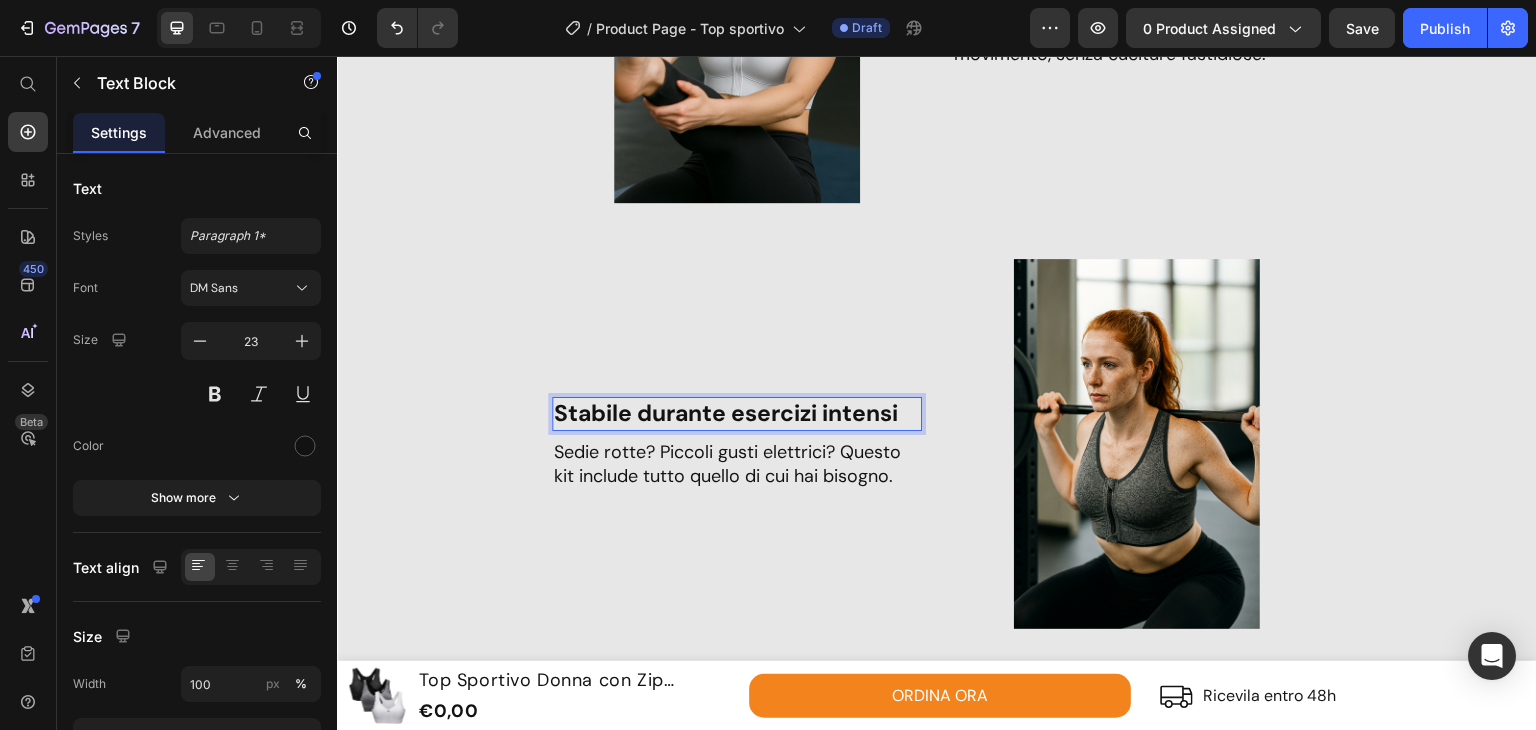 click on "Stabile durante esercizi intensi" at bounding box center (726, 413) 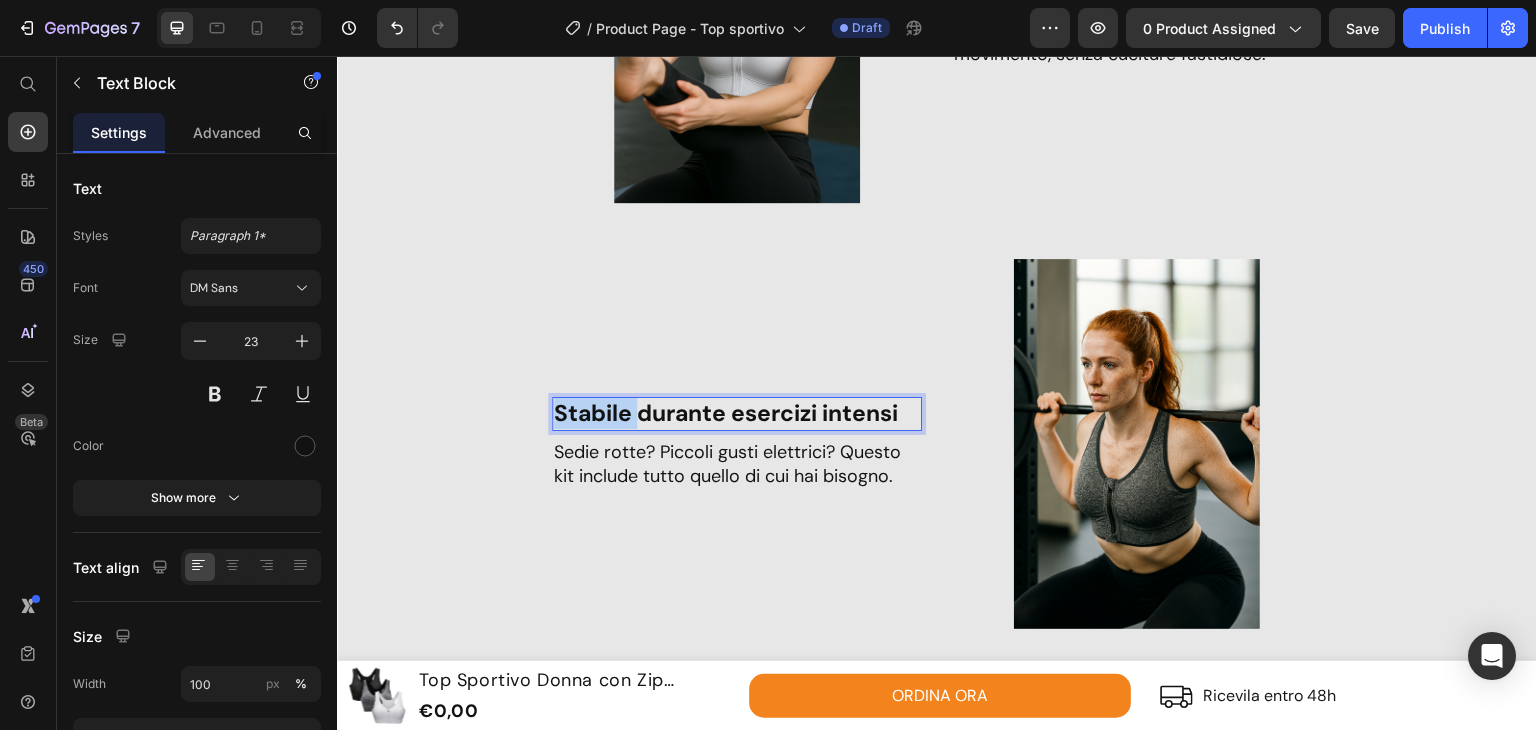 click on "Stabile durante esercizi intensi" at bounding box center [726, 413] 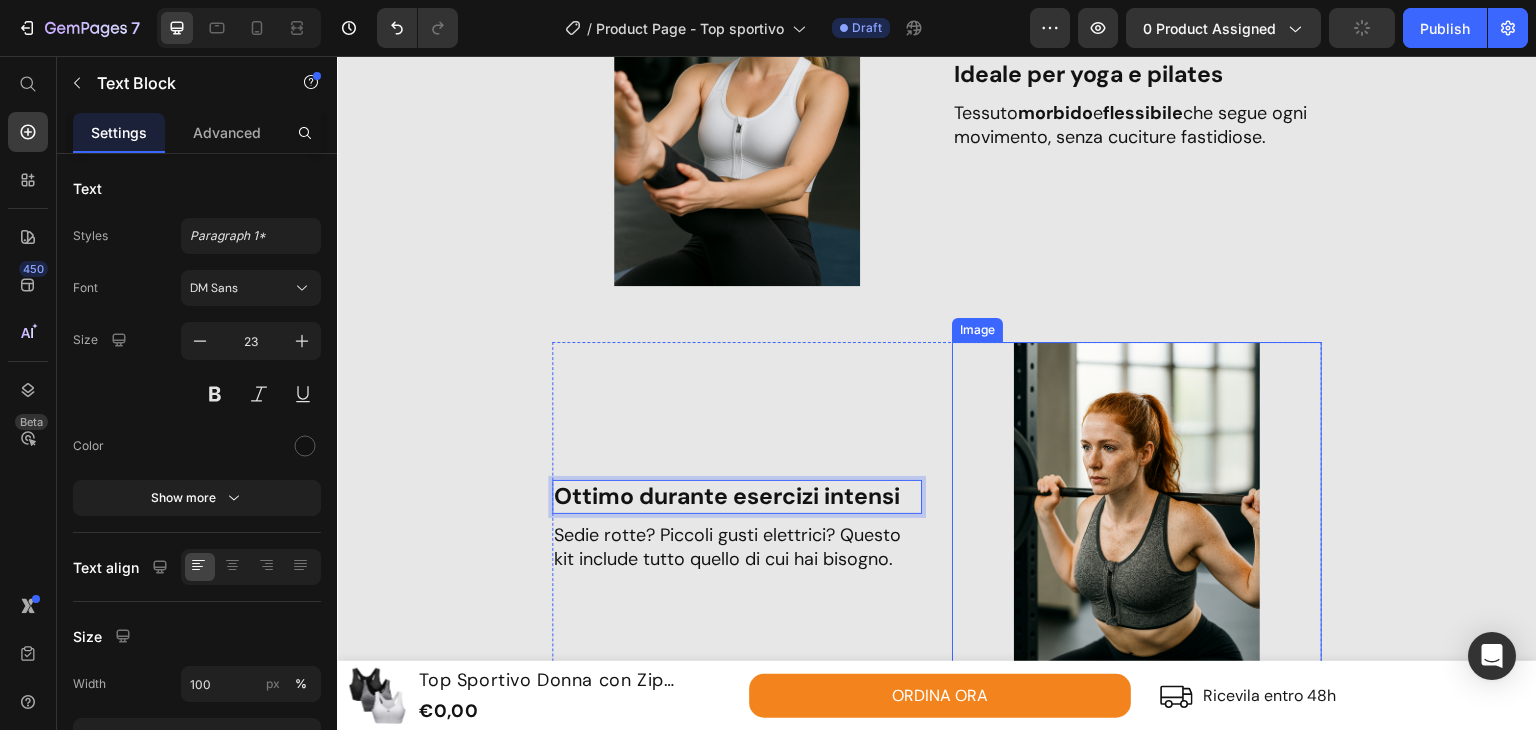 scroll, scrollTop: 2905, scrollLeft: 0, axis: vertical 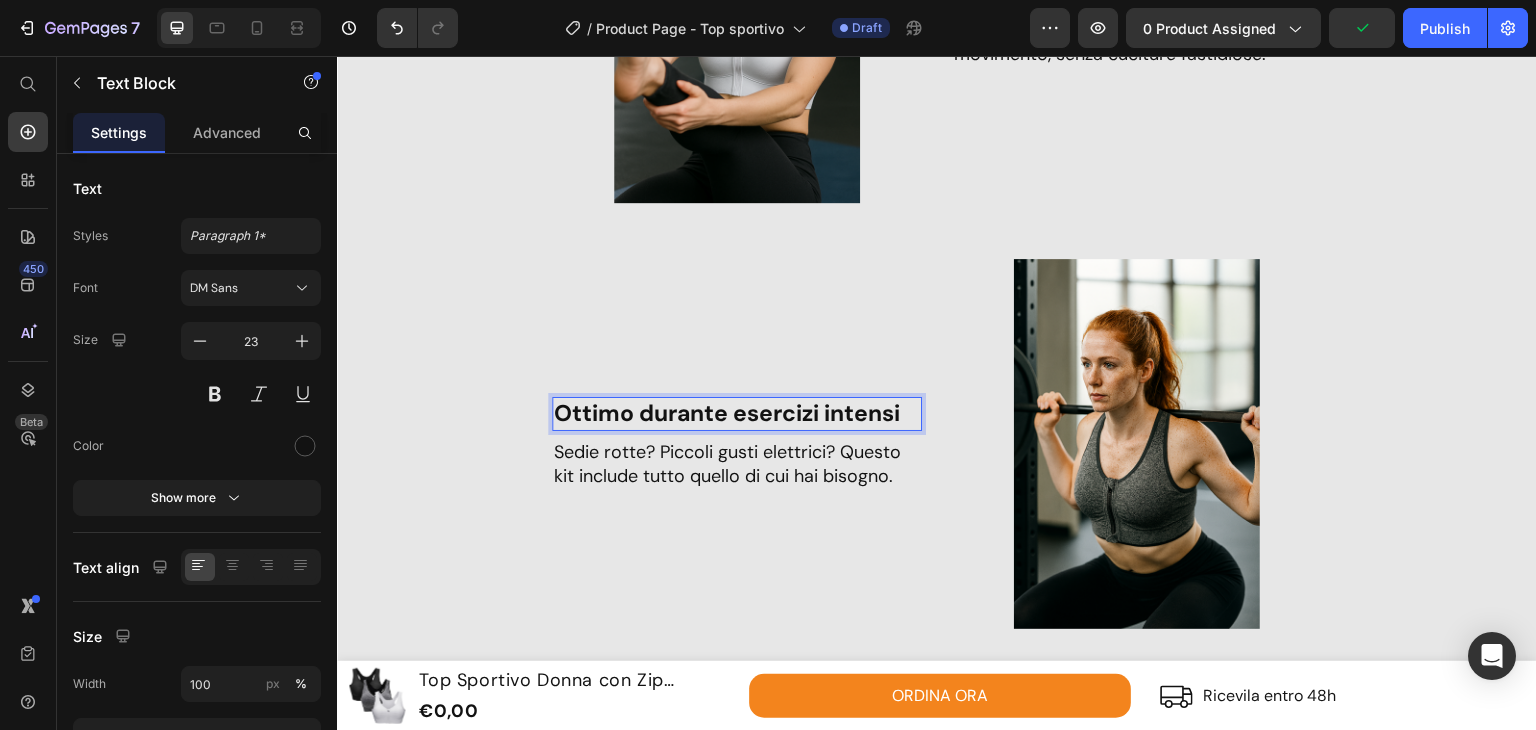 click on "Il tuo alleato in casa Heading Row Perfetto per correre in libertà Text Block Massimo  sostegno  e  zero rimbalzi : resta fermo durante la corsa, senza comprimere. Text Block Image Row Image Ideale per yoga e pilates Text Block Tessuto  morbido  e  flessibile  che segue ogni movimento, senza cuciture fastidiose. Text Block Row Ottimo durante esercizi intensi Text Block   8 Sedie rotte? Piccoli gusti elettrici? Questo kit include tutto quello di cui hai bisogno. Text Block Image Row
ORDINA ORA Button Row" at bounding box center [937, 22] 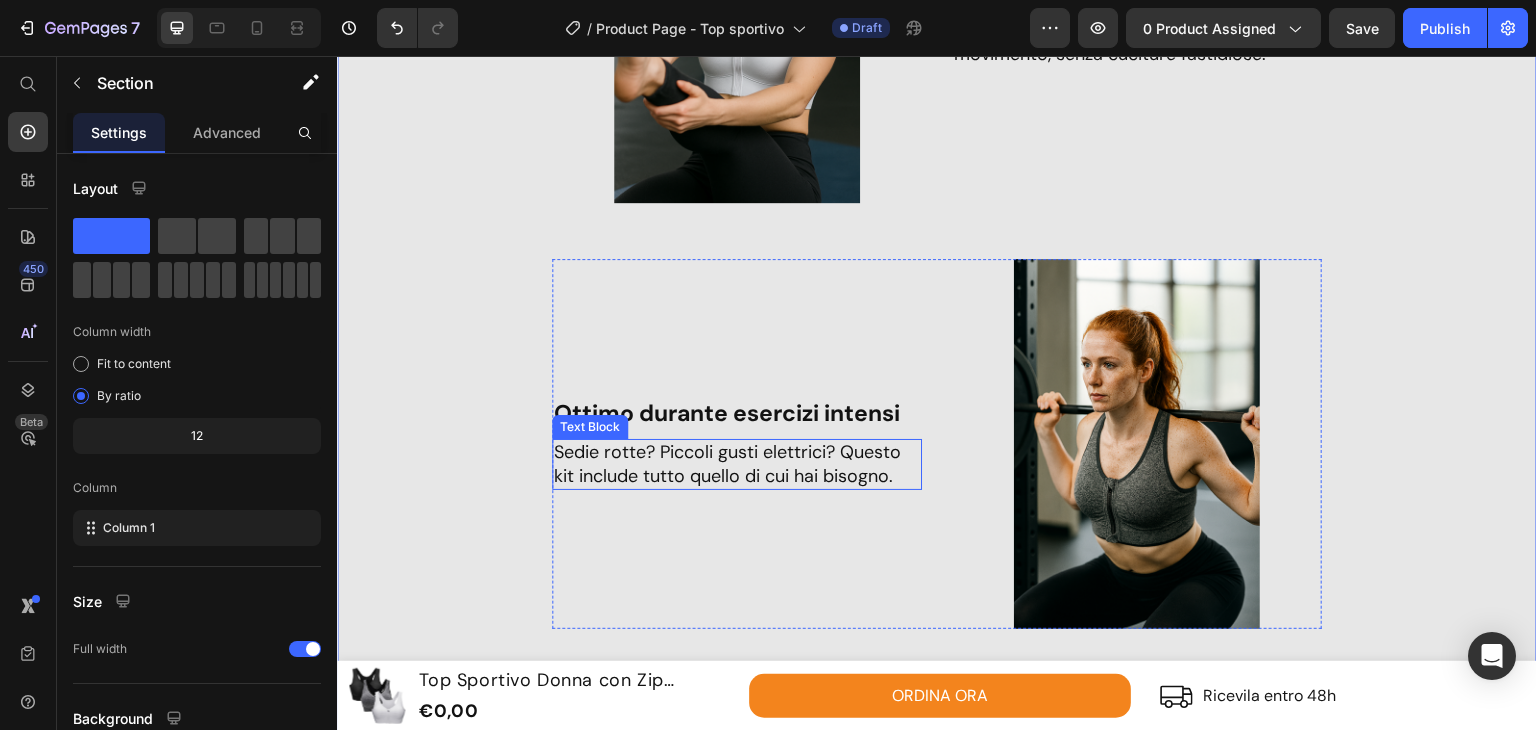 click on "Sedie rotte? Piccoli gusti elettrici? Questo kit include tutto quello di cui hai bisogno." at bounding box center (737, 464) 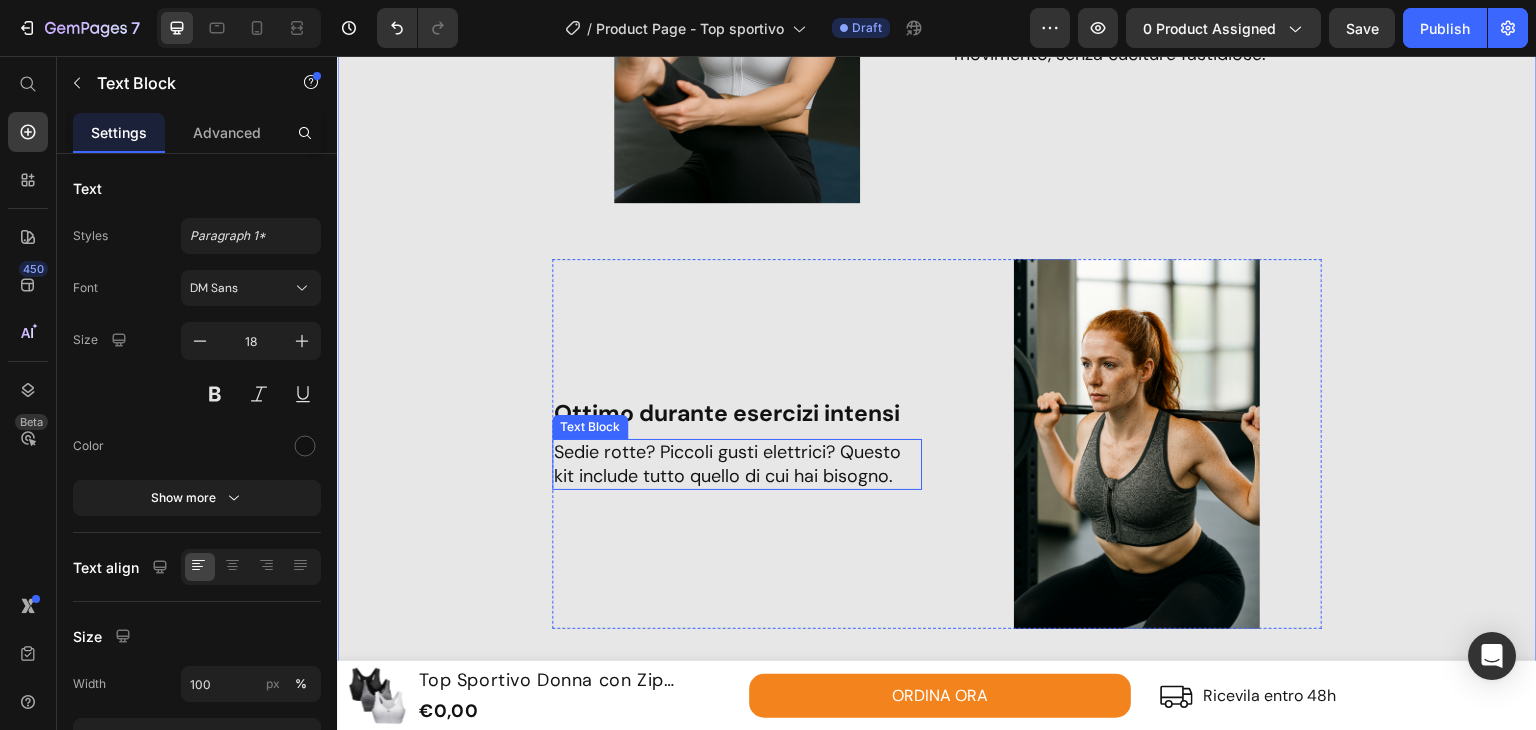 click on "Sedie rotte? Piccoli gusti elettrici? Questo kit include tutto quello di cui hai bisogno." at bounding box center [737, 464] 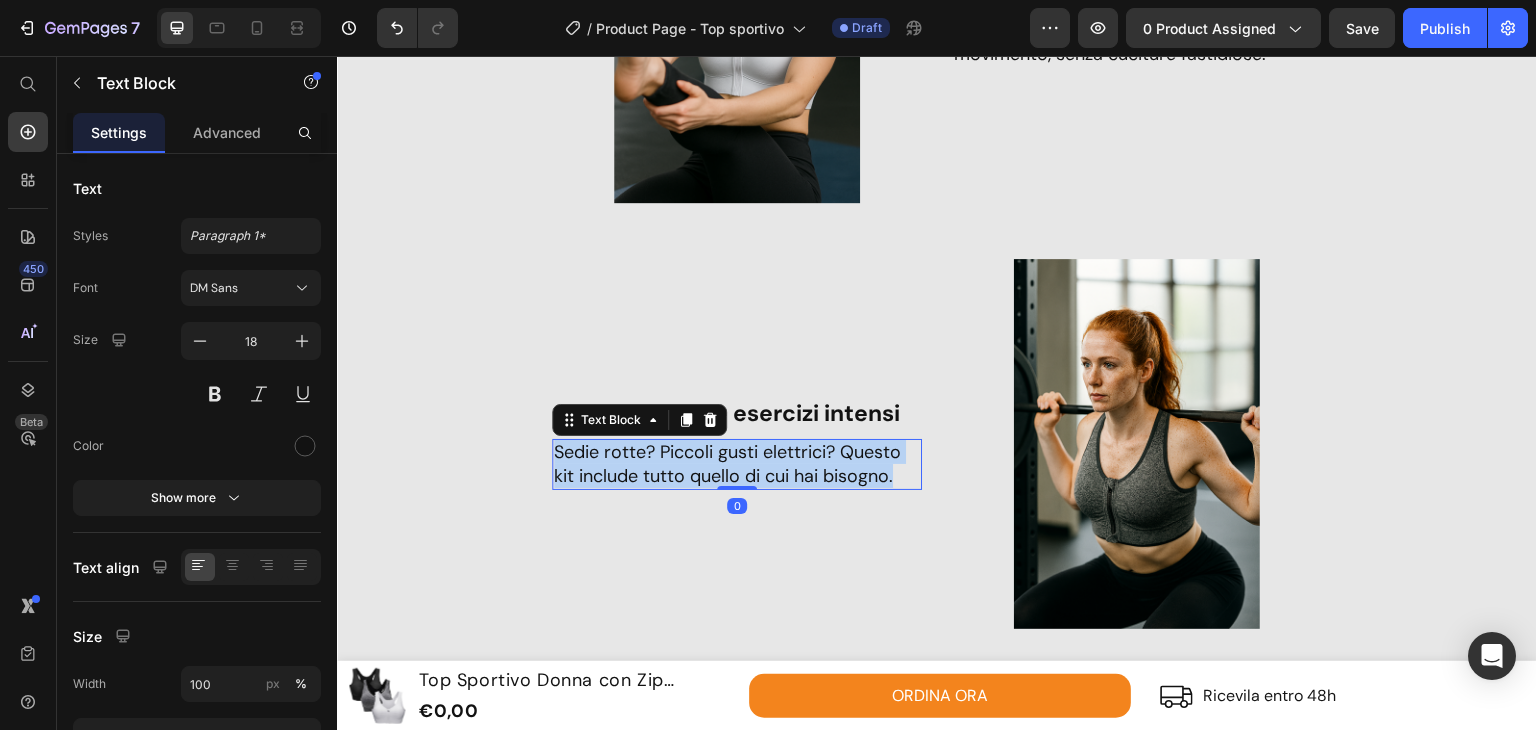 click on "Sedie rotte? Piccoli gusti elettrici? Questo kit include tutto quello di cui hai bisogno." at bounding box center (737, 464) 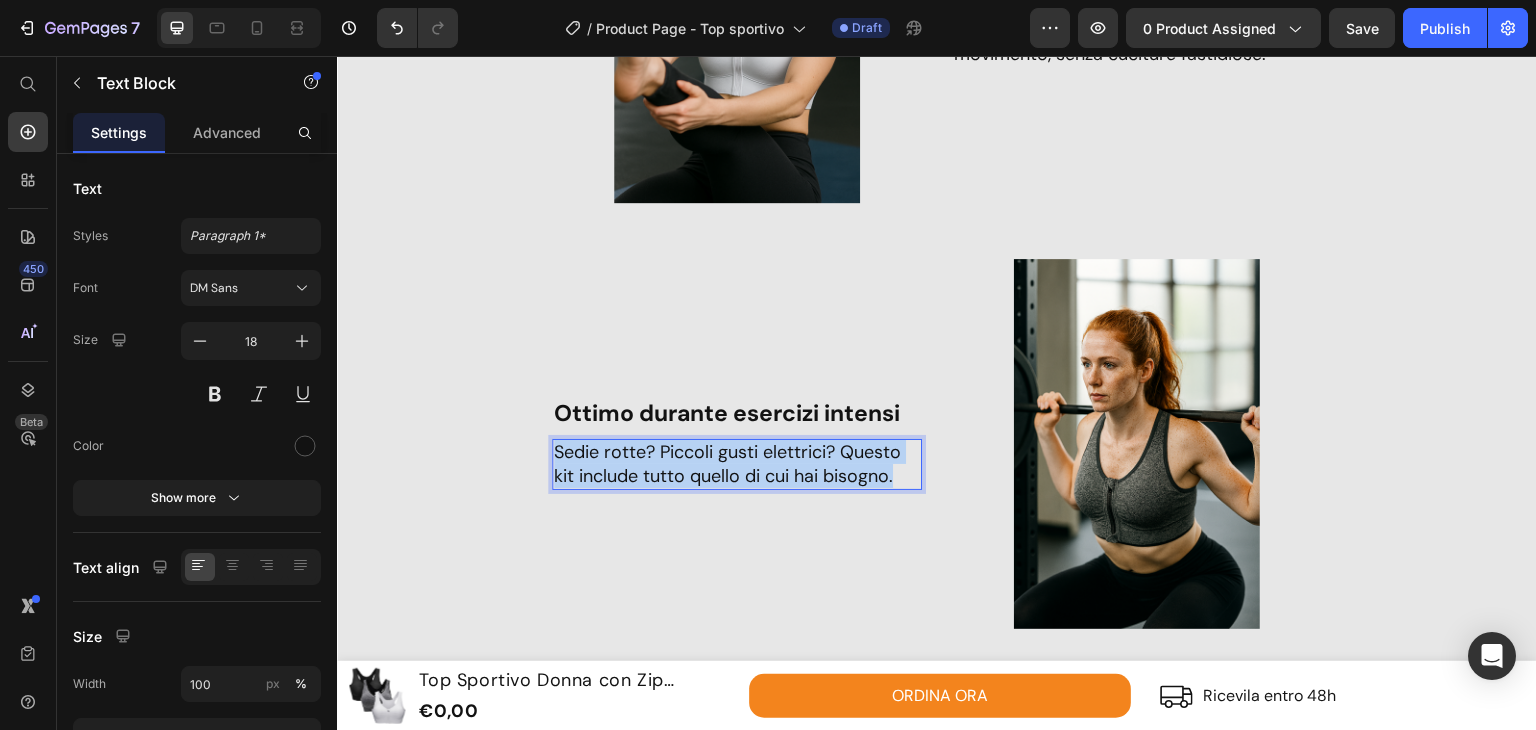 click on "Sedie rotte? Piccoli gusti elettrici? Questo kit include tutto quello di cui hai bisogno." at bounding box center [737, 464] 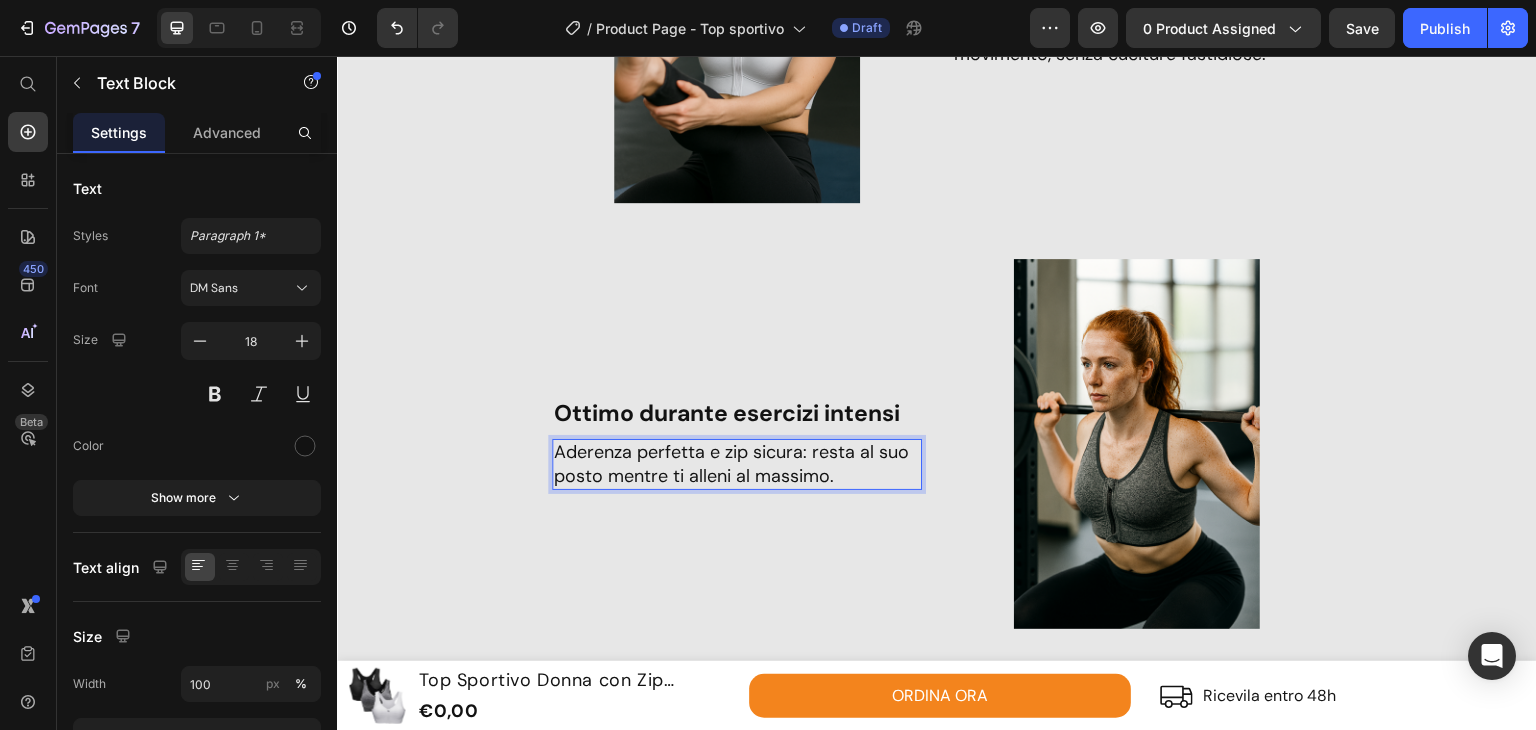 click on "Aderenza perfetta e zip sicura: resta al suo posto mentre ti alleni al massimo." at bounding box center (737, 464) 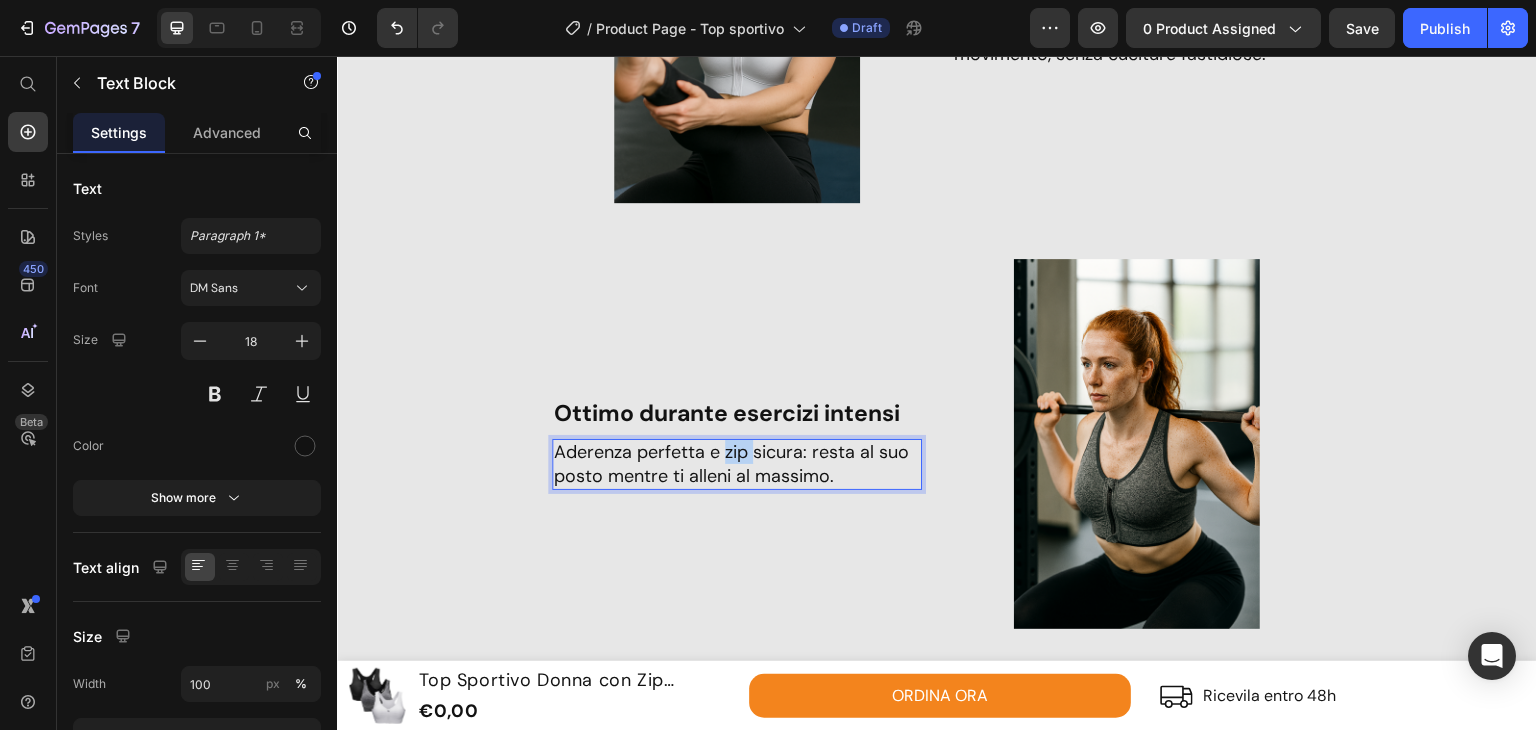 click on "Aderenza perfetta e zip sicura: resta al suo posto mentre ti alleni al massimo." at bounding box center (737, 464) 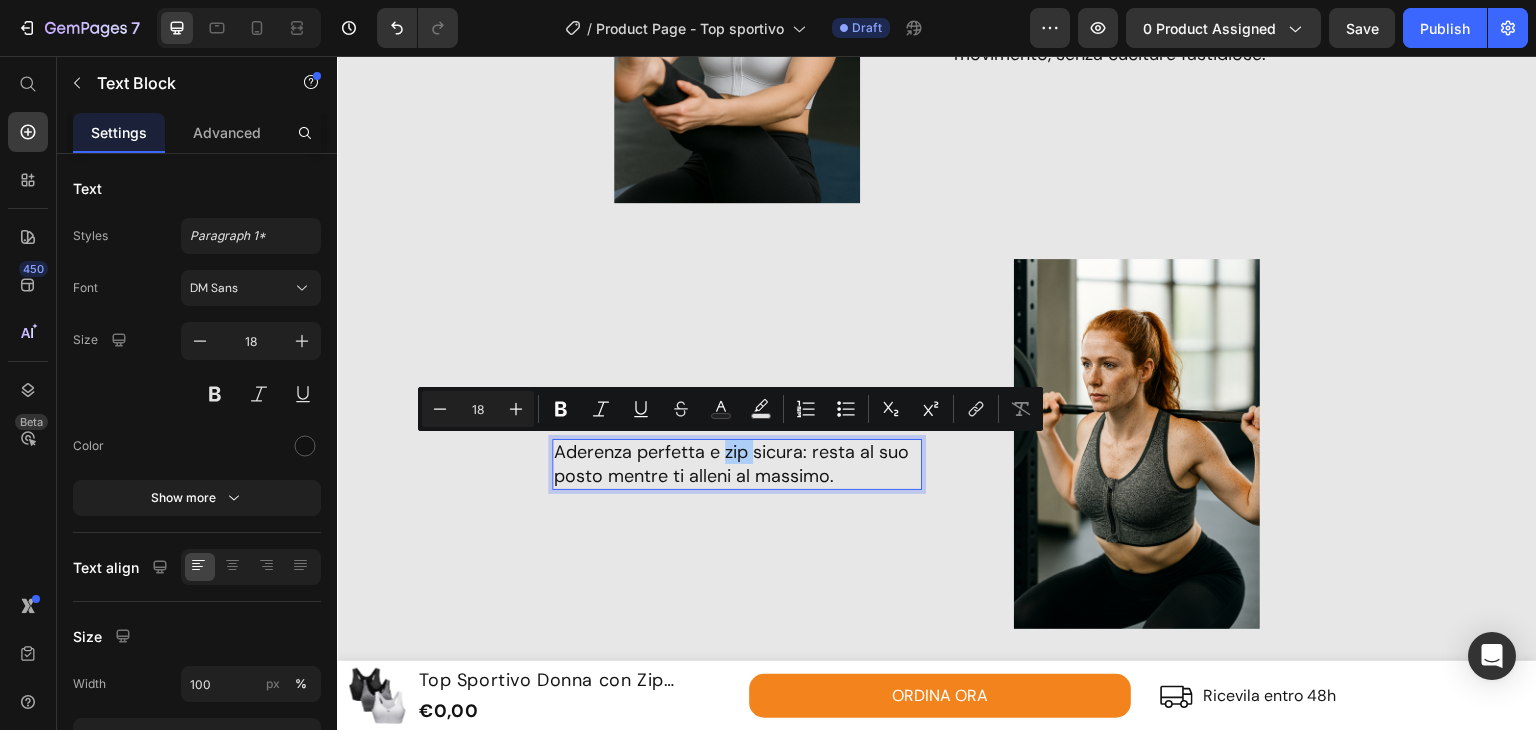 drag, startPoint x: 563, startPoint y: 410, endPoint x: 646, endPoint y: 428, distance: 84.92938 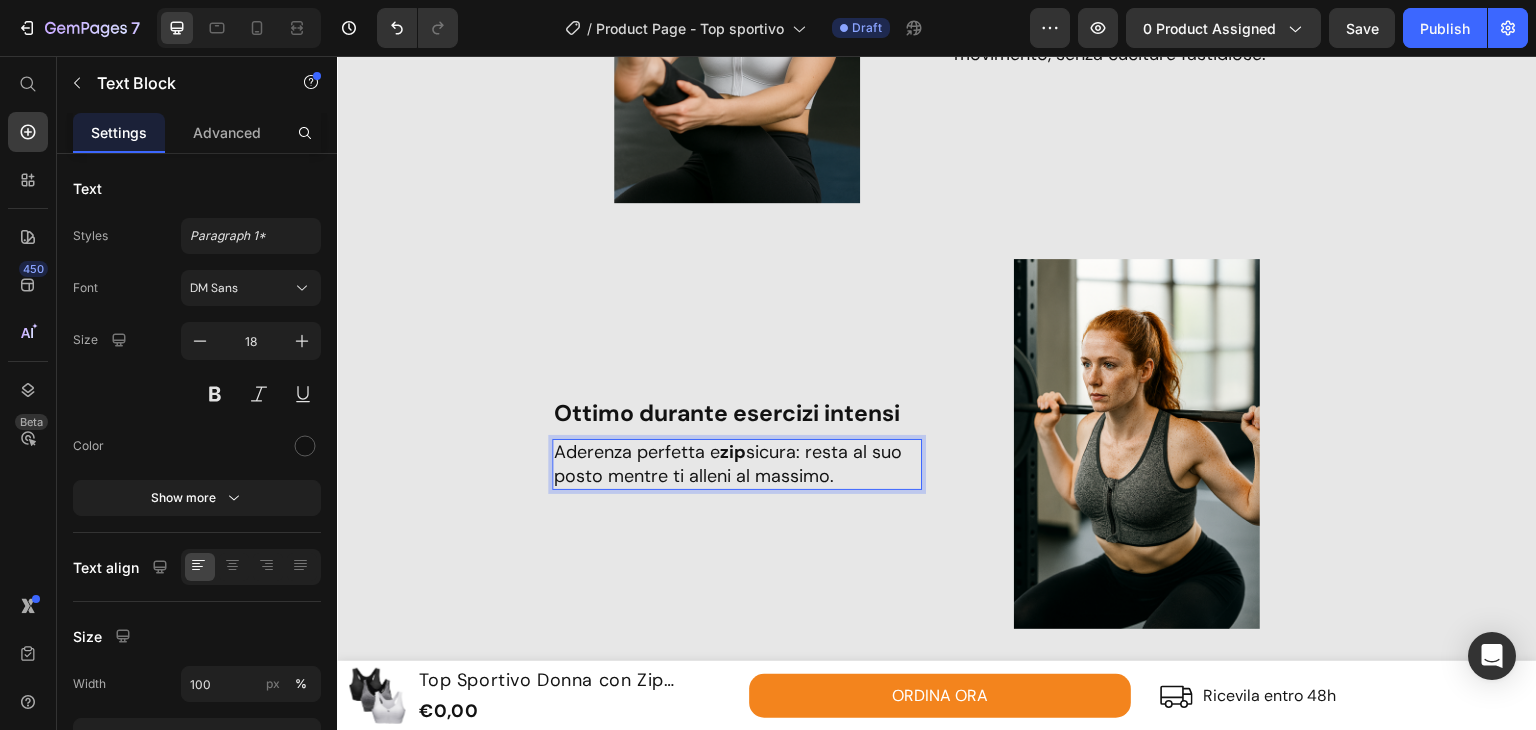 click on "Aderenza perfetta e  zip  sicura: resta al suo posto mentre ti alleni al massimo." at bounding box center [737, 464] 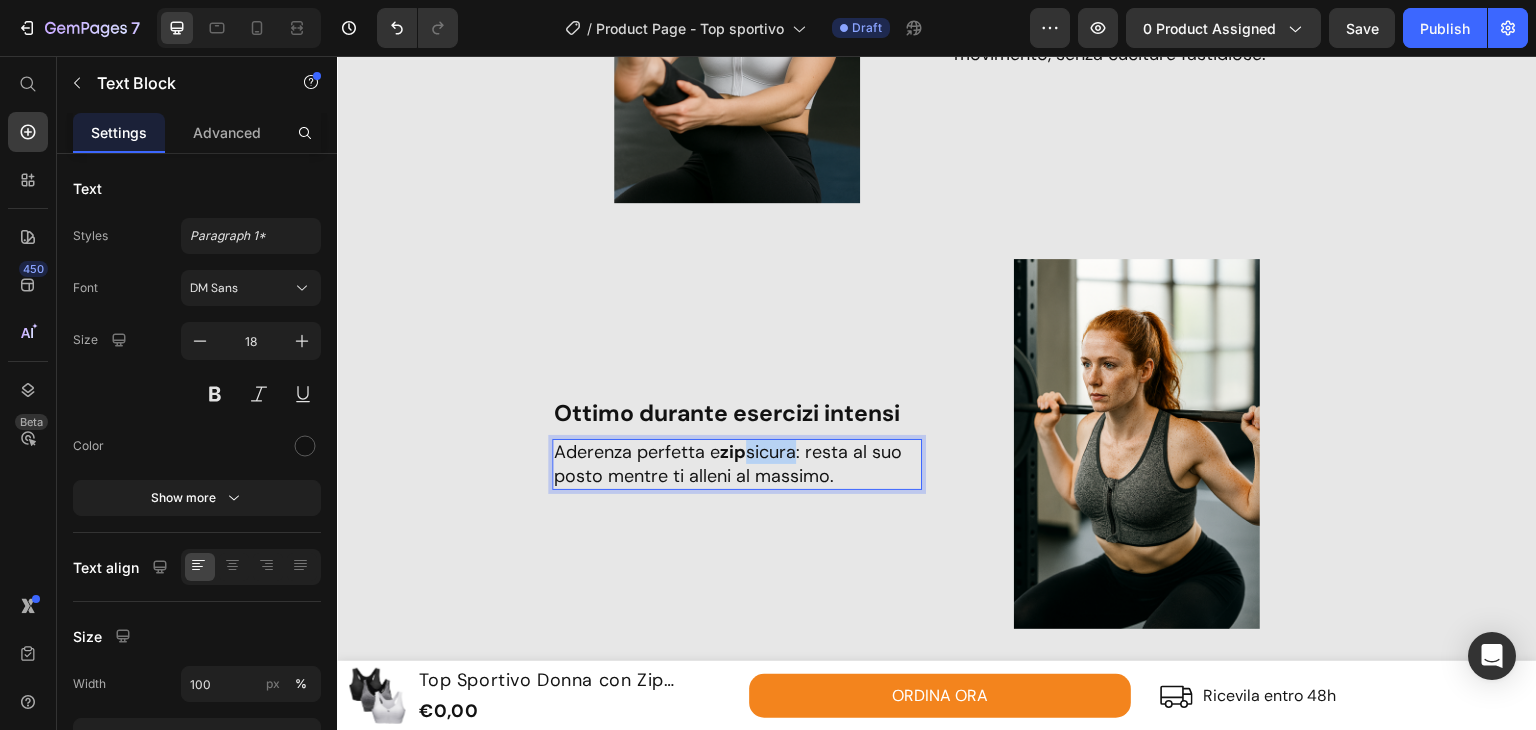 click on "Aderenza perfetta e  zip  sicura: resta al suo posto mentre ti alleni al massimo." at bounding box center (737, 464) 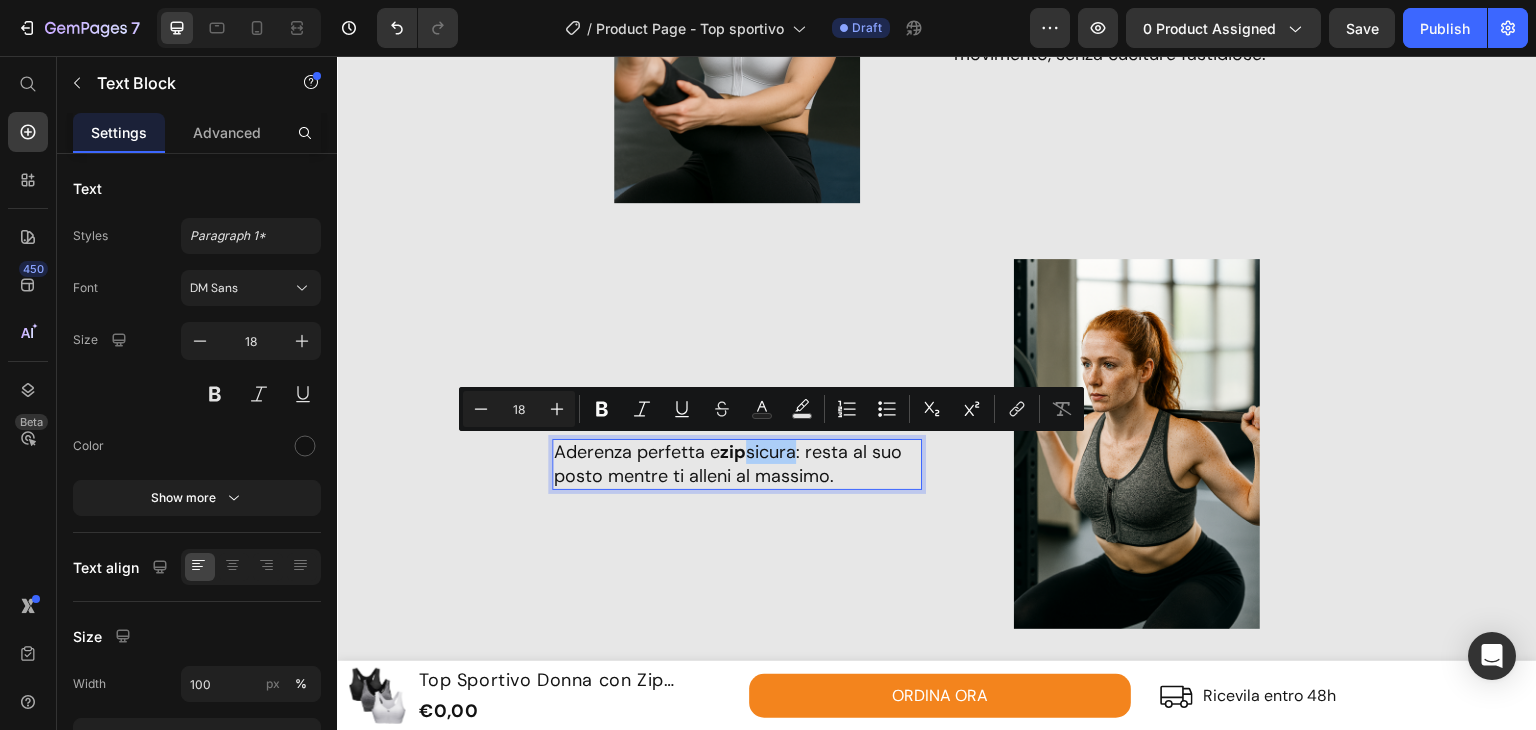 drag, startPoint x: 598, startPoint y: 407, endPoint x: 621, endPoint y: 428, distance: 31.144823 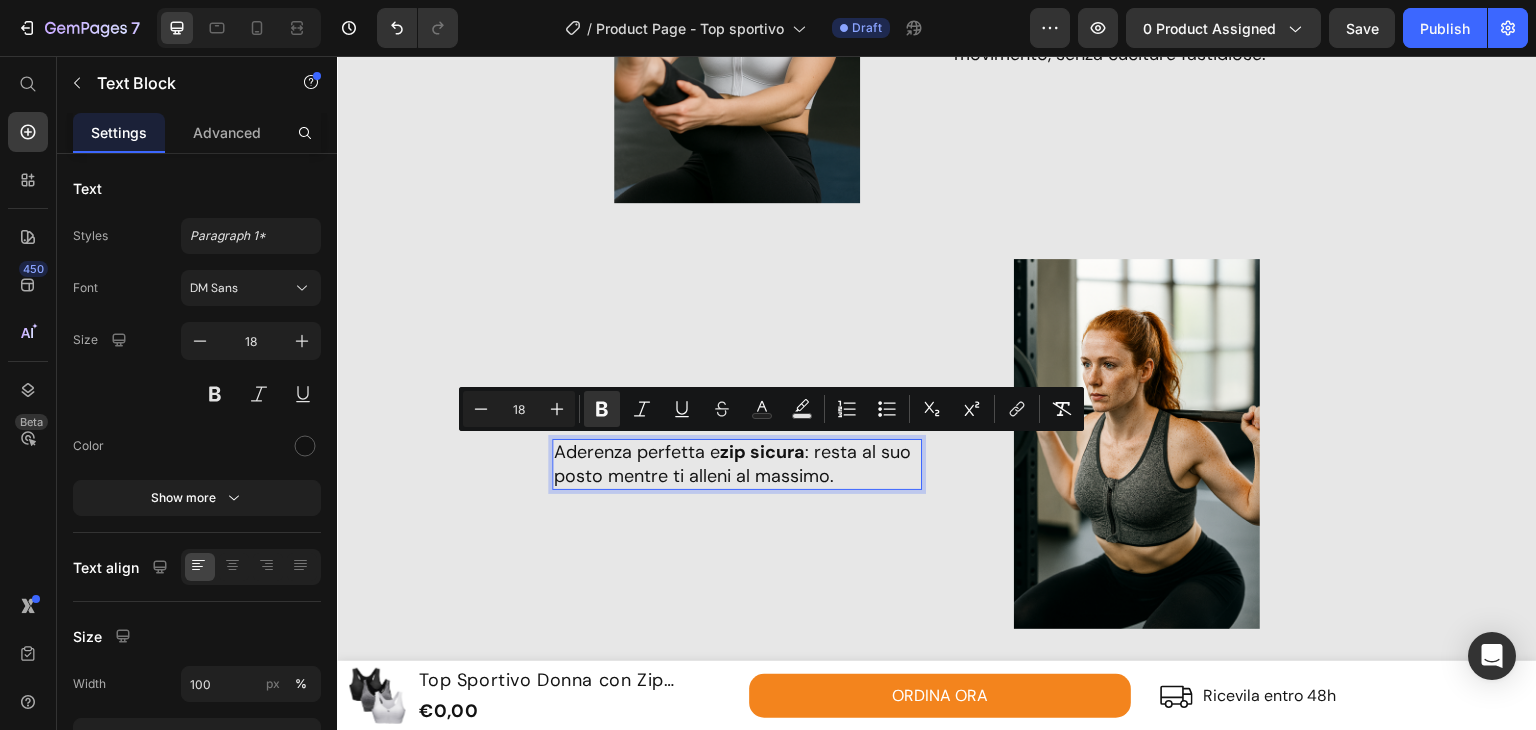 click on "Aderenza perfetta e  zip sicura : resta al suo posto mentre ti alleni al massimo." at bounding box center [737, 464] 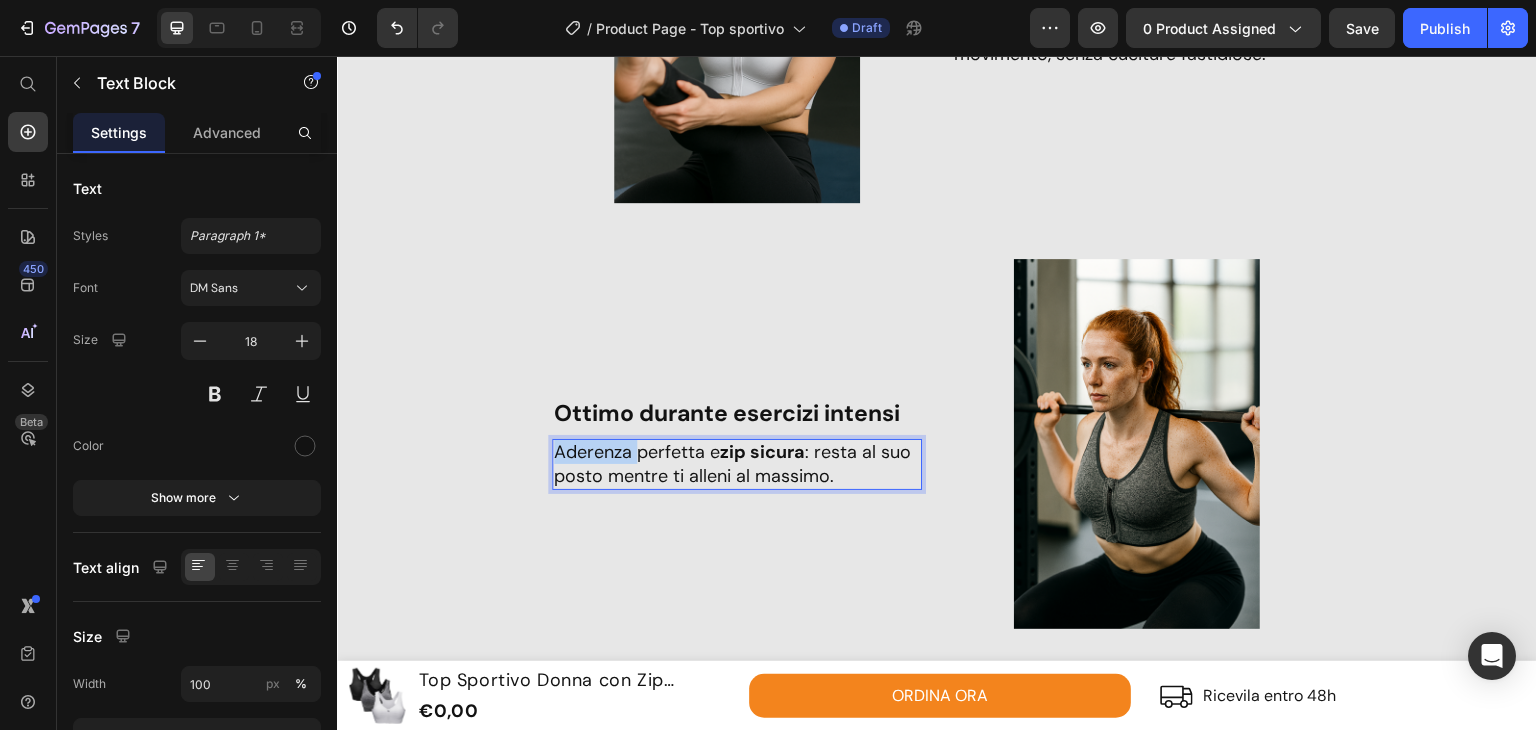 click on "Aderenza perfetta e  zip sicura : resta al suo posto mentre ti alleni al massimo." at bounding box center [737, 464] 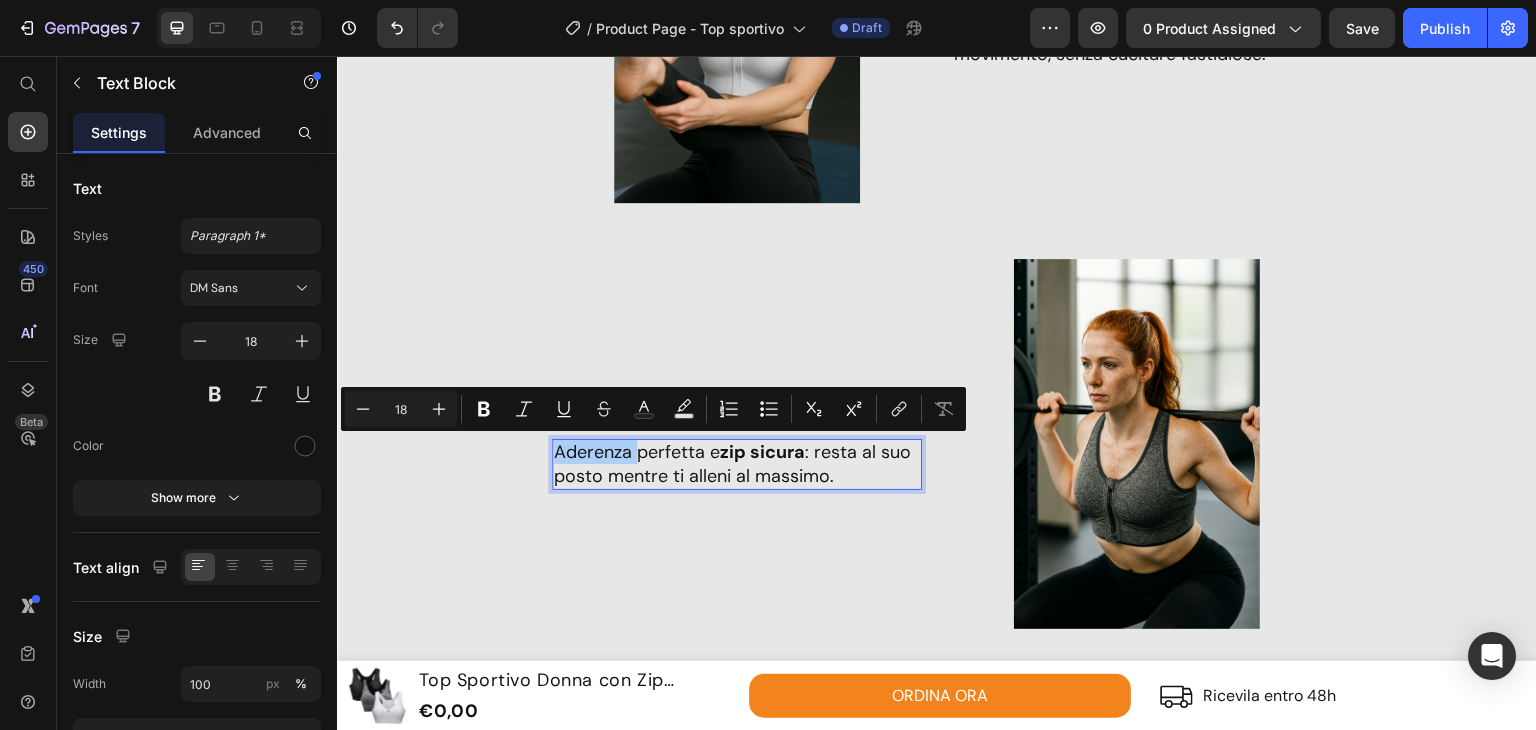 click 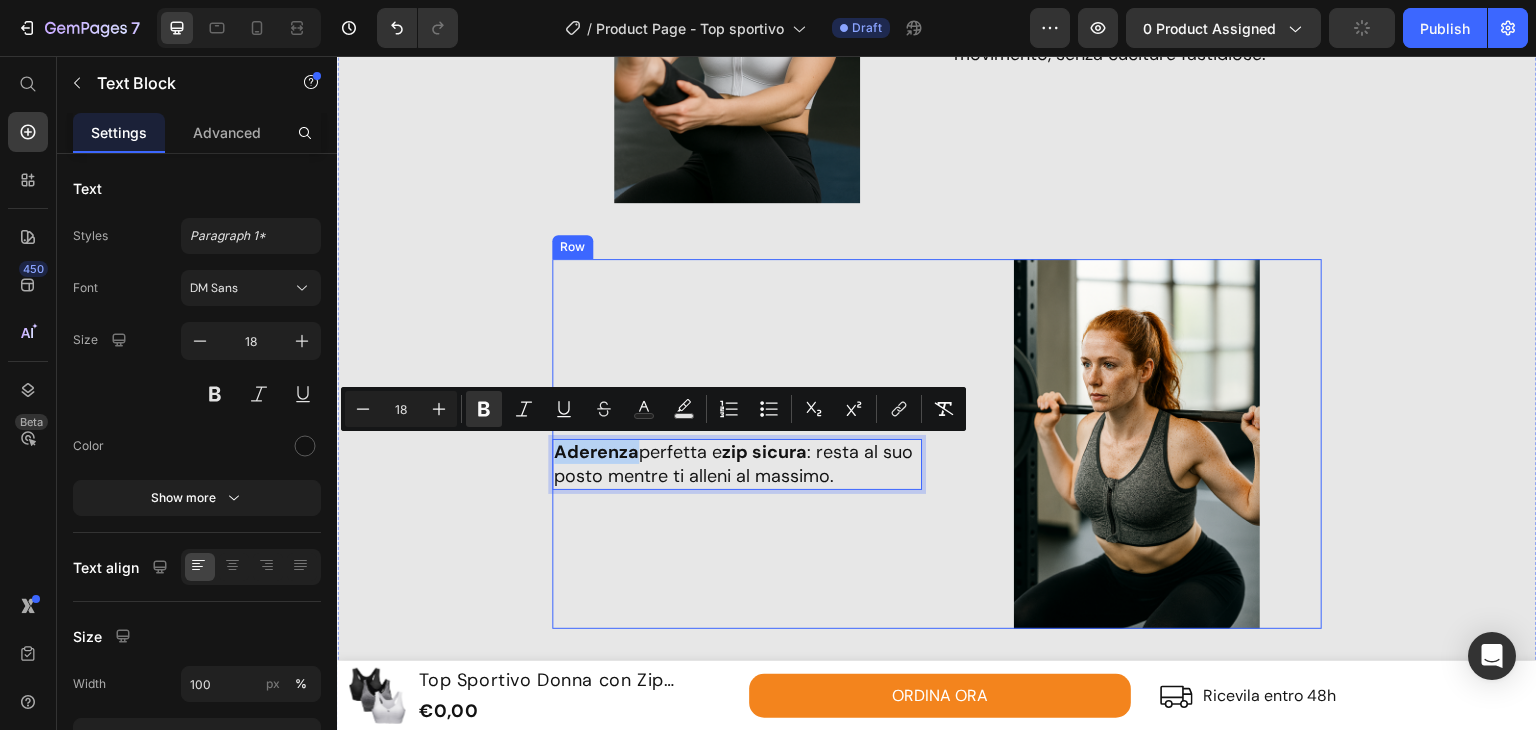 click on "Ottimo durante esercizi intensi Text Block Aderenza  perfetta e  zip sicura : resta al suo posto mentre ti alleni al massimo. Text Block   0" at bounding box center [737, 444] 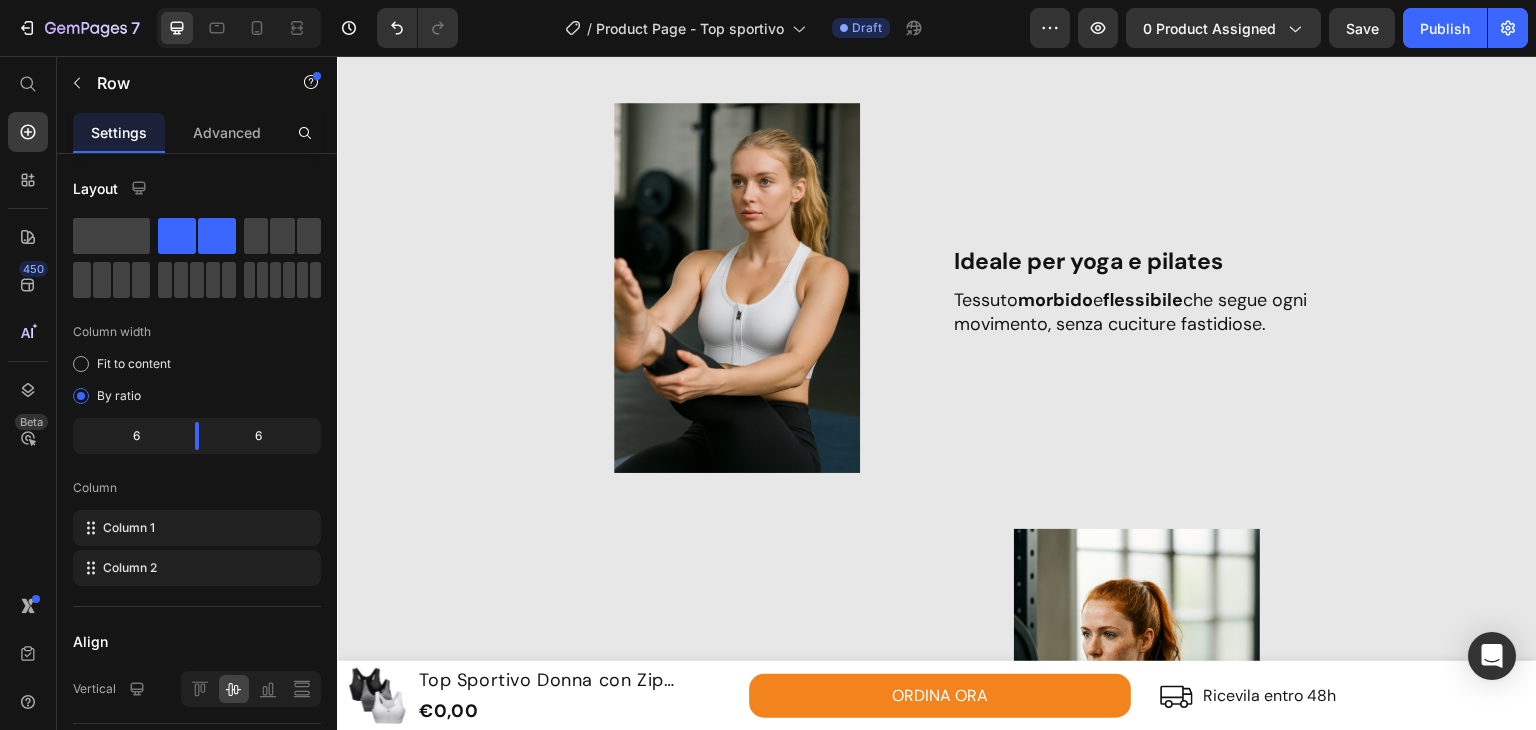 scroll, scrollTop: 2000, scrollLeft: 0, axis: vertical 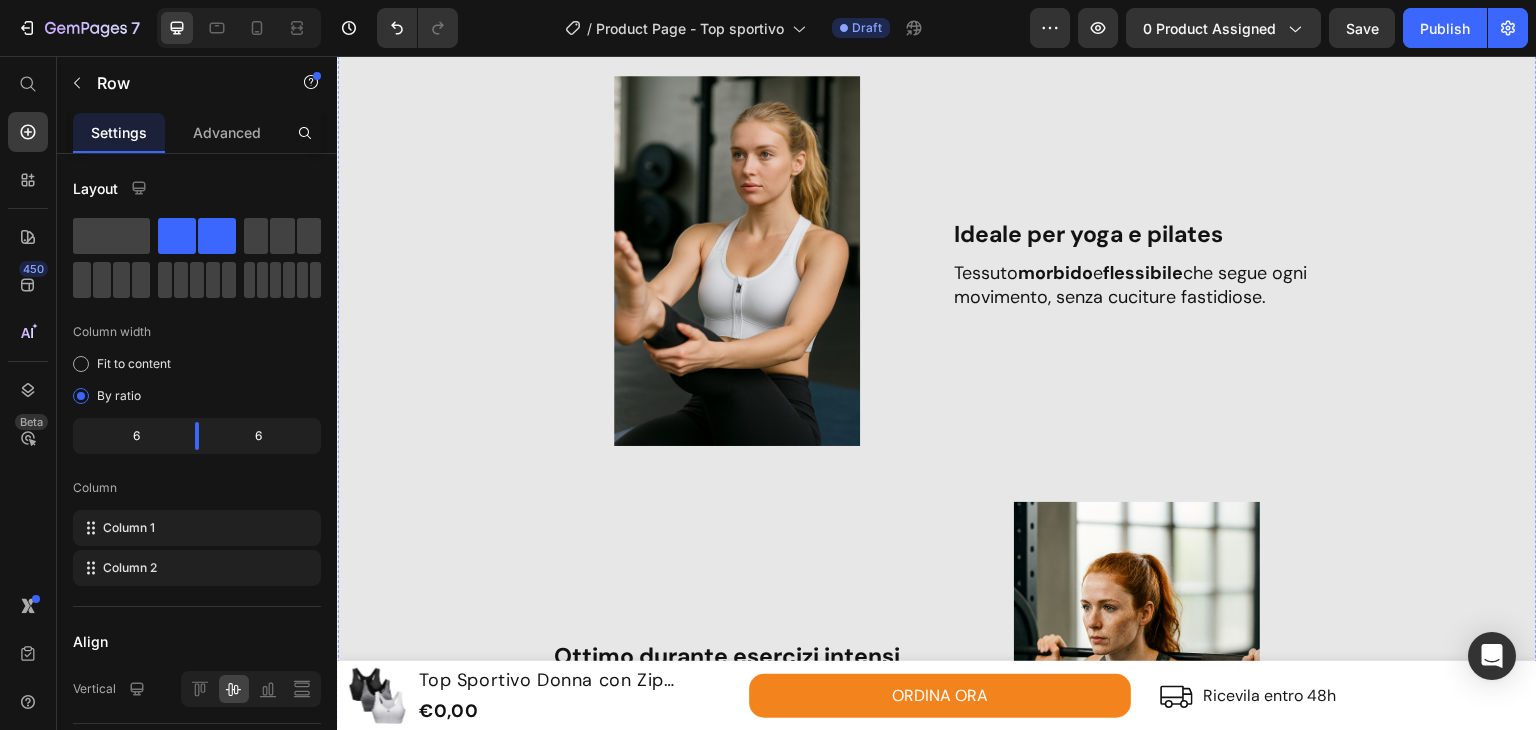 click on "Il tuo alleato in casa" at bounding box center [937, -425] 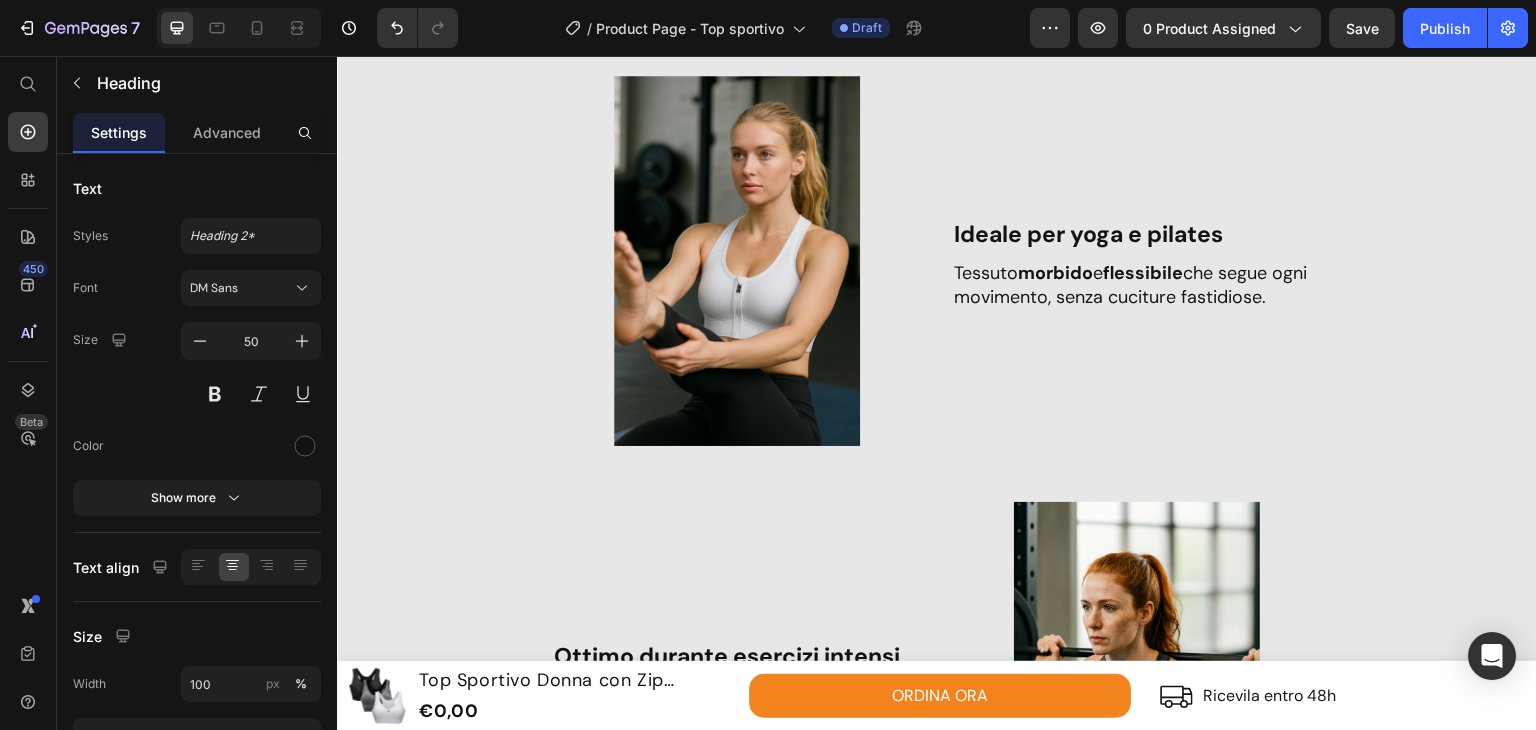 click on "Il tuo alleato in casa" at bounding box center [937, -425] 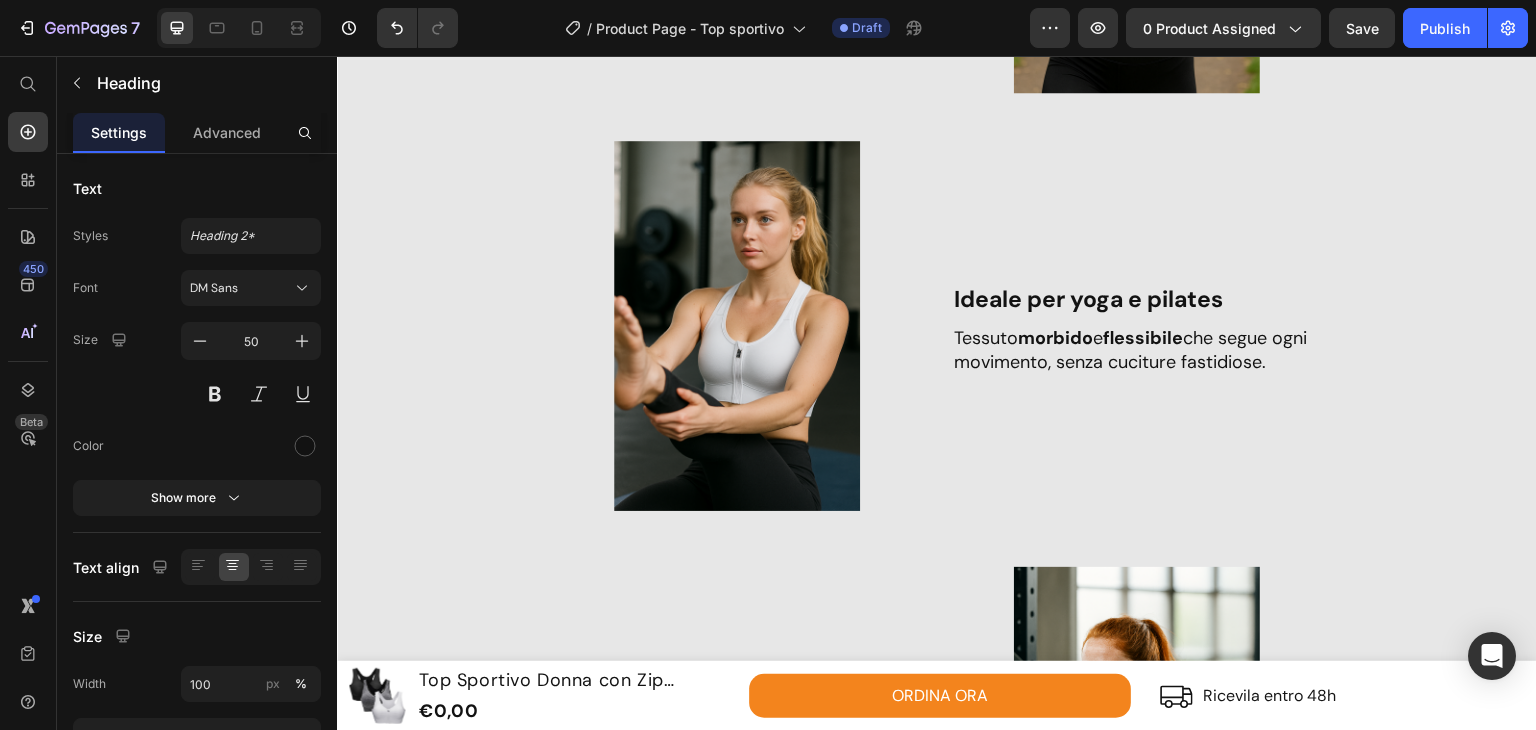 click on "Il tuo alleato per ogni allenamento" at bounding box center [937, -393] 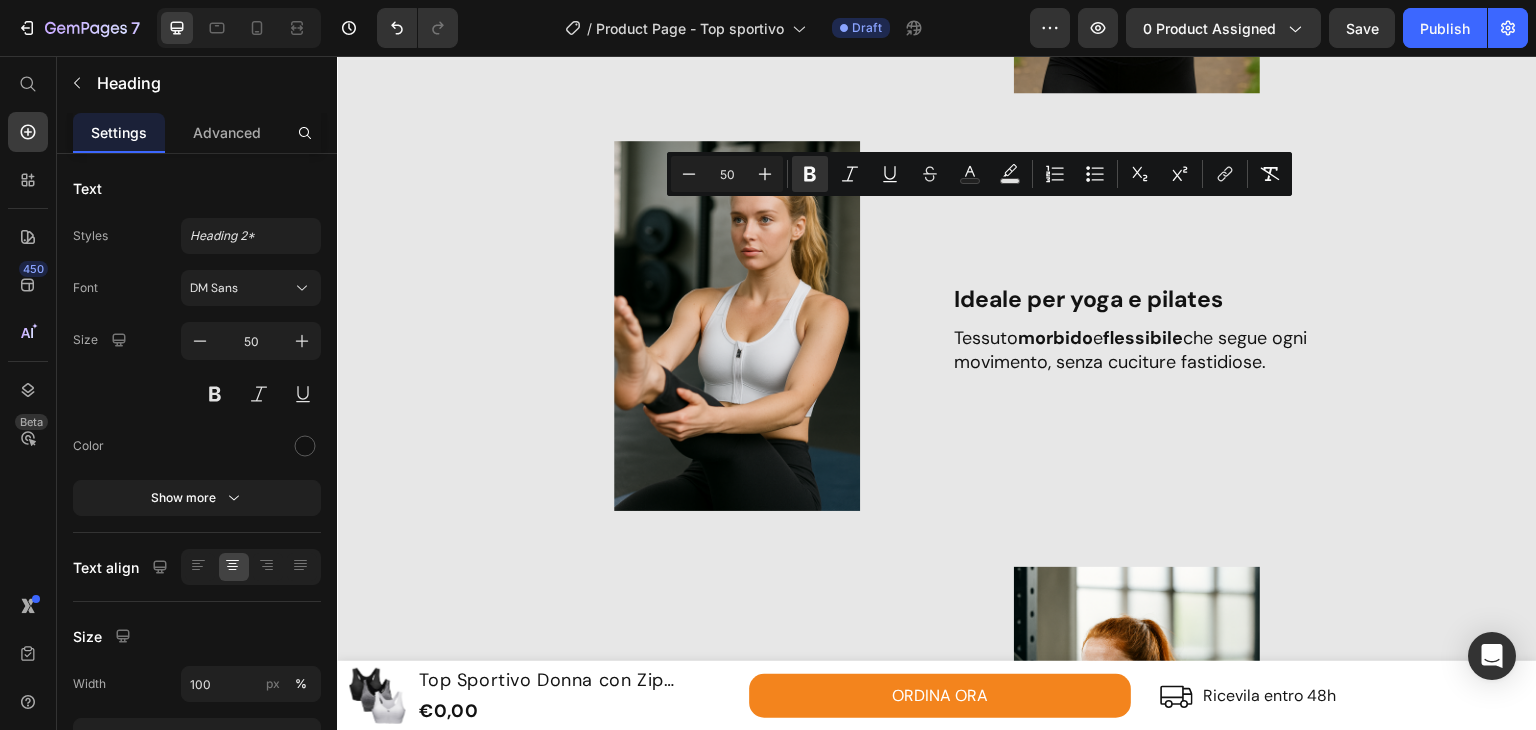 drag, startPoint x: 999, startPoint y: 238, endPoint x: 1135, endPoint y: 316, distance: 156.7801 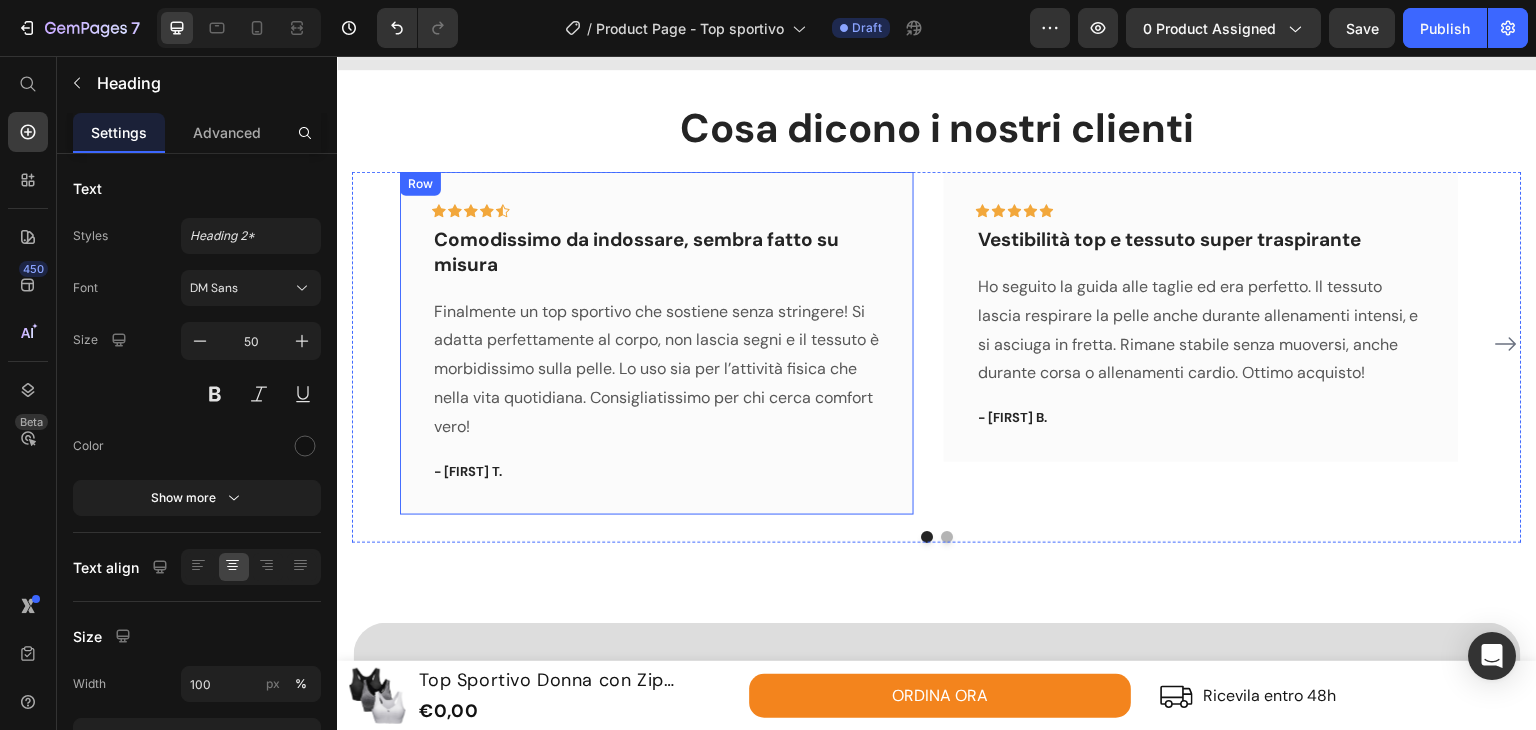 scroll, scrollTop: 3600, scrollLeft: 0, axis: vertical 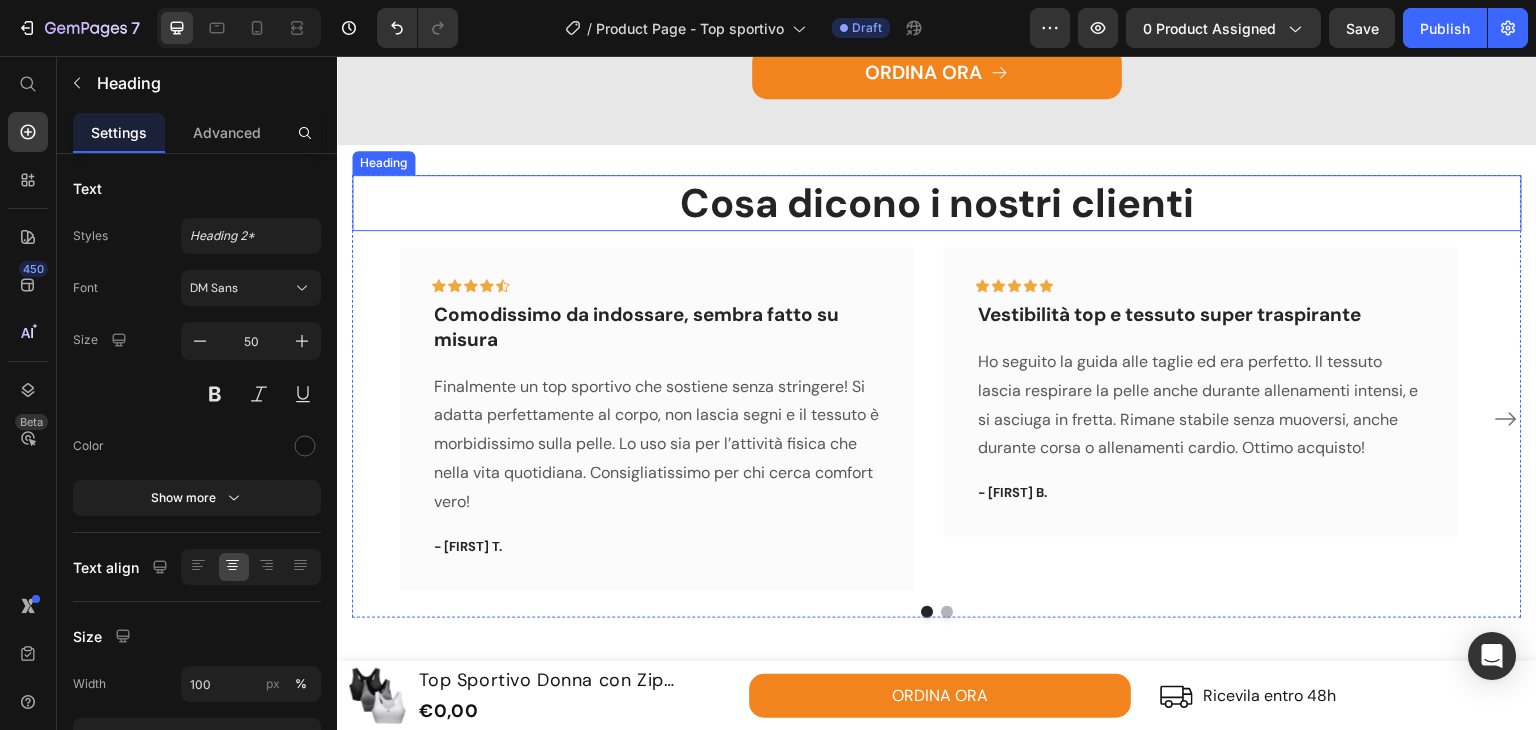 click on "Cosa dicono i nostri clienti" at bounding box center (937, 203) 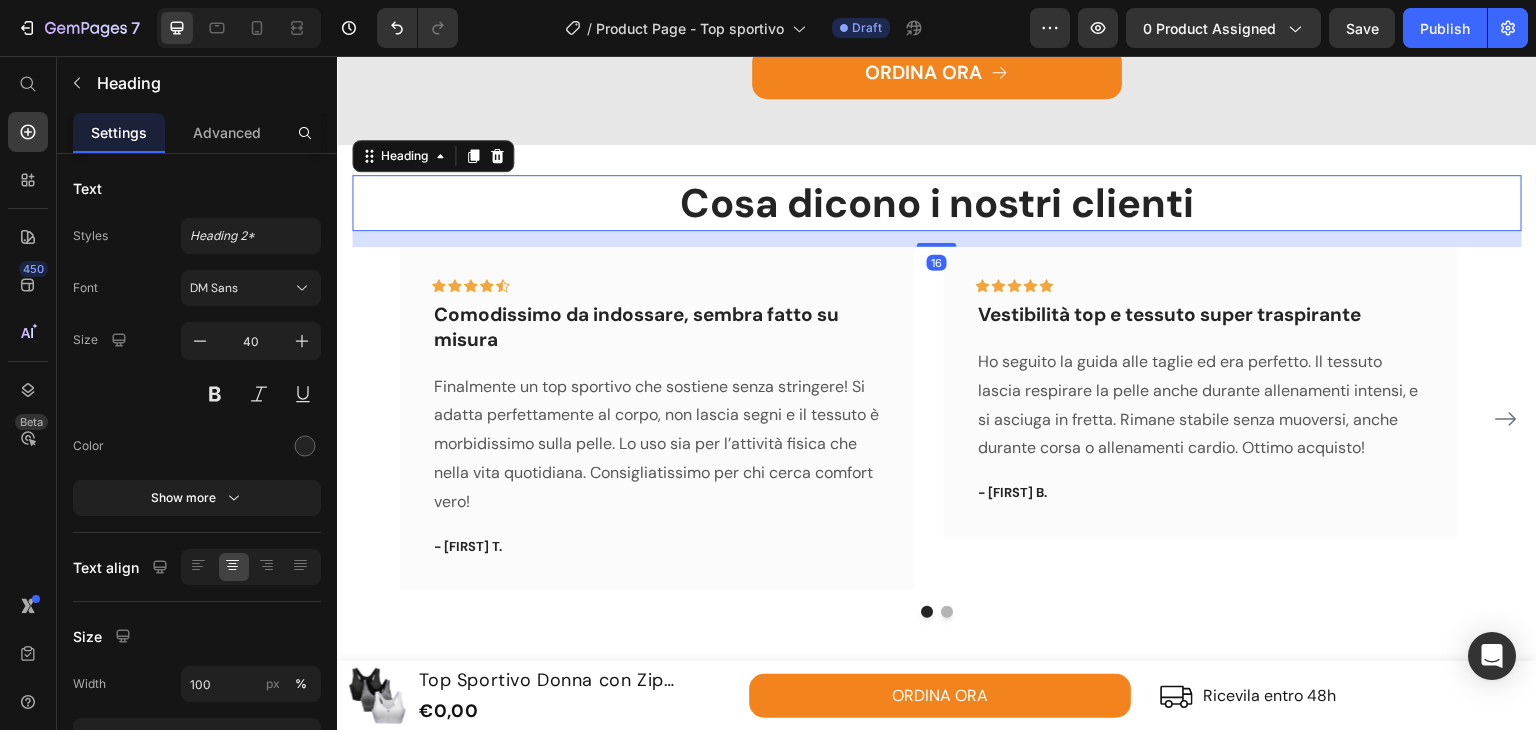 click on "Cosa dicono i nostri clienti" at bounding box center (937, 203) 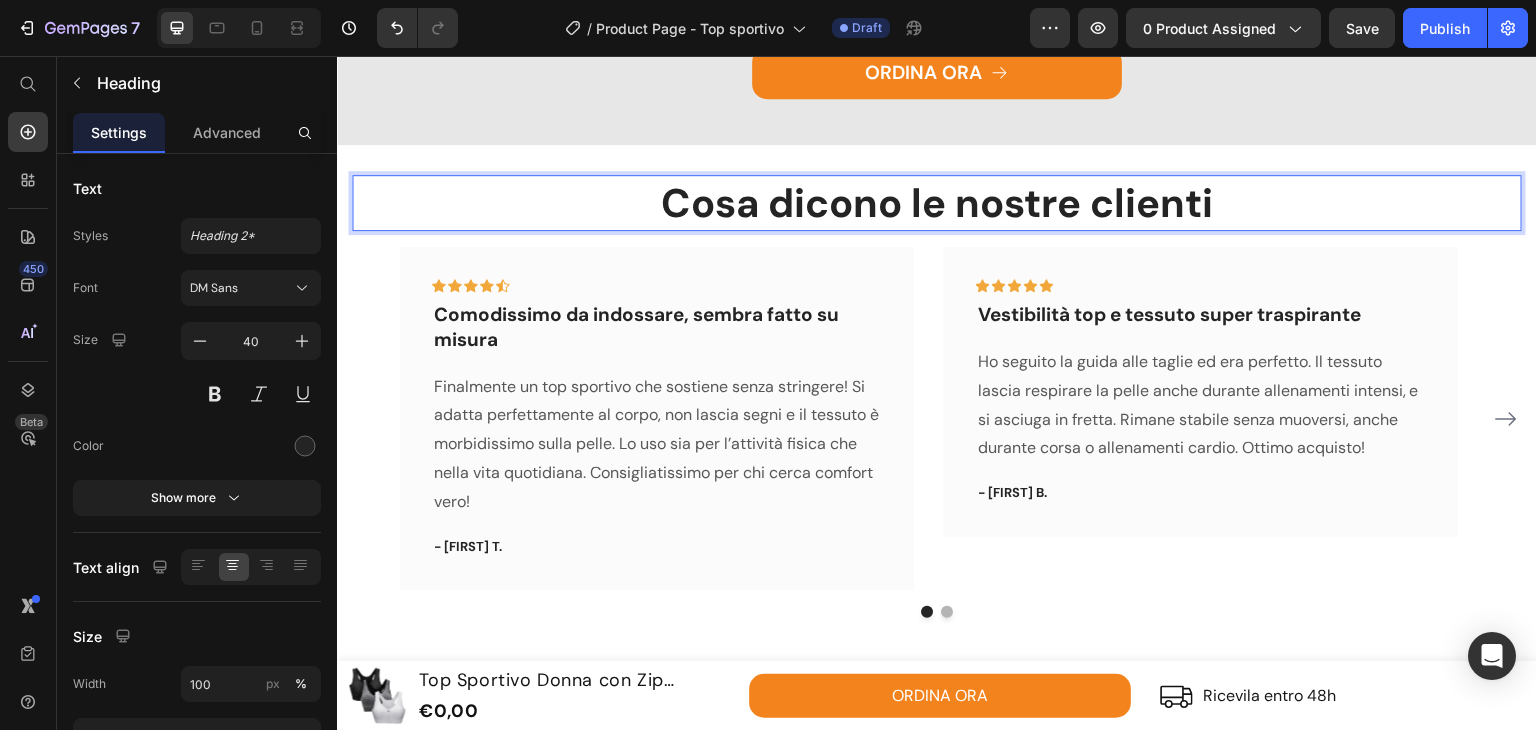click on "Cosa dicono le nostri clienti" at bounding box center [937, 203] 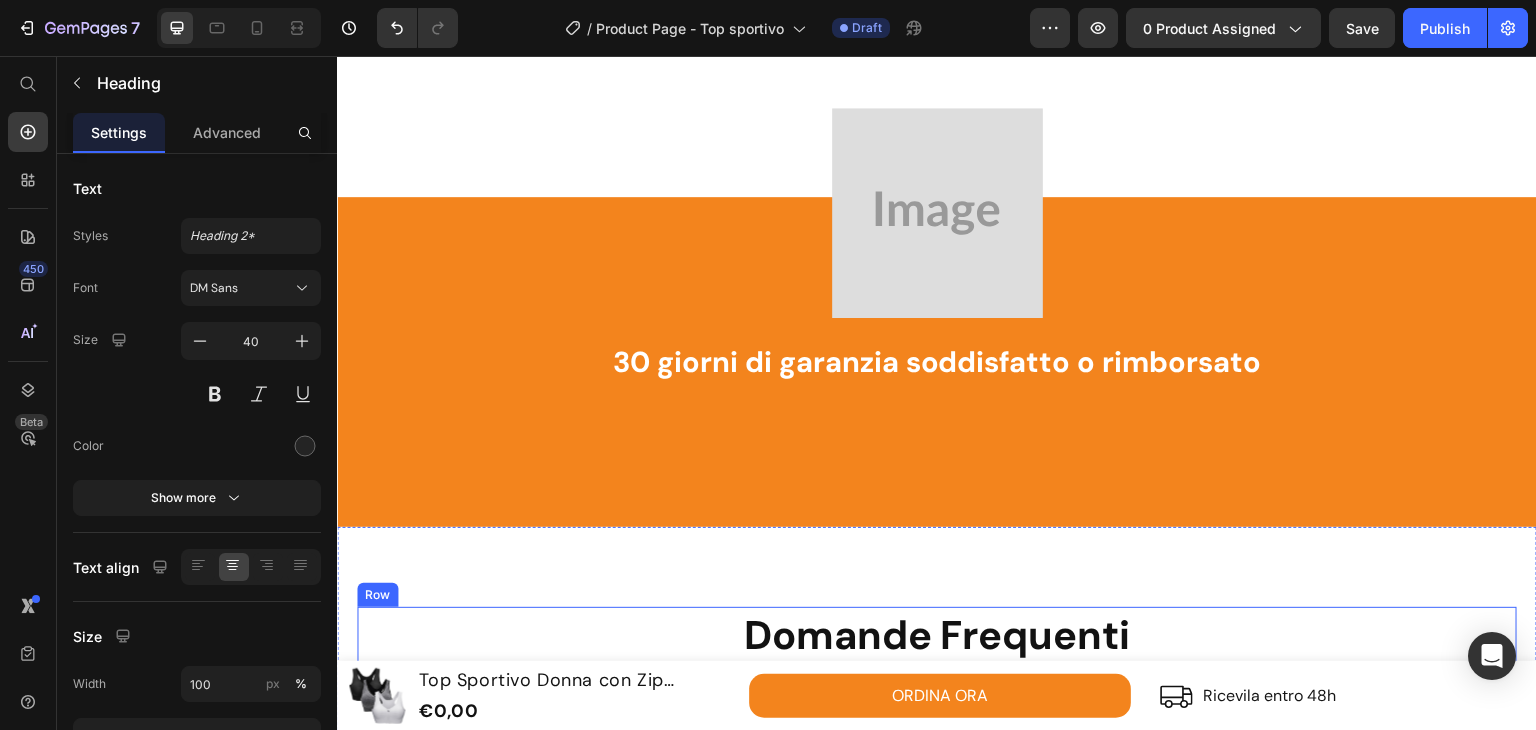scroll, scrollTop: 4900, scrollLeft: 0, axis: vertical 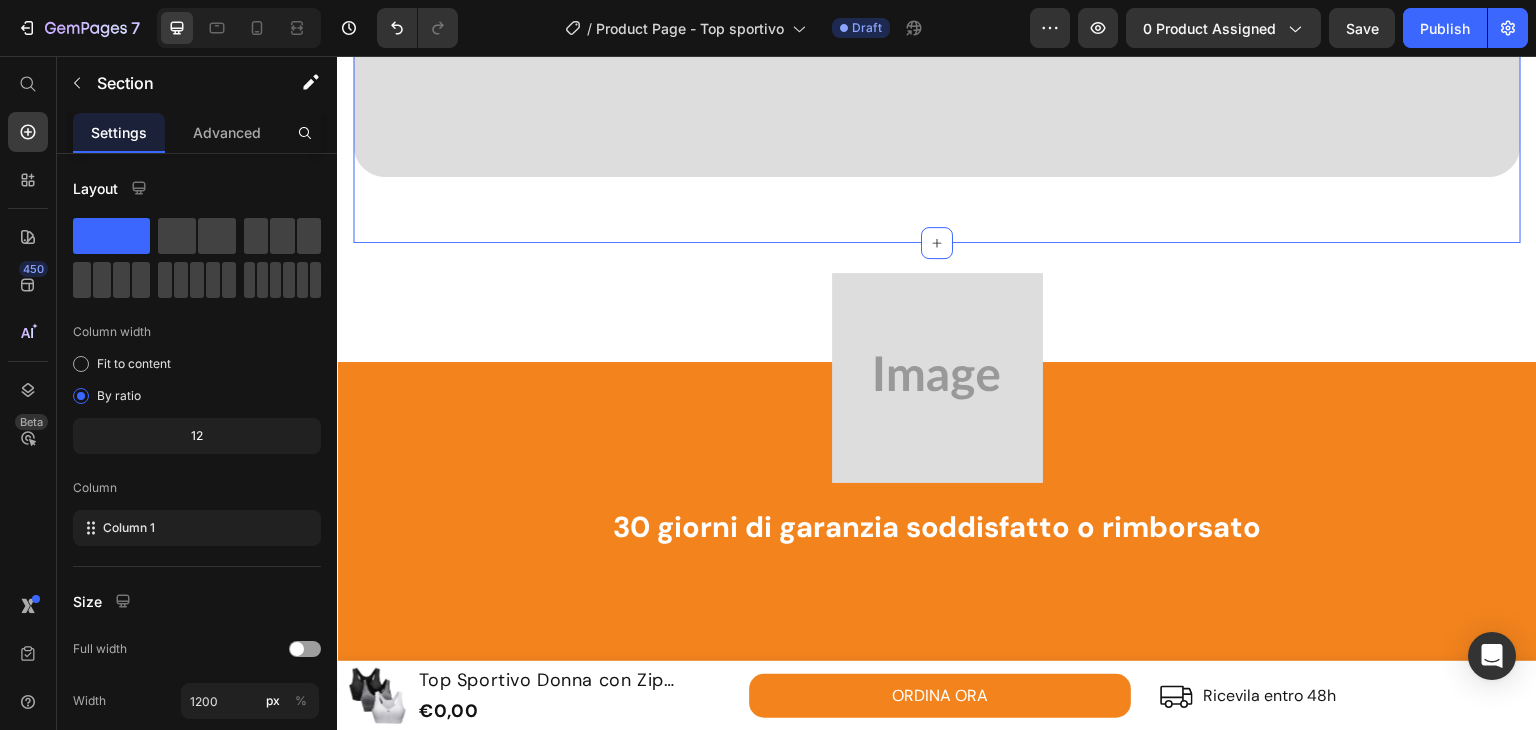 click on "Image Row Section 9   You can create reusable sections Create Theme Section AI Content Write with GemAI What would you like to describe here? Tone and Voice Persuasive Product Show more Generate" at bounding box center [937, -205] 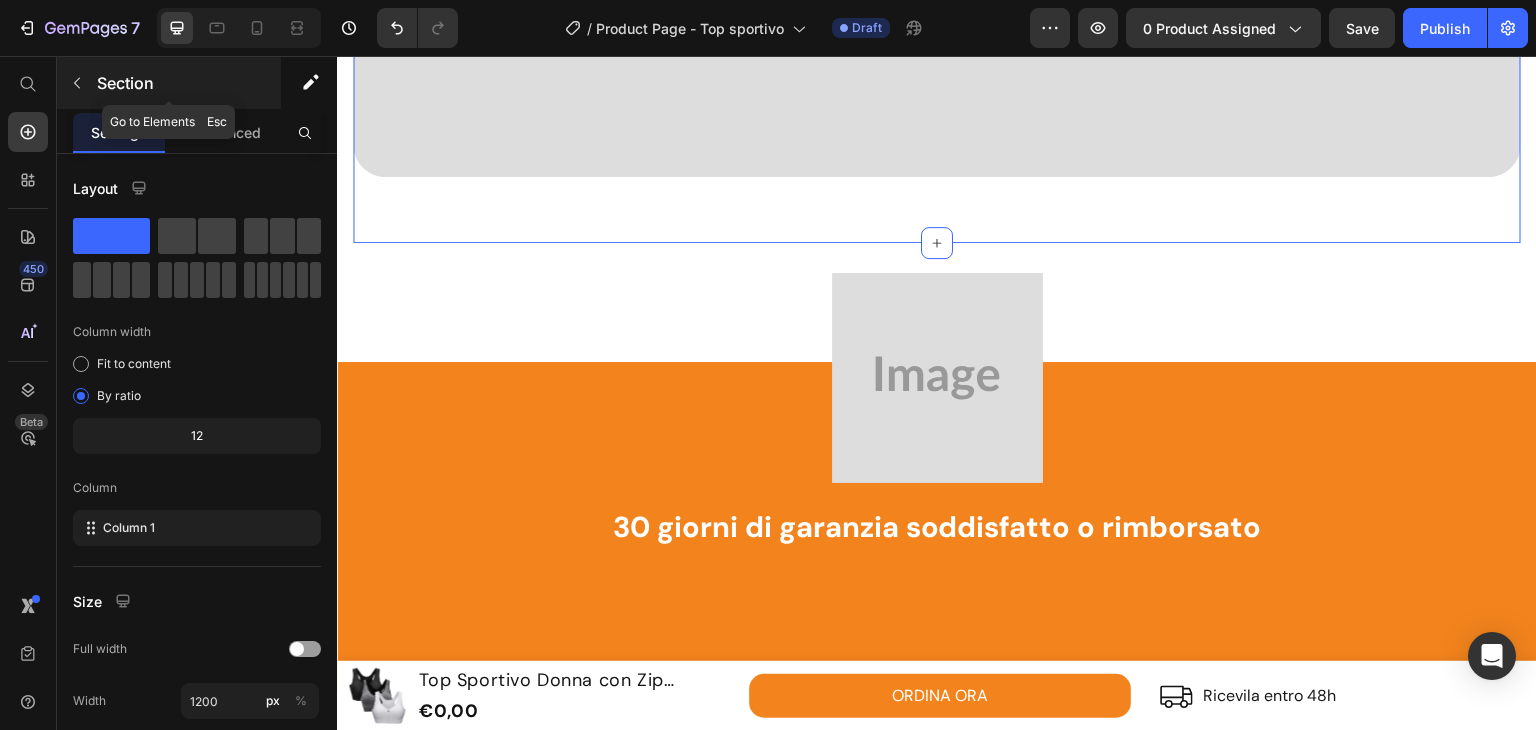 click 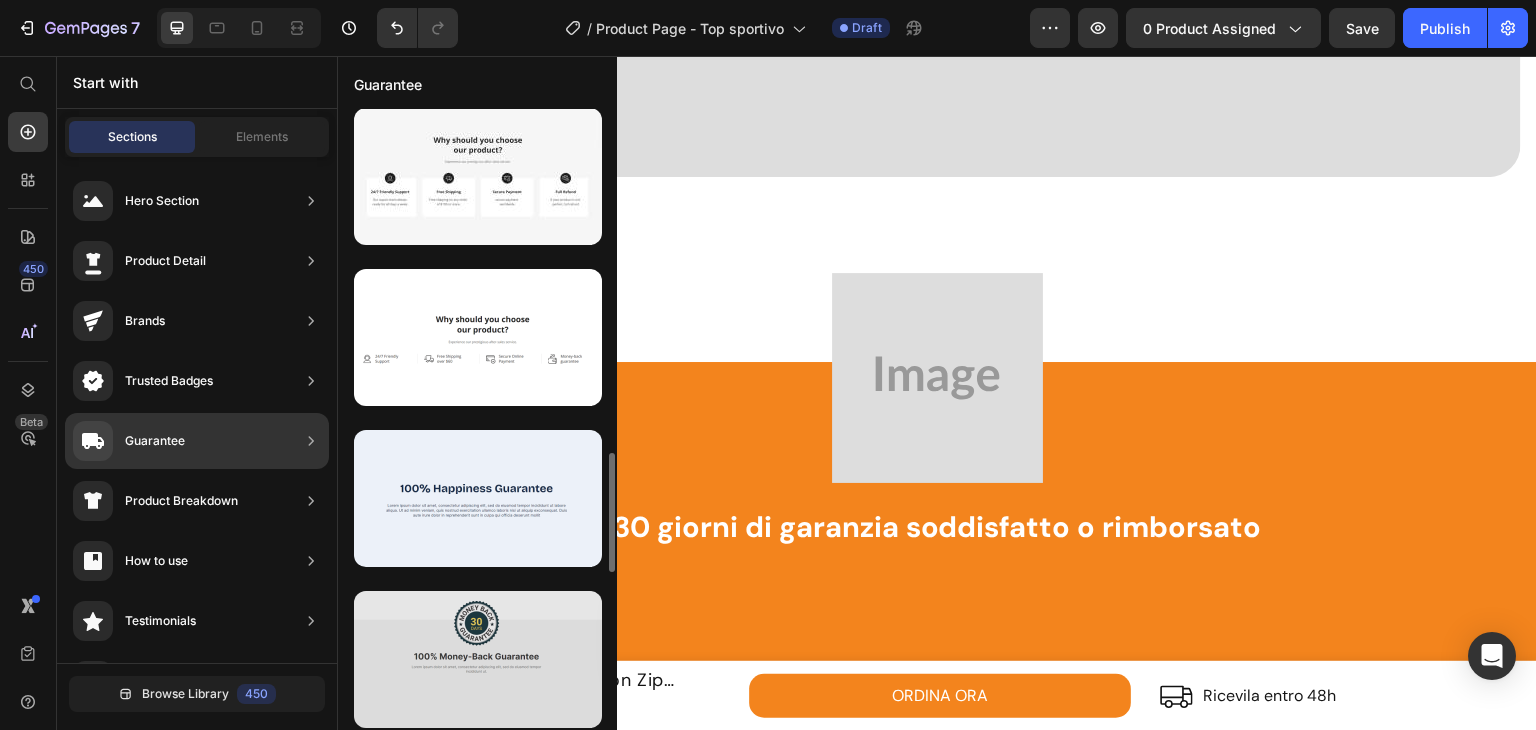 scroll, scrollTop: 1878, scrollLeft: 0, axis: vertical 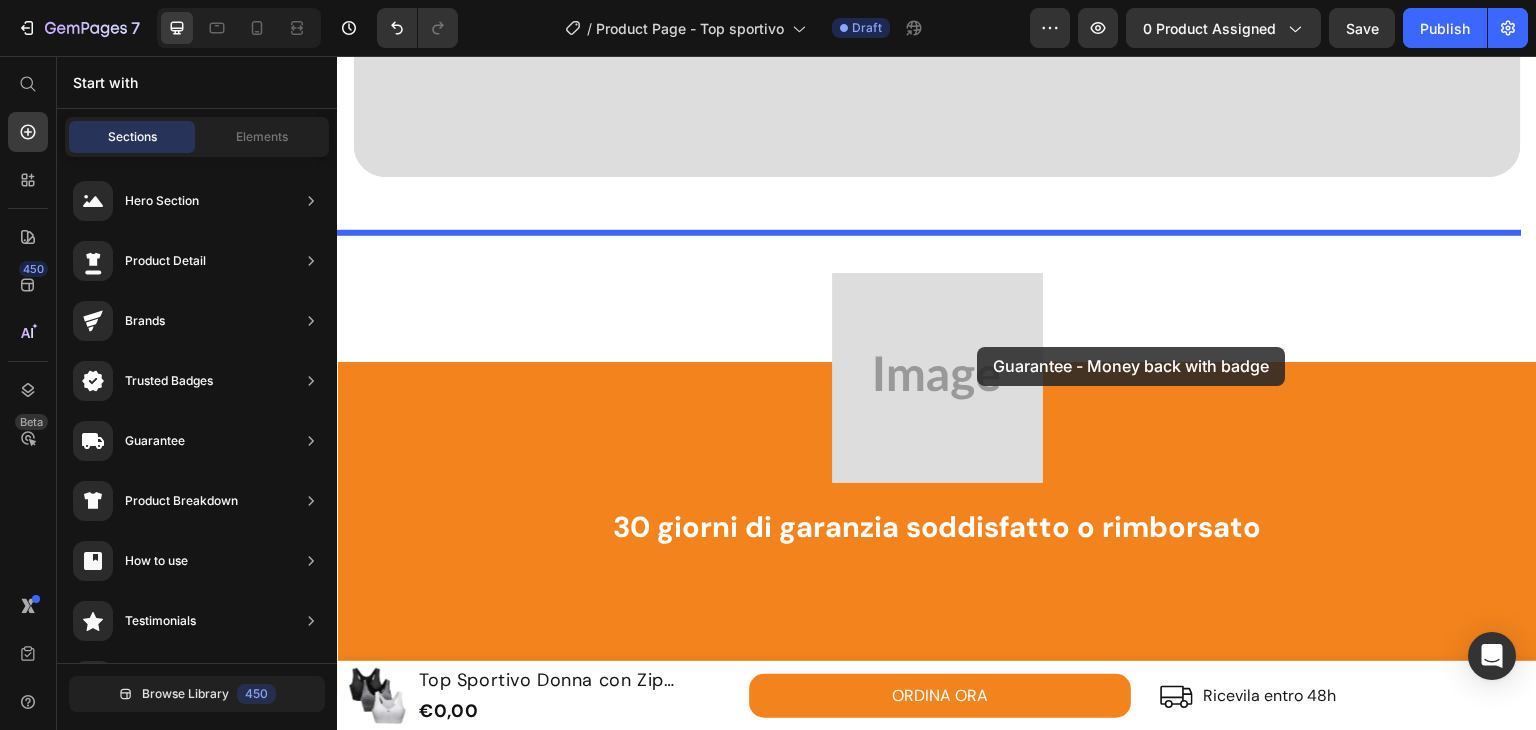 drag, startPoint x: 789, startPoint y: 632, endPoint x: 978, endPoint y: 348, distance: 341.14075 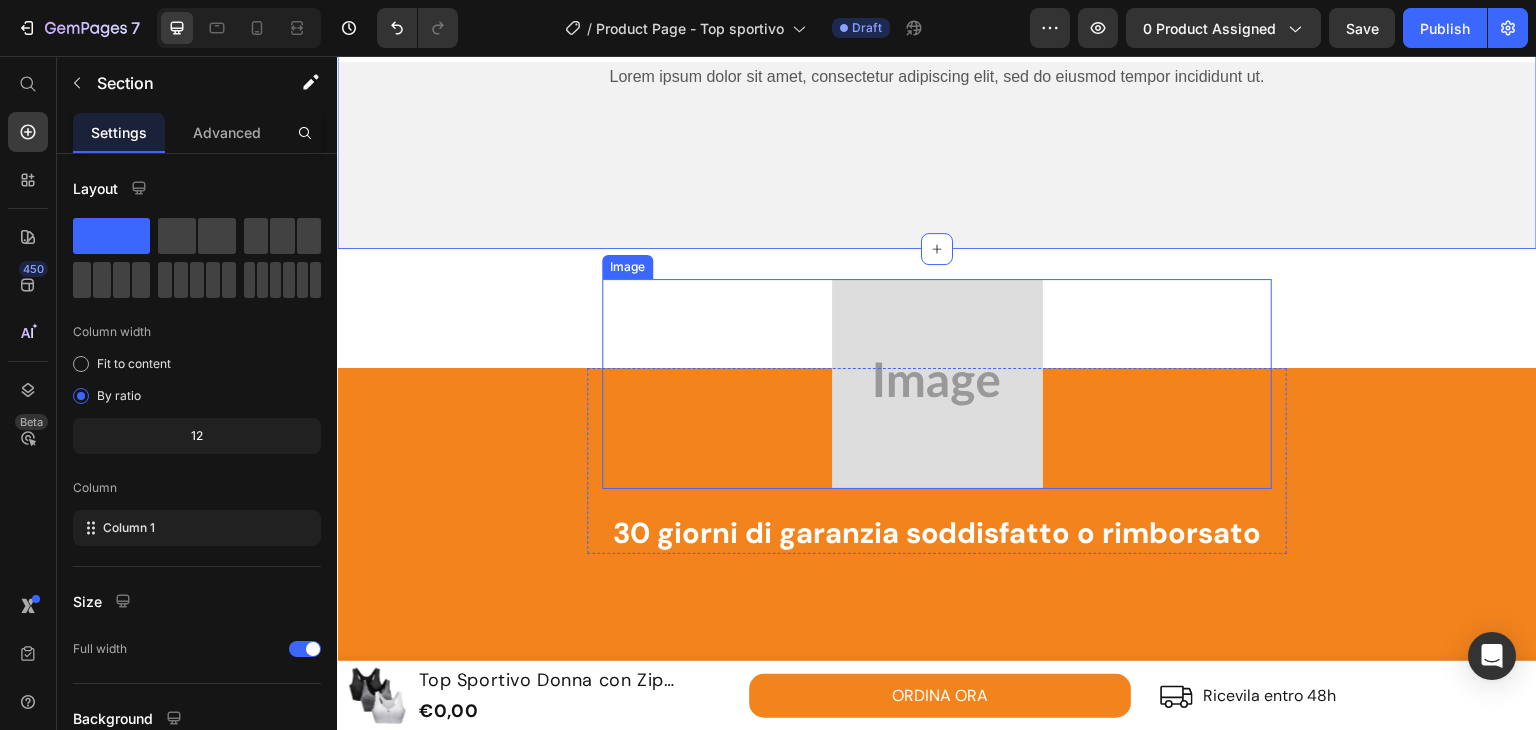 scroll, scrollTop: 5500, scrollLeft: 0, axis: vertical 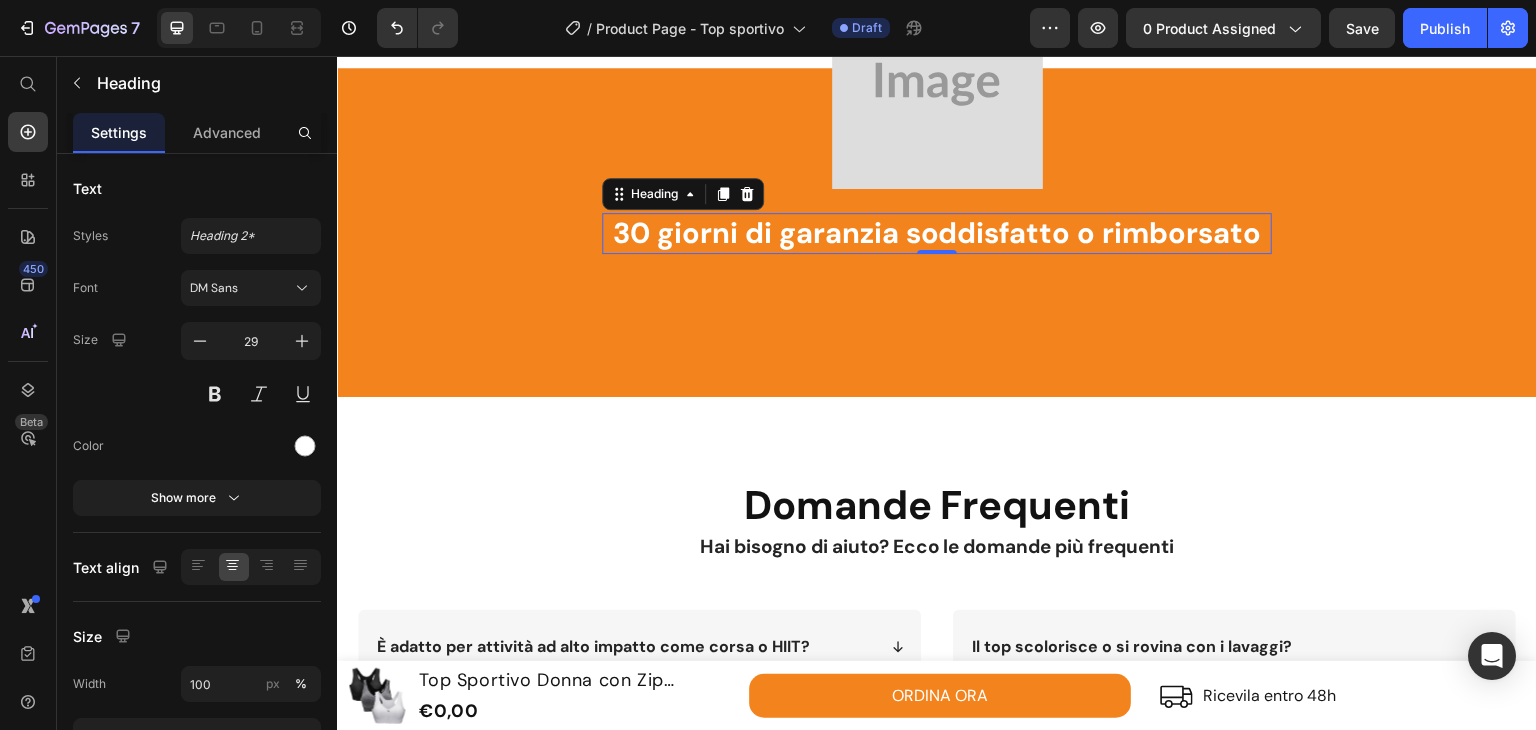 click on "30 giorni di garanzia soddisfatto o rimborsato" at bounding box center [937, 234] 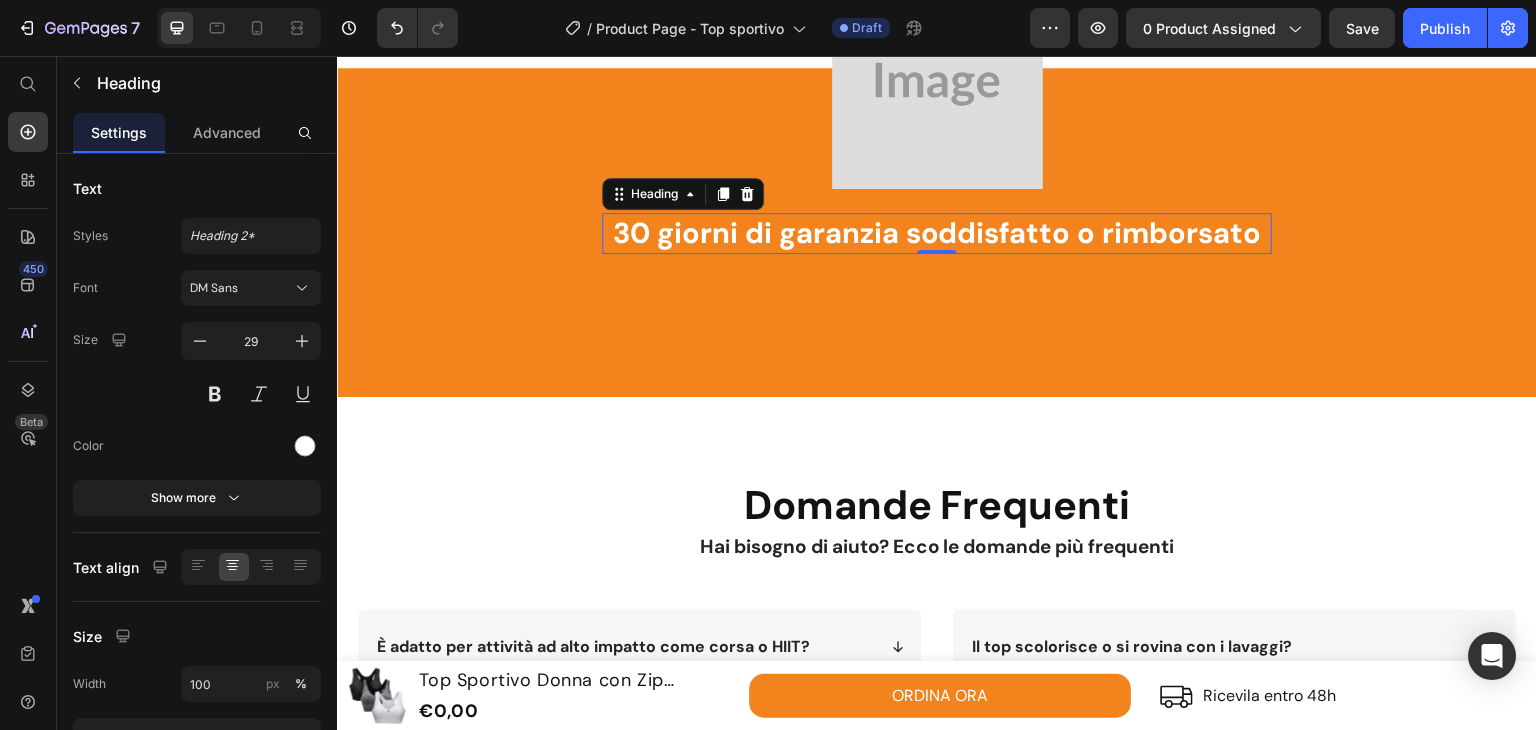 click on "30 giorni di garanzia soddisfatto o rimborsato" at bounding box center (937, 234) 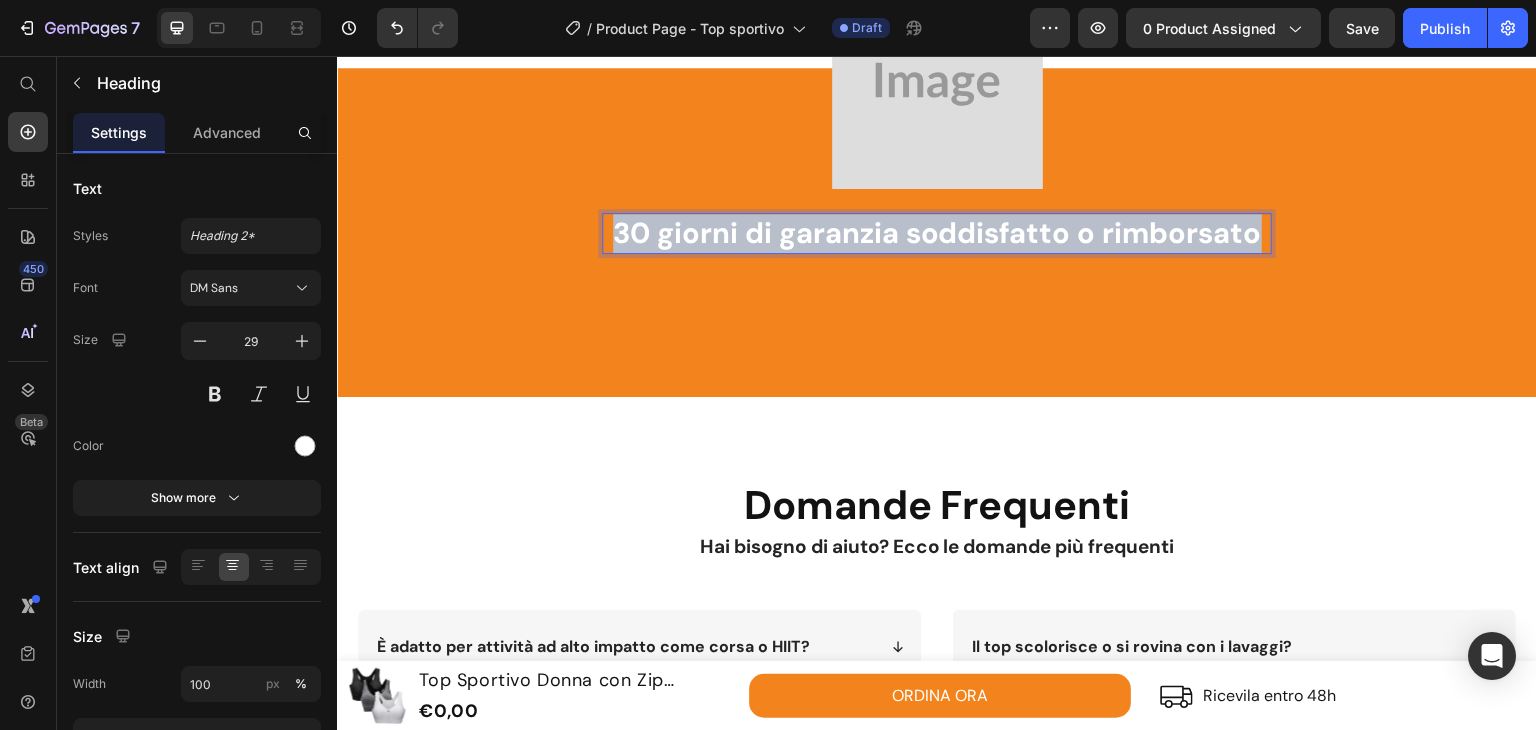 click on "30 giorni di garanzia soddisfatto o rimborsato" at bounding box center [937, 234] 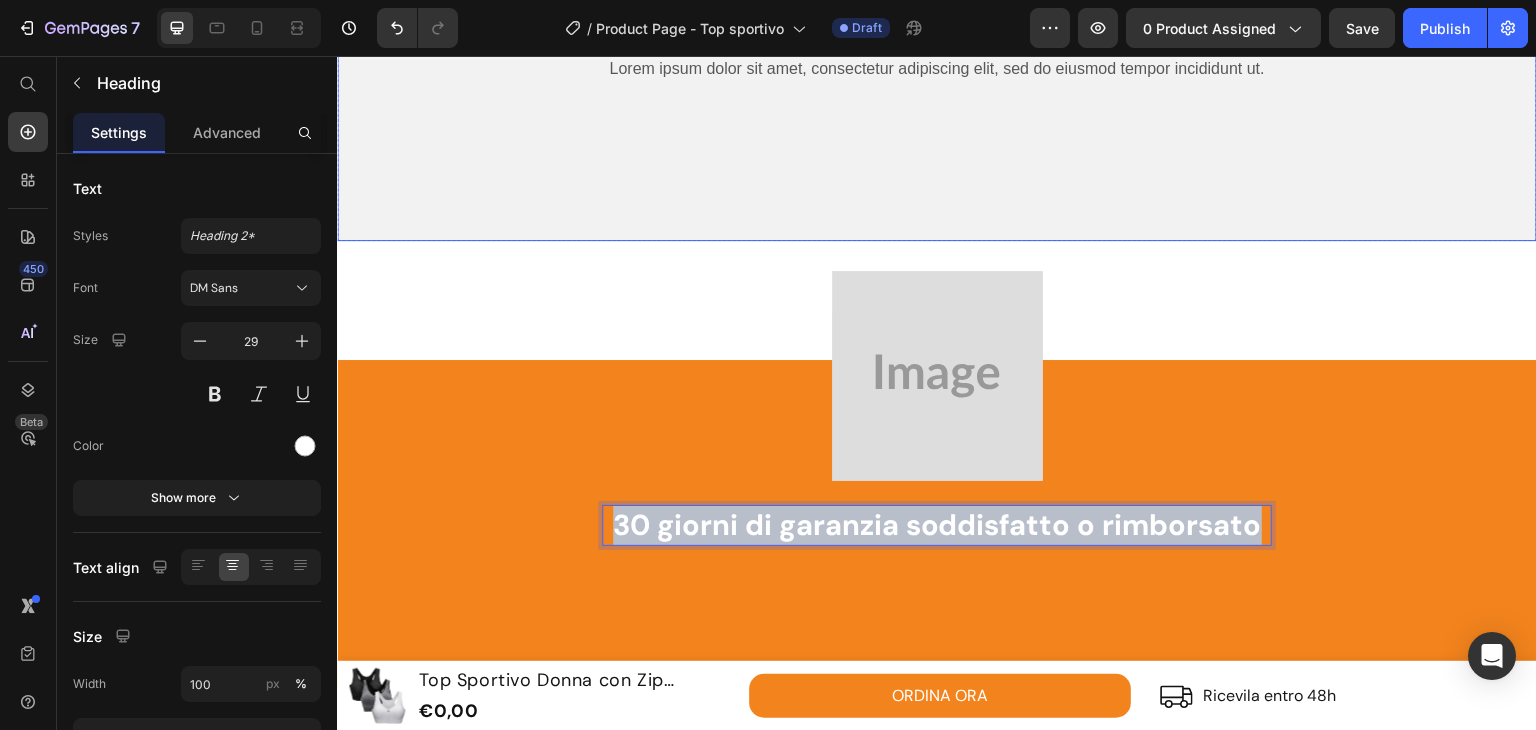 scroll, scrollTop: 5100, scrollLeft: 0, axis: vertical 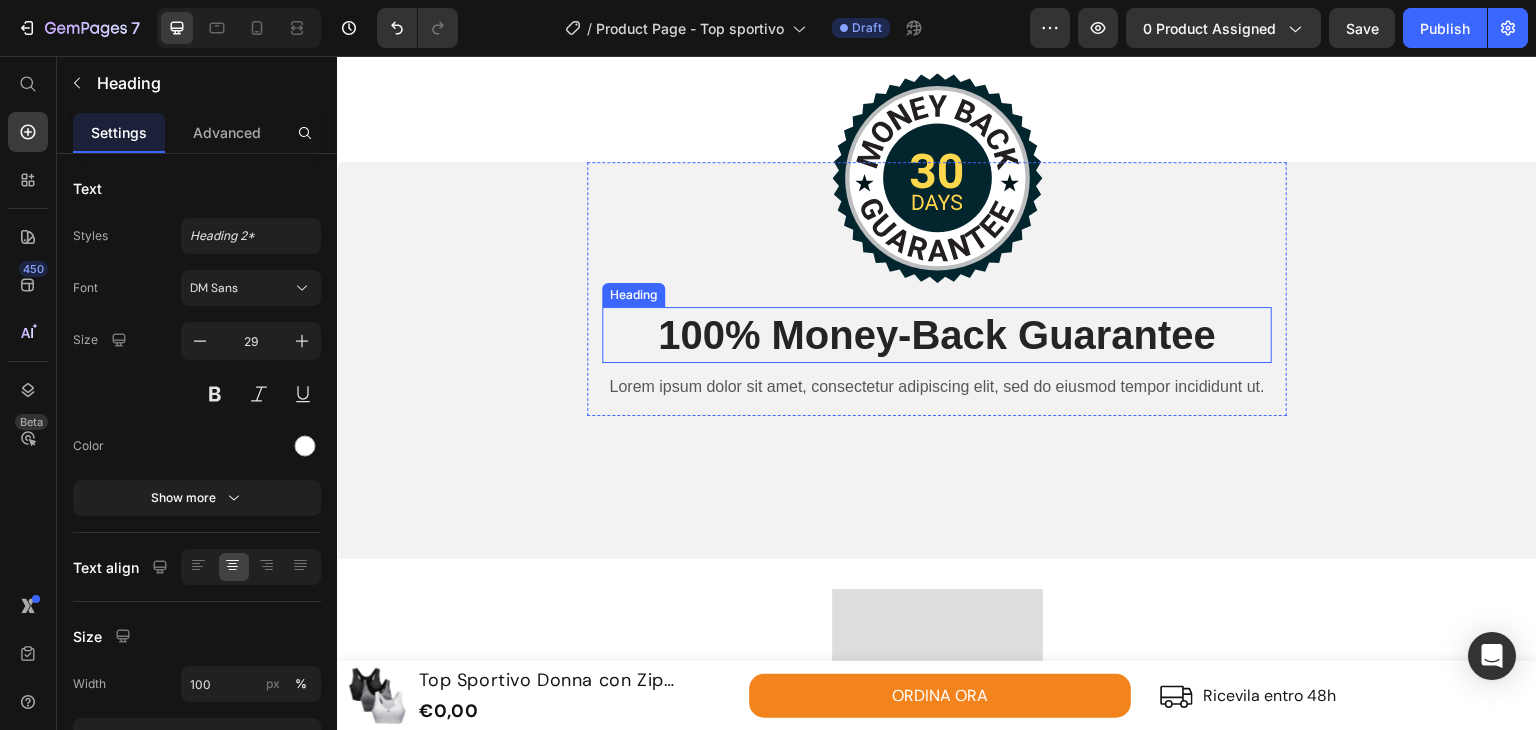 click on "100% Money-Back Guarantee" at bounding box center [937, 335] 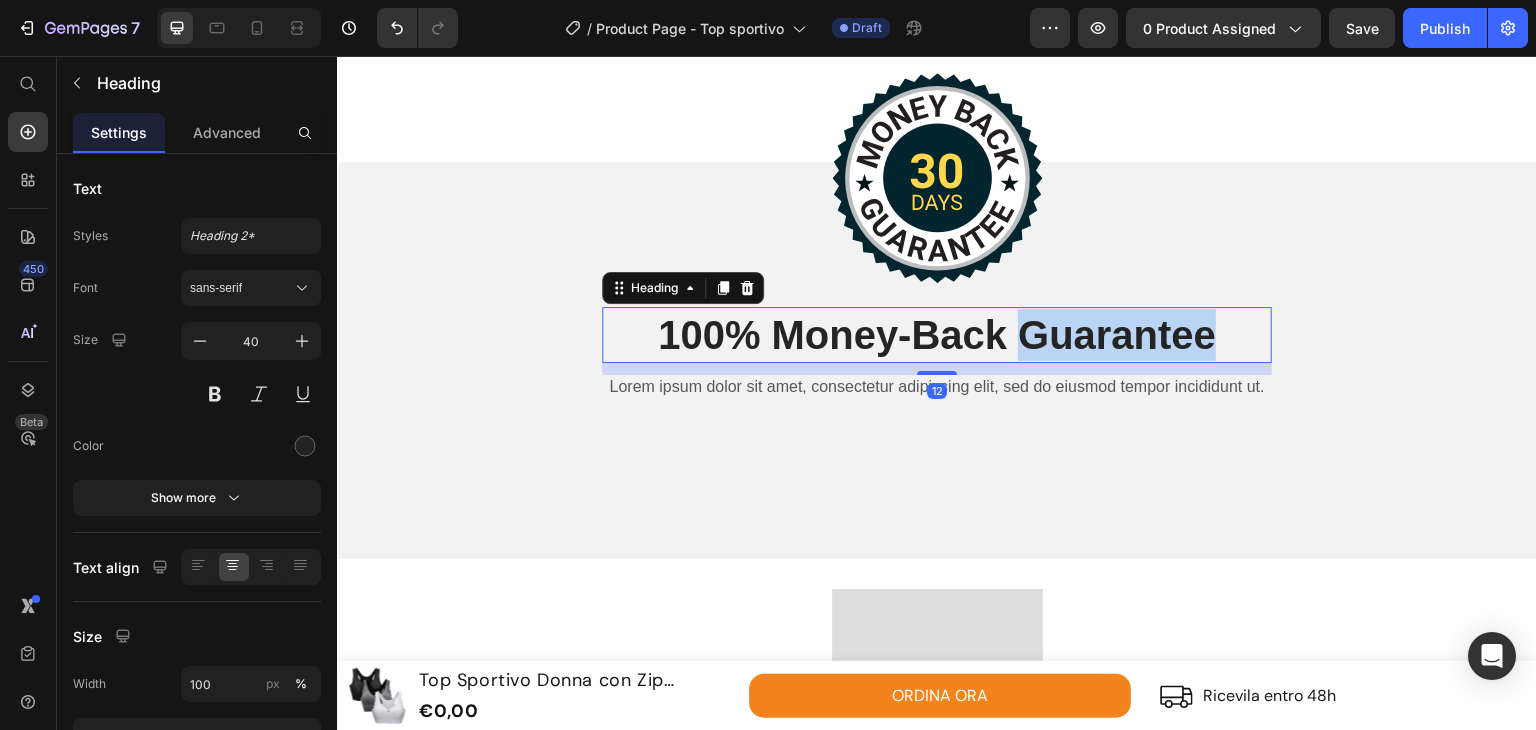 click on "100% Money-Back Guarantee" at bounding box center (937, 335) 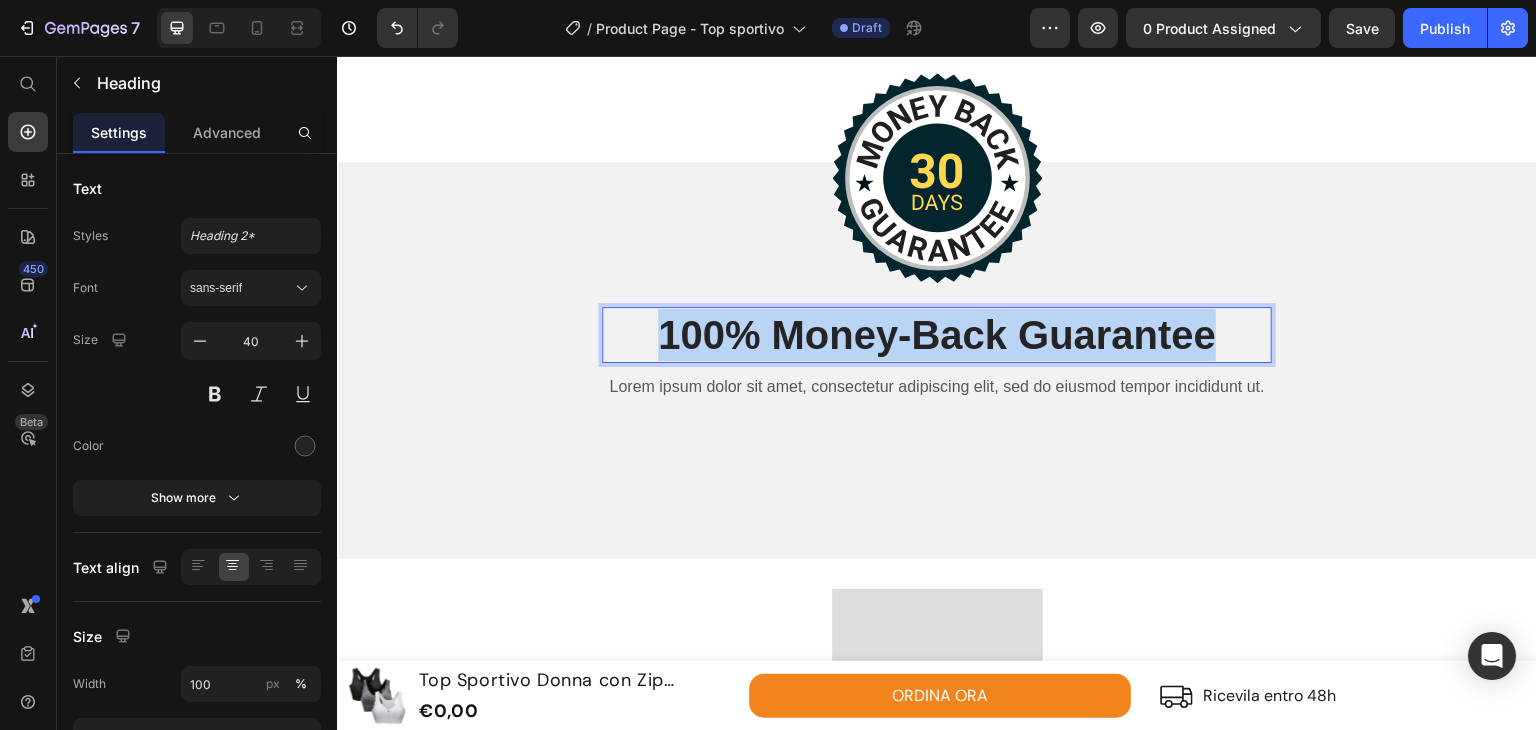 click on "100% Money-Back Guarantee" at bounding box center [937, 335] 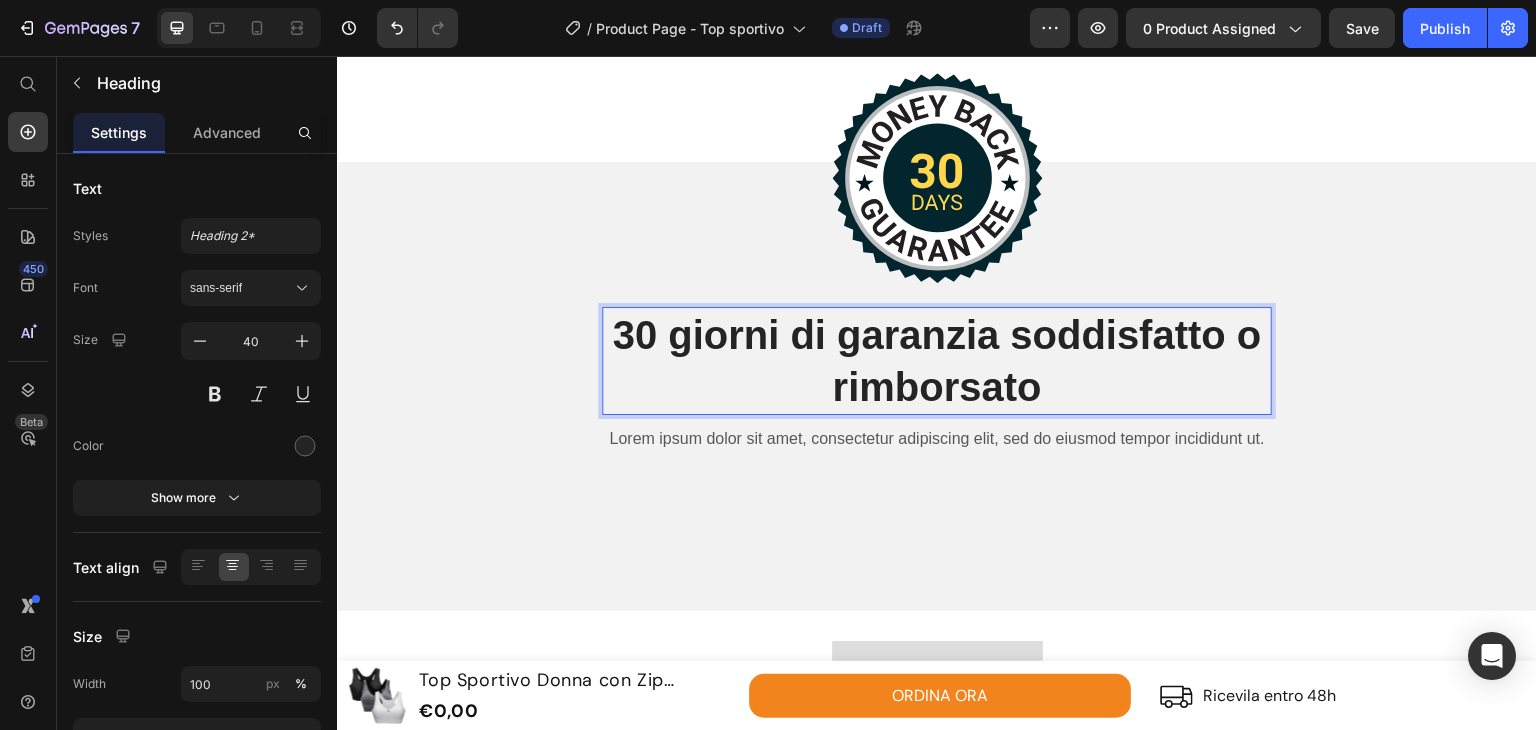 click on "30 giorni di garanzia soddisfatto o rimborsato" at bounding box center [937, 361] 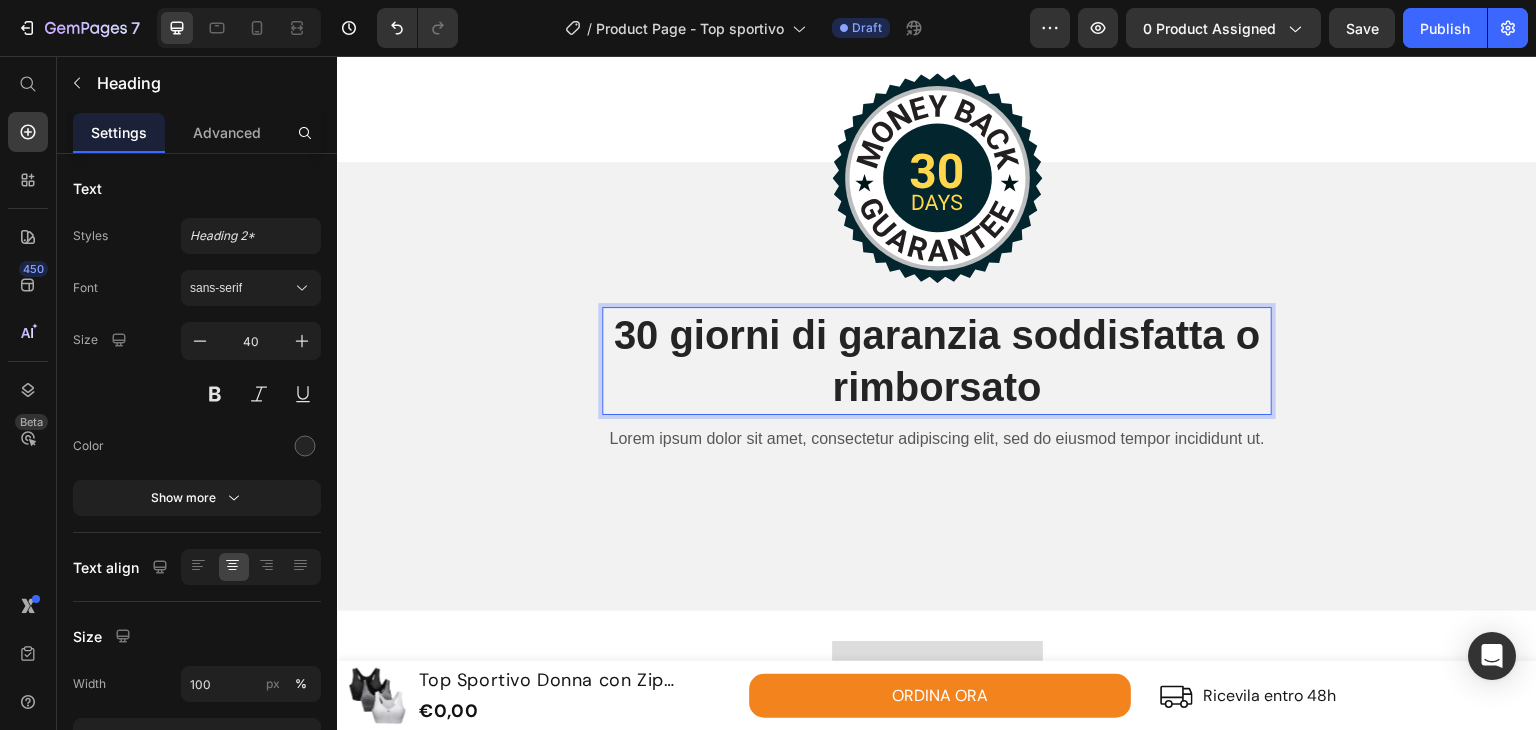 click on "30 giorni di garanzia soddisfatta o rimborsato" at bounding box center [937, 361] 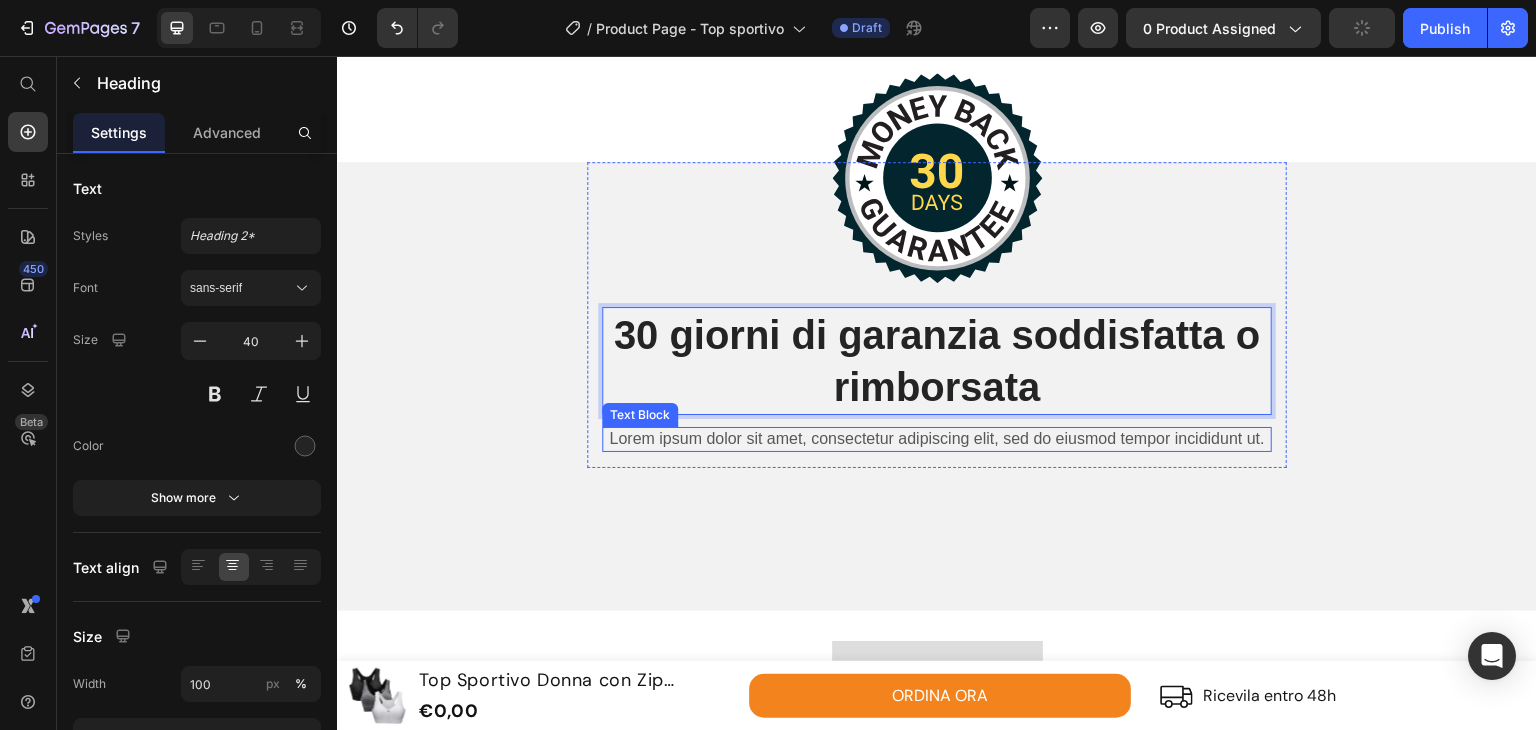 click on "Lorem ipsum dolor sit amet, consectetur adipiscing elit, sed do eiusmod tempor incididunt ut. Text Block" at bounding box center (937, 439) 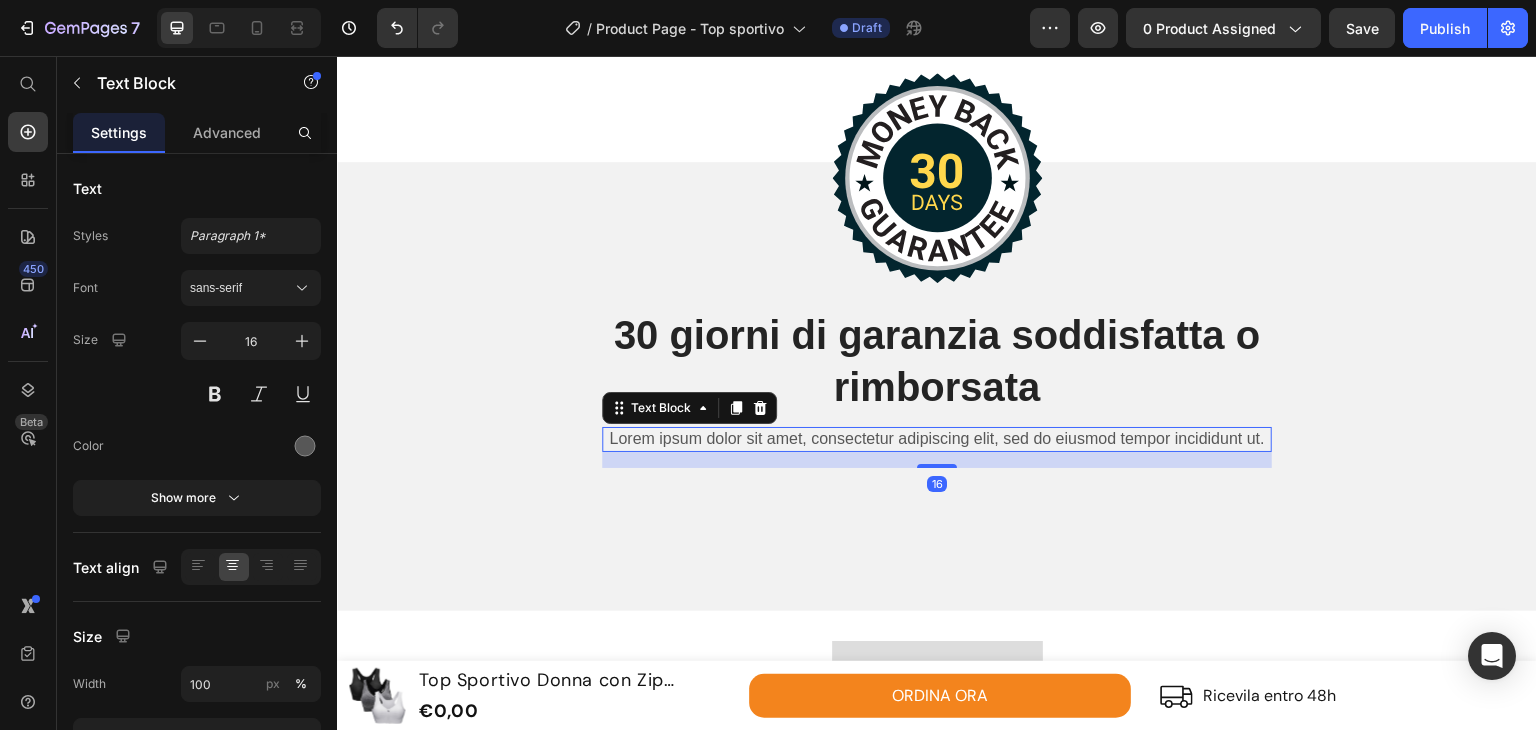 click on "16" at bounding box center (937, 460) 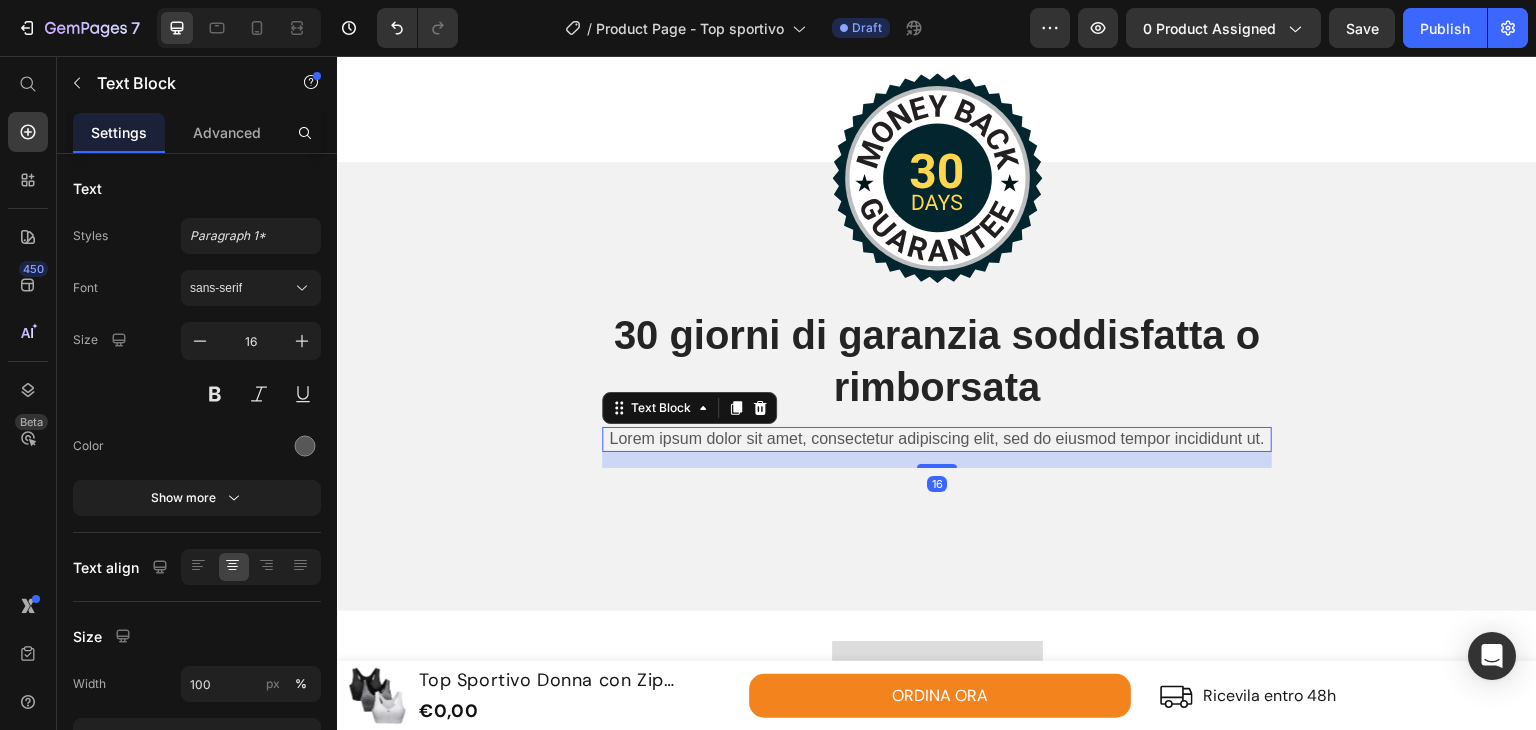 click on "Lorem ipsum dolor sit amet, consectetur adipiscing elit, sed do eiusmod tempor incididunt ut." at bounding box center [937, 439] 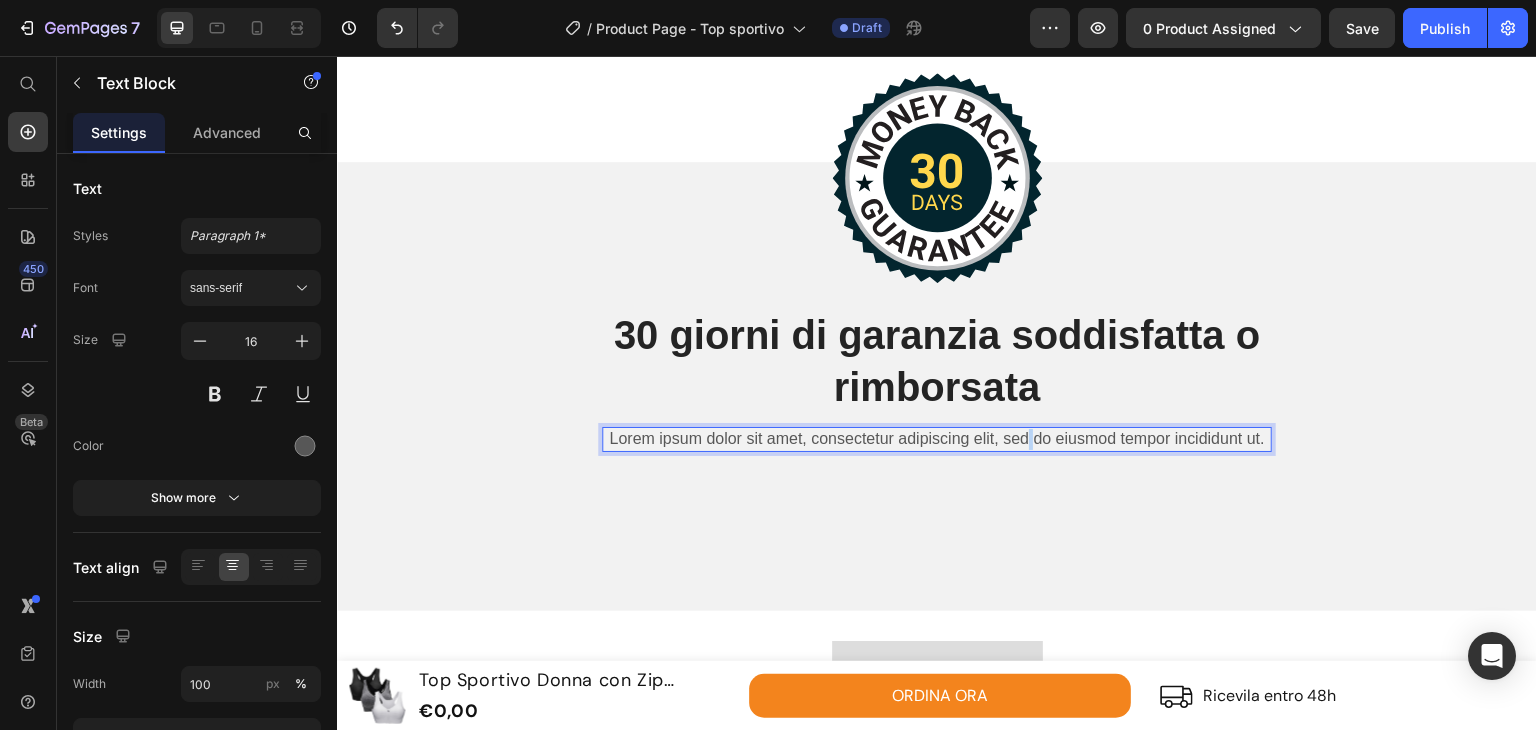 click on "Lorem ipsum dolor sit amet, consectetur adipiscing elit, sed do eiusmod tempor incididunt ut." at bounding box center (937, 439) 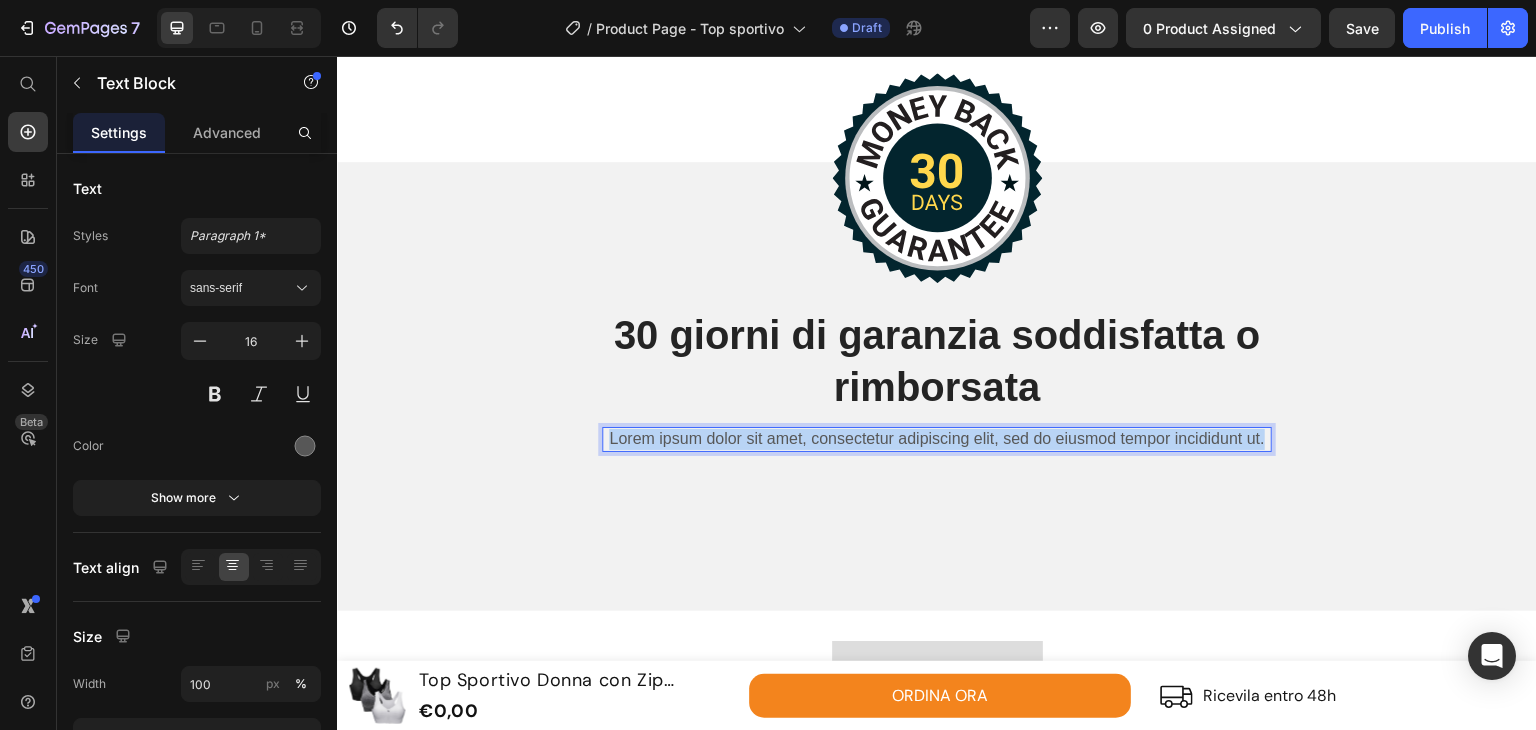 click on "Lorem ipsum dolor sit amet, consectetur adipiscing elit, sed do eiusmod tempor incididunt ut." at bounding box center (937, 439) 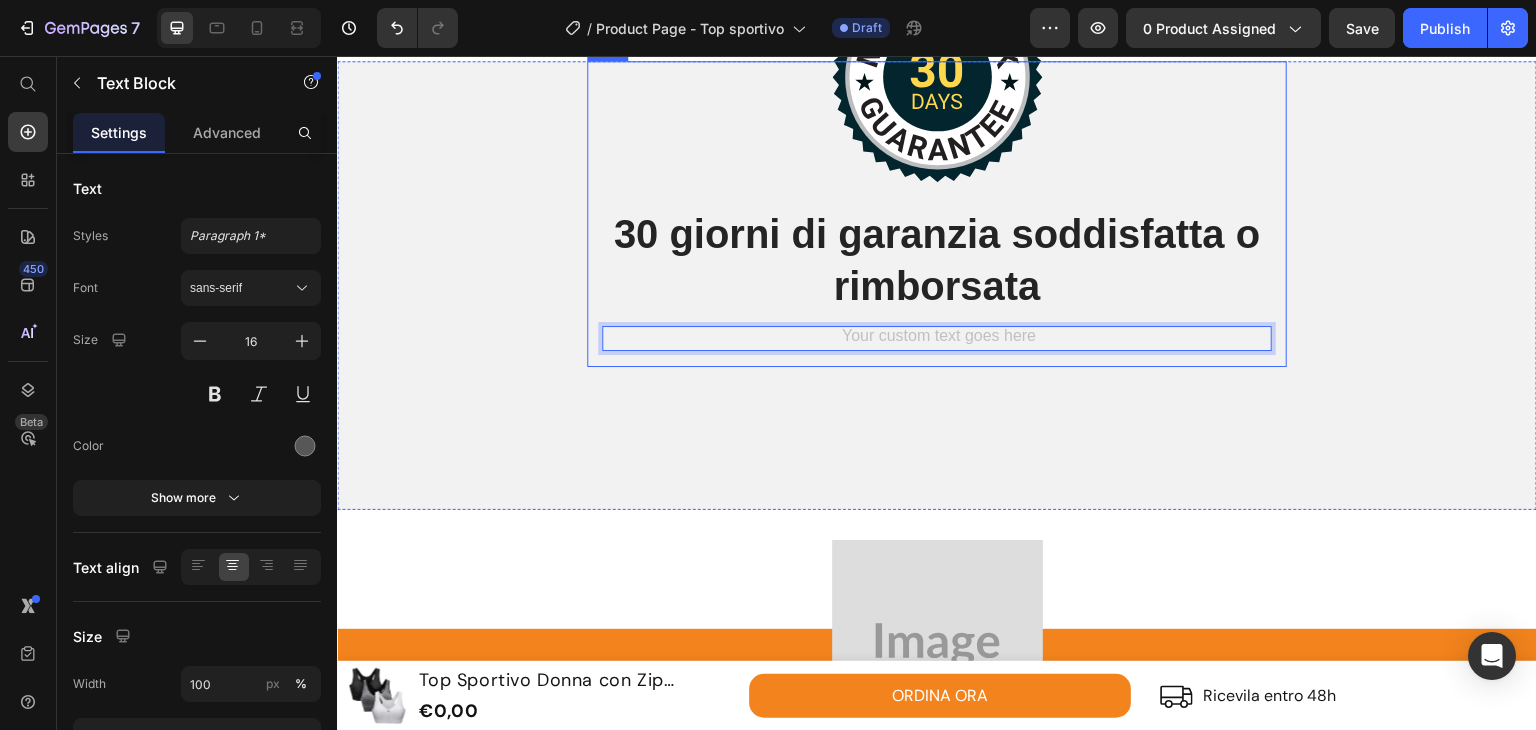 scroll, scrollTop: 5600, scrollLeft: 0, axis: vertical 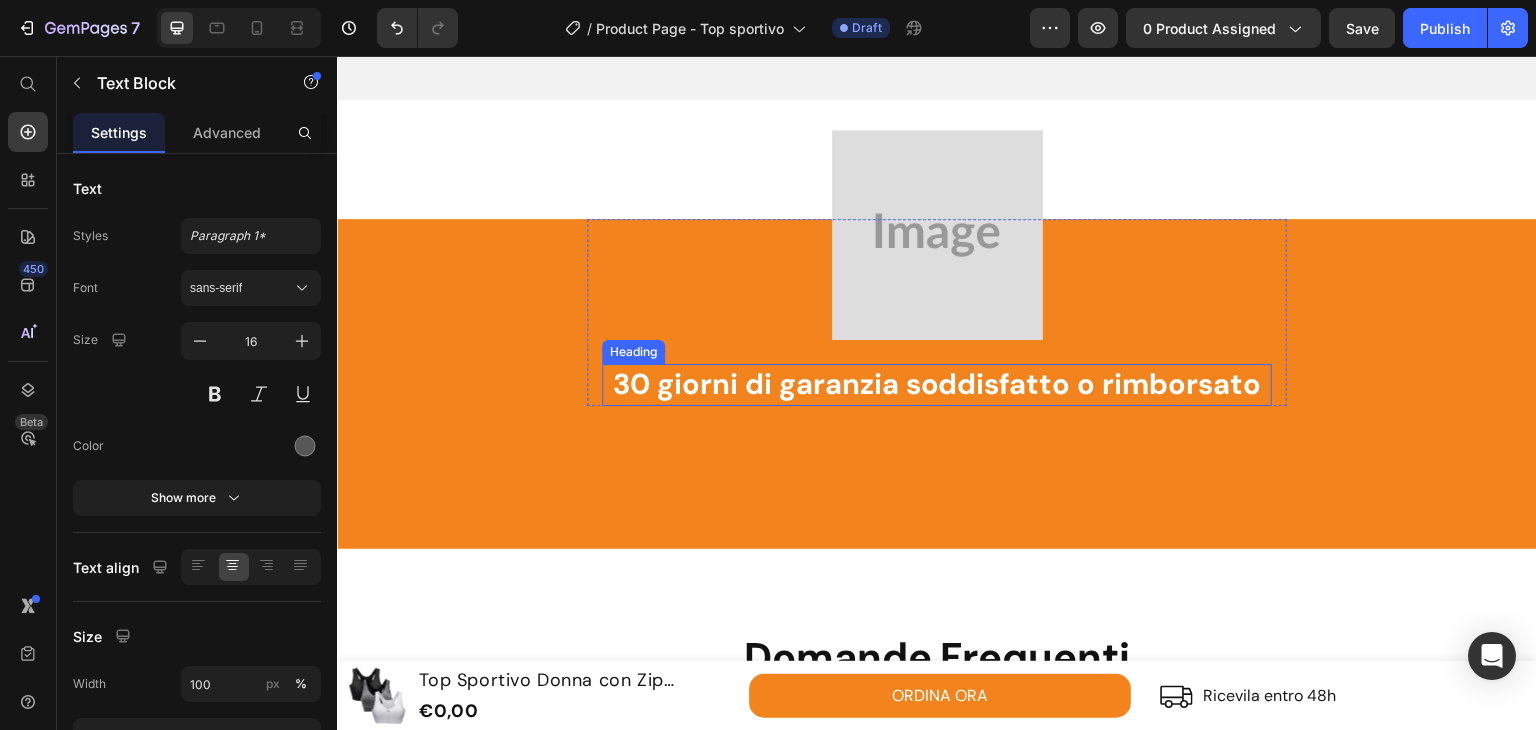 click on "30 giorni di garanzia soddisfatto o rimborsato" at bounding box center (937, 385) 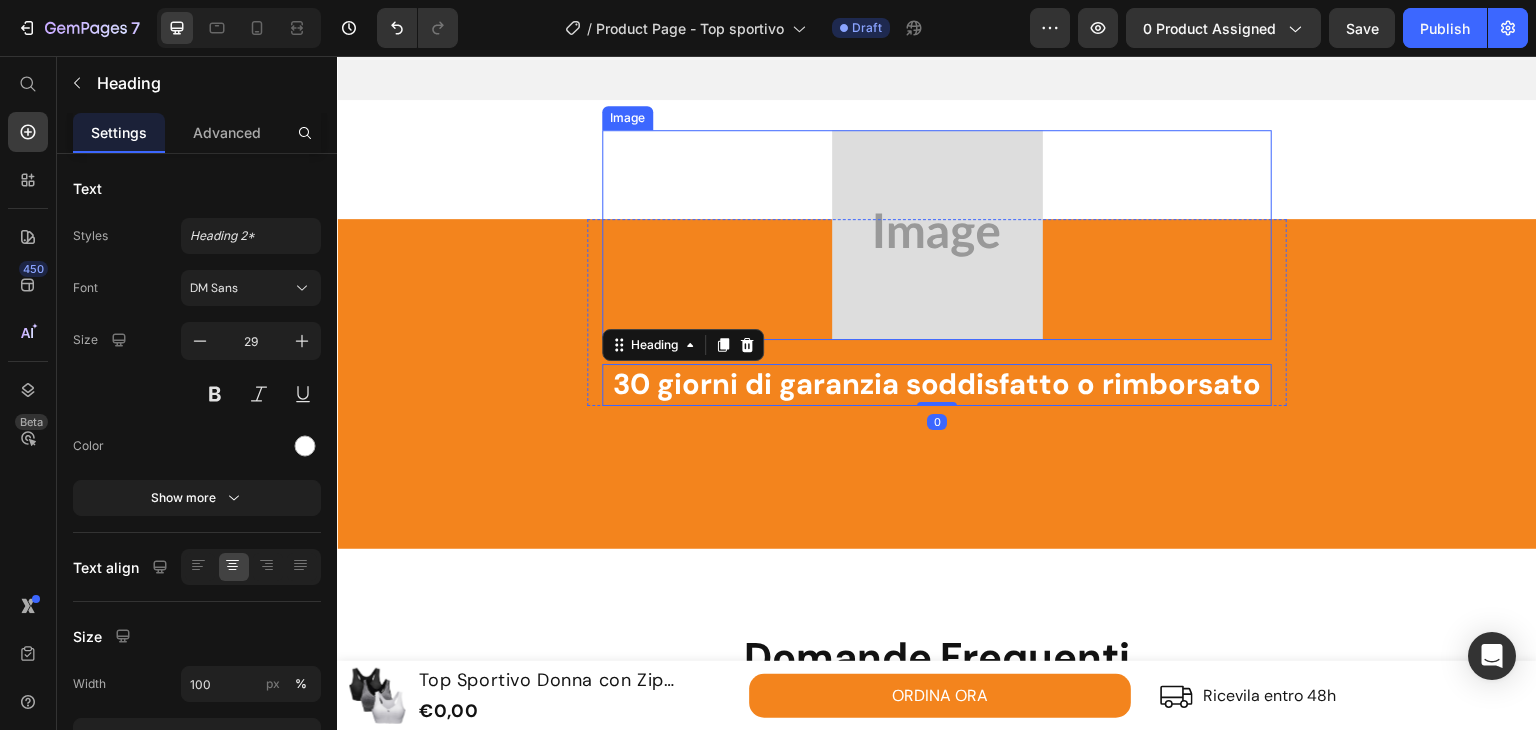 scroll, scrollTop: 5200, scrollLeft: 0, axis: vertical 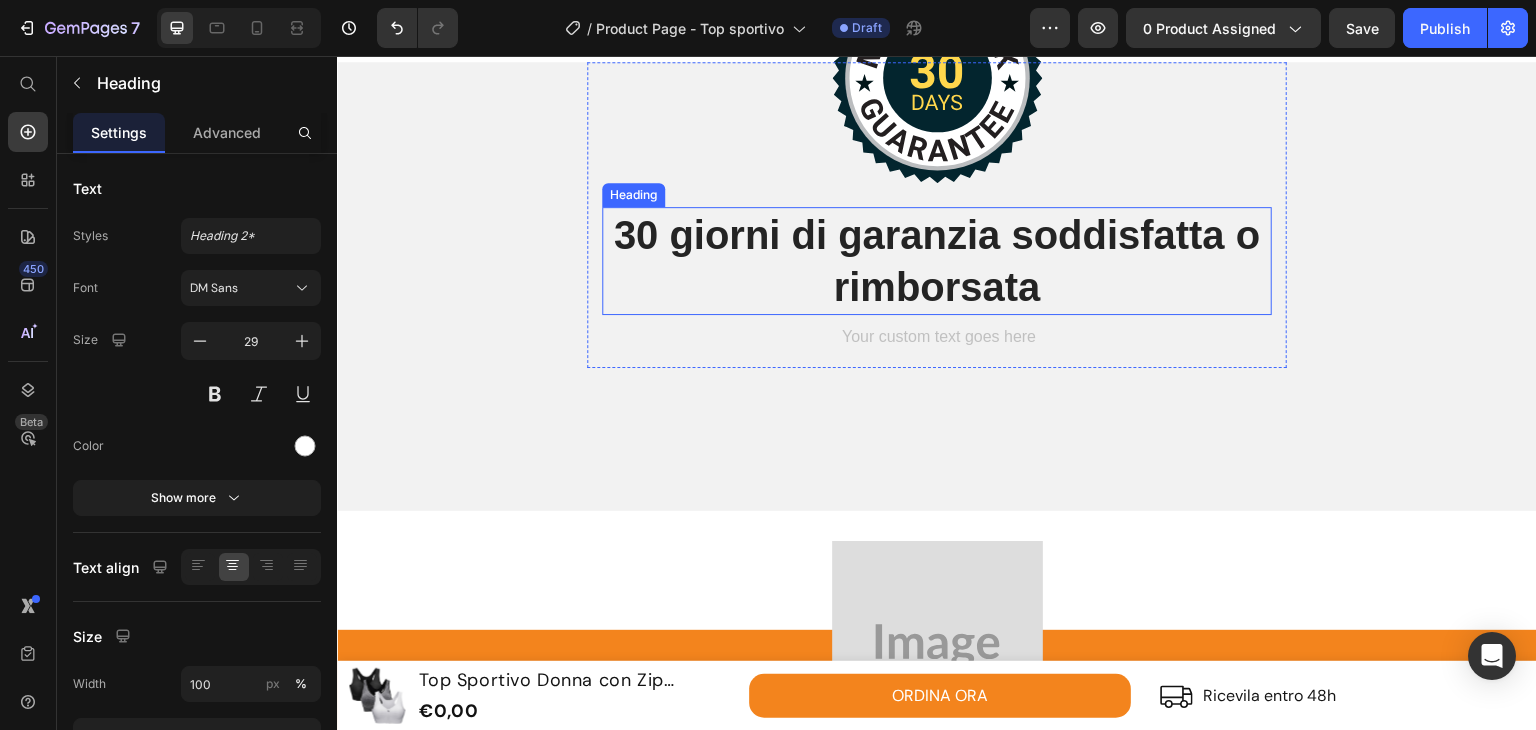 click on "30 giorni di garanzia soddisfatta o rimborsata" at bounding box center [937, 261] 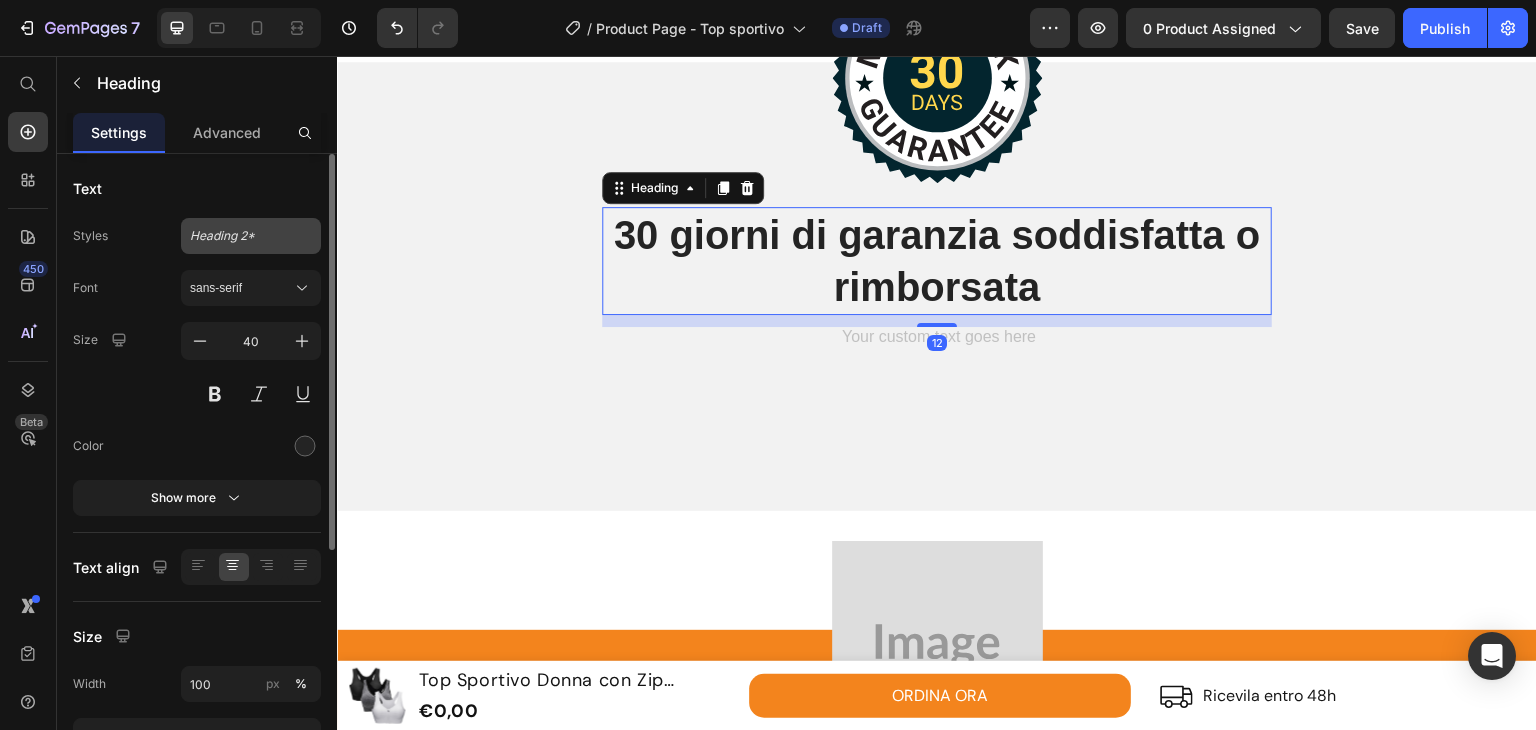 click on "Heading 2*" 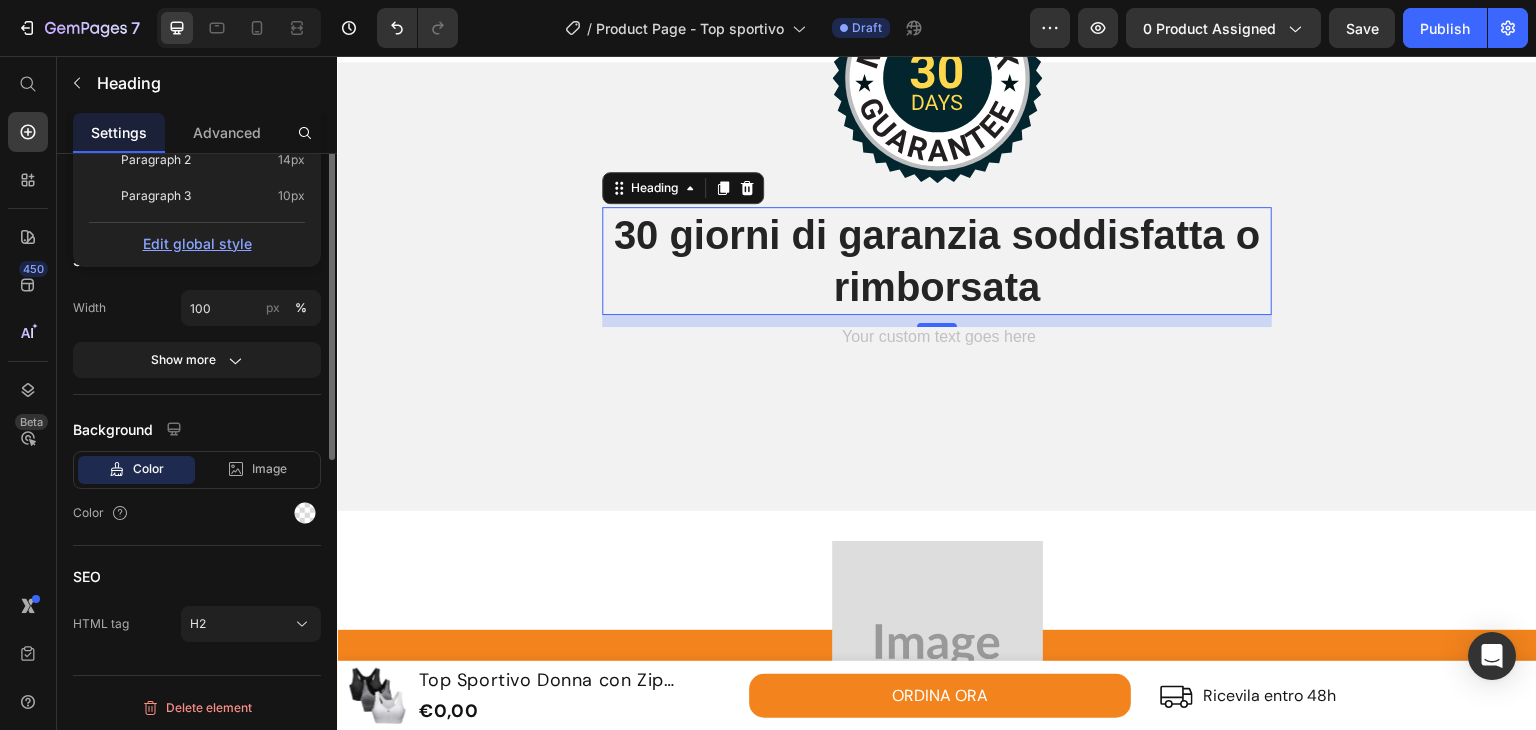 scroll, scrollTop: 176, scrollLeft: 0, axis: vertical 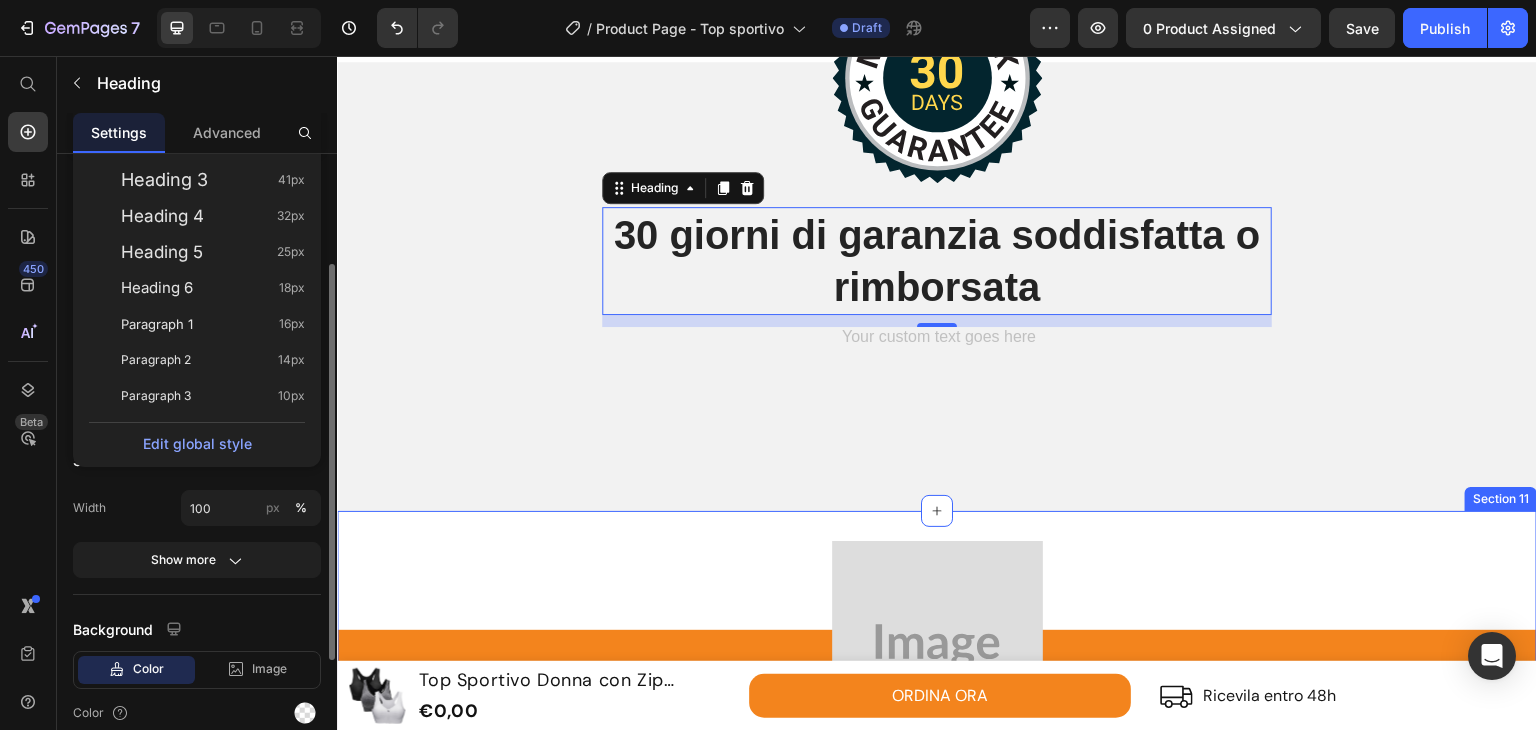 drag, startPoint x: 712, startPoint y: 478, endPoint x: 712, endPoint y: 462, distance: 16 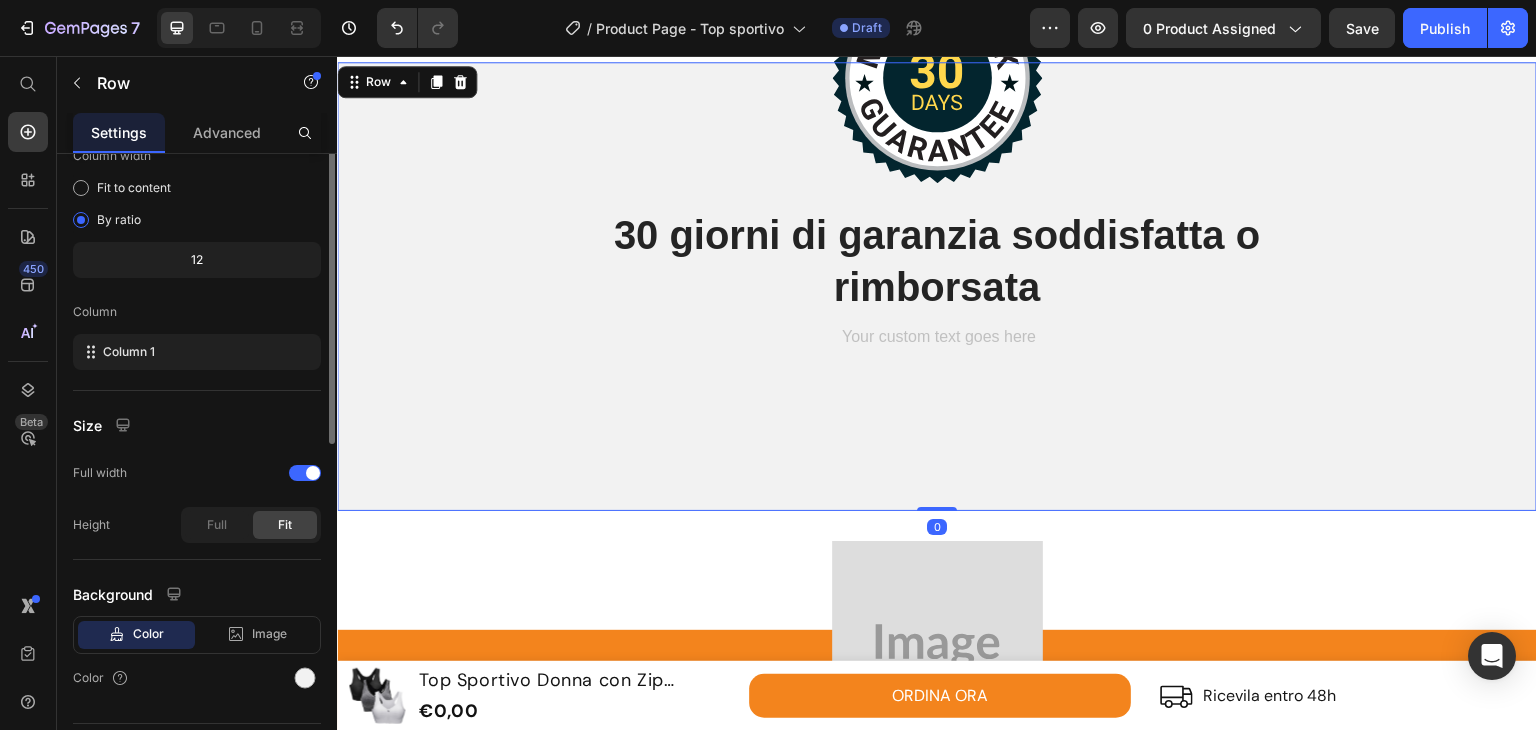 scroll, scrollTop: 0, scrollLeft: 0, axis: both 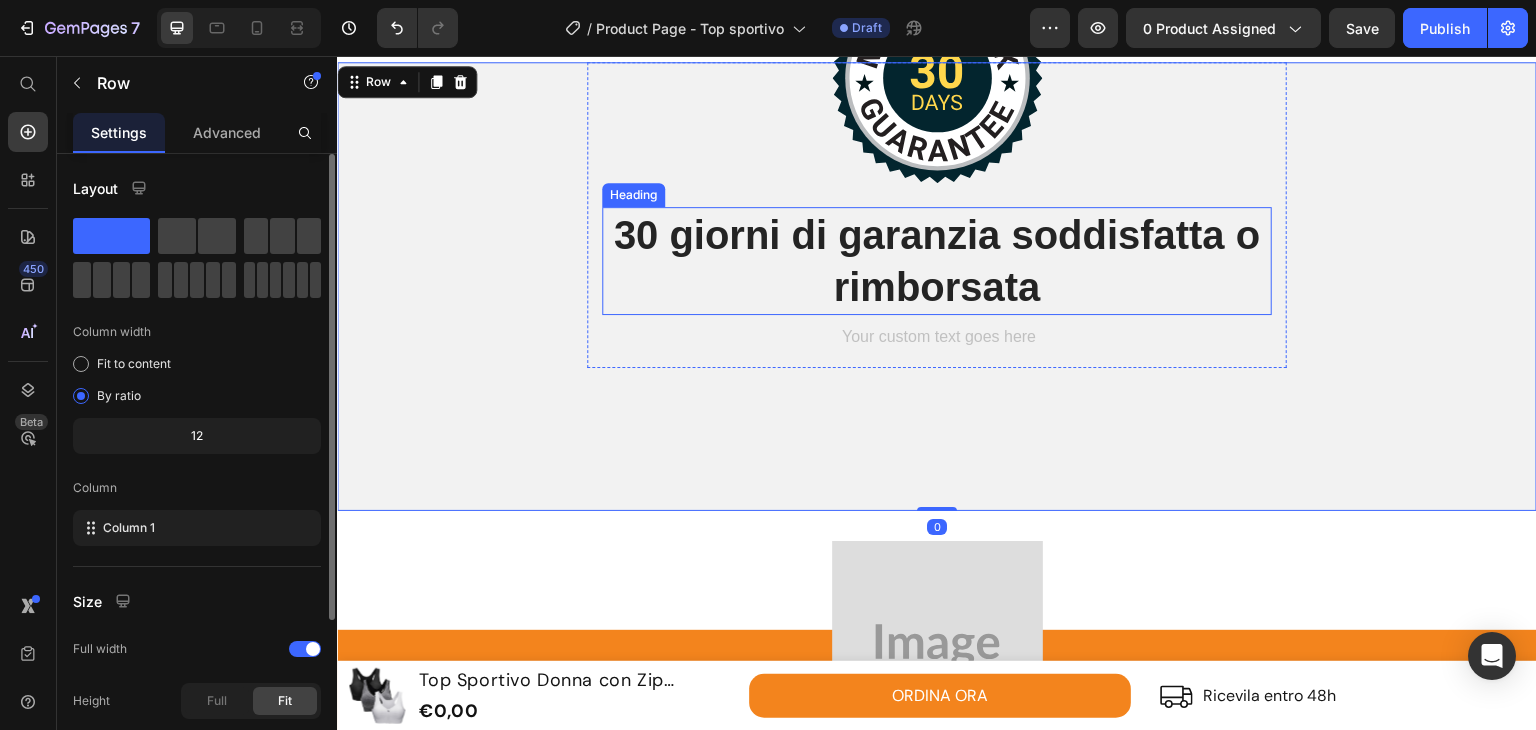 click on "30 giorni di garanzia soddisfatta o rimborsata" at bounding box center (937, 261) 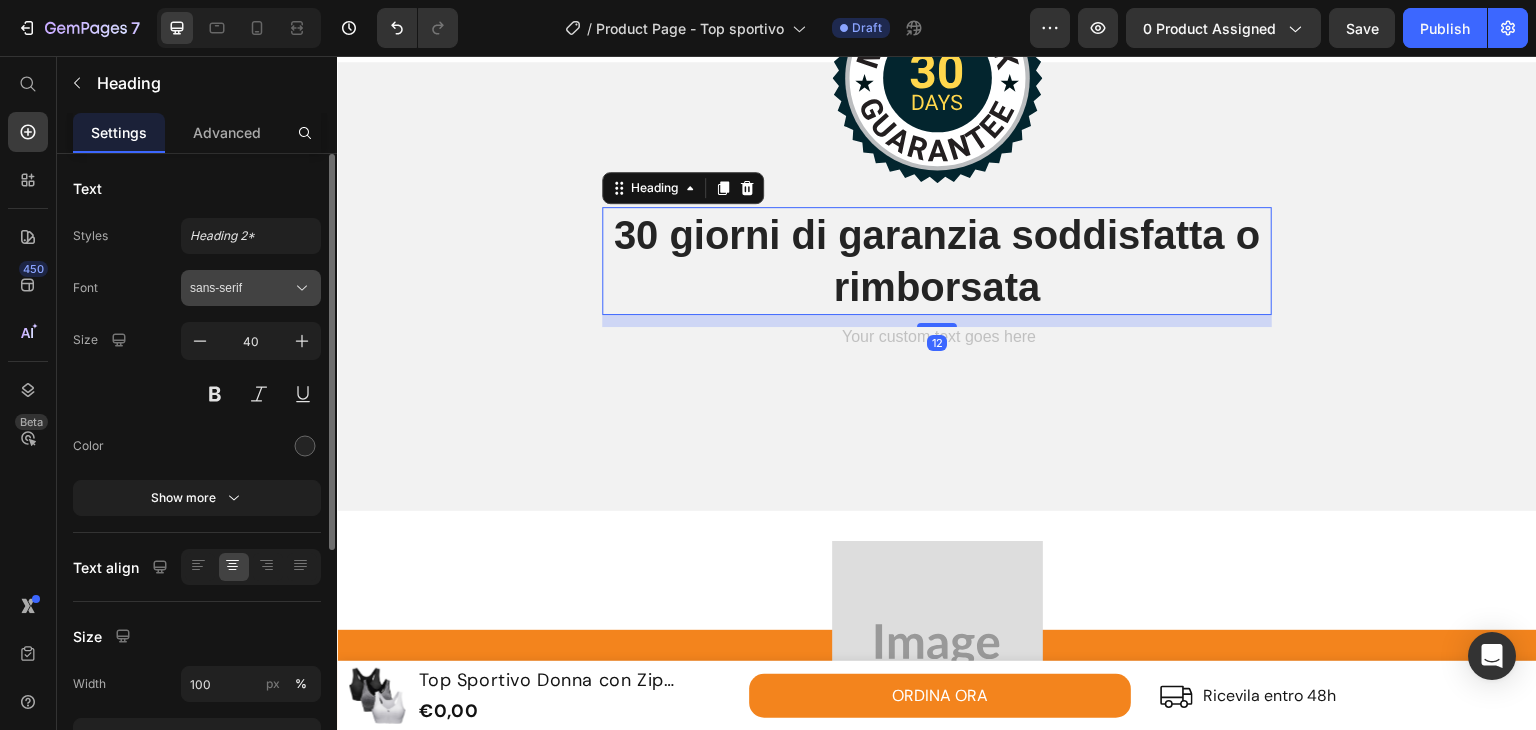 click on "sans-serif" at bounding box center (241, 288) 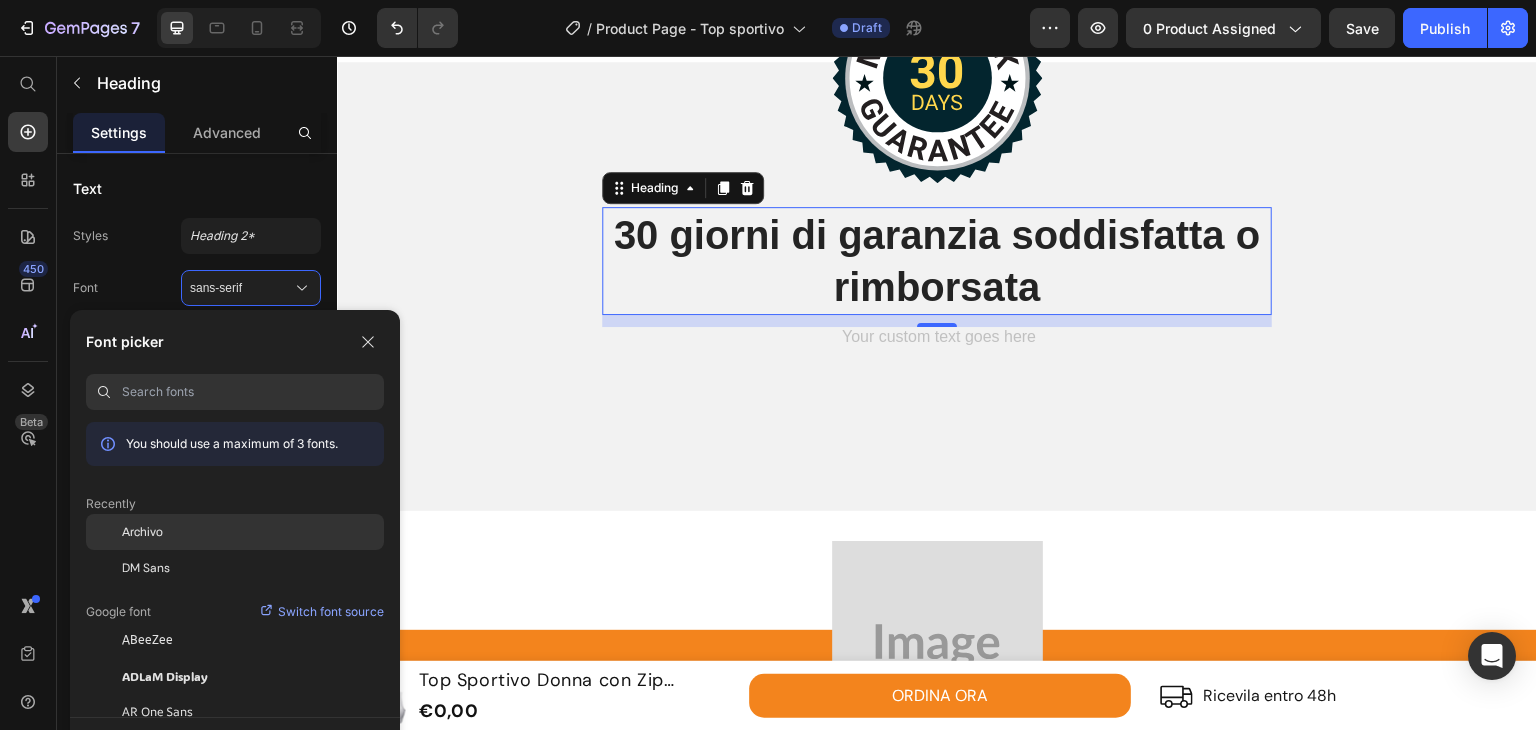 click on "Archivo" at bounding box center (142, 532) 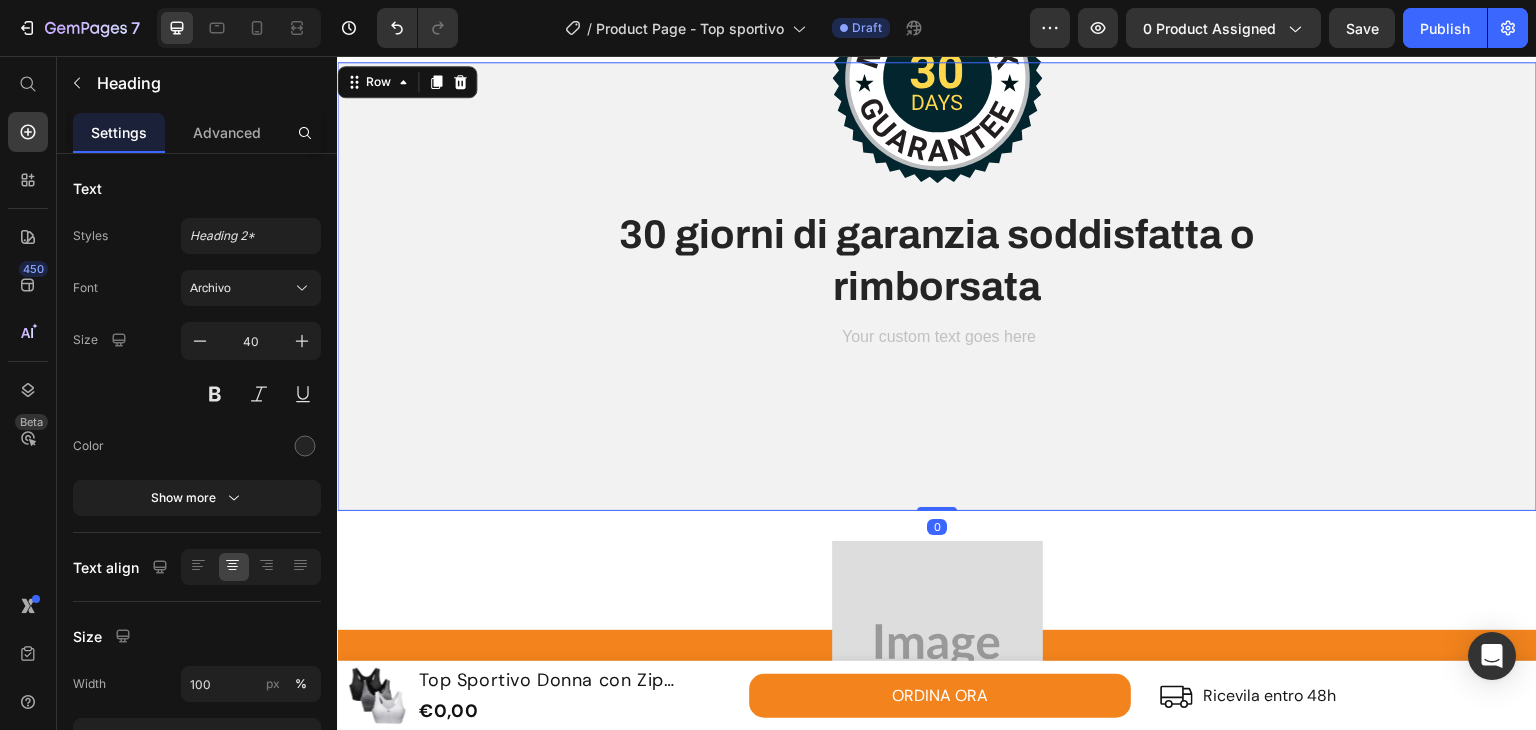 click on "Image 30 giorni di garanzia soddisfatta o rimborsata Heading Text Block Row Row   0" at bounding box center [937, 286] 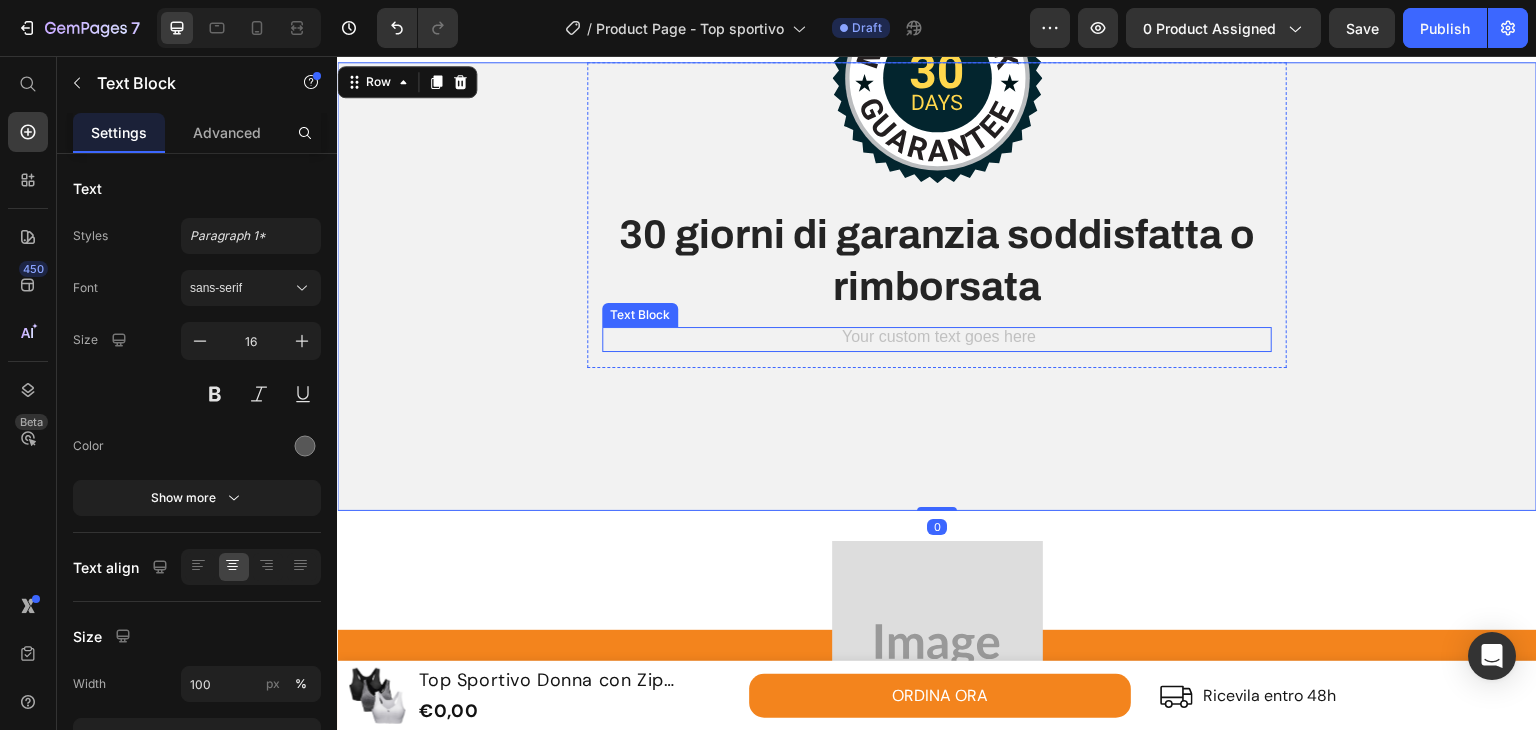 click at bounding box center (937, 339) 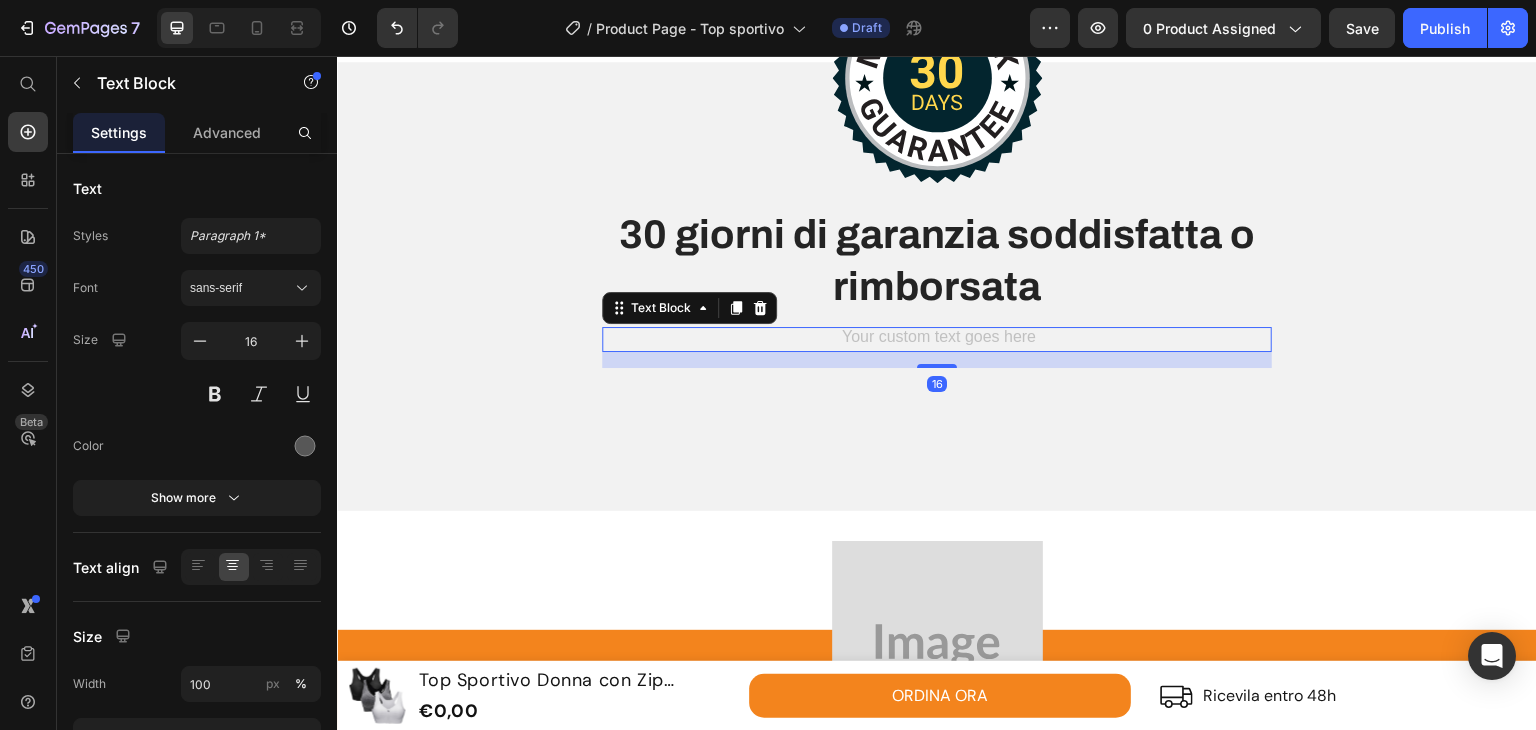 drag, startPoint x: 757, startPoint y: 295, endPoint x: 773, endPoint y: 297, distance: 16.124516 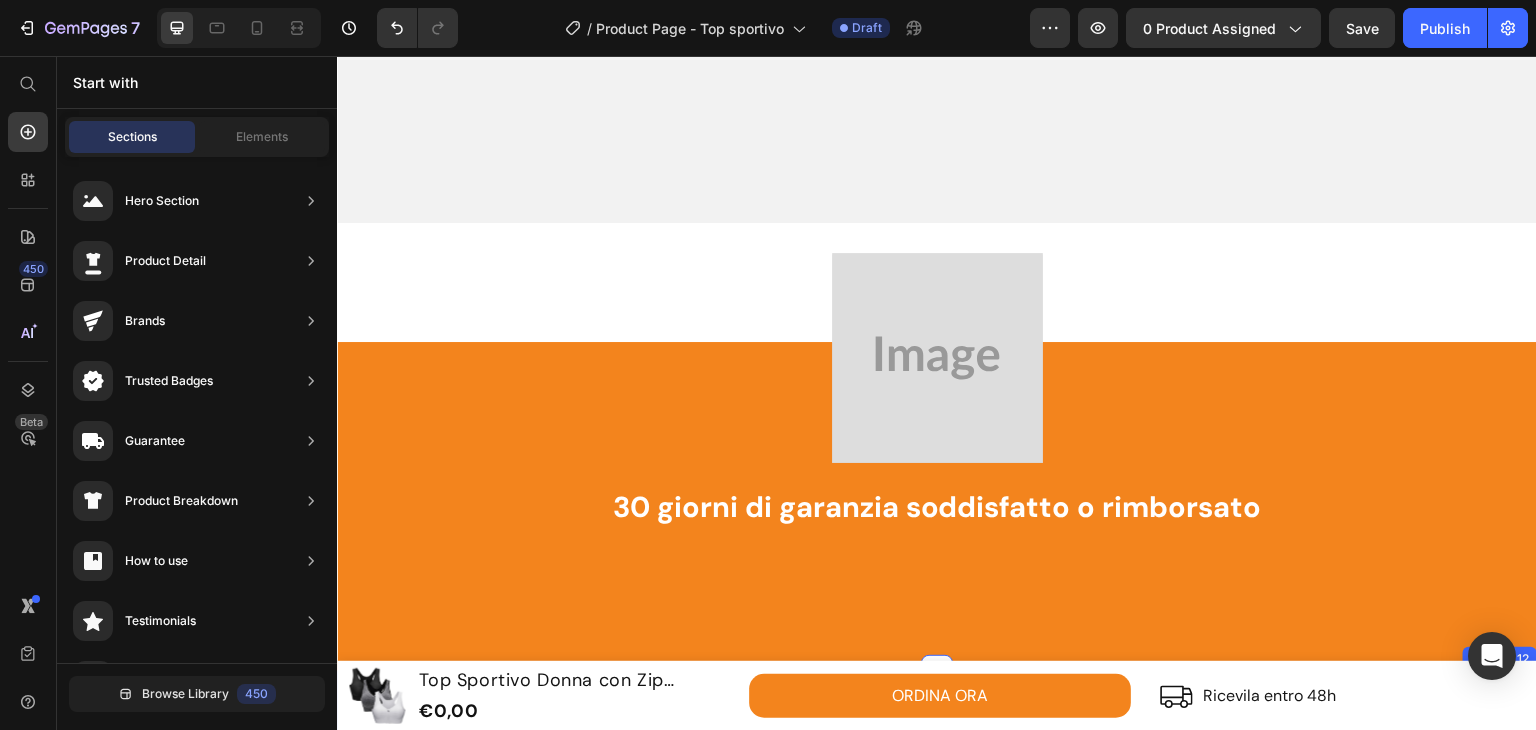 scroll, scrollTop: 5600, scrollLeft: 0, axis: vertical 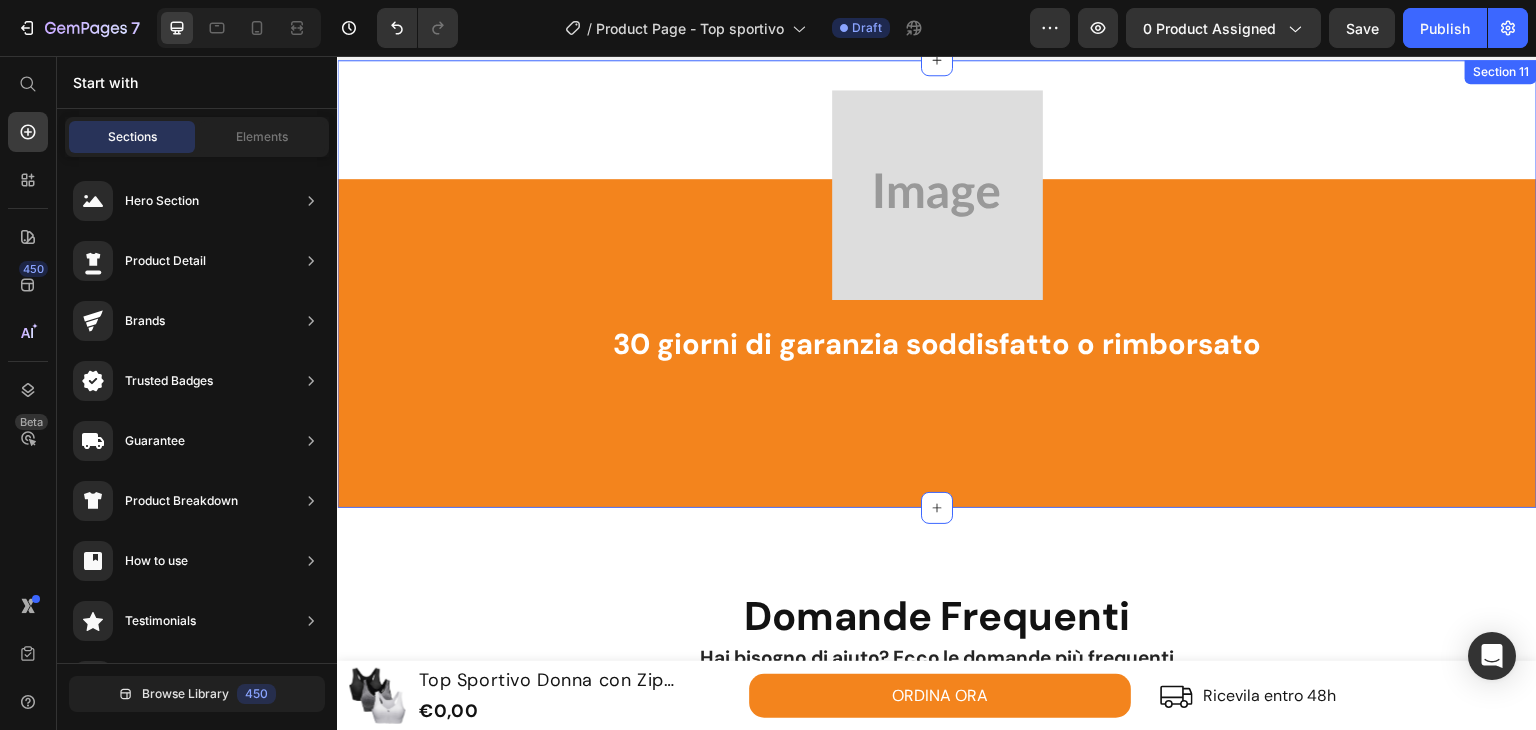 click on "Image 30 giorni di garanzia soddisfatto o rimborsato Heading Row Row Section 11" at bounding box center [937, 284] 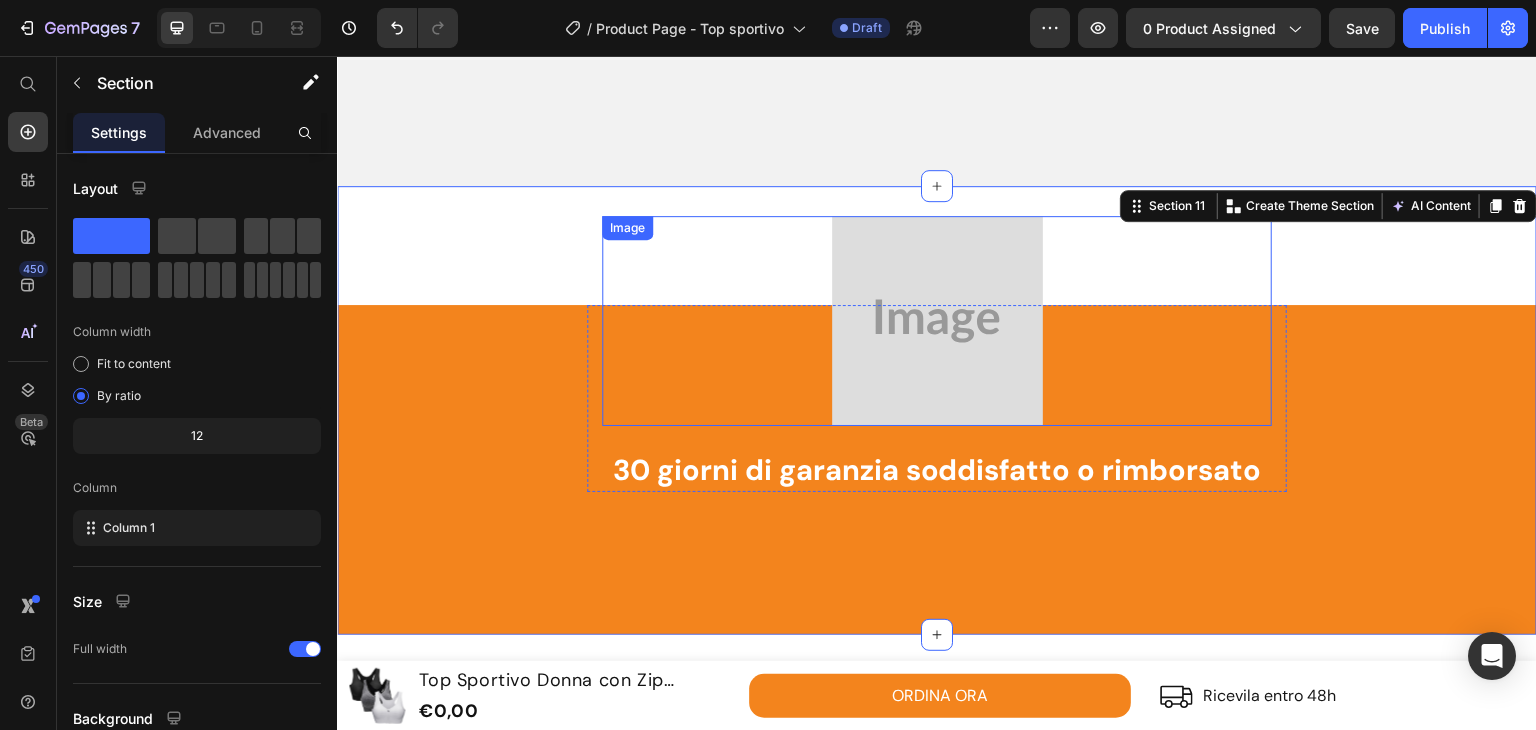 scroll, scrollTop: 5400, scrollLeft: 0, axis: vertical 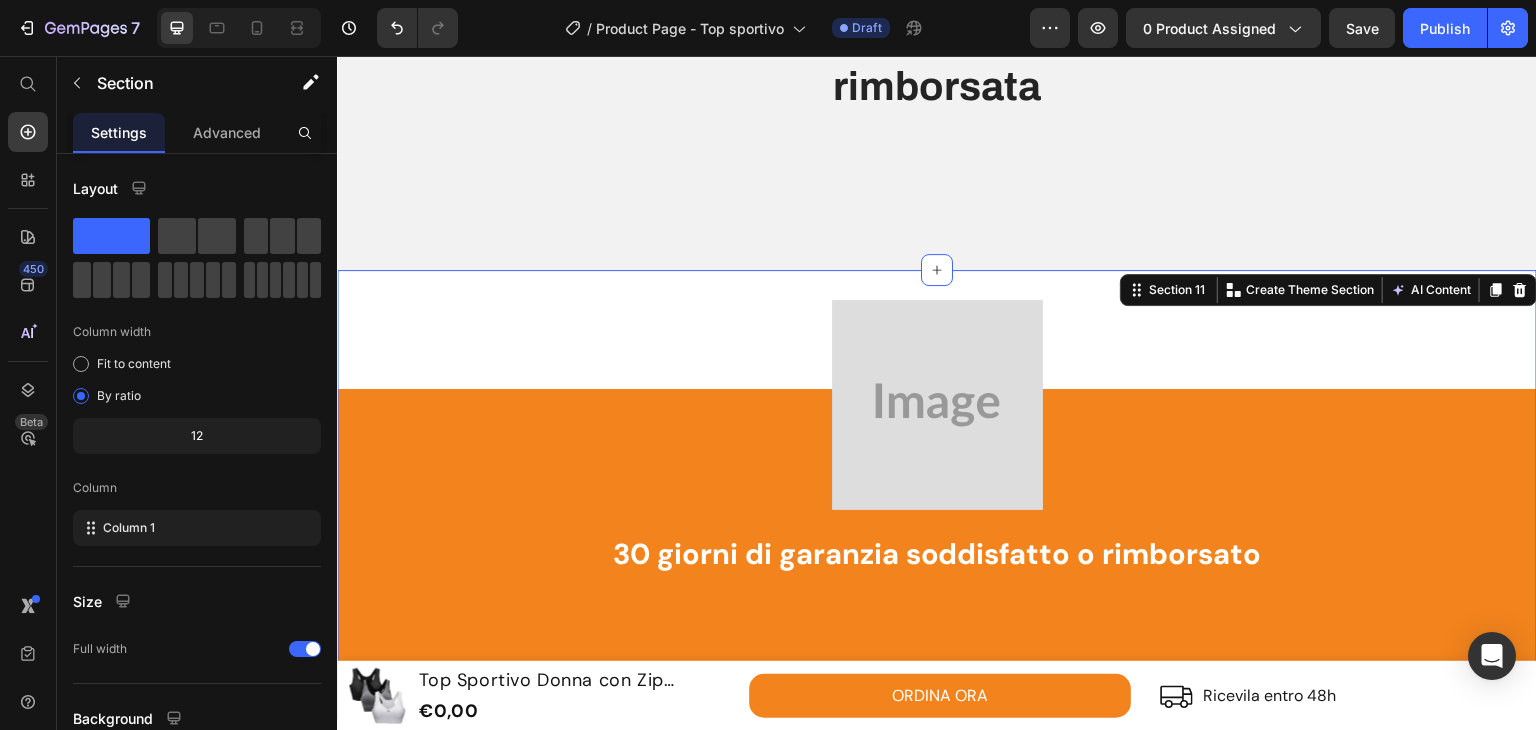 click on "Image 30 giorni di garanzia soddisfatto o rimborsato Heading Row Row Section 11   You can create reusable sections Create Theme Section AI Content Write with GemAI What would you like to describe here? Tone and Voice Persuasive Product Top Sportivo Donna con Zip Anteriore - Reggiseno Contenitivo Senza Ferretto, Traspirante e Confortevole Show more Generate" at bounding box center (937, 494) 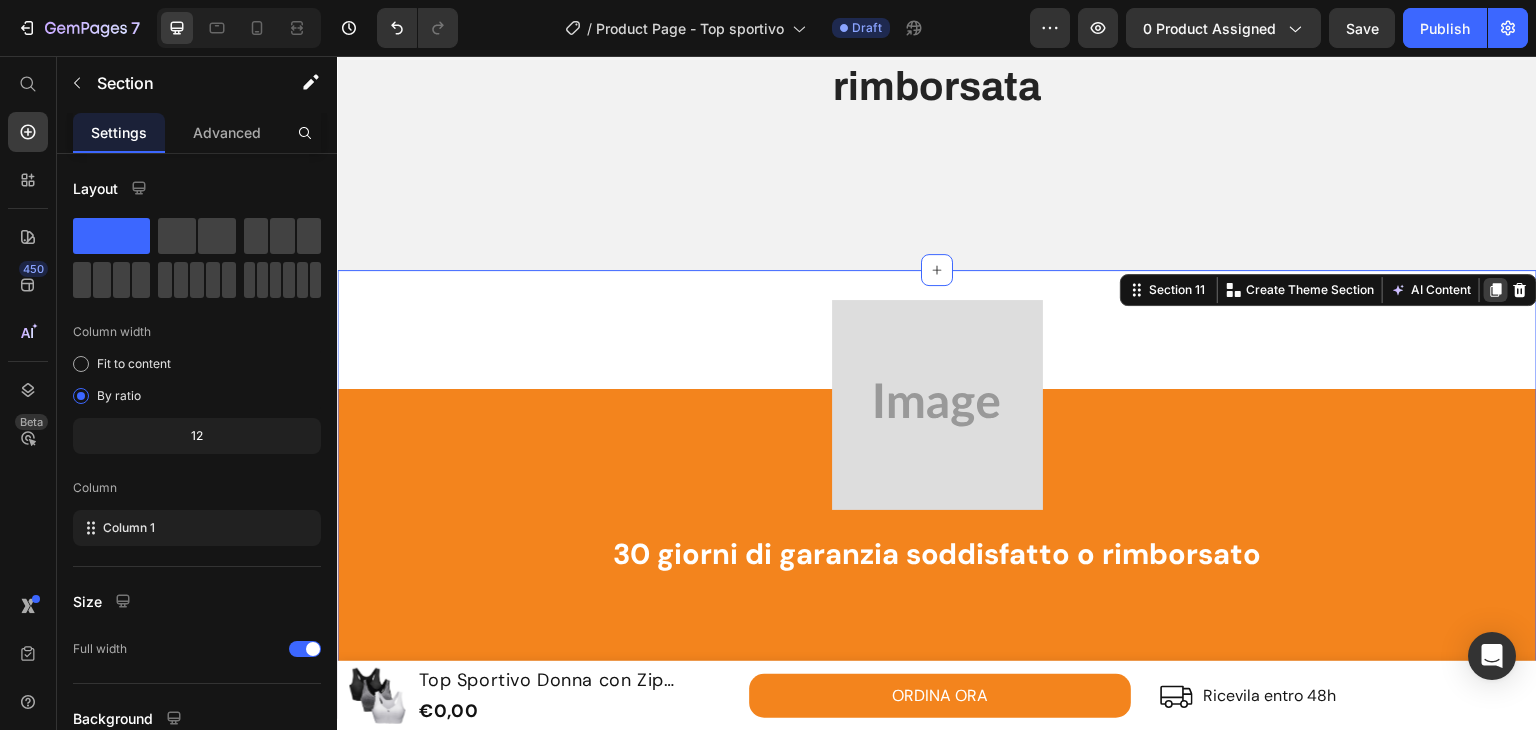 drag, startPoint x: 1517, startPoint y: 278, endPoint x: 1492, endPoint y: 285, distance: 25.96151 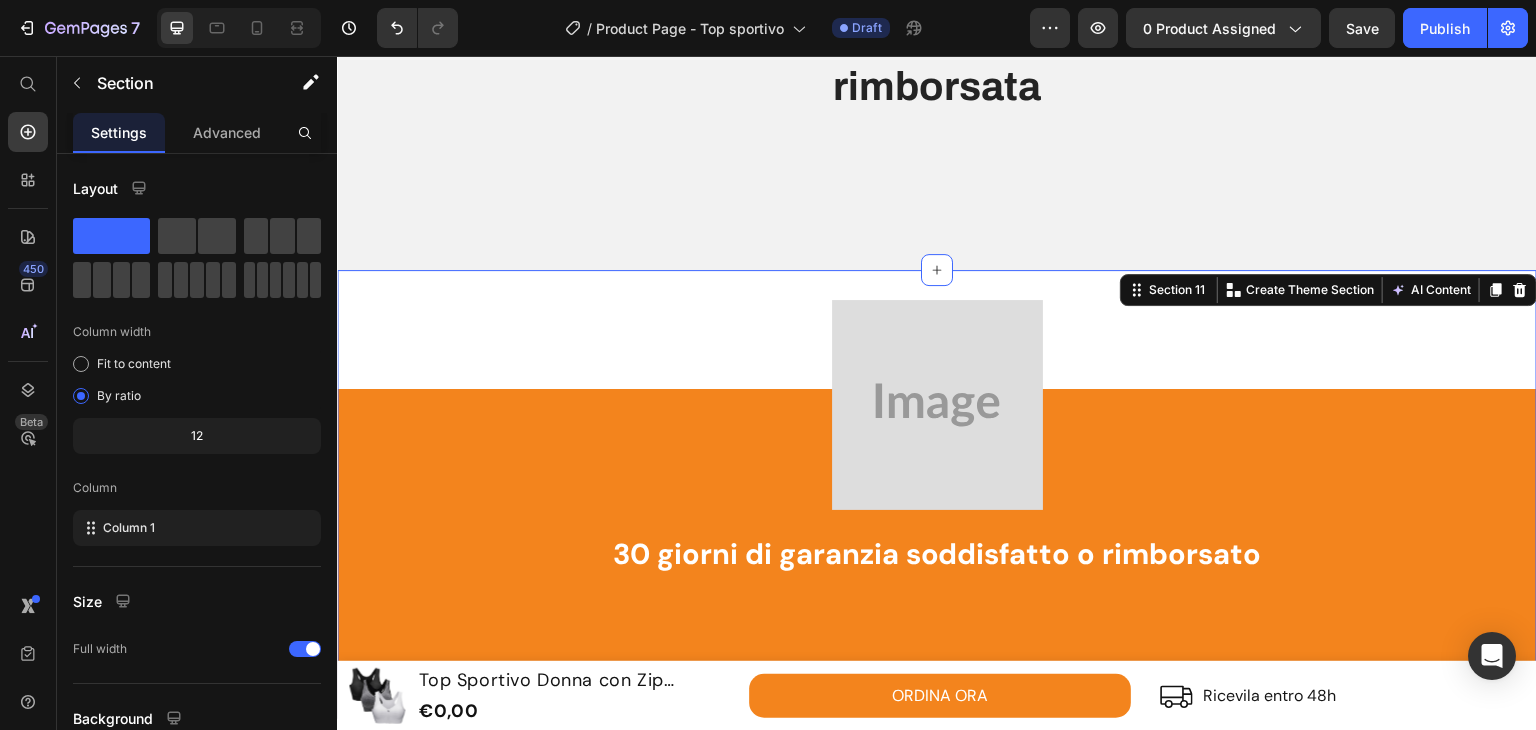click 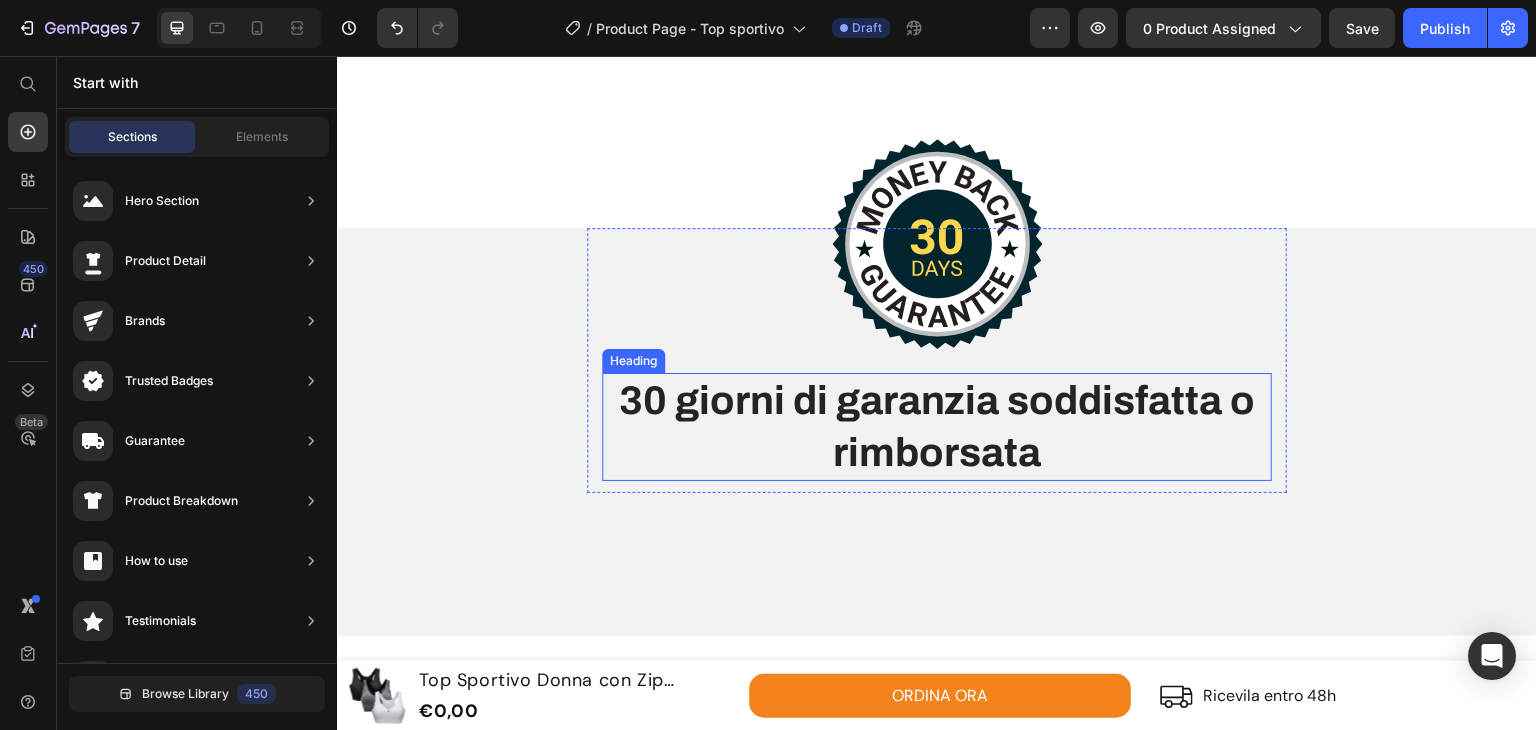 scroll, scrollTop: 5000, scrollLeft: 0, axis: vertical 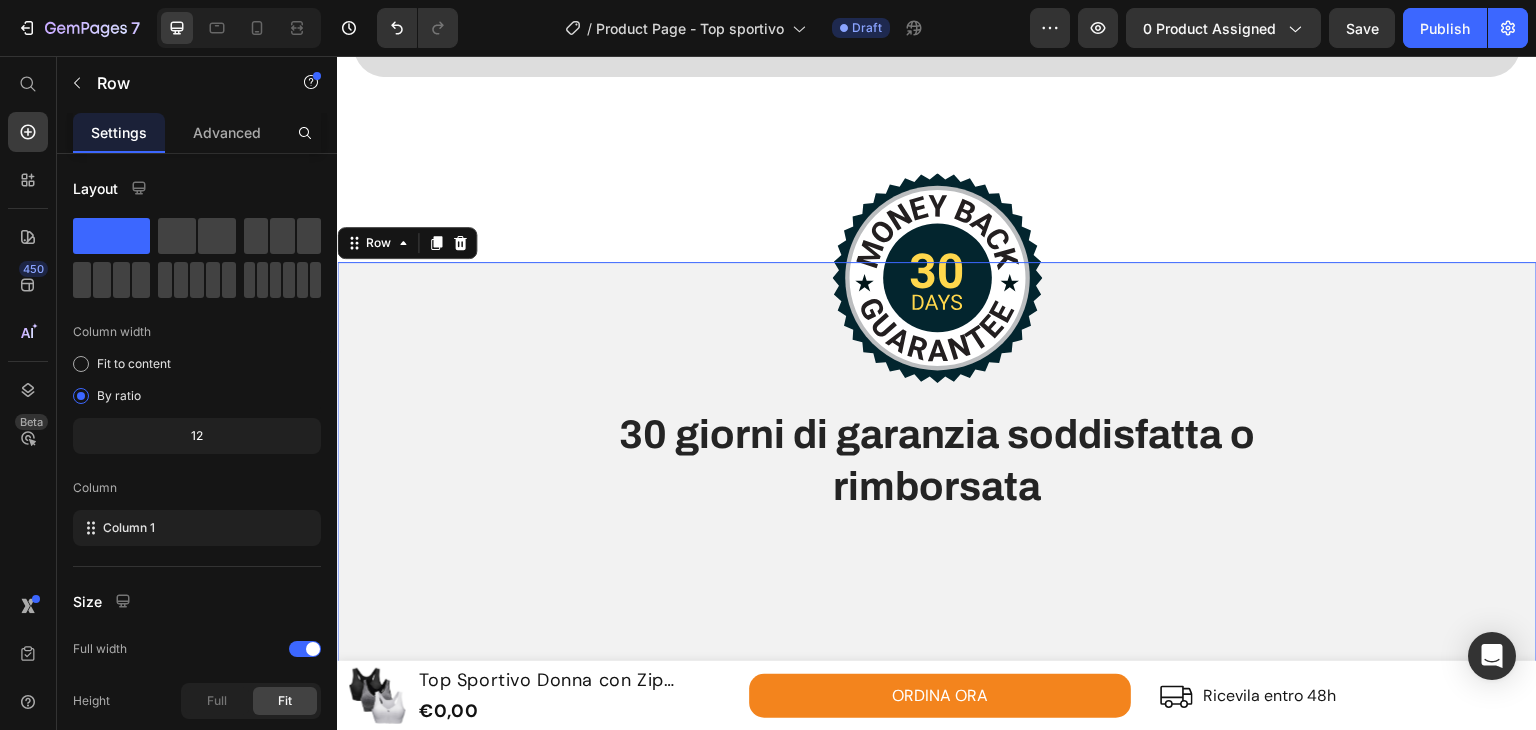 click on "Image 30 giorni di garanzia soddisfatta o rimborsata Heading Row" at bounding box center (937, 402) 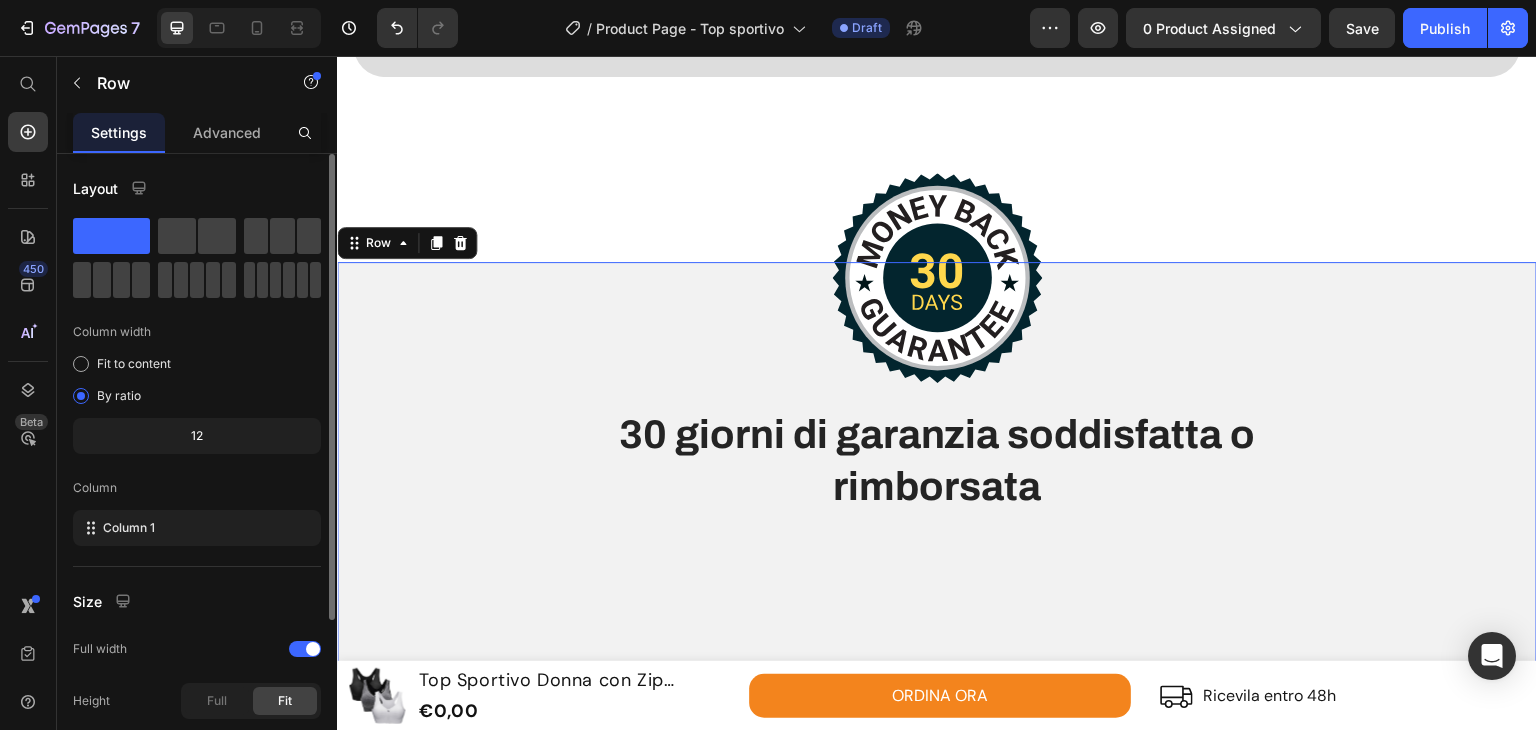 scroll, scrollTop: 225, scrollLeft: 0, axis: vertical 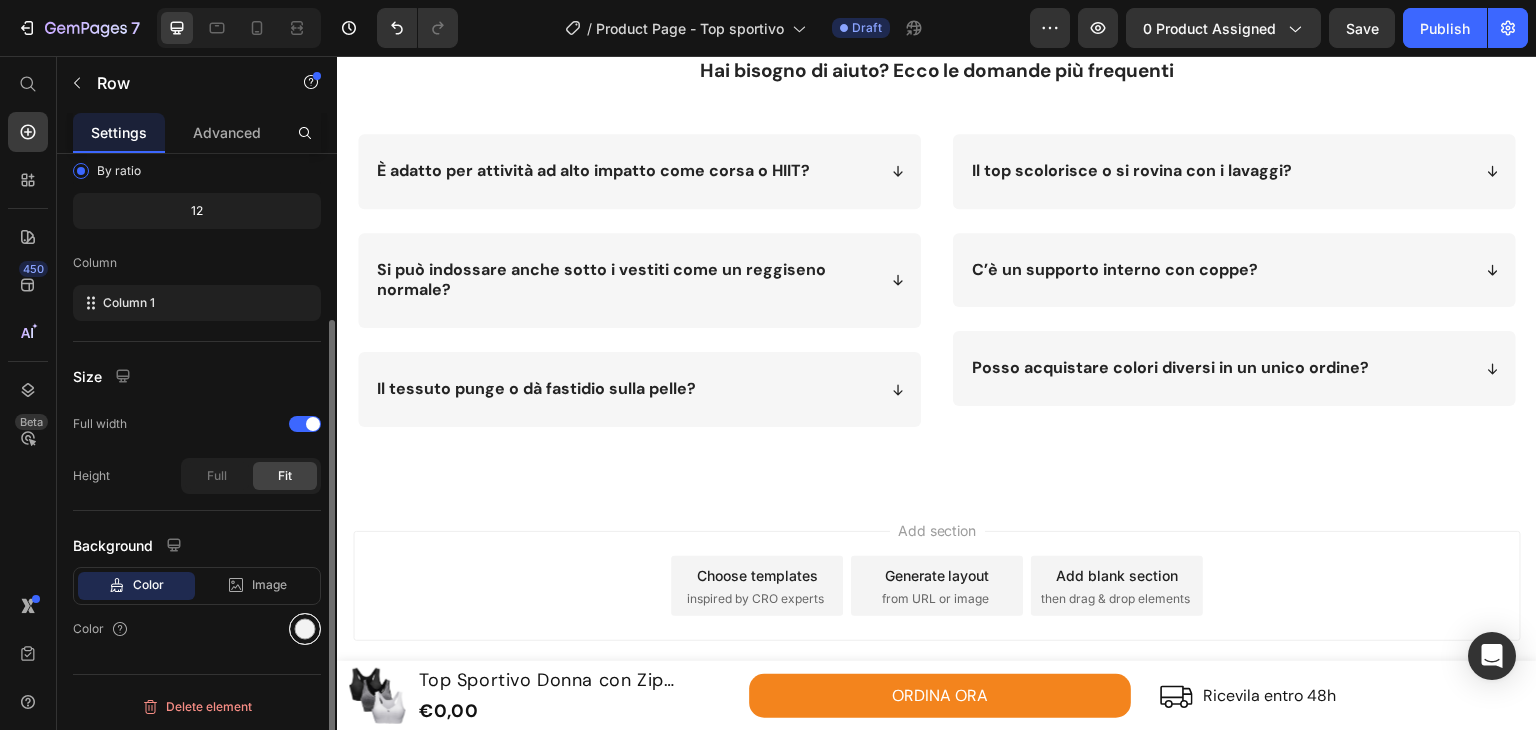 click at bounding box center (305, 629) 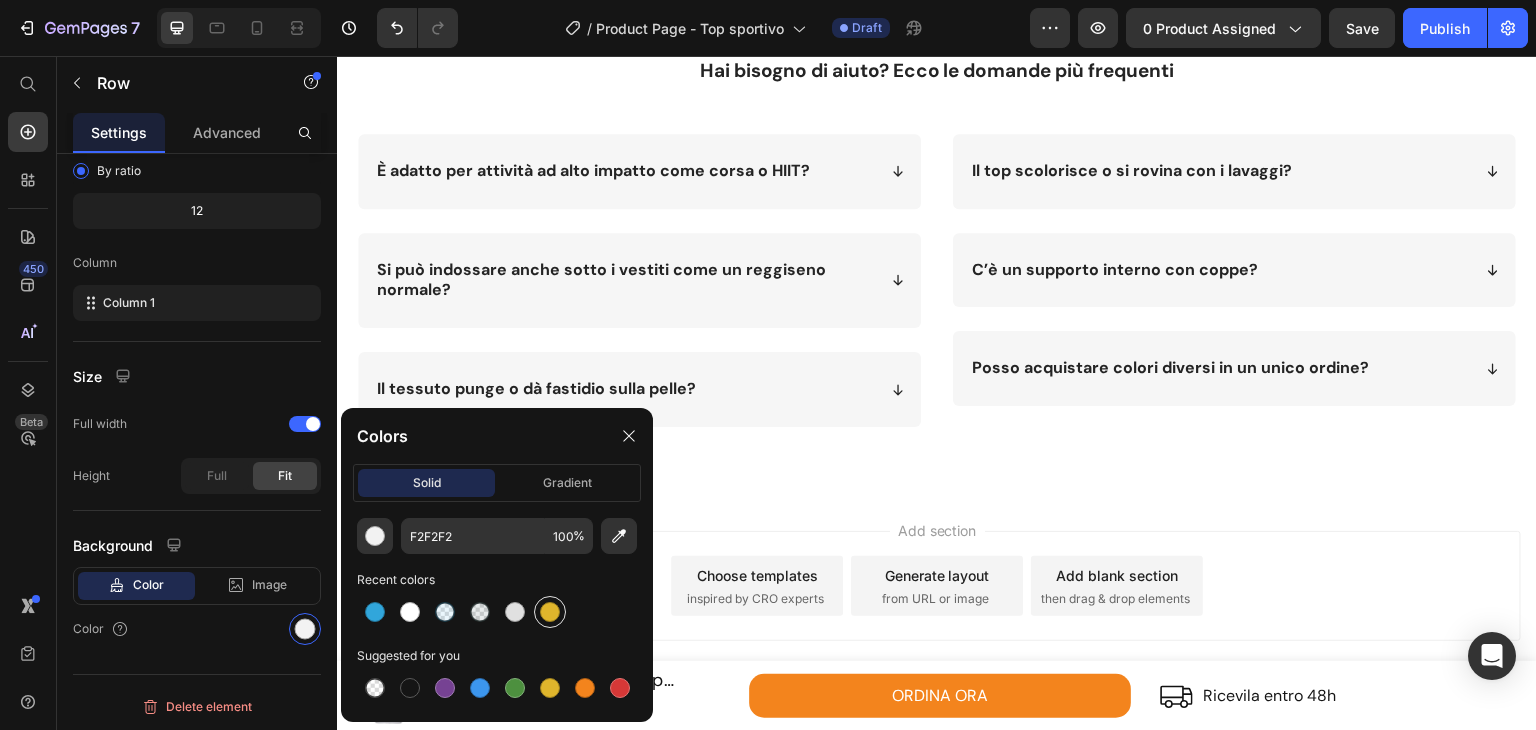 click at bounding box center [550, 612] 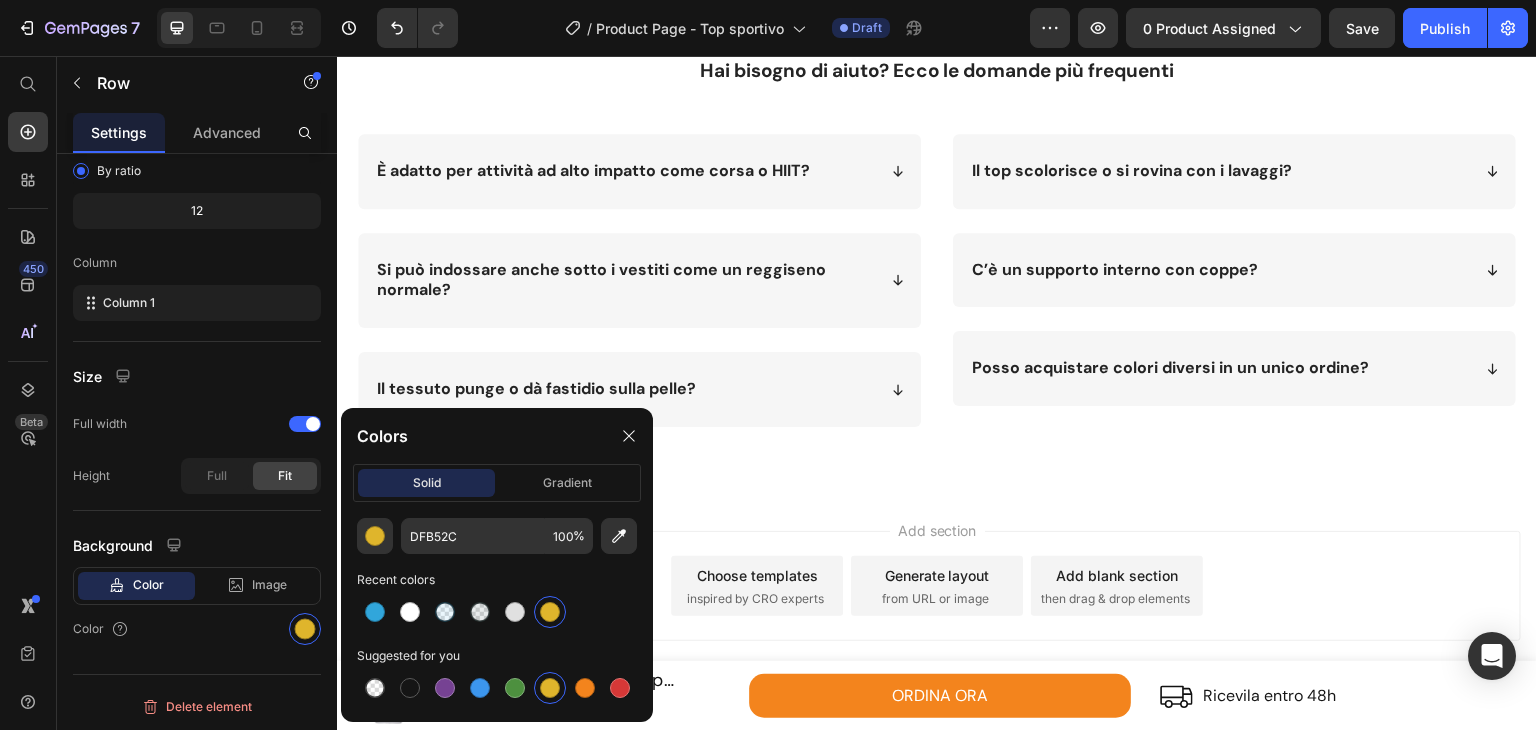 click on "Image 30 giorni di garanzia soddisfatta o rimborsata Heading Row" at bounding box center [937, -242] 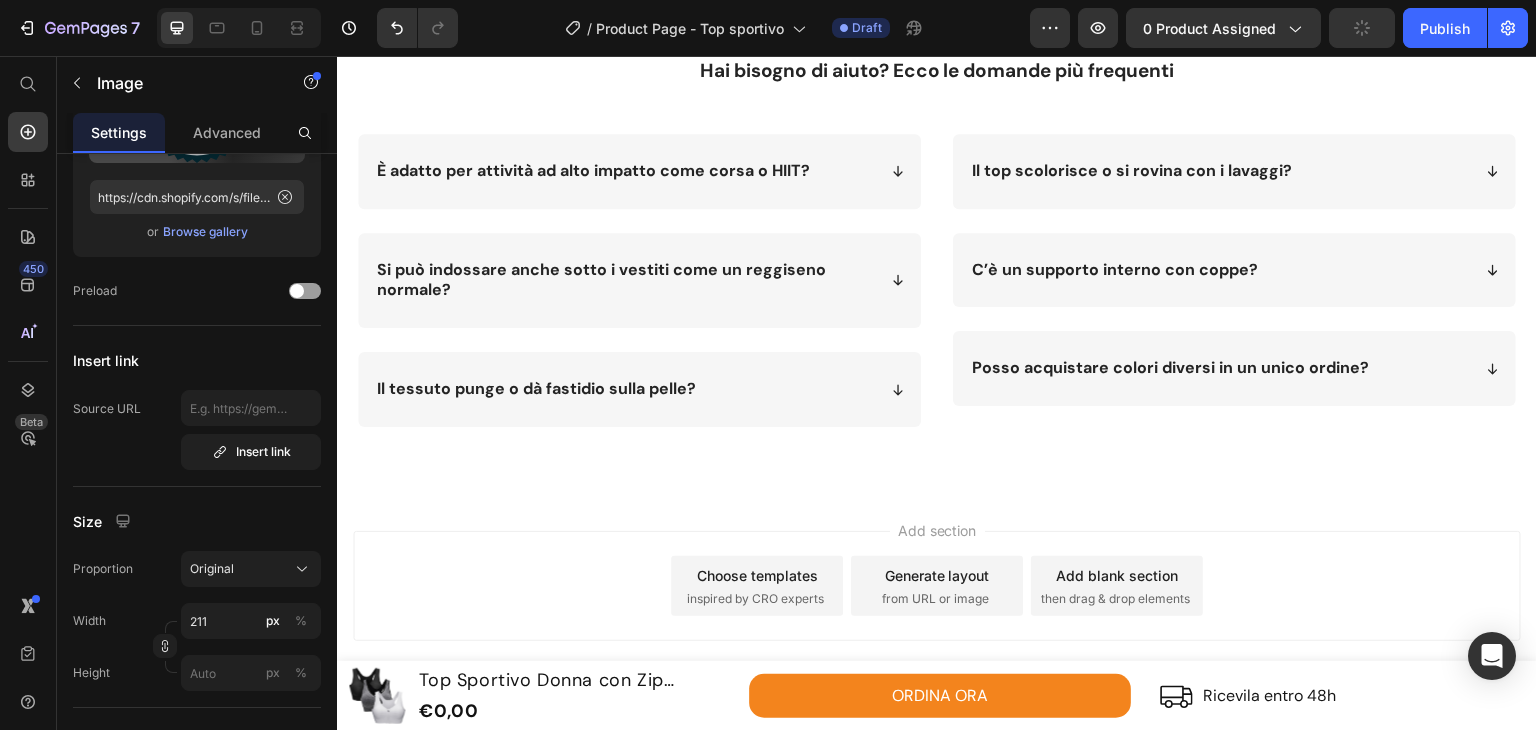 scroll, scrollTop: 0, scrollLeft: 0, axis: both 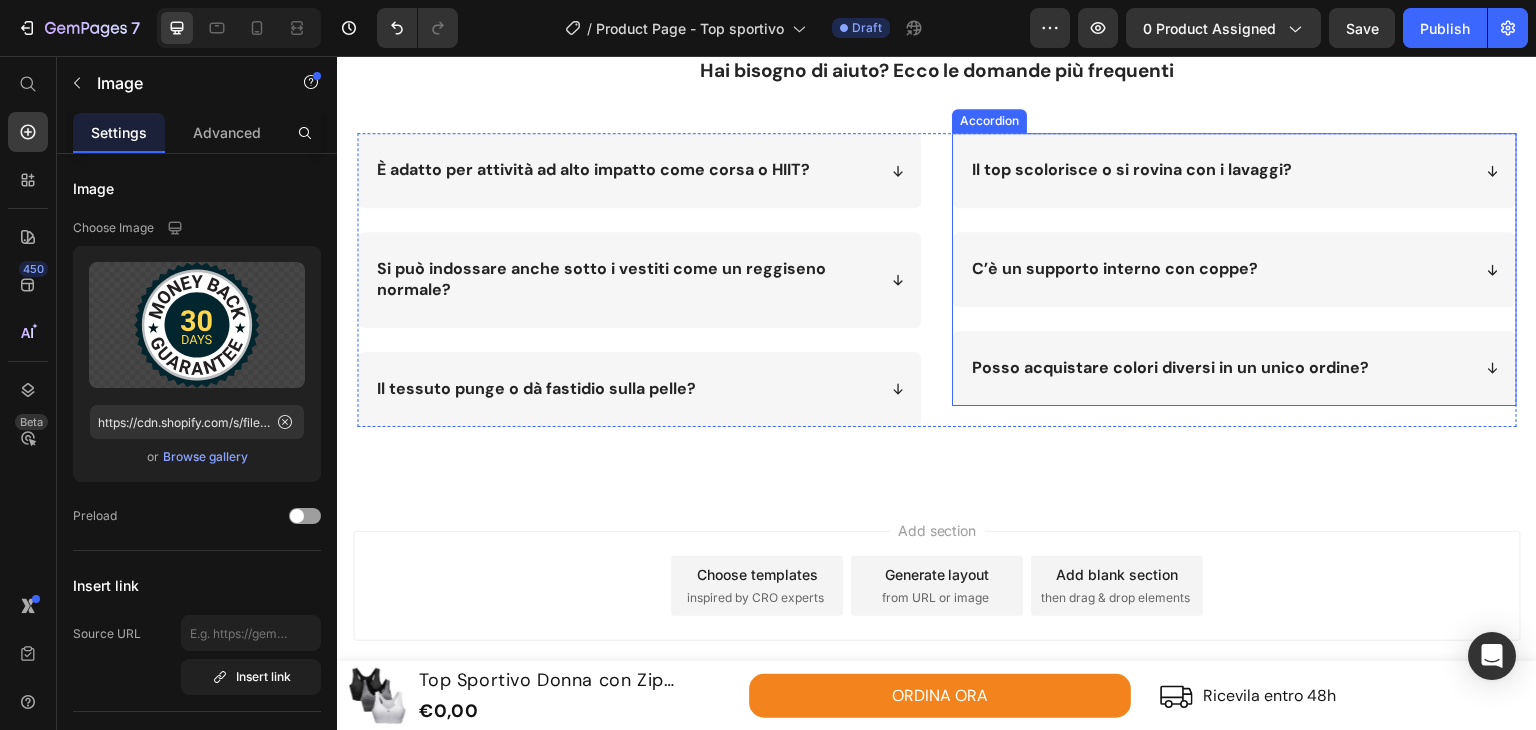 click on "Posso acquistare colori diversi in un unico ordine?" at bounding box center (1219, 368) 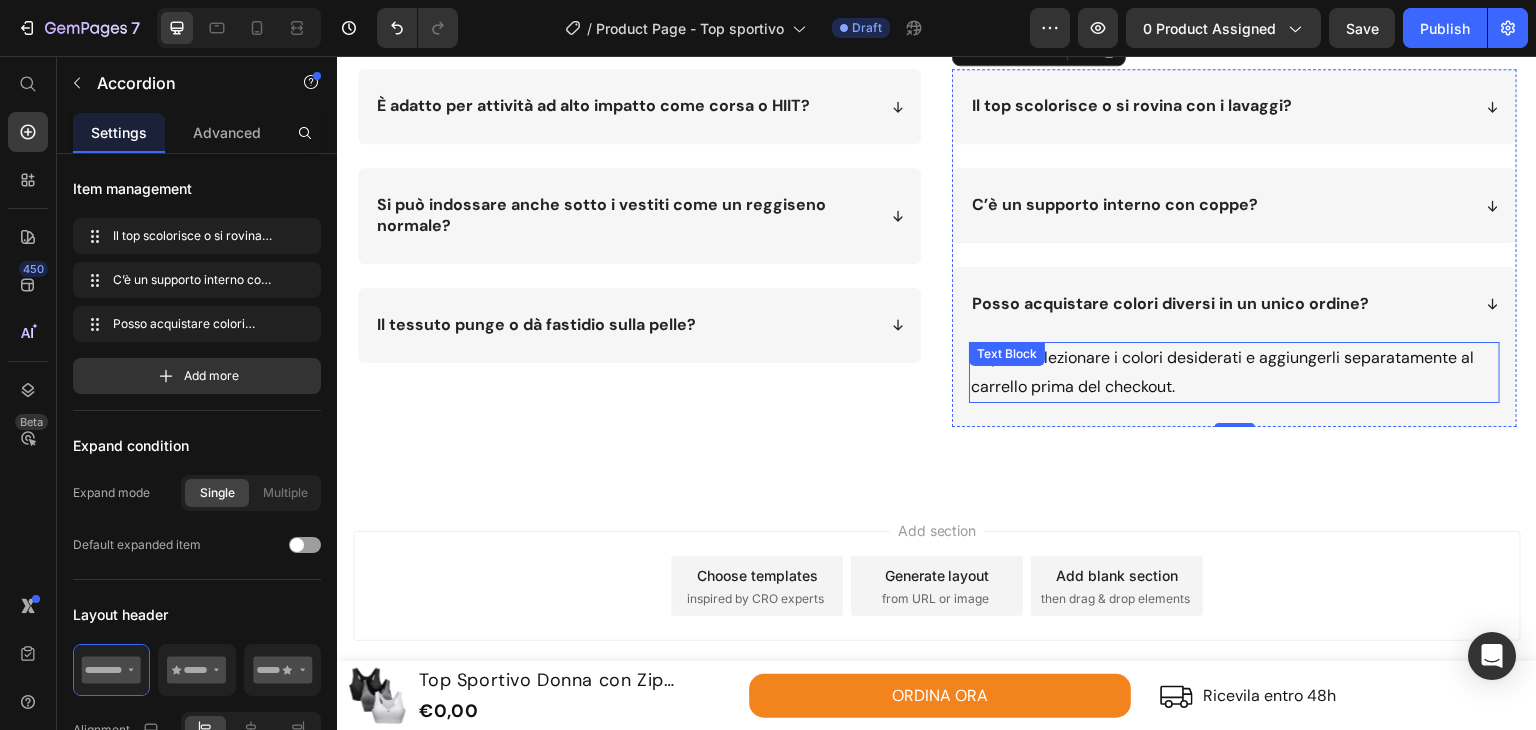 click on "Sì, puoi selezionare i colori desiderati e aggiungerli separatamente al carrello prima del checkout." at bounding box center [1234, 373] 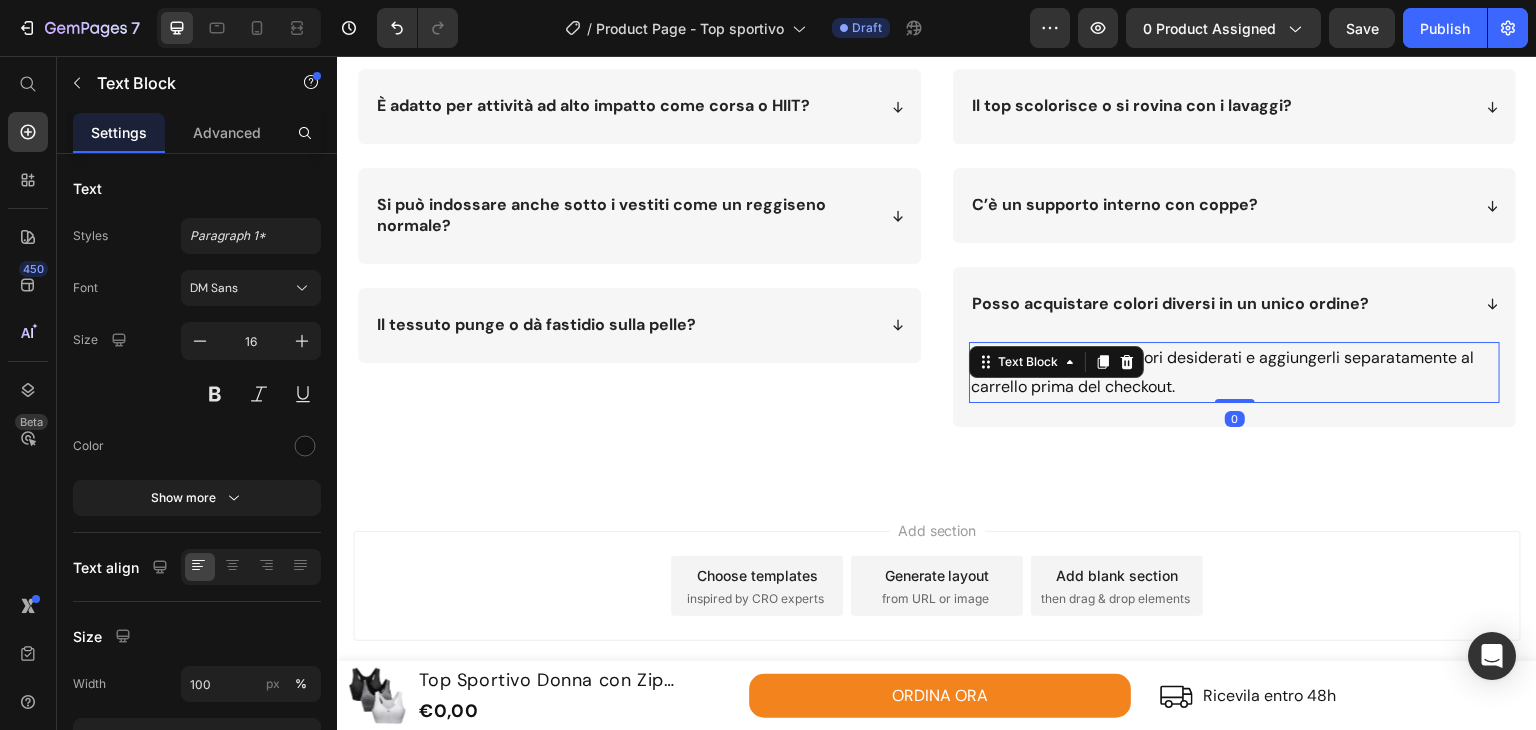 click on "Sì, puoi selezionare i colori desiderati e aggiungerli separatamente al carrello prima del checkout." at bounding box center (1234, 373) 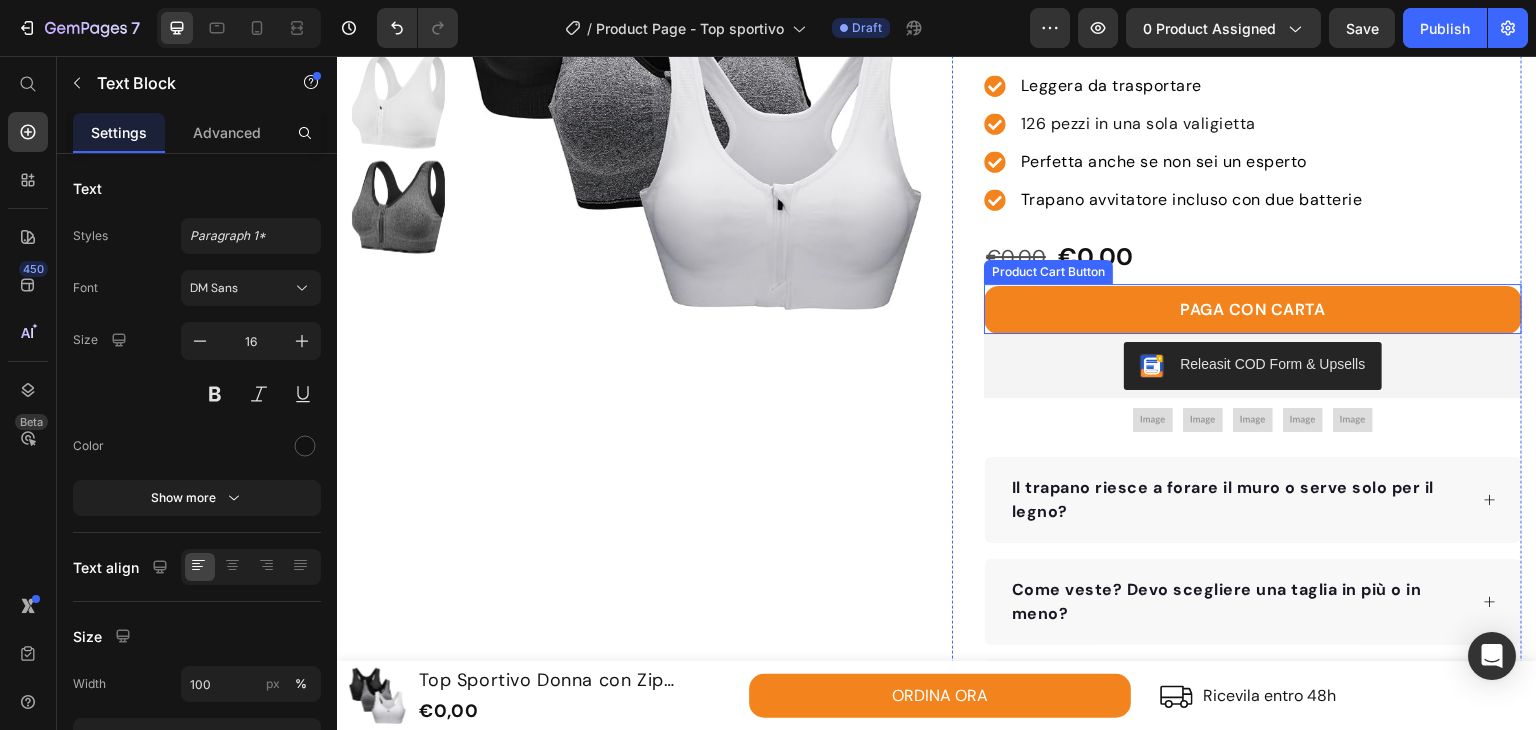 scroll, scrollTop: 0, scrollLeft: 0, axis: both 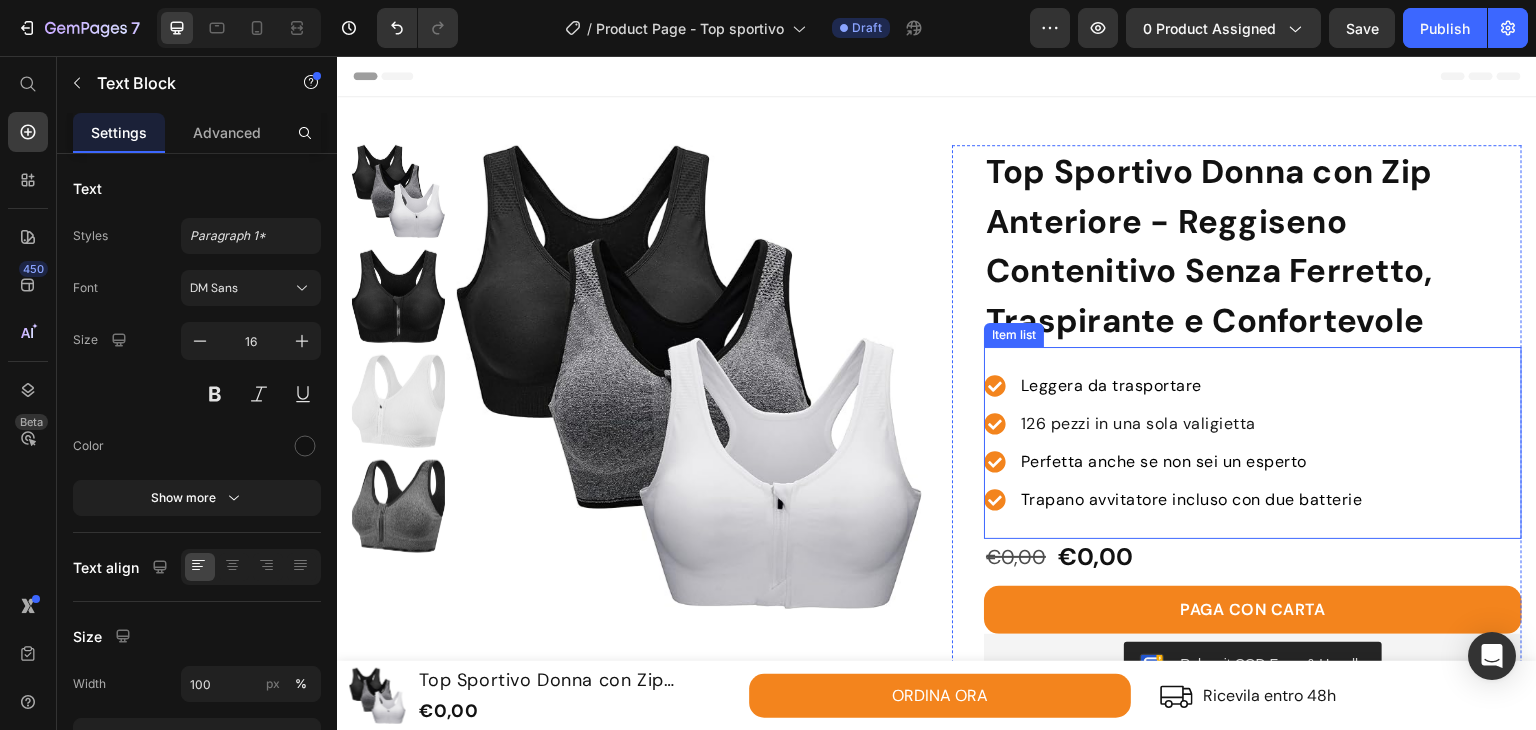 click on "Leggera da trasportare" at bounding box center (1111, 385) 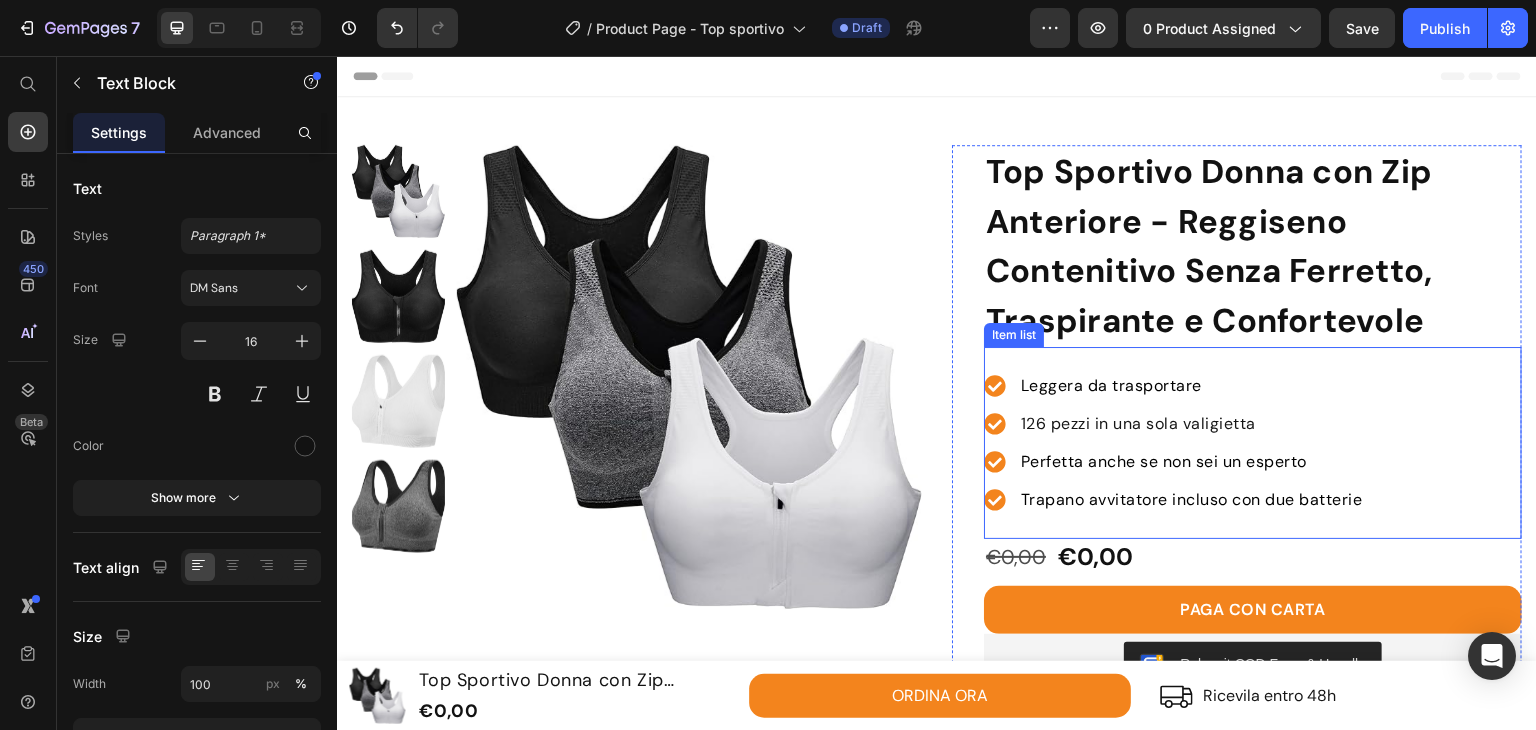 click on "Leggera da trasportare" at bounding box center [1111, 385] 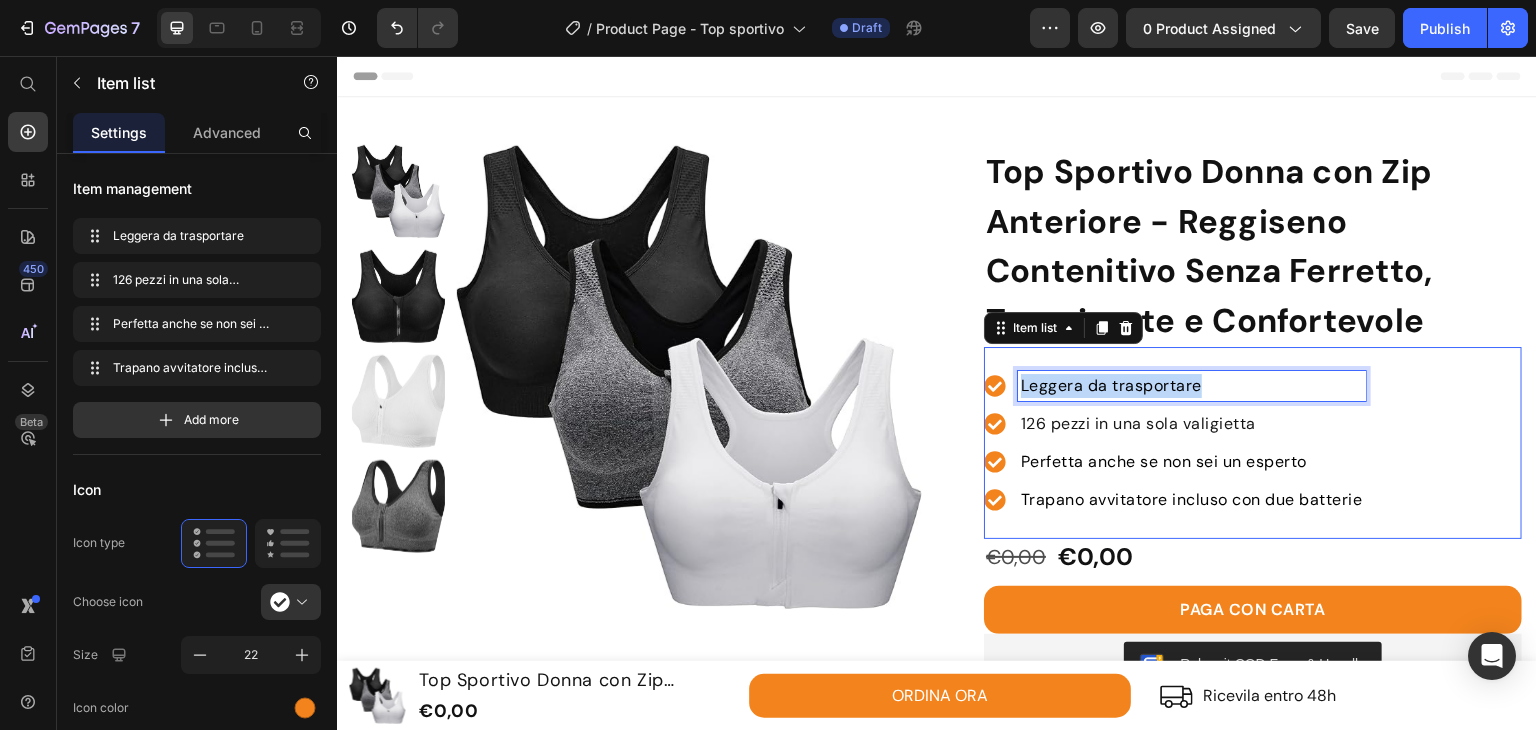 click on "Leggera da trasportare" at bounding box center [1111, 385] 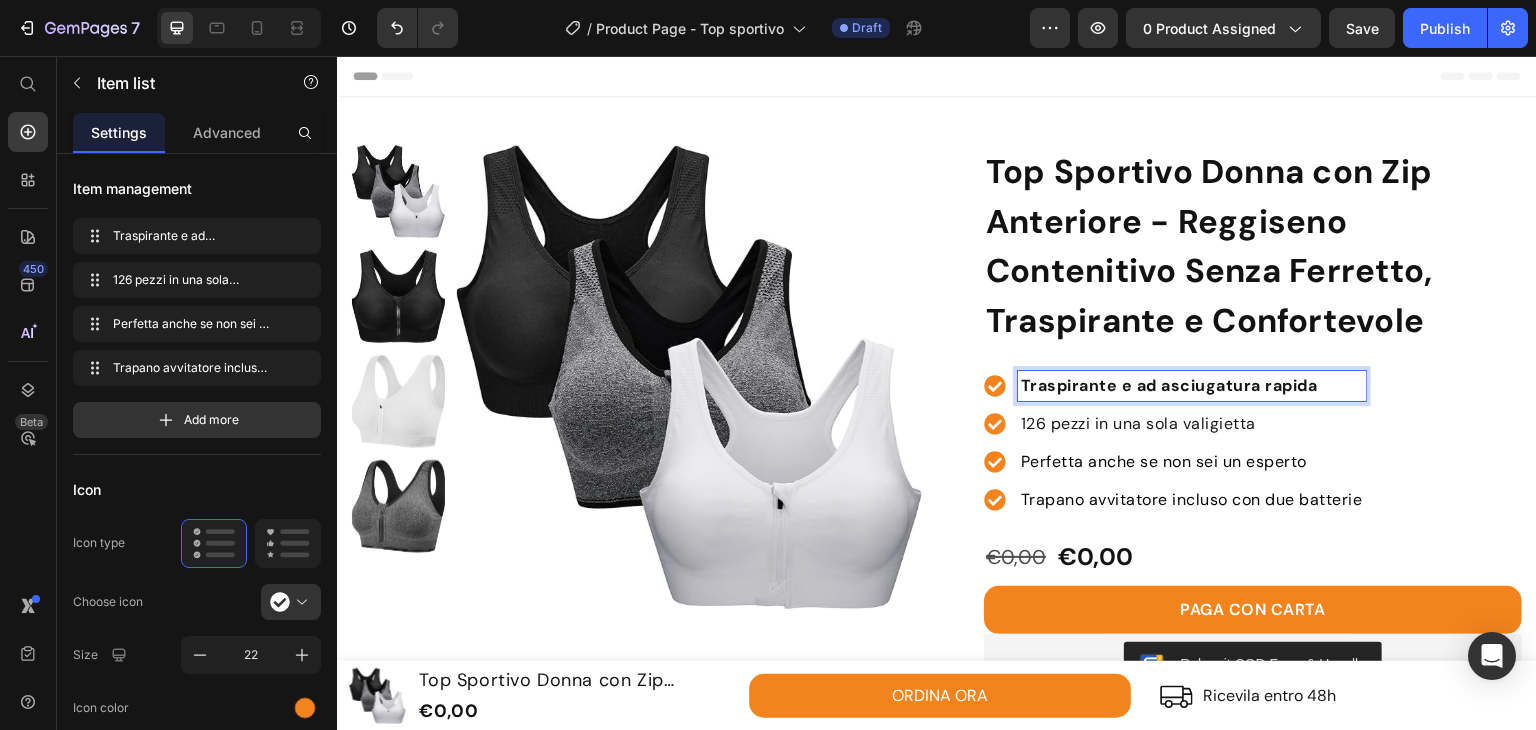 click on "Traspirante e ad asciugatura rapida" at bounding box center [1169, 385] 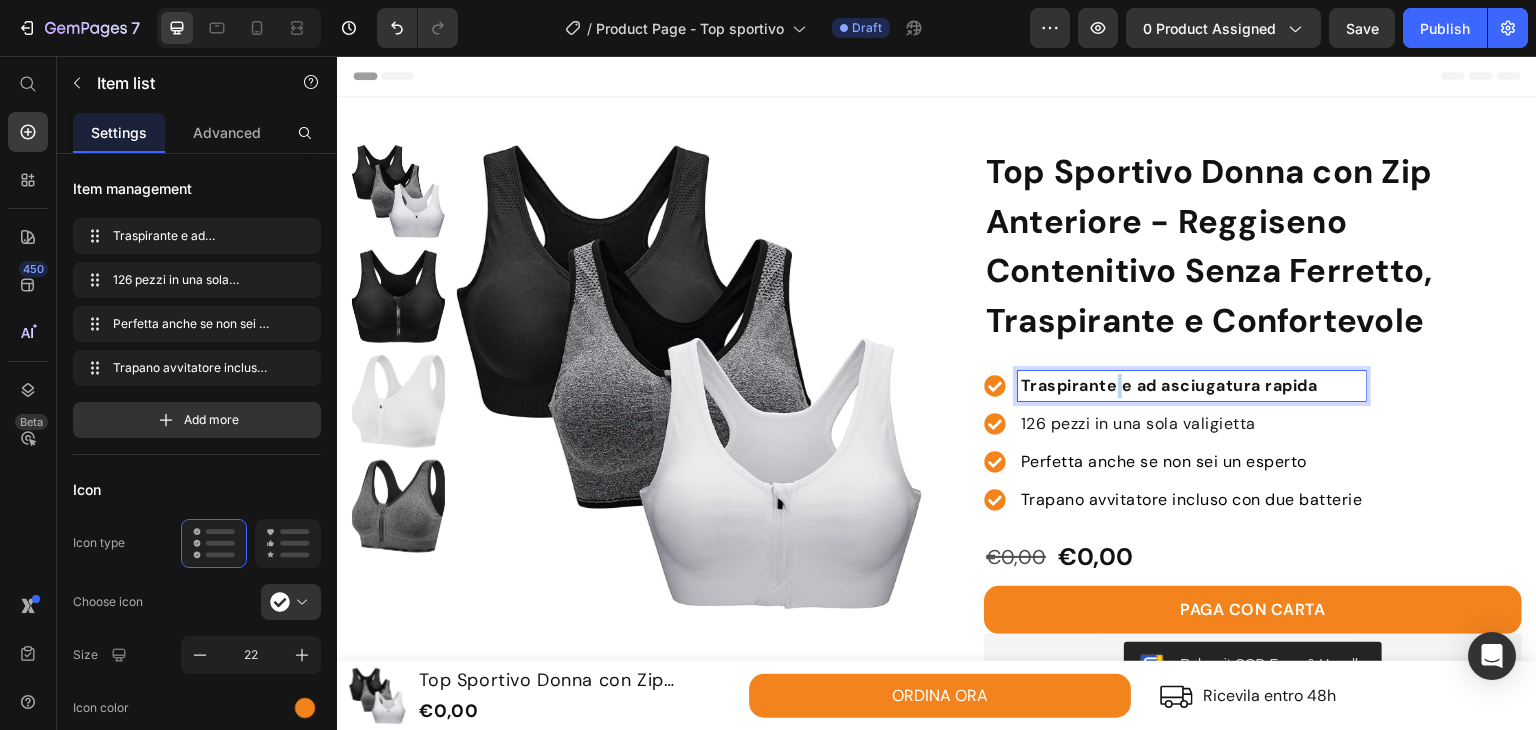 click on "Traspirante e ad asciugatura rapida" at bounding box center [1169, 385] 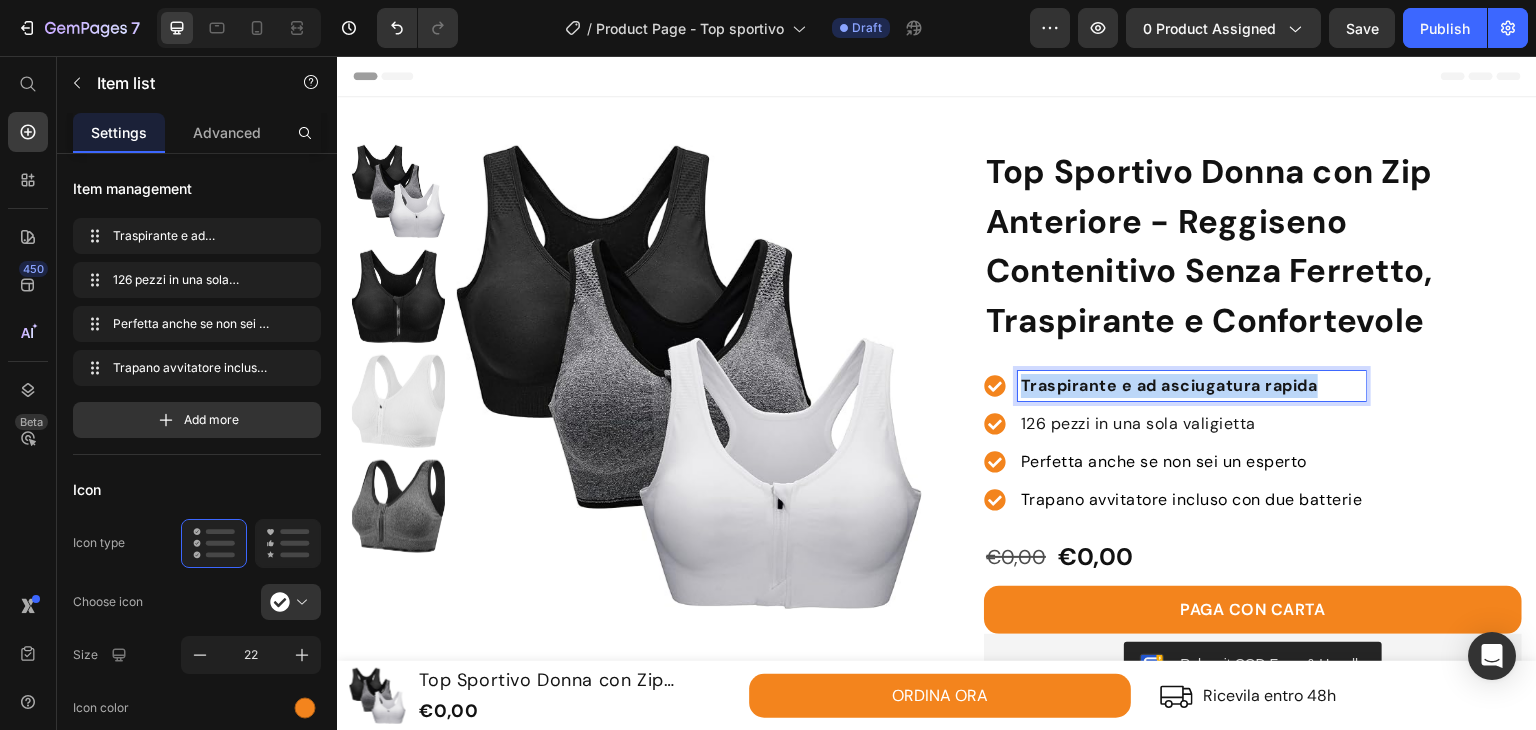 click on "Traspirante e ad asciugatura rapida" at bounding box center (1169, 385) 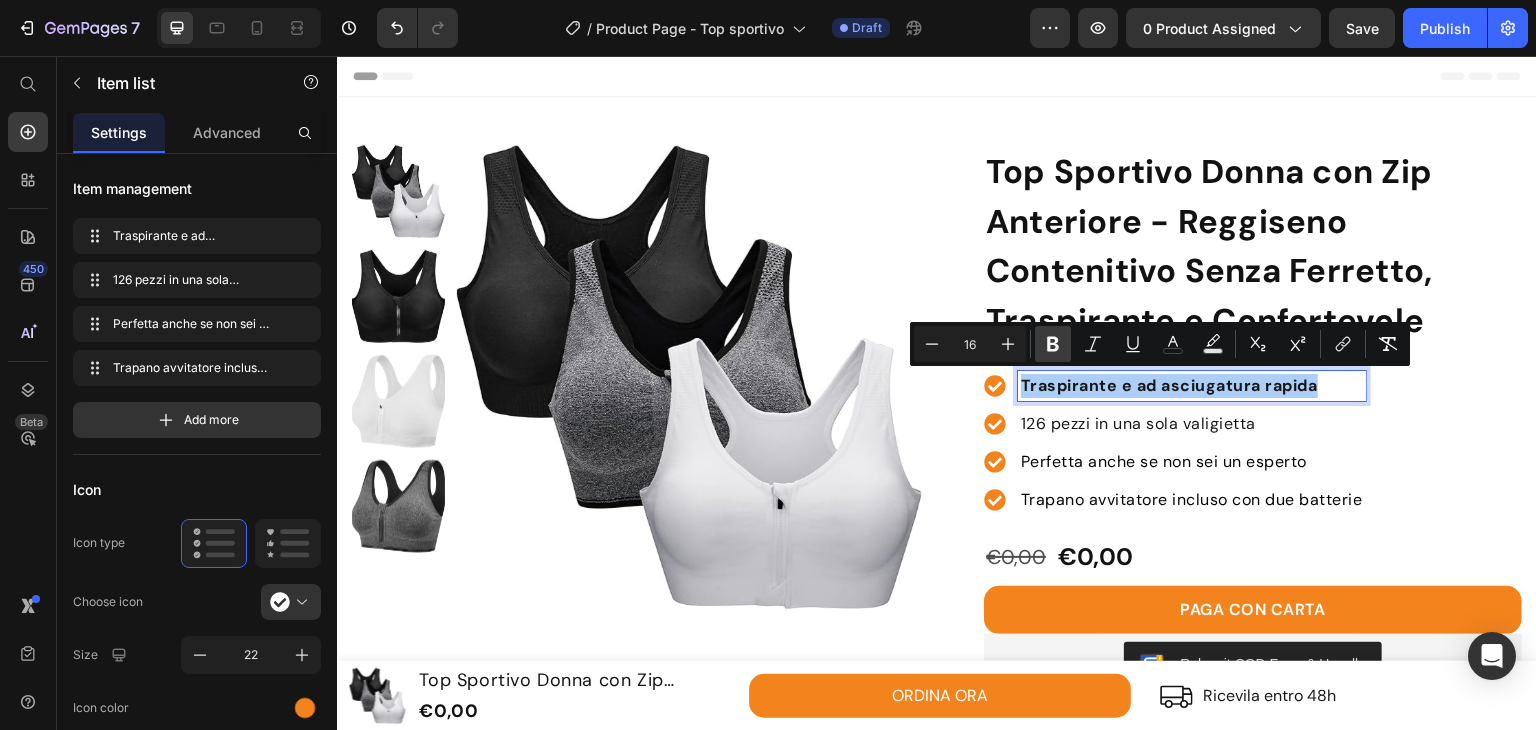 click 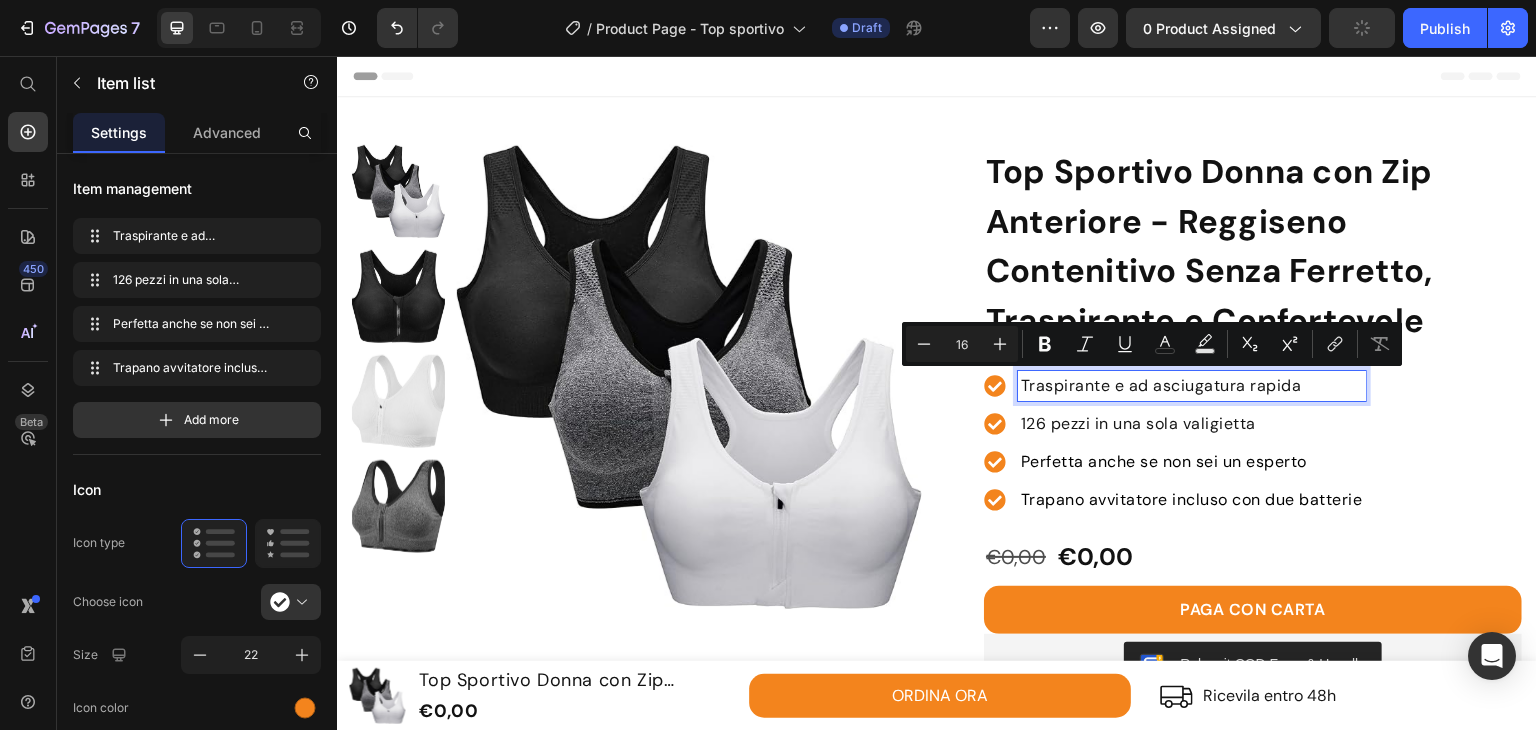 click on "126 pezzi in una sola valigietta" at bounding box center [1192, 424] 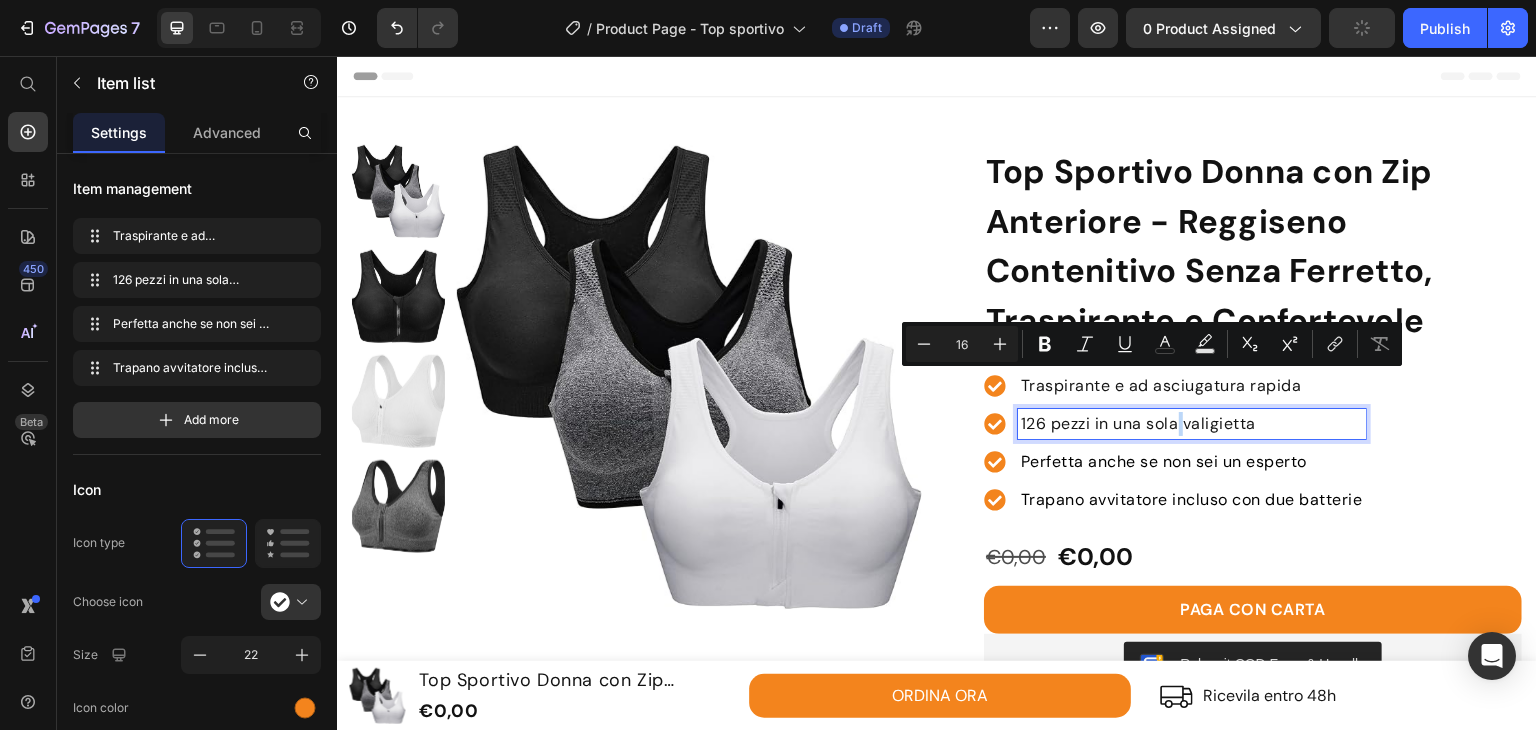 click on "126 pezzi in una sola valigietta" at bounding box center (1192, 424) 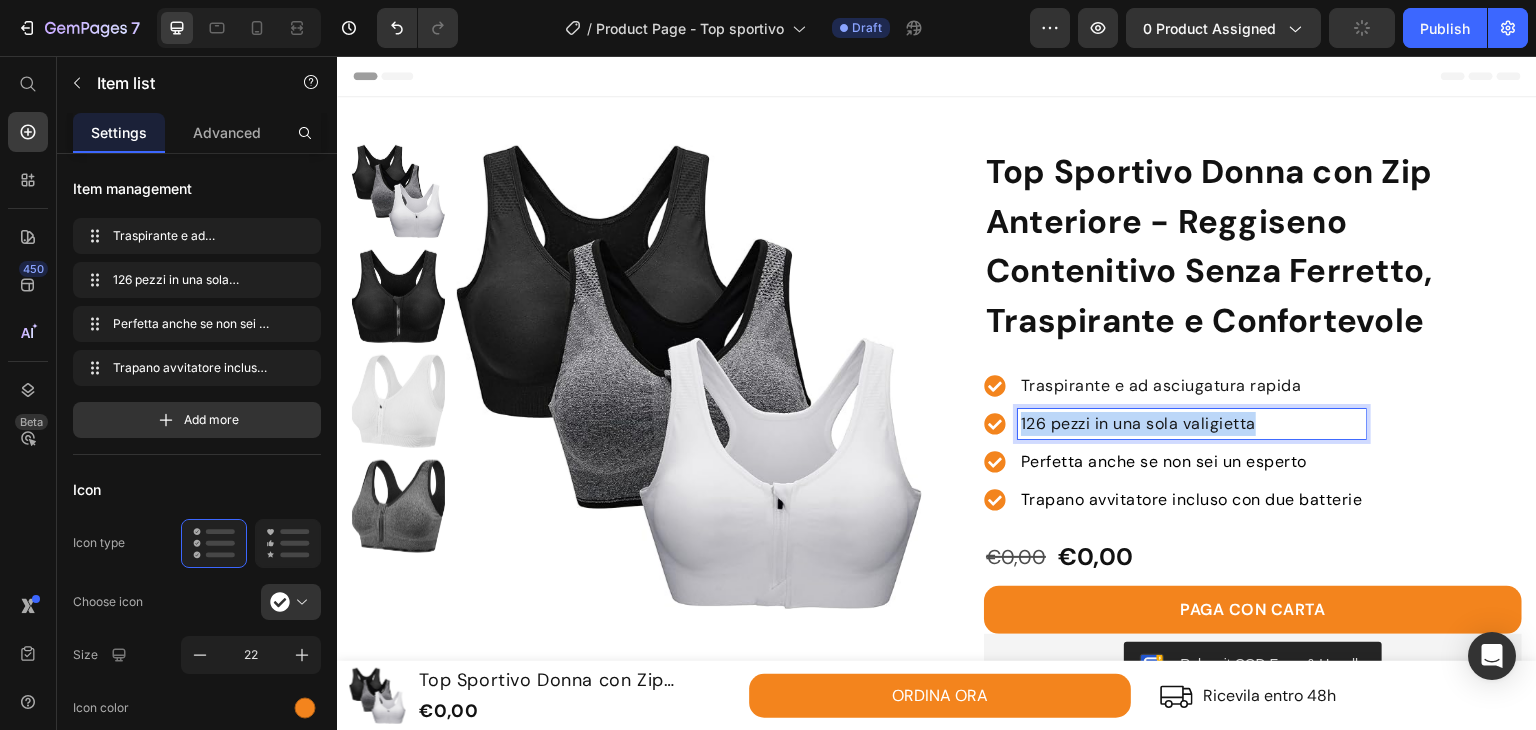 click on "126 pezzi in una sola valigietta" at bounding box center [1192, 424] 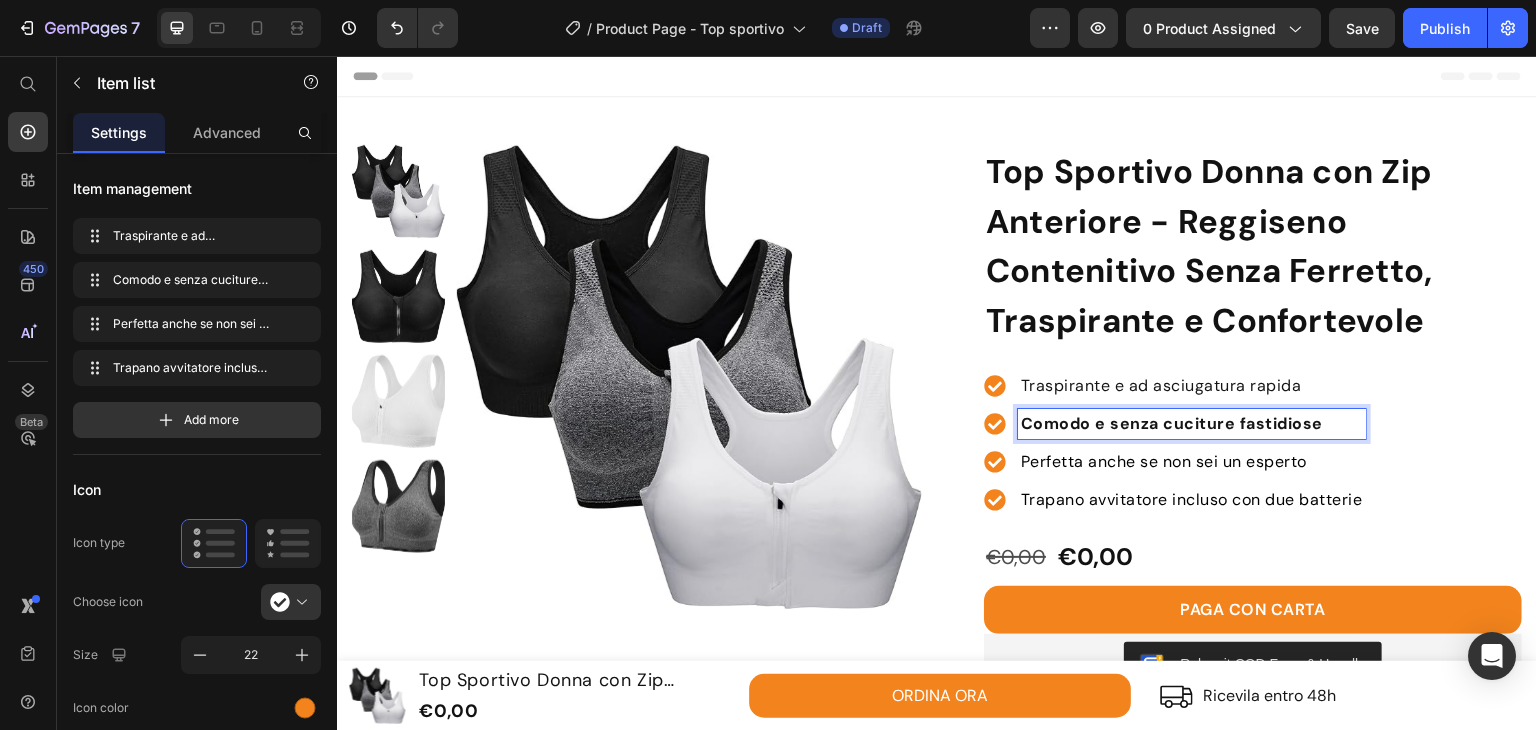 click on "Comodo e senza cuciture fastidiose" at bounding box center [1192, 424] 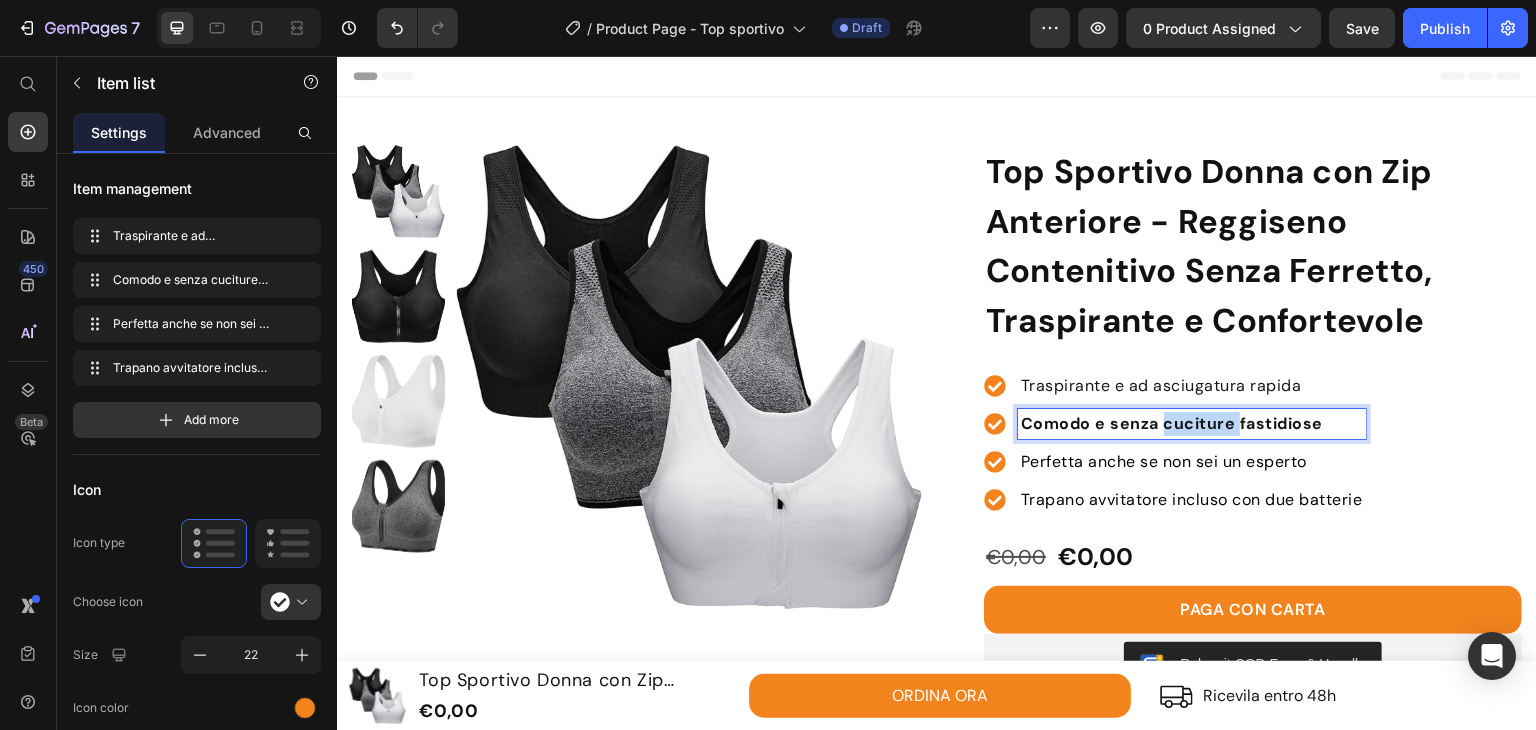 click on "Comodo e senza cuciture fastidiose" at bounding box center (1172, 423) 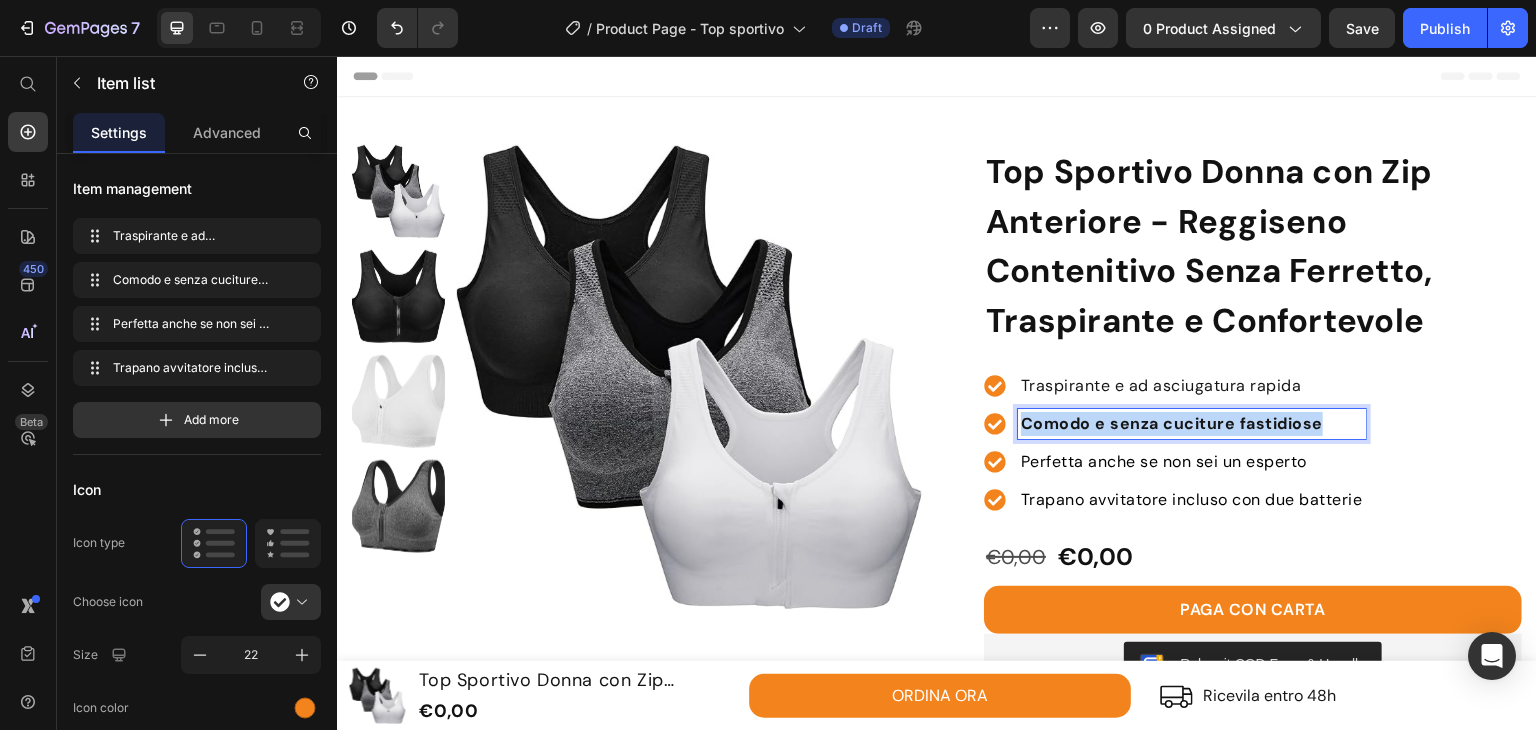 click on "Comodo e senza cuciture fastidiose" at bounding box center (1172, 423) 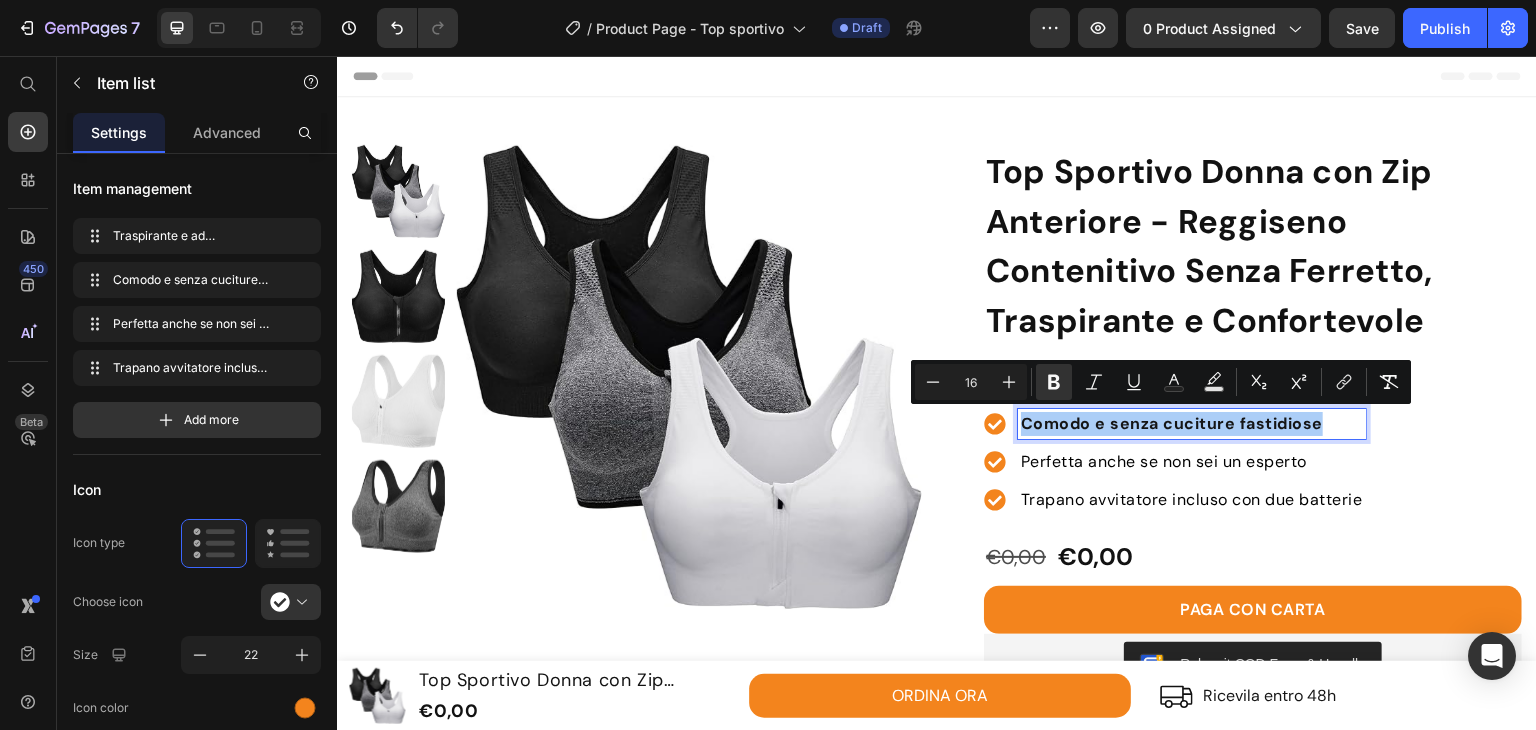 drag, startPoint x: 1048, startPoint y: 381, endPoint x: 1040, endPoint y: 361, distance: 21.540659 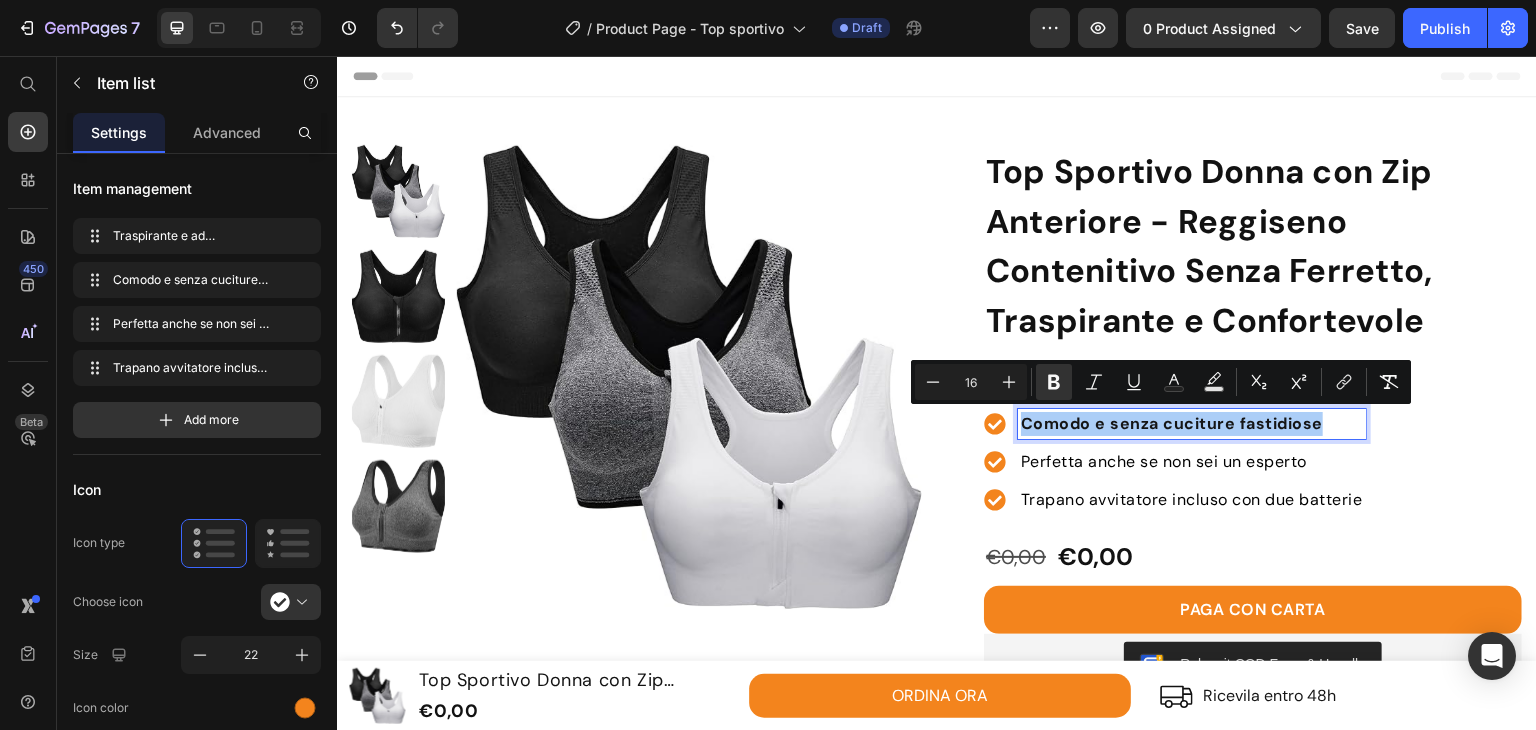 click 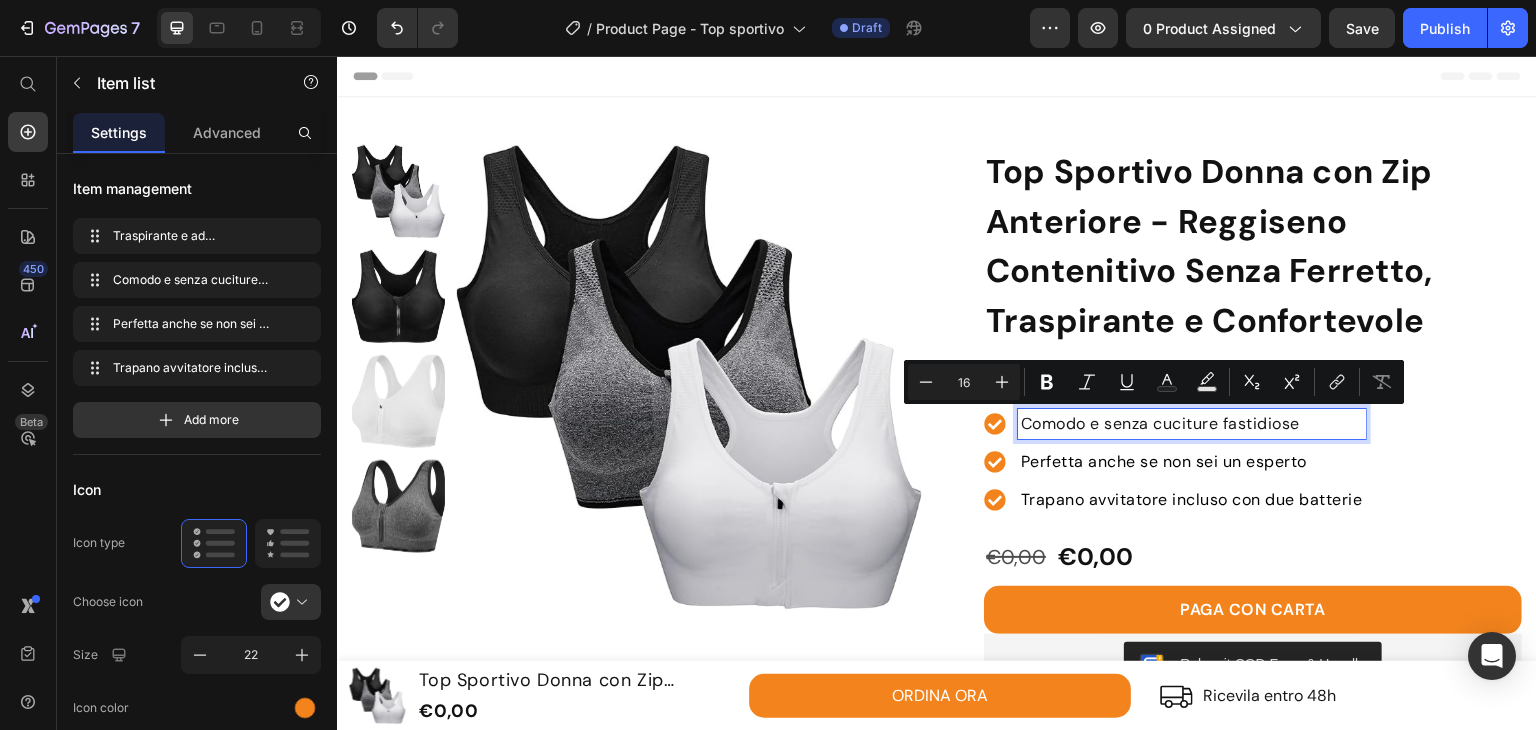 click on "Perfetta anche se non sei un esperto" at bounding box center (1192, 462) 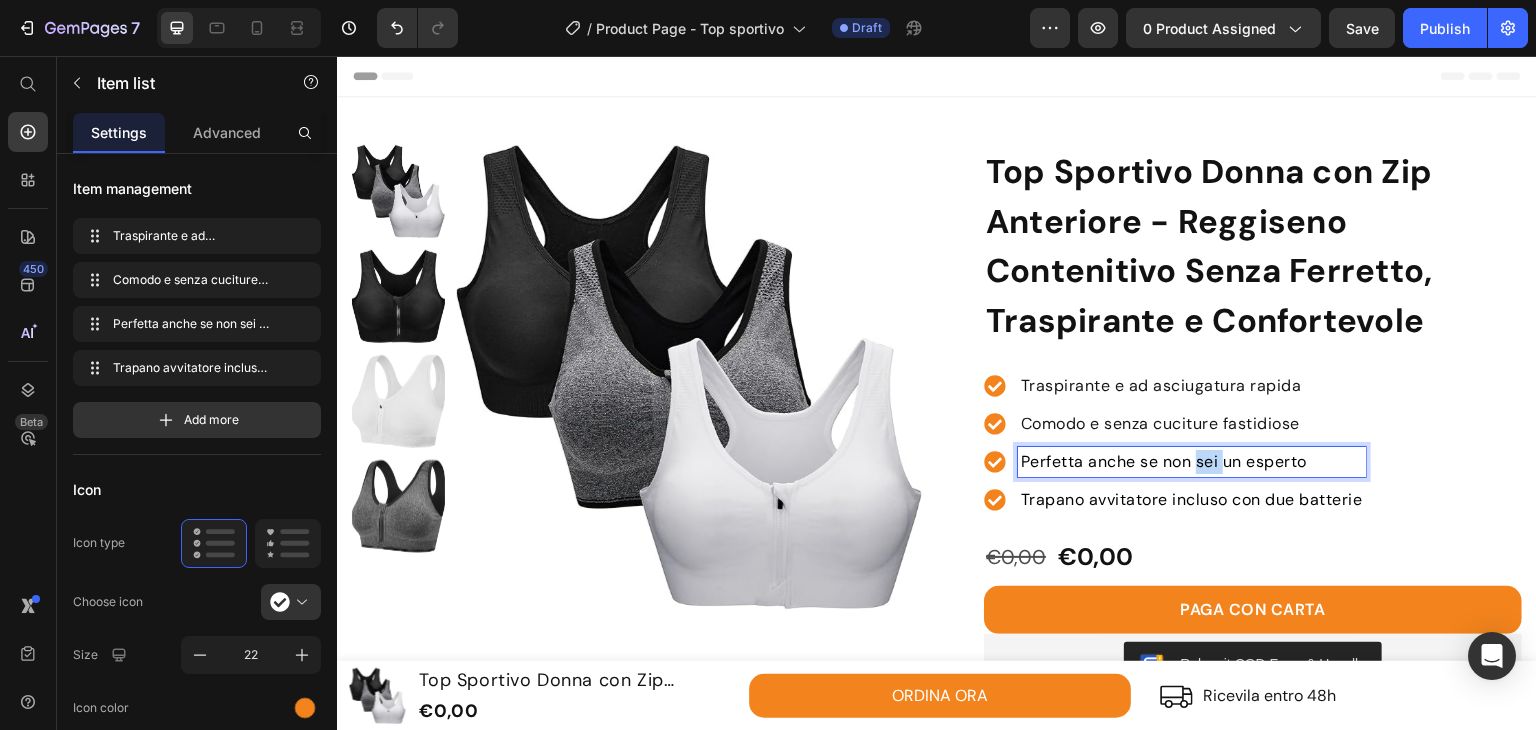 click on "Perfetta anche se non sei un esperto" at bounding box center (1192, 462) 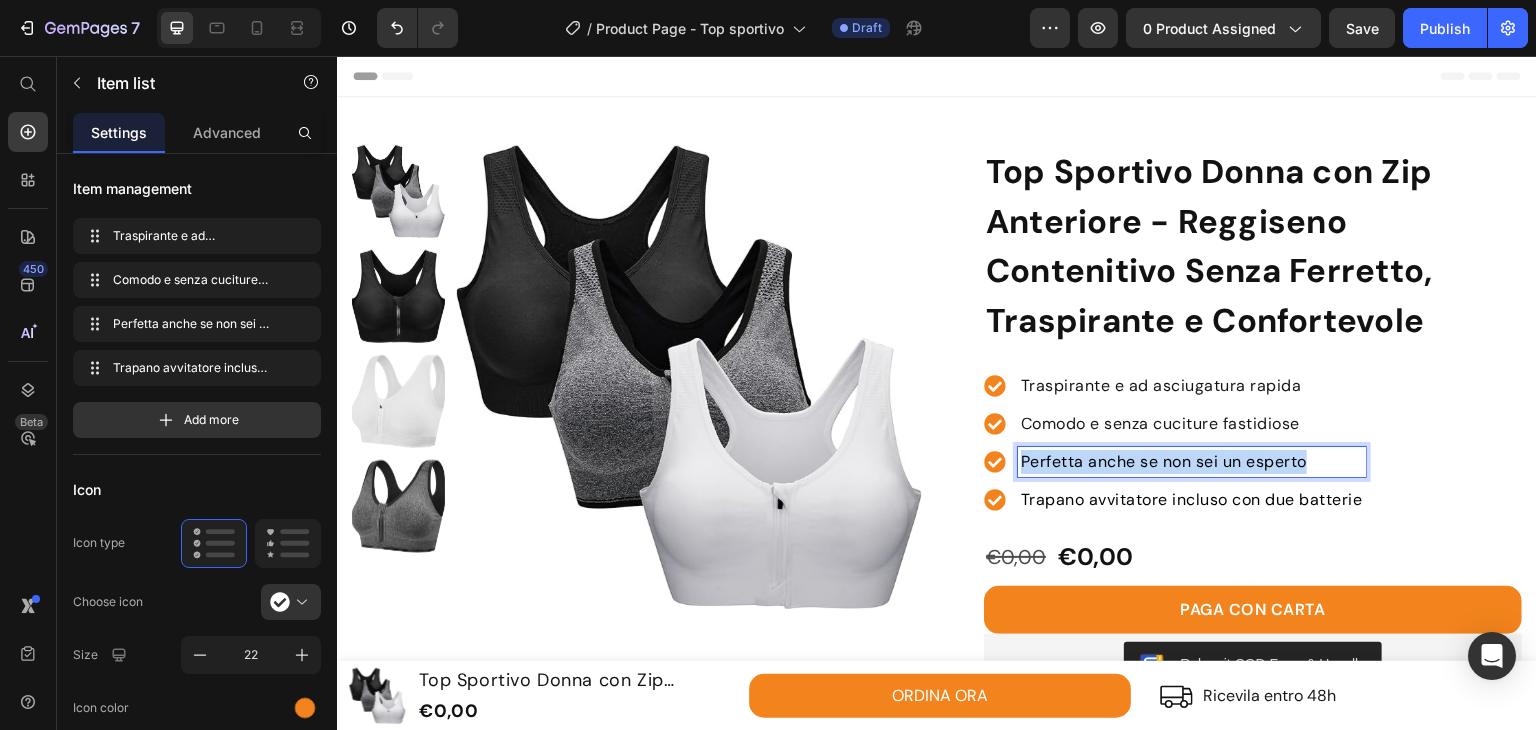 click on "Perfetta anche se non sei un esperto" at bounding box center (1192, 462) 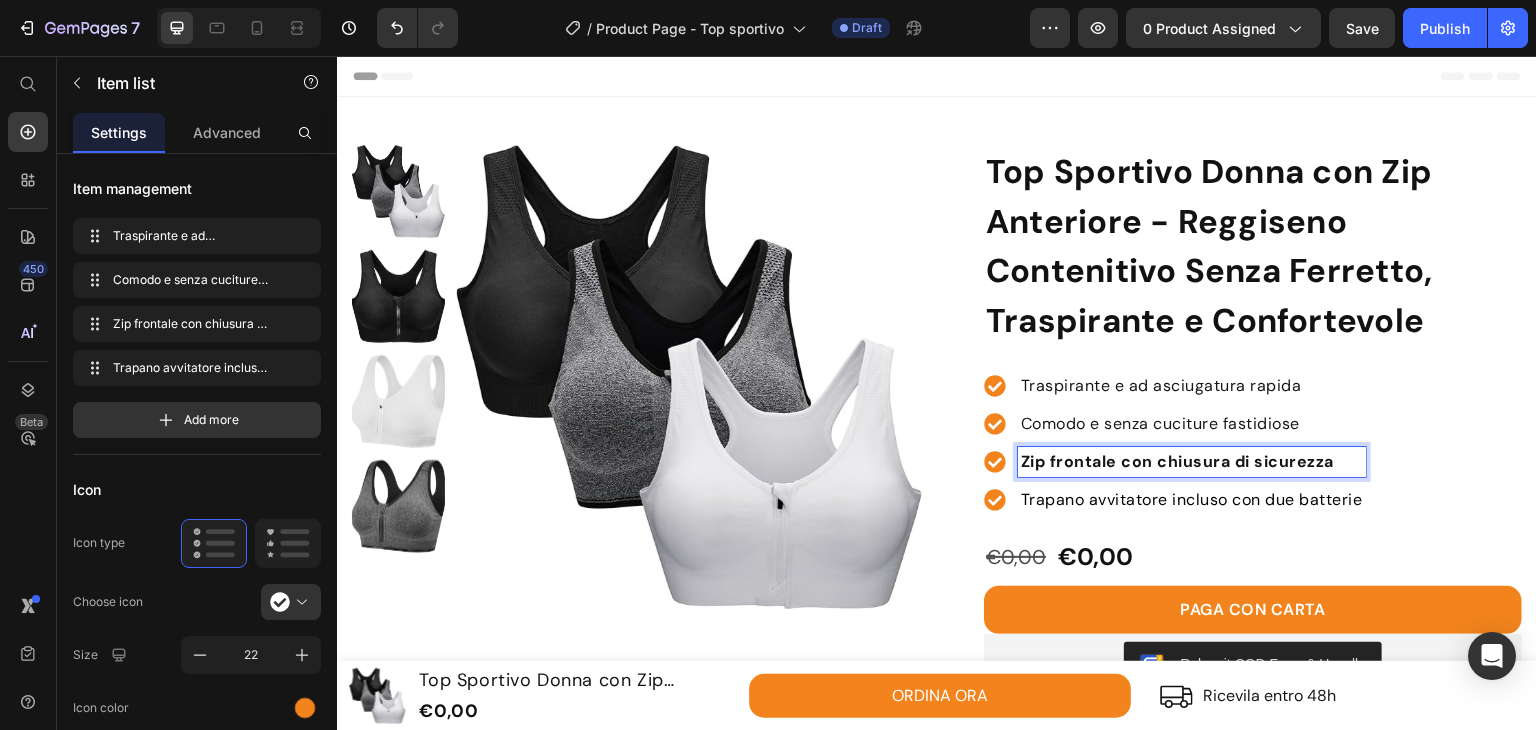 click on "Zip frontale con chiusura di sicurezza" at bounding box center (1177, 461) 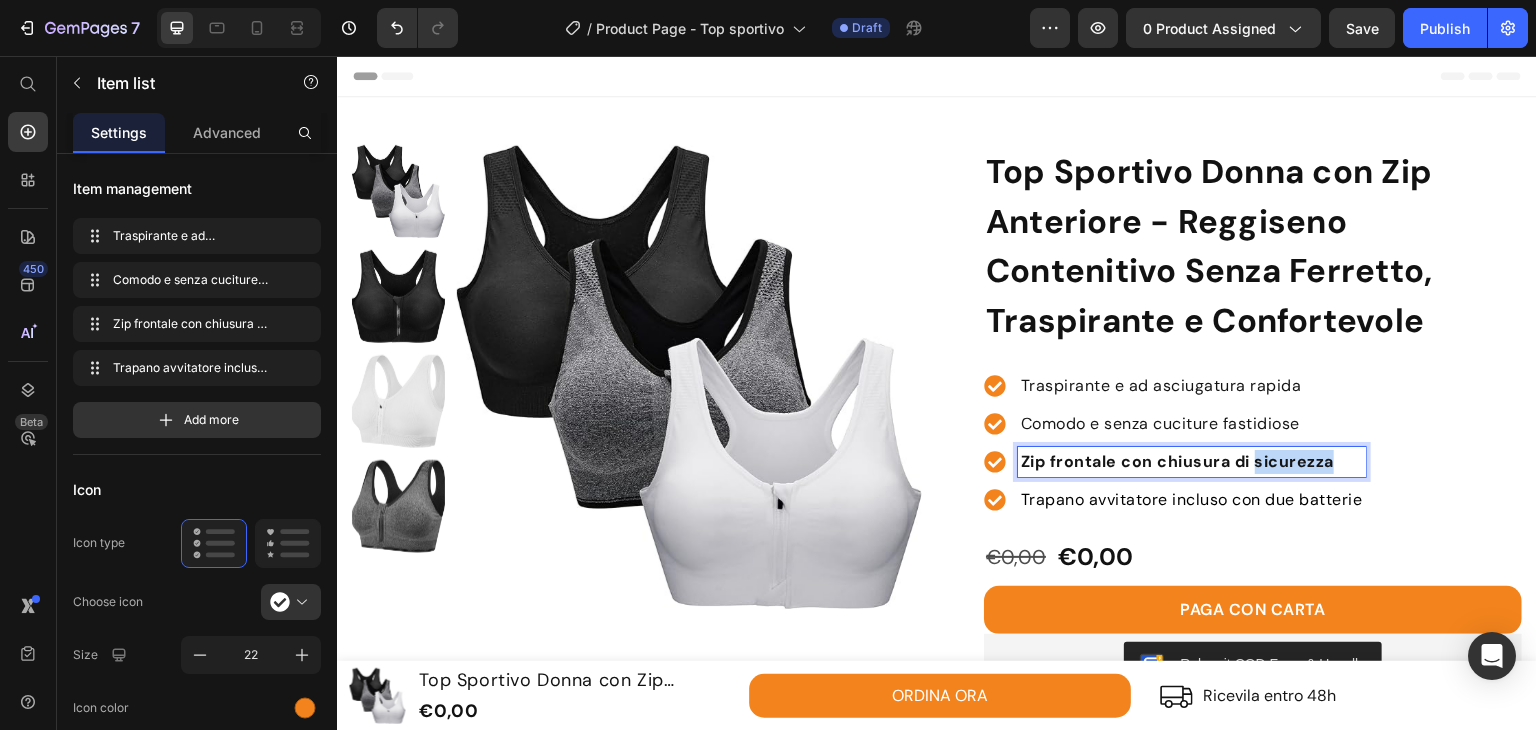 click on "Zip frontale con chiusura di sicurezza" at bounding box center (1177, 461) 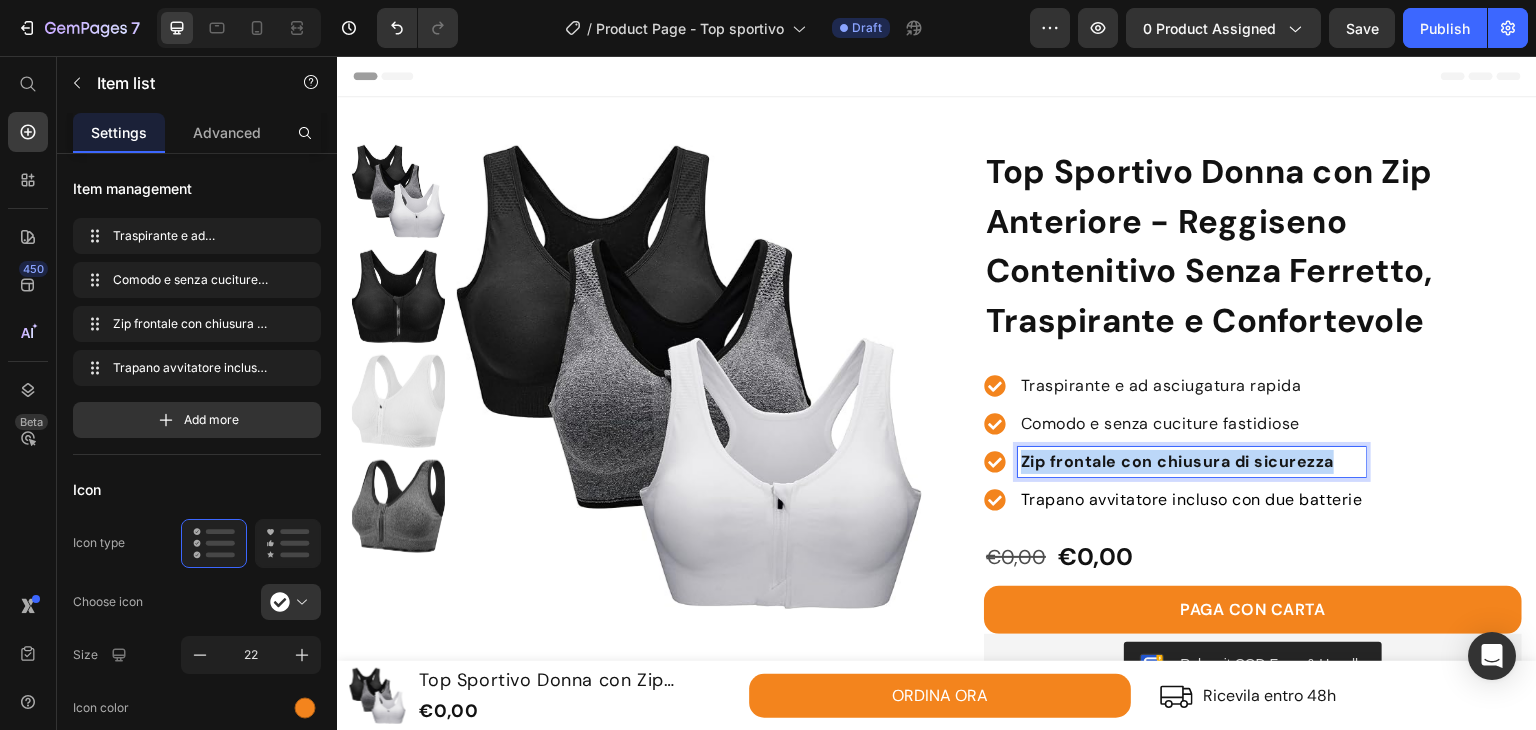 click on "Zip frontale con chiusura di sicurezza" at bounding box center (1177, 461) 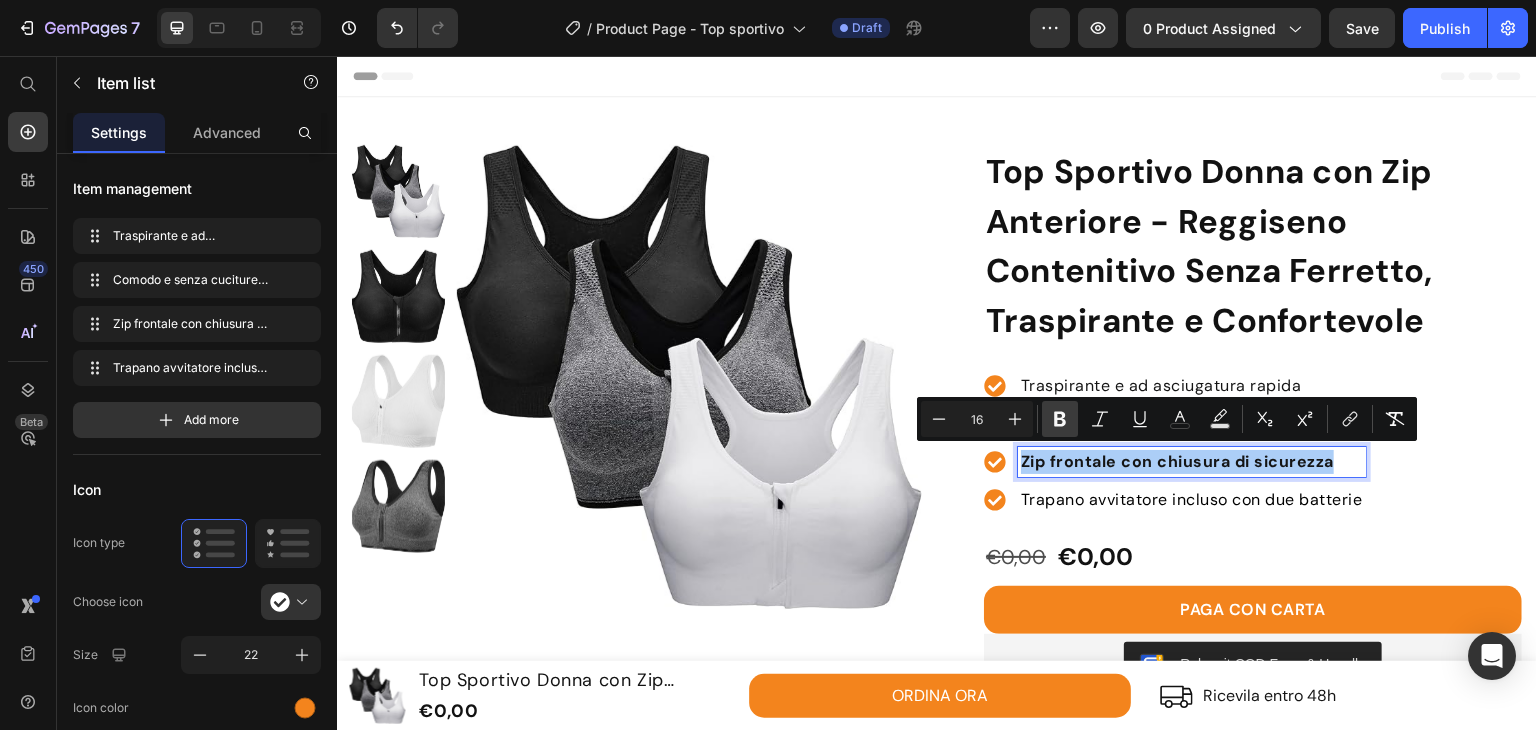 click on "Bold" at bounding box center [1060, 419] 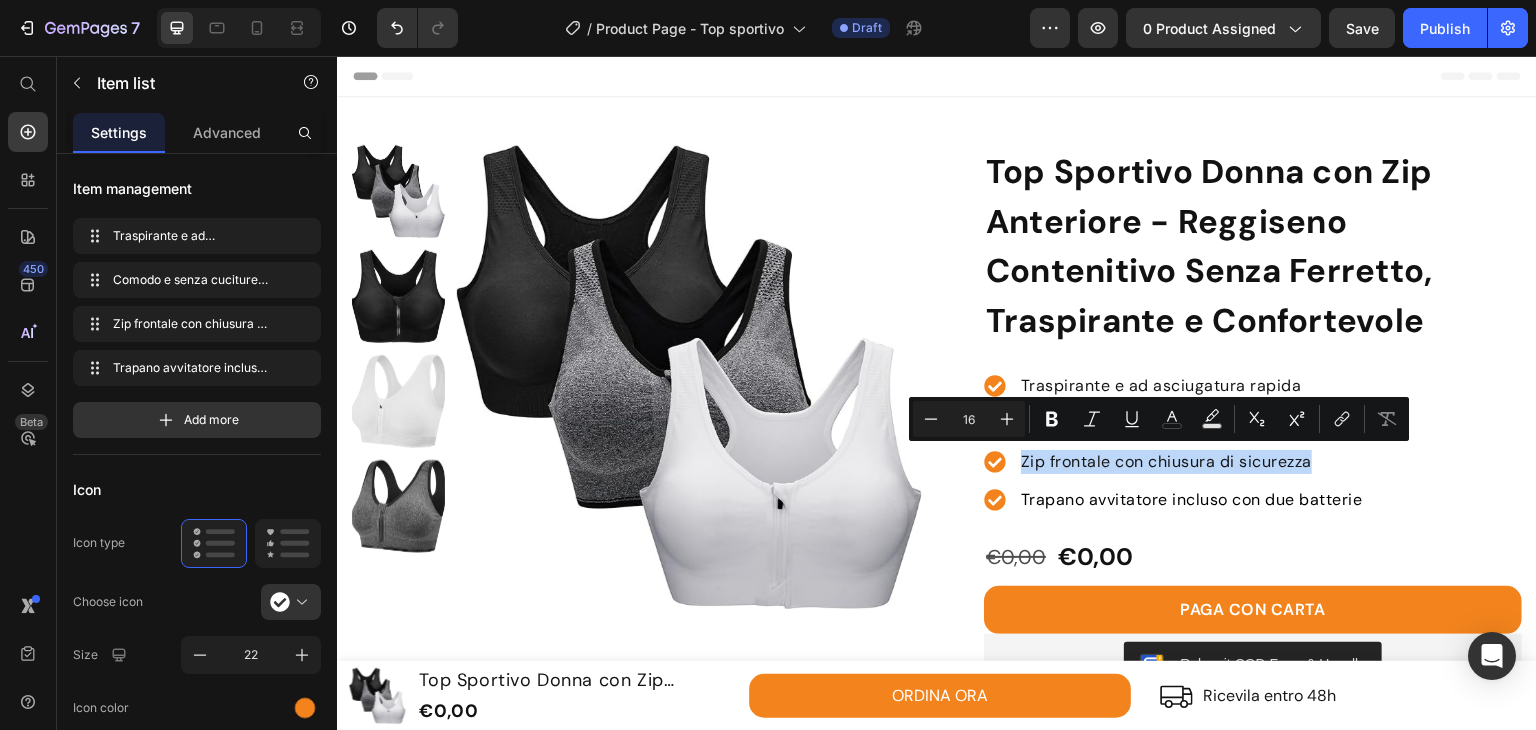 click on "Traspirante e ad asciugatura rapida Comodo e senza cuciture fastidiose Zip frontale con chiusura di sicurezza Trapano avvitatore incluso con due batterie" at bounding box center [1253, 443] 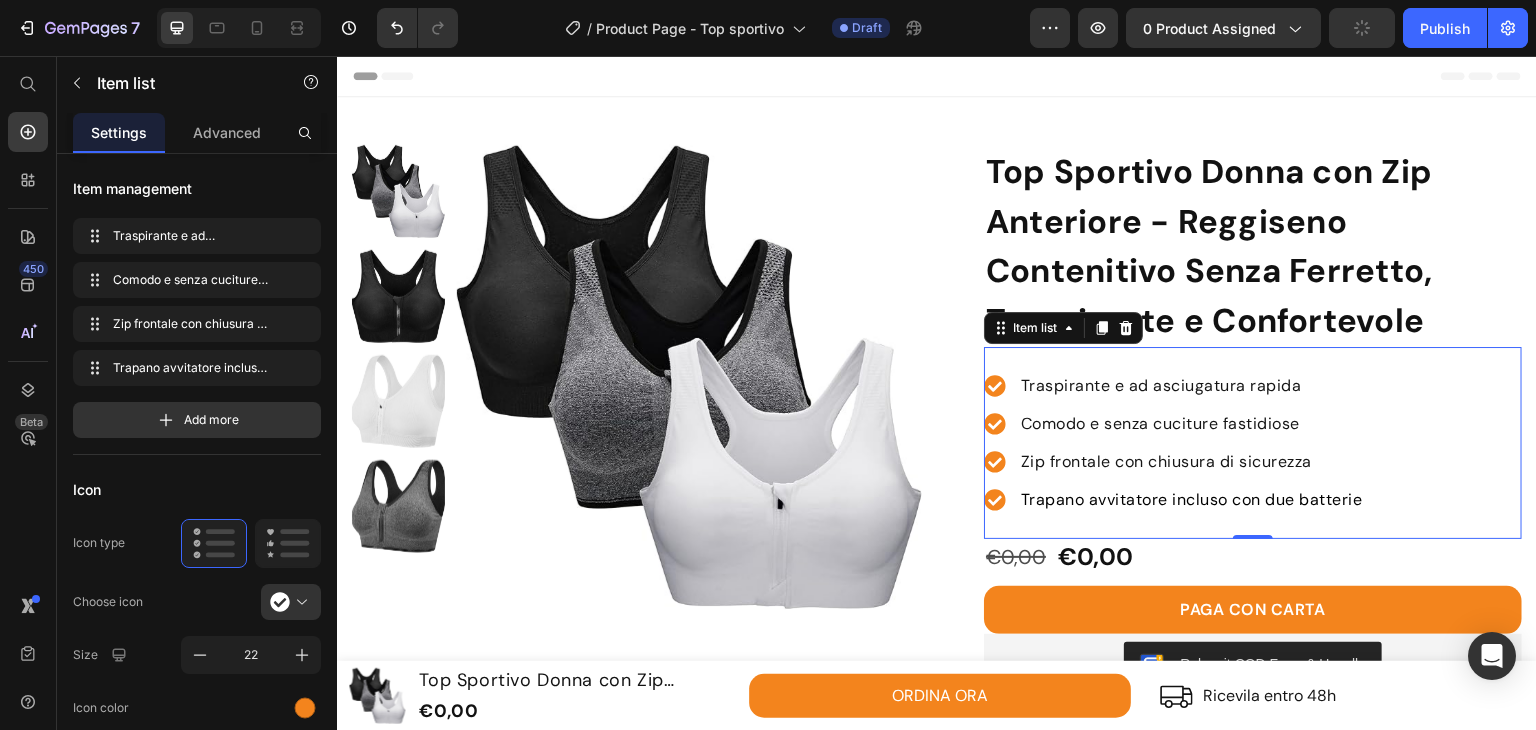 click on "Trapano avvitatore incluso con due batterie" at bounding box center [1192, 499] 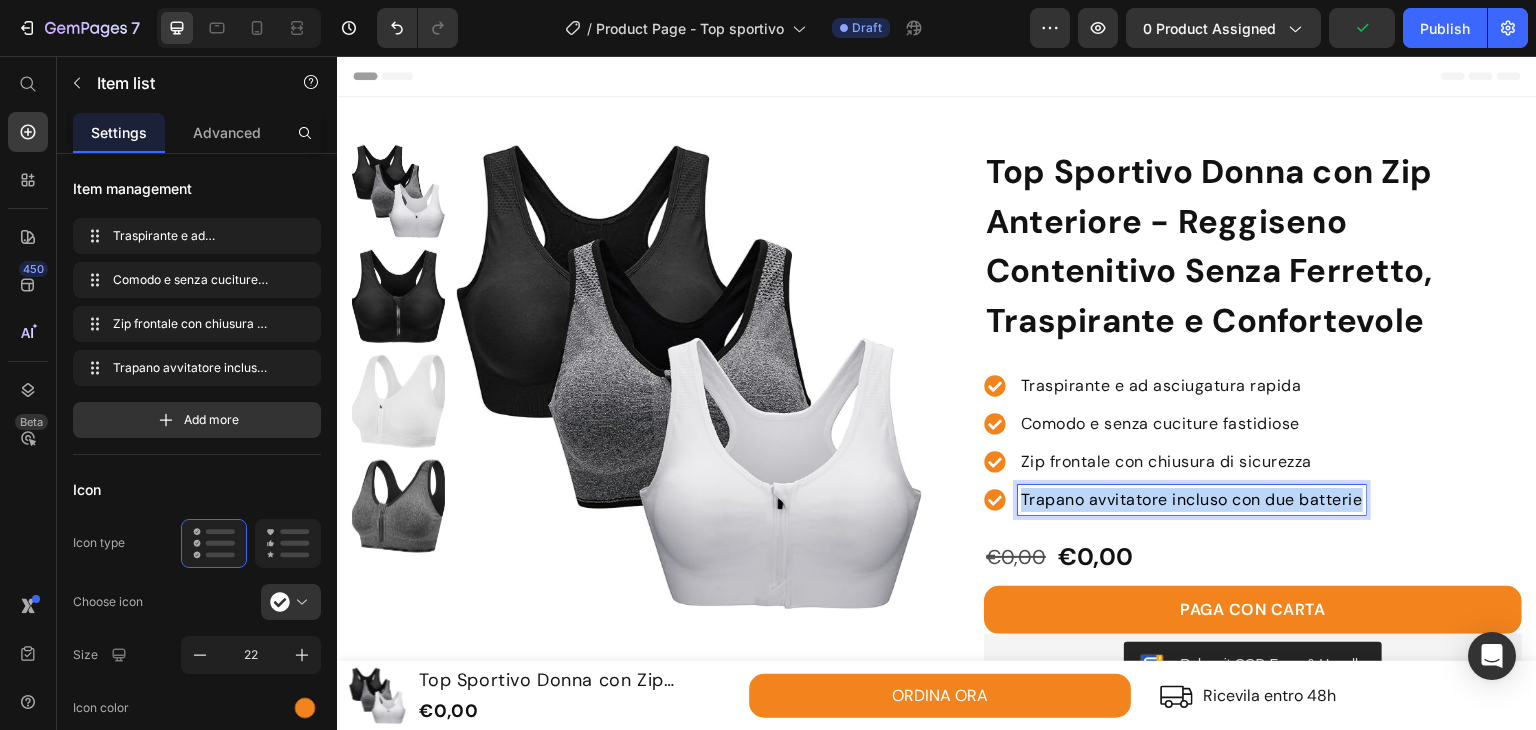 click on "Trapano avvitatore incluso con due batterie" at bounding box center [1192, 499] 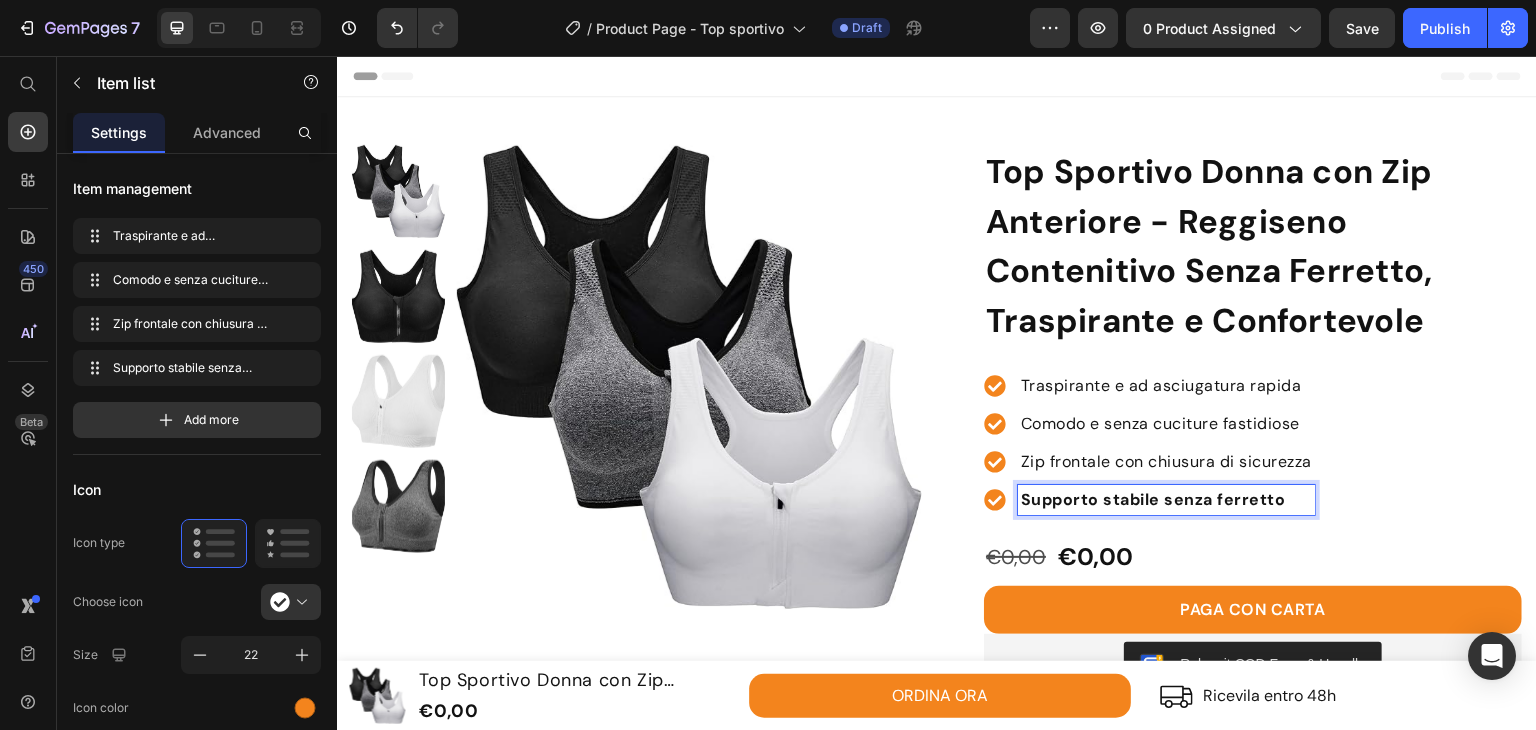 click on "Supporto stabile senza ferretto" at bounding box center (1153, 499) 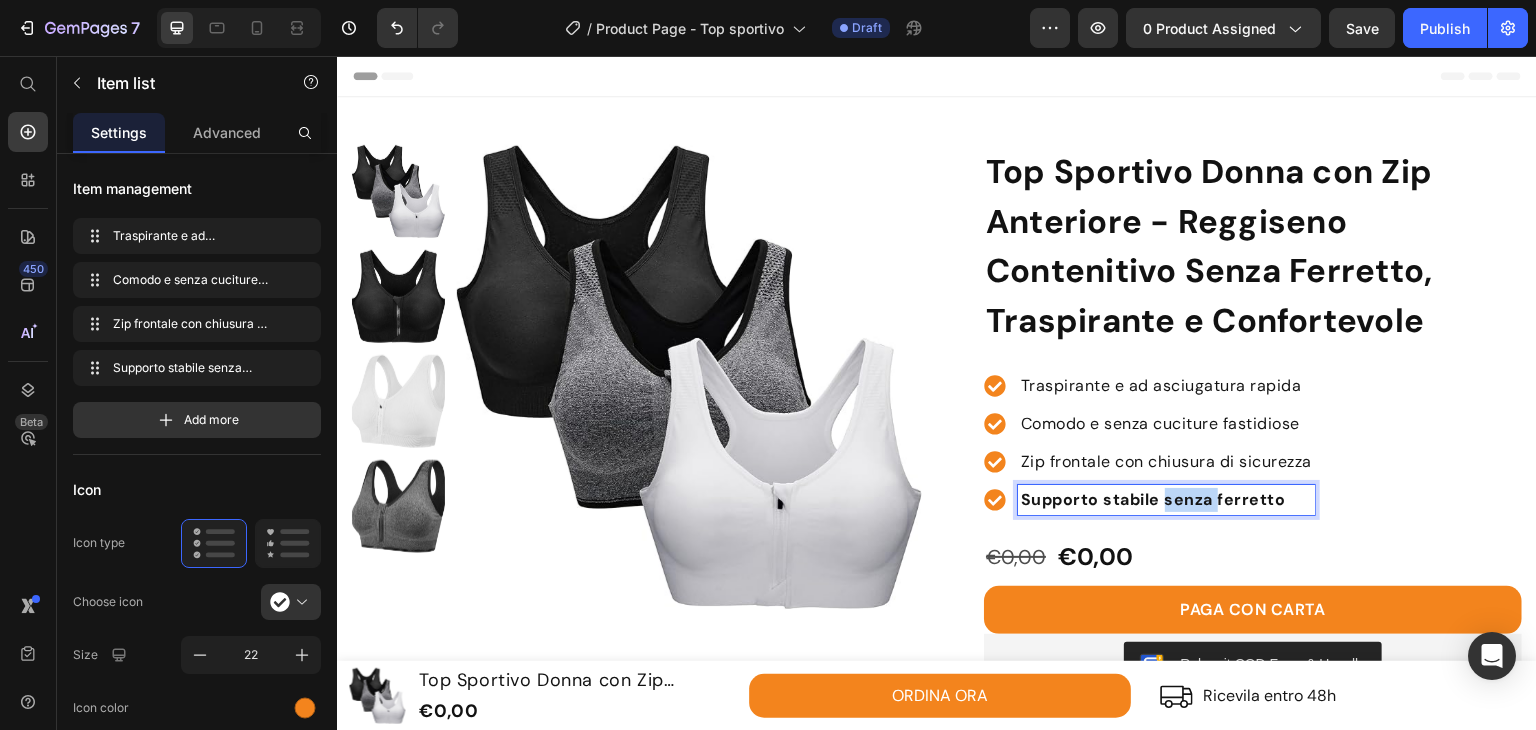click on "Supporto stabile senza ferretto" at bounding box center (1153, 499) 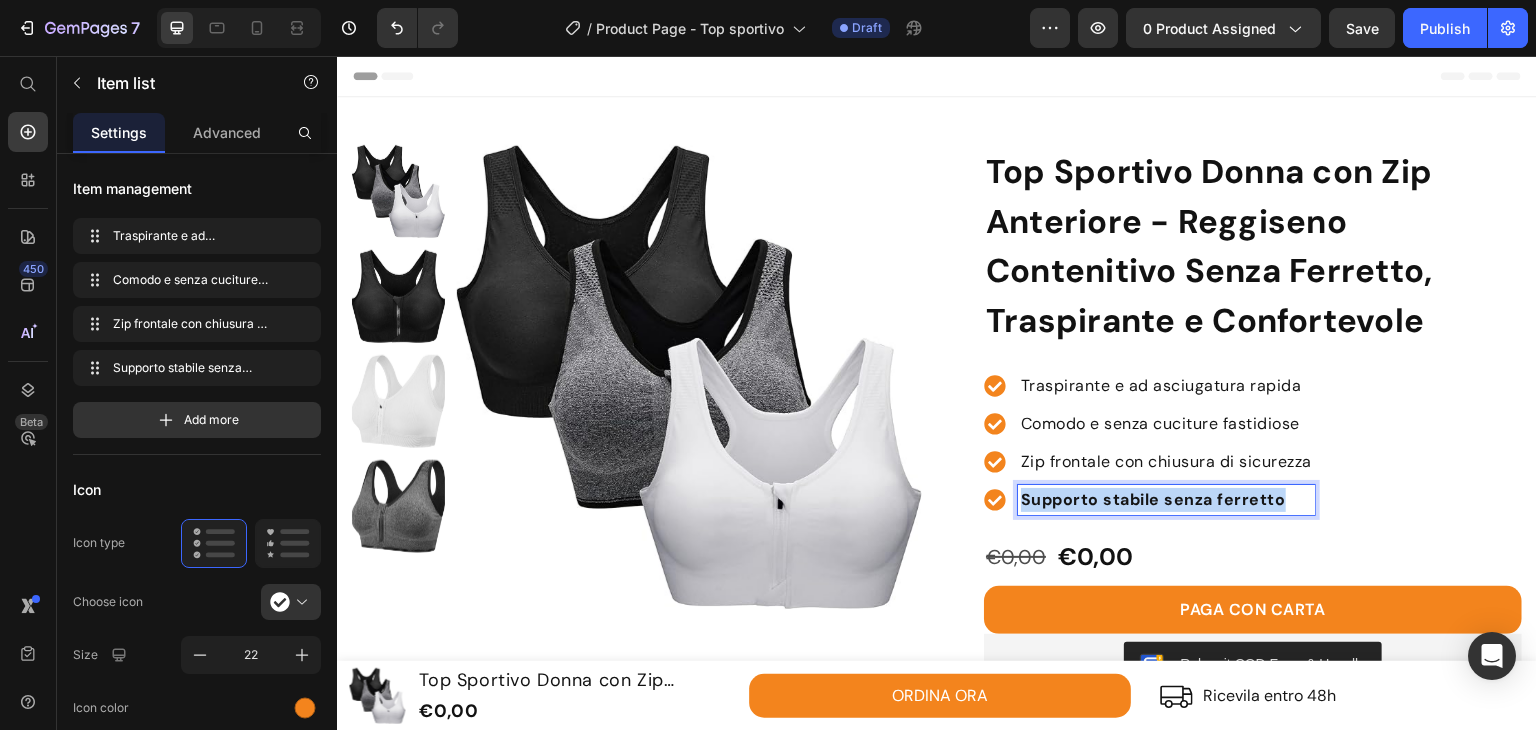click on "Supporto stabile senza ferretto" at bounding box center (1153, 499) 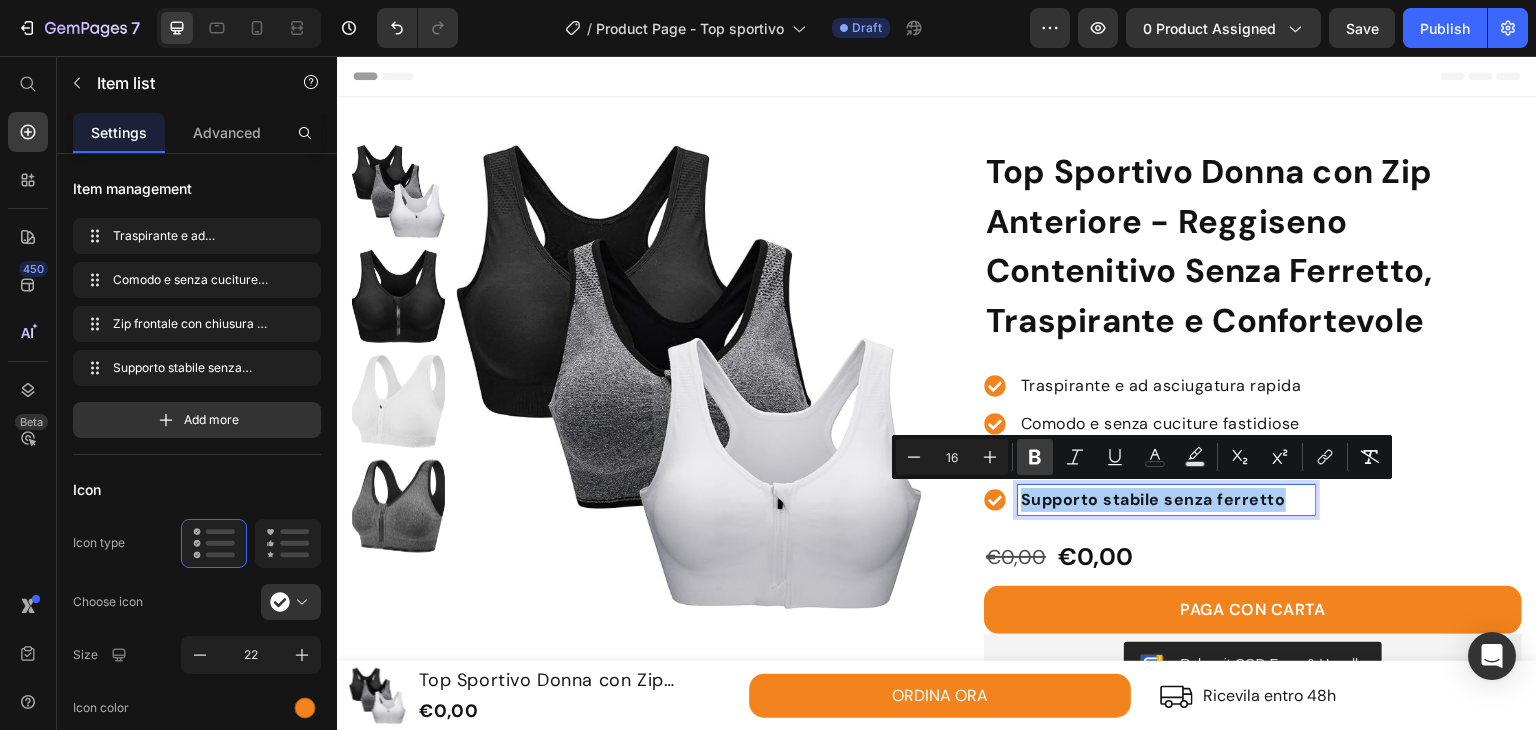 click on "Bold" at bounding box center [1035, 457] 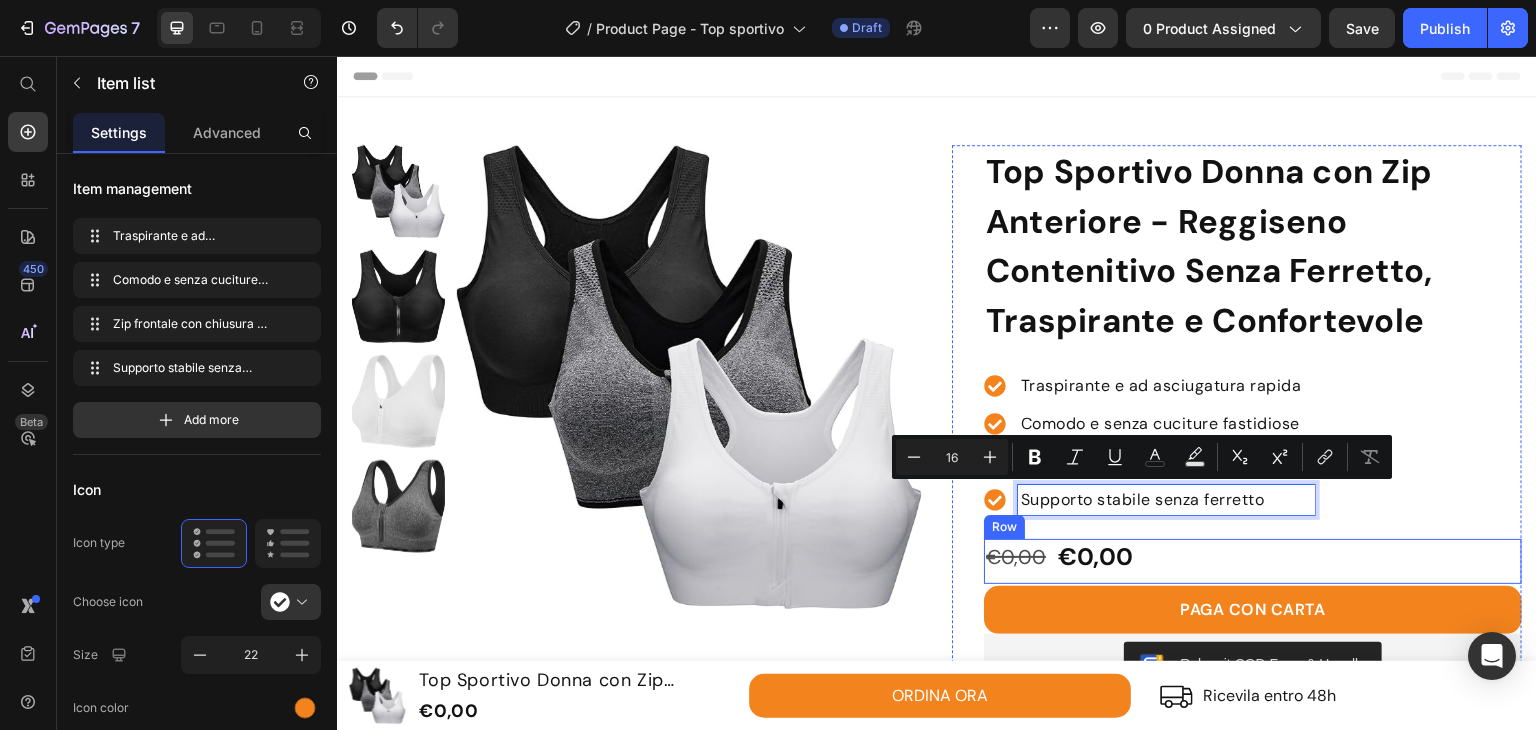 click on "€0,00 Product Price €0,00 Product Price Row" at bounding box center (1253, 561) 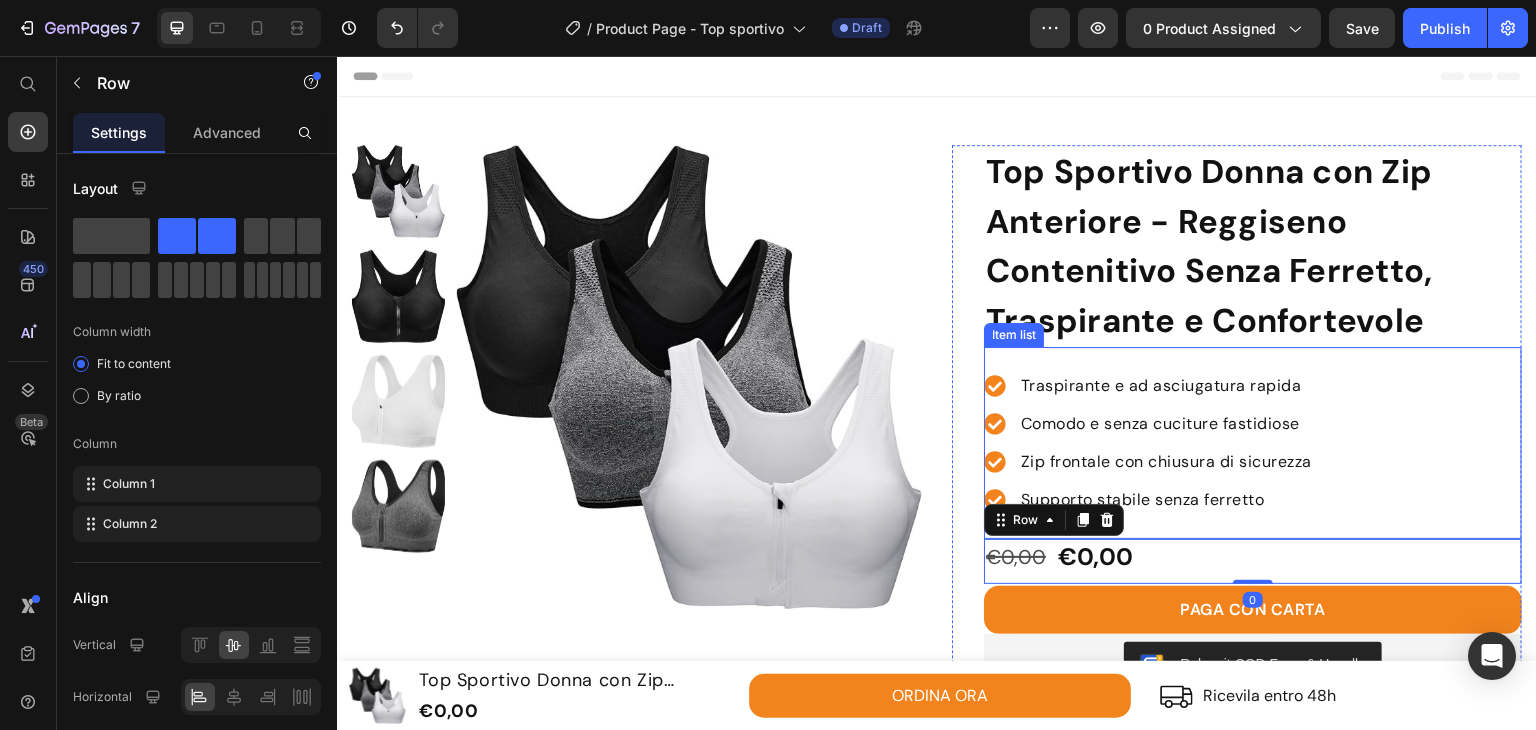 click on "Traspirante e ad asciugatura rapida Comodo e senza cuciture fastidiose Zip frontale con chiusura di sicurezza Supporto stabile senza ferretto" at bounding box center (1253, 443) 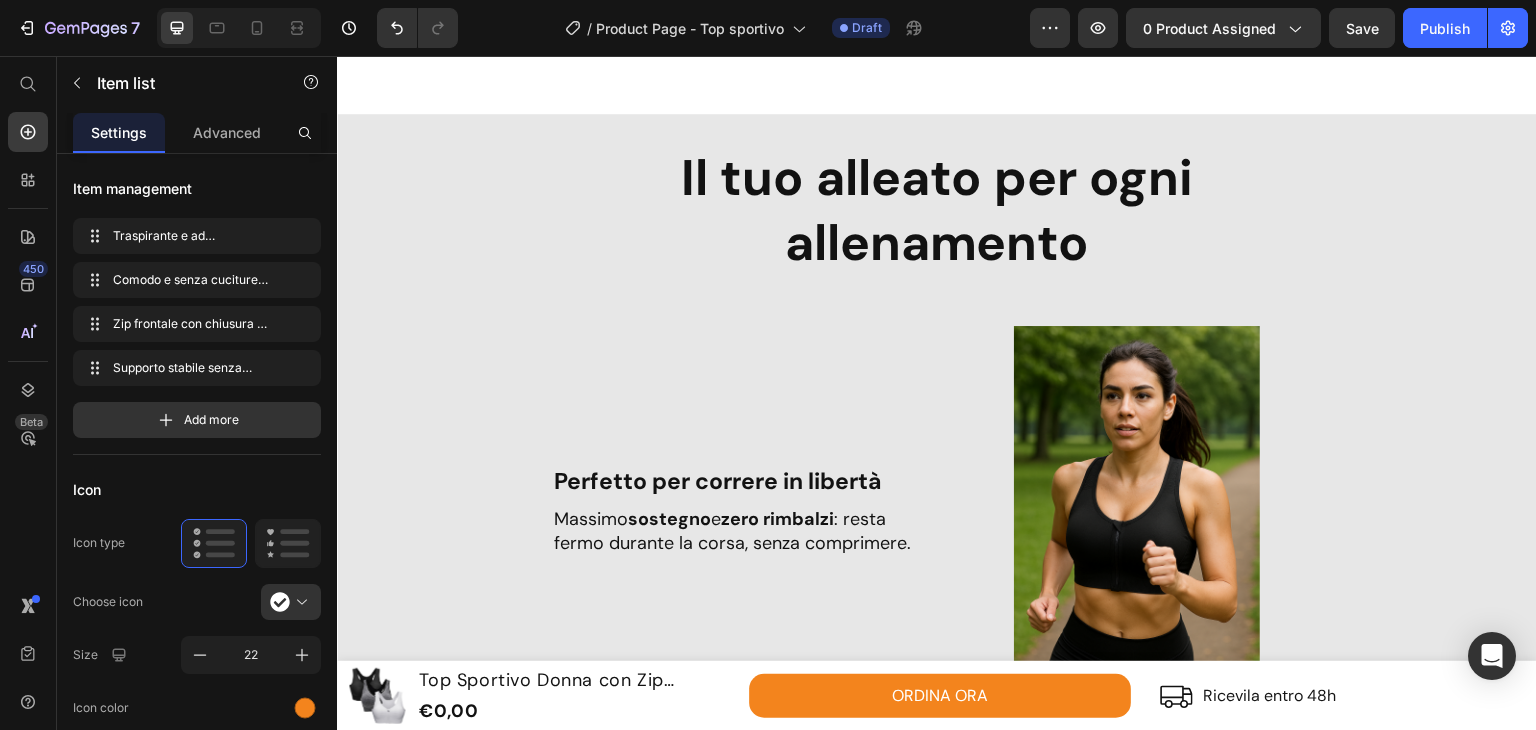 scroll, scrollTop: 1000, scrollLeft: 0, axis: vertical 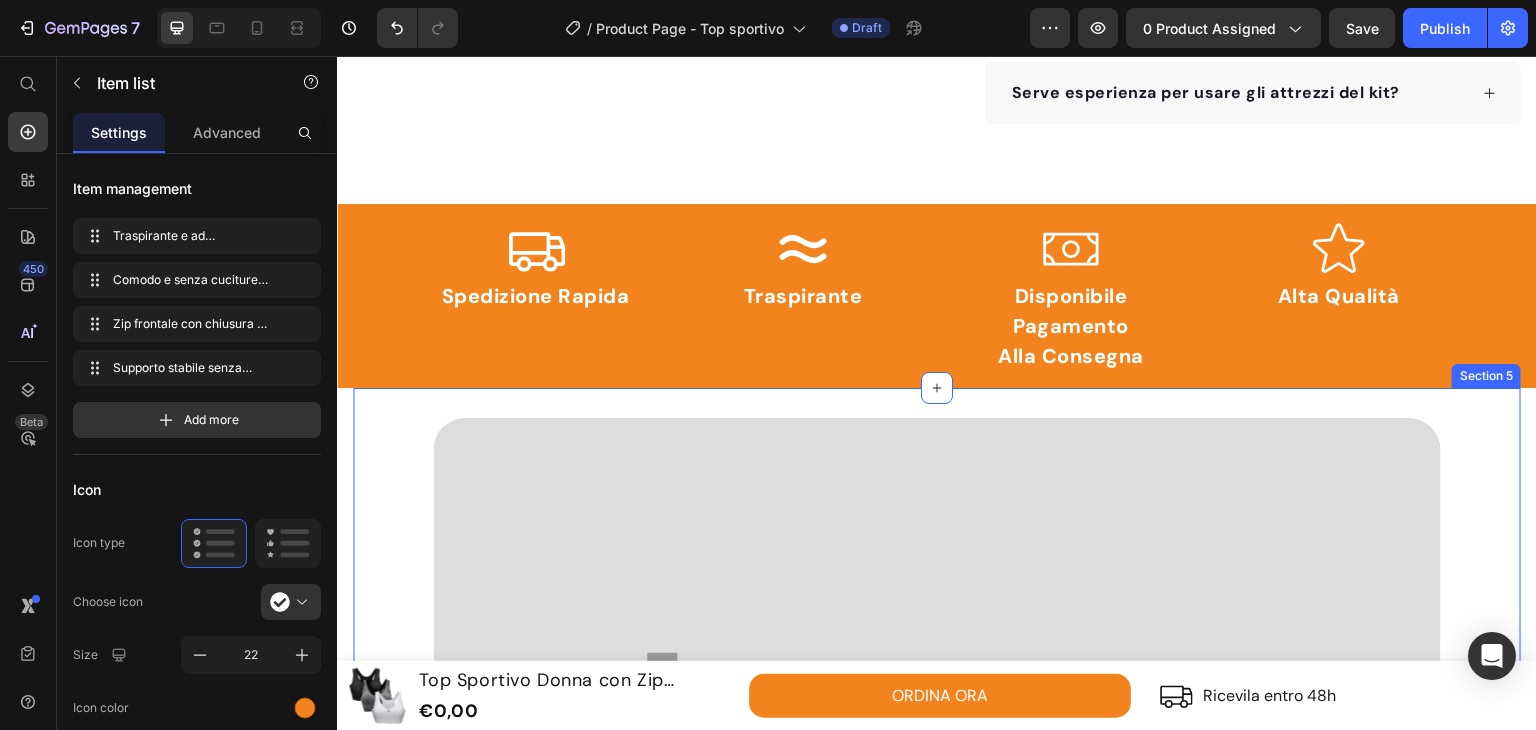 click on "Image Row Section 5" at bounding box center (937, 787) 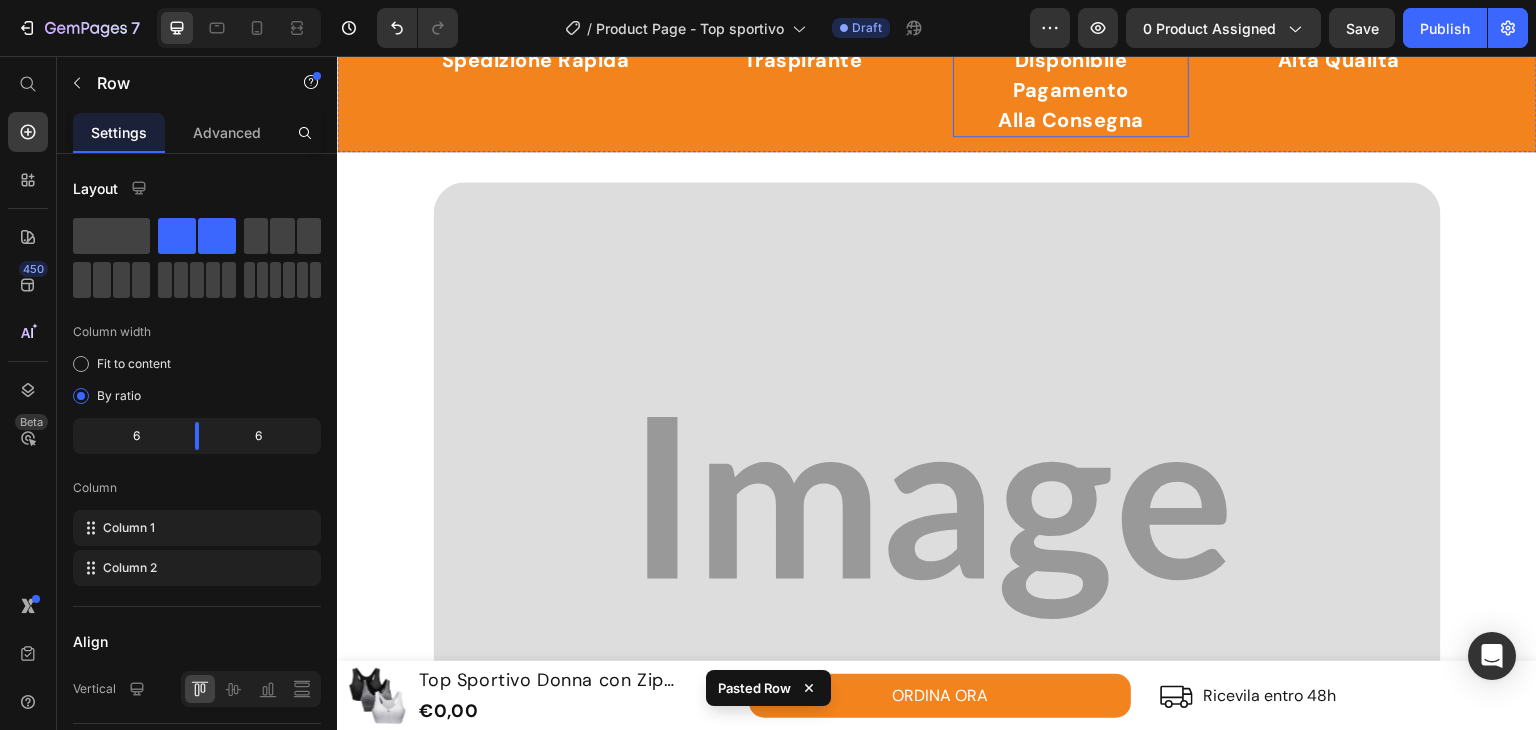scroll, scrollTop: 1066, scrollLeft: 0, axis: vertical 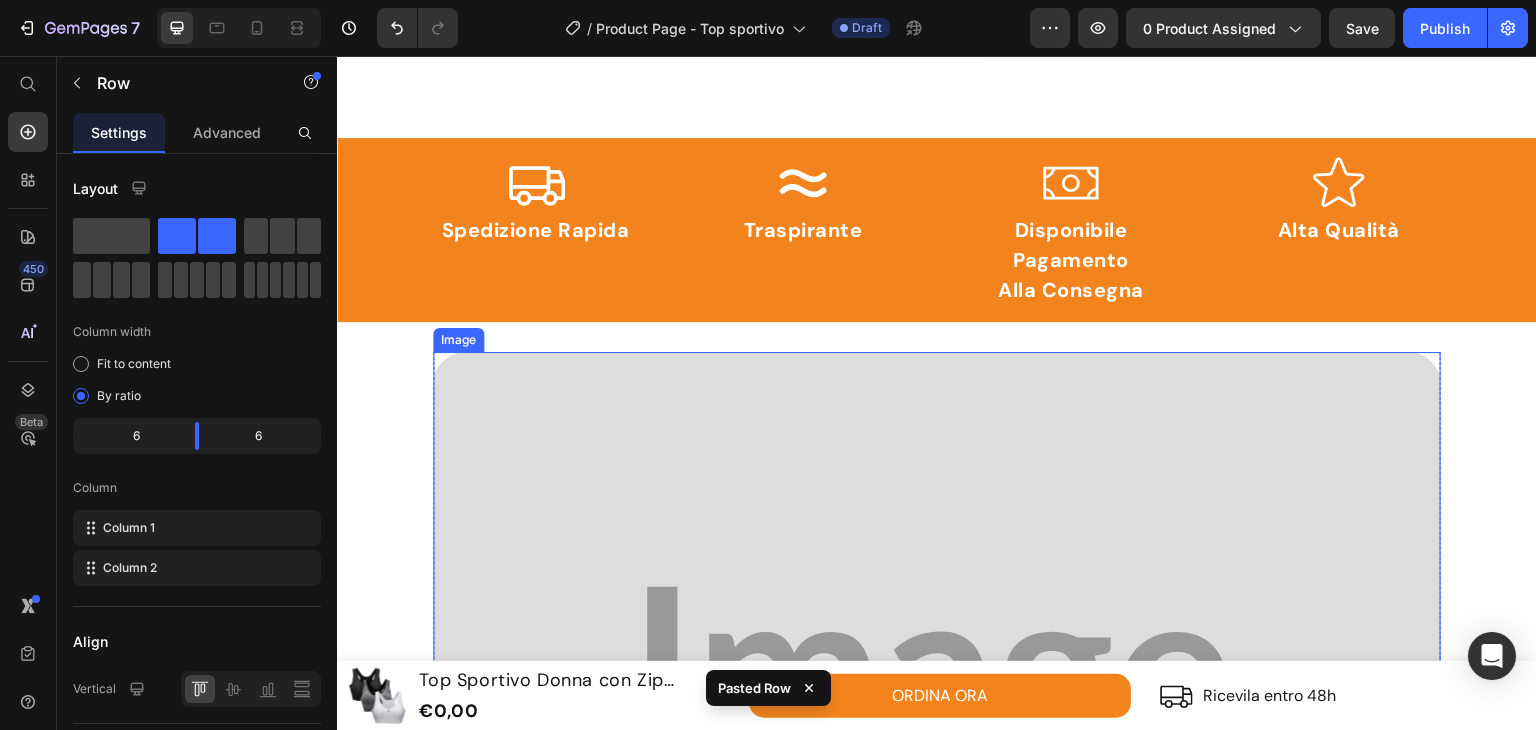 click at bounding box center [937, 688] 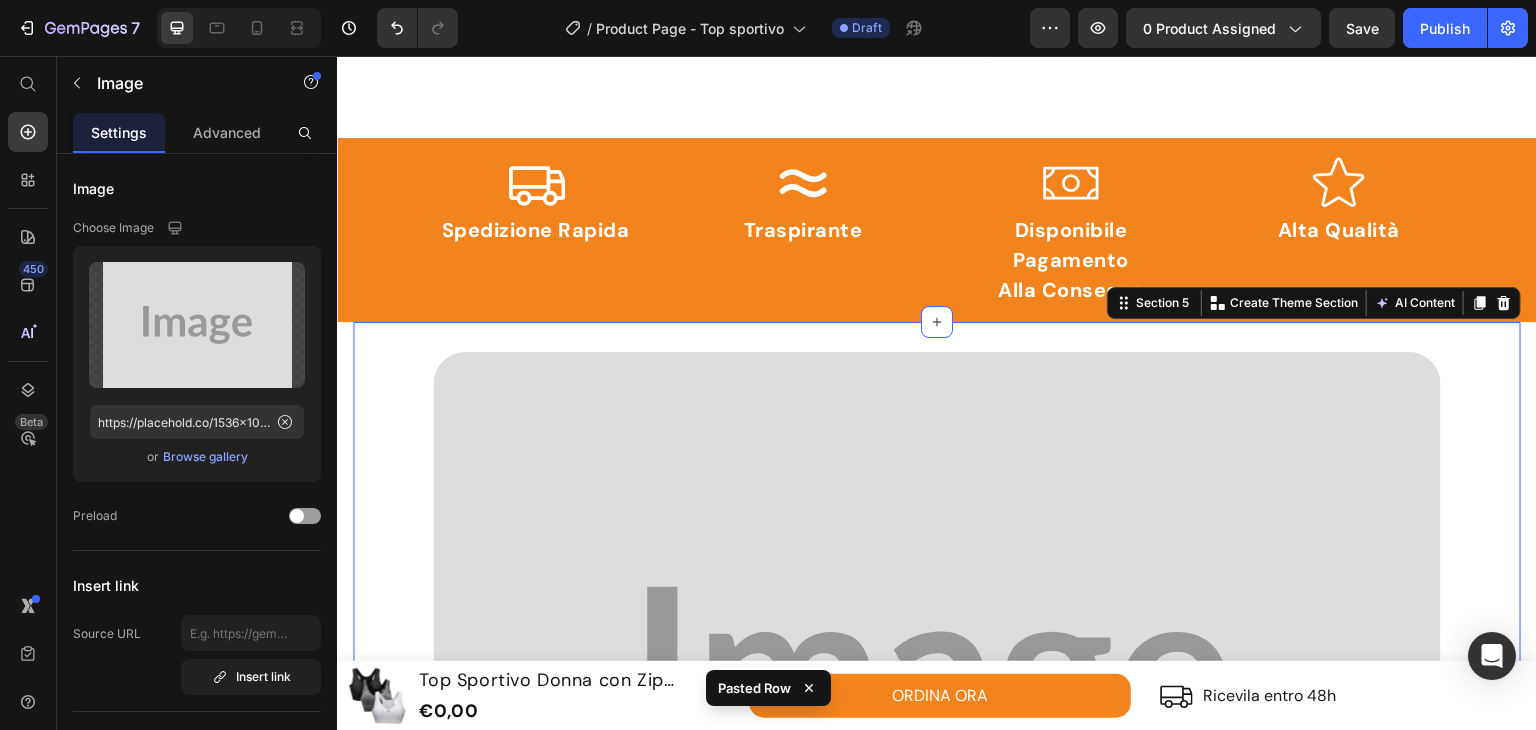 click on "Image Row Video LA TRATTAMENTO PIU' INNOVATIVA D' ITALIA Text Block L’ELISIR DELLA PELLE PERFETTA Heading Un solo prodotto,  quattro fasi : ogni  strato  svolge una funzione specifica per  rigenerare ,  proteggere  e  illuminare  la pelle. Dall’ esfoliazione delicata  al  riequilibrio del microbioma , fino all’ effetto lifting  e alla  luminosità , agisce in profondità per una pelle più  tonica ,  compatta  e  radiosa . Arricchito con  Collagene Vegetale Like  e  estratto botanico uniformante , garantisce un trattamento  completo ,  sostenibile  ed estremamente  efficace . Tutto il potere di  quattro trattamenti  racchiuso in un  unico trattamento . Text Block PROVALA ORA Button Row Section 5   You can create reusable sections Create Theme Section AI Content Write with GemAI What would you like to describe here? Tone and Voice Persuasive Product Show more Generate" at bounding box center [937, 1119] 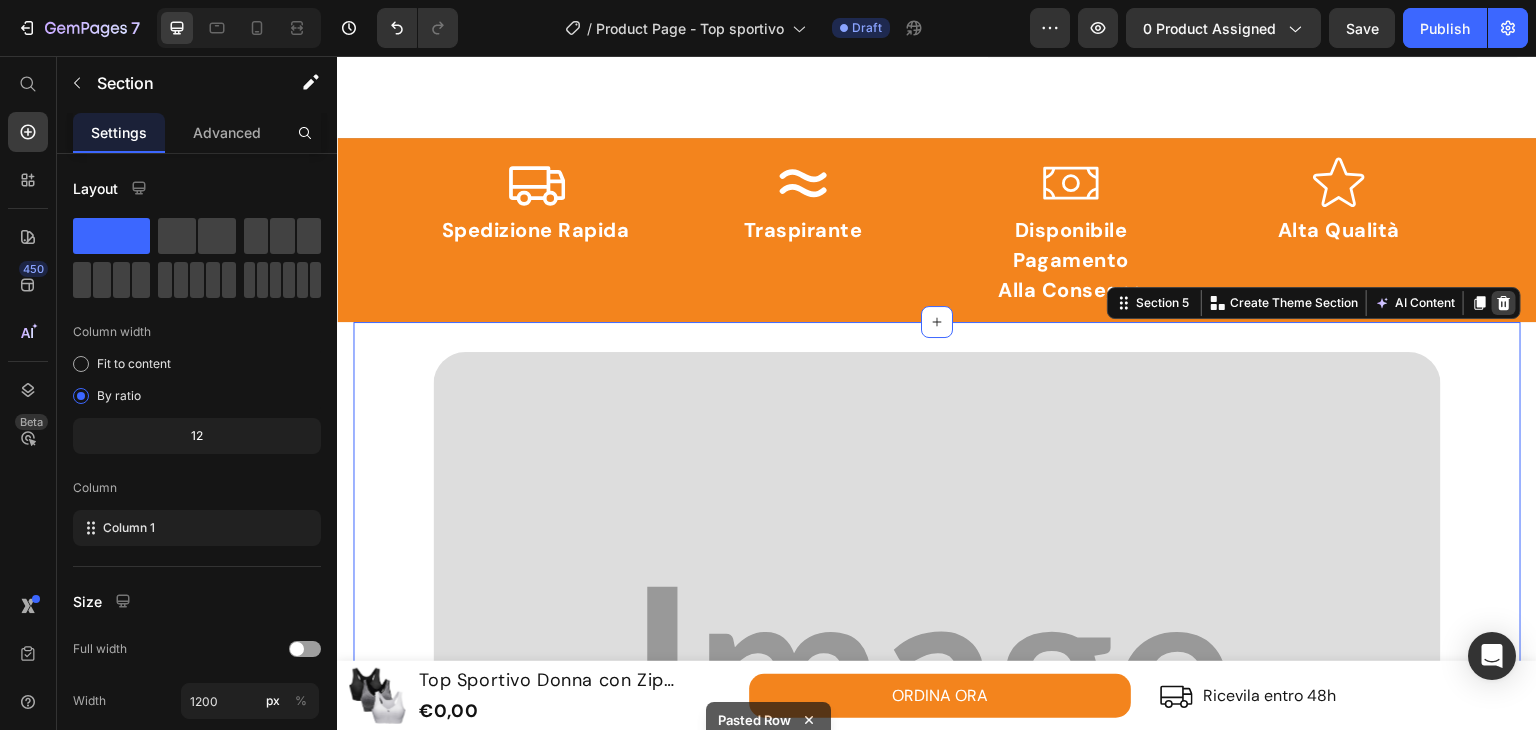 click 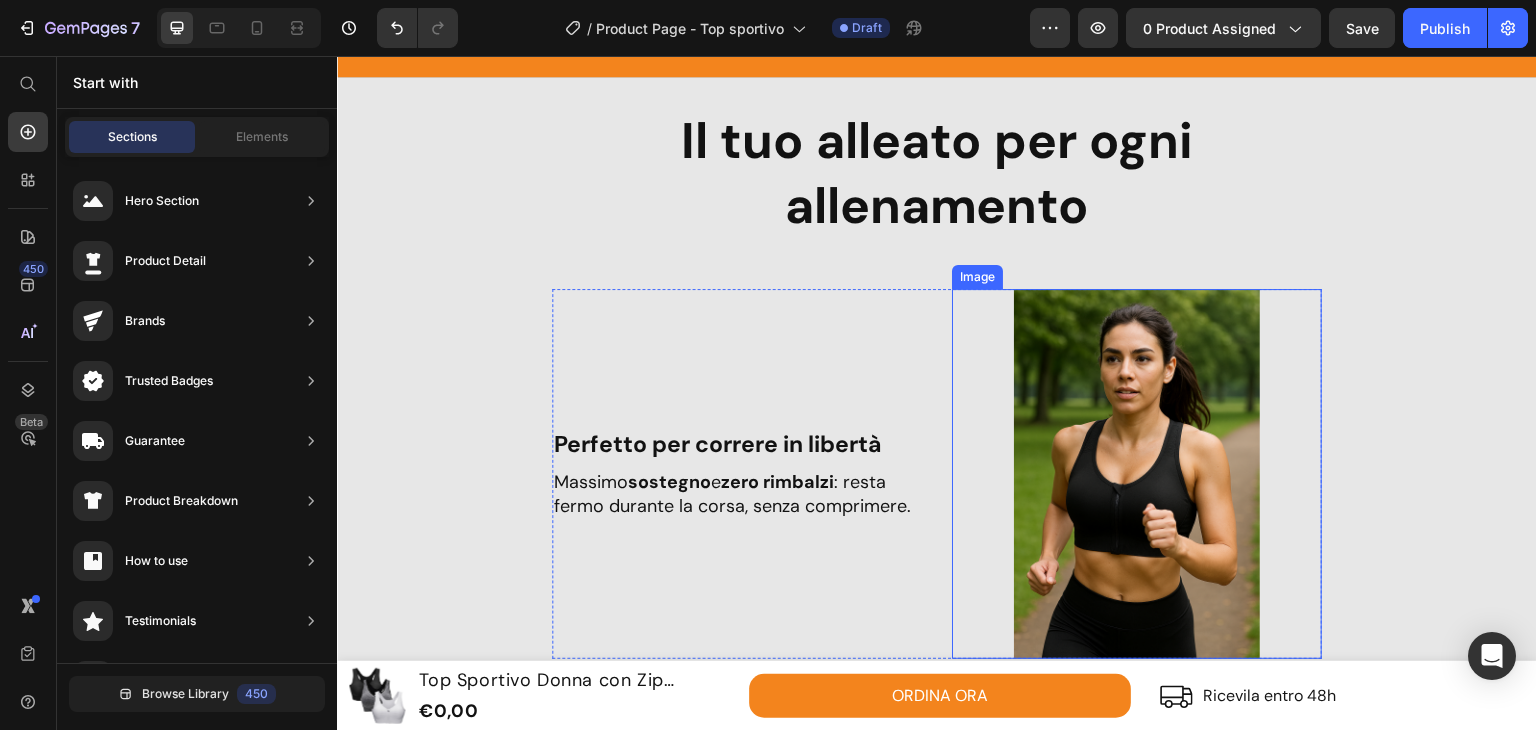scroll, scrollTop: 1266, scrollLeft: 0, axis: vertical 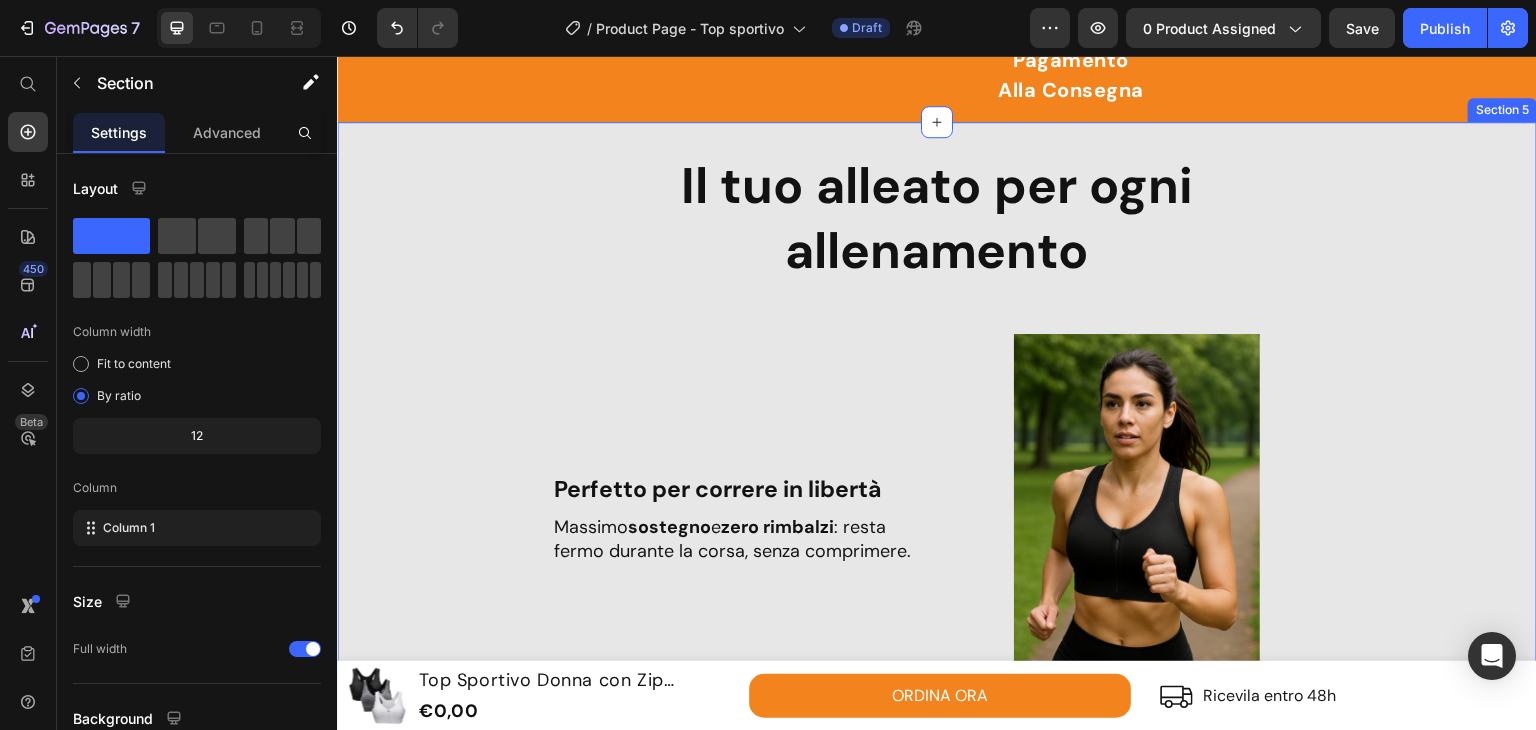 click on "Il tuo alleato per ogni allenamento Heading Row Perfetto per correre in libertà Text Block Massimo  sostegno  e  zero rimbalzi : resta fermo durante la corsa, senza comprimere. Text Block Image Row Image Ideale per yoga e pilates Text Block Tessuto  morbido  e  flessibile  che segue ogni movimento, senza cuciture fastidiose. Text Block Row Ottimo durante esercizi intensi Text Block Aderenza  perfetta e  zip sicura : resta al suo posto mentre ti alleni al massimo. Text Block Image Row
ORDINA ORA Button Row Section 5" at bounding box center [937, 908] 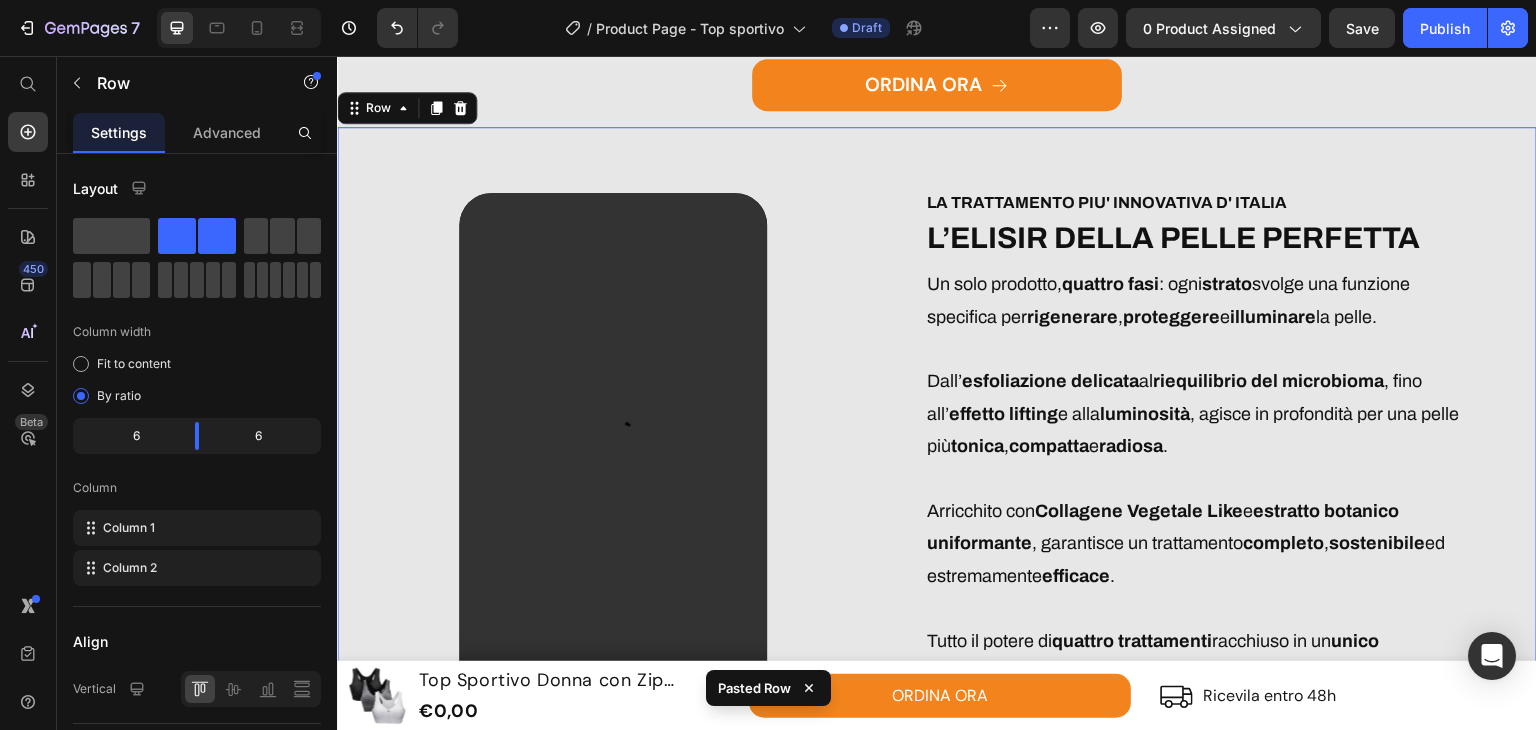 scroll, scrollTop: 2801, scrollLeft: 0, axis: vertical 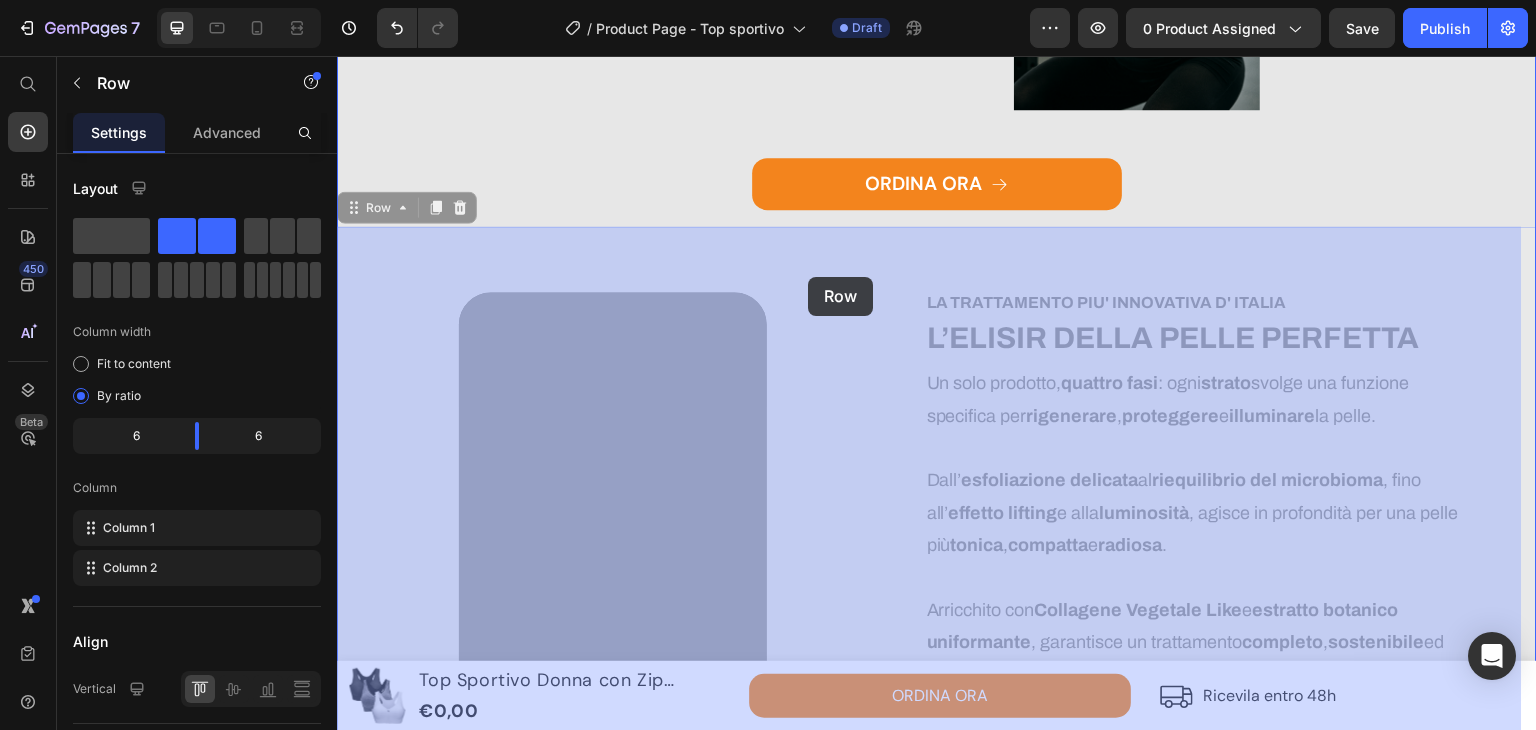 drag, startPoint x: 1085, startPoint y: 159, endPoint x: 812, endPoint y: 270, distance: 294.70325 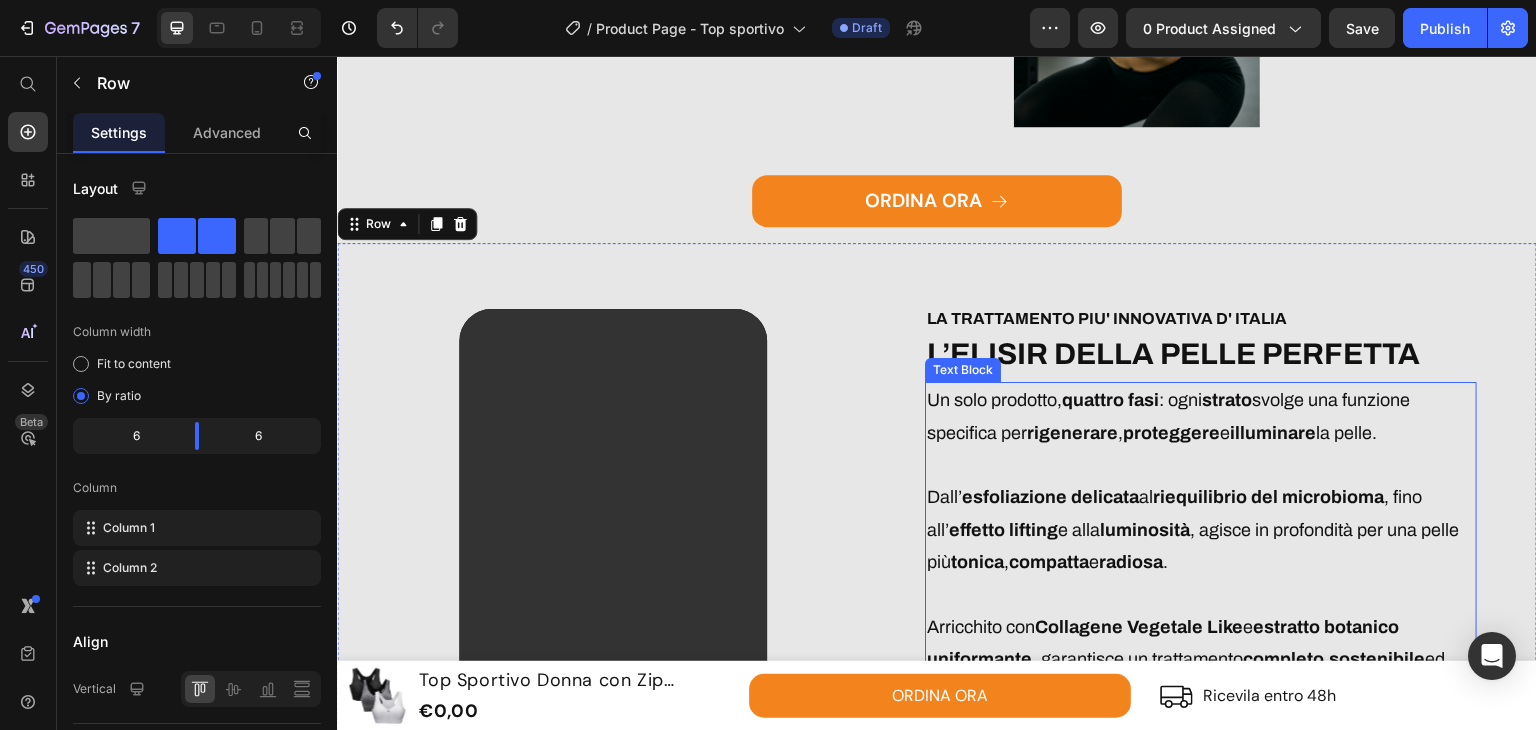 scroll, scrollTop: 2801, scrollLeft: 0, axis: vertical 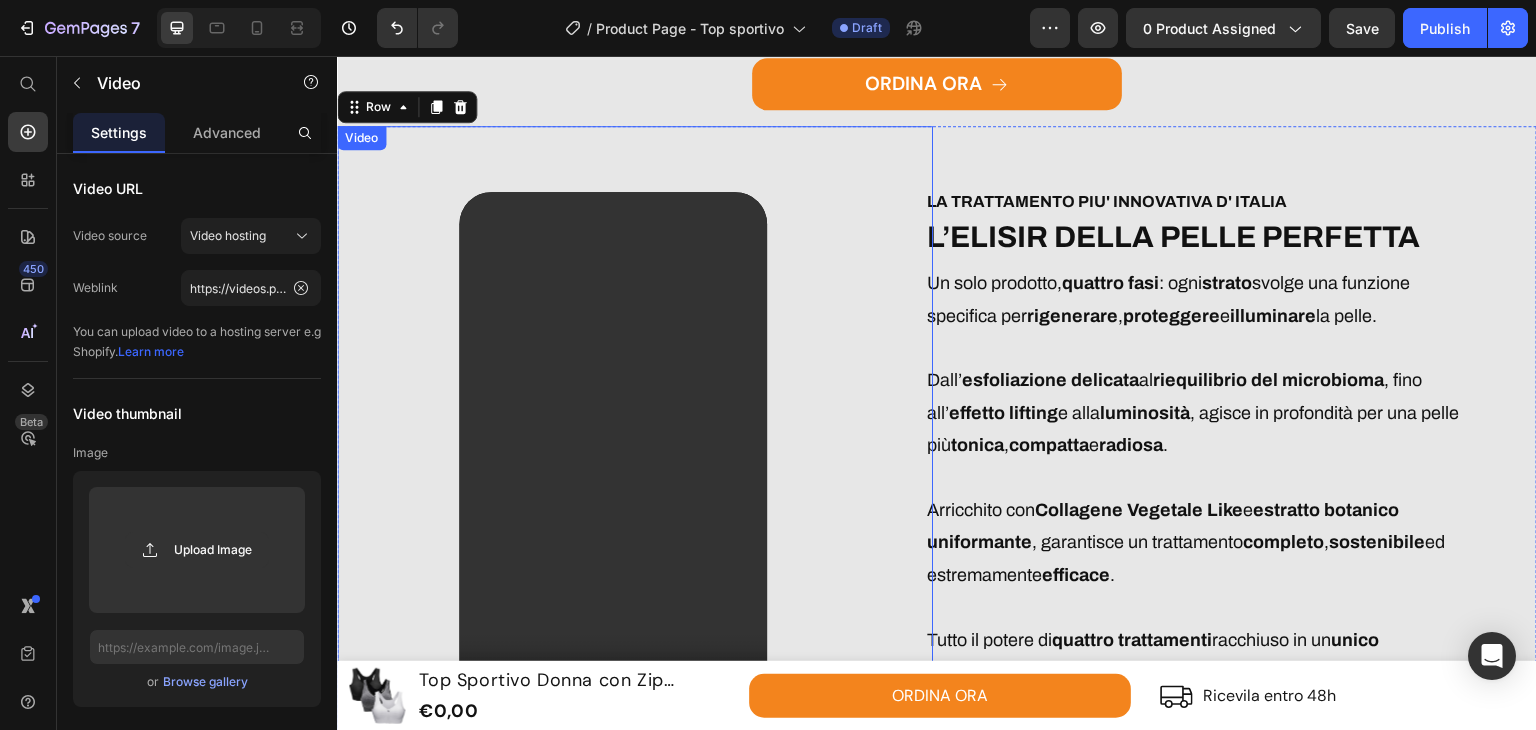 click at bounding box center [613, 466] 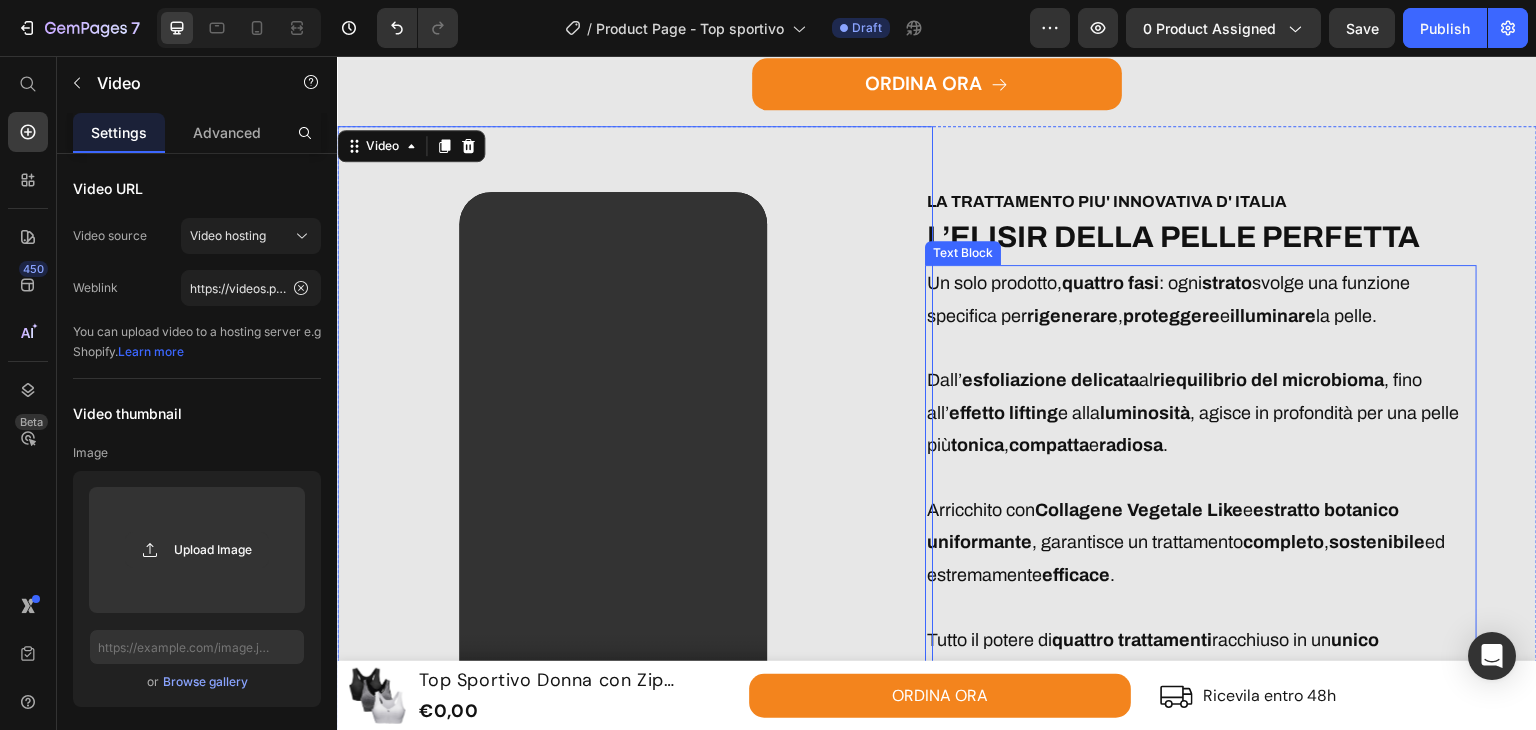 click on "Un solo prodotto,  quattro fasi : ogni  strato  svolge una funzione specifica per  rigenerare ,  proteggere  e  illuminare  la pelle. Dall’ esfoliazione delicata  al  riequilibrio del microbioma , fino all’ effetto lifting  e alla  luminosità , agisce in profondità per una pelle più  tonica ,  compatta  e  radiosa . Arricchito con  Collagene Vegetale Like  e  estratto botanico uniformante , garantisce un trattamento  completo ,  sostenibile  ed estremamente  efficace . Tutto il potere di  quattro trattamenti  racchiuso in un  unico trattamento ." at bounding box center [1200, 477] 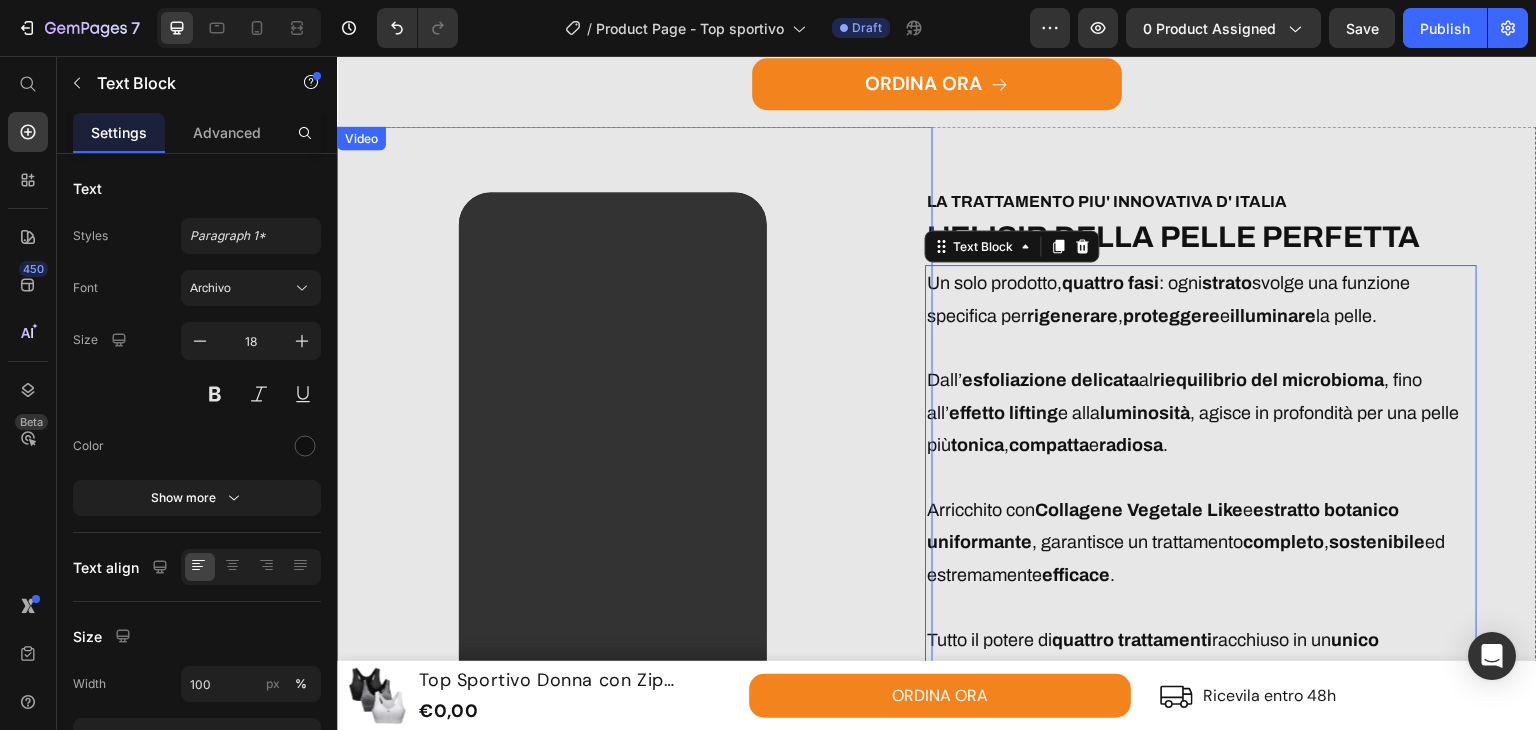 click at bounding box center (613, 466) 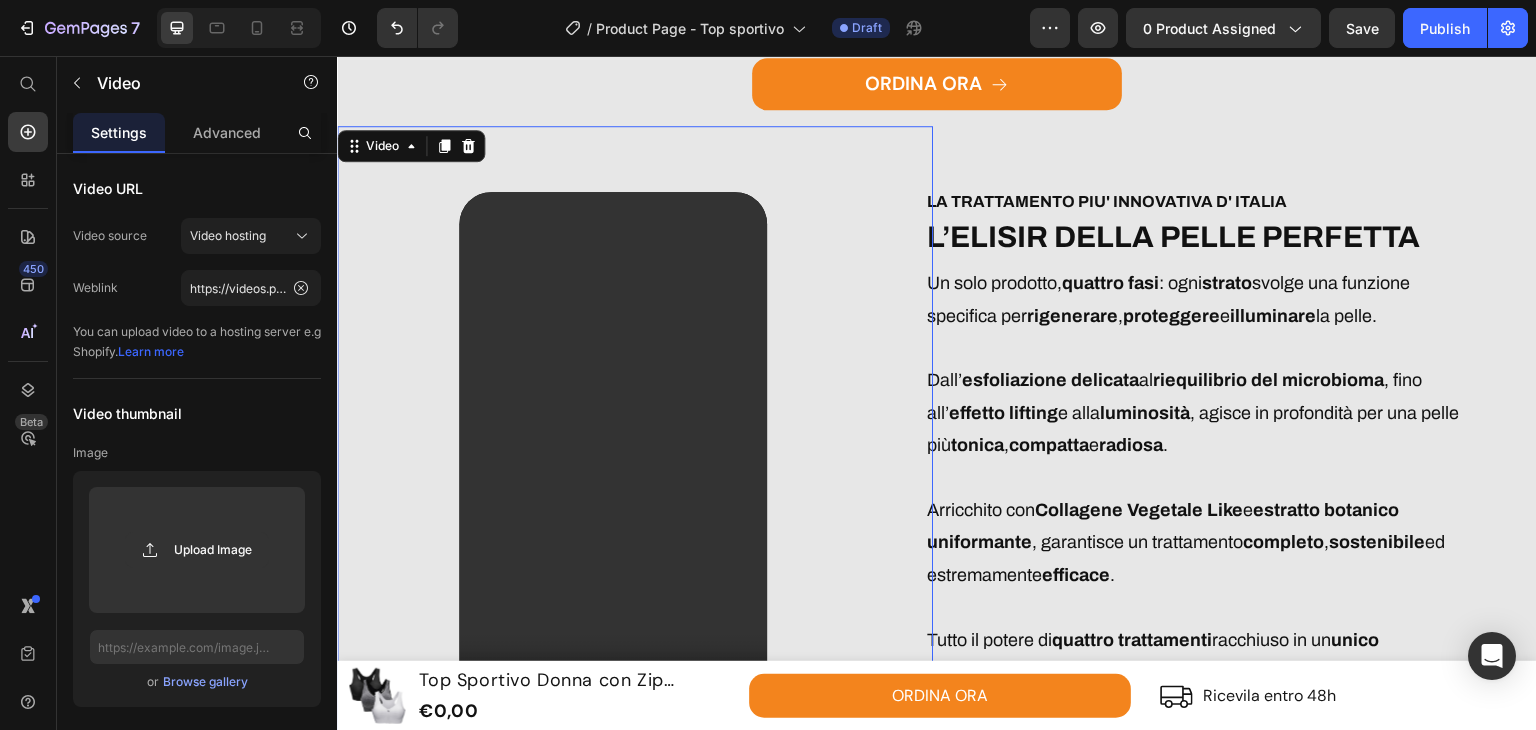 click at bounding box center [613, 466] 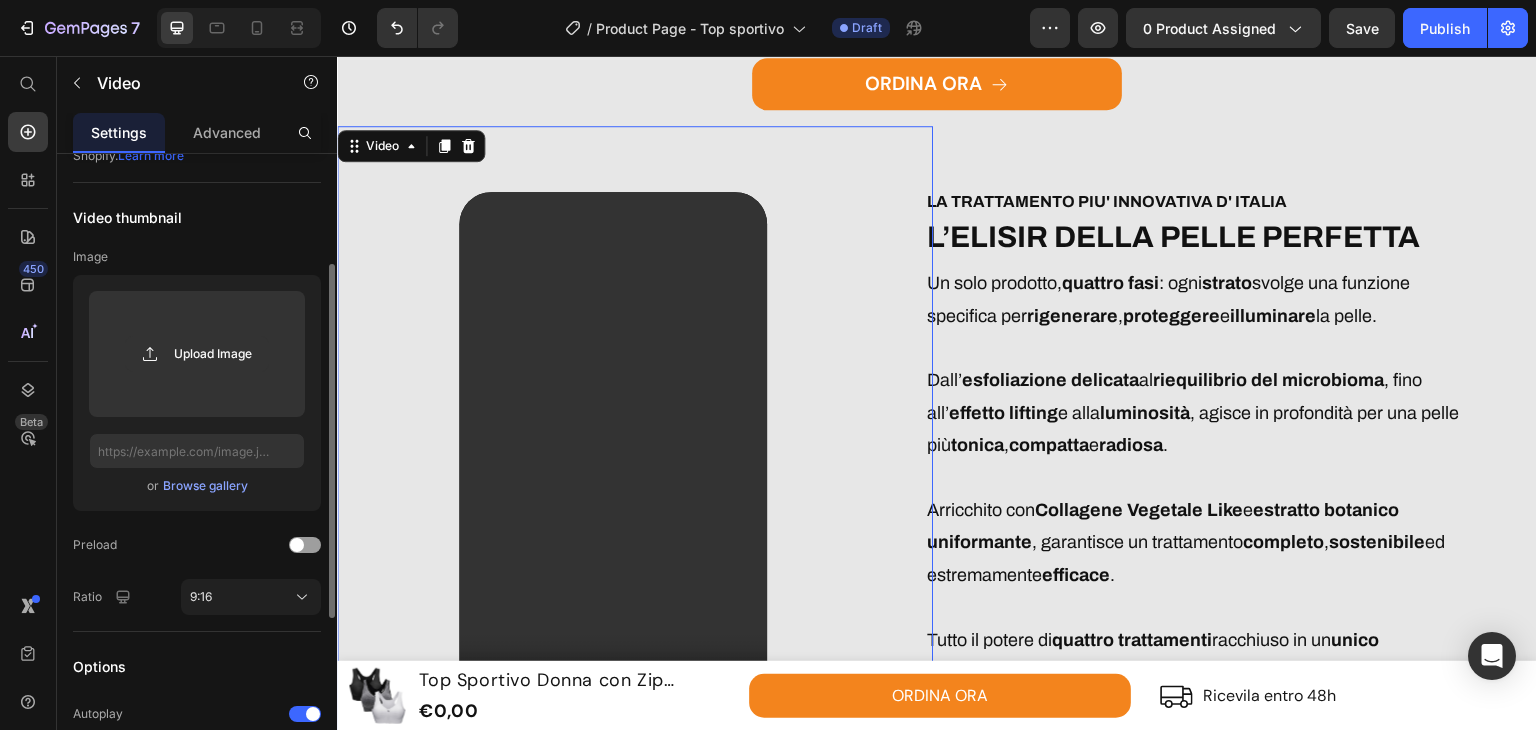 scroll, scrollTop: 0, scrollLeft: 0, axis: both 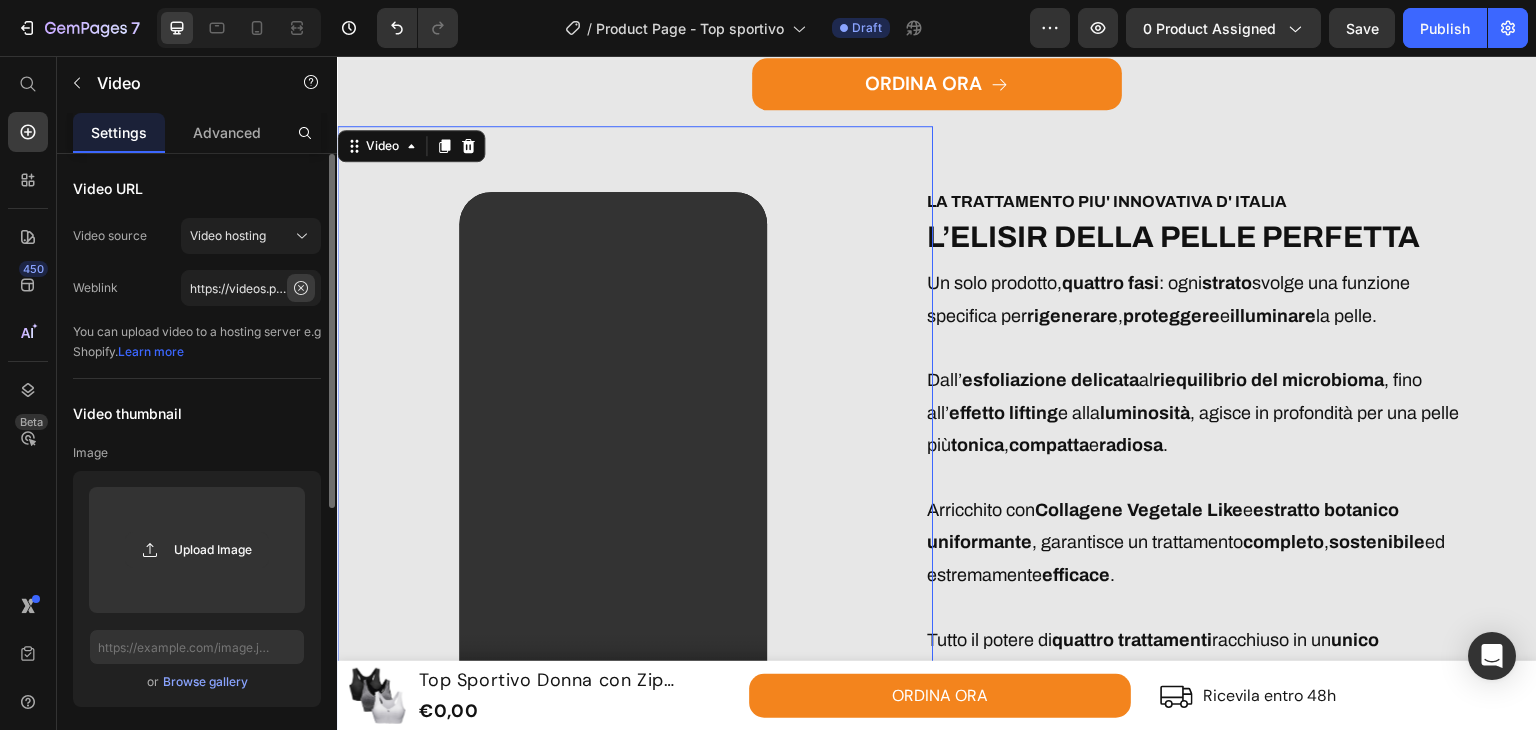 click 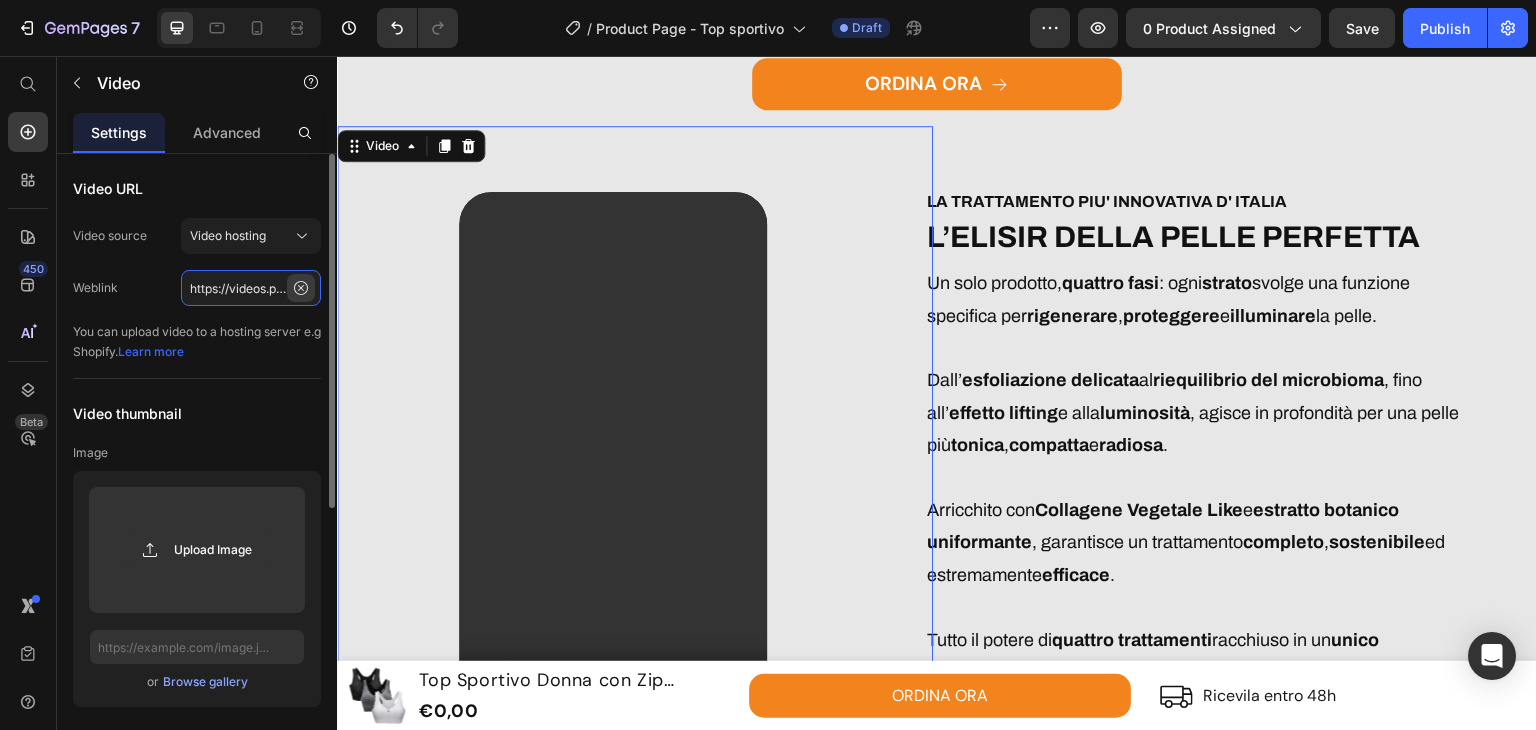 type 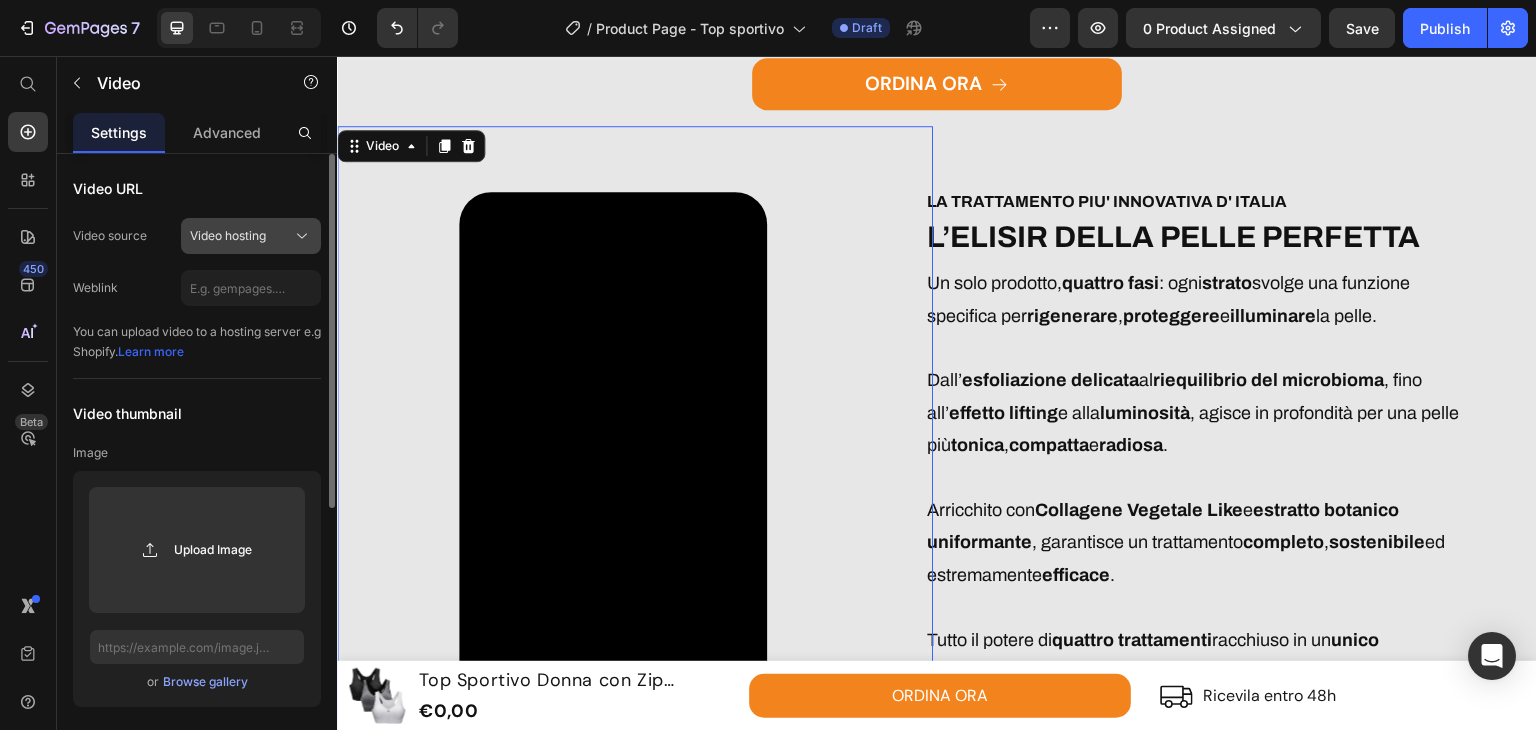 click on "Video hosting" 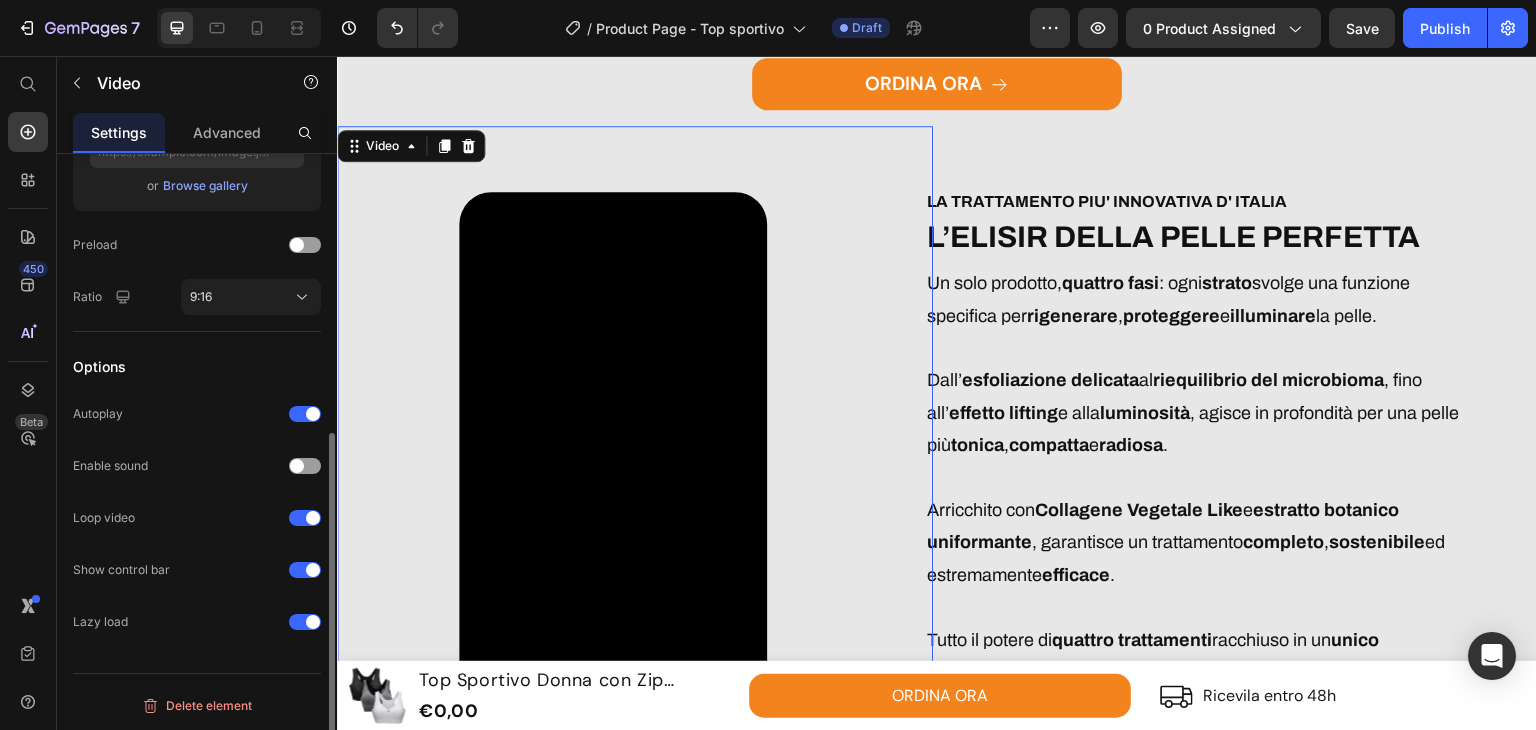 scroll, scrollTop: 96, scrollLeft: 0, axis: vertical 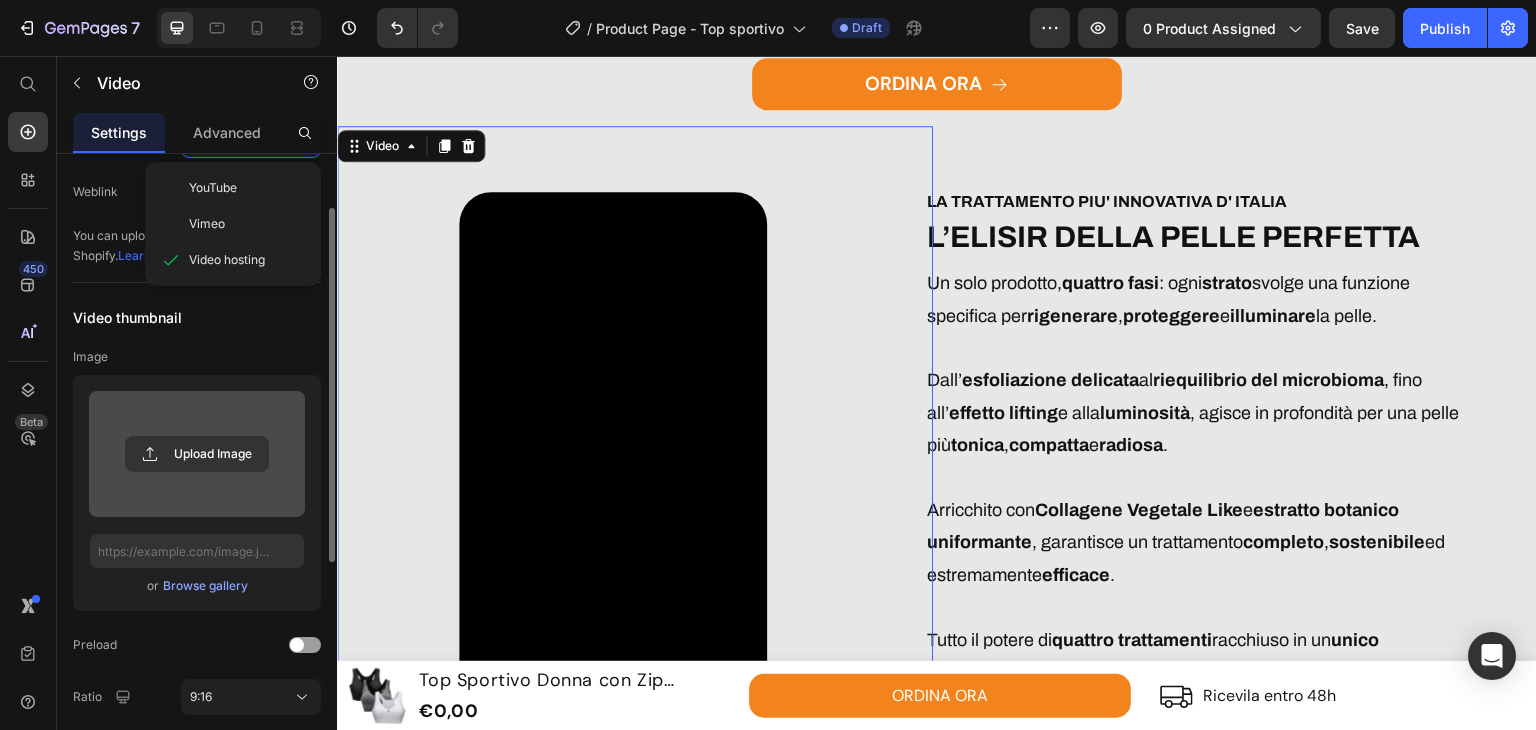 click at bounding box center [197, 454] 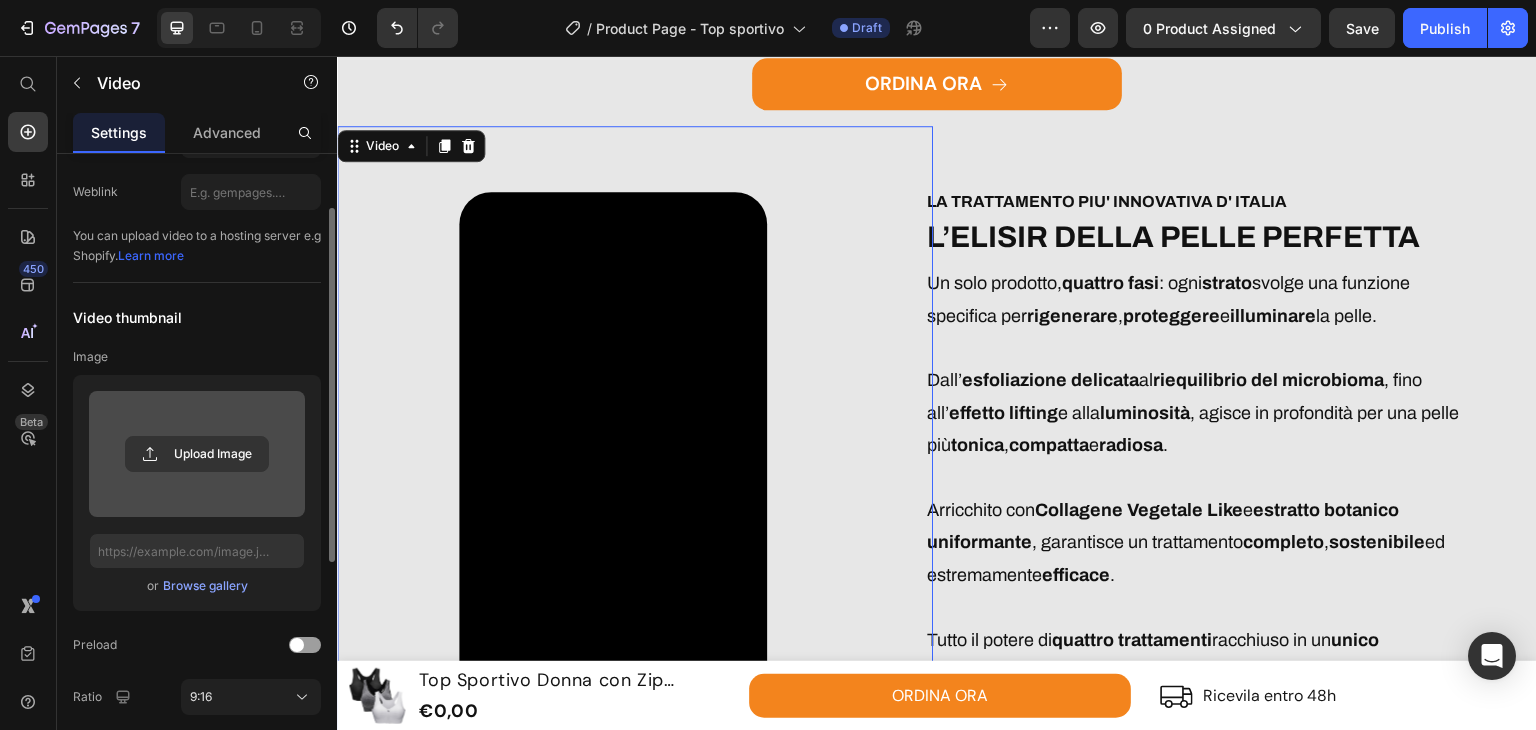 type on "C:\fakepath\video 2 - UGC.mov" 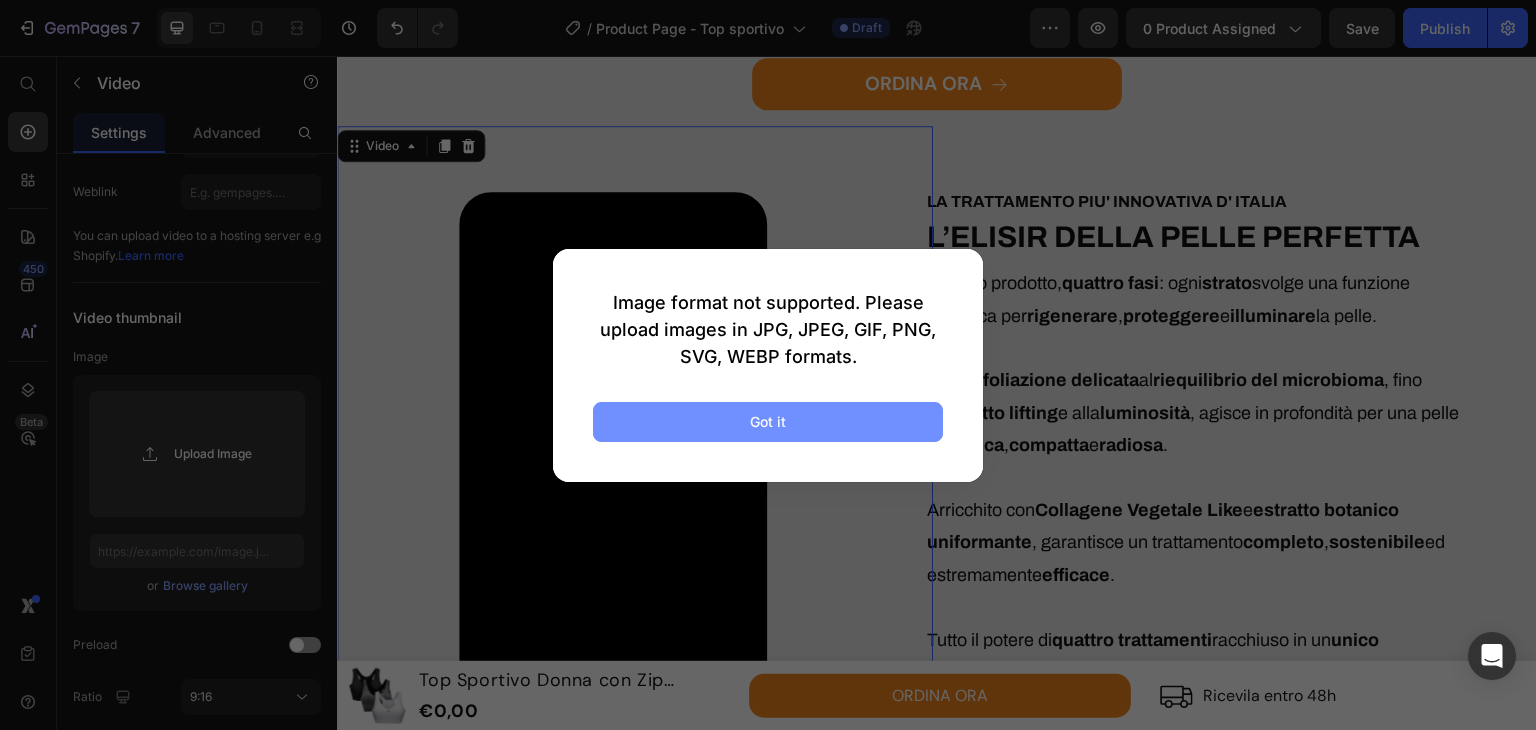 click on "Got it" at bounding box center (768, 421) 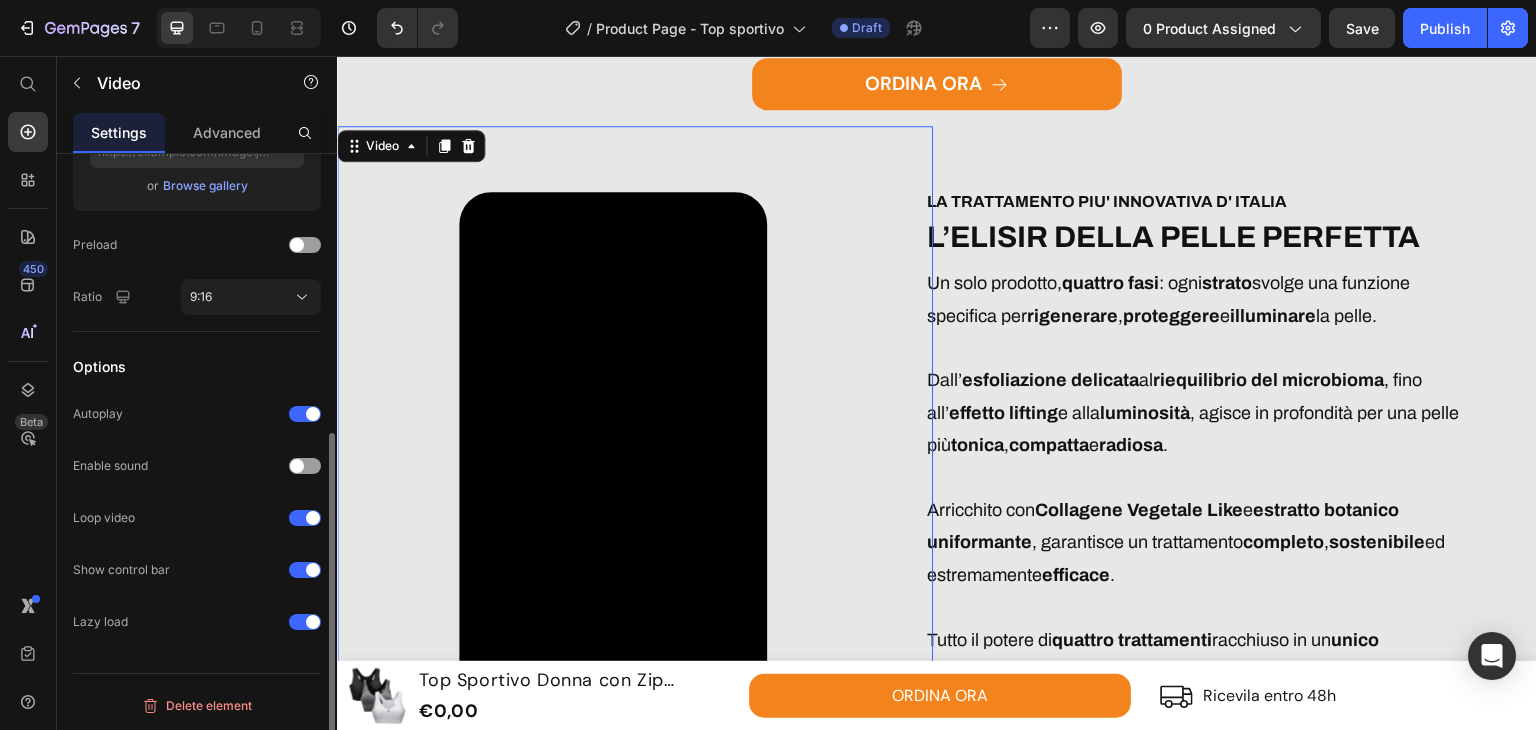 scroll, scrollTop: 0, scrollLeft: 0, axis: both 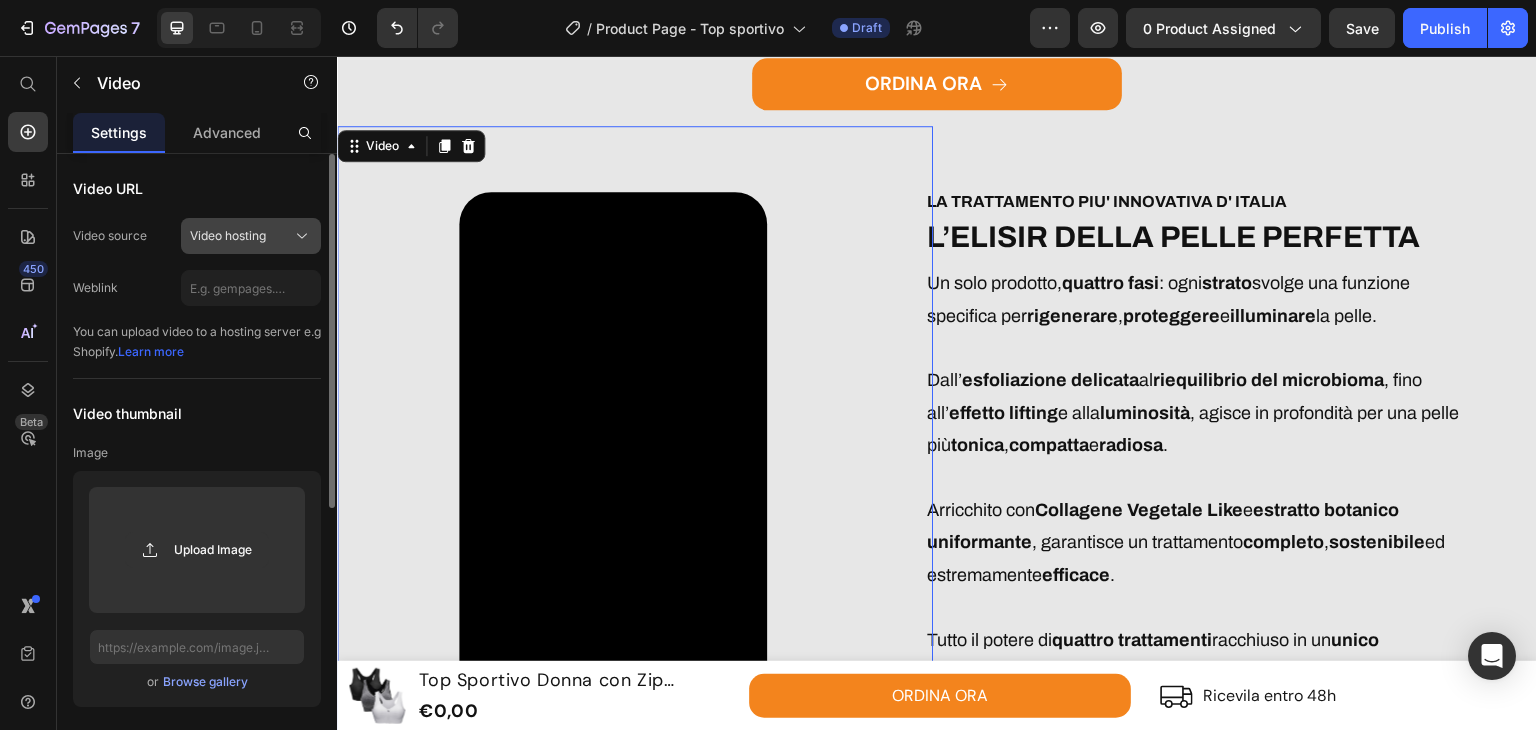 click on "Video hosting" at bounding box center (251, 236) 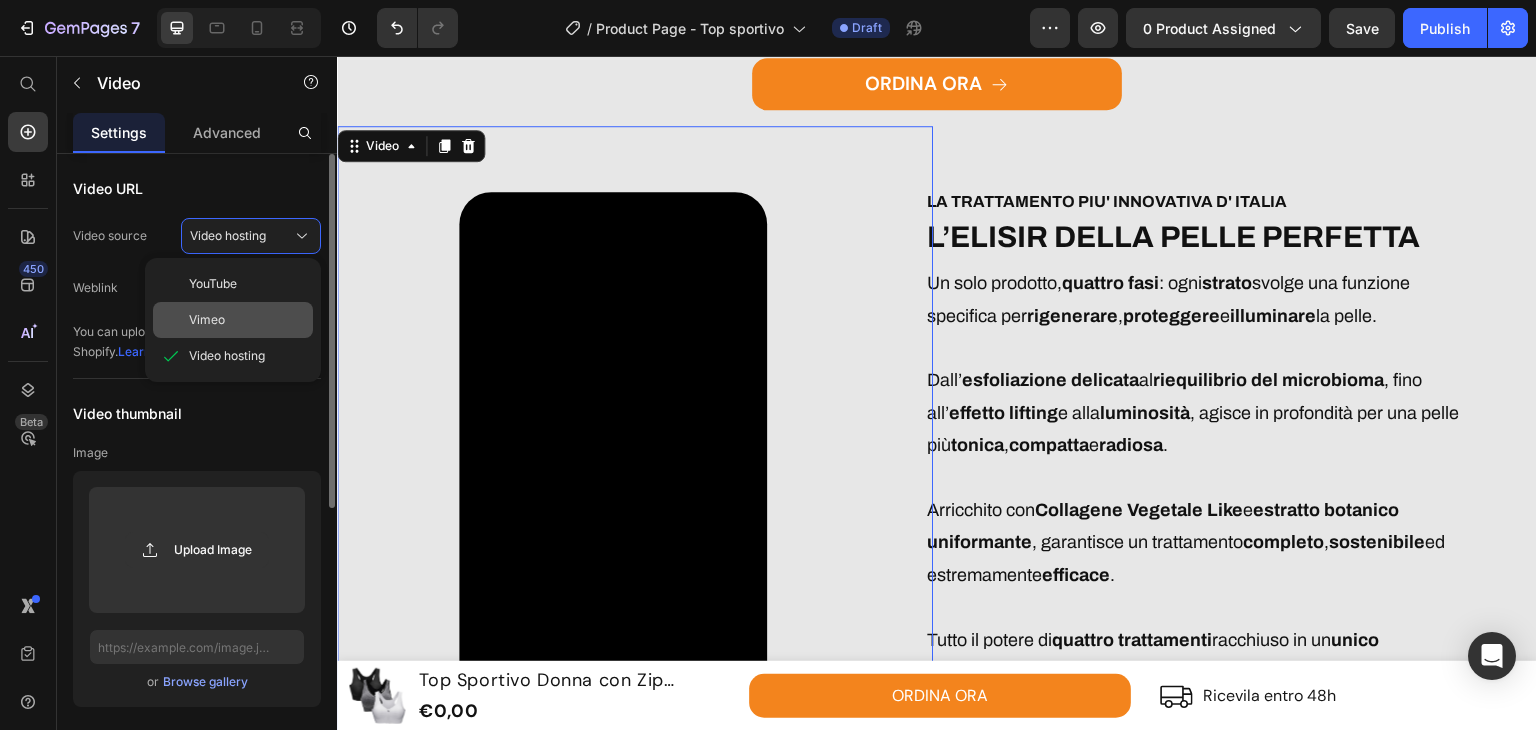 click on "Vimeo" at bounding box center [207, 320] 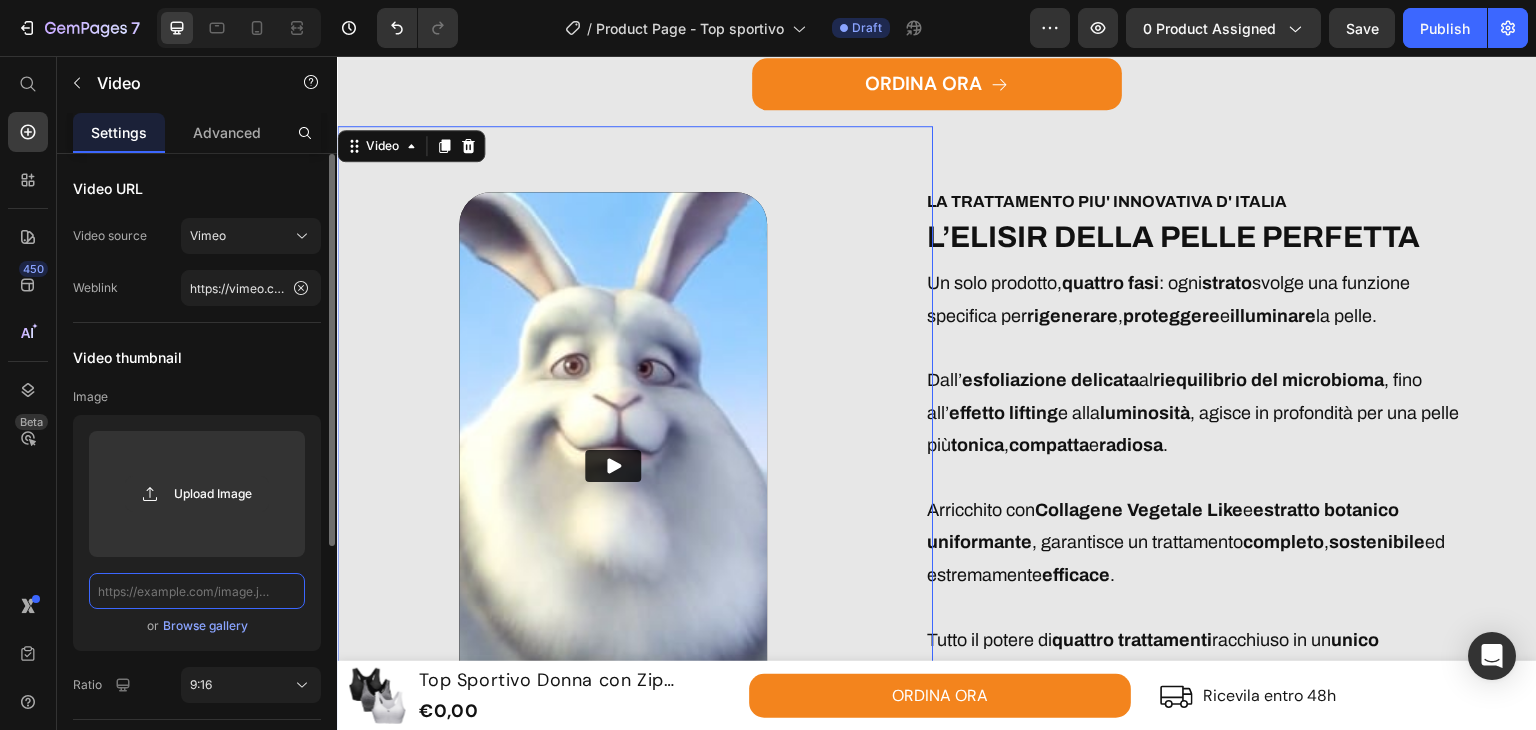 click 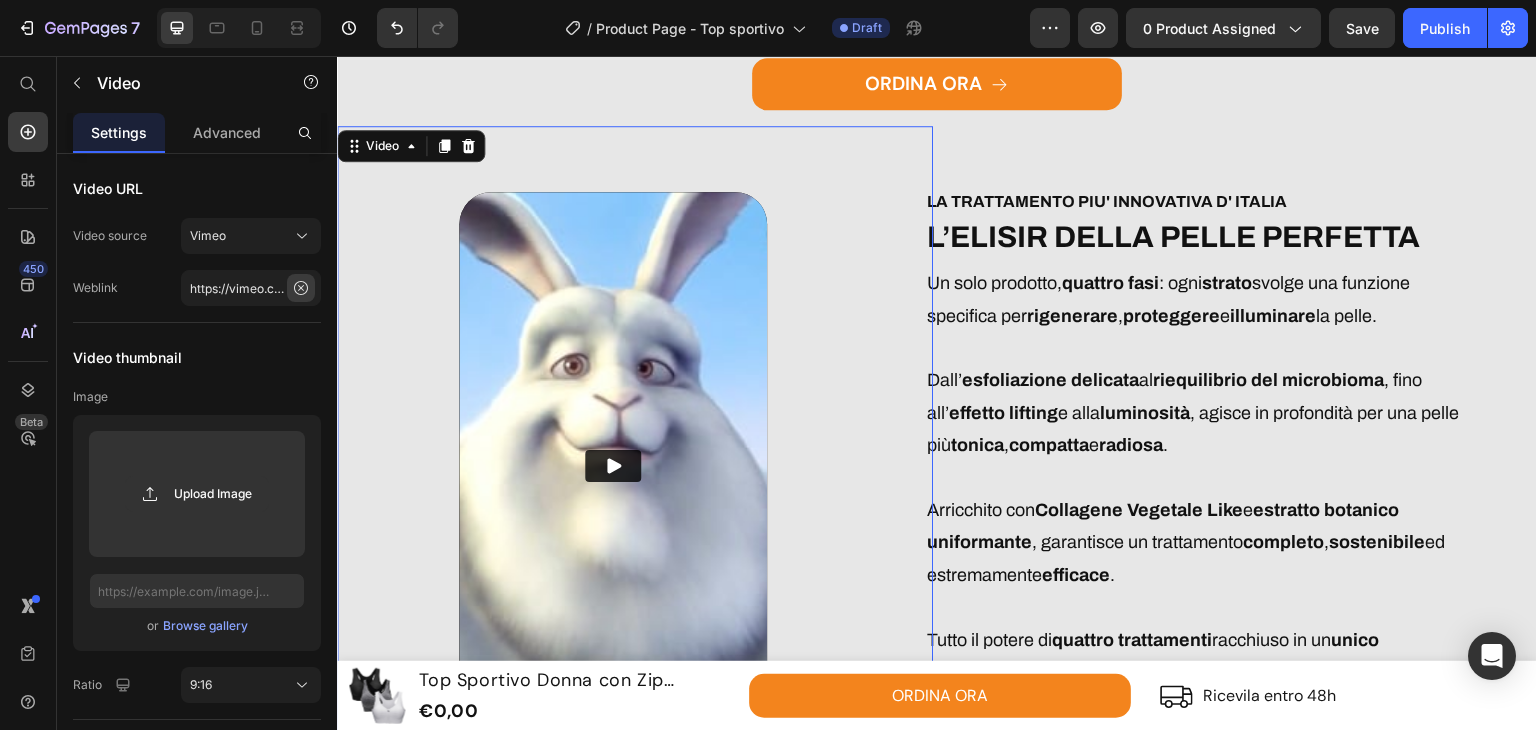 click 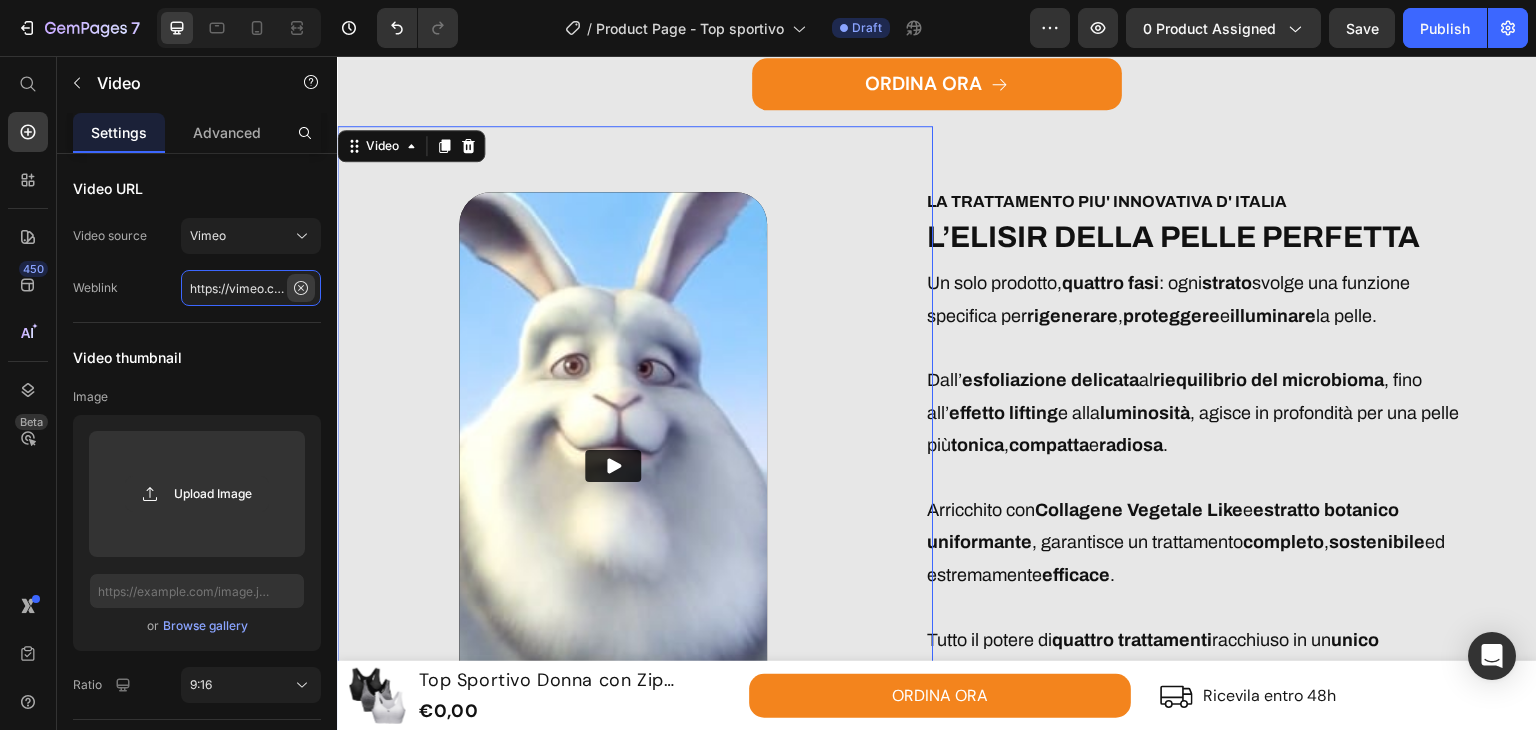 type 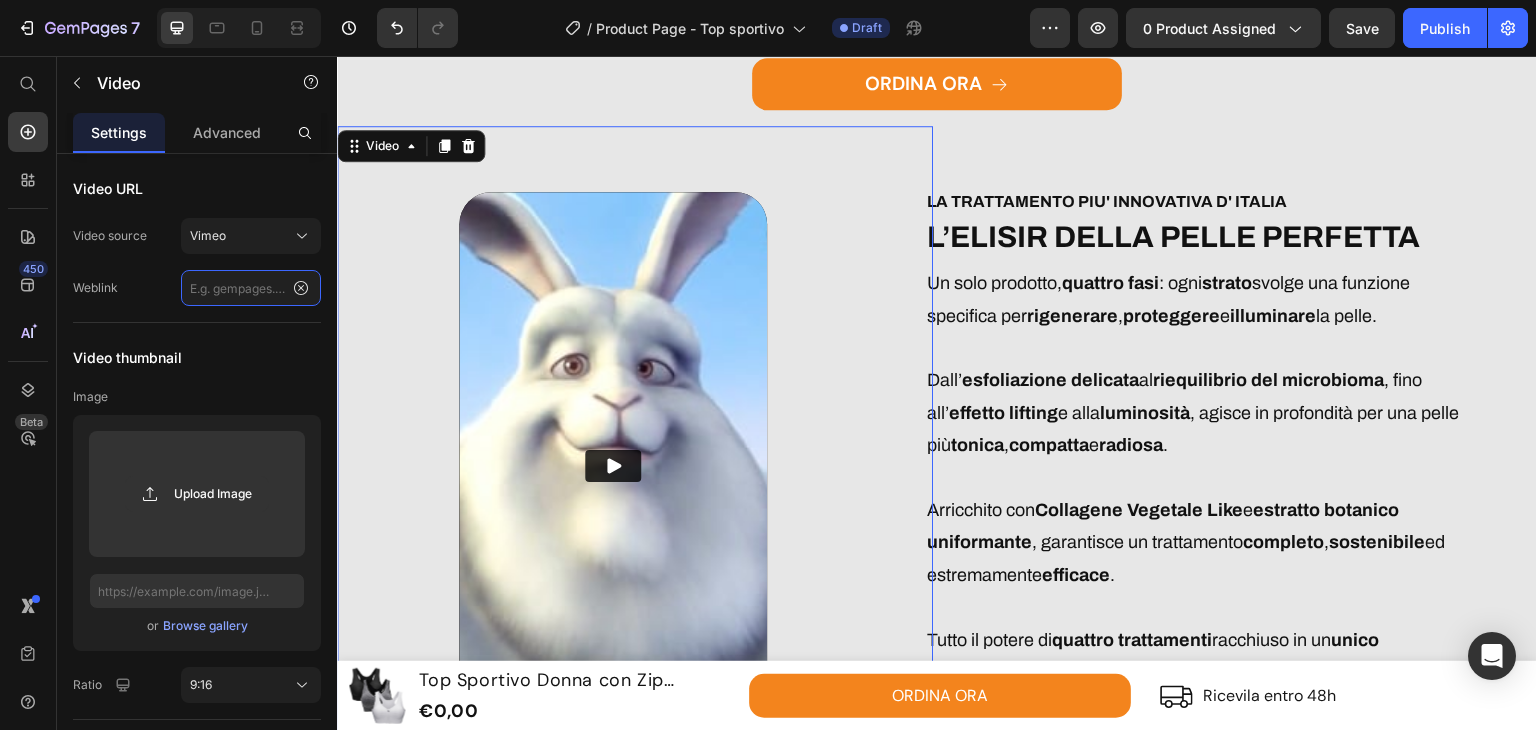 scroll, scrollTop: 0, scrollLeft: 0, axis: both 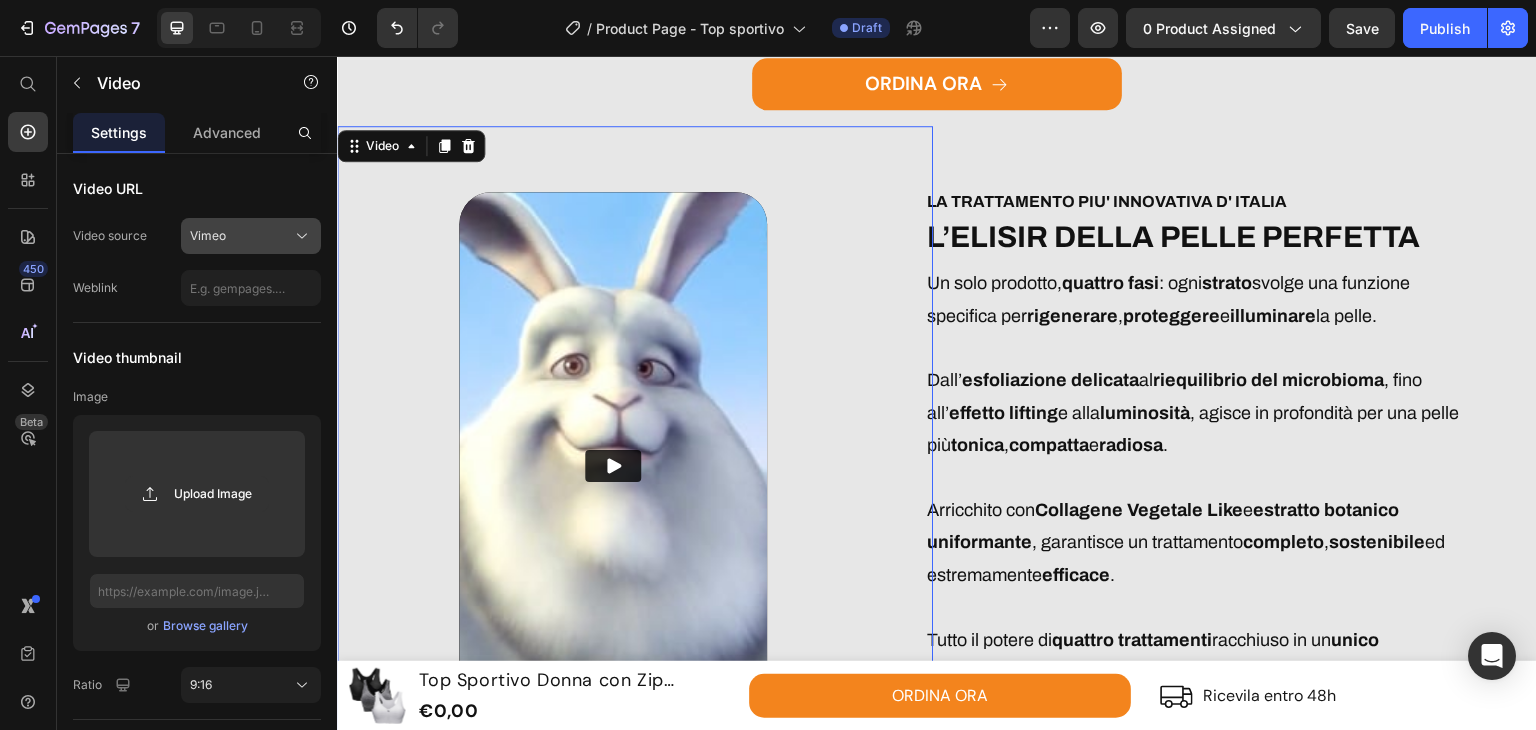 click 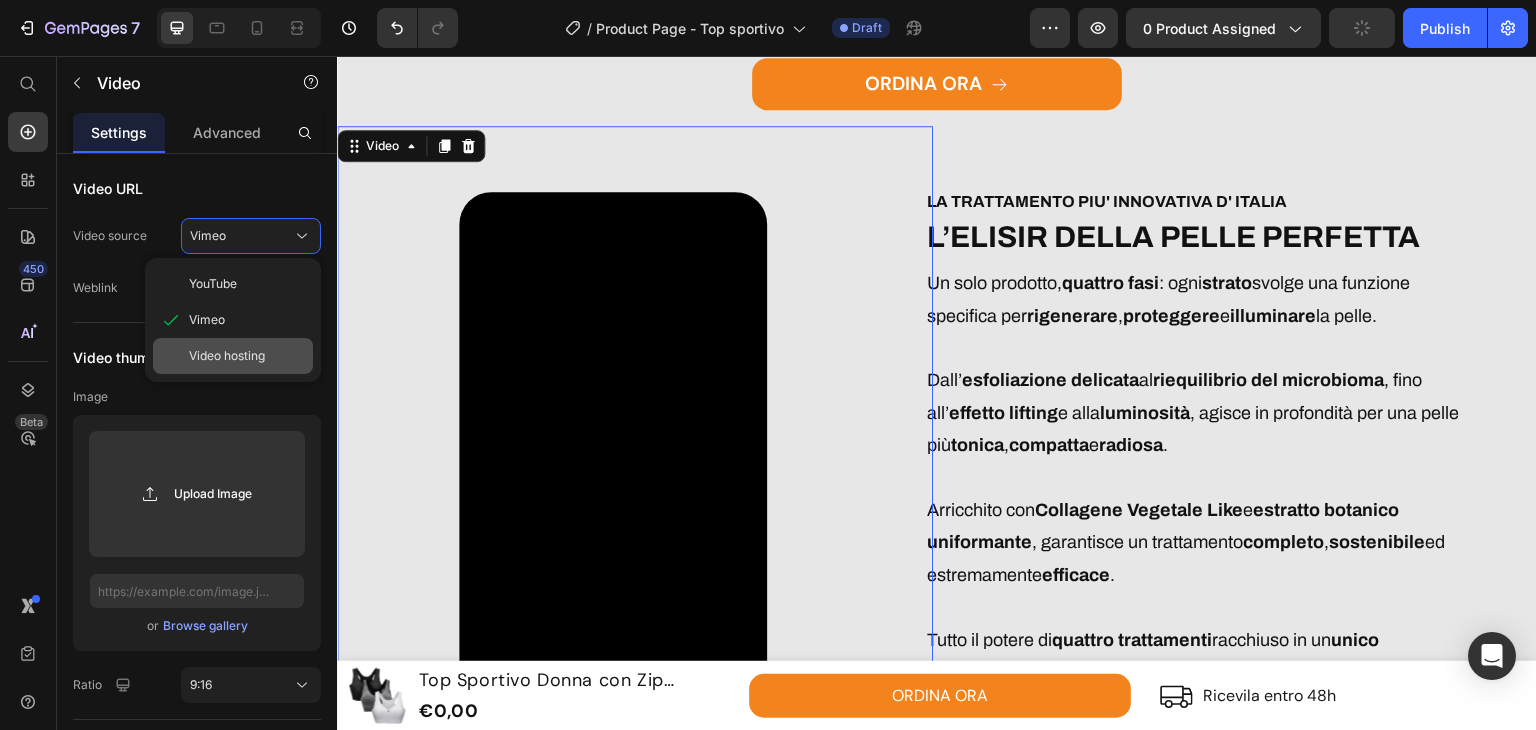 click on "Video hosting" at bounding box center [227, 356] 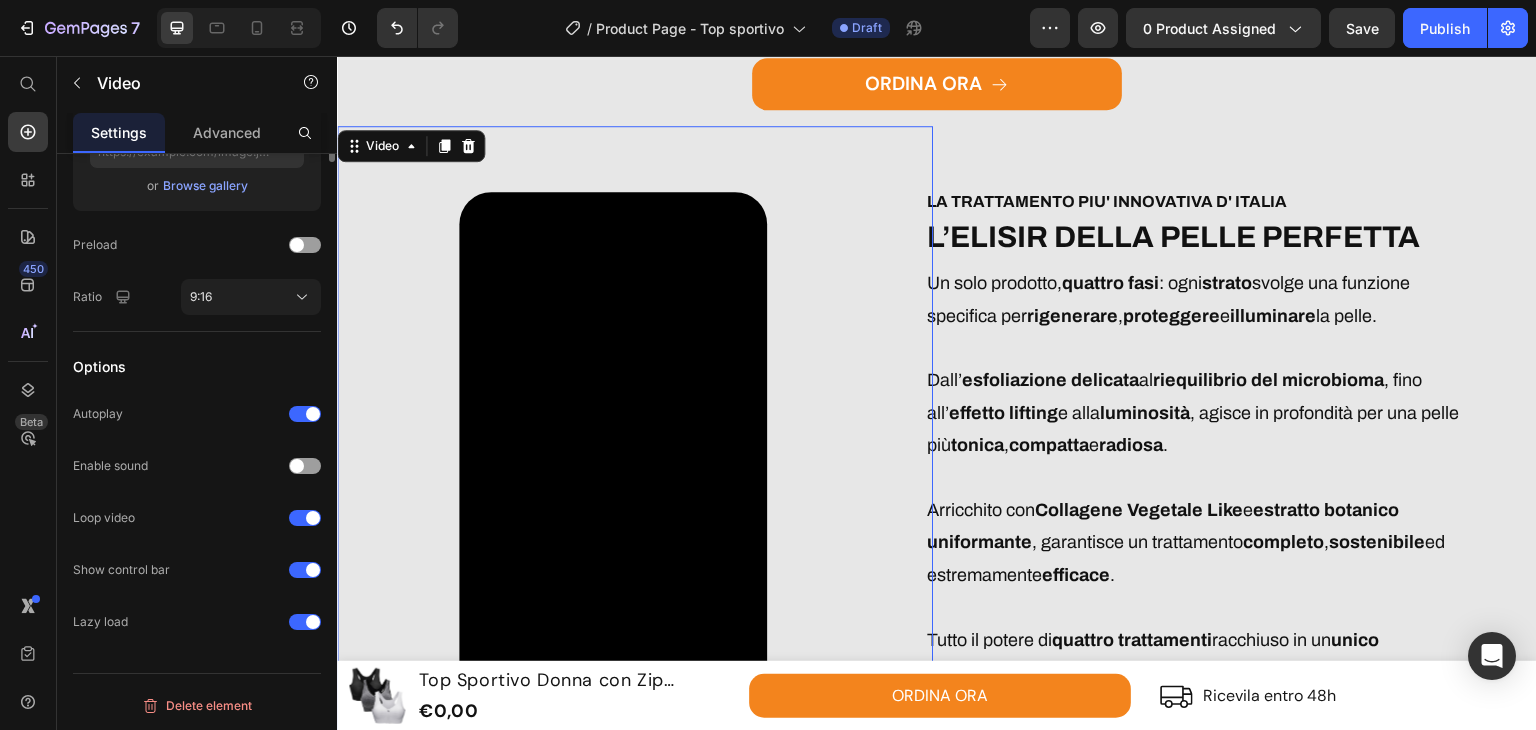 scroll, scrollTop: 0, scrollLeft: 0, axis: both 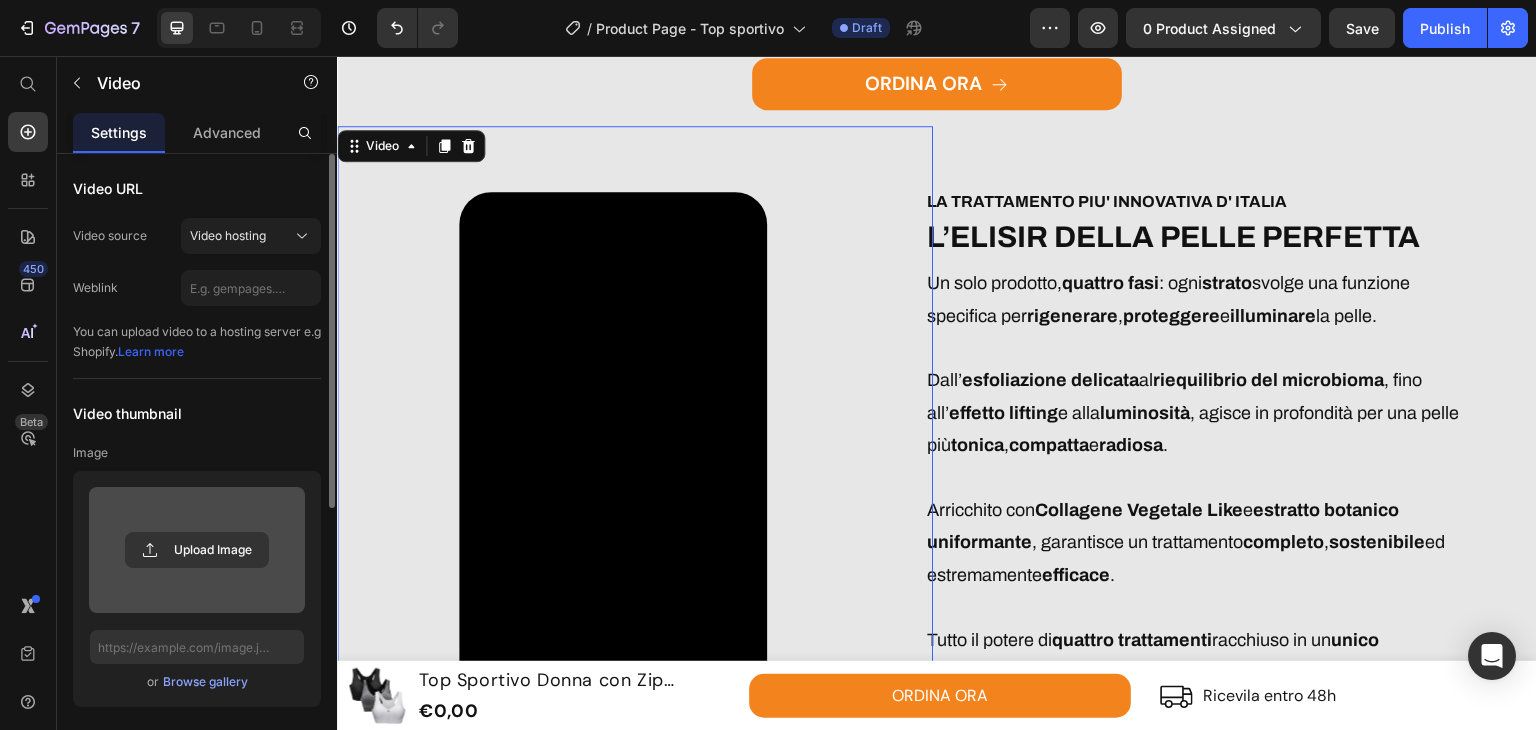 click at bounding box center (197, 550) 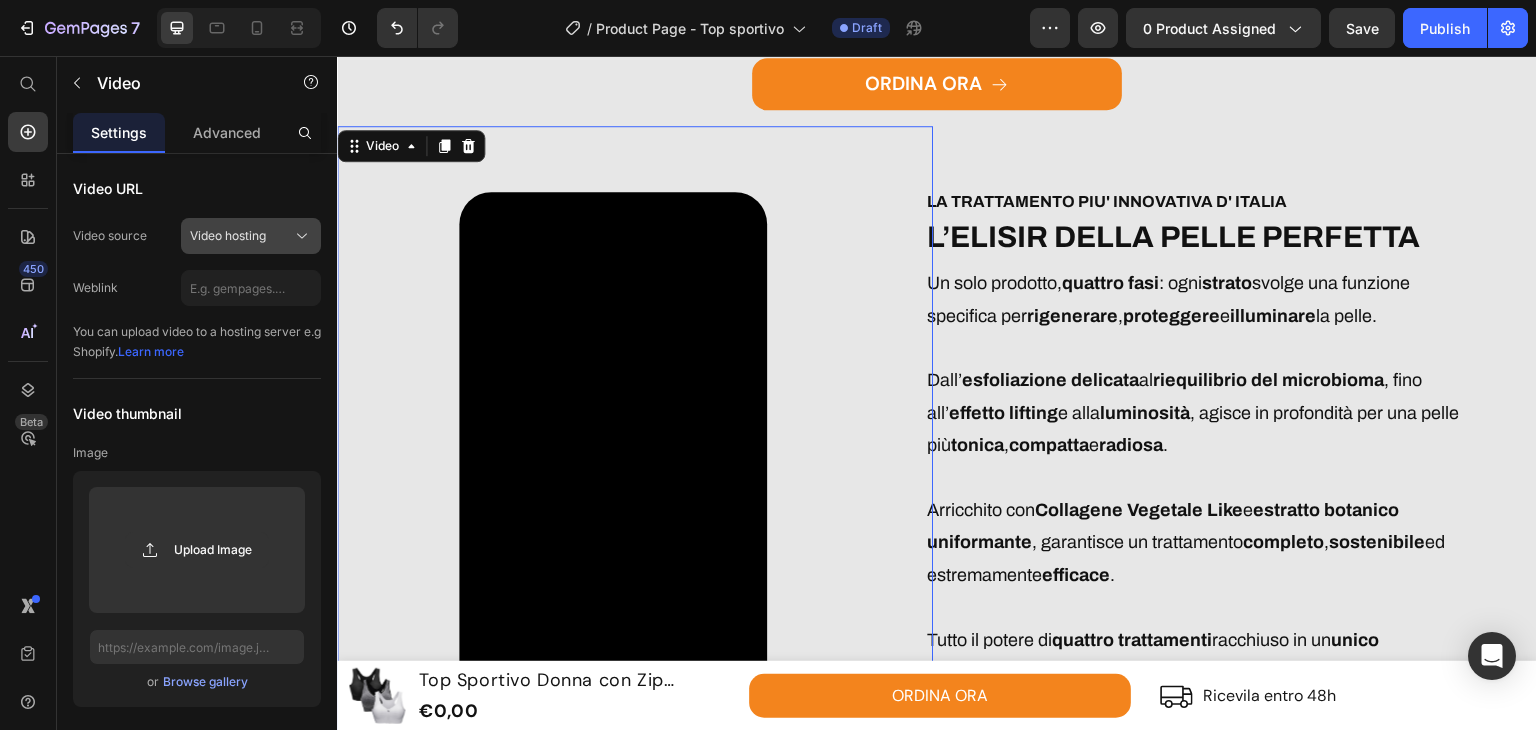 click on "Video hosting" at bounding box center [251, 236] 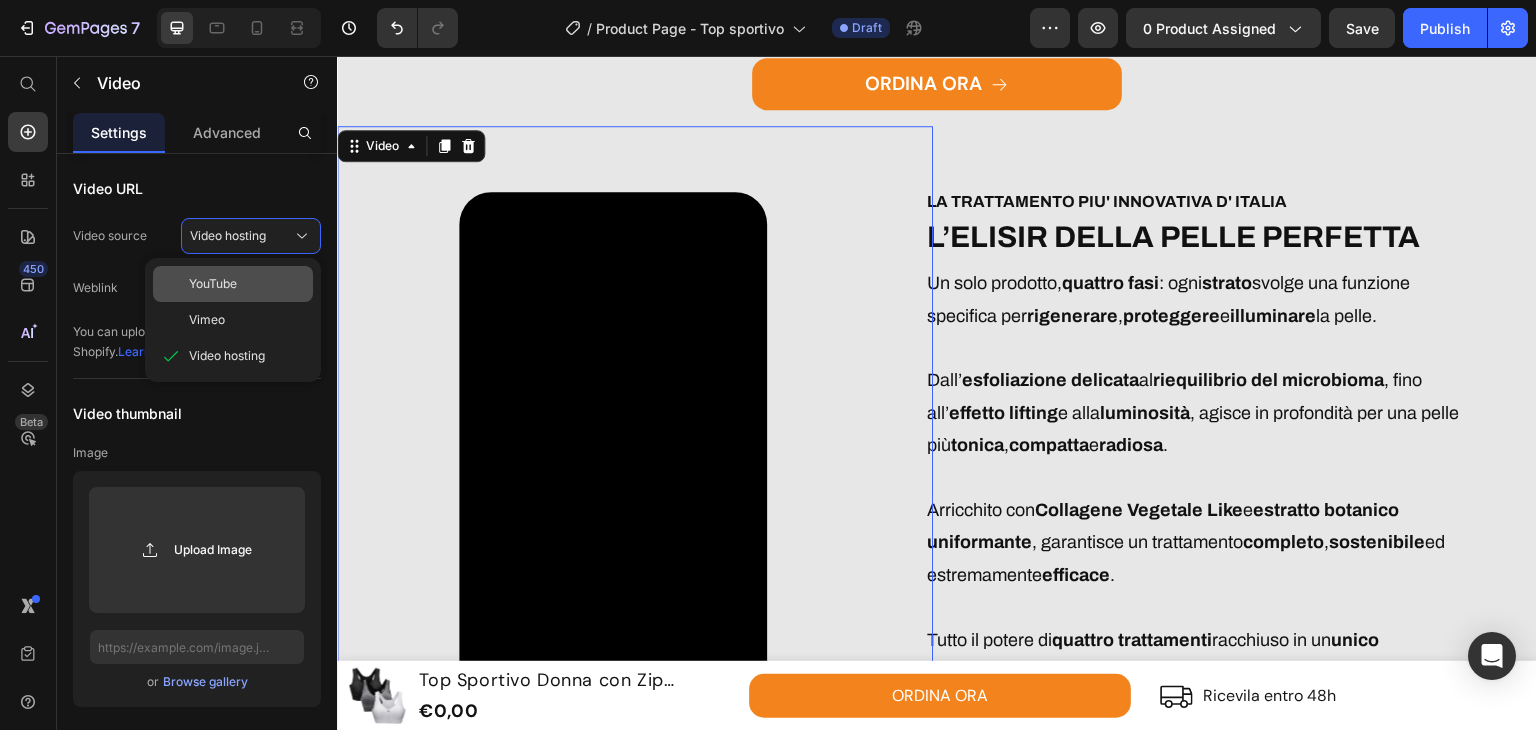click on "YouTube" at bounding box center (213, 284) 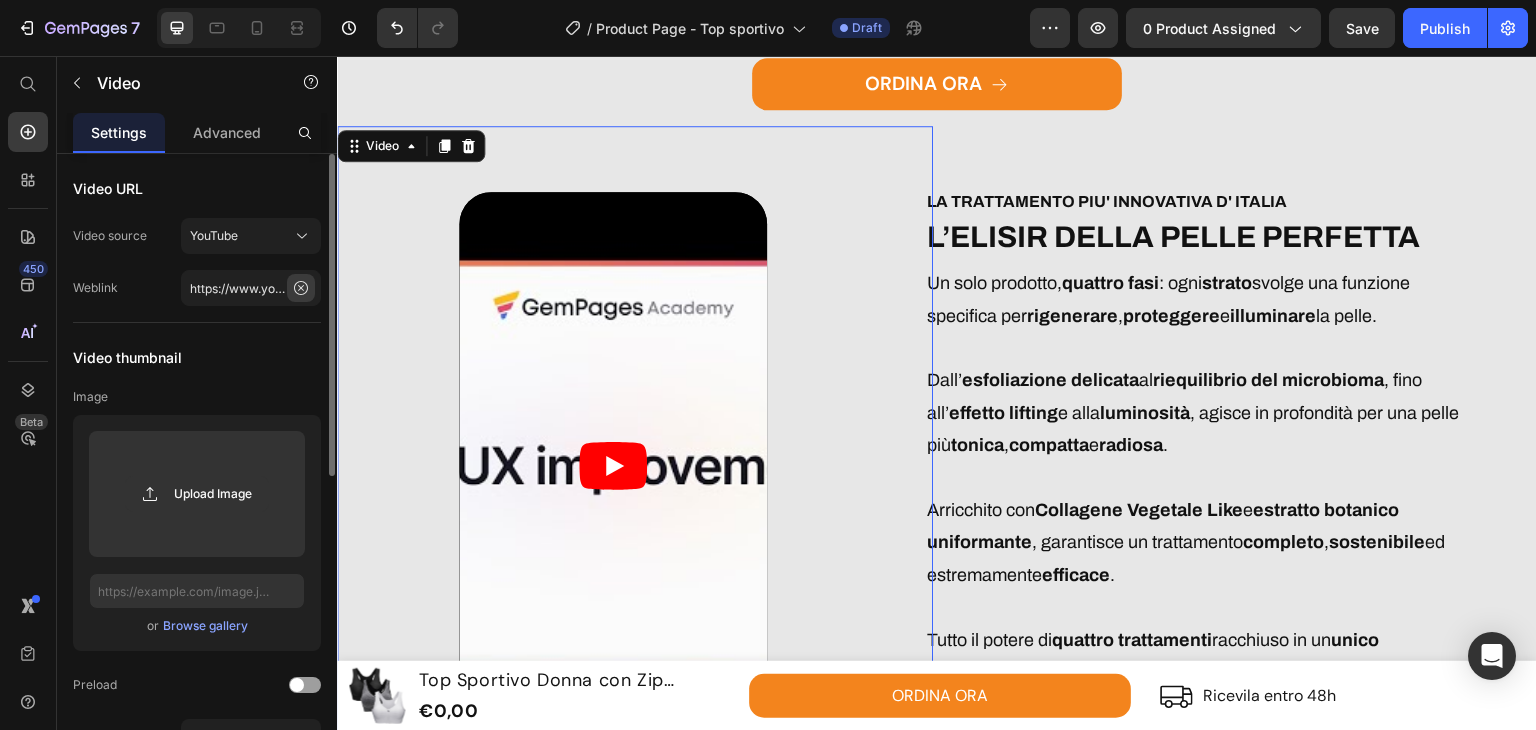 click 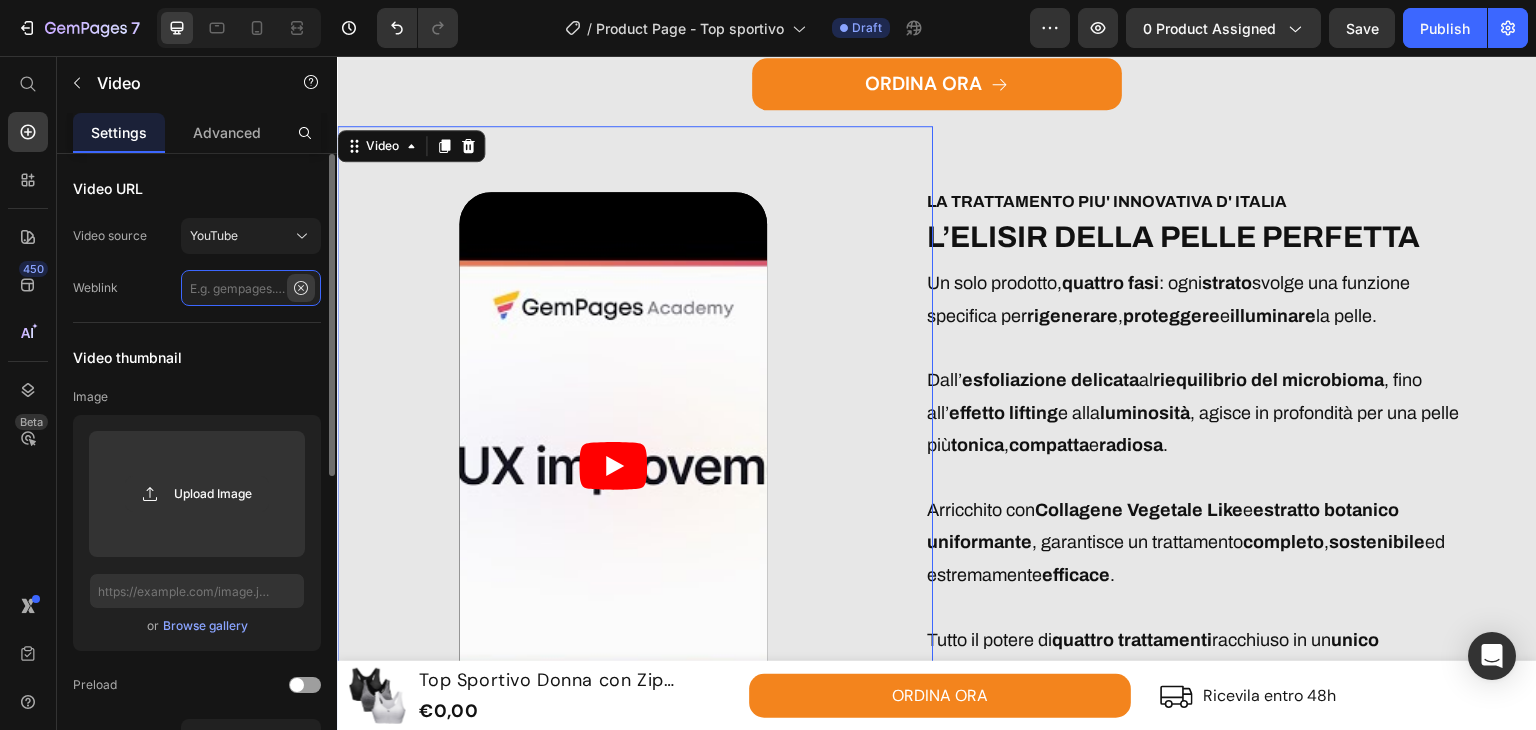 scroll, scrollTop: 0, scrollLeft: 0, axis: both 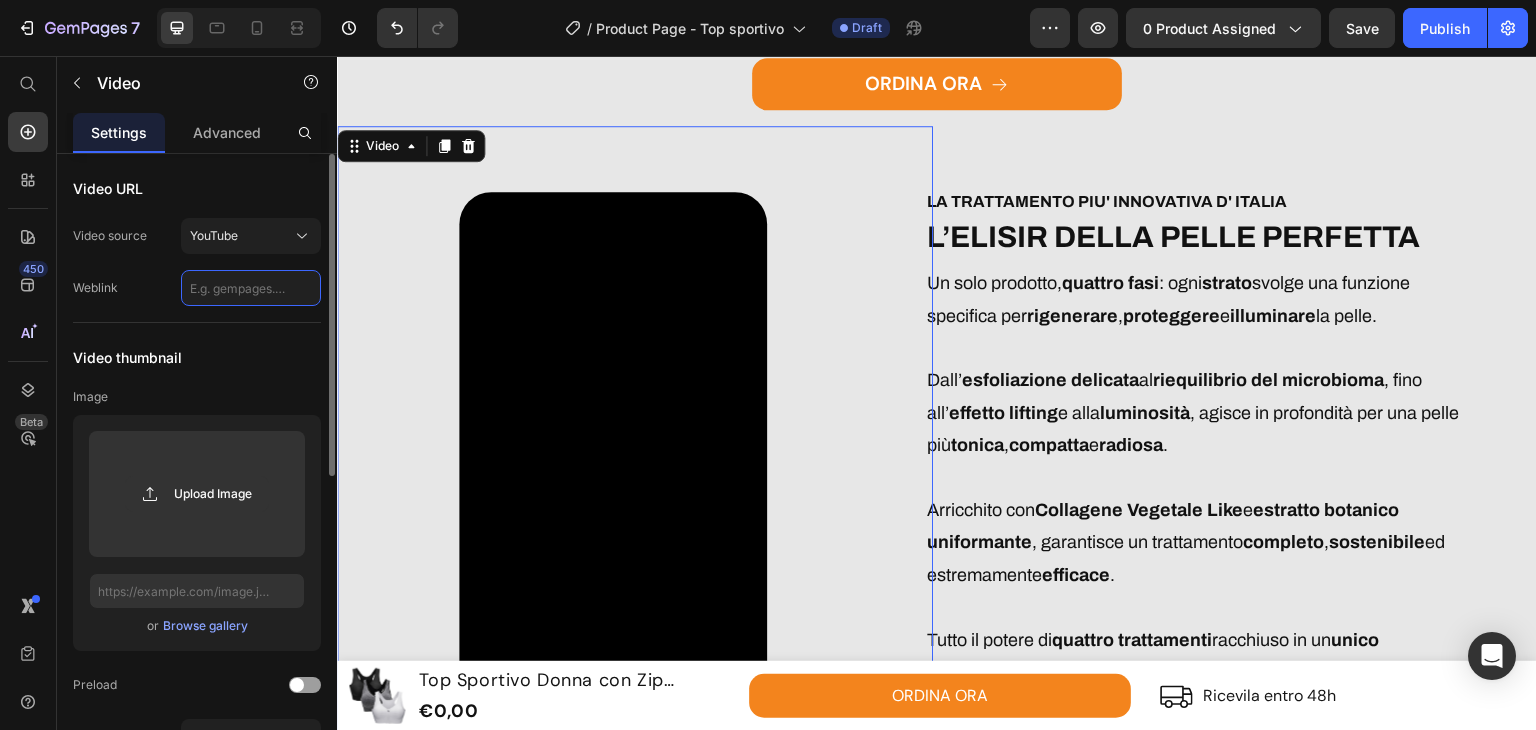 click 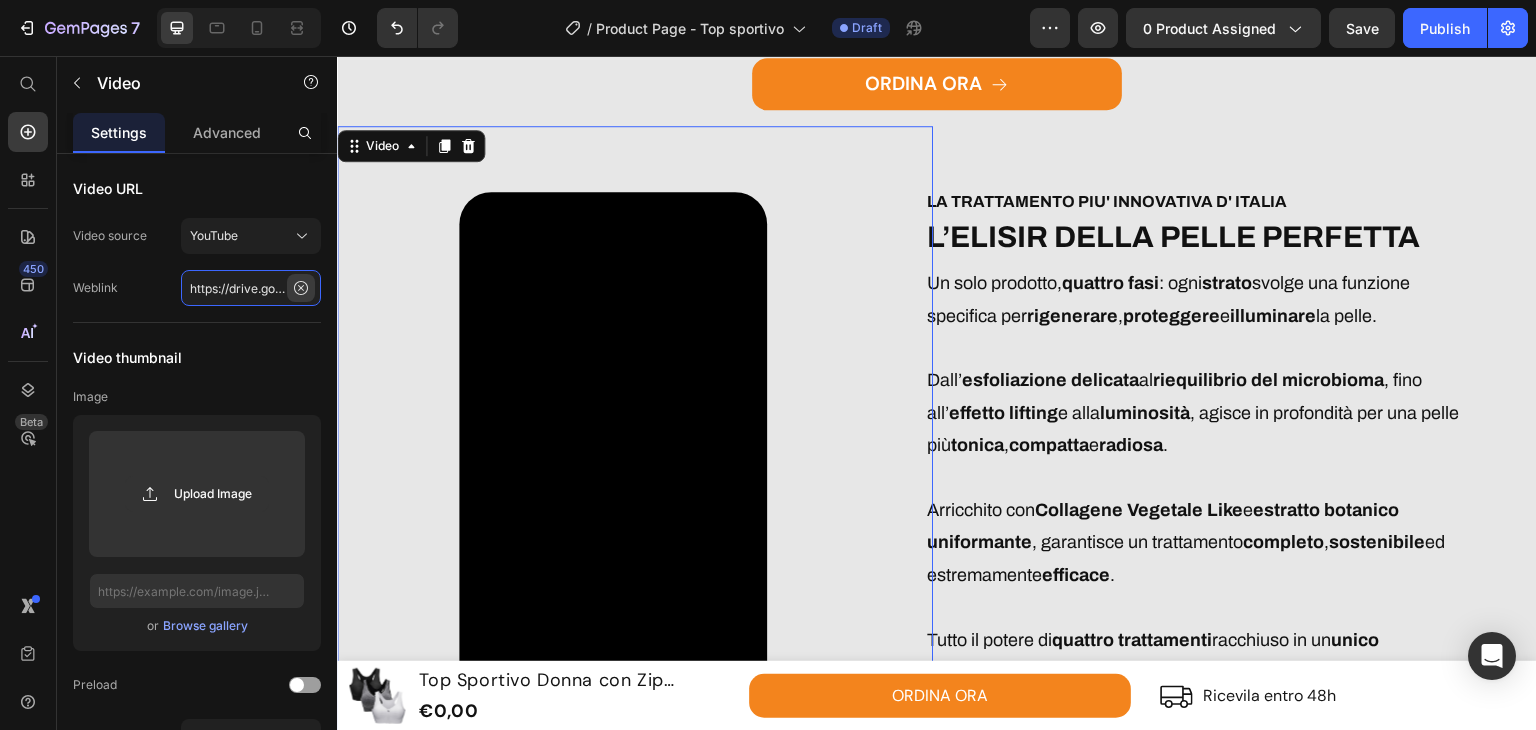 scroll, scrollTop: 0, scrollLeft: 425, axis: horizontal 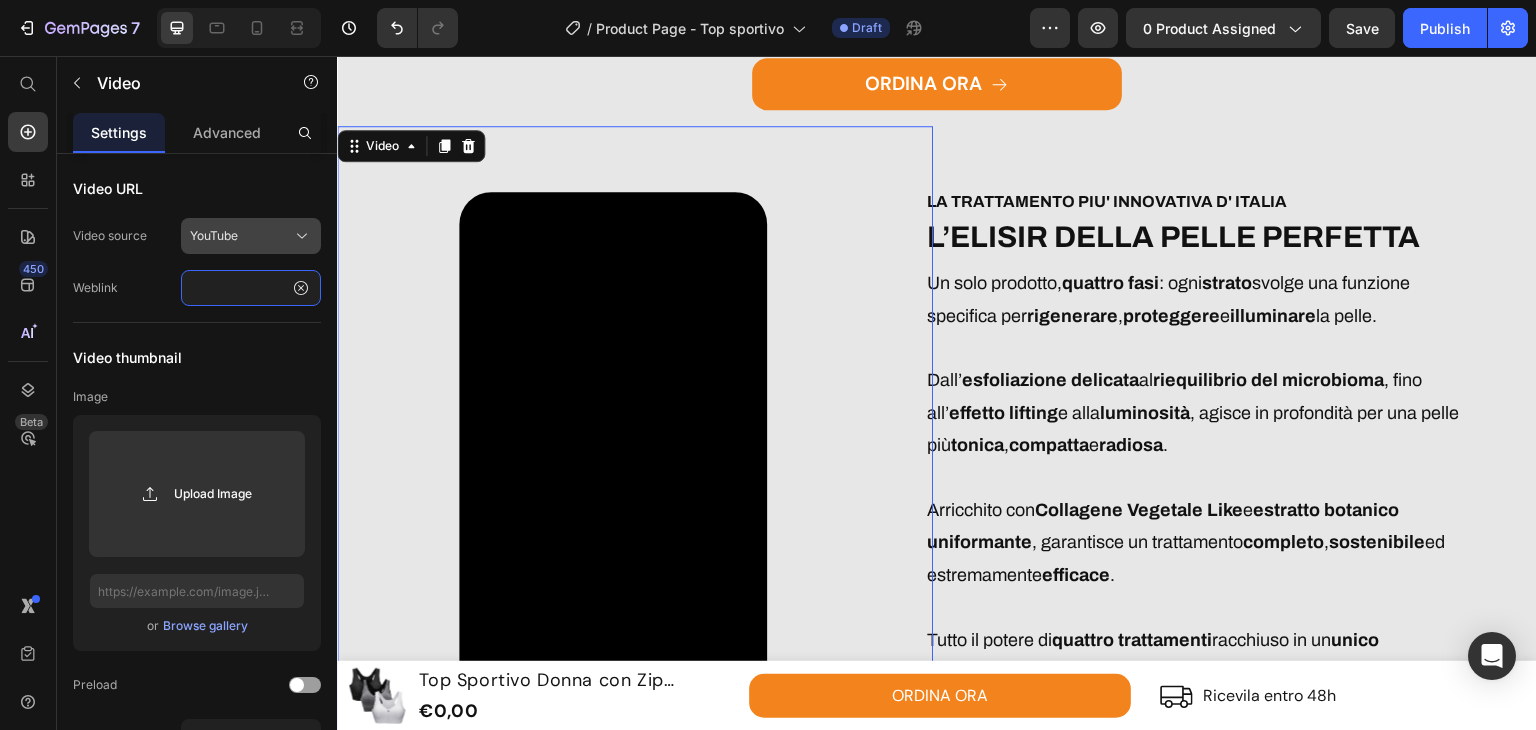 type on "https://drive.google.com/file/d/1aMASQtNwkiuY3u-chB3HTjQBUd8pyFRp/view?usp=sharing" 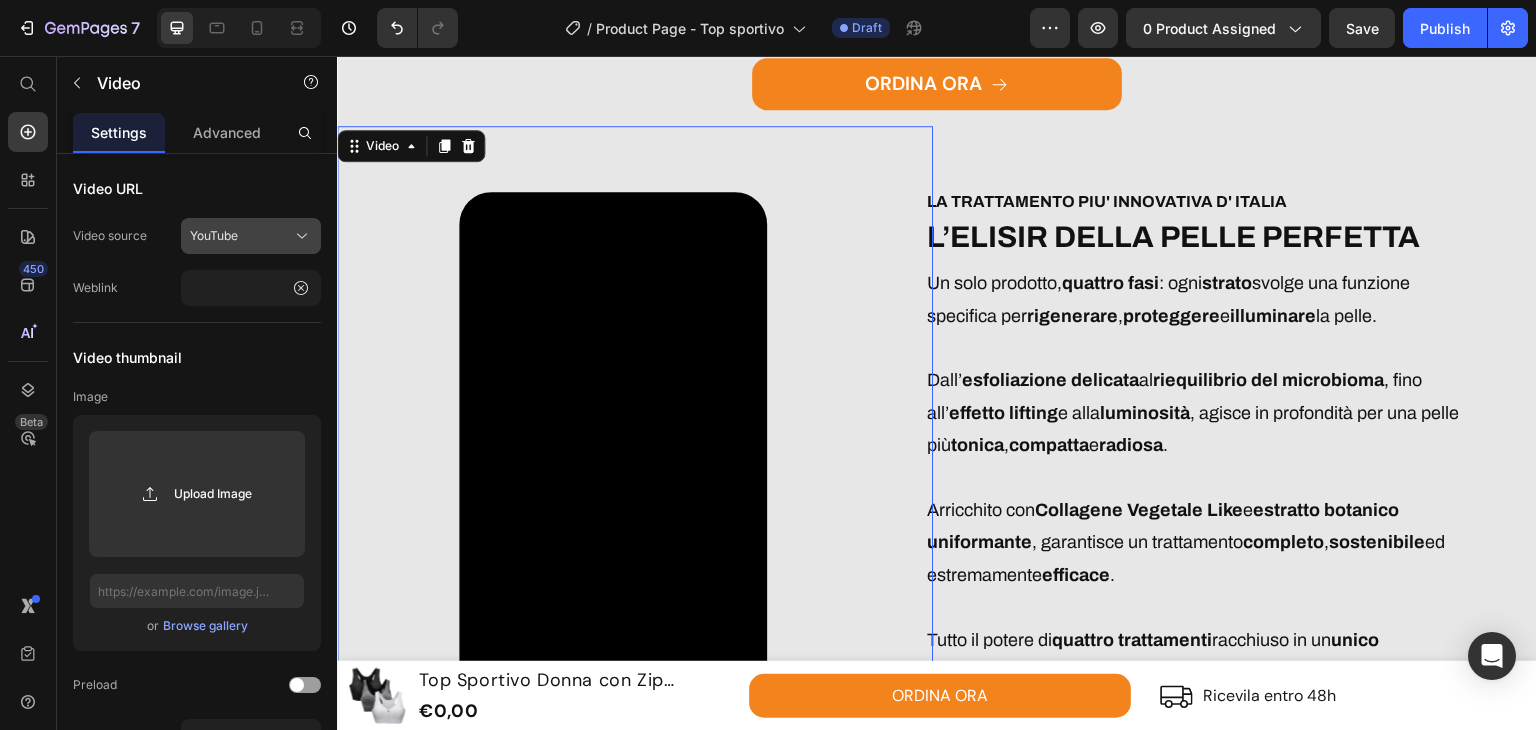 click on "YouTube" at bounding box center (251, 236) 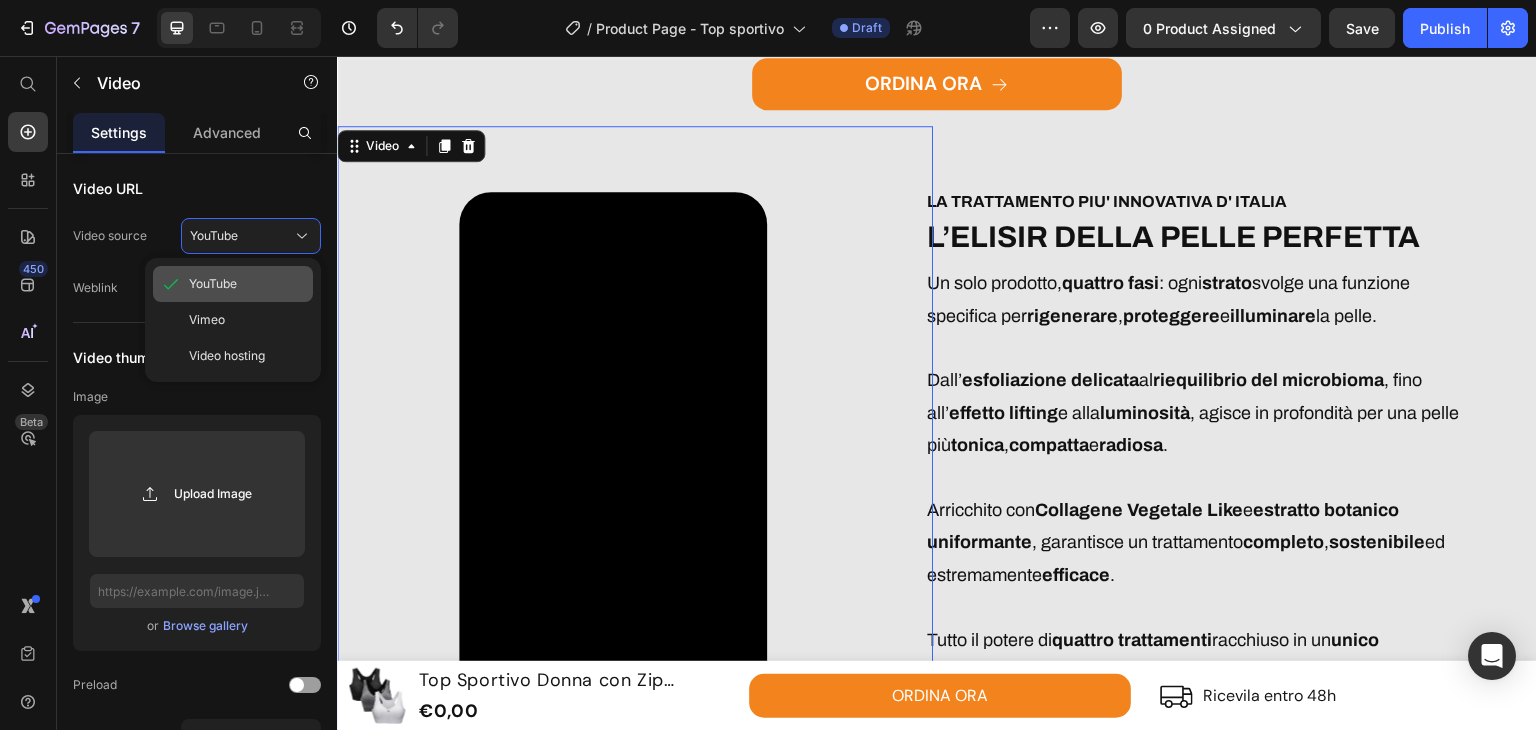 scroll, scrollTop: 0, scrollLeft: 0, axis: both 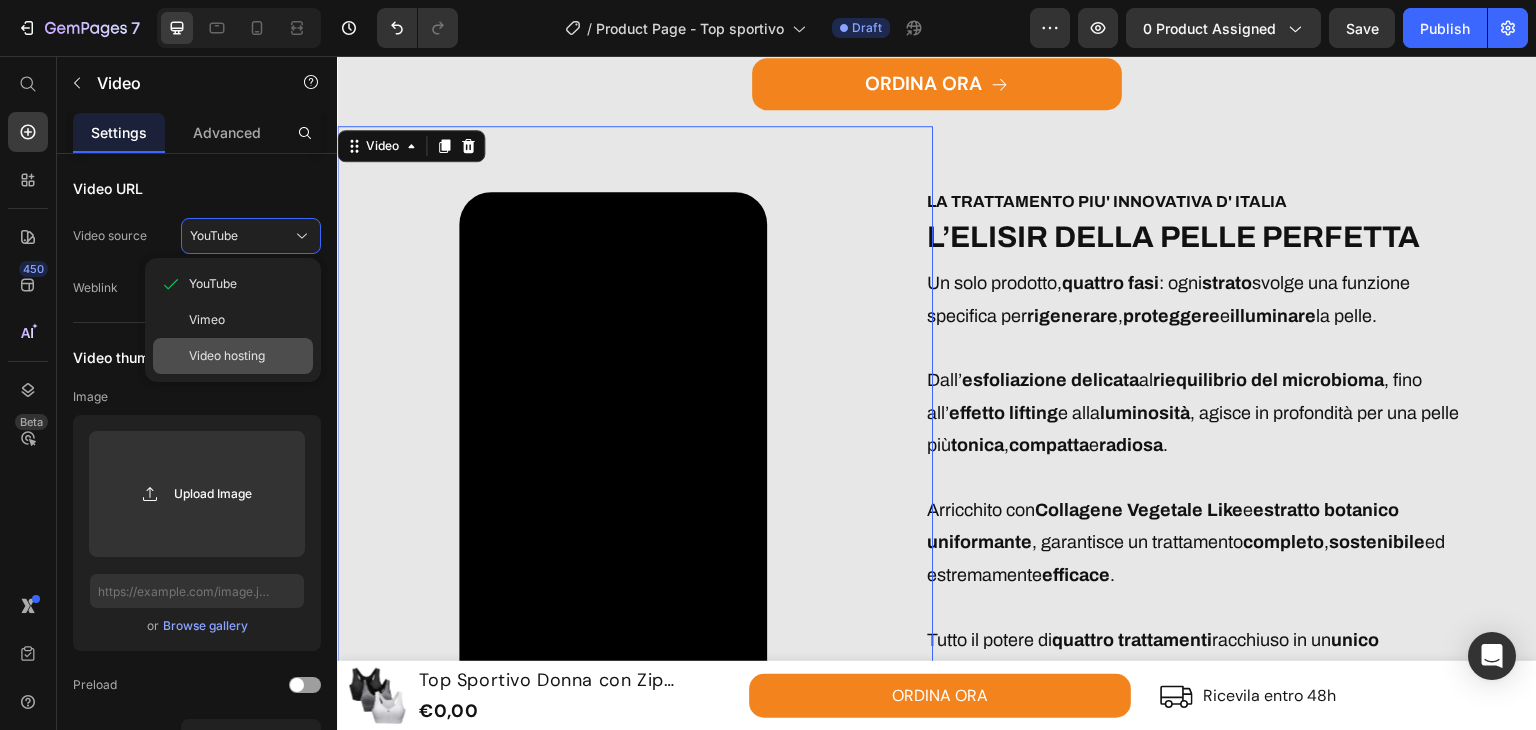 click on "Video hosting" 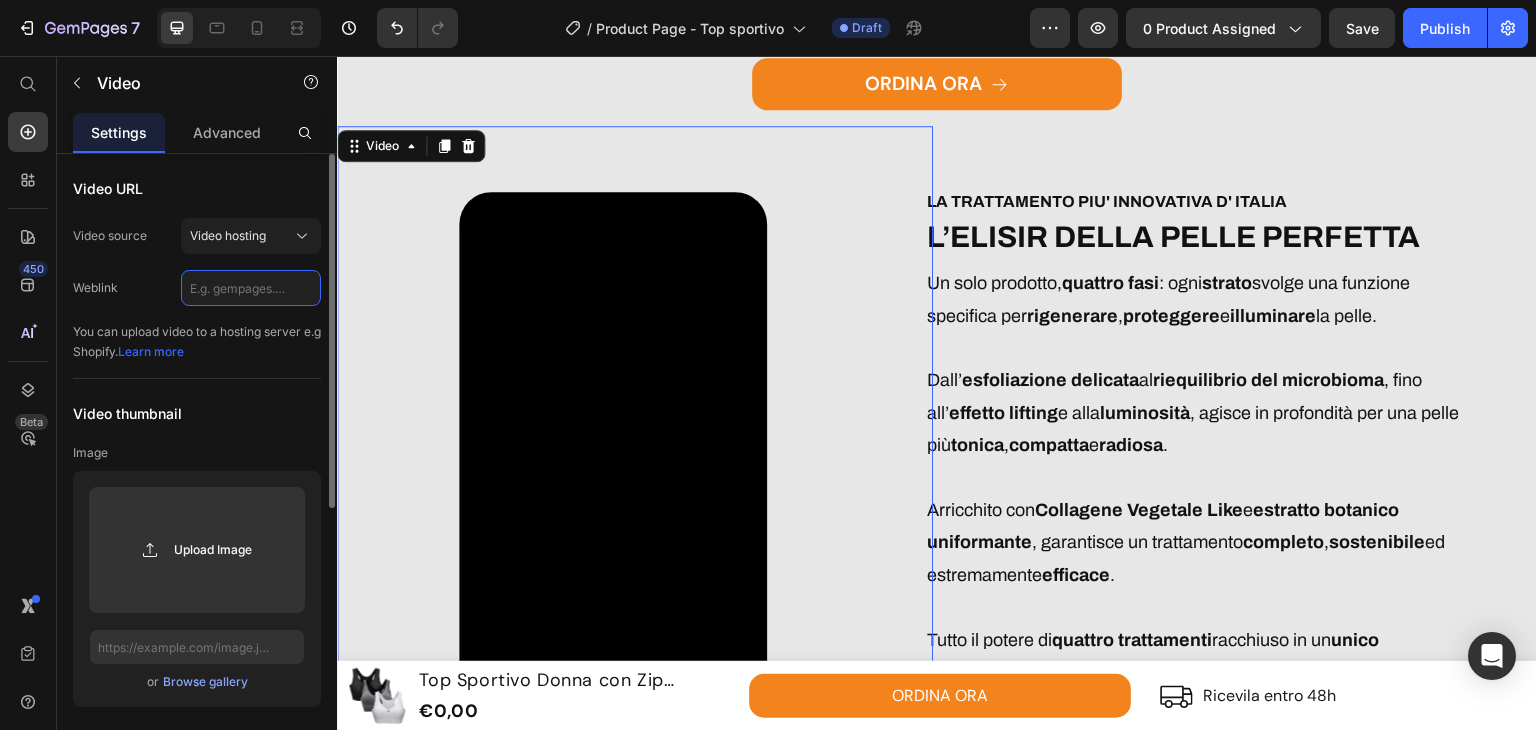 click 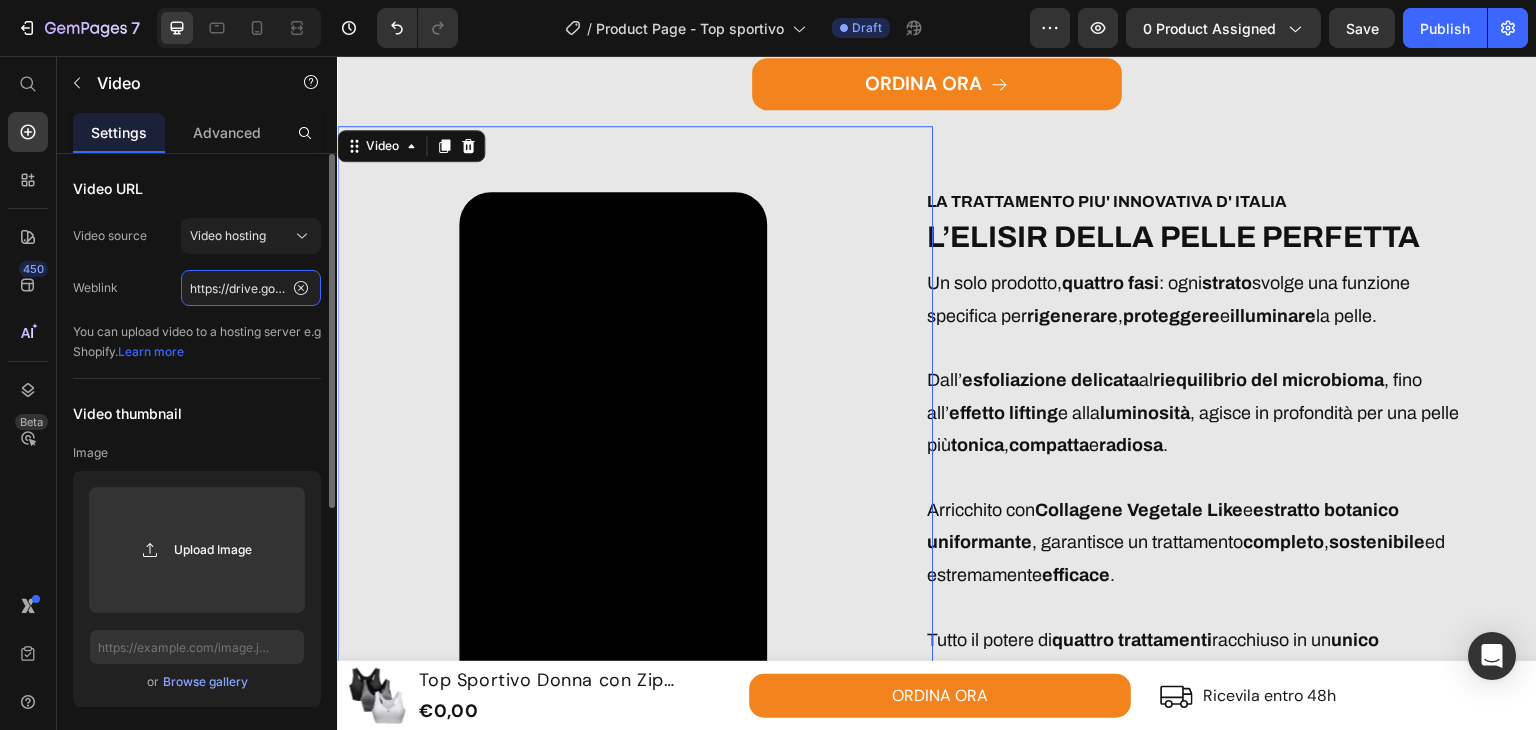 scroll, scrollTop: 0, scrollLeft: 425, axis: horizontal 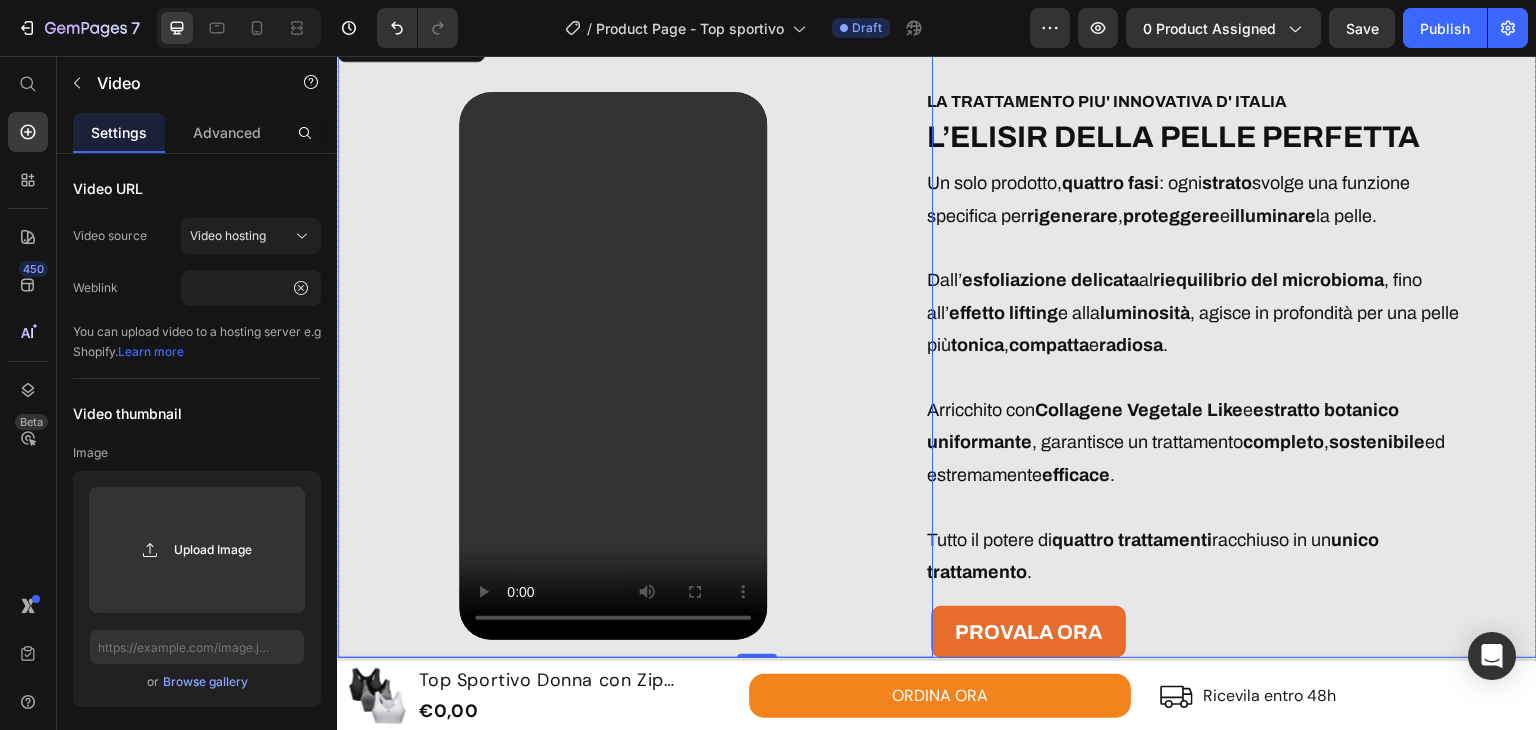 click on "Video   0" at bounding box center [635, 341] 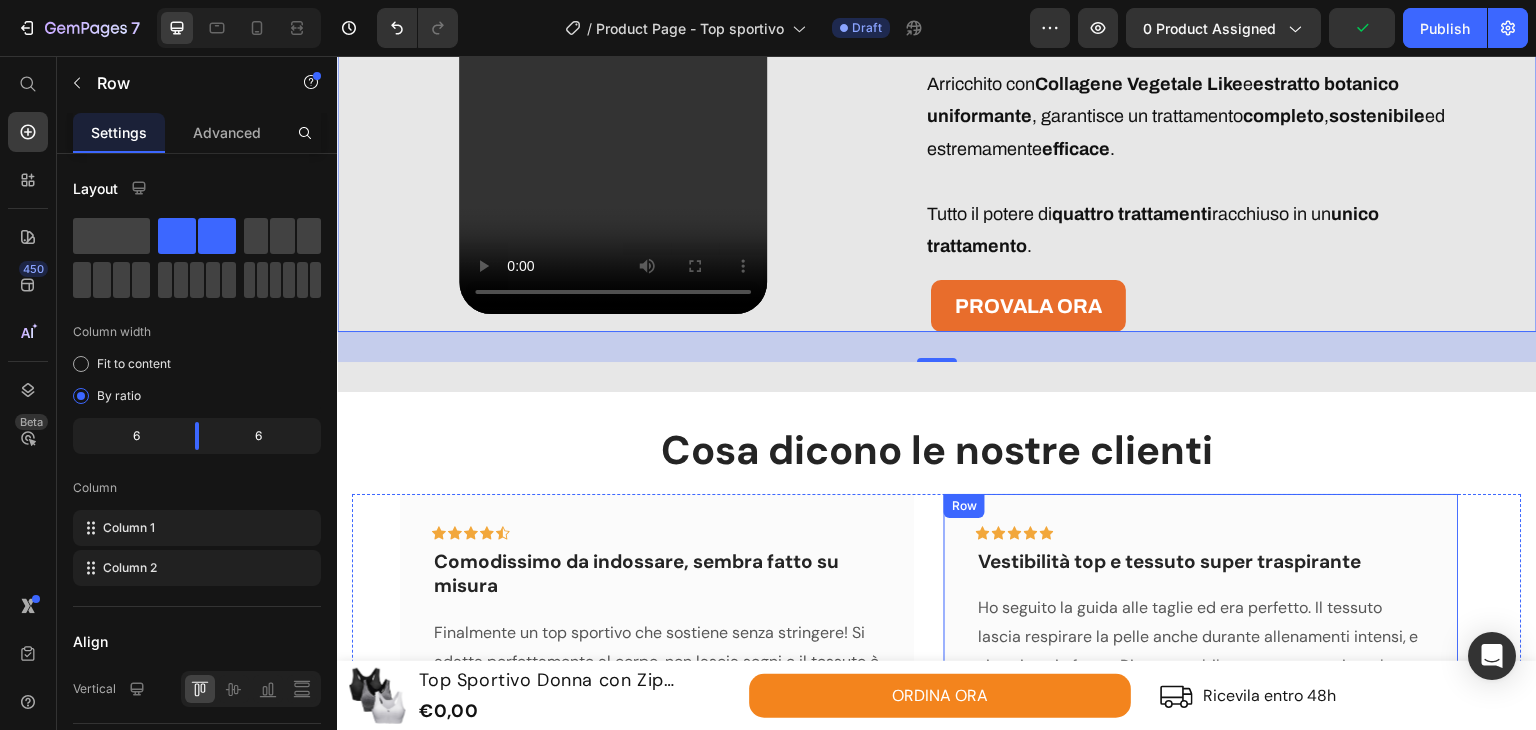 scroll, scrollTop: 3101, scrollLeft: 0, axis: vertical 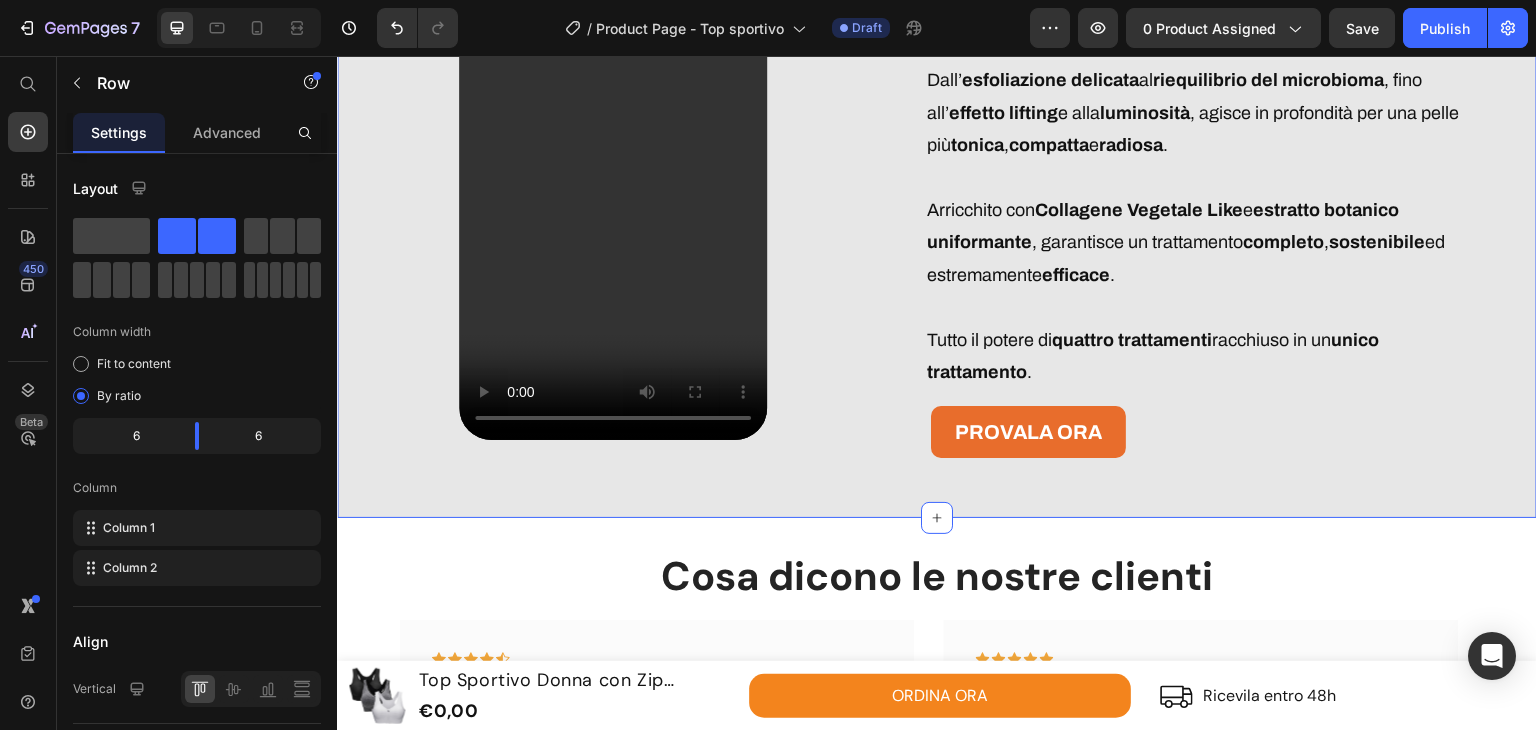click on "Il tuo alleato per ogni allenamento Heading Row Perfetto per correre in libertà Text Block Massimo  sostegno  e  zero rimbalzi : resta fermo durante la corsa, senza comprimere. Text Block Image Row Image Ideale per yoga e pilates Text Block Tessuto  morbido  e  flessibile  che segue ogni movimento, senza cuciture fastidiose. Text Block Row Ottimo durante esercizi intensi Text Block Aderenza  perfetta e  zip sicura : resta al suo posto mentre ti alleni al massimo. Text Block Image Row
ORDINA ORA Button Row Video LA TRATTAMENTO PIU' INNOVATIVA D' ITALIA Text Block L’ELISIR DELLA PELLE PERFETTA Heading Un solo prodotto,  quattro fasi : ogni  strato  svolge una funzione specifica per  rigenerare ,  proteggere  e  illuminare  la pelle. Dall’ esfoliazione delicata  al  riequilibrio del microbioma , fino all’ effetto lifting  e alla  luminosità , agisce in profondità per una pelle più  tonica ,  compatta  e  radiosa . Arricchito con  Collagene Vegetale Like  e  estratto botanico uniformante" at bounding box center (937, -599) 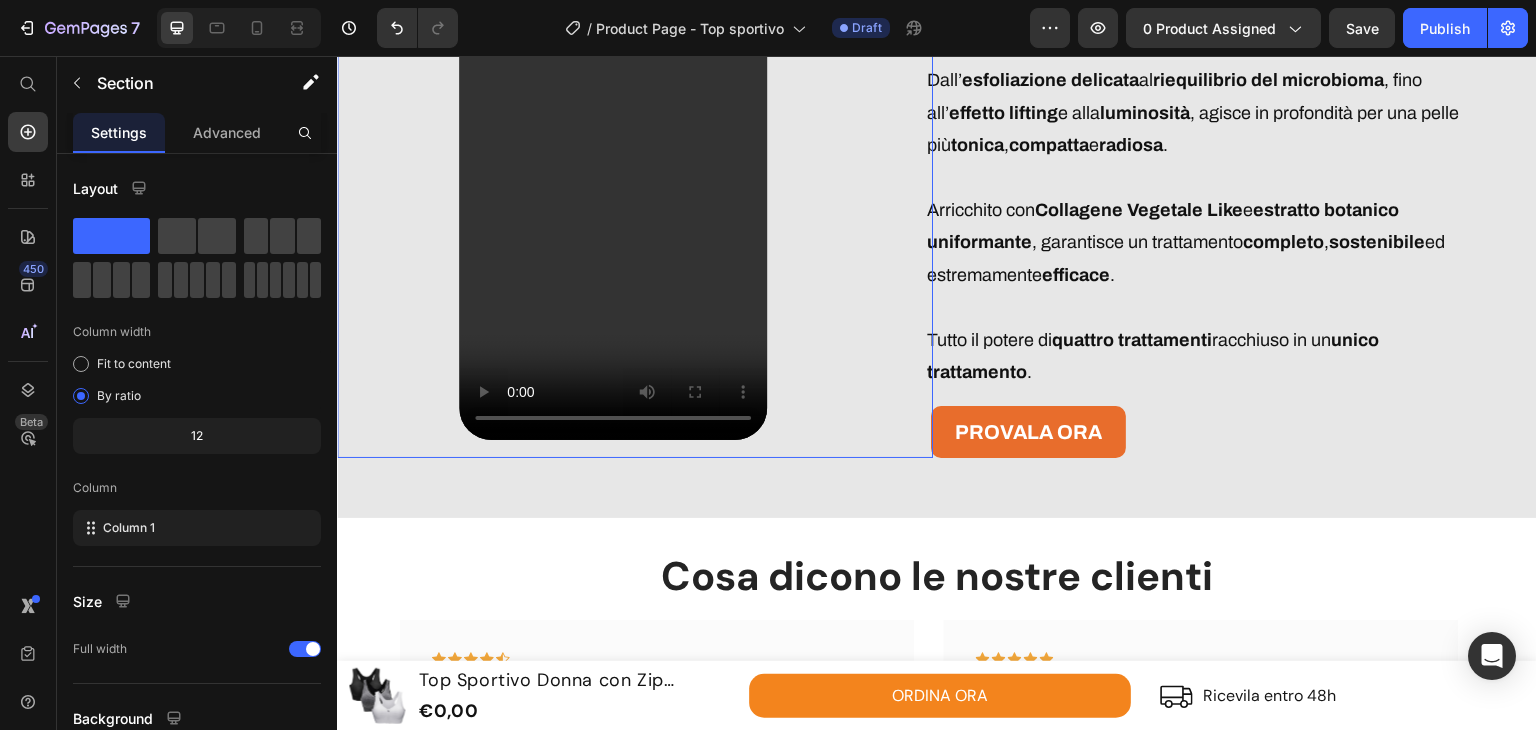 click at bounding box center [613, 166] 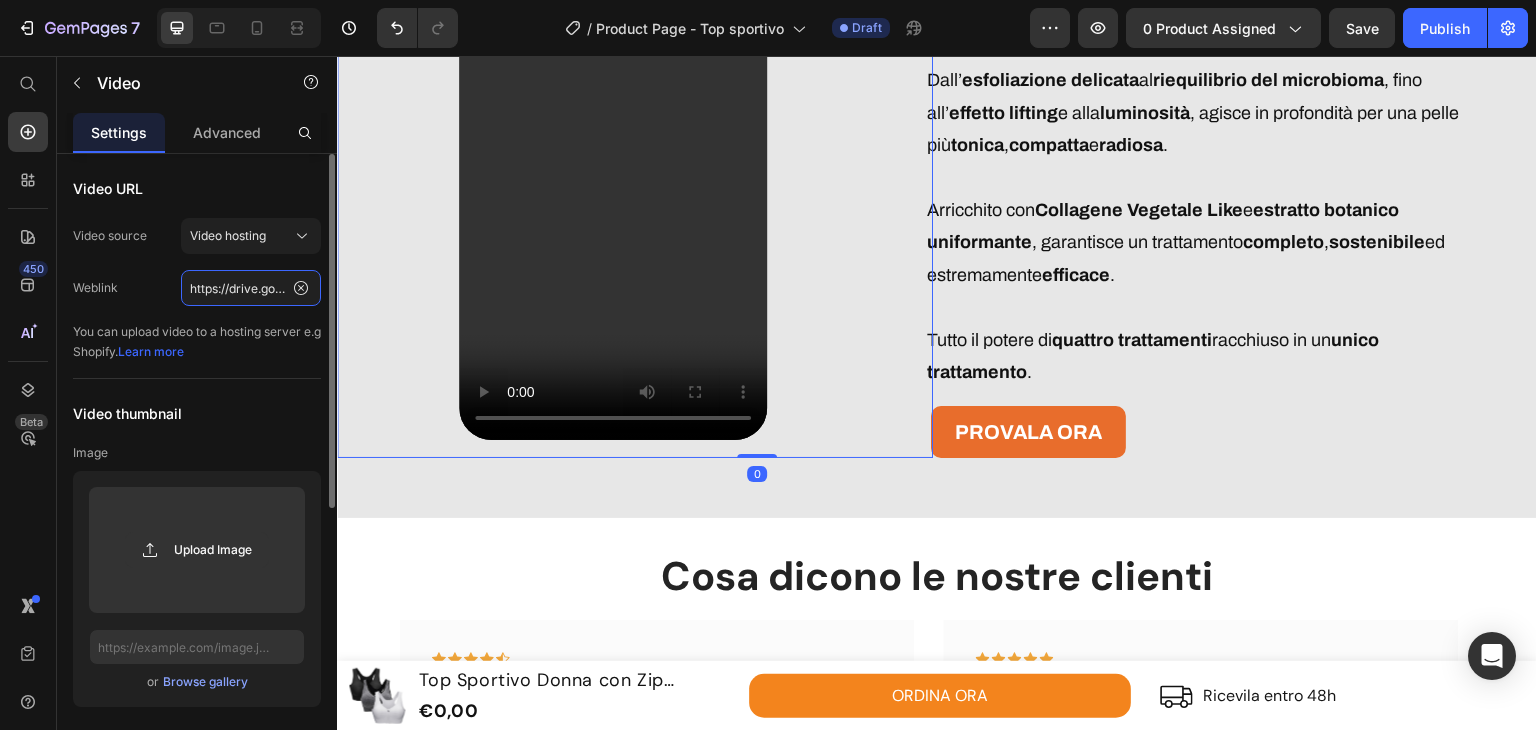 click on "https://drive.google.com/file/d/1aMASQtNwkiuY3u-chB3HTjQBUd8pyFRp/view?usp=sharing" 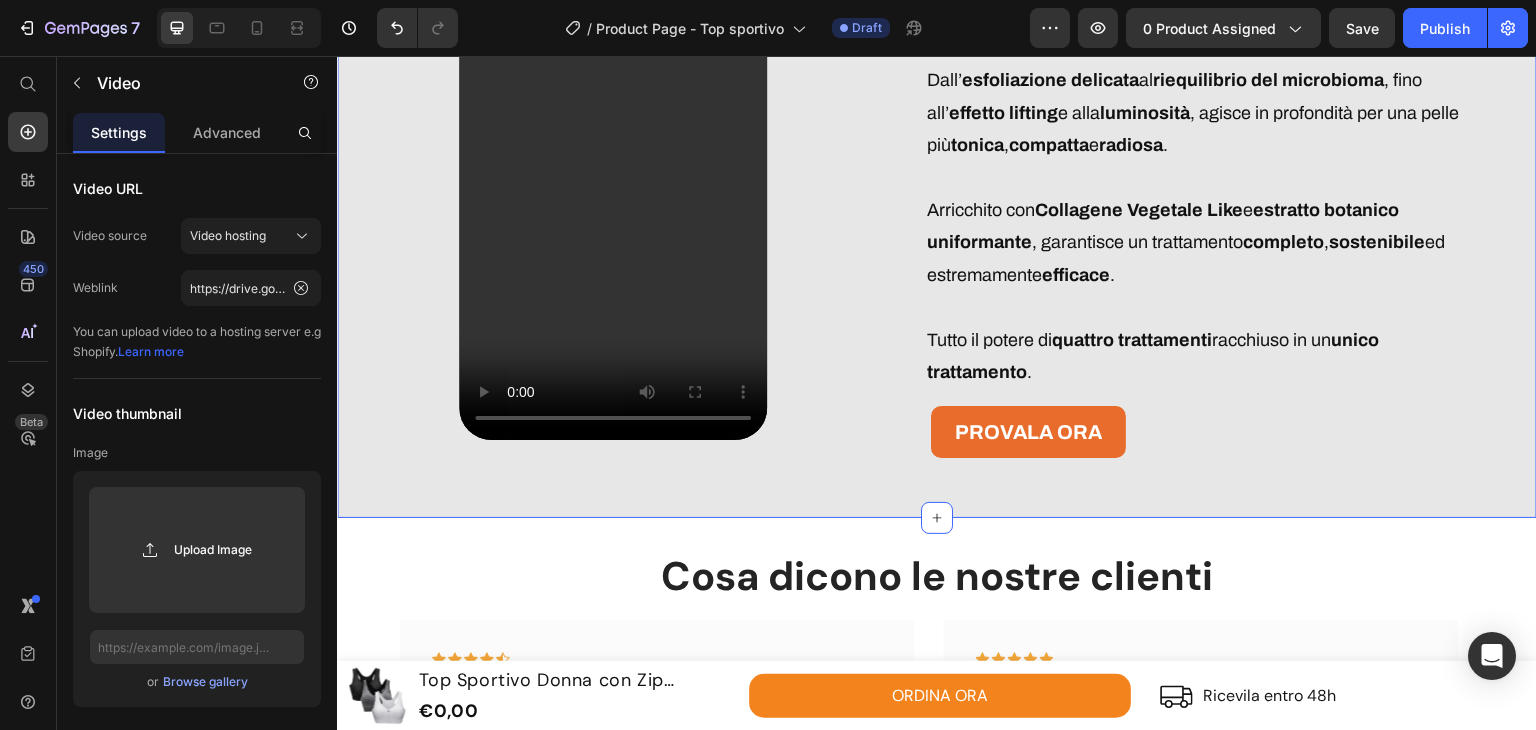 click on "Il tuo alleato per ogni allenamento Heading Row Perfetto per correre in libertà Text Block Massimo  sostegno  e  zero rimbalzi : resta fermo durante la corsa, senza comprimere. Text Block Image Row Image Ideale per yoga e pilates Text Block Tessuto  morbido  e  flessibile  che segue ogni movimento, senza cuciture fastidiose. Text Block Row Ottimo durante esercizi intensi Text Block Aderenza  perfetta e  zip sicura : resta al suo posto mentre ti alleni al massimo. Text Block Image Row
ORDINA ORA Button Row Video LA TRATTAMENTO PIU' INNOVATIVA D' ITALIA Text Block L’ELISIR DELLA PELLE PERFETTA Heading Un solo prodotto,  quattro fasi : ogni  strato  svolge una funzione specifica per  rigenerare ,  proteggere  e  illuminare  la pelle. Dall’ esfoliazione delicata  al  riequilibrio del microbioma , fino all’ effetto lifting  e alla  luminosità , agisce in profondità per una pelle più  tonica ,  compatta  e  radiosa . Arricchito con  Collagene Vegetale Like  e  estratto botanico uniformante" at bounding box center [937, -599] 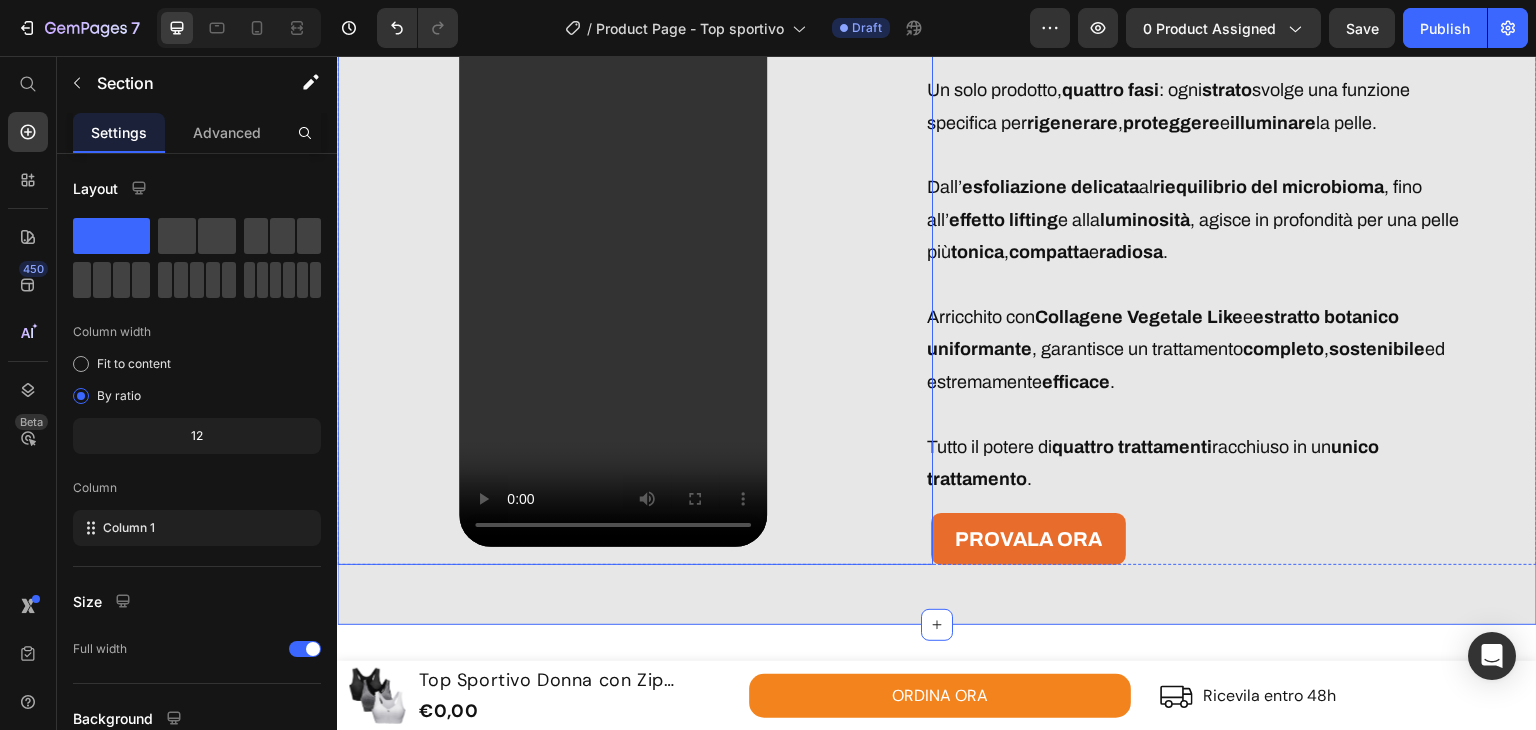 scroll, scrollTop: 2801, scrollLeft: 0, axis: vertical 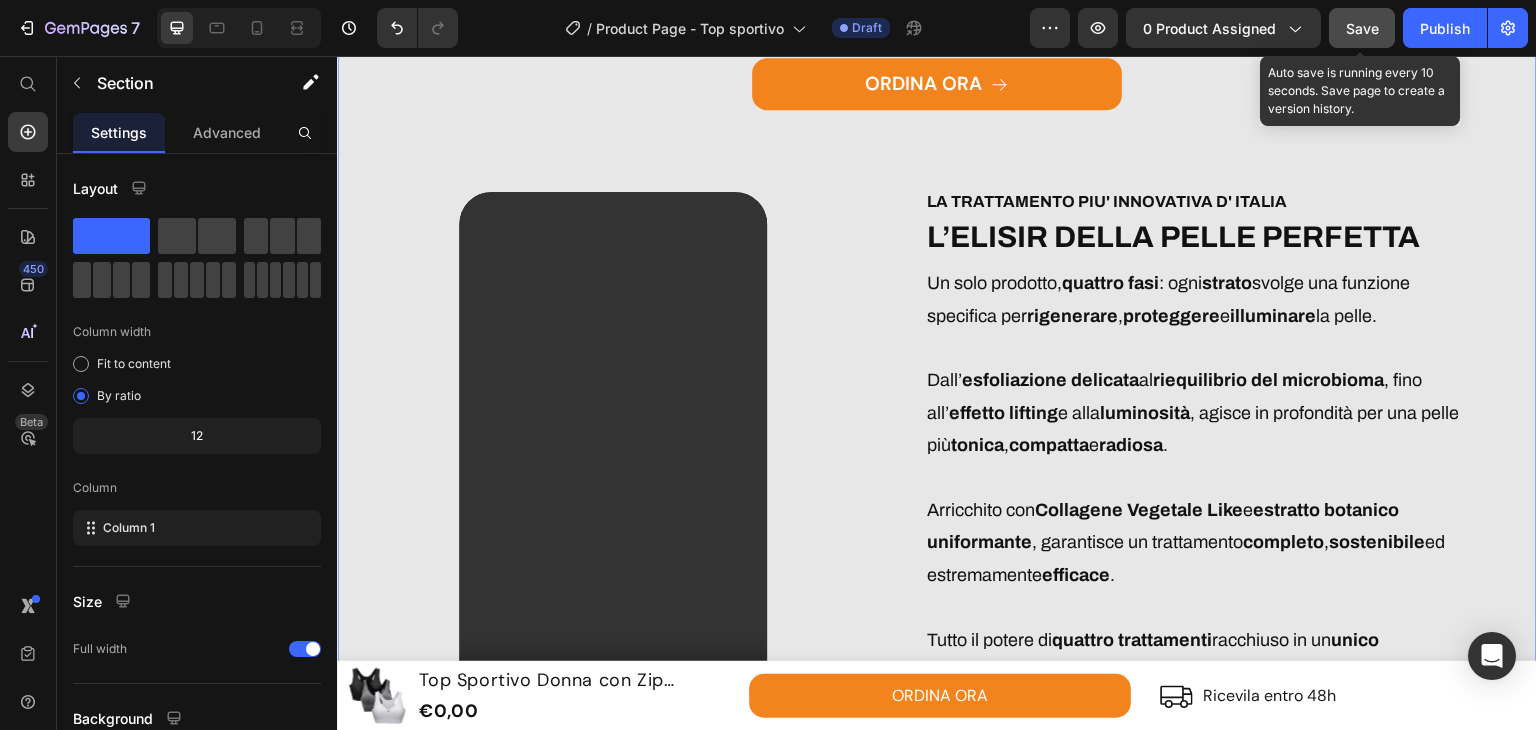 click on "Save" 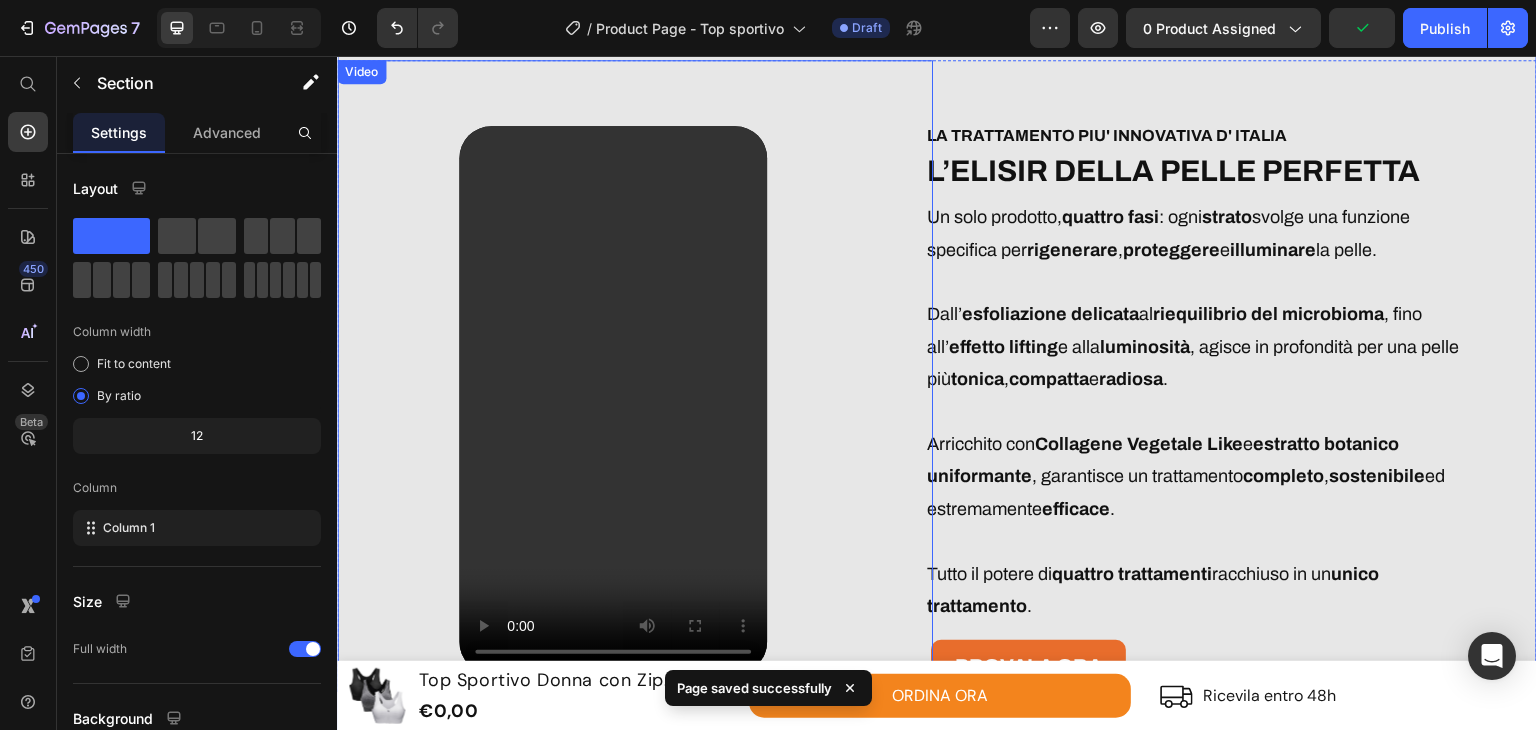 scroll, scrollTop: 2901, scrollLeft: 0, axis: vertical 